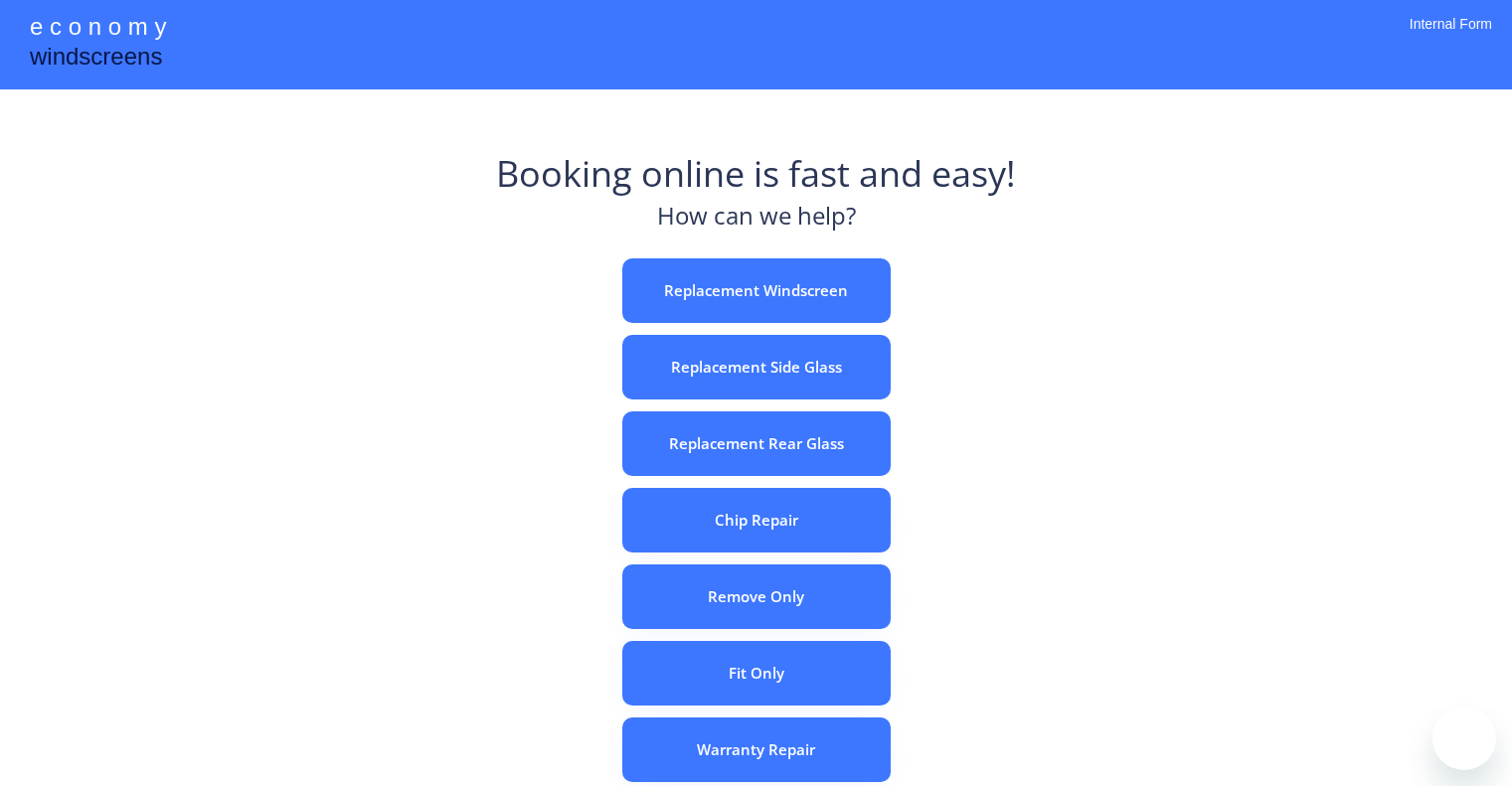 scroll, scrollTop: 0, scrollLeft: 0, axis: both 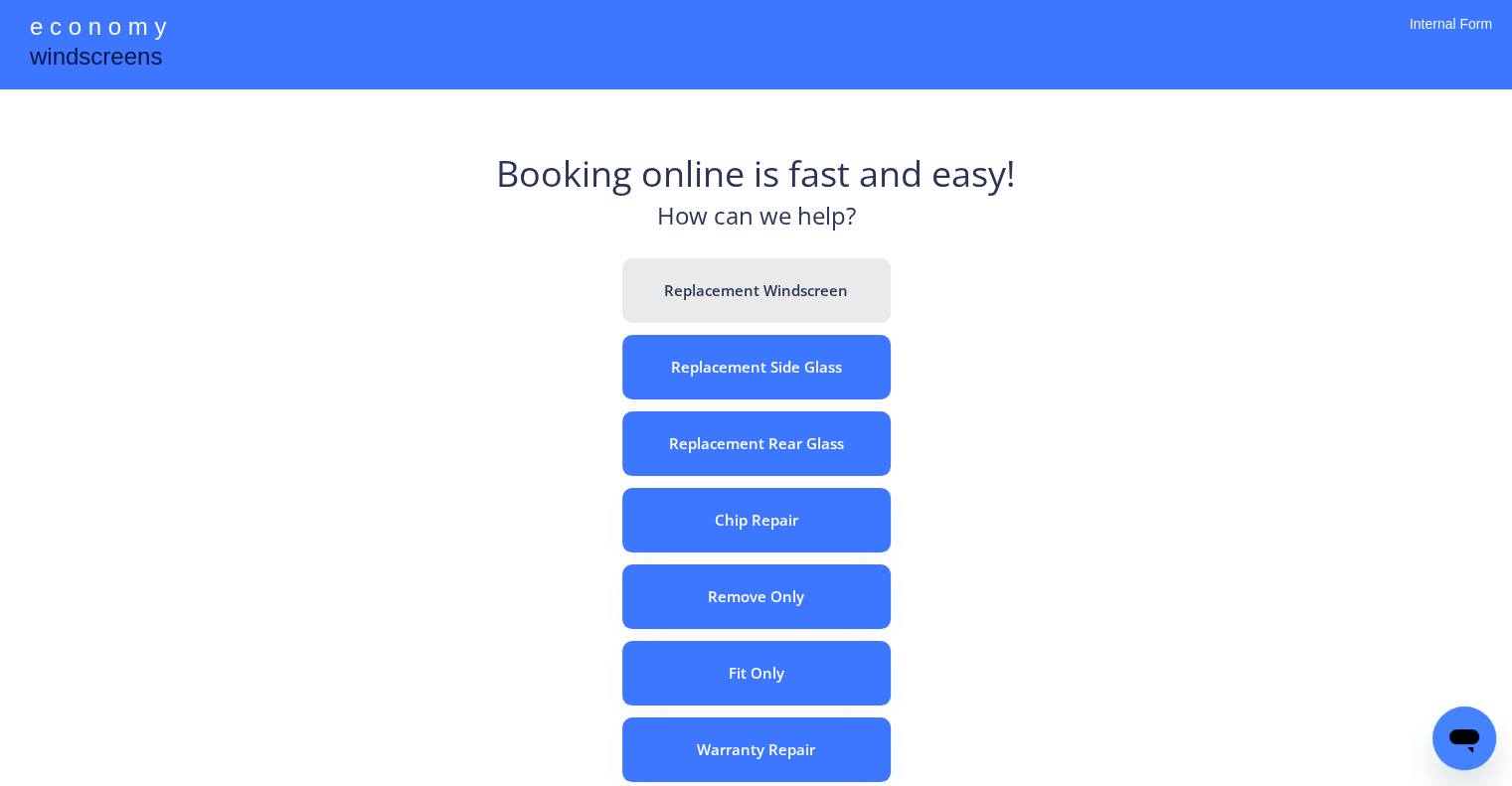 click on "Replacement Windscreen" at bounding box center [756, 290] 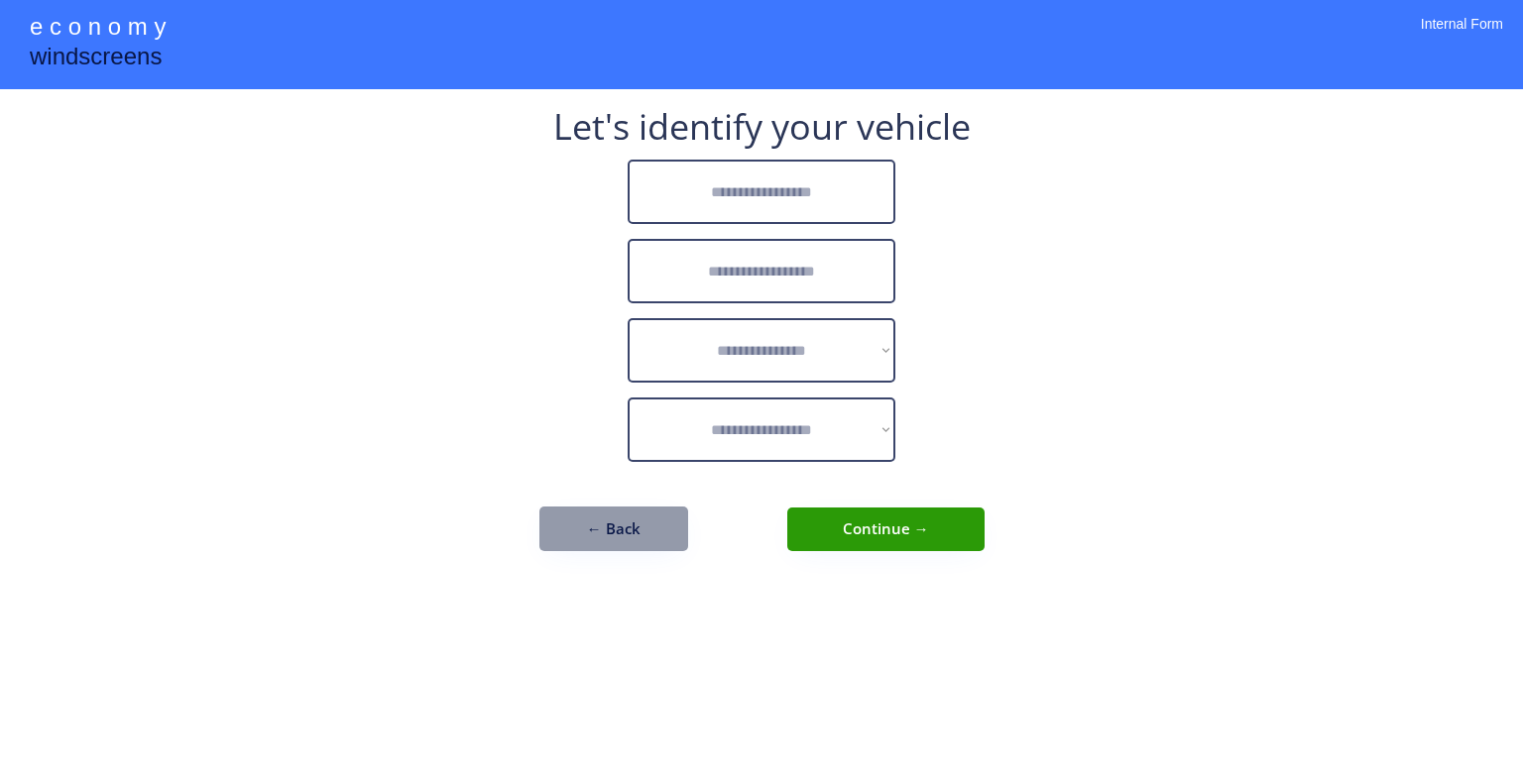 scroll, scrollTop: 0, scrollLeft: 0, axis: both 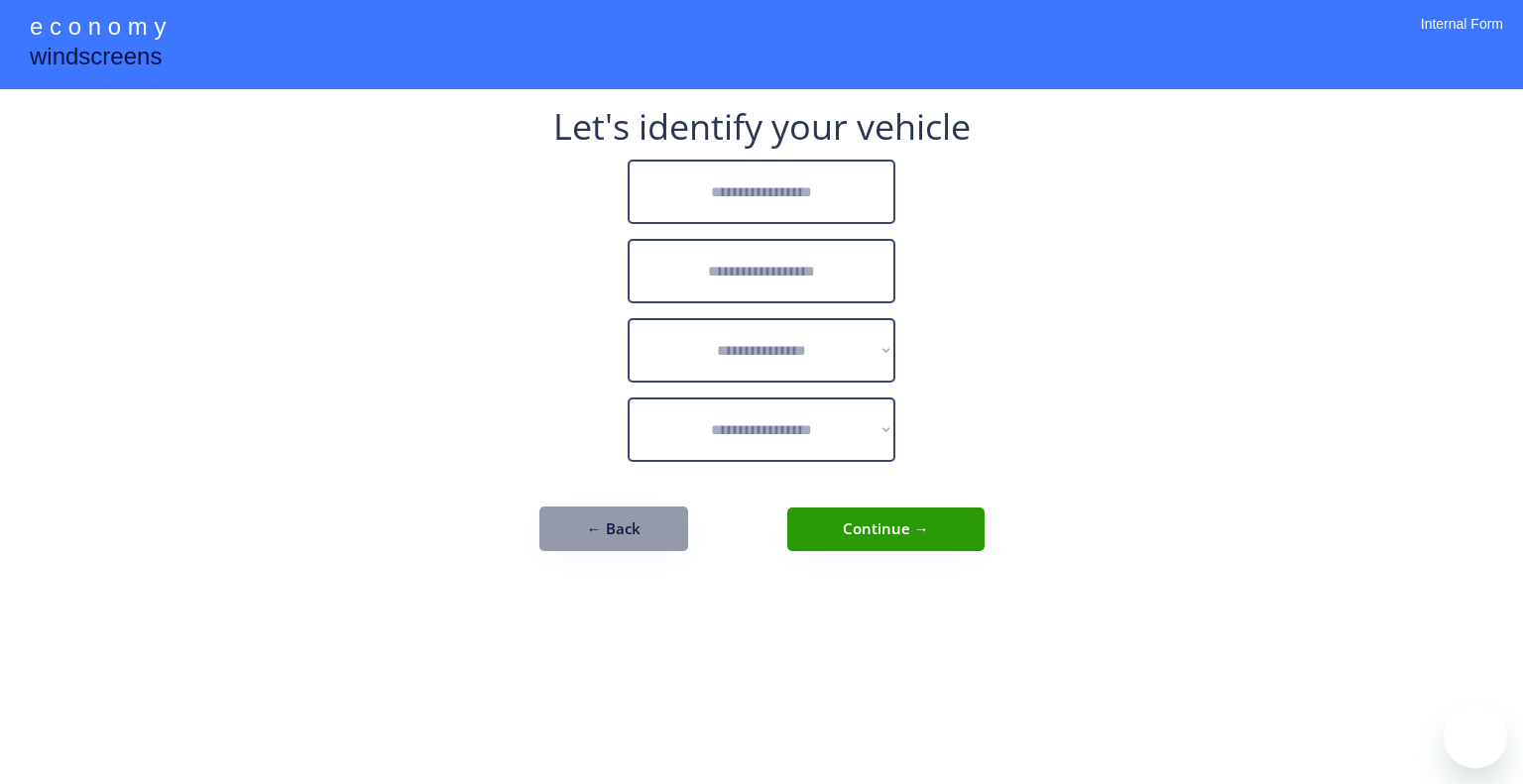 click at bounding box center [762, 191] 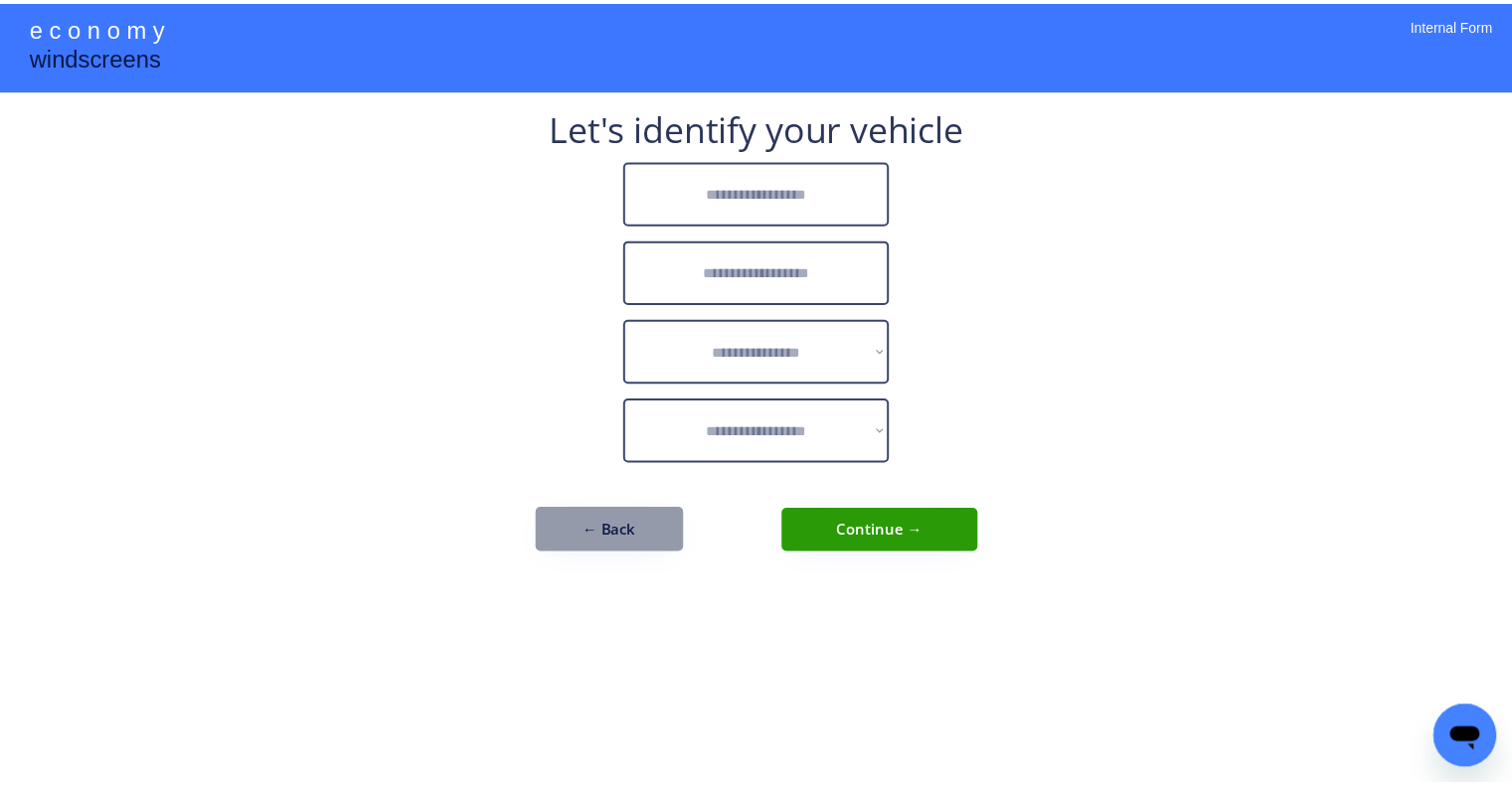scroll, scrollTop: 0, scrollLeft: 0, axis: both 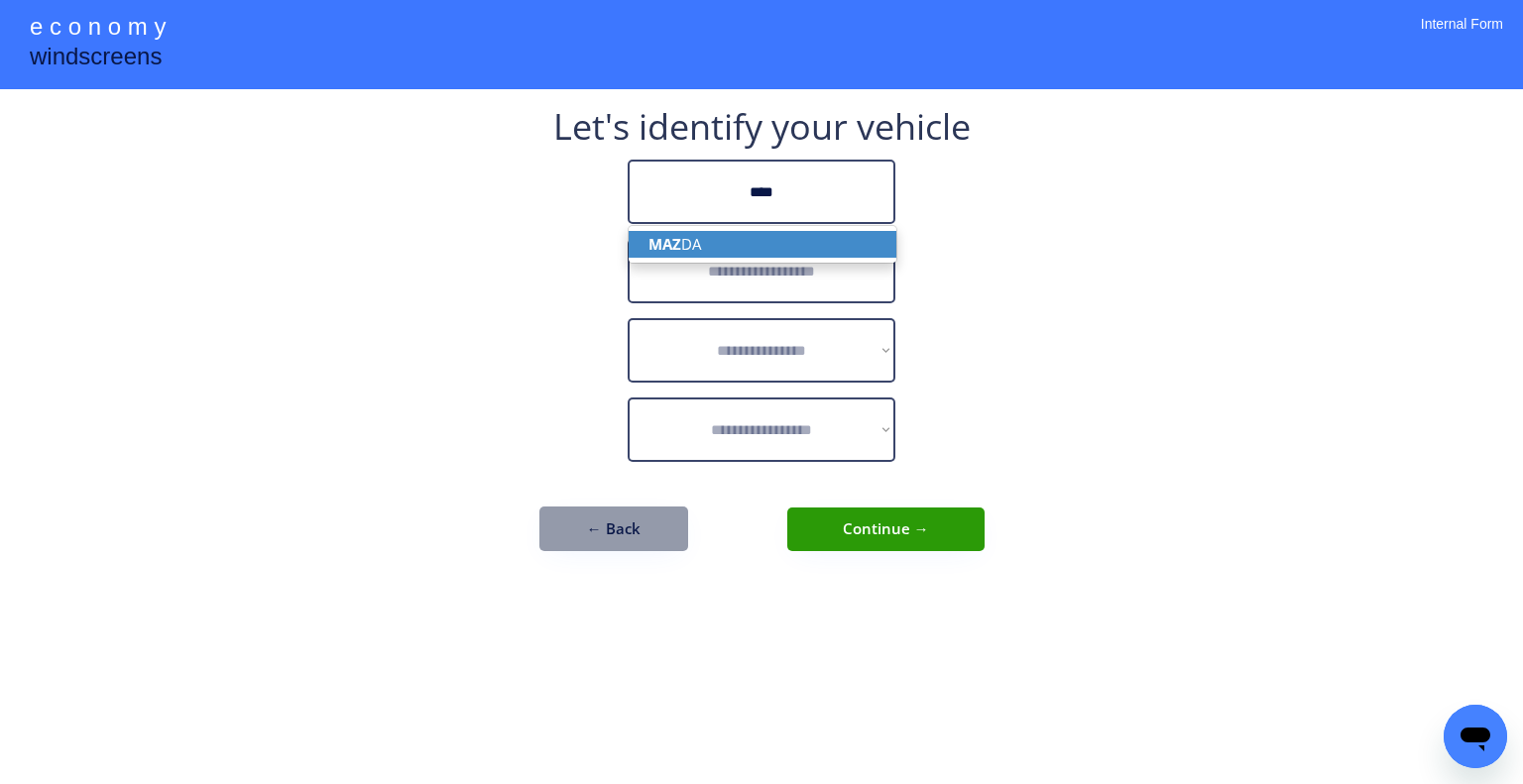 click on "MAZ DA" at bounding box center [762, 244] 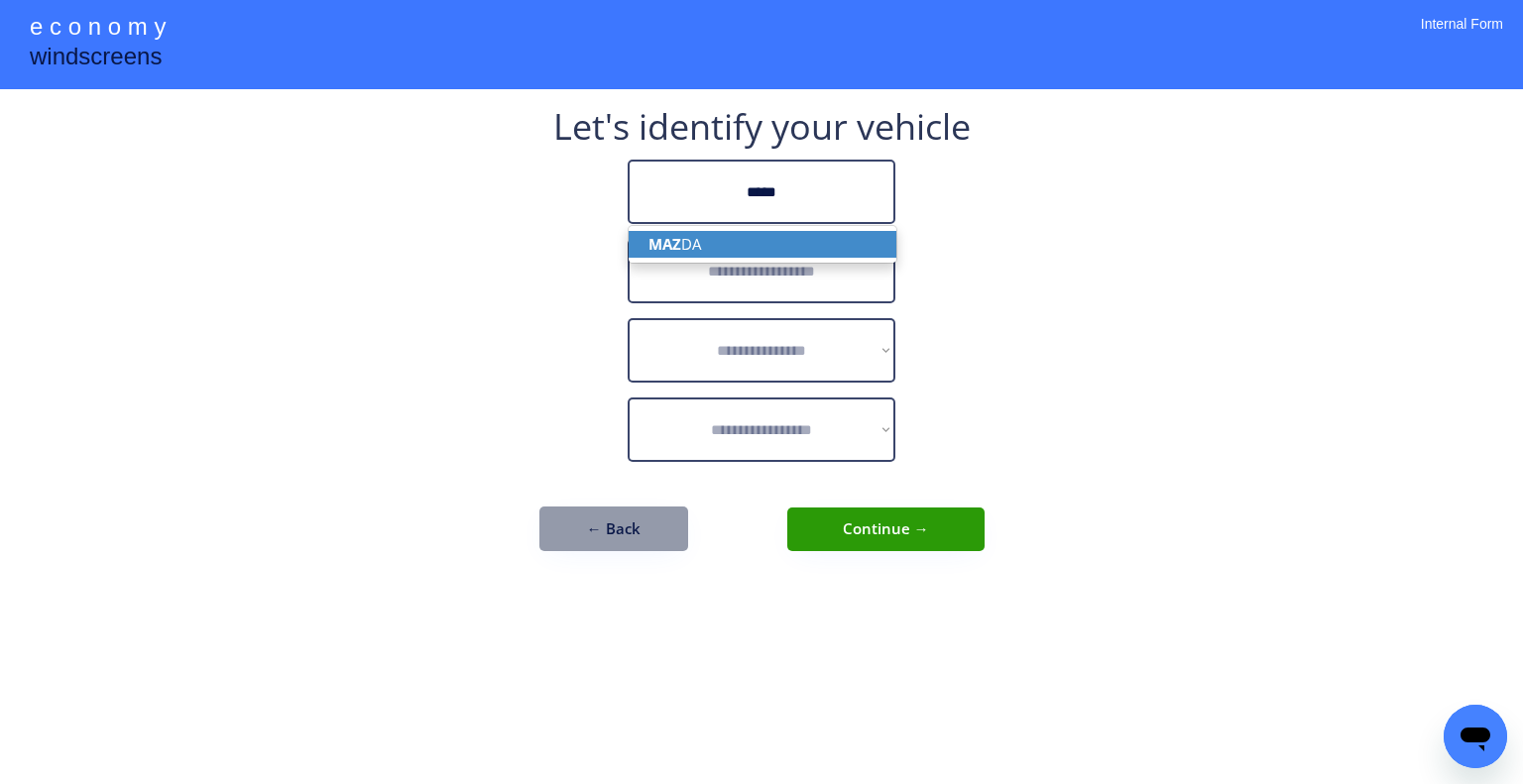 type on "*****" 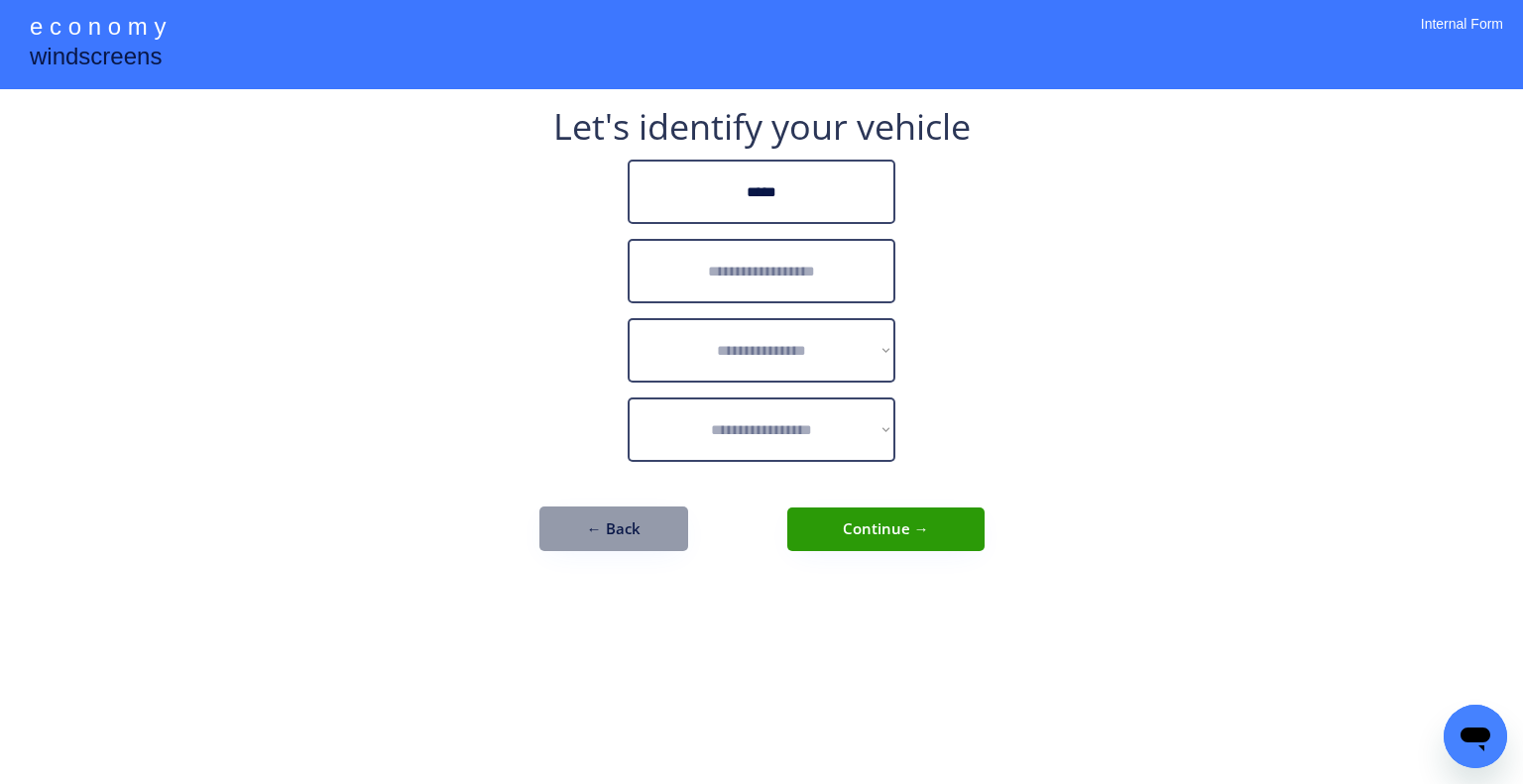 click at bounding box center (762, 271) 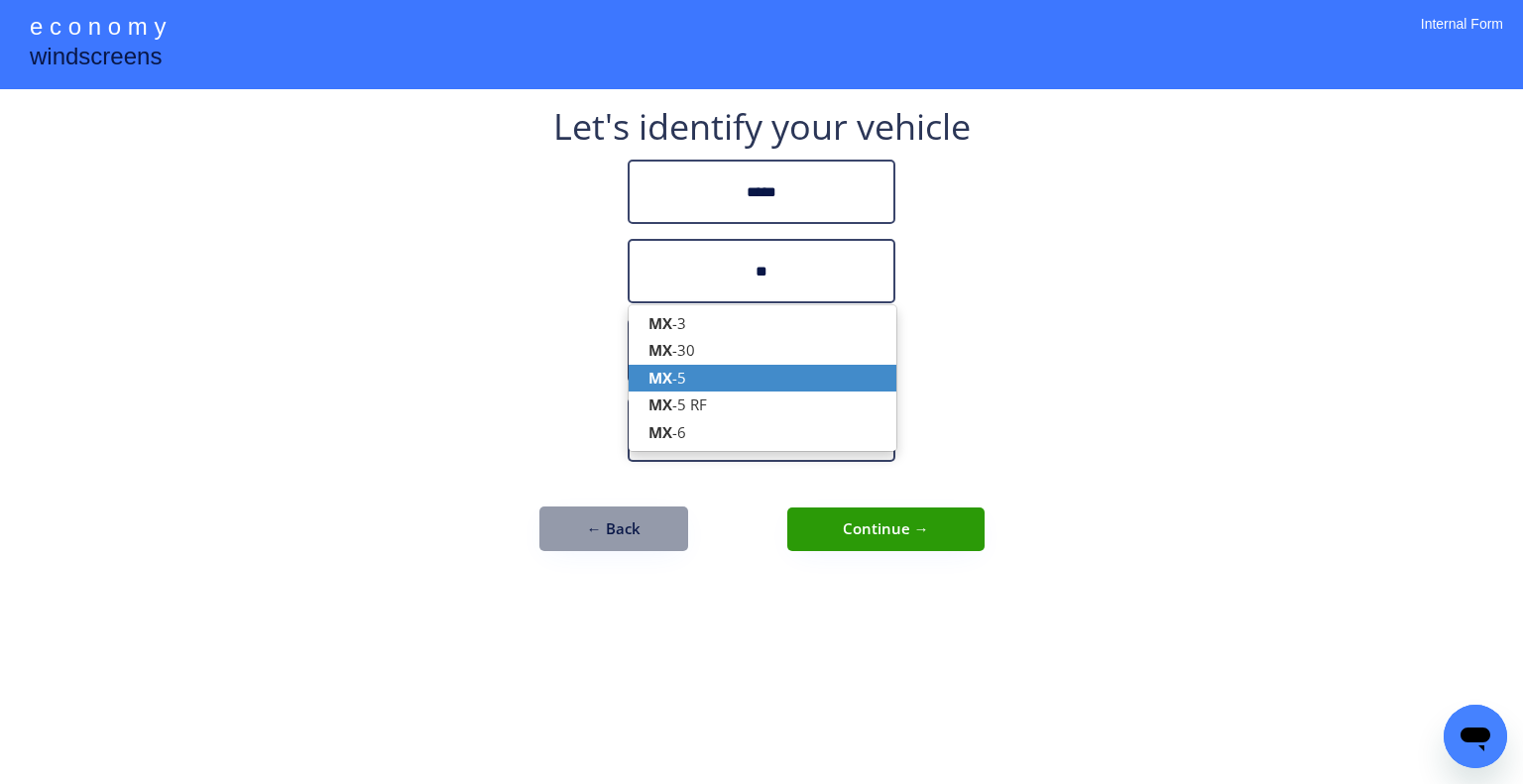 click on "MX -5" at bounding box center [762, 378] 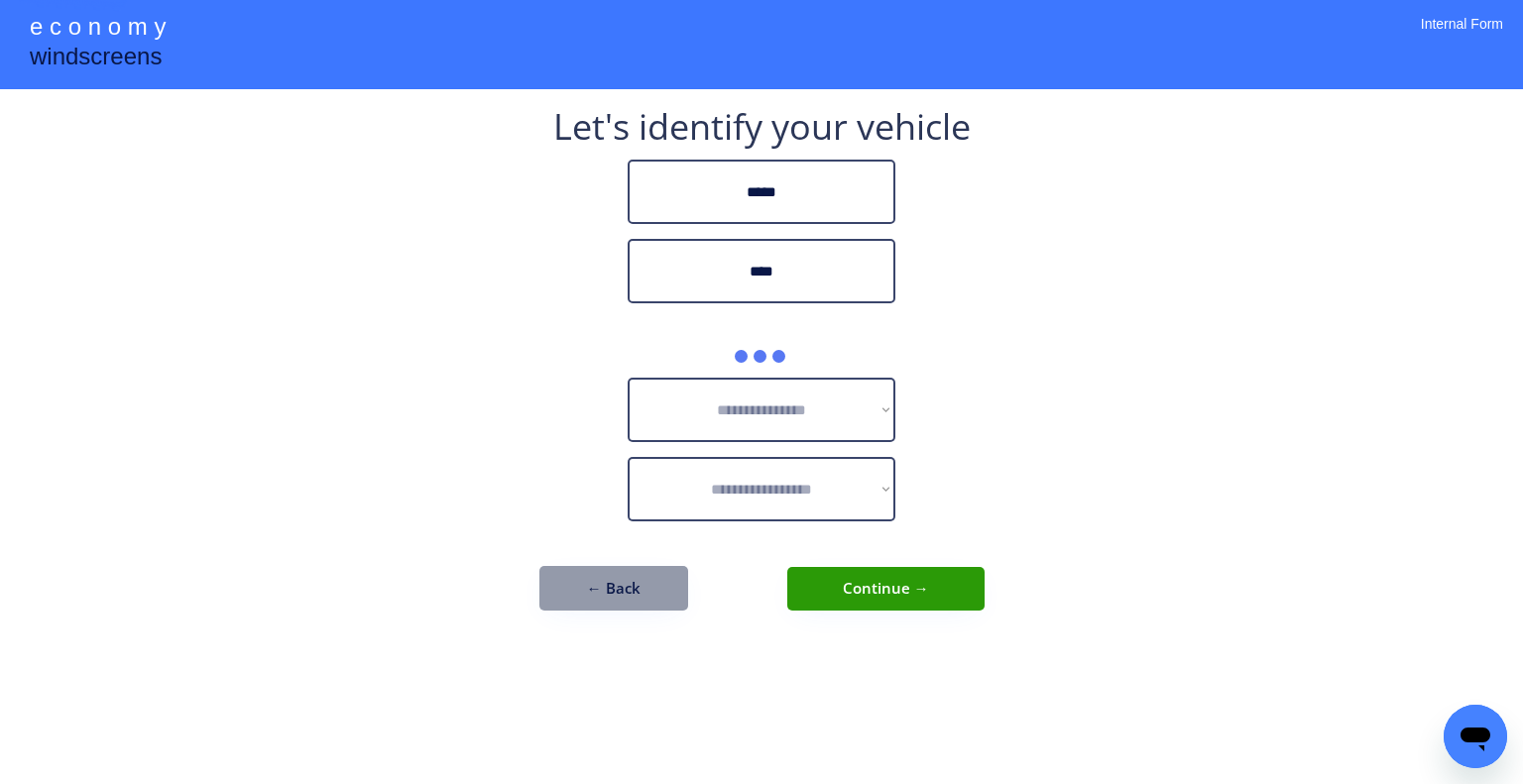 type on "****" 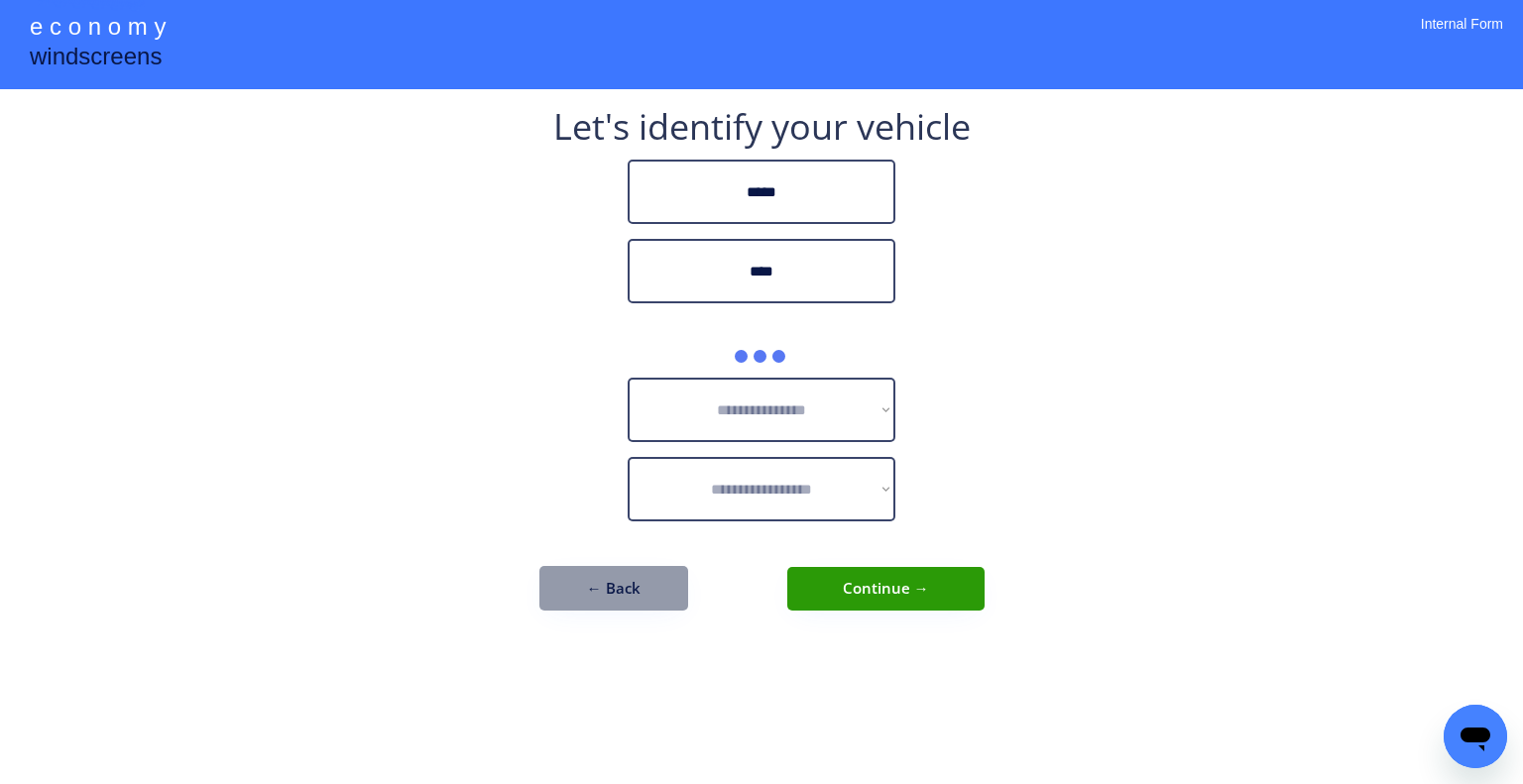 click on "**********" at bounding box center [762, 370] 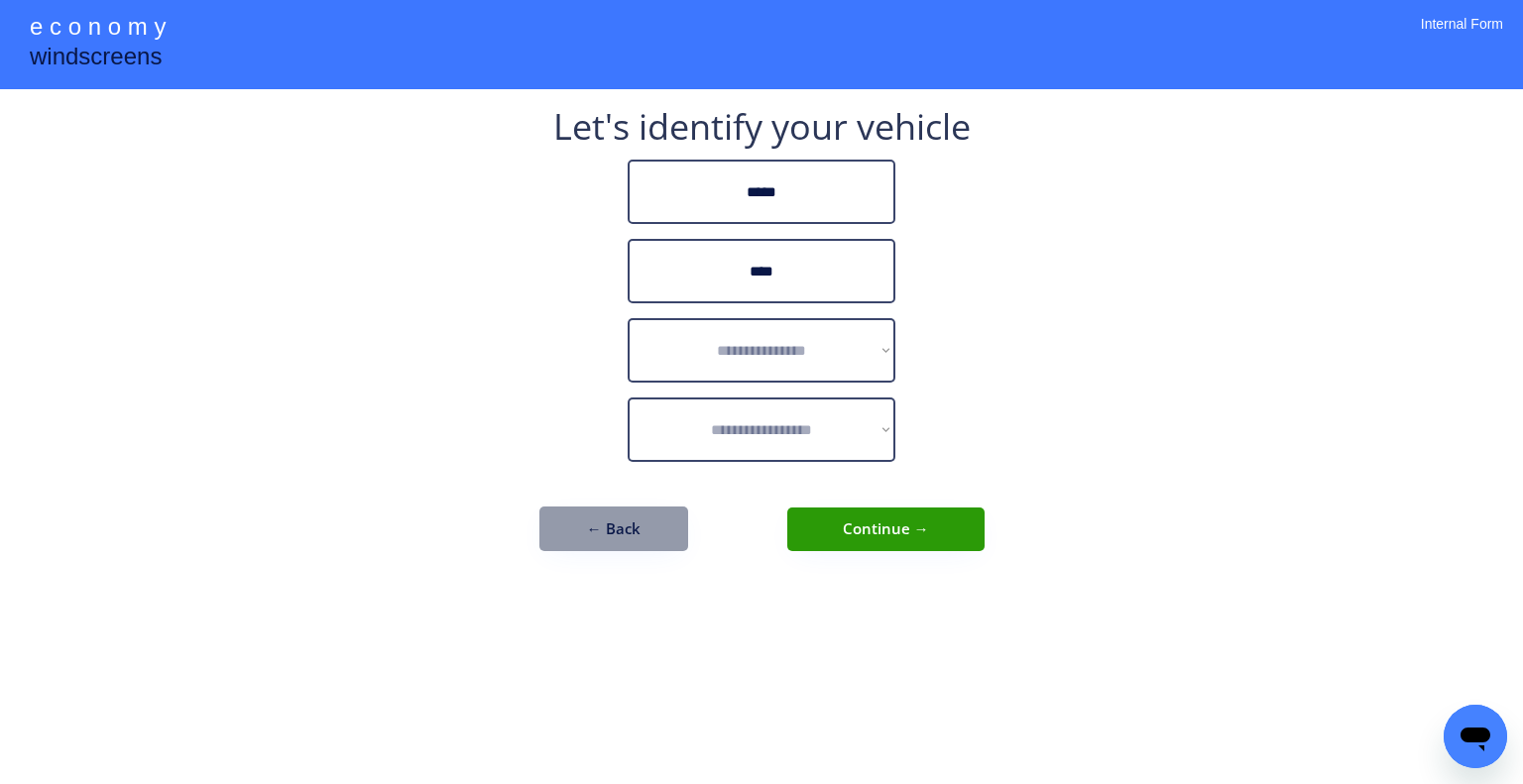 click on "**********" at bounding box center (762, 350) 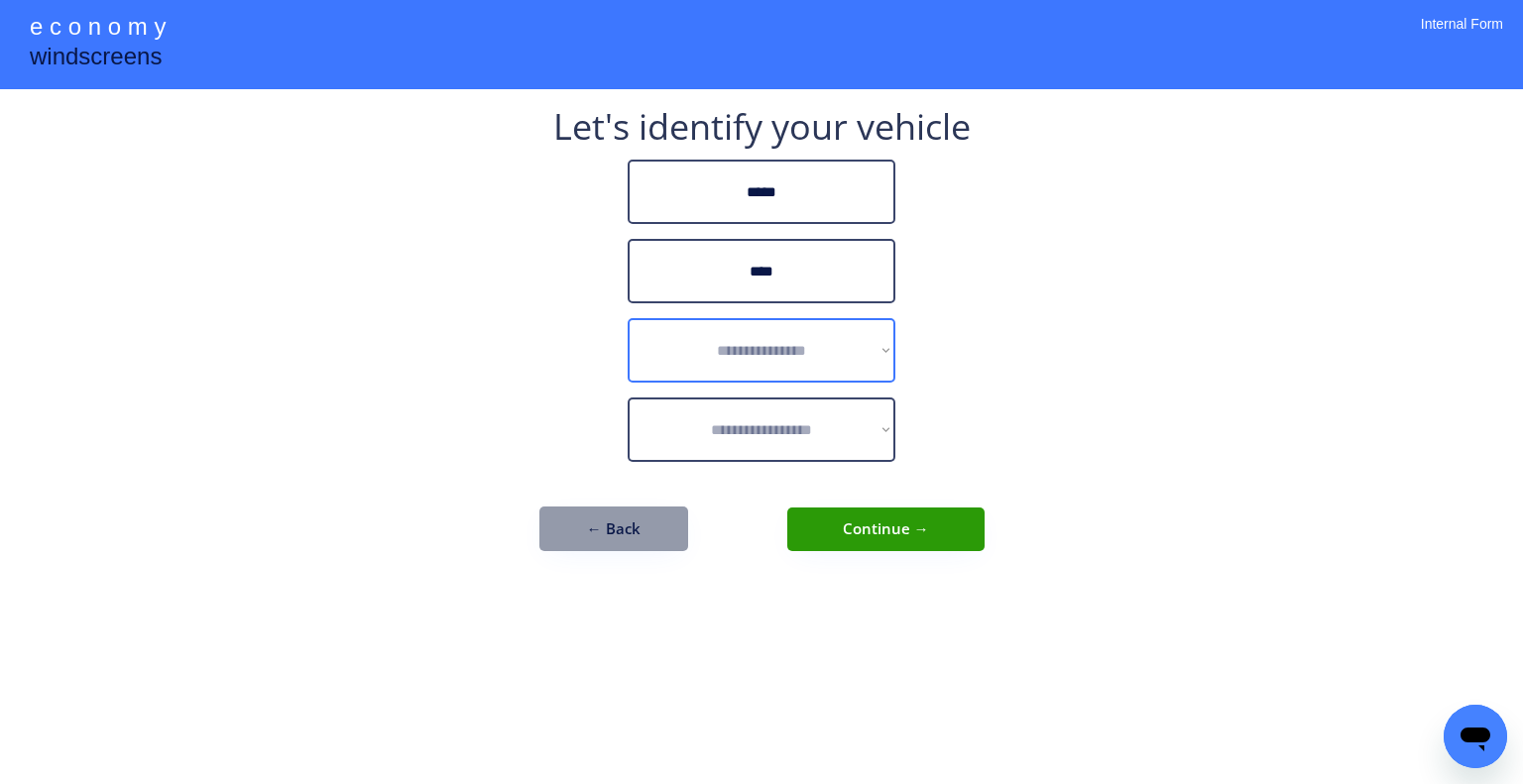 select on "******" 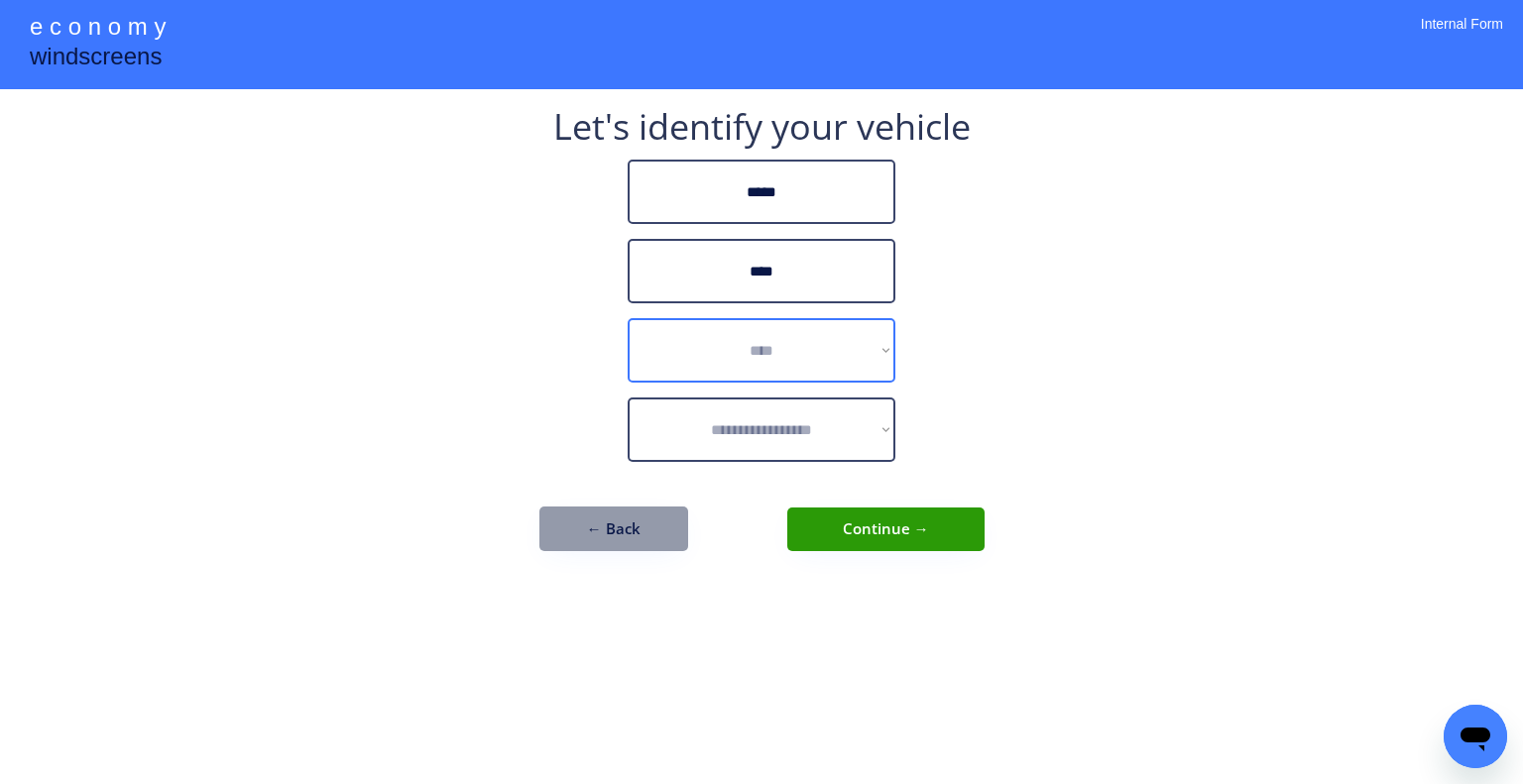 click on "**********" at bounding box center (762, 350) 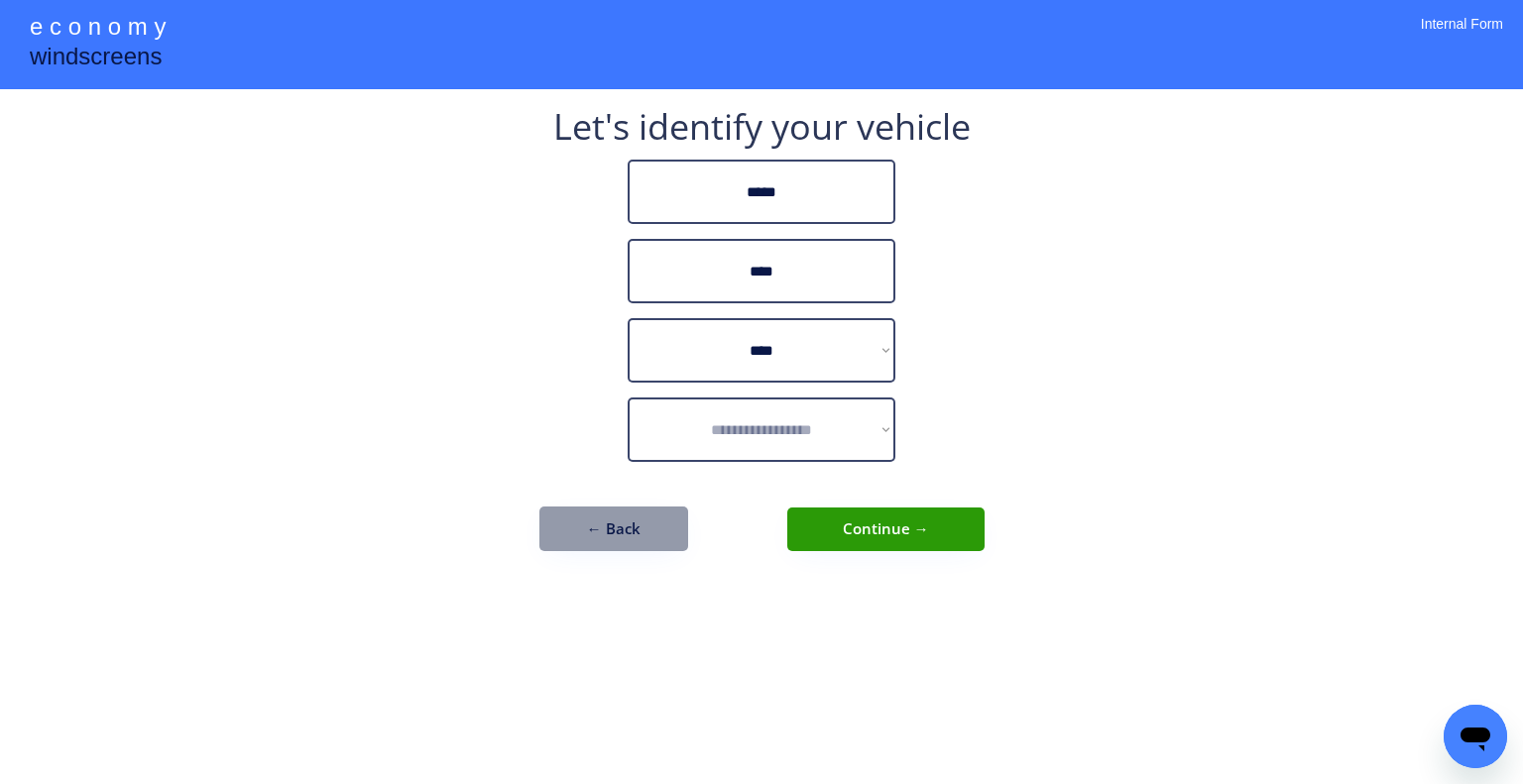 click on "**********" at bounding box center (762, 340) 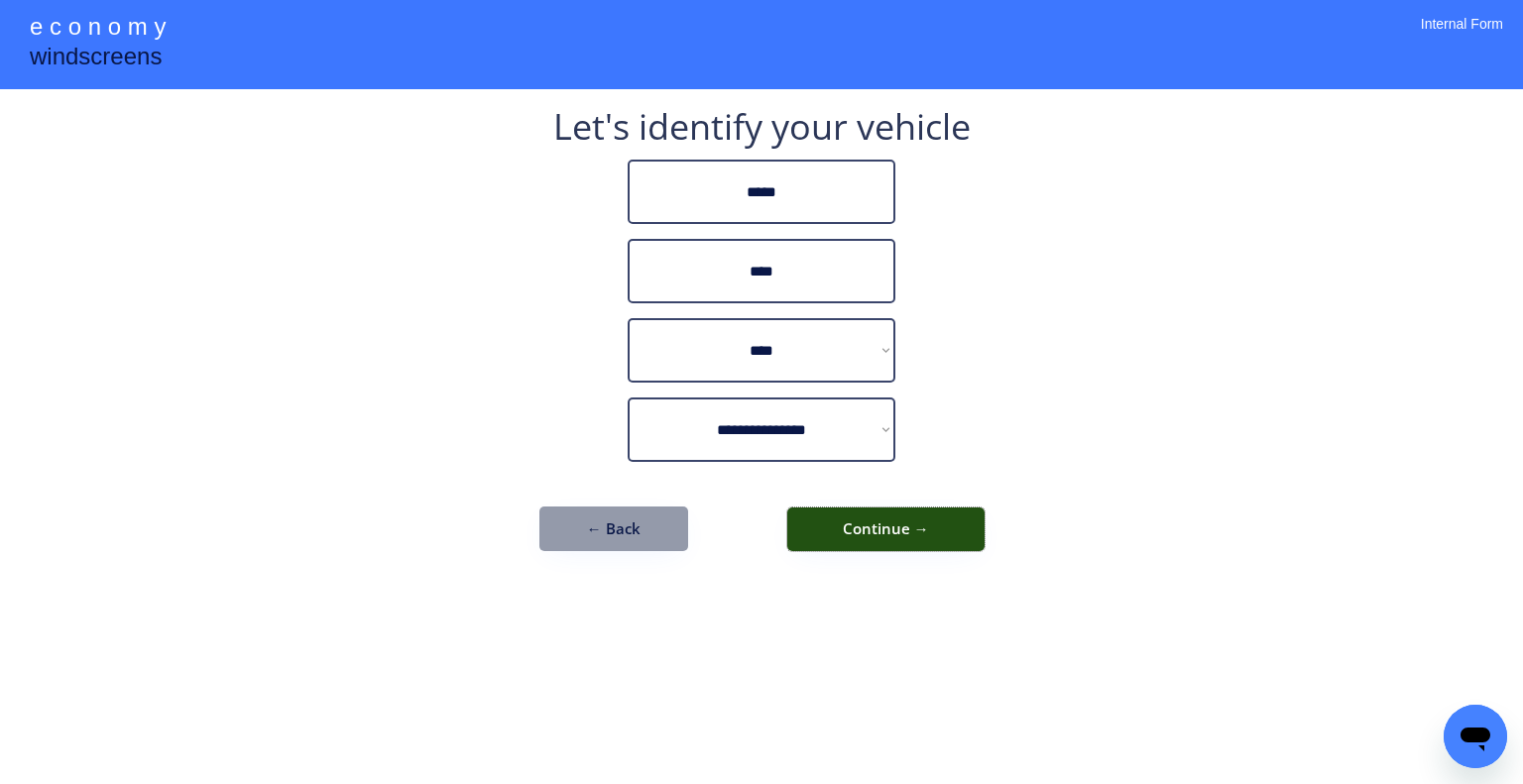 click on "Continue    →" at bounding box center [885, 529] 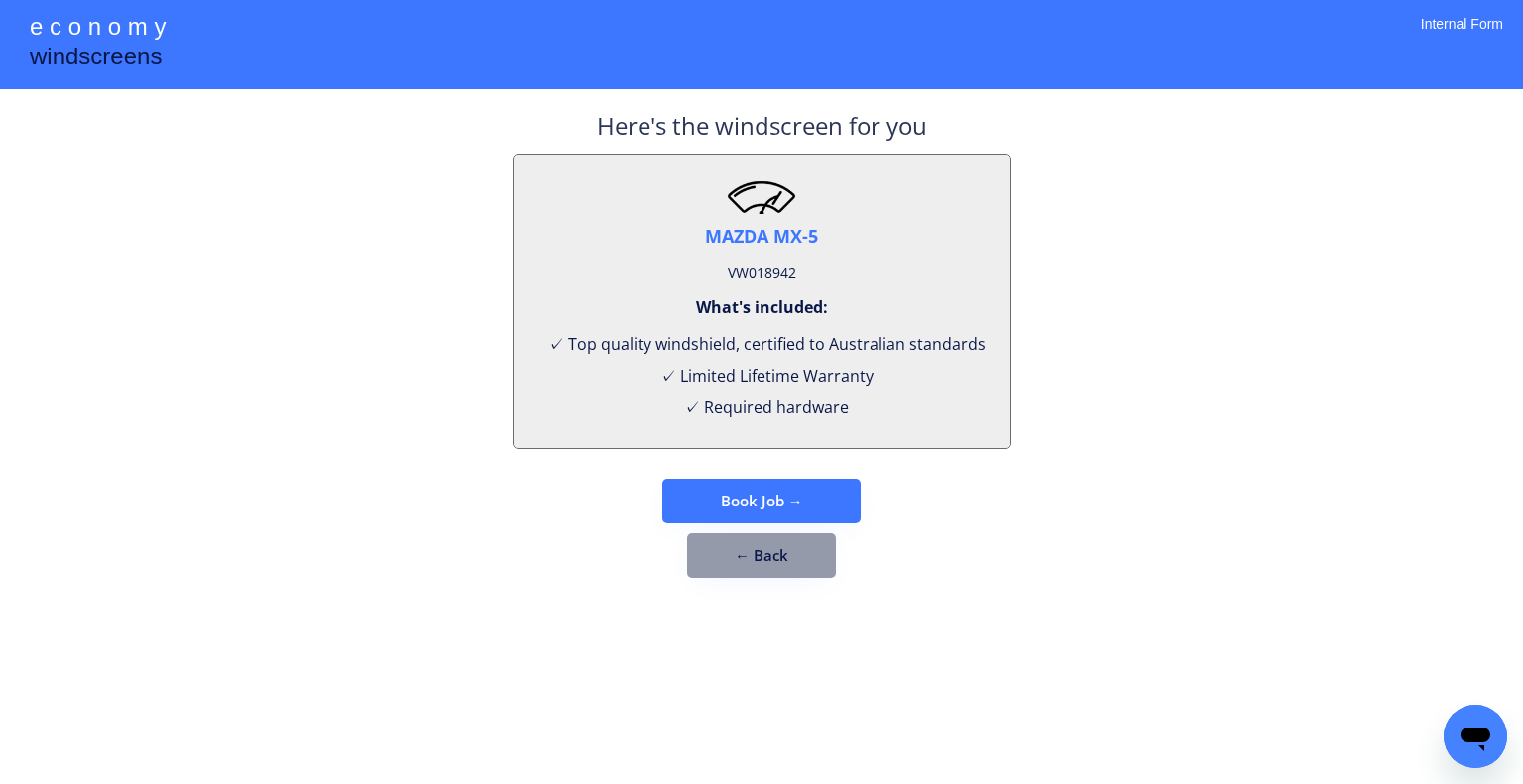 click on "**********" at bounding box center [762, 392] 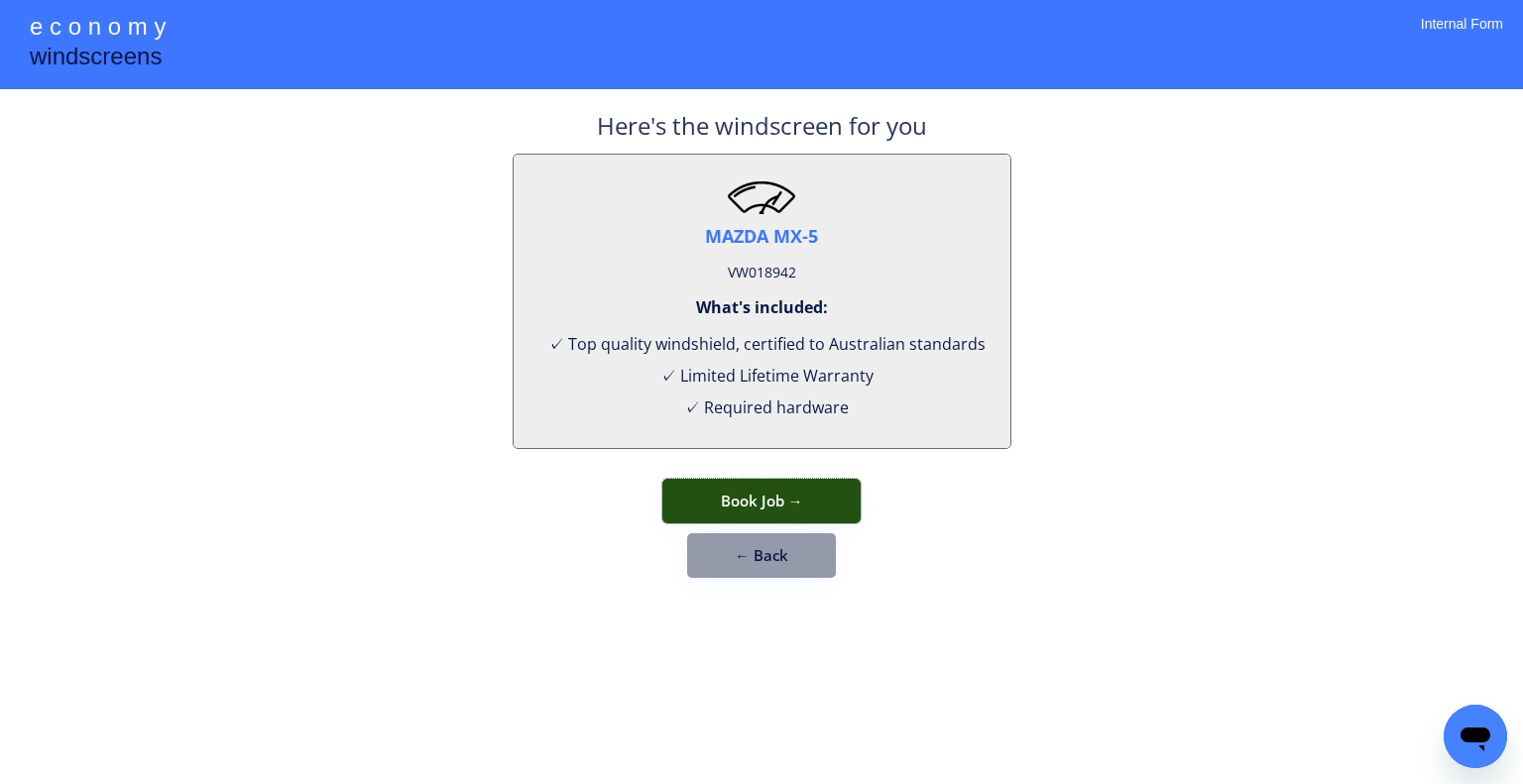 click on "Book Job    →" at bounding box center (762, 501) 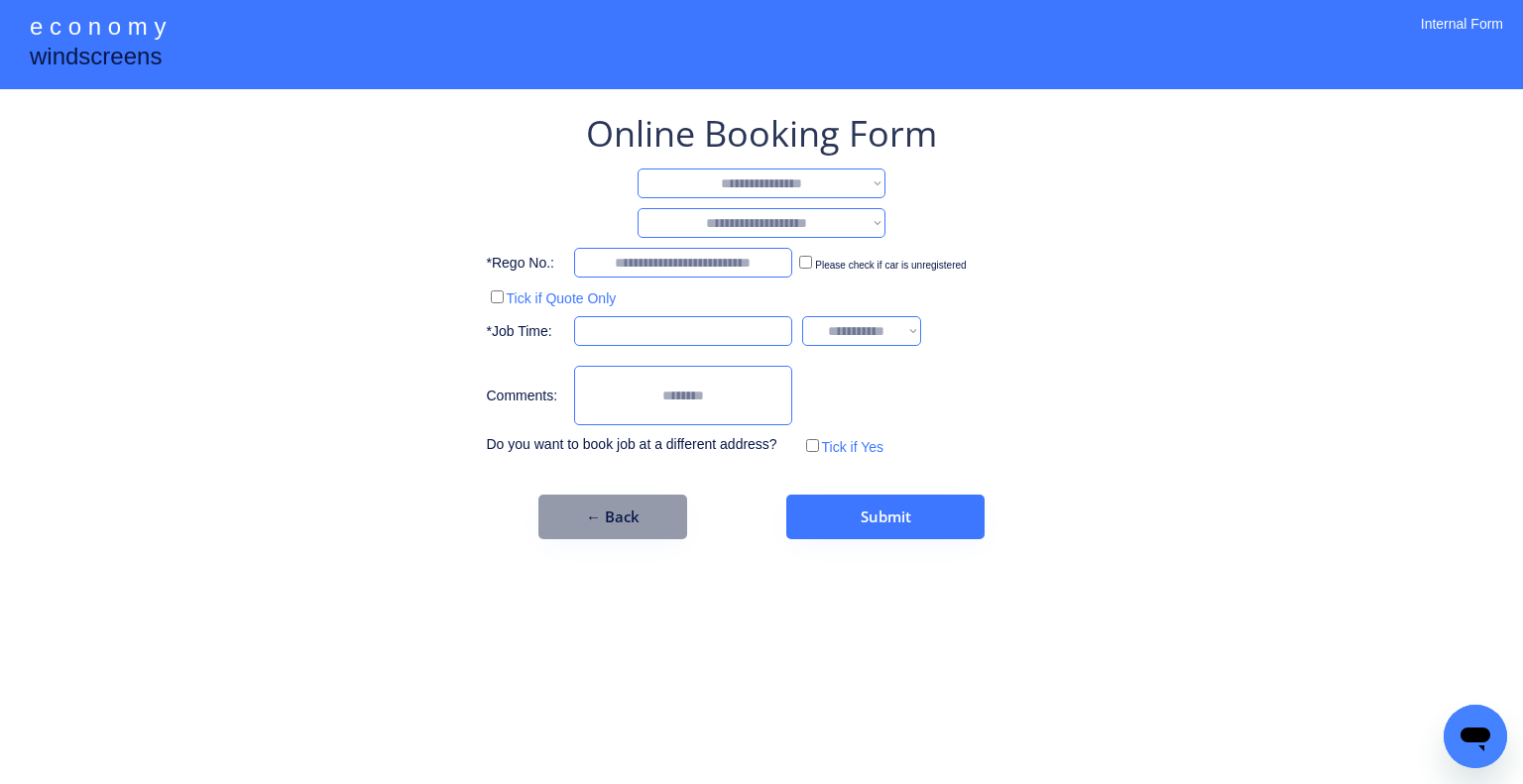 click on "**********" at bounding box center (762, 183) 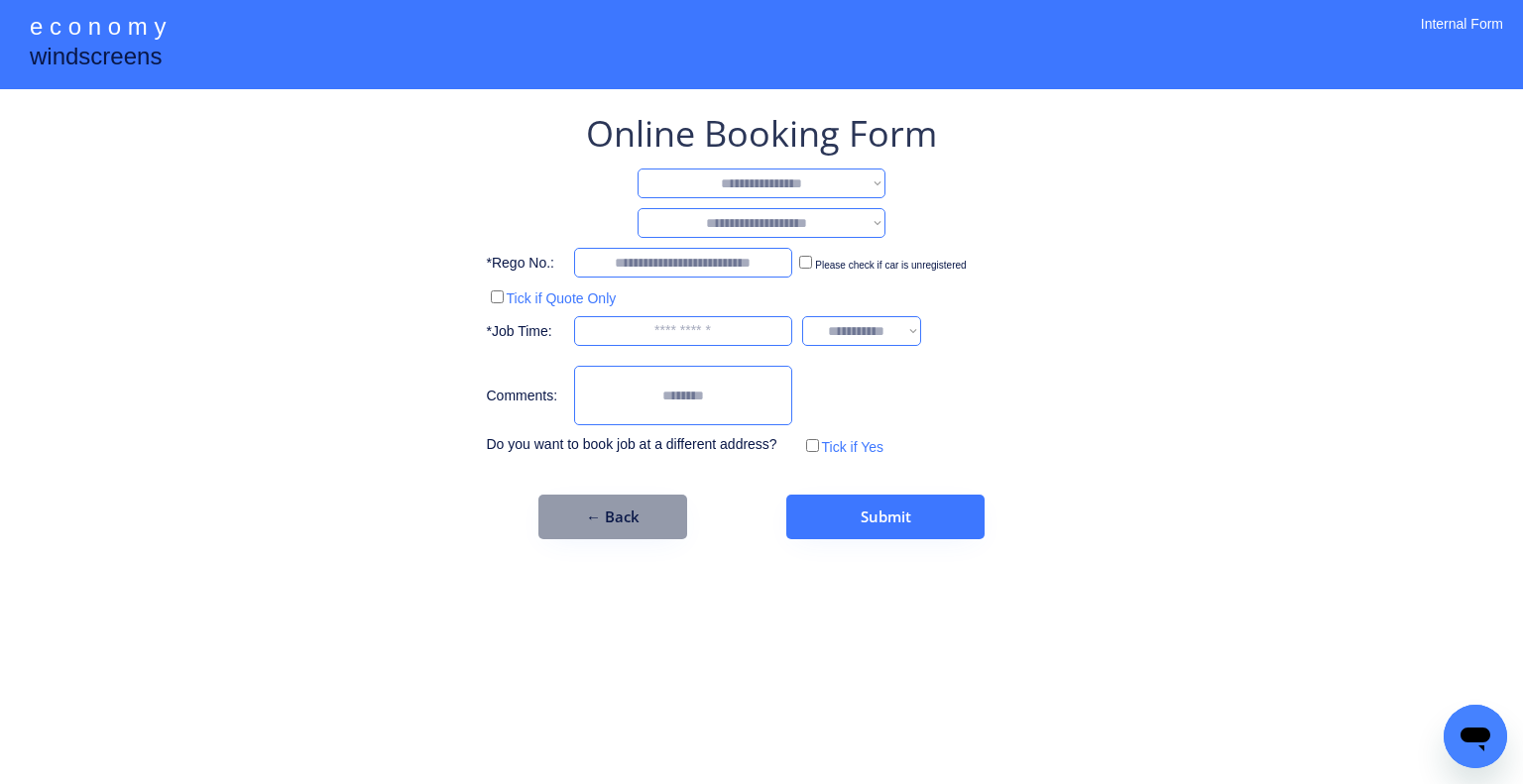 select on "**********" 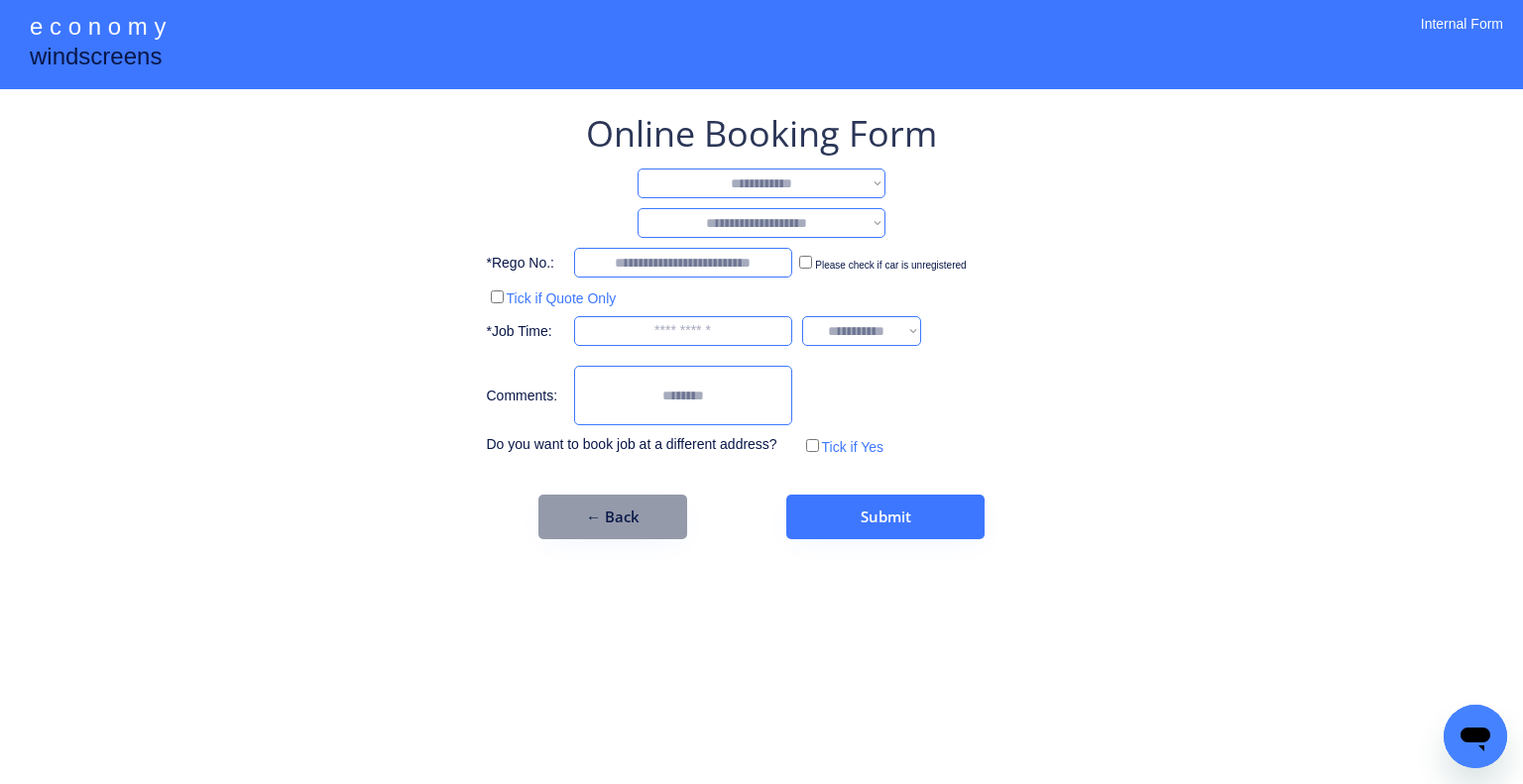 click on "**********" at bounding box center (762, 183) 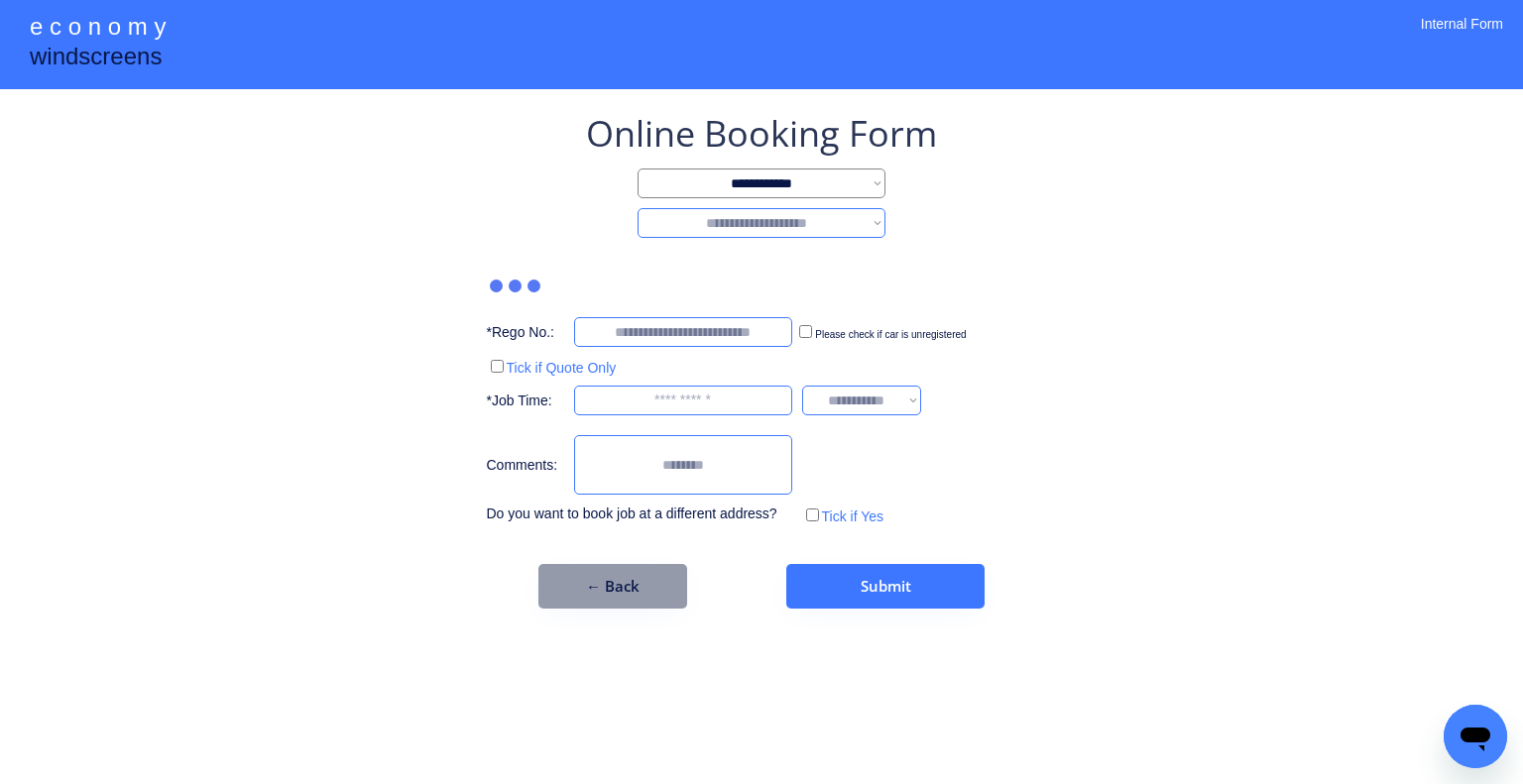 click on "**********" at bounding box center [762, 359] 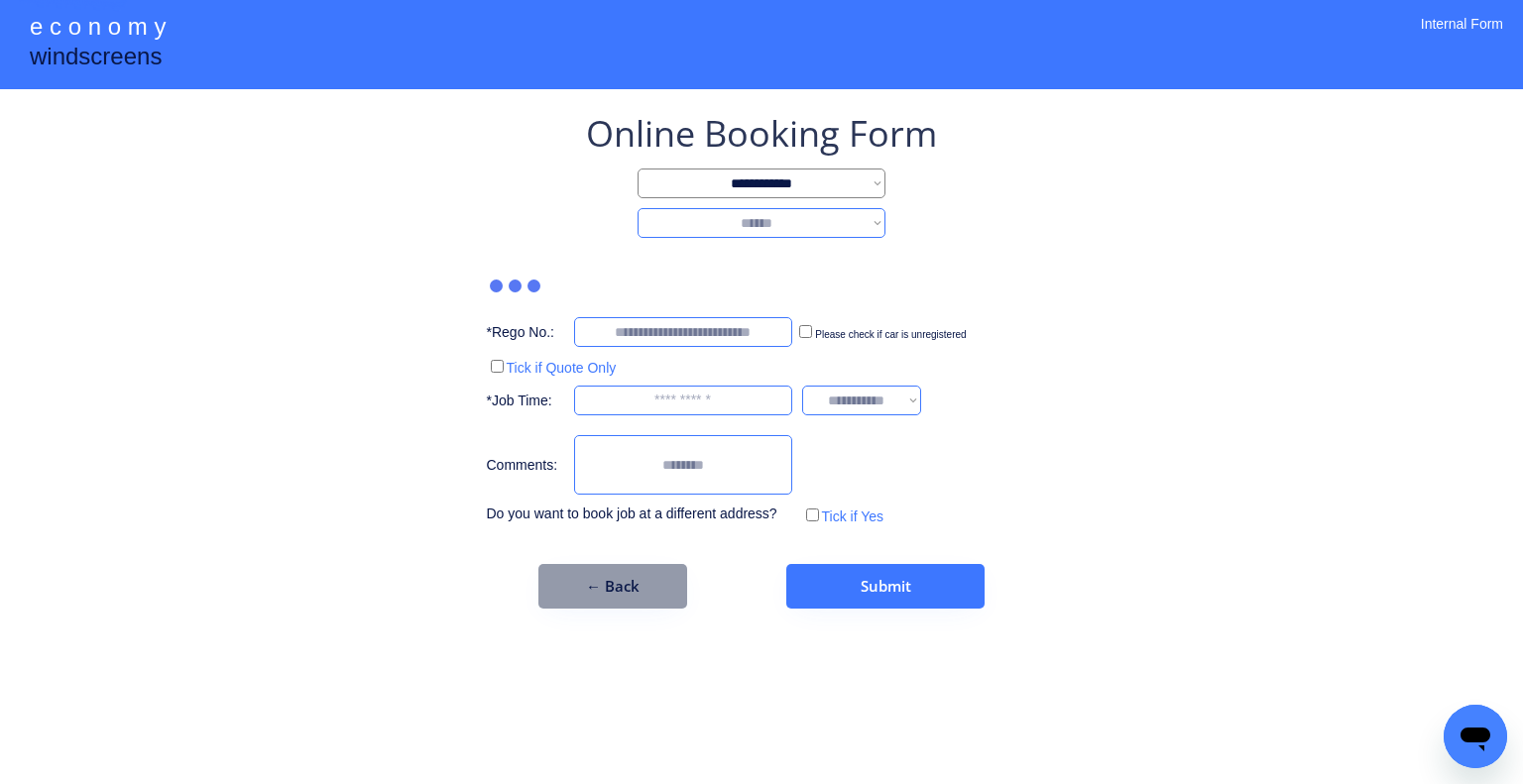 click on "**********" at bounding box center [762, 223] 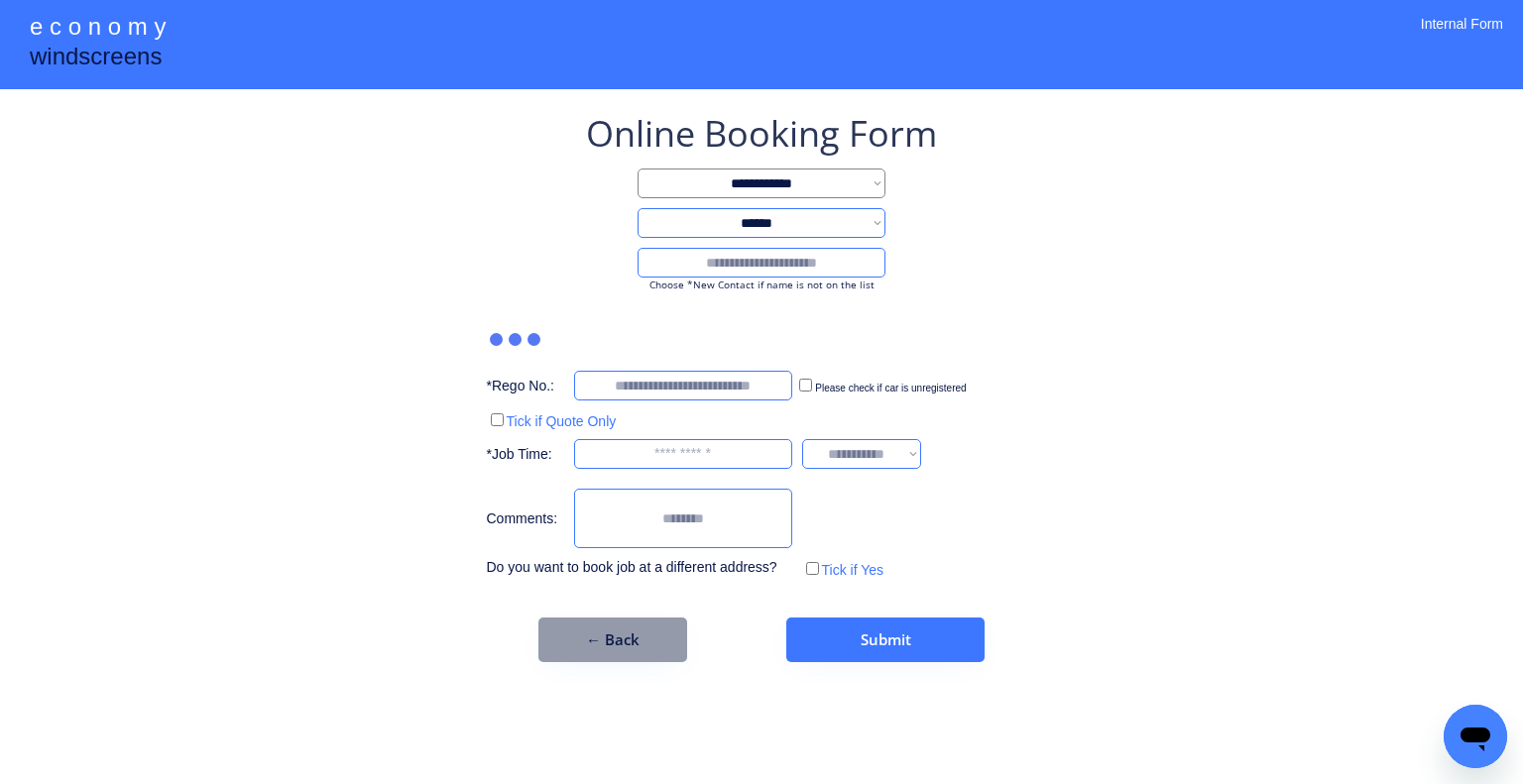 click at bounding box center (762, 263) 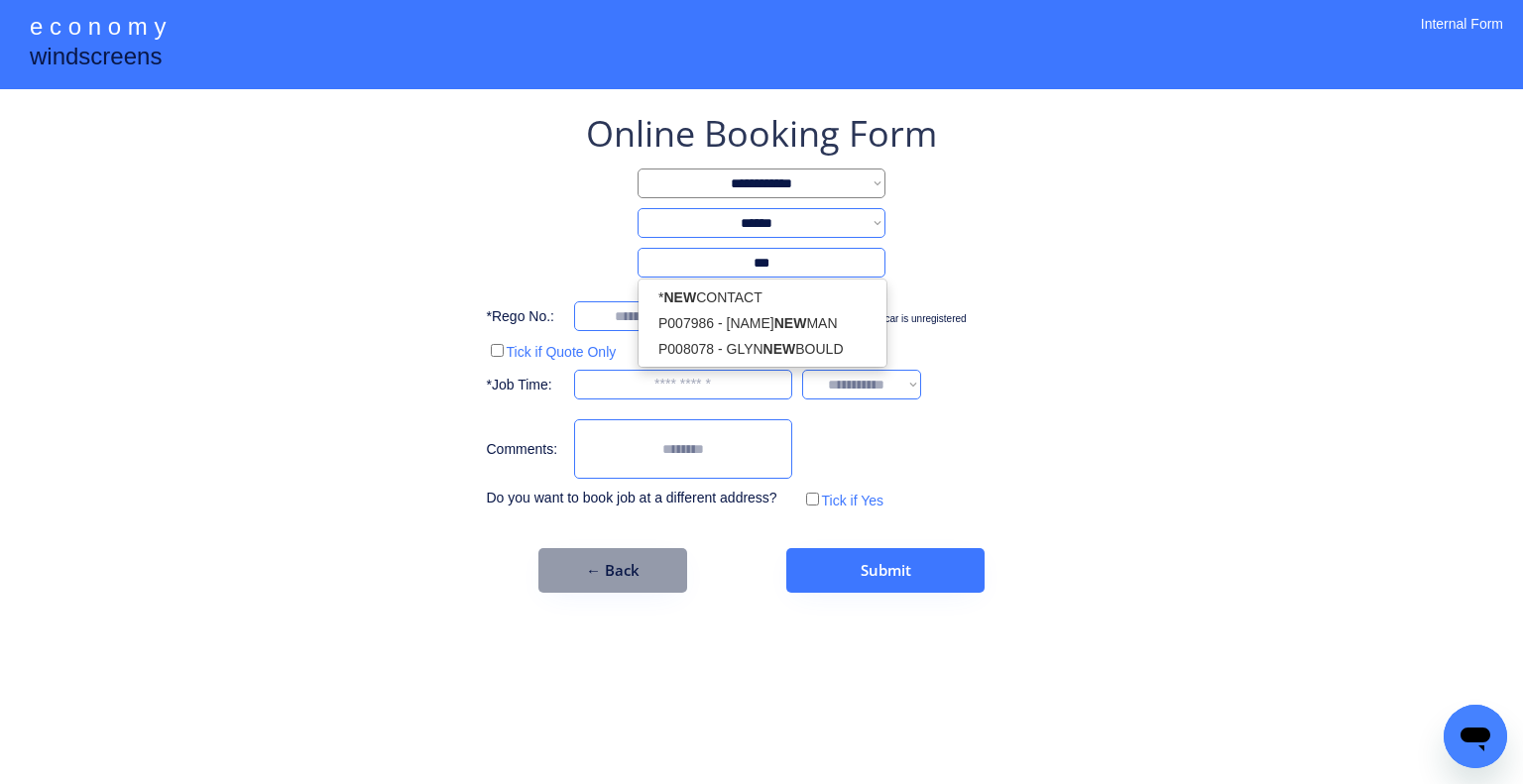 click on "* NEW  CONTACT P007986 - PAUL  NEW MAN P008078 - GLYN  NEW BOULD" at bounding box center [762, 323] 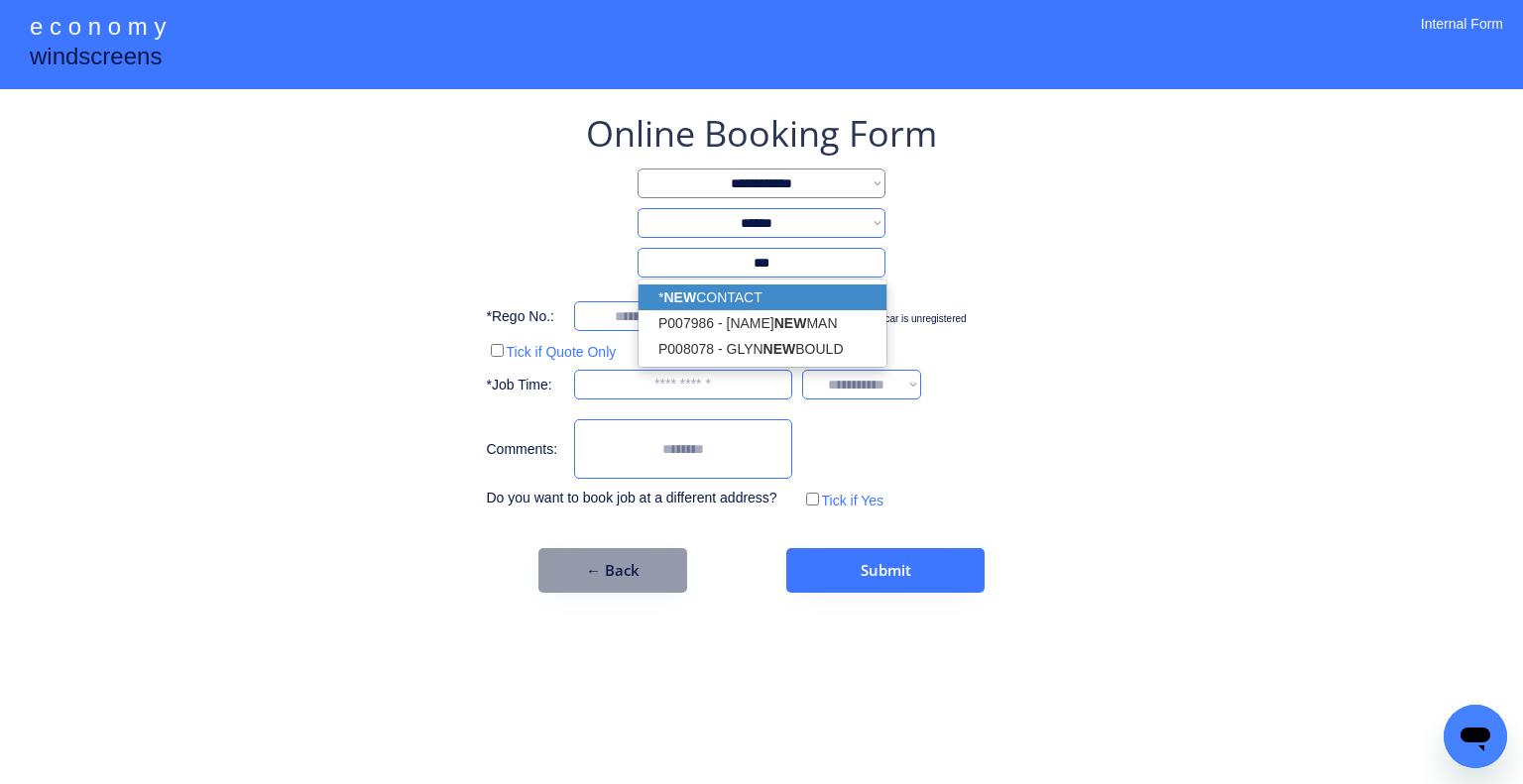 click on "* NEW  CONTACT" at bounding box center [762, 297] 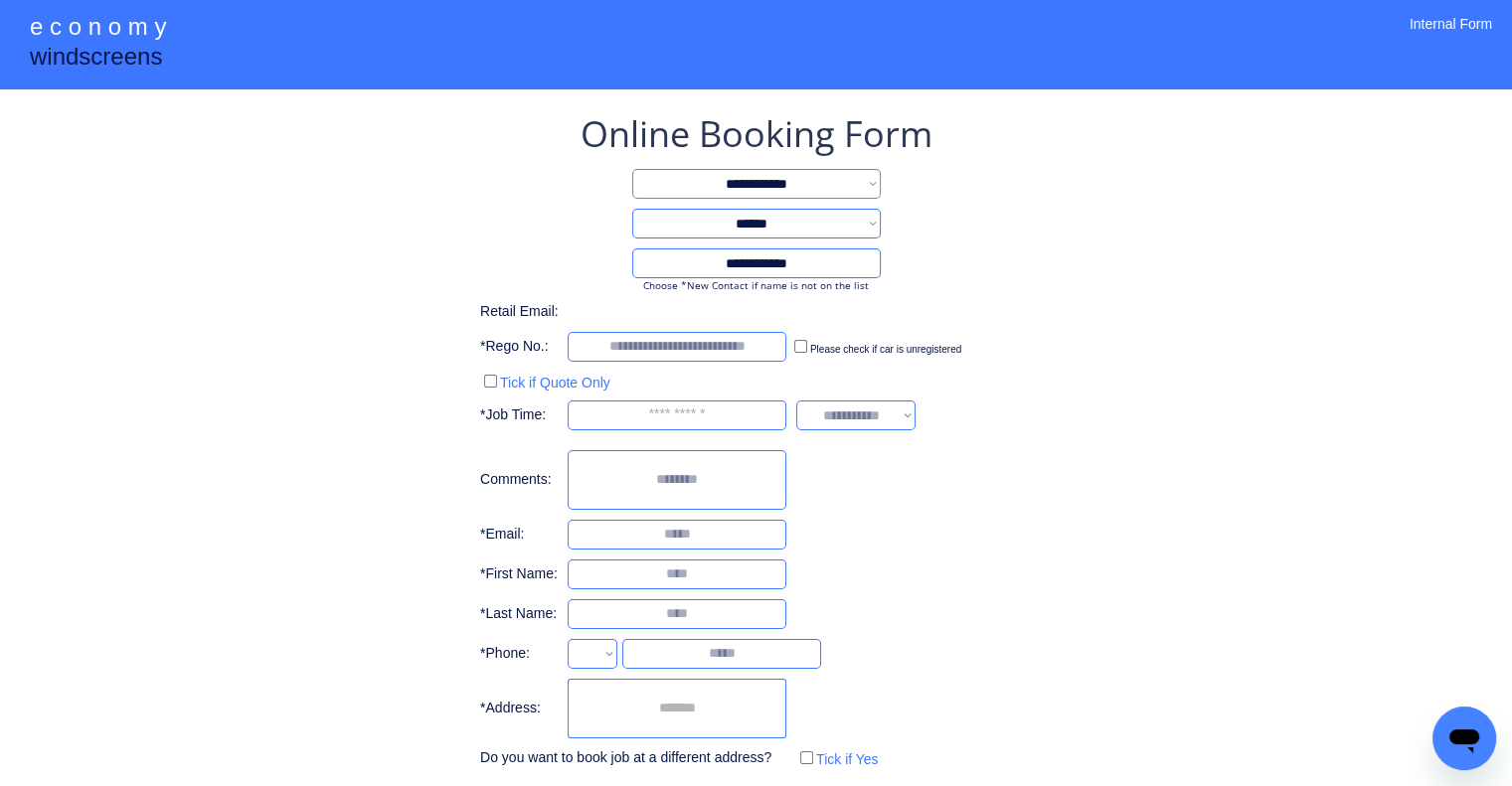 type on "**********" 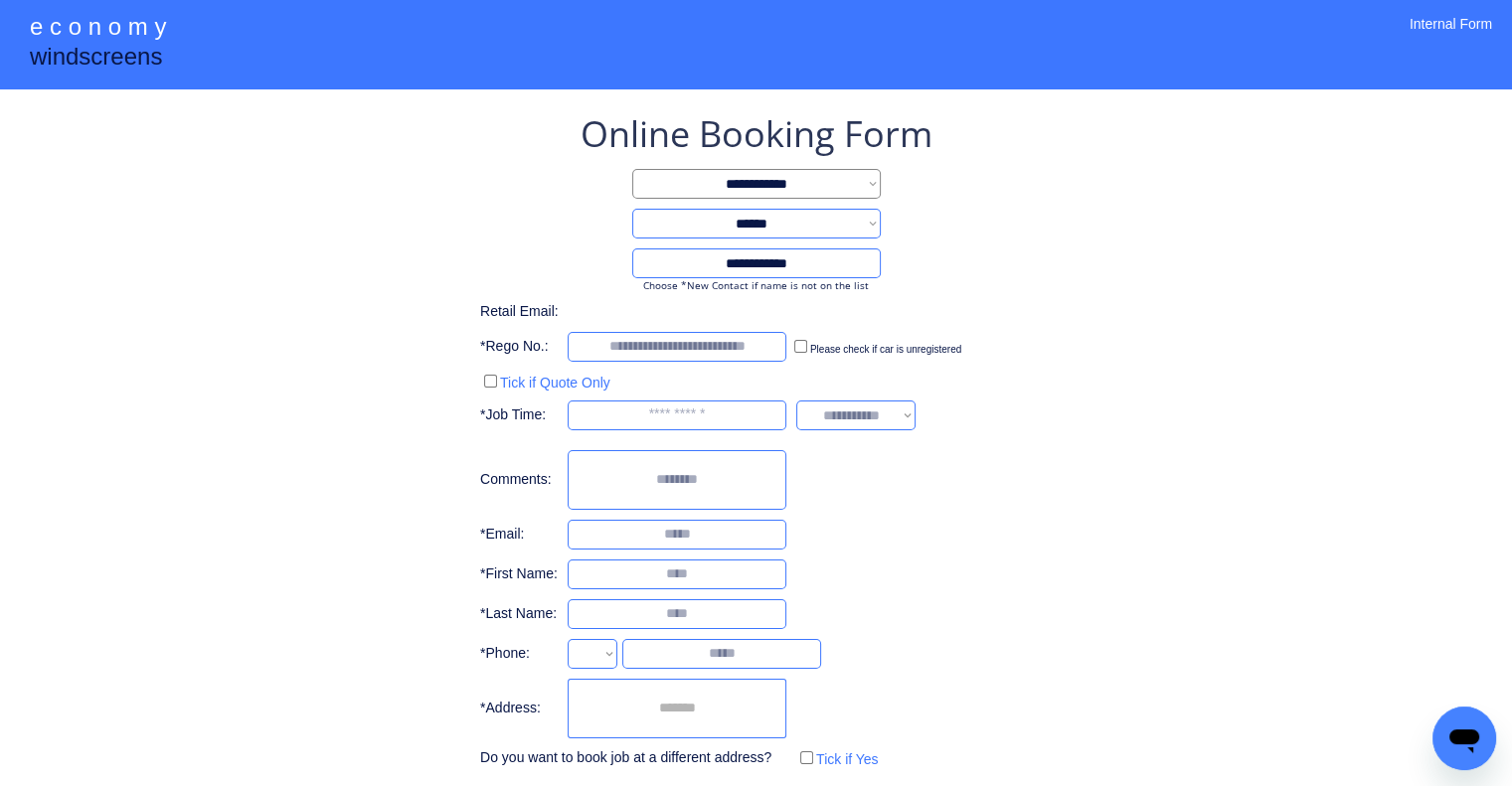 click on "**********" at bounding box center [756, 481] 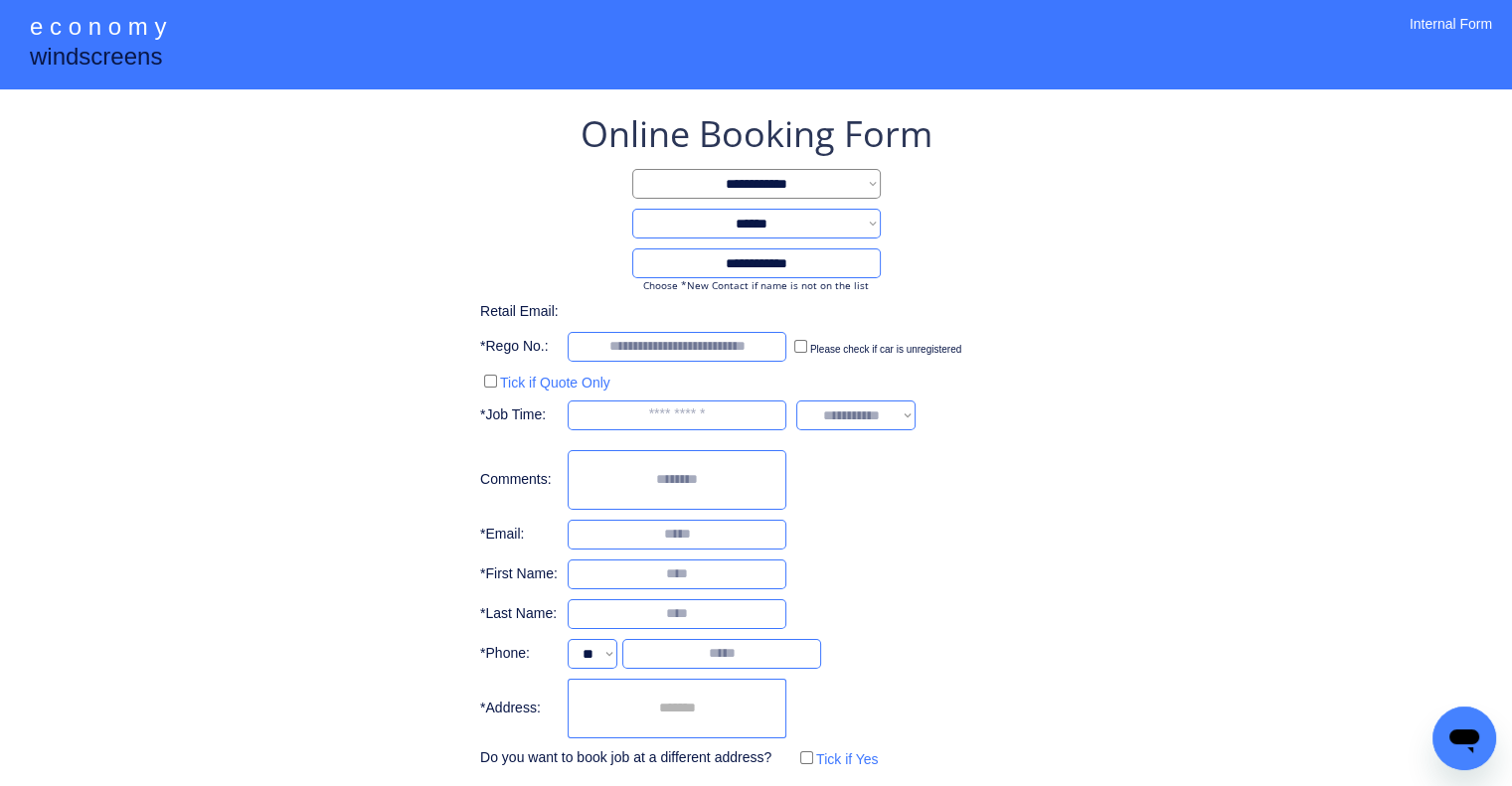 click on "**********" at bounding box center (756, 481) 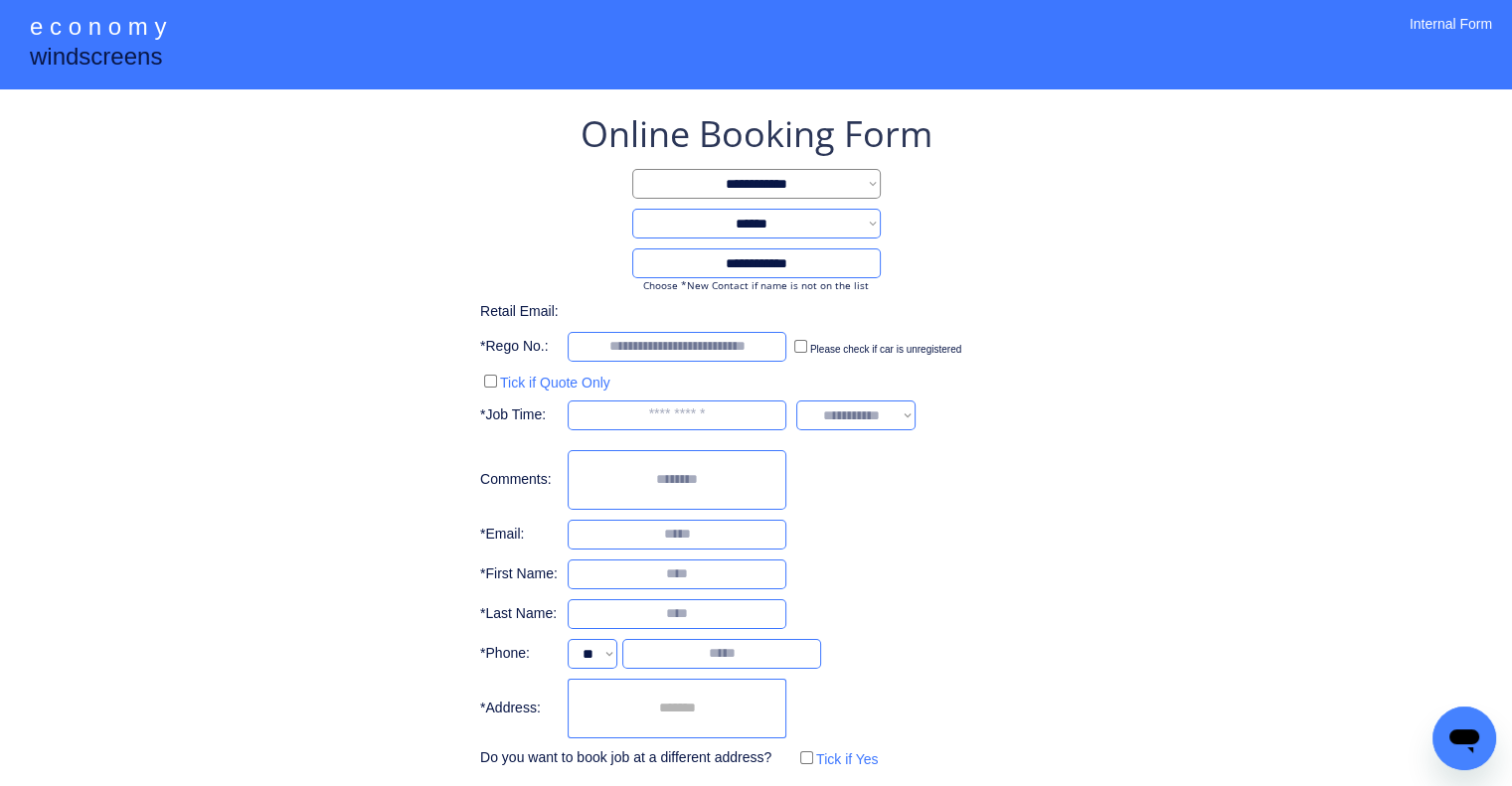 click at bounding box center (677, 708) 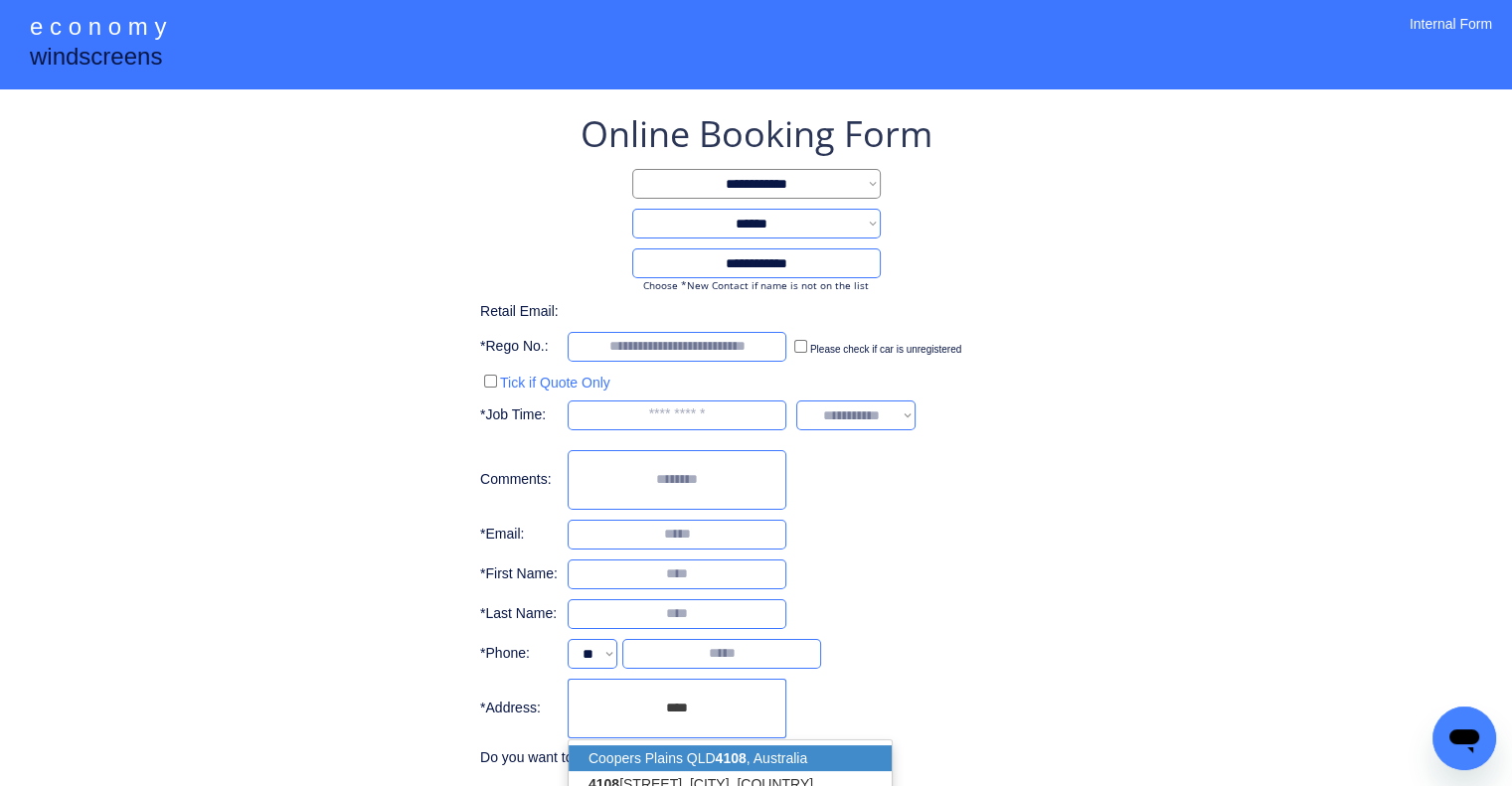 drag, startPoint x: 816, startPoint y: 746, endPoint x: 944, endPoint y: 524, distance: 256.25768 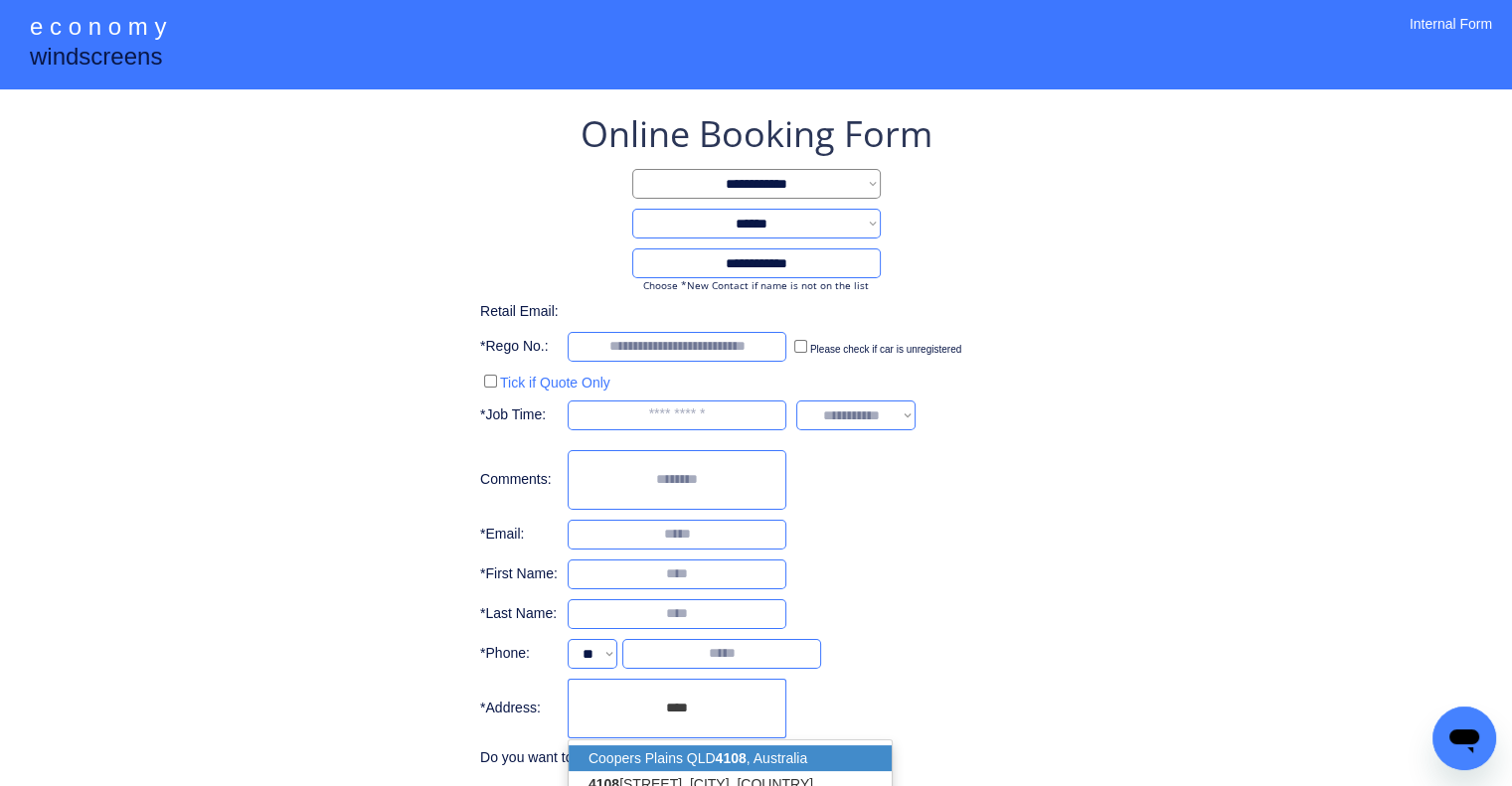 click on "Coopers Plains QLD  4108 , Australia" at bounding box center (730, 758) 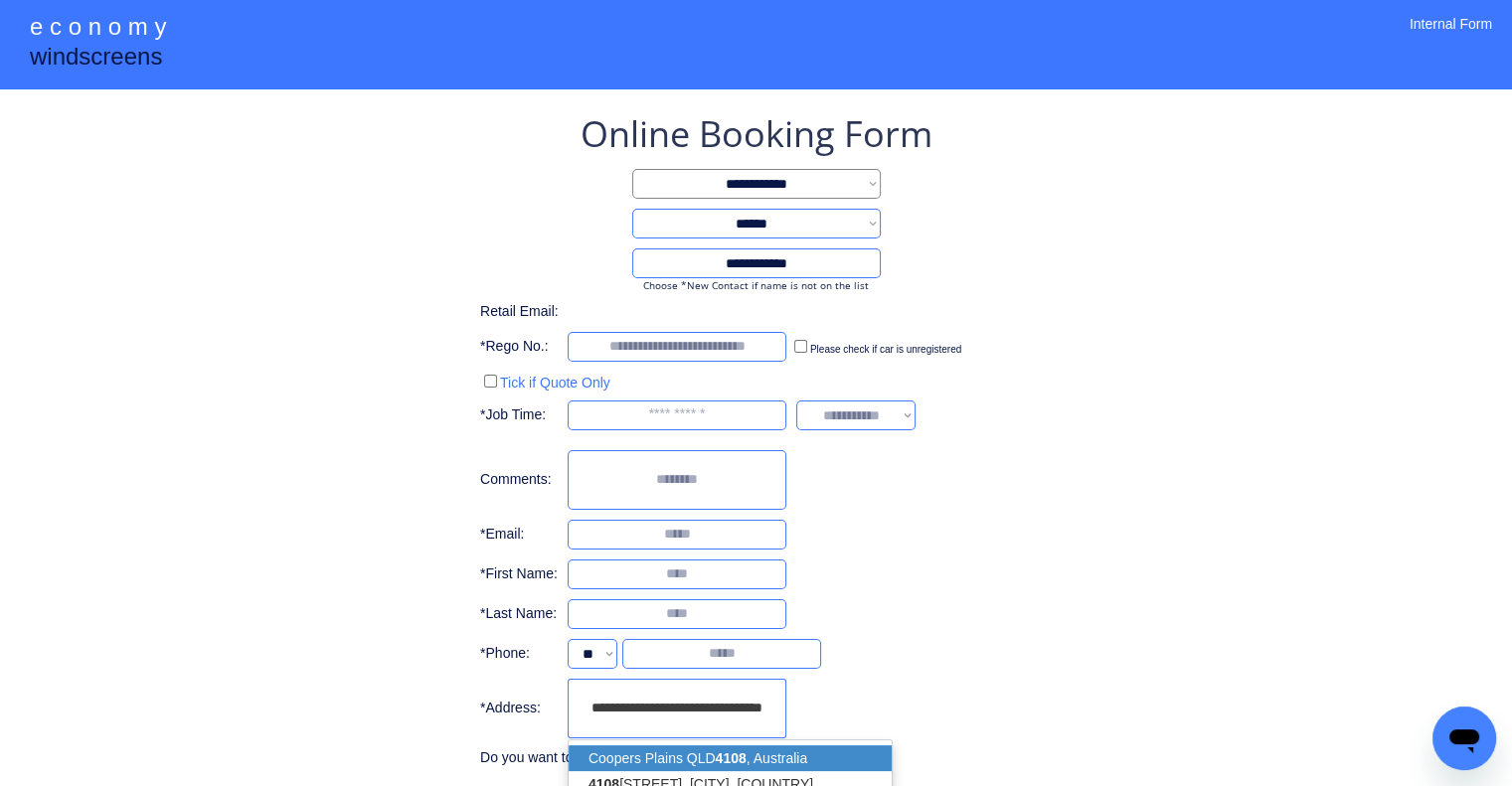 type on "**********" 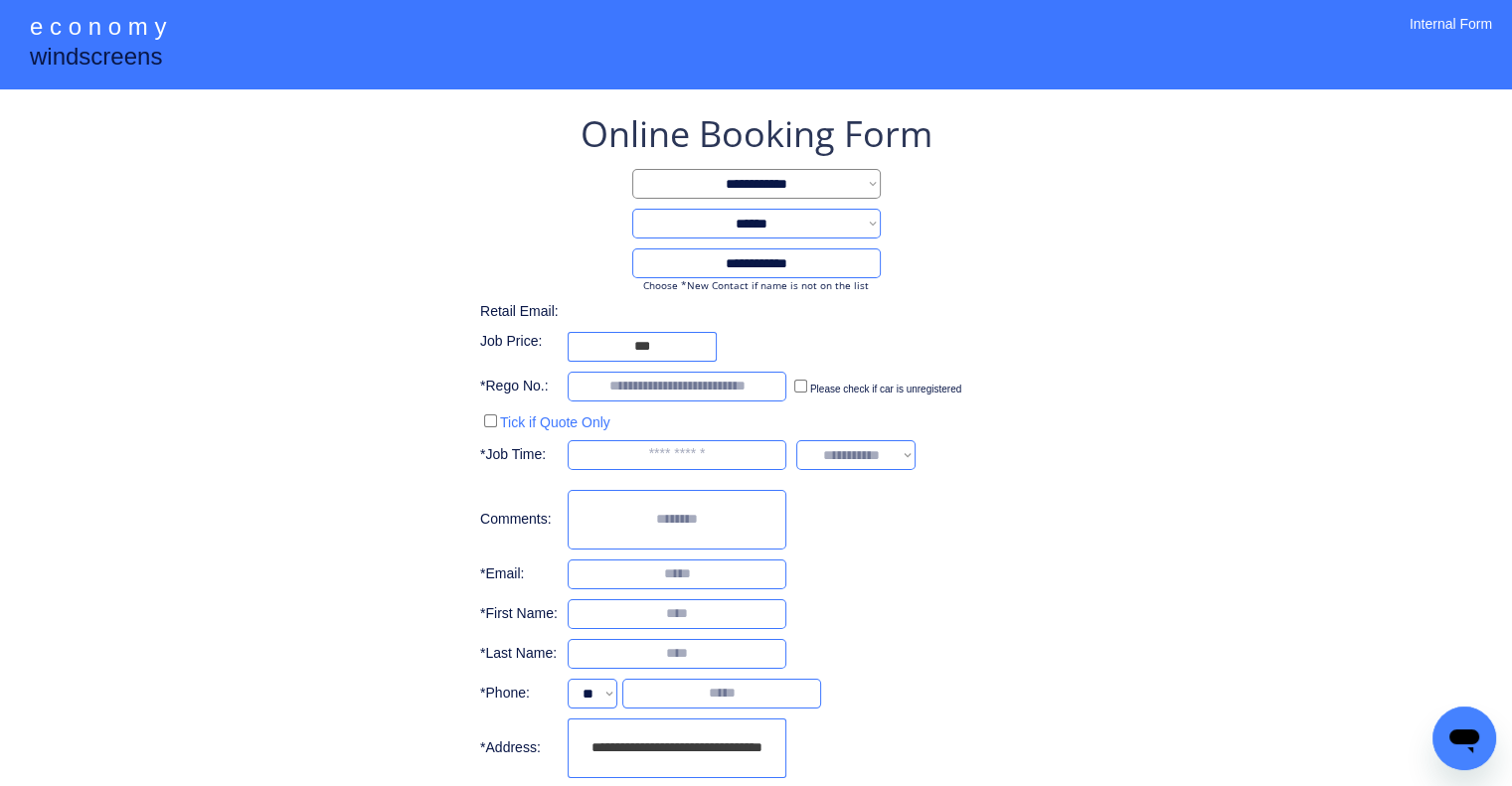 click on "**********" at bounding box center (756, 515) 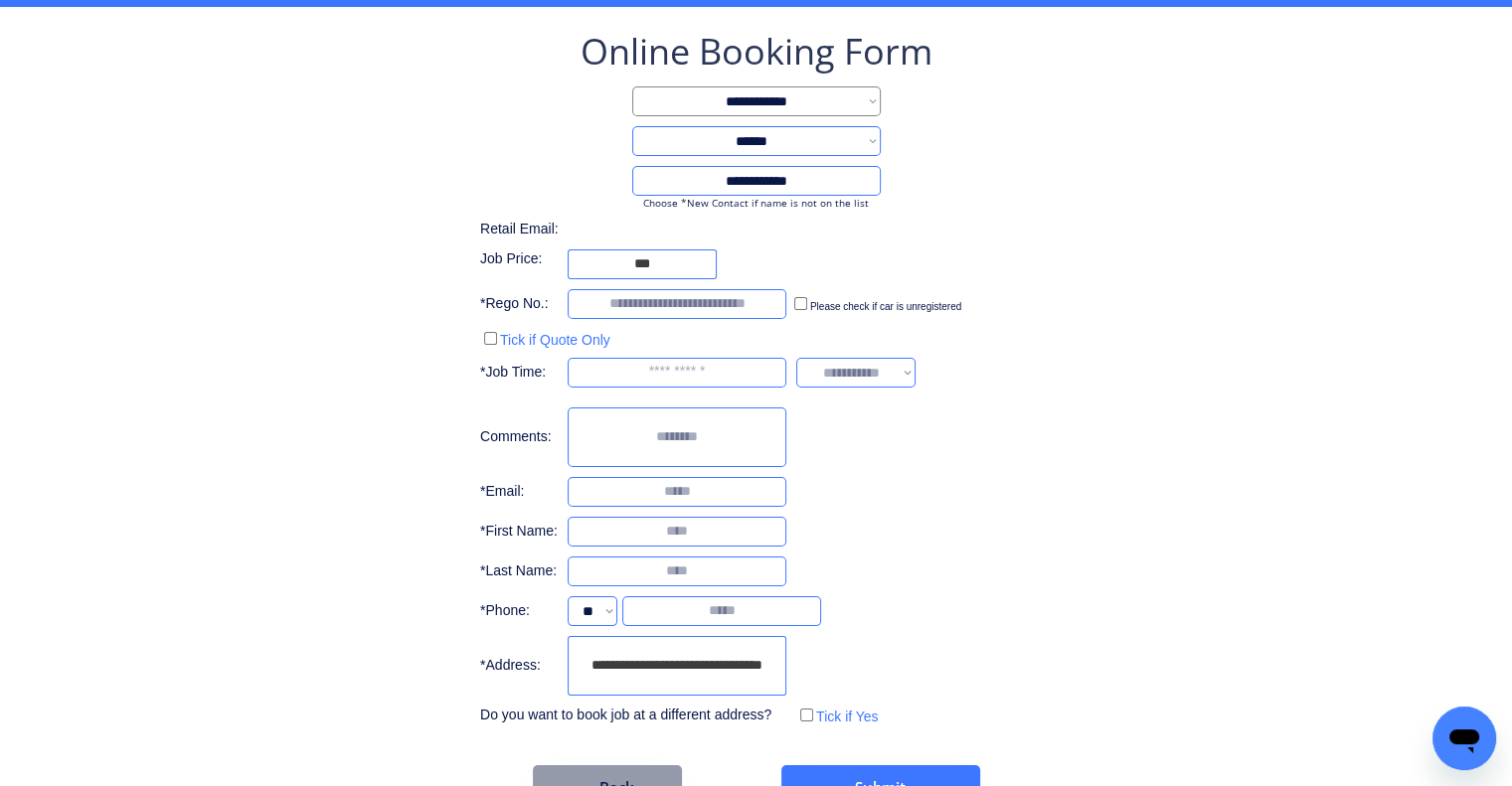 scroll, scrollTop: 135, scrollLeft: 0, axis: vertical 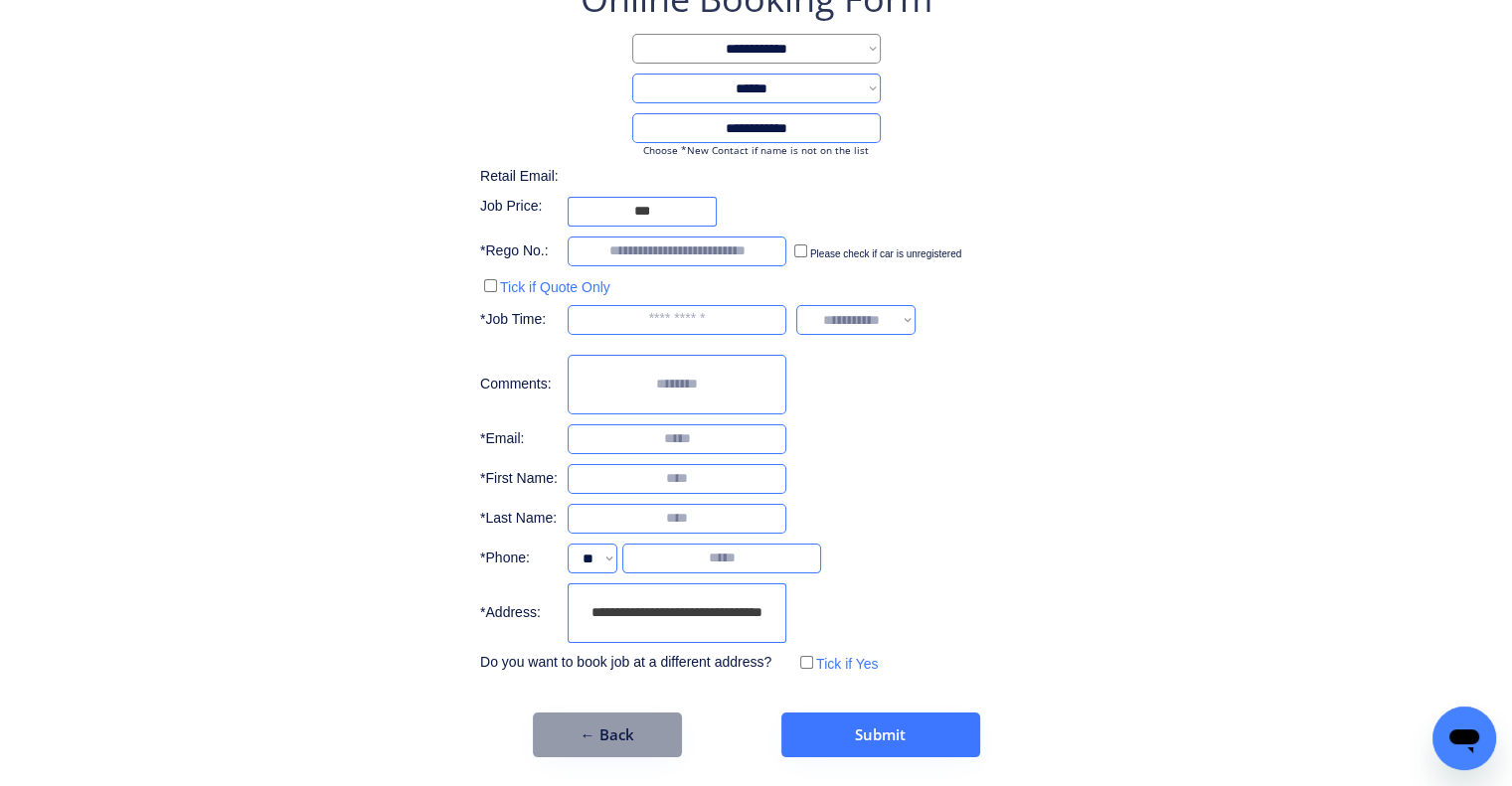 click on "**********" at bounding box center [756, 366] 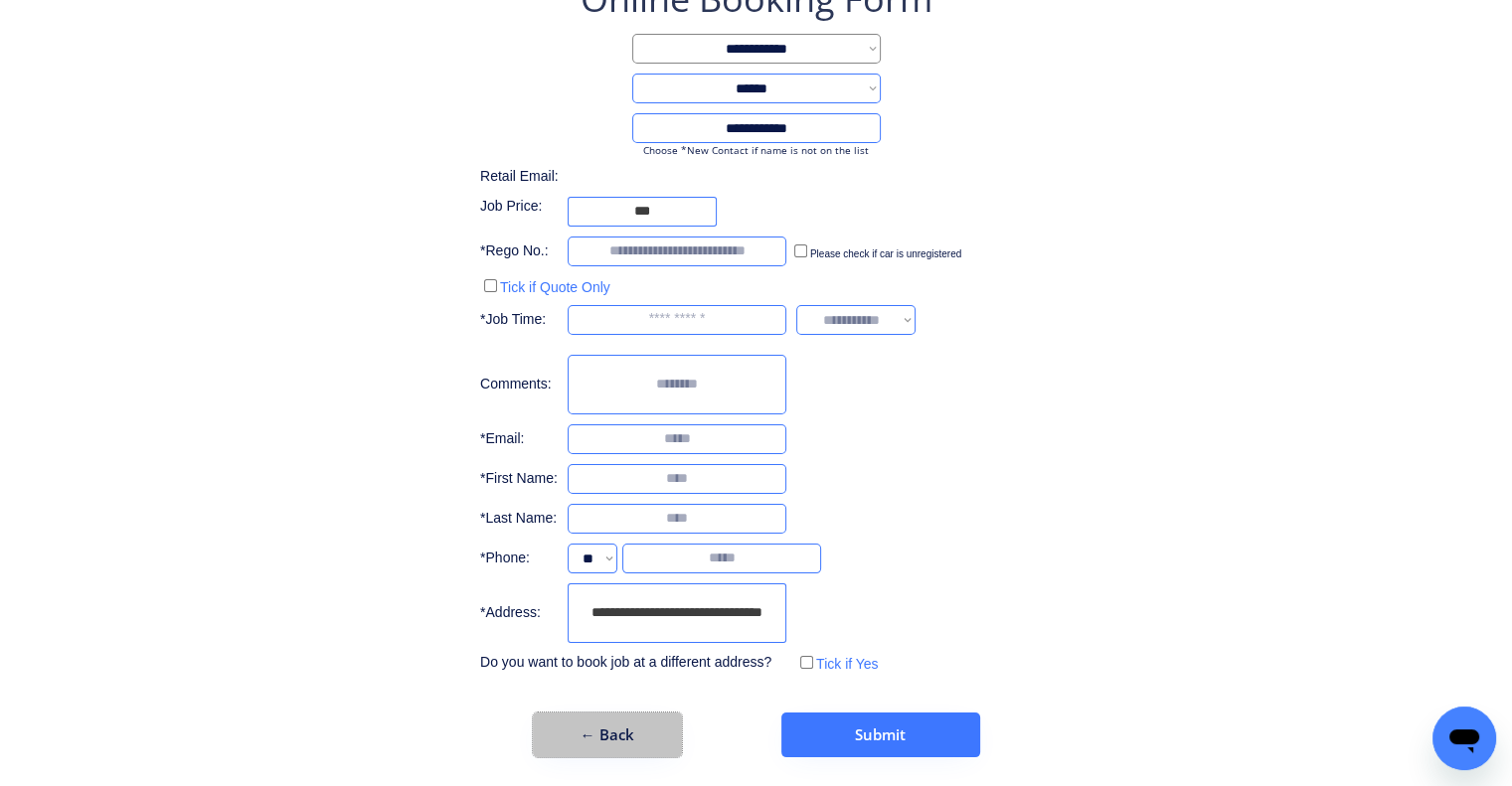 click on "←   Back" at bounding box center (607, 734) 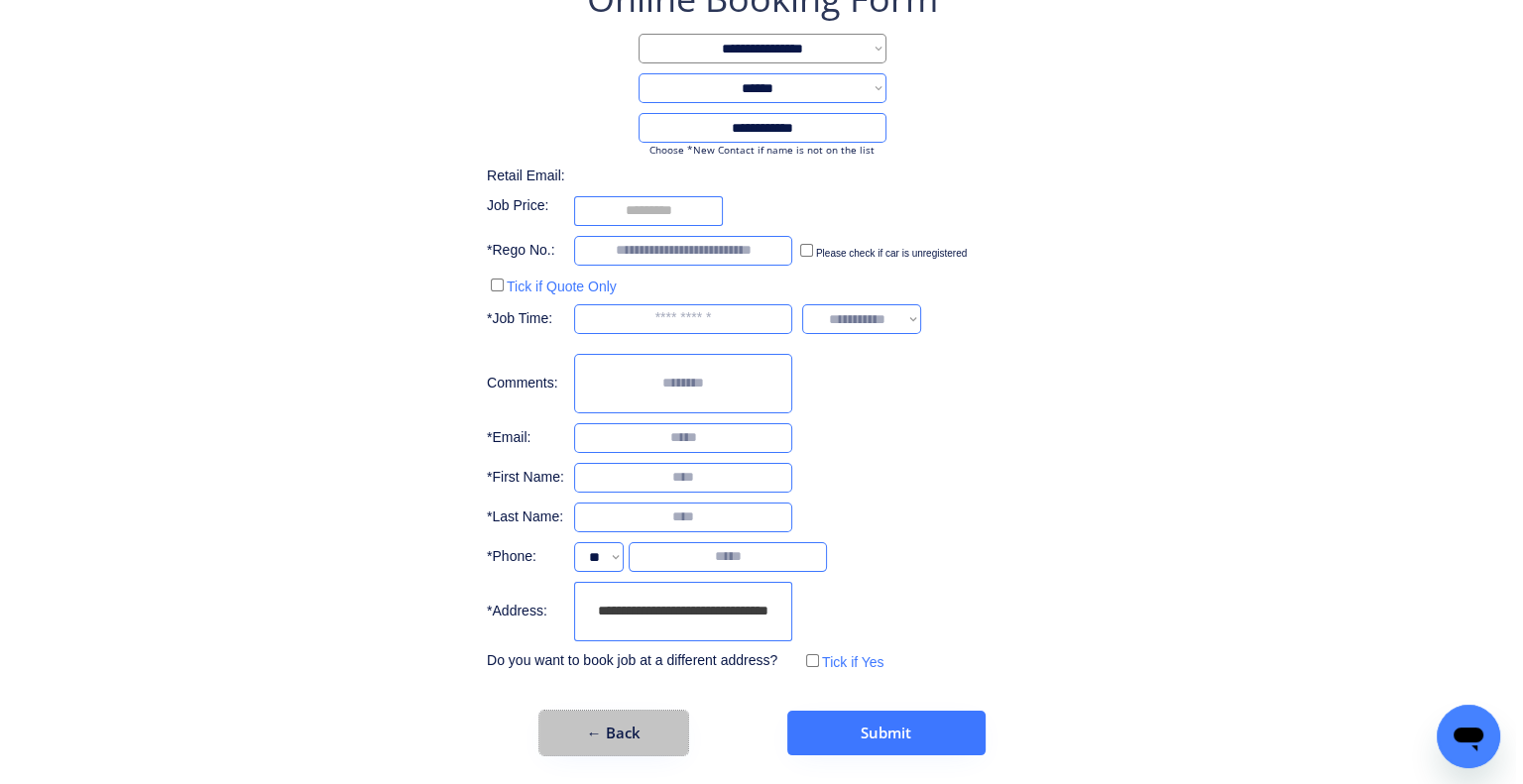 scroll, scrollTop: 0, scrollLeft: 0, axis: both 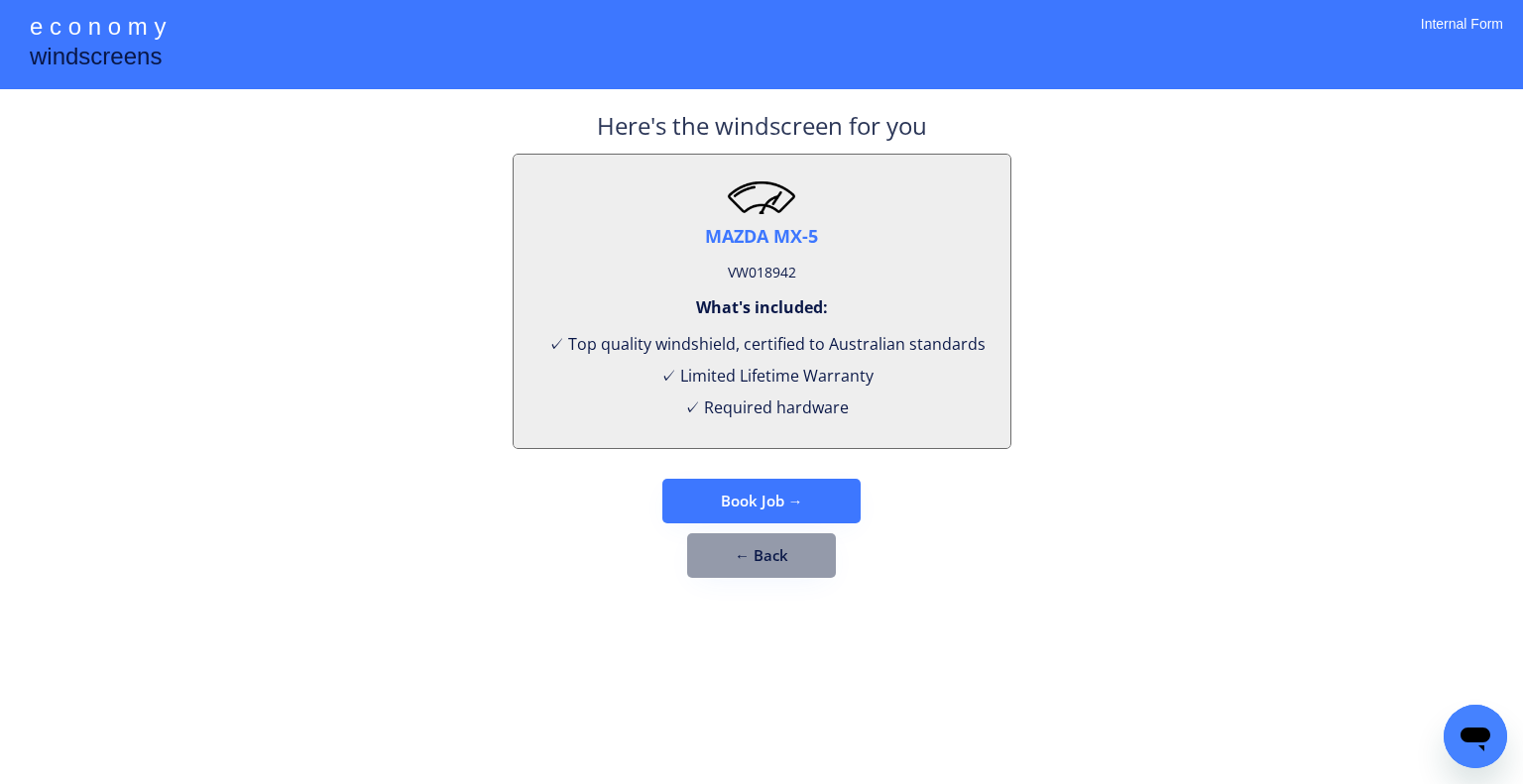 click on "←   Back" at bounding box center (762, 555) 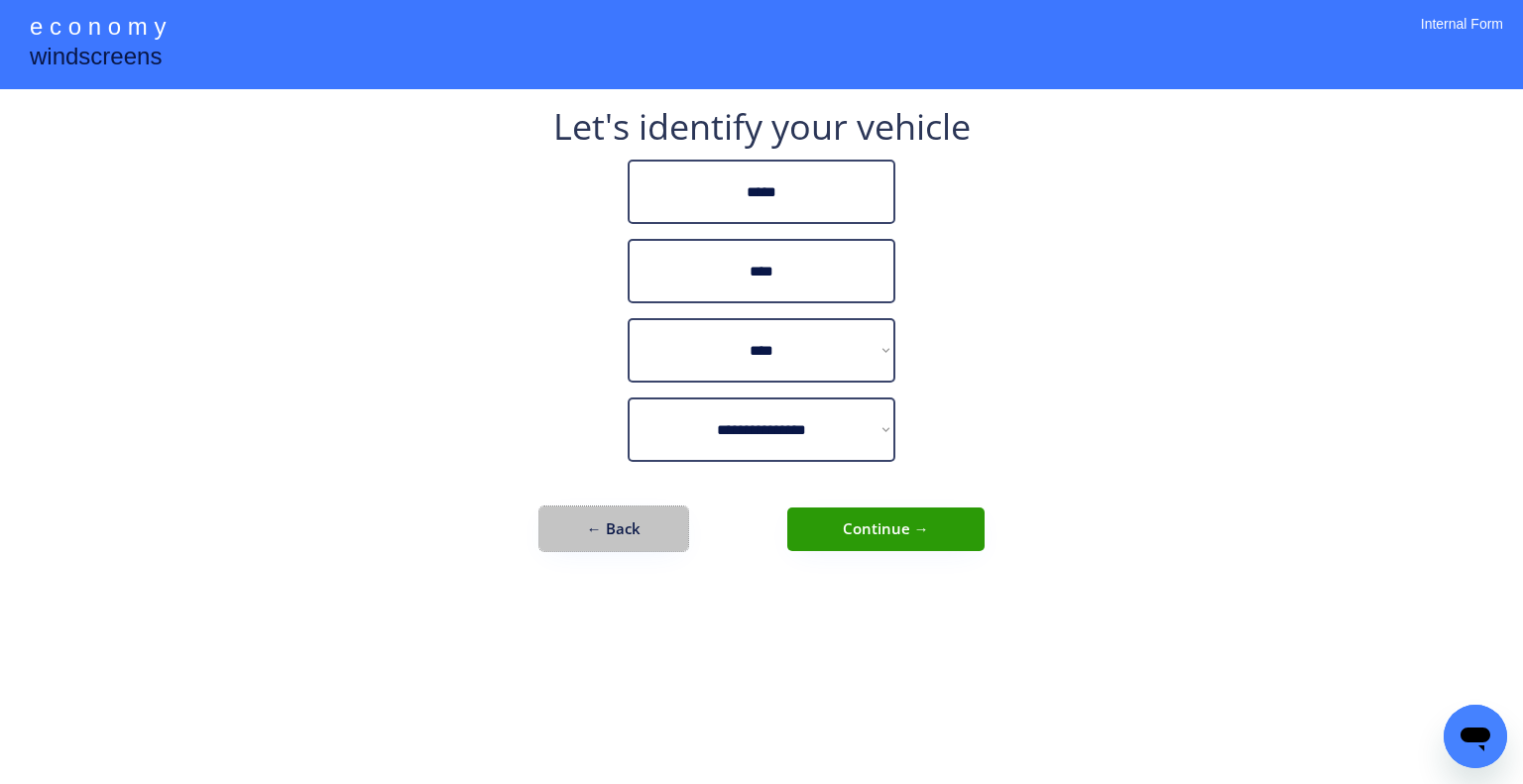 click on "←   Back" at bounding box center [614, 528] 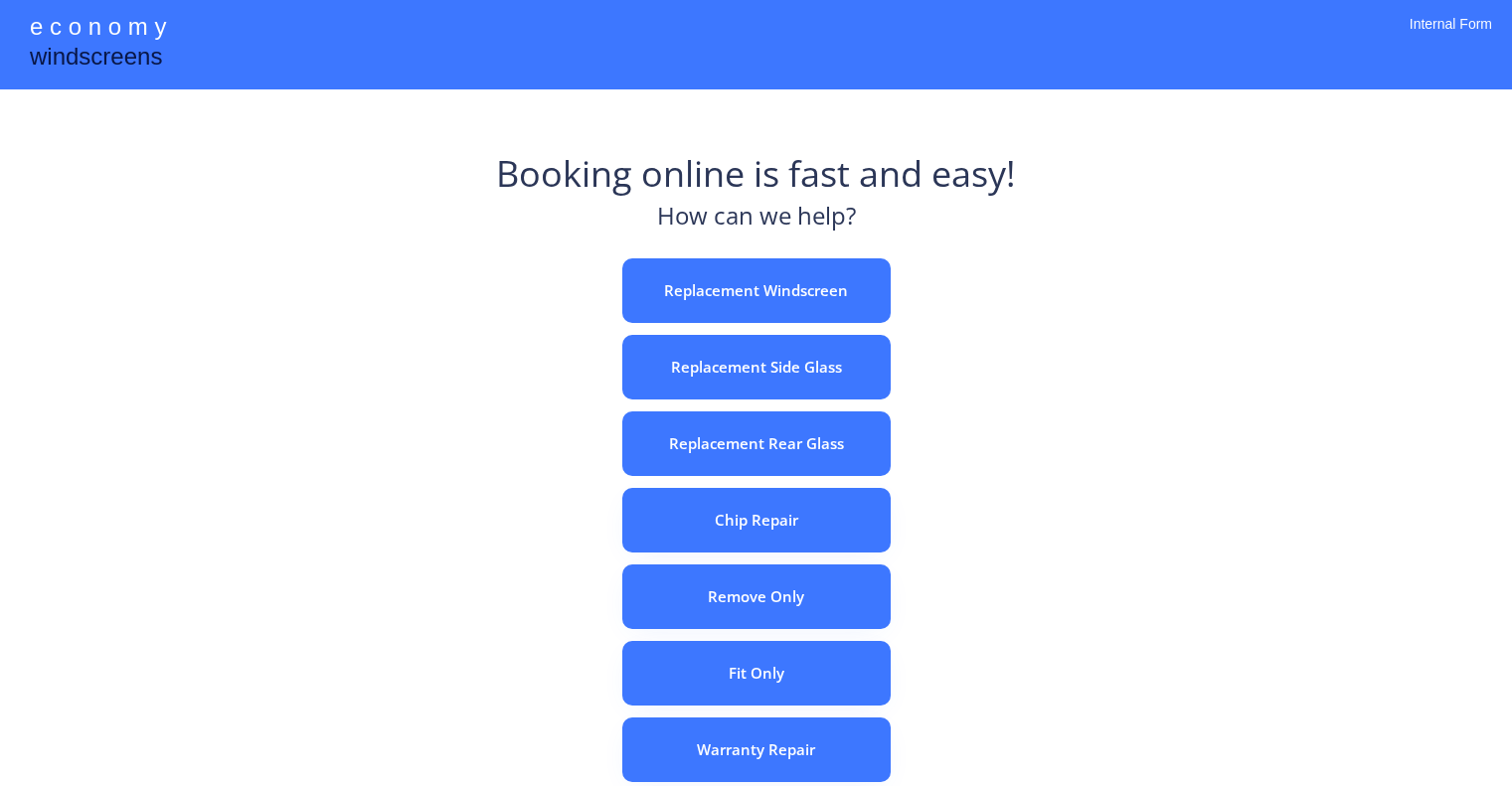 scroll, scrollTop: 0, scrollLeft: 0, axis: both 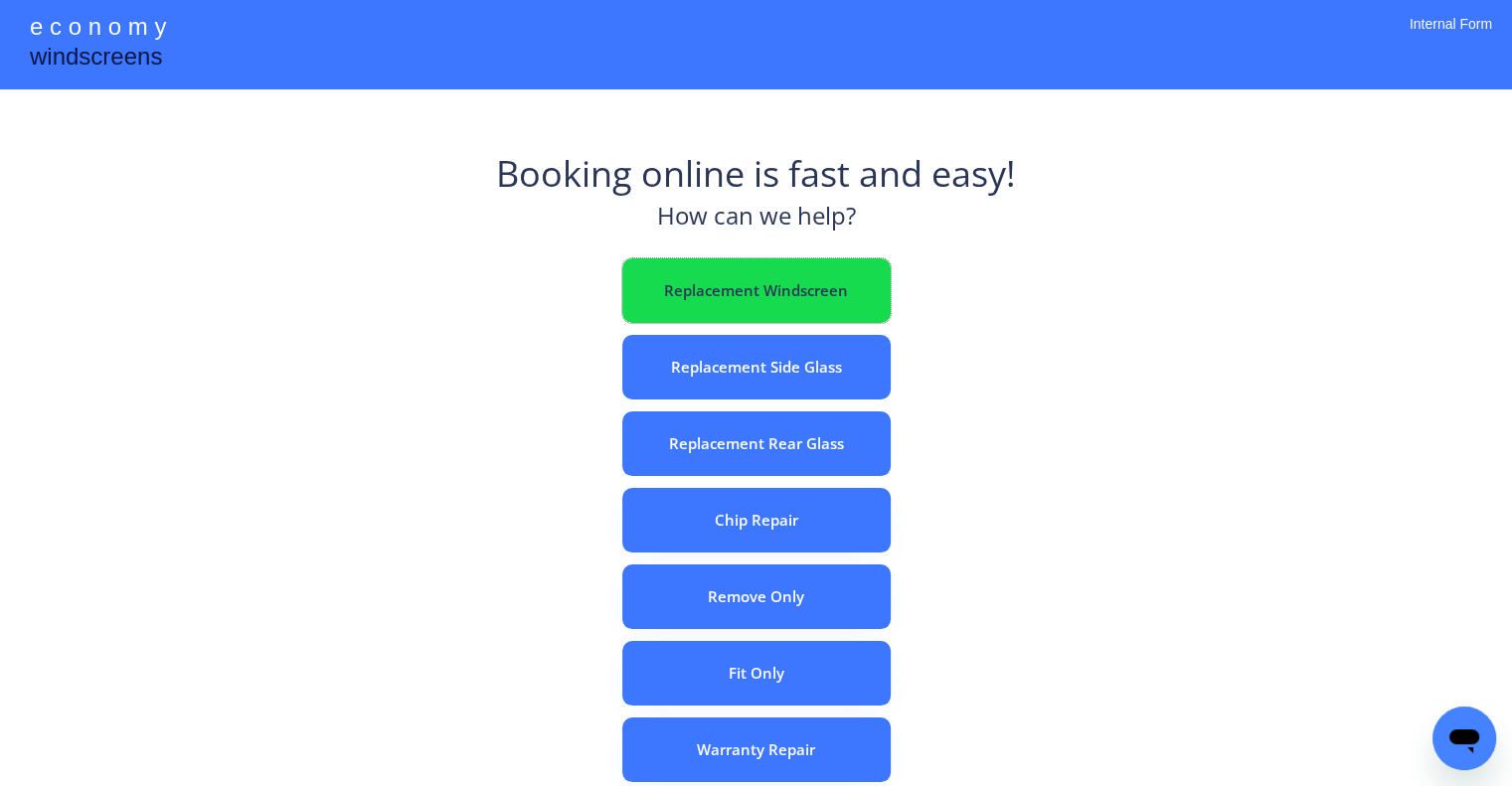 click on "Replacement Windscreen" at bounding box center [756, 290] 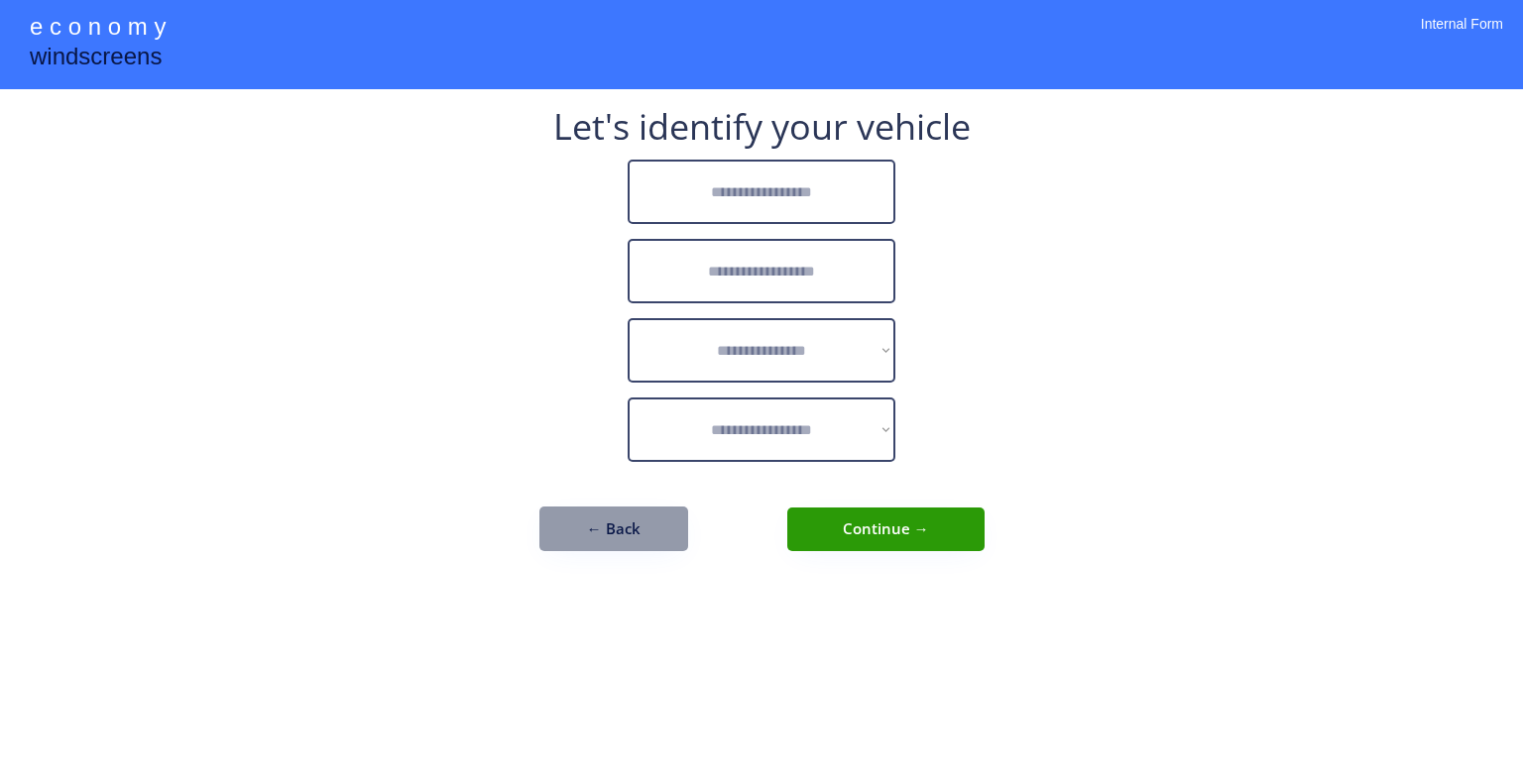 scroll, scrollTop: 0, scrollLeft: 0, axis: both 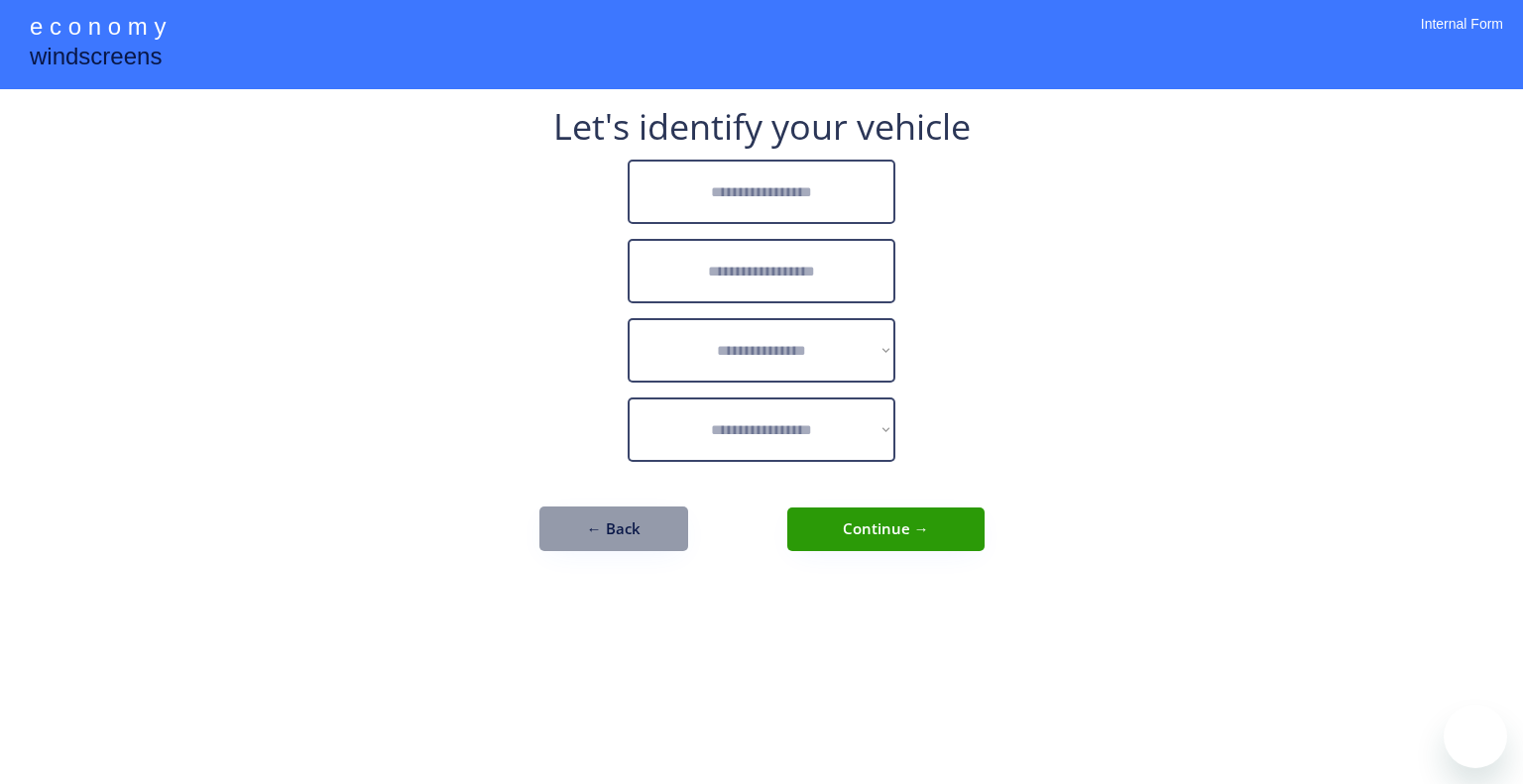 click at bounding box center [762, 191] 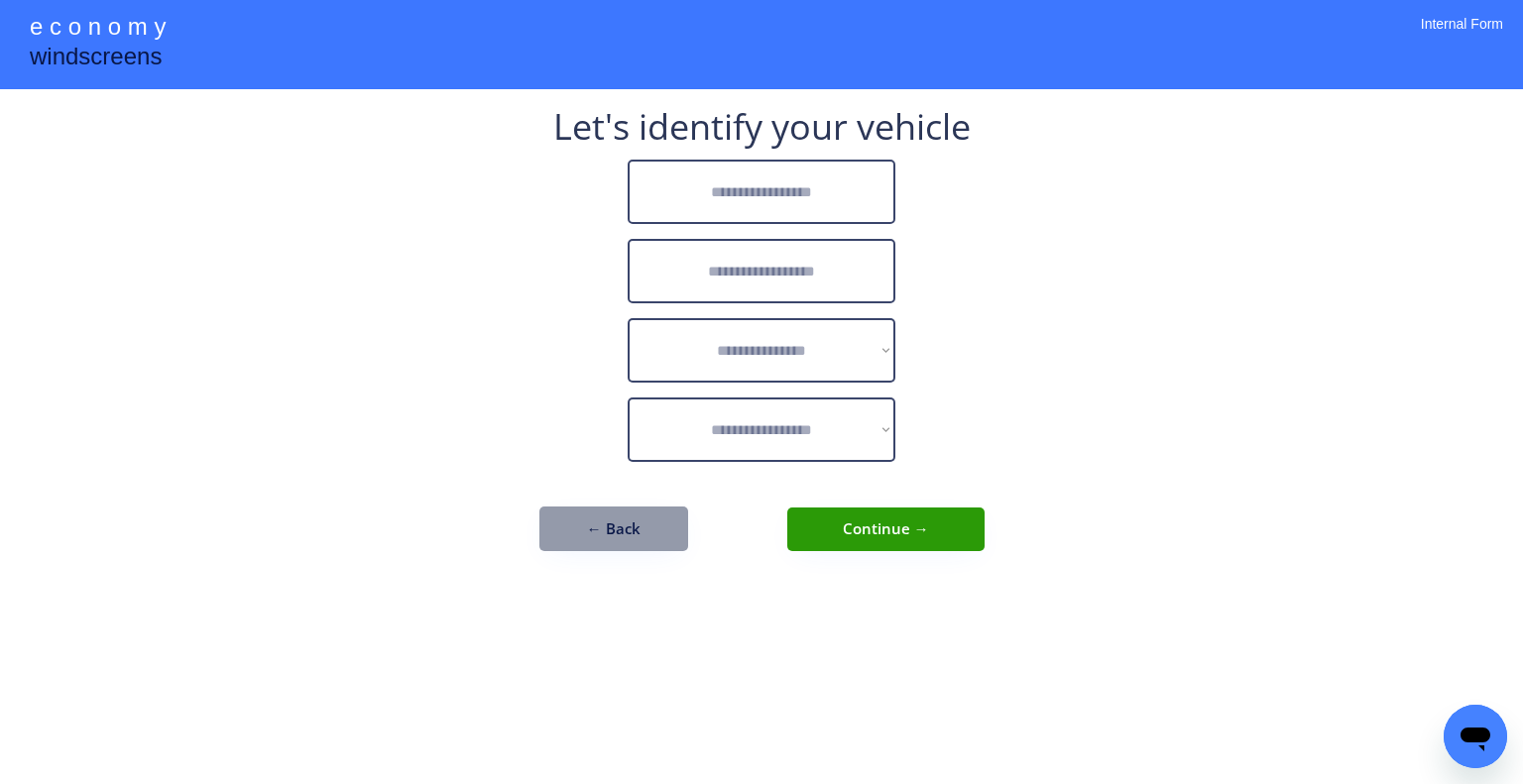 scroll, scrollTop: 0, scrollLeft: 0, axis: both 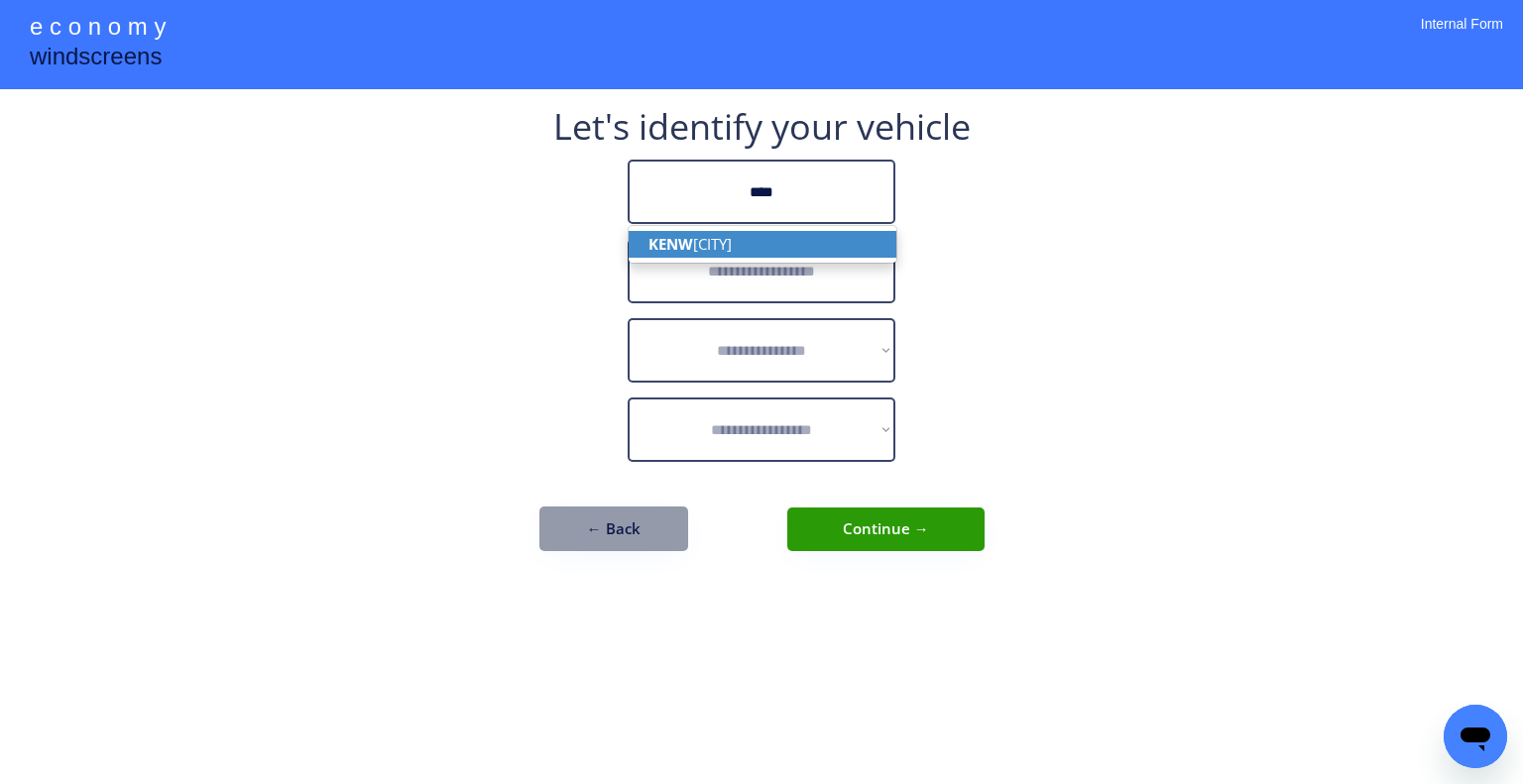 click on "KENW ORTH" at bounding box center [762, 244] 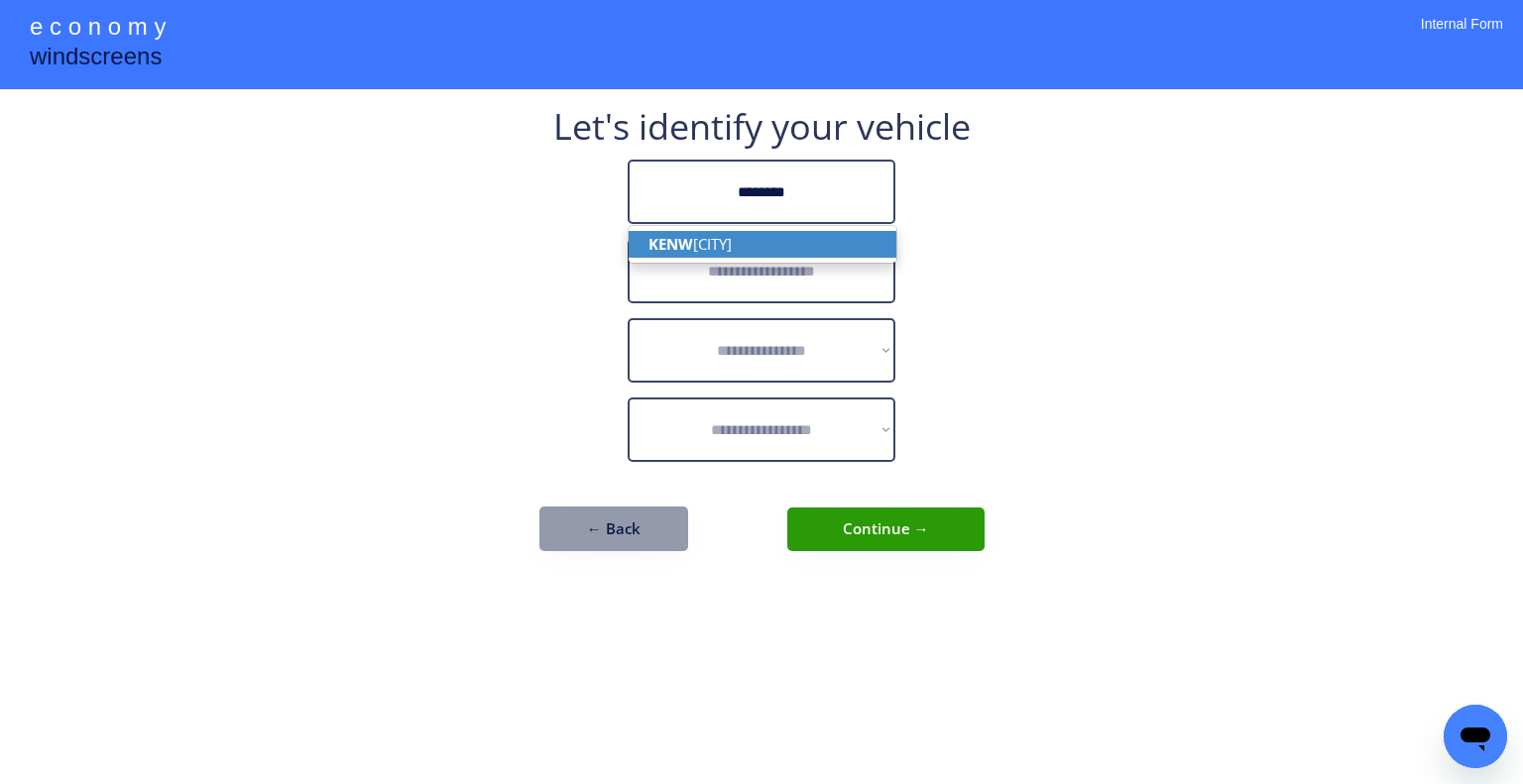 type on "********" 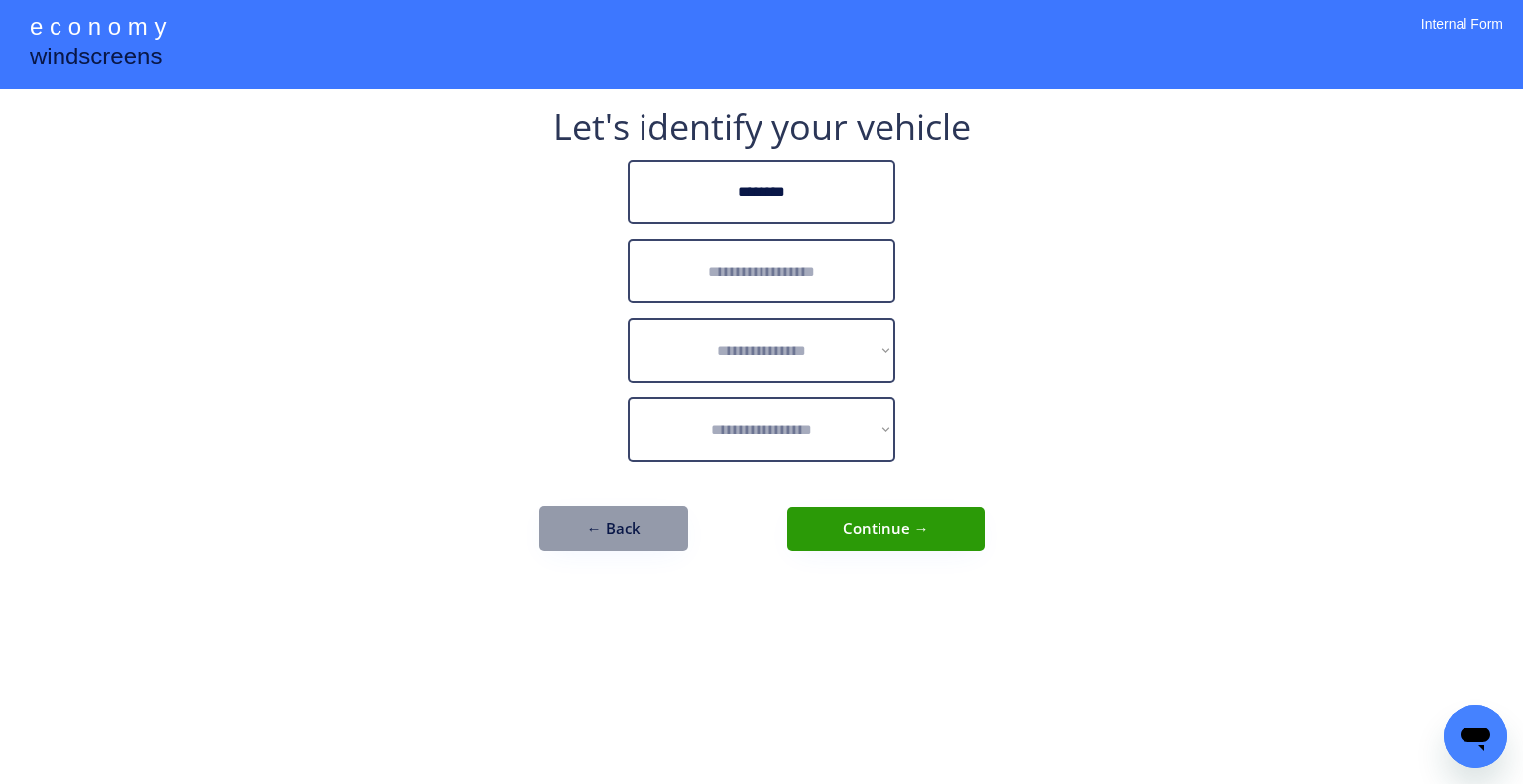 click at bounding box center (762, 271) 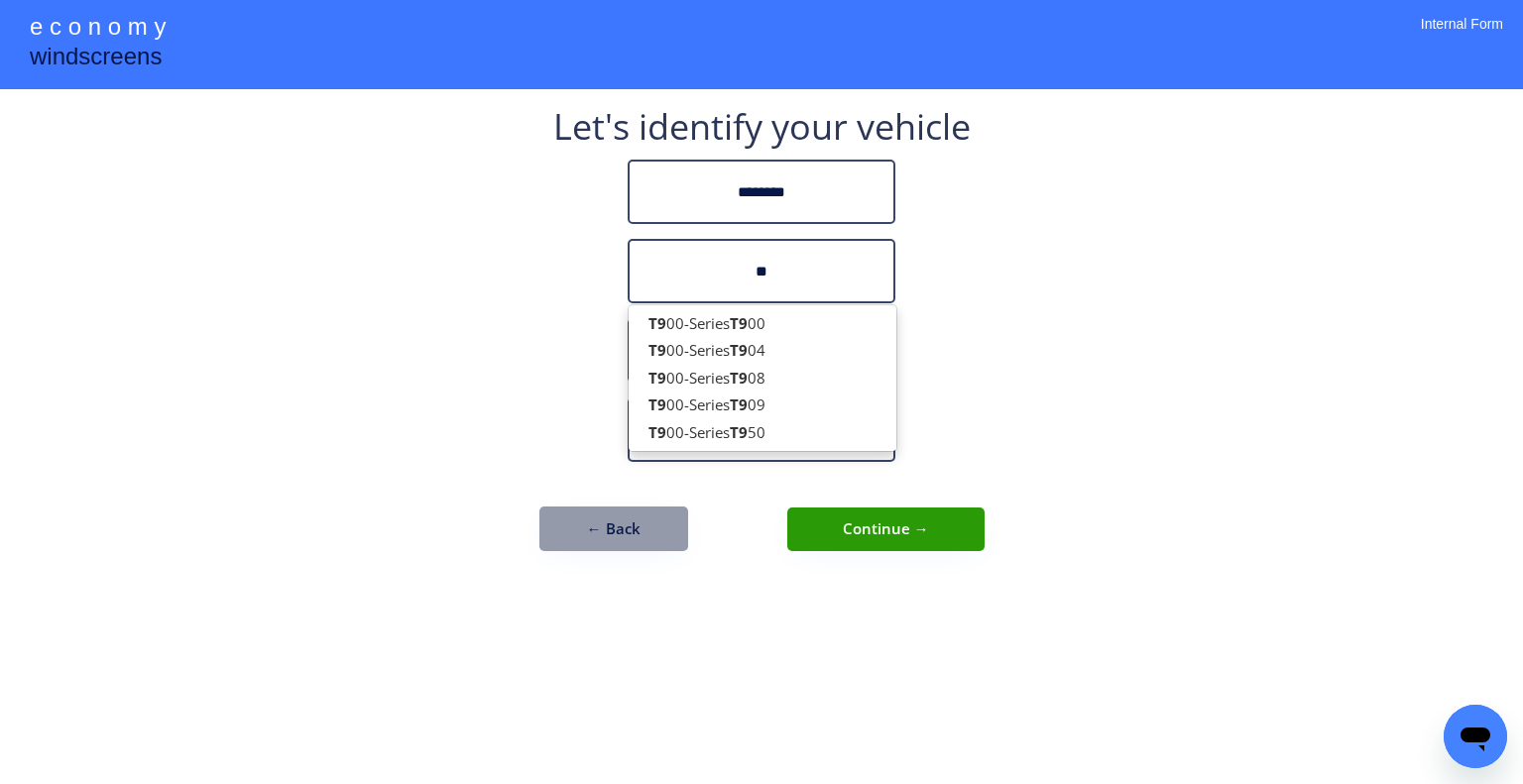 type on "**" 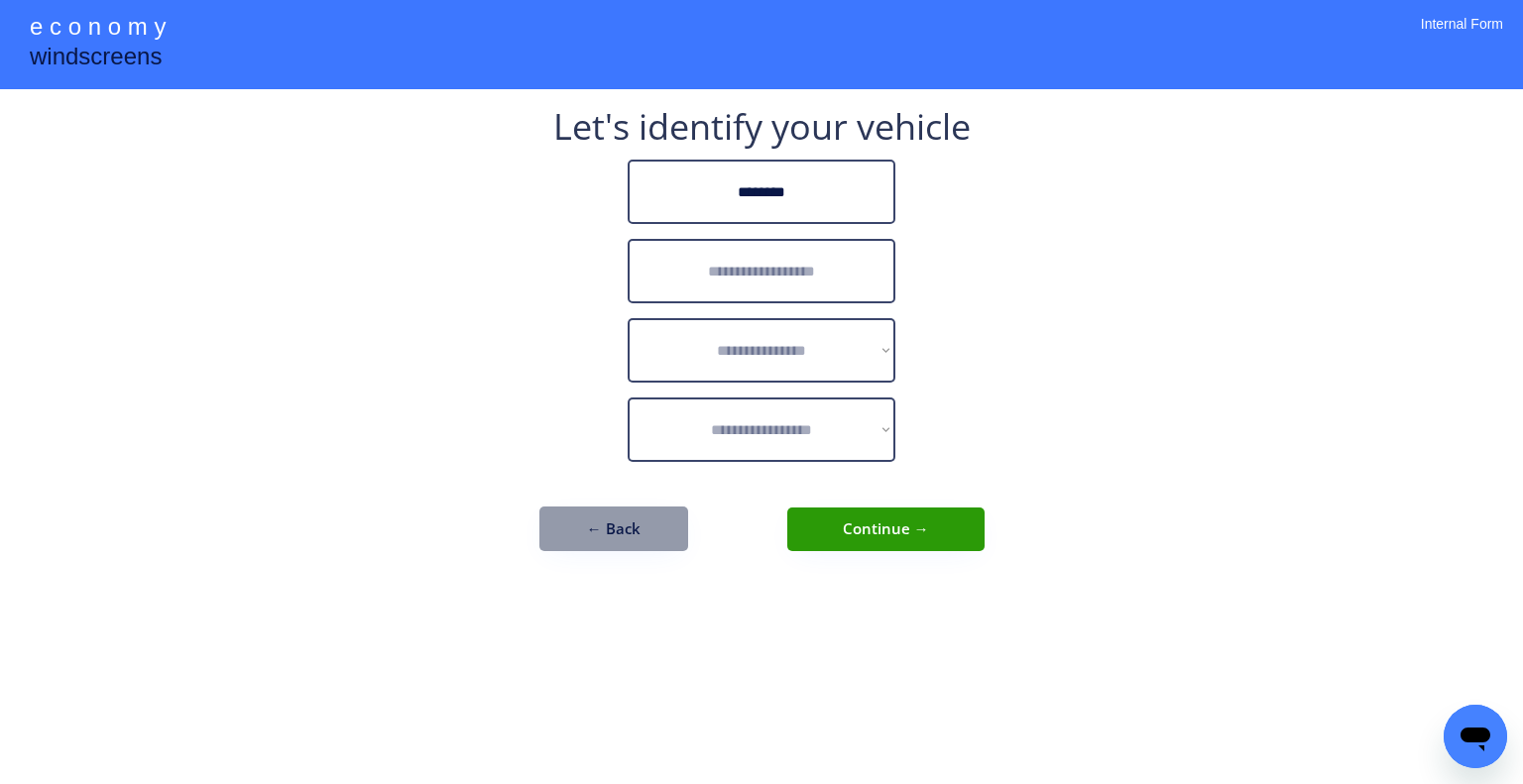 click at bounding box center [762, 271] 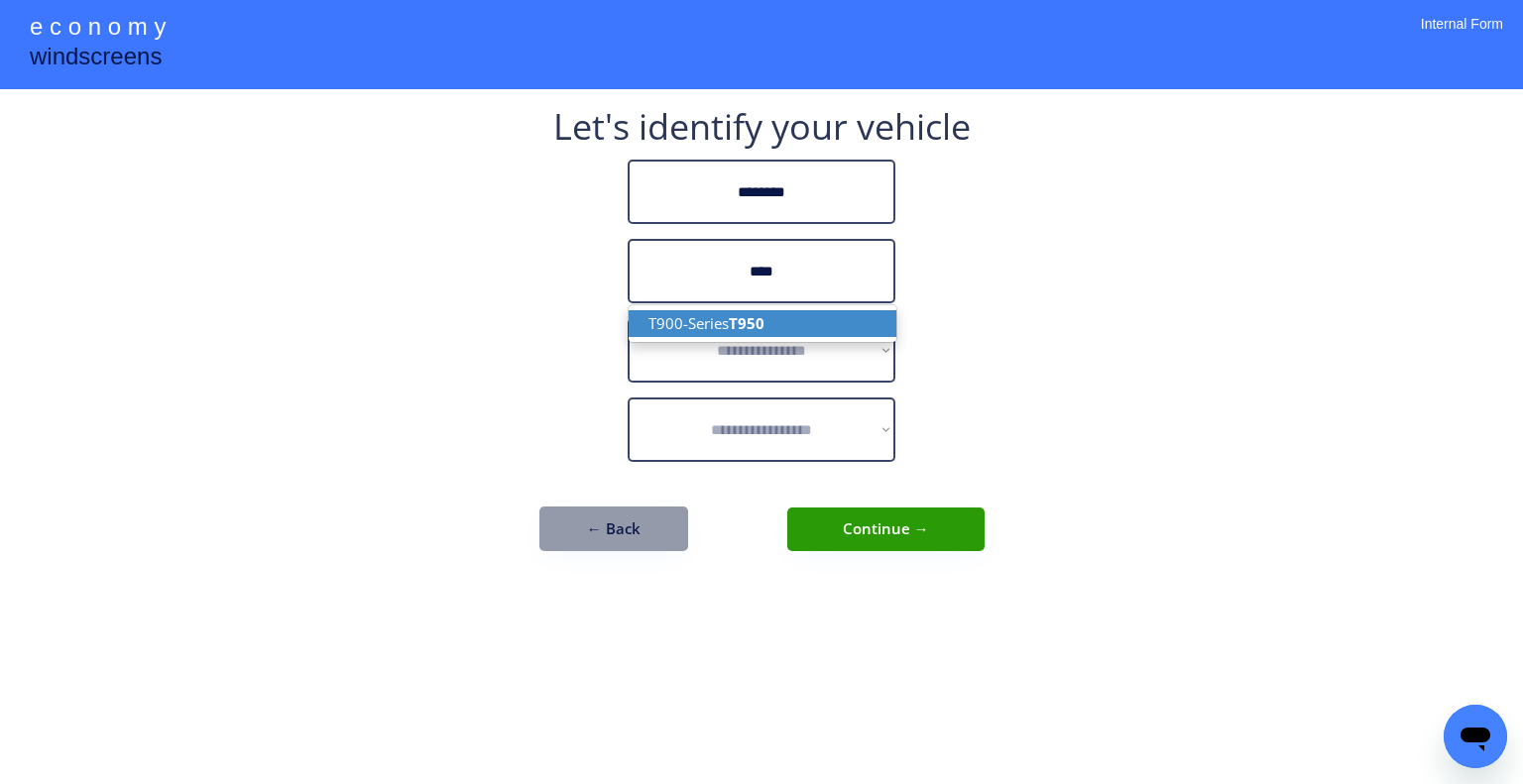 click on "T900-Series  T950" at bounding box center (762, 323) 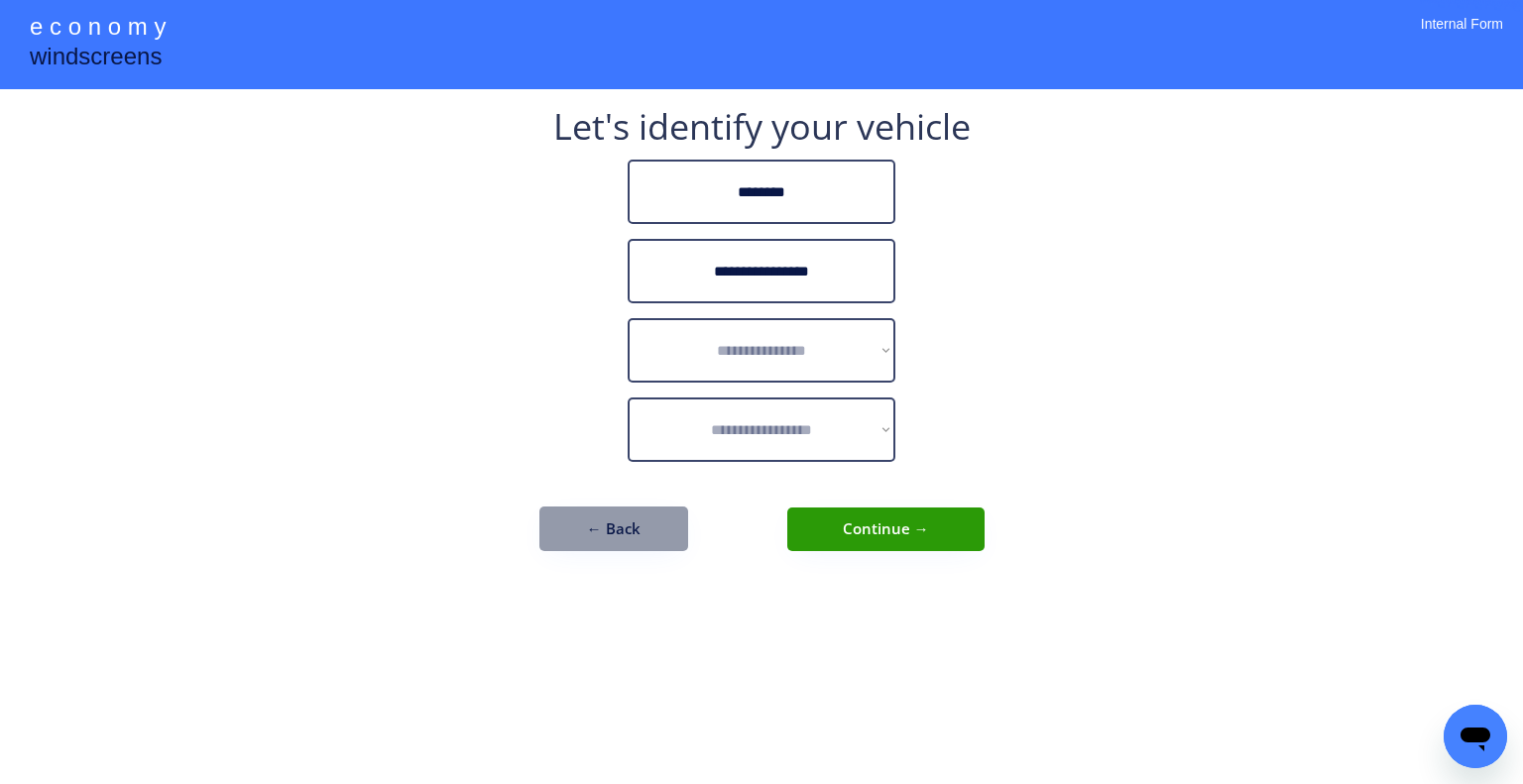type on "**********" 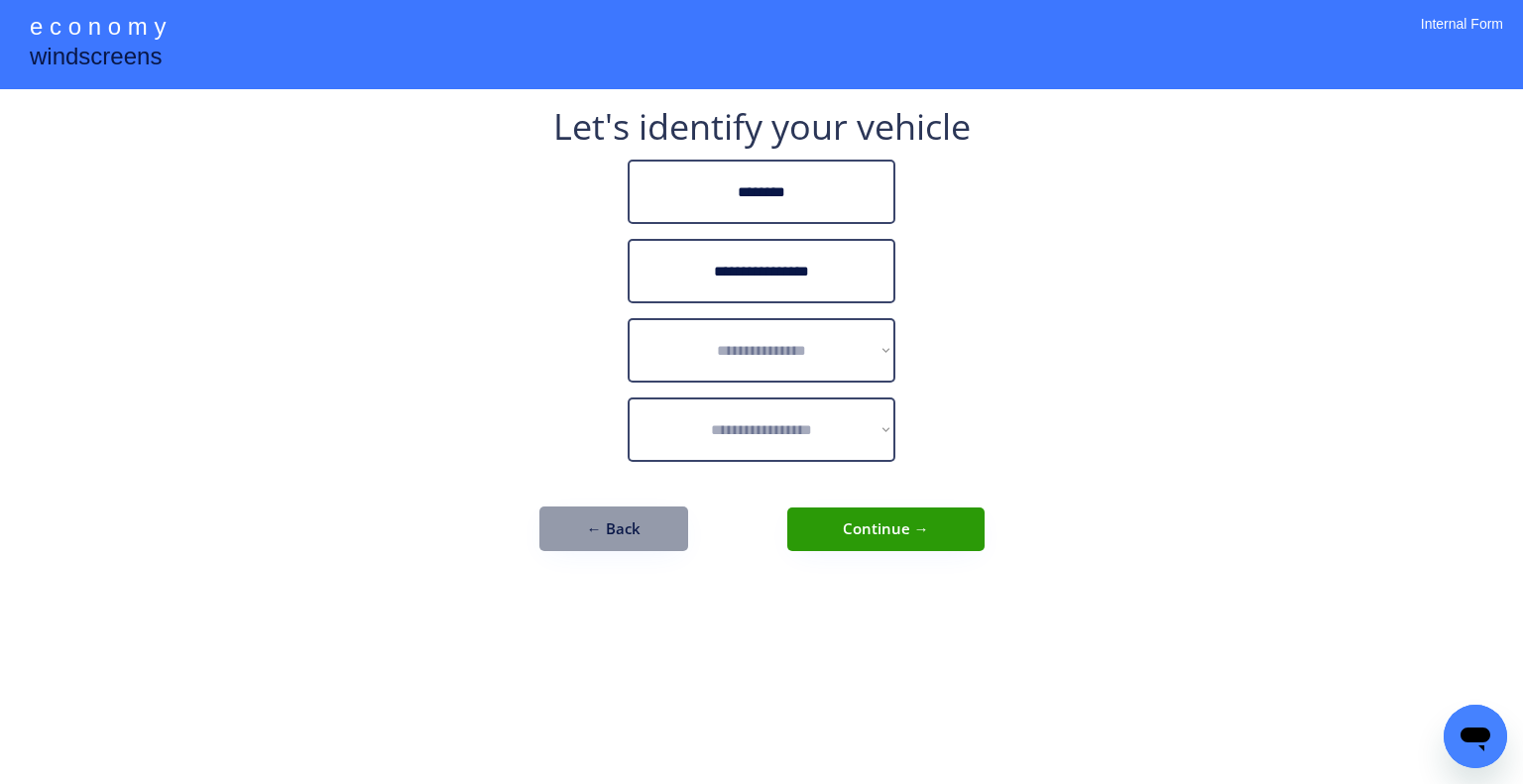 click on "**********" at bounding box center [762, 392] 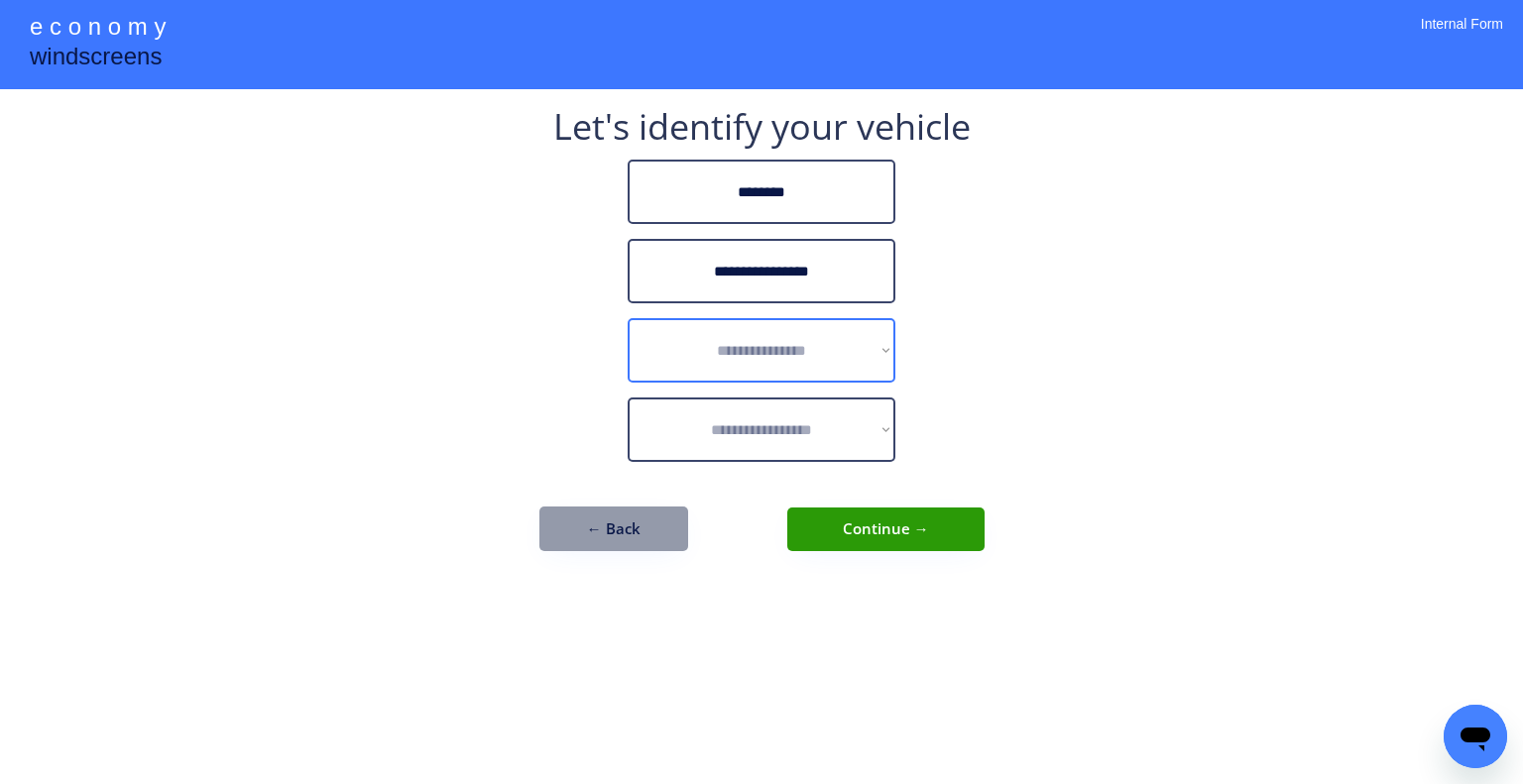 drag, startPoint x: 801, startPoint y: 367, endPoint x: 815, endPoint y: 368, distance: 14.035669 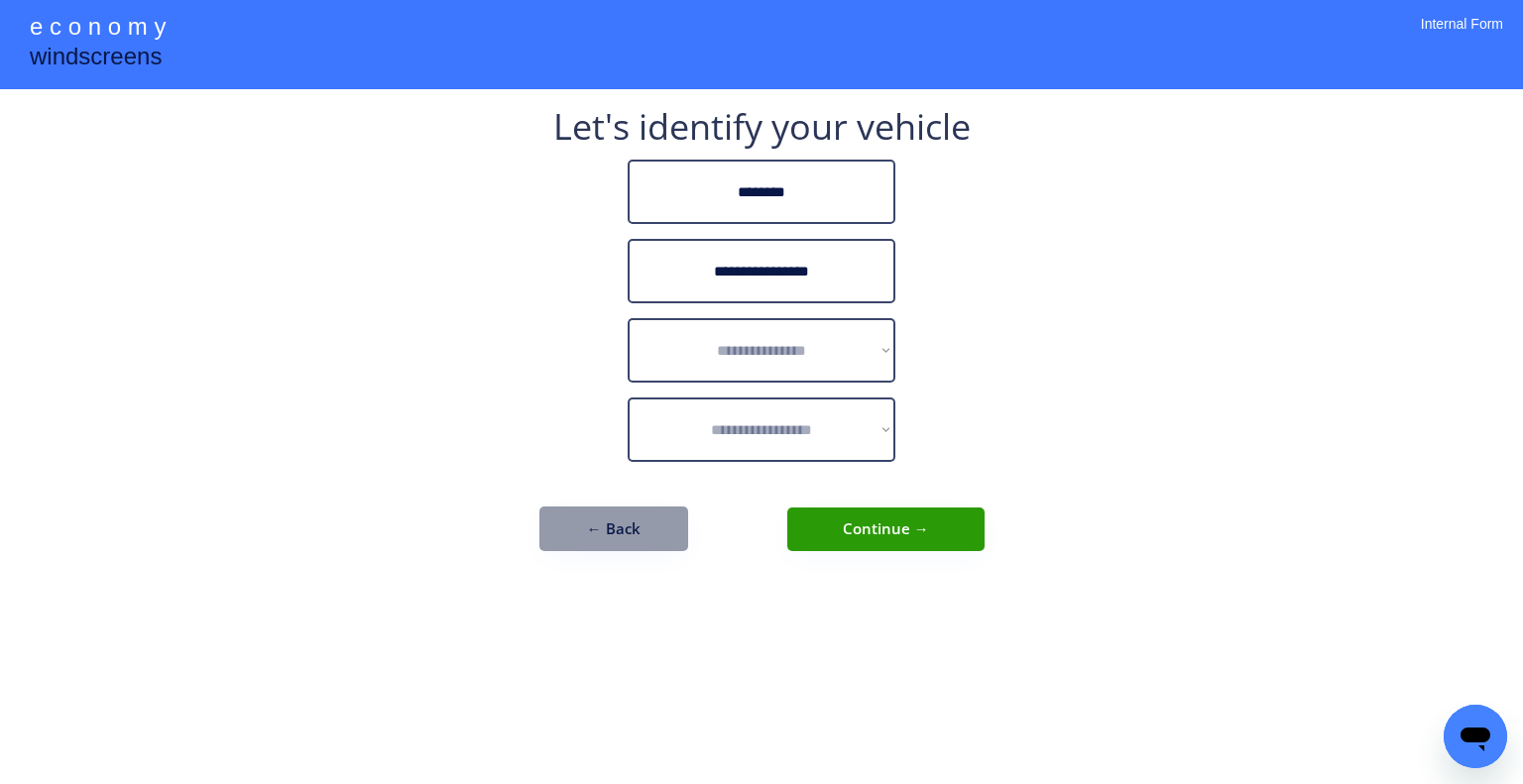 click on "**********" at bounding box center (762, 350) 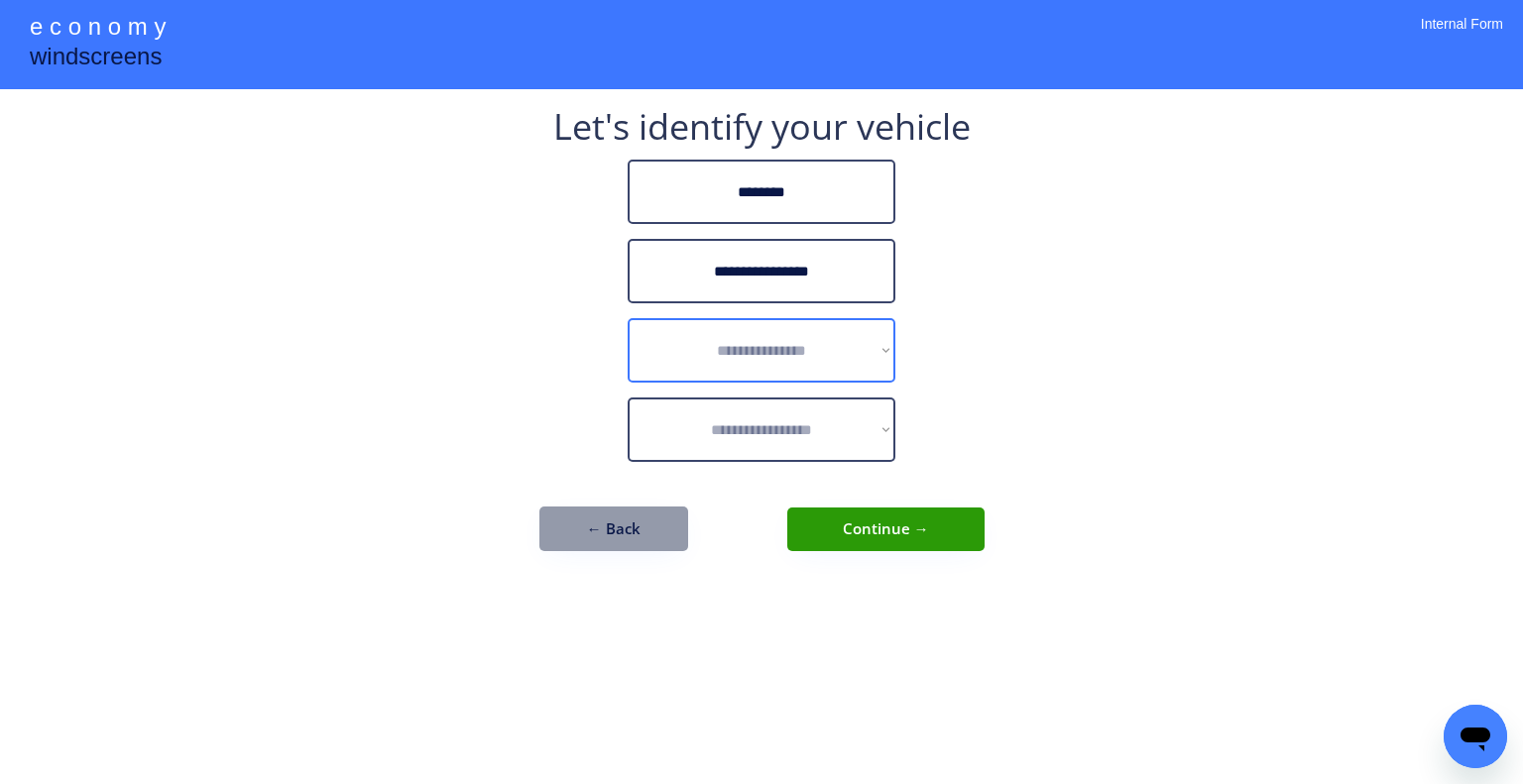 click on "**********" at bounding box center (762, 392) 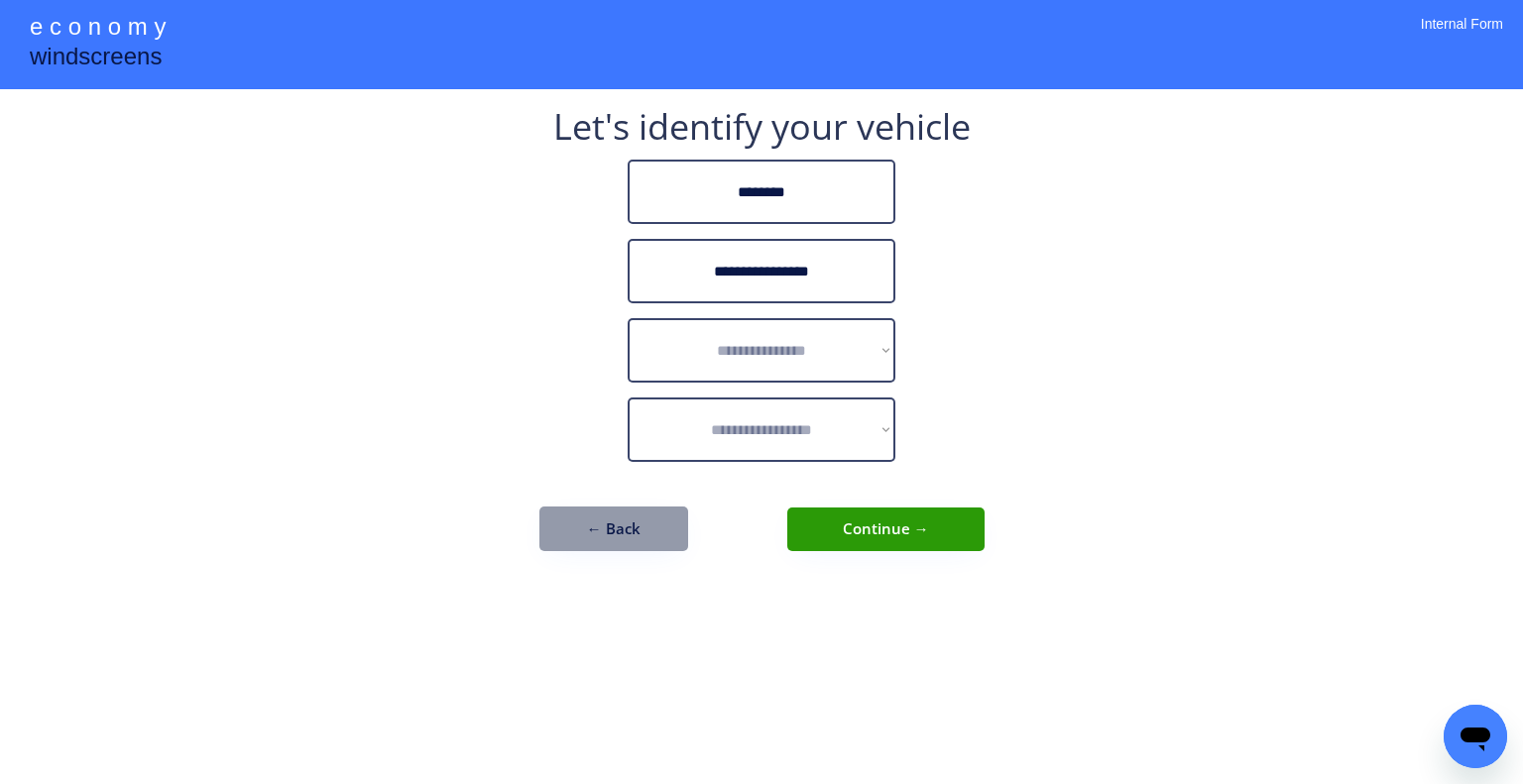 click on "**********" at bounding box center [762, 392] 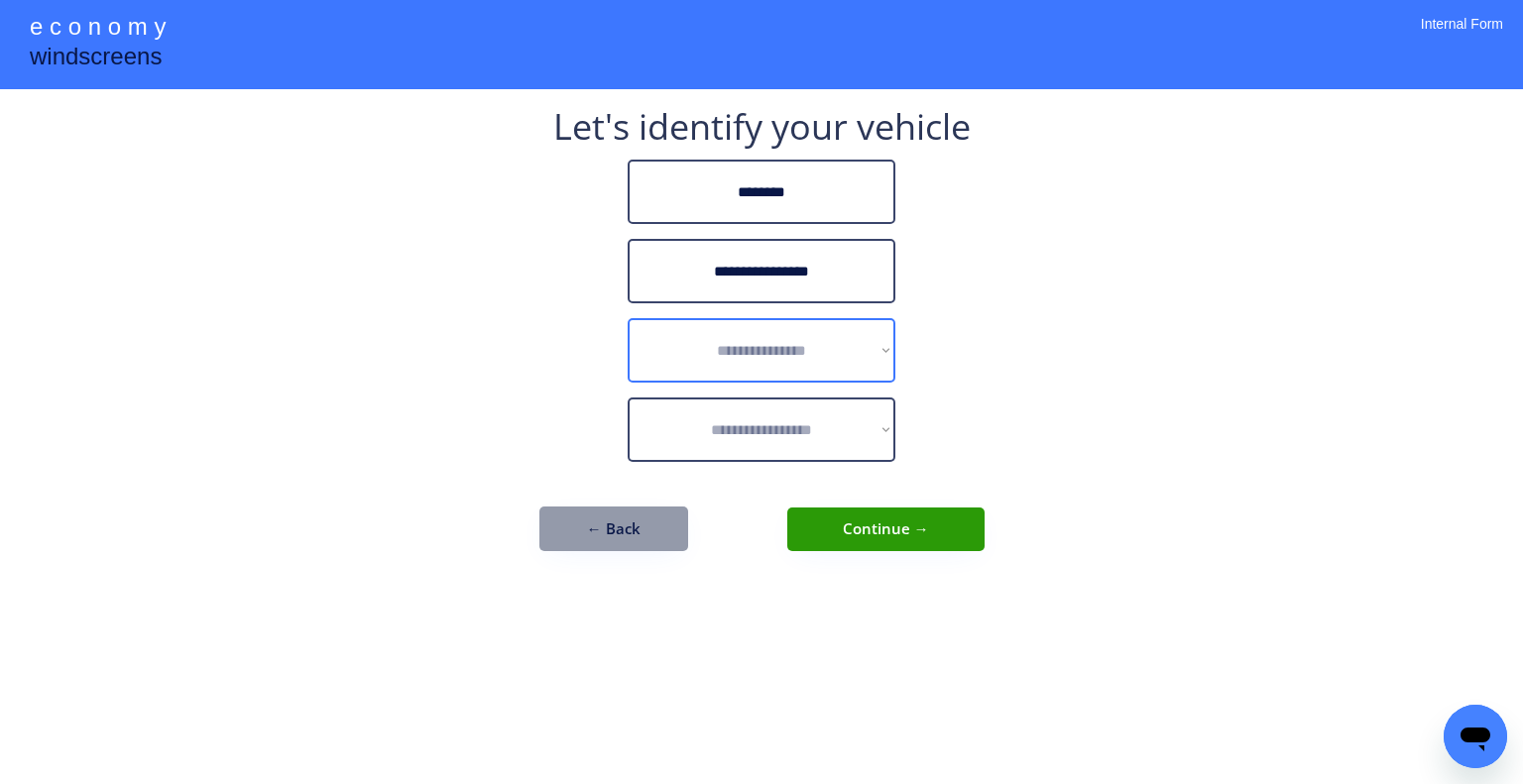 click on "**********" at bounding box center [762, 350] 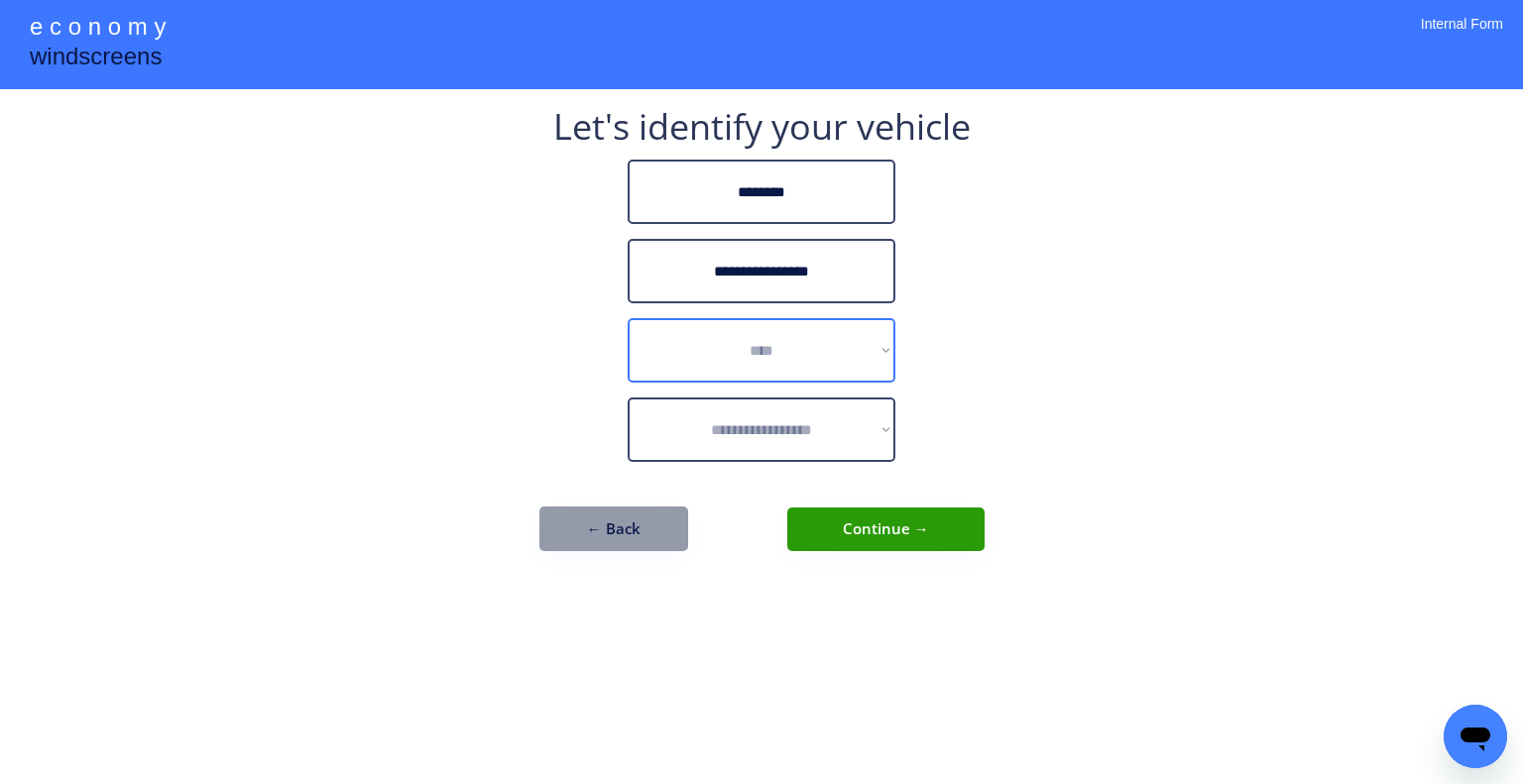 click on "**********" at bounding box center [762, 350] 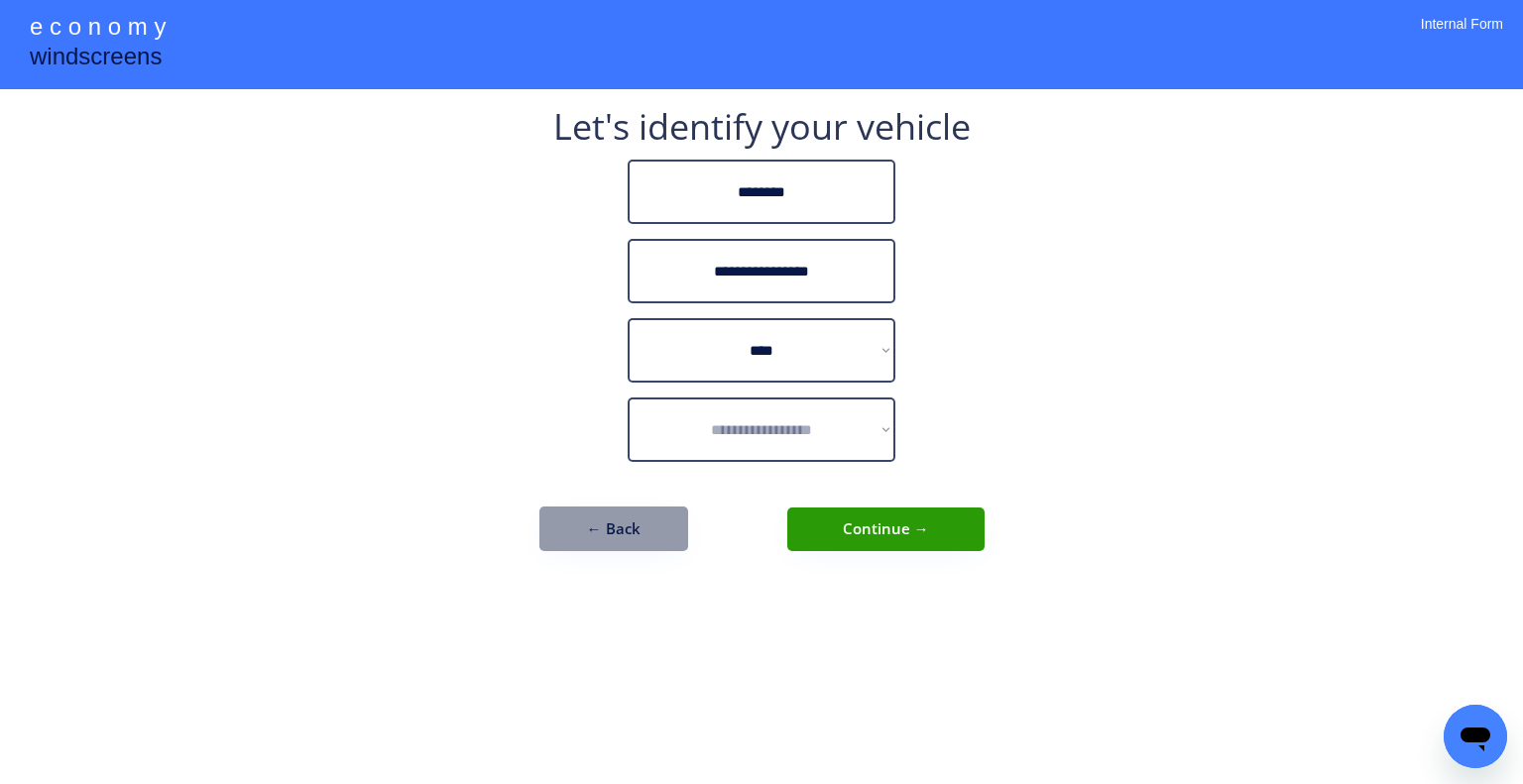 select on "**********" 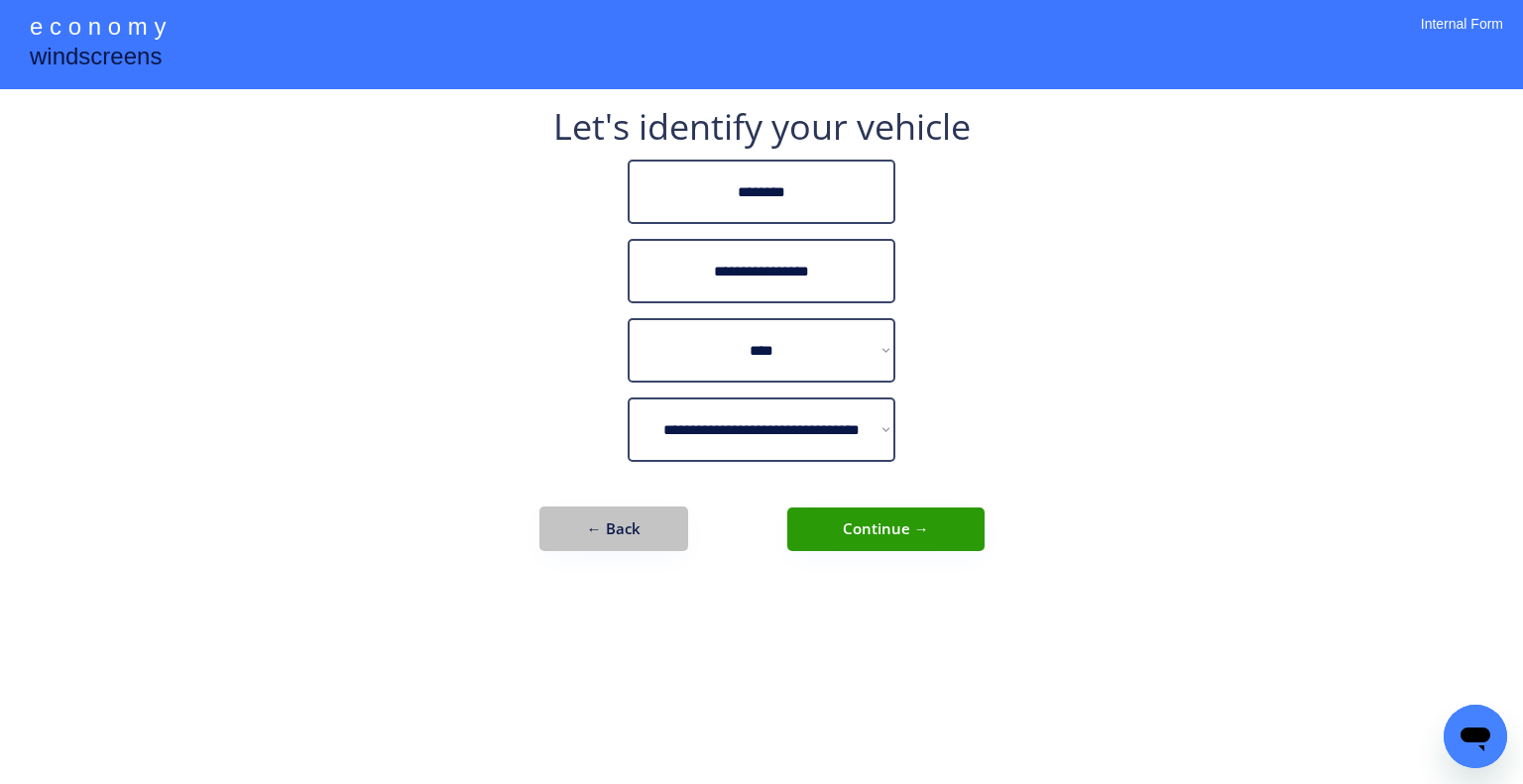 click on "←   Back" at bounding box center (614, 528) 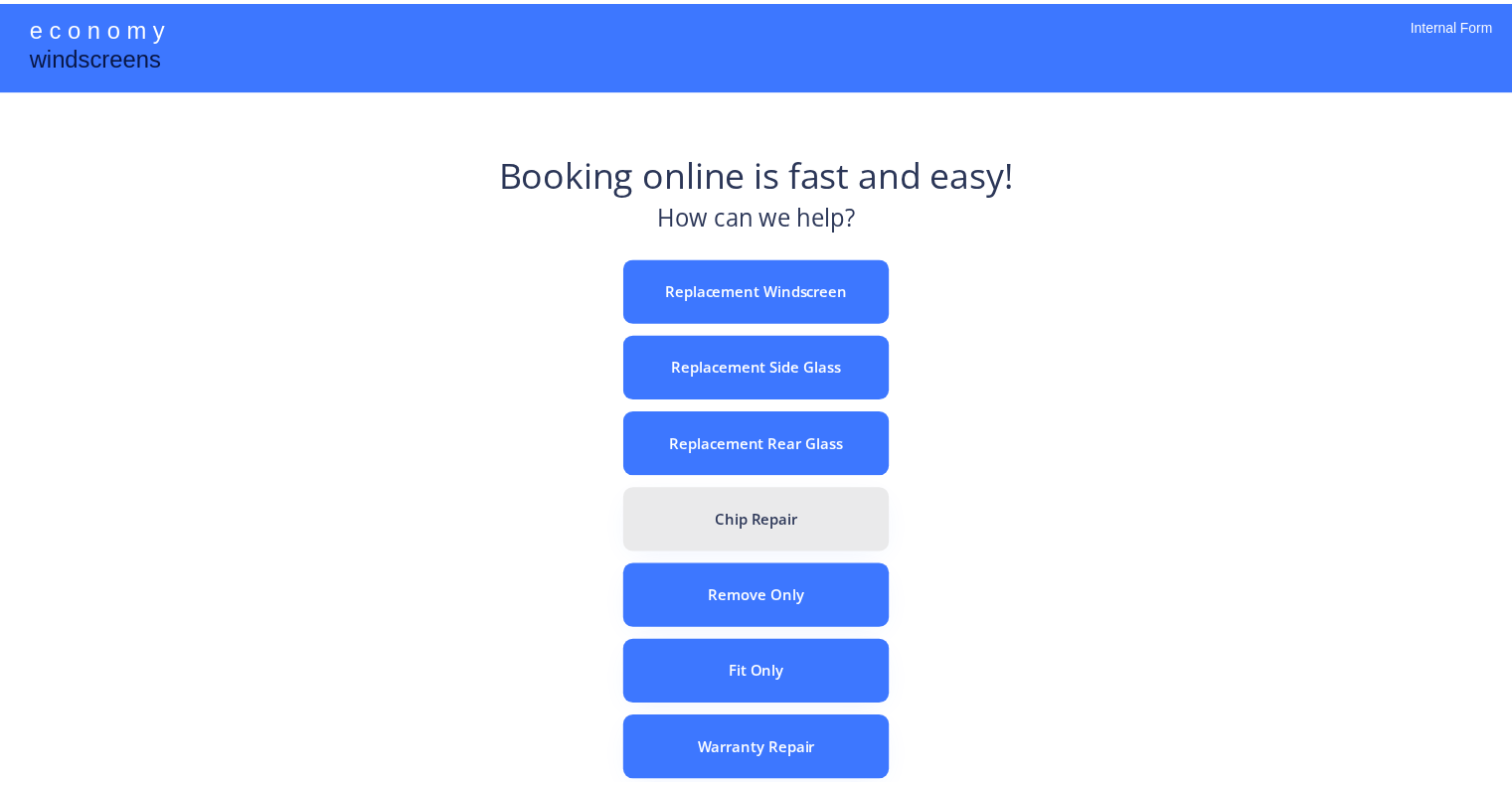 scroll, scrollTop: 0, scrollLeft: 0, axis: both 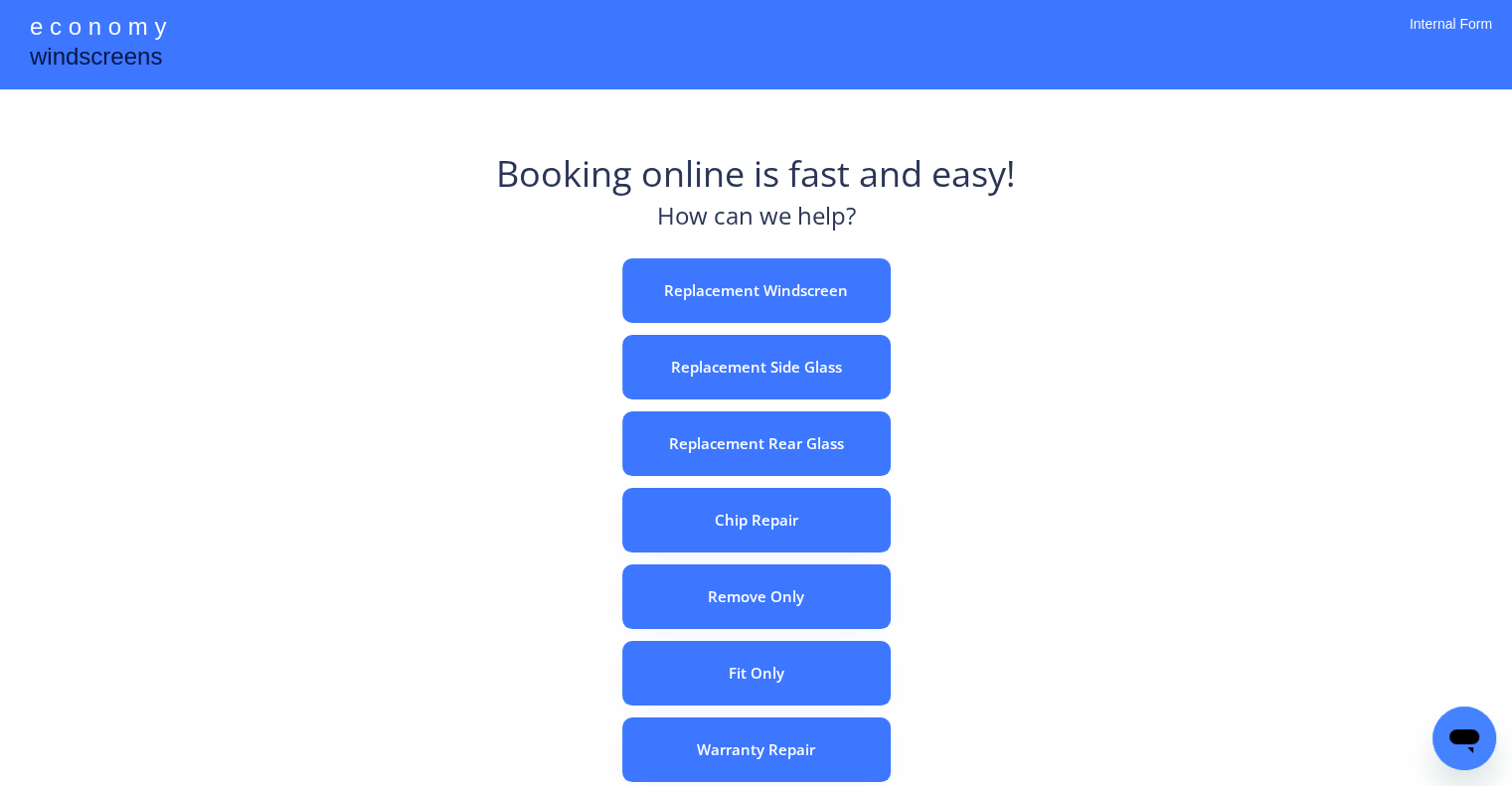 click on "Booking online is fast and easy! How can we help? Replacement Windscreen Replacement Side Glass Replacement Rear Glass Chip Repair Remove Only Fit Only Warranty Repair ADAS Recalibration Only Rebook a Job Confirm Quotes Manual Booking" at bounding box center (756, 618) 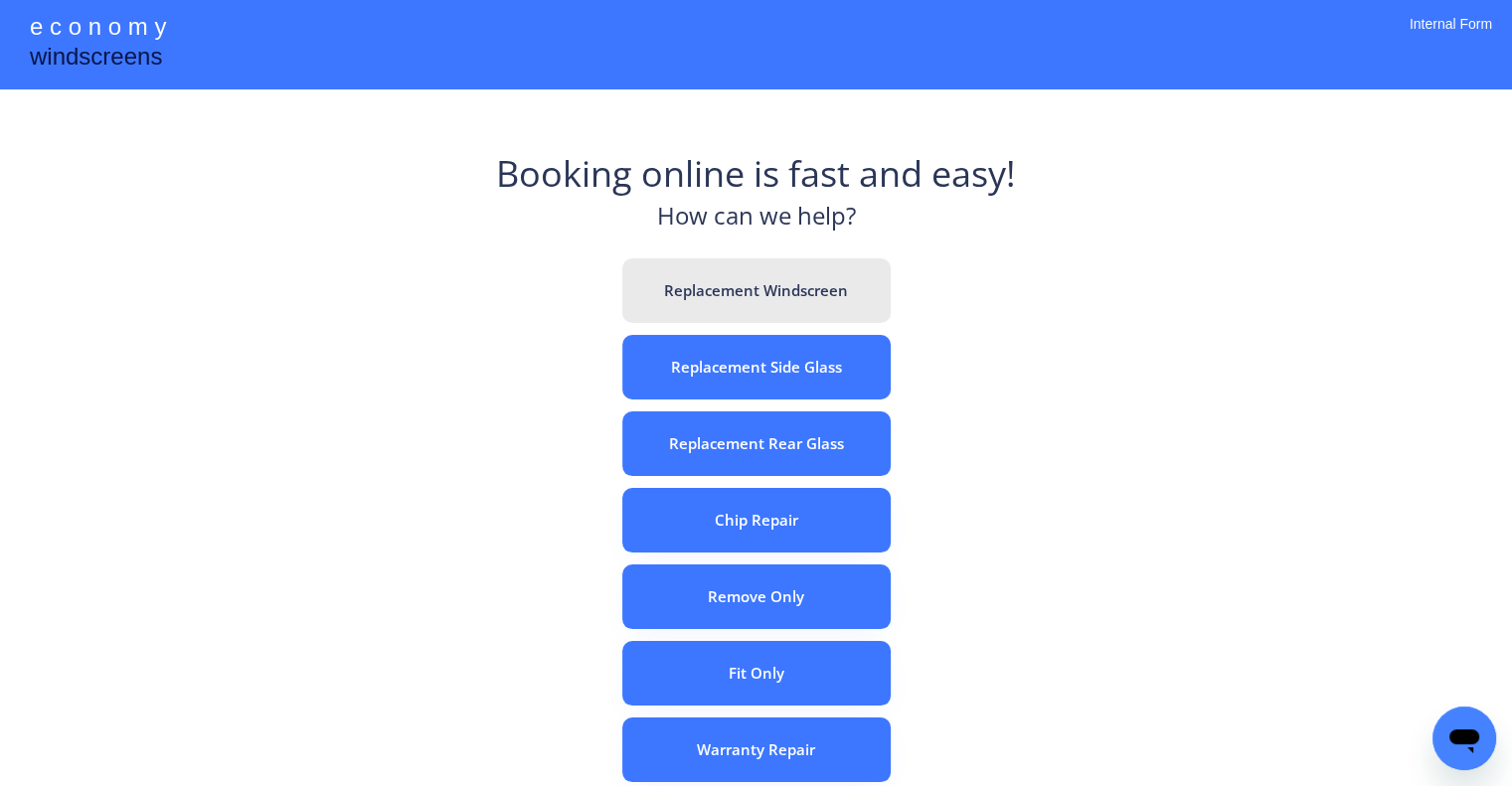 click on "Replacement Windscreen" at bounding box center (756, 290) 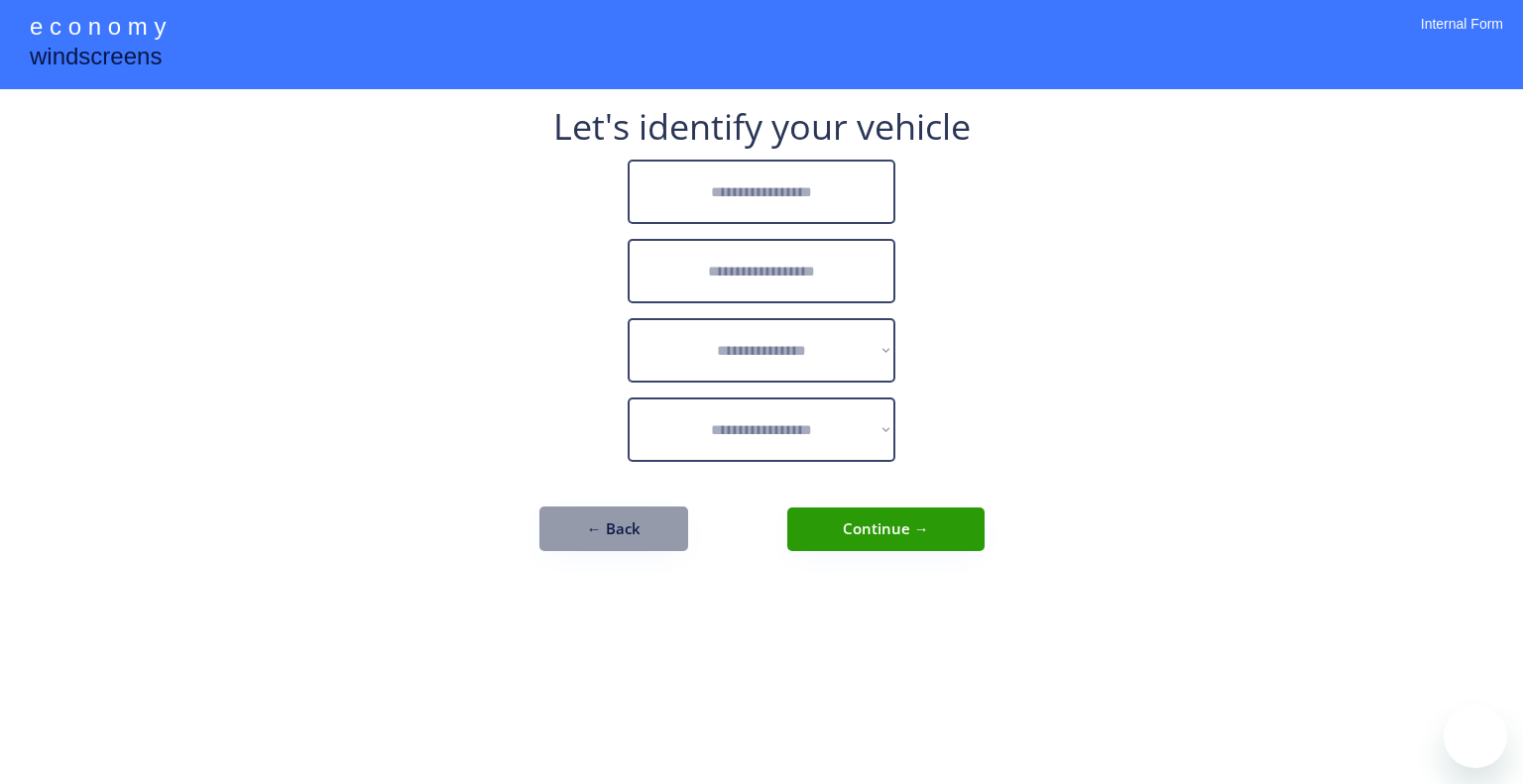 scroll, scrollTop: 0, scrollLeft: 0, axis: both 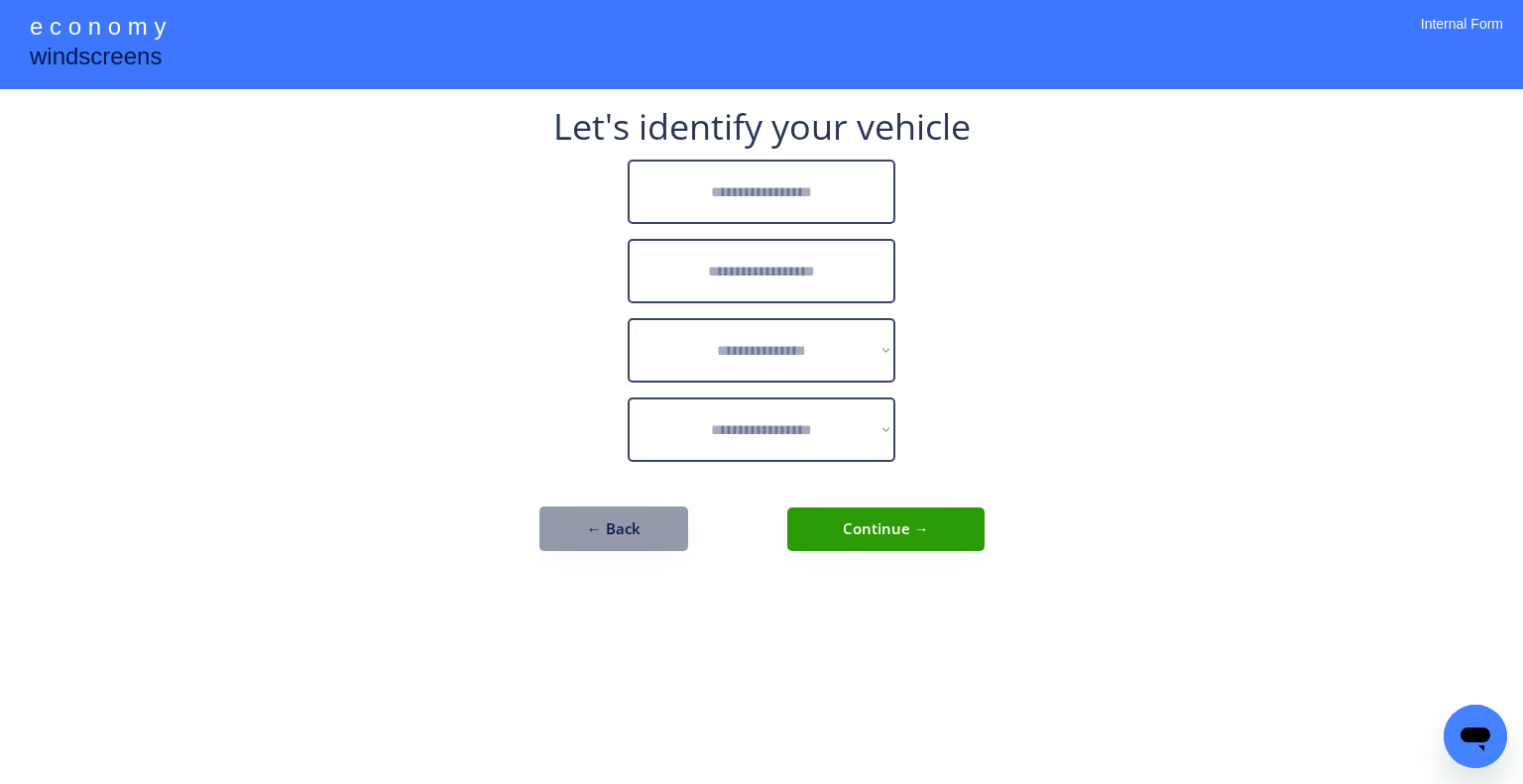 click on "**********" at bounding box center (762, 340) 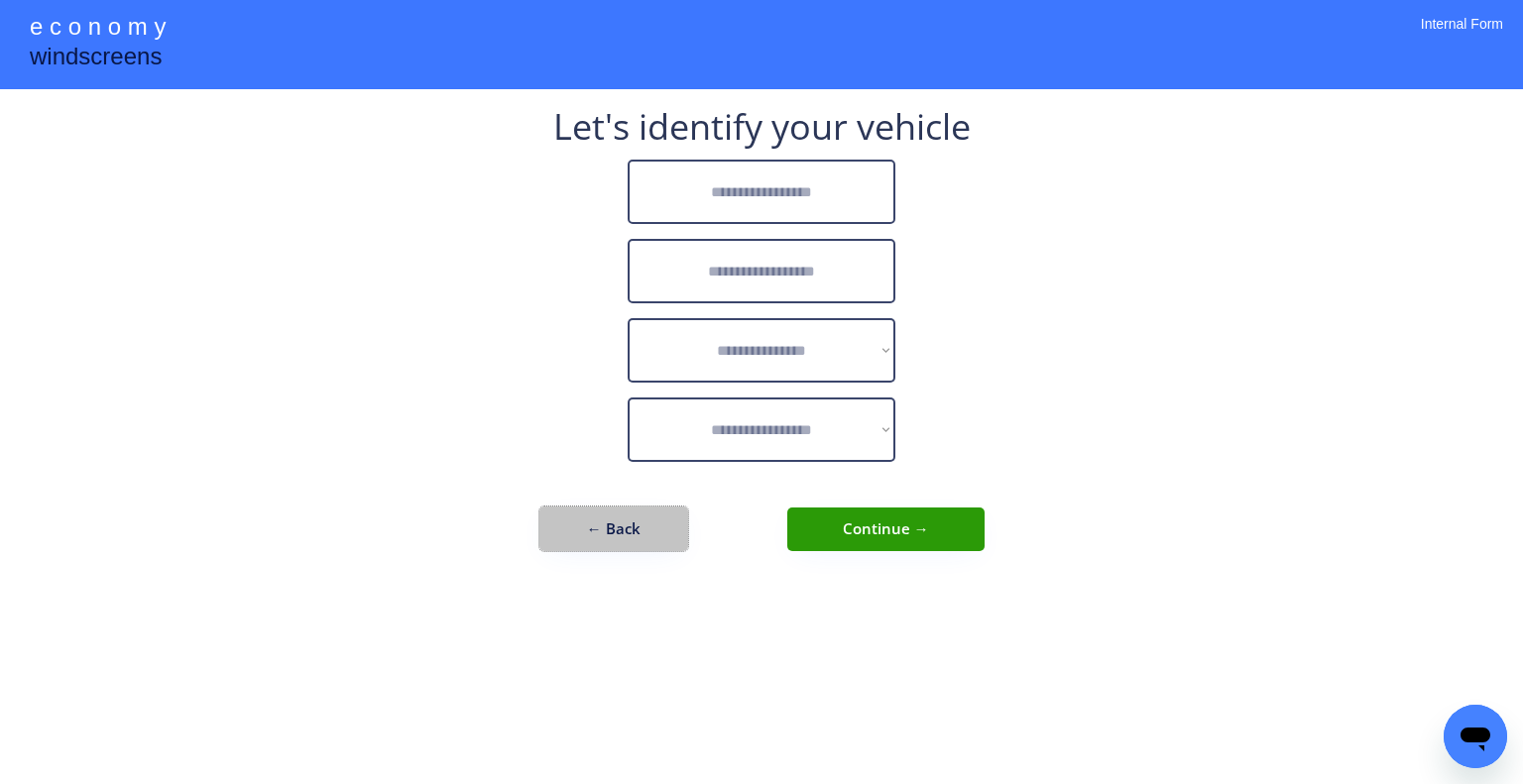 click on "←   Back" at bounding box center (614, 528) 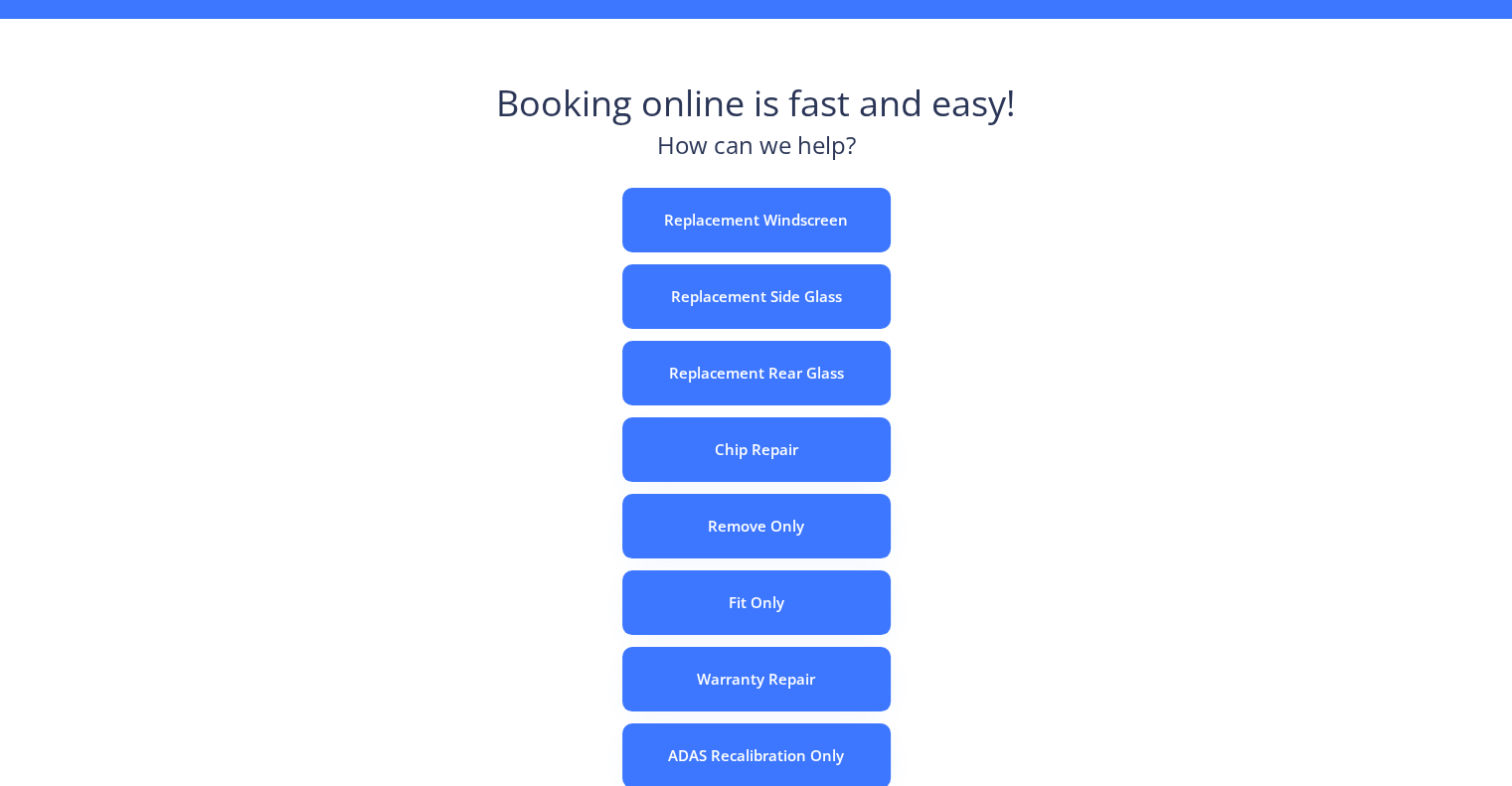 scroll, scrollTop: 99, scrollLeft: 0, axis: vertical 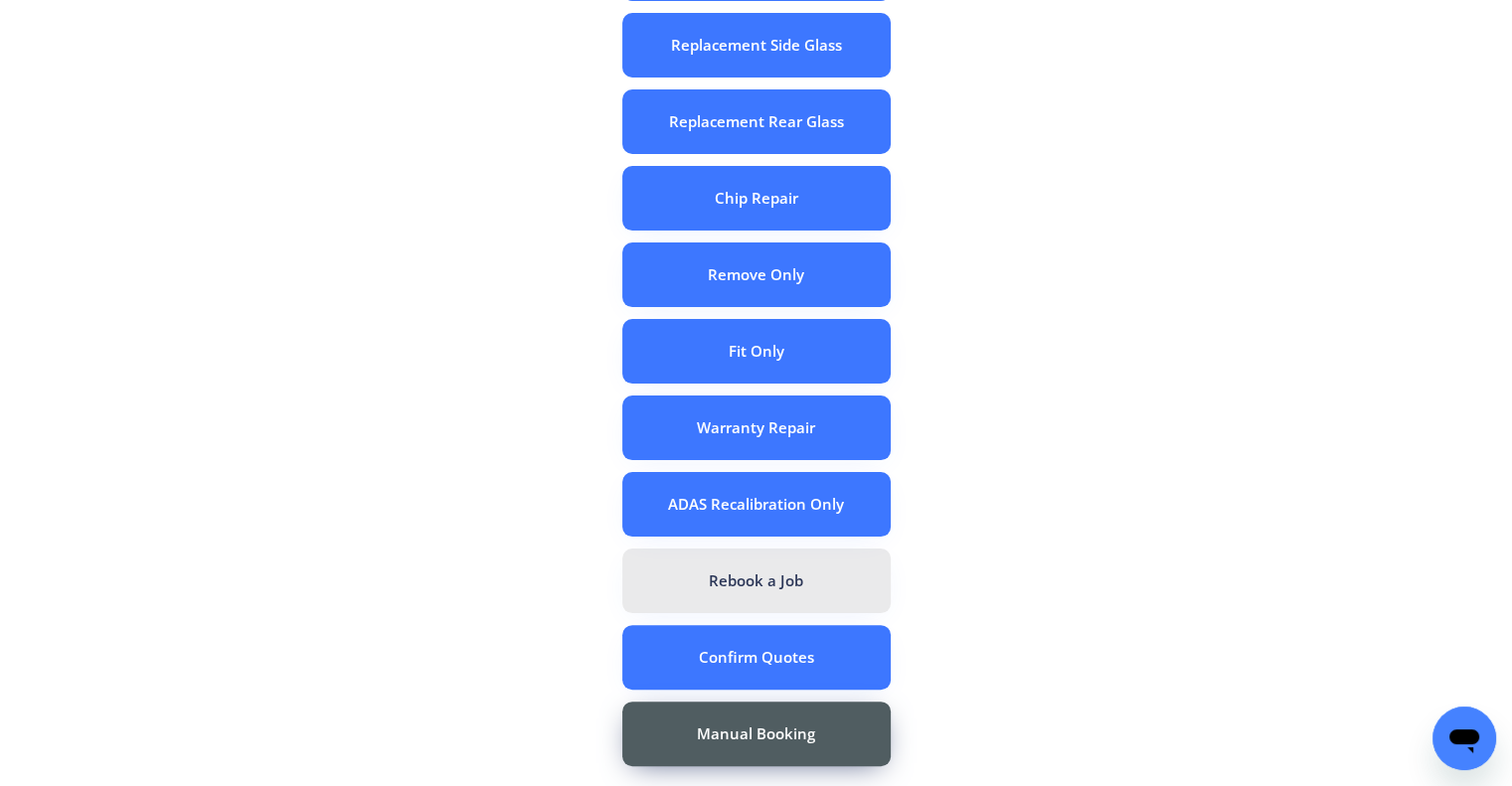 click on "Rebook a Job" at bounding box center (756, 580) 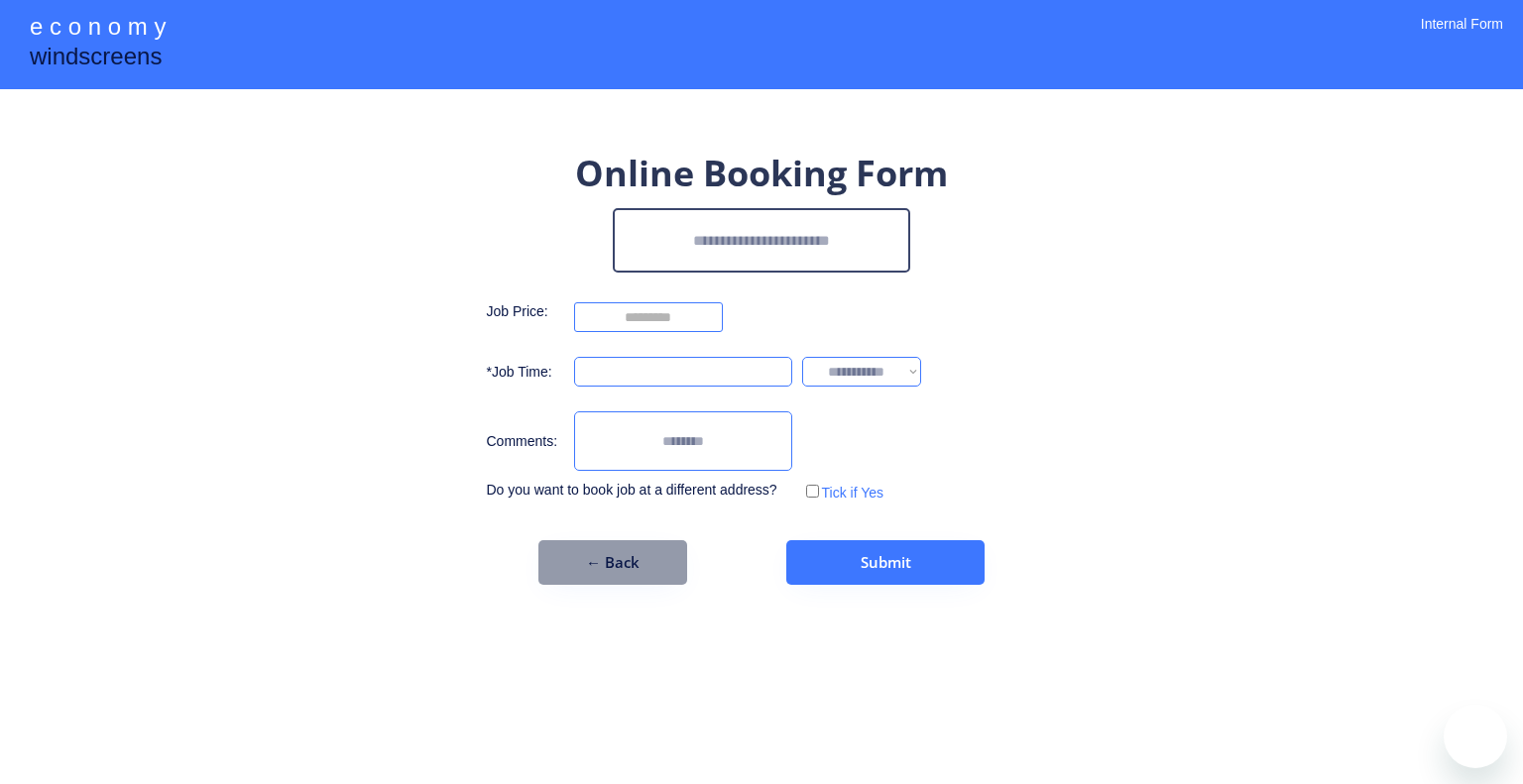 scroll, scrollTop: 0, scrollLeft: 0, axis: both 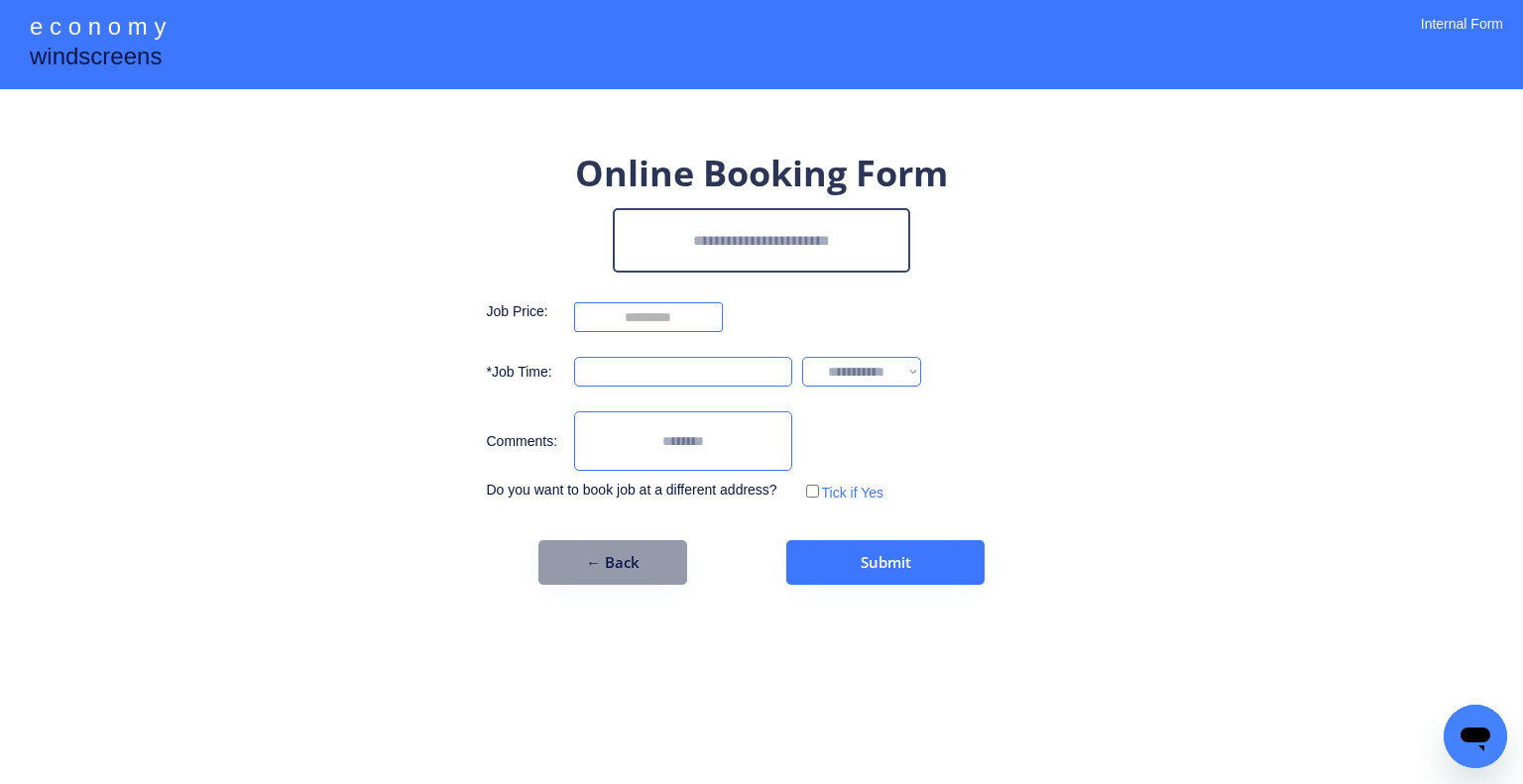 click at bounding box center (762, 240) 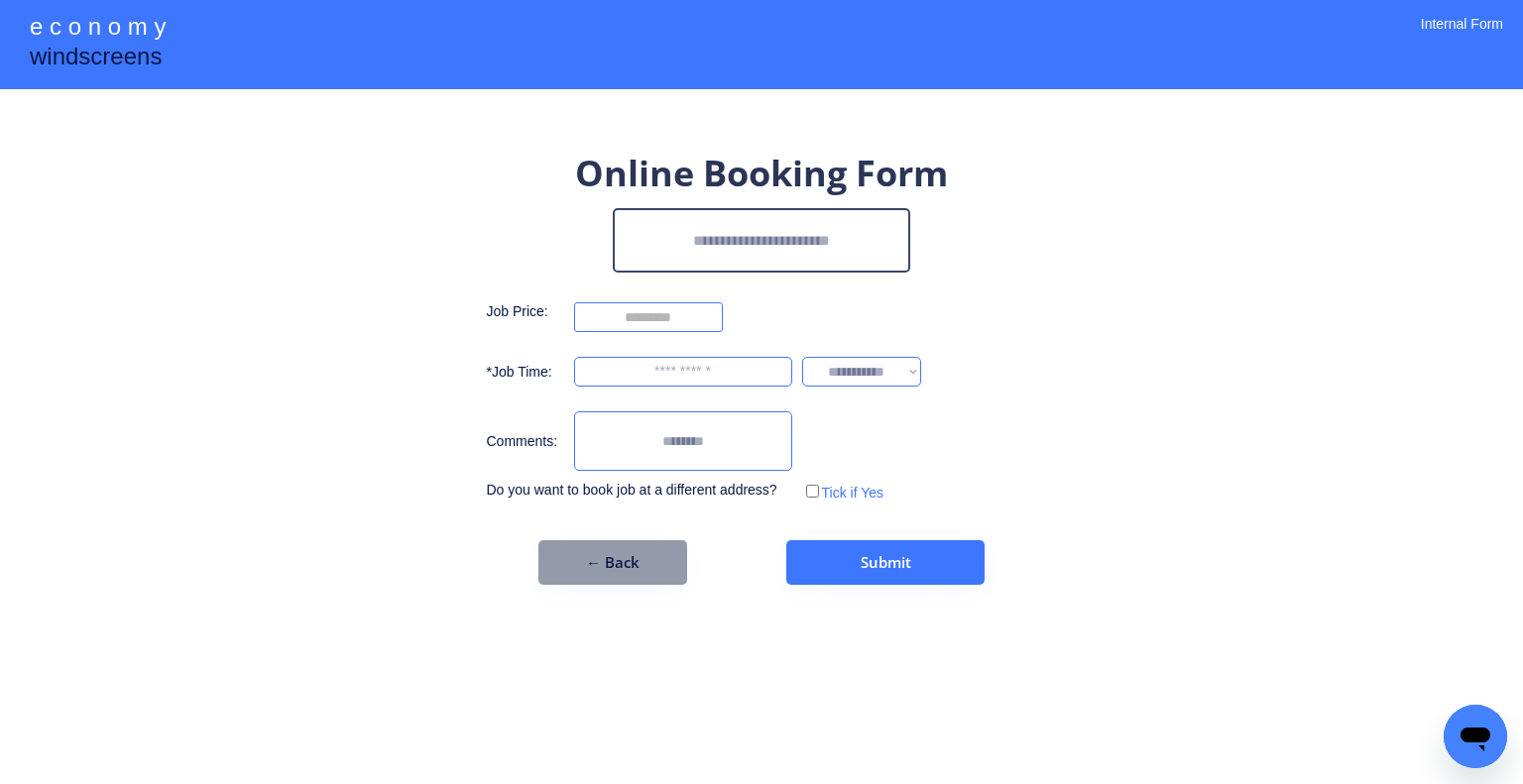 paste on "*******" 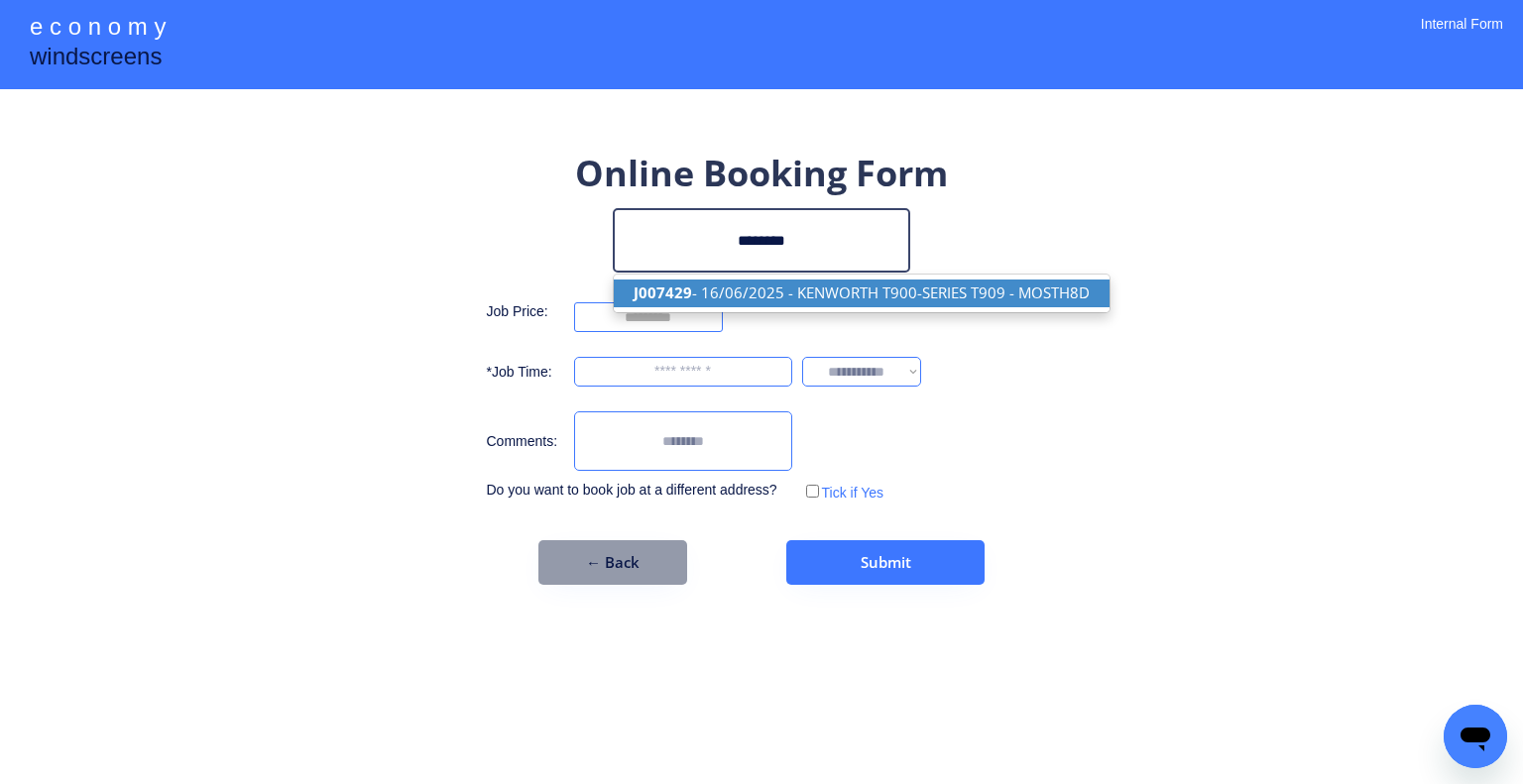 click on "[ID]  - [DATE] - KENWORTH T900-SERIES T909 - [VEHICLE_ID]" at bounding box center [862, 292] 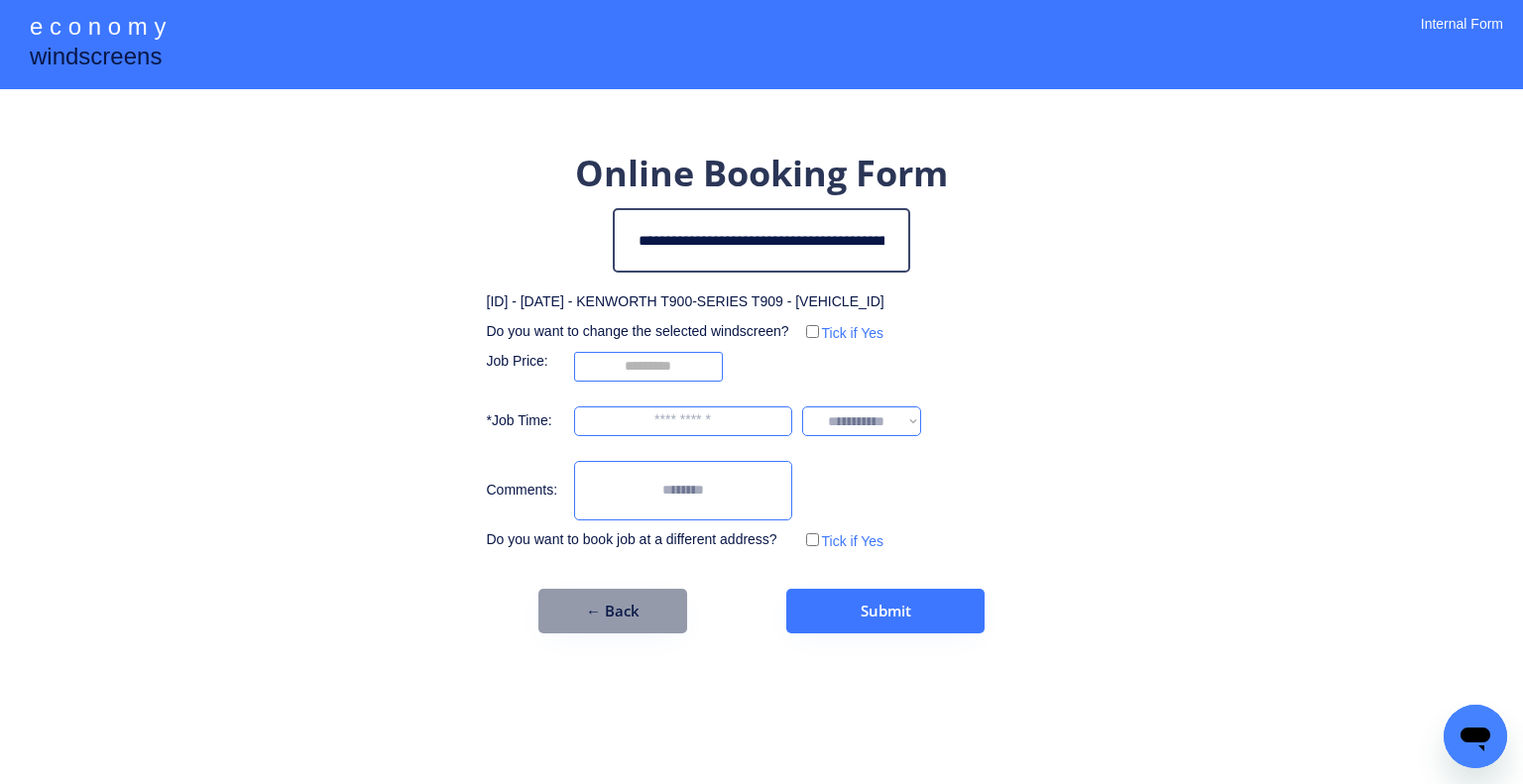 type on "**********" 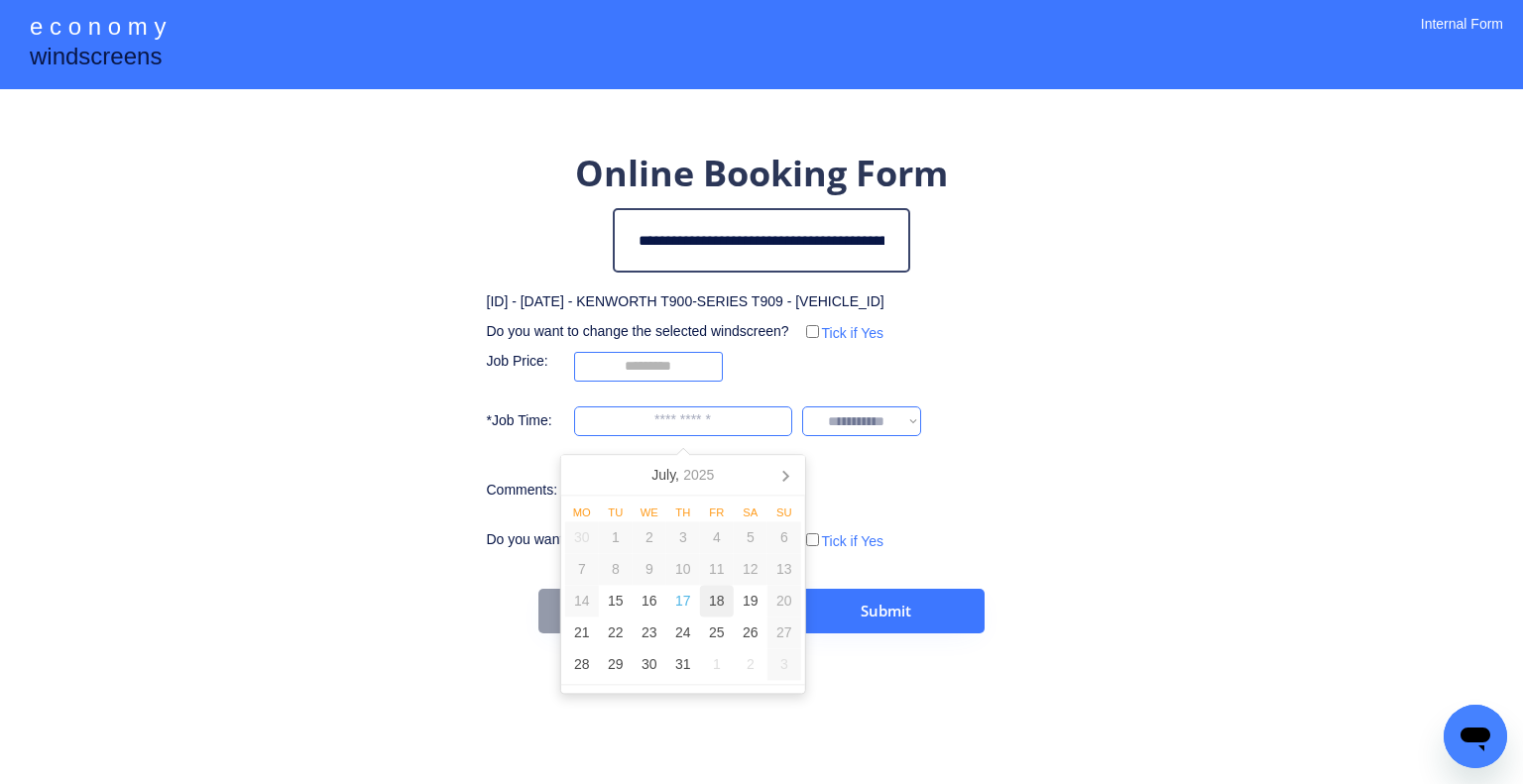 click on "18" at bounding box center [717, 602] 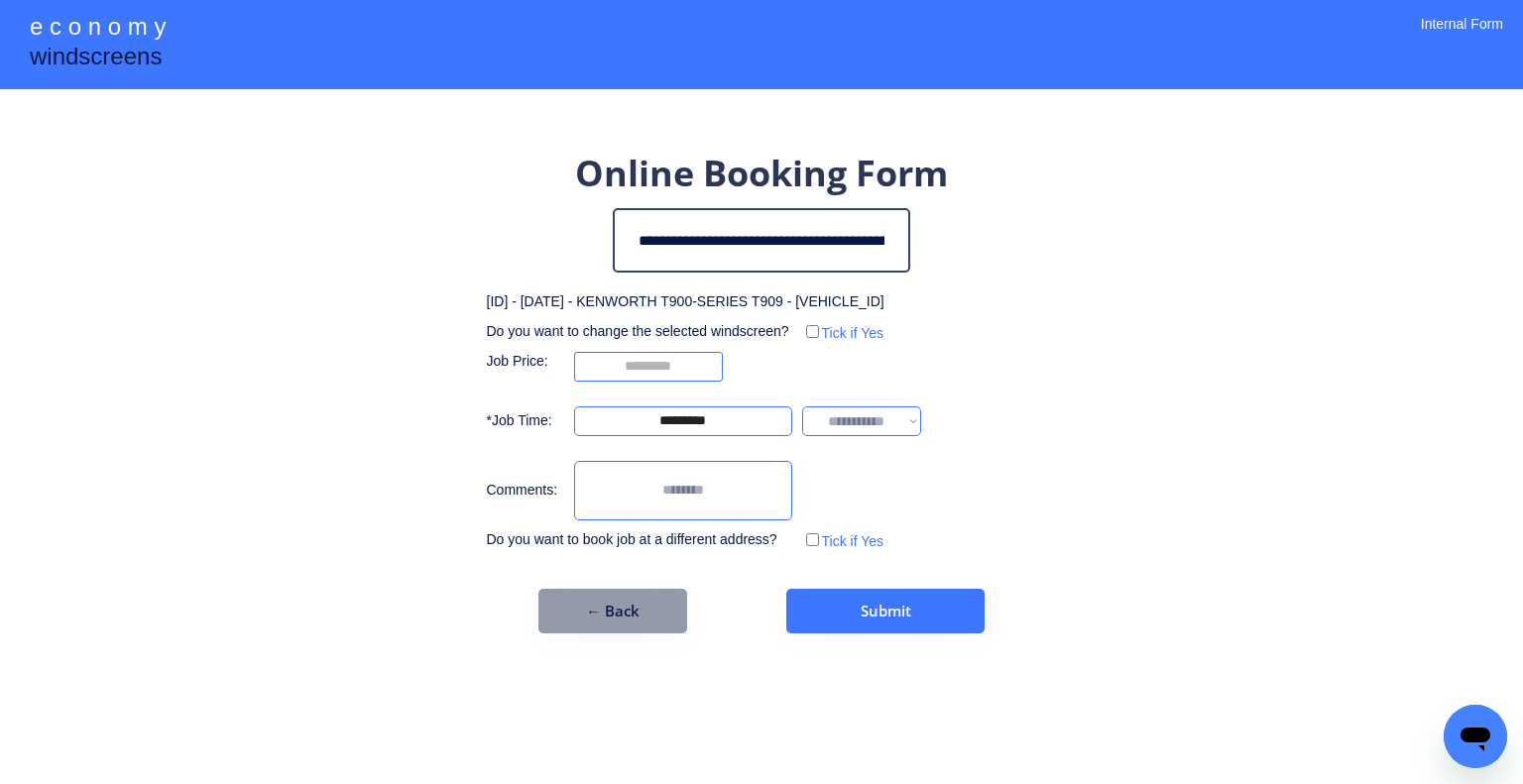 click on "**********" at bounding box center (762, 391) 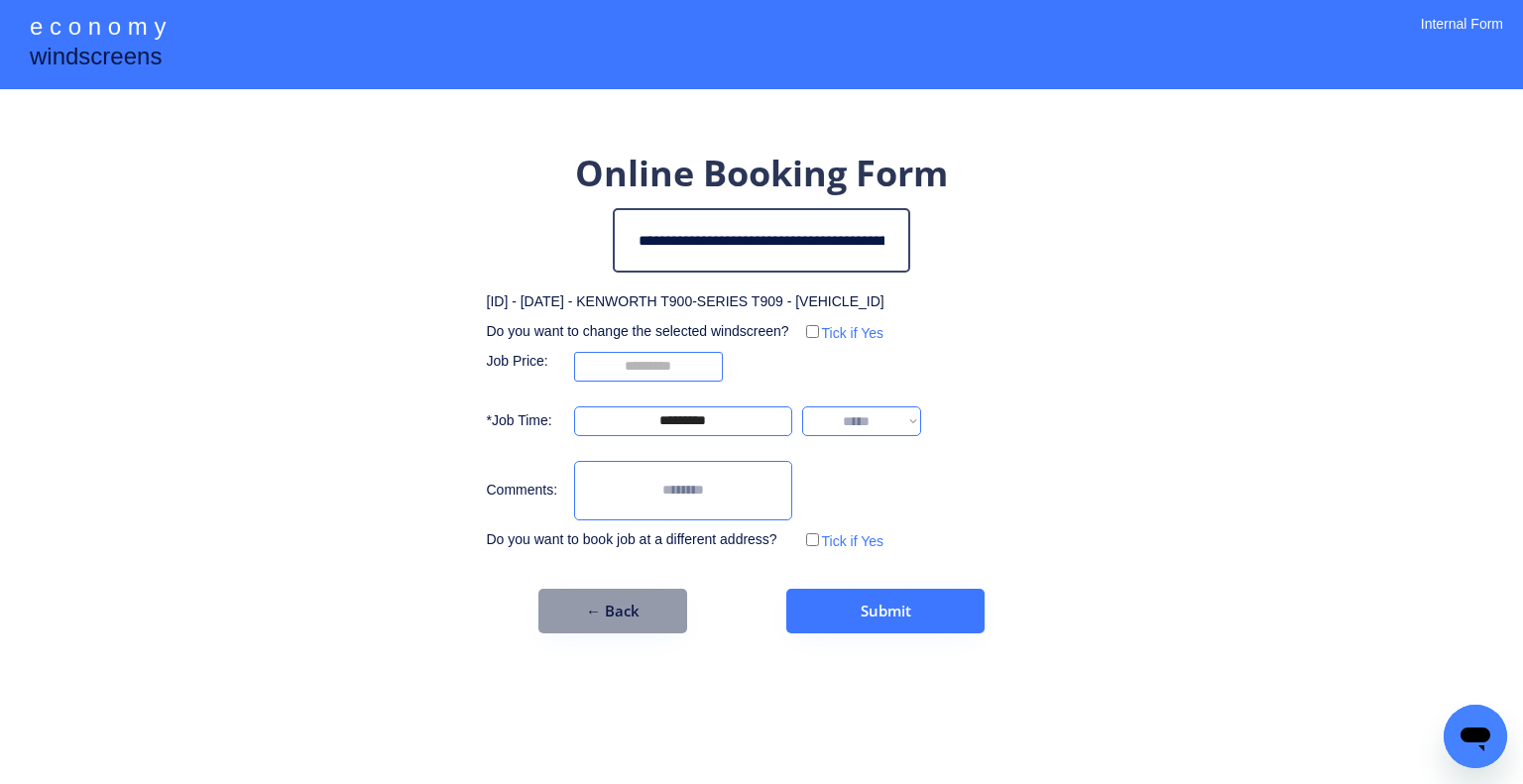 click on "**********" at bounding box center [862, 421] 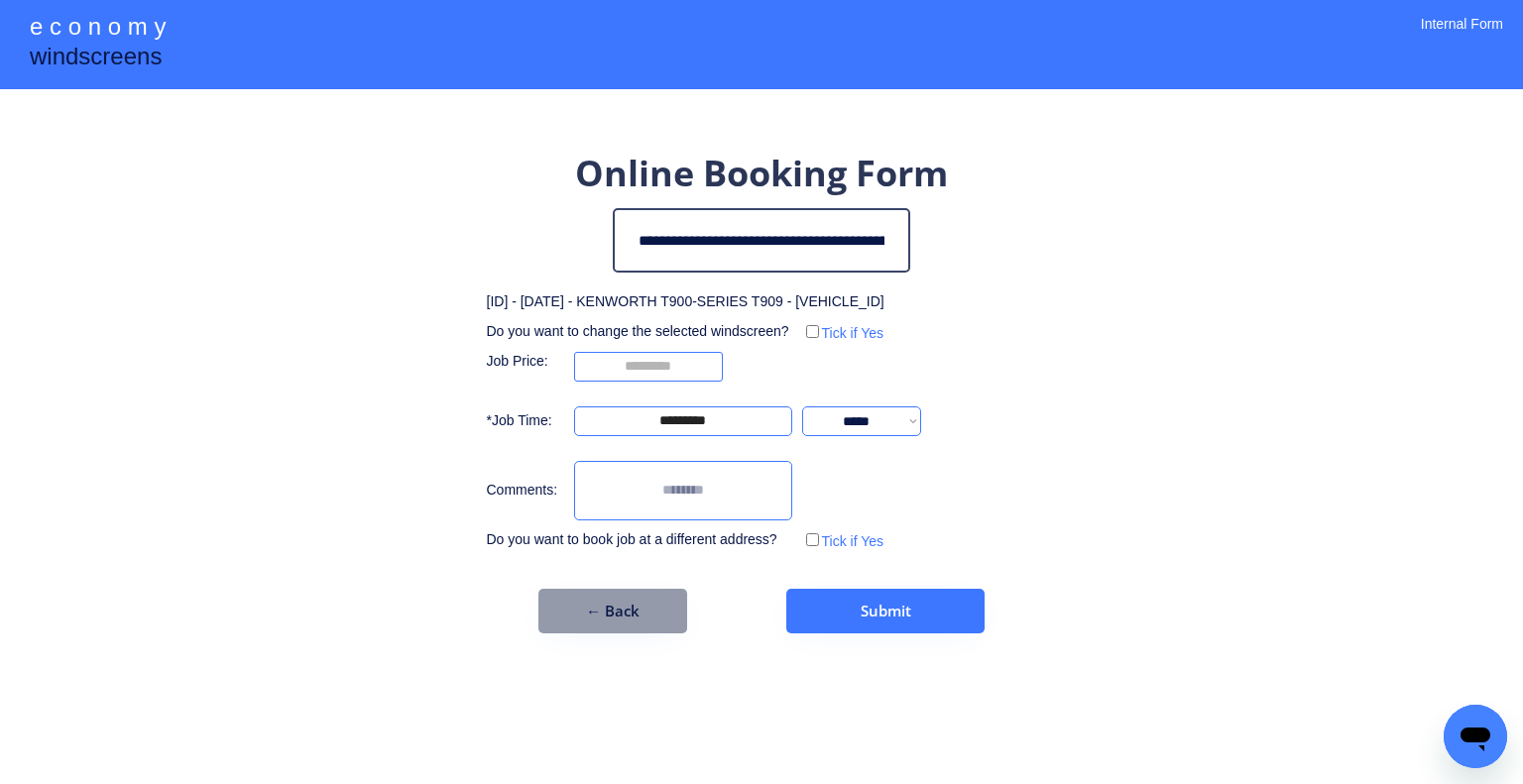 click on "**********" at bounding box center [762, 391] 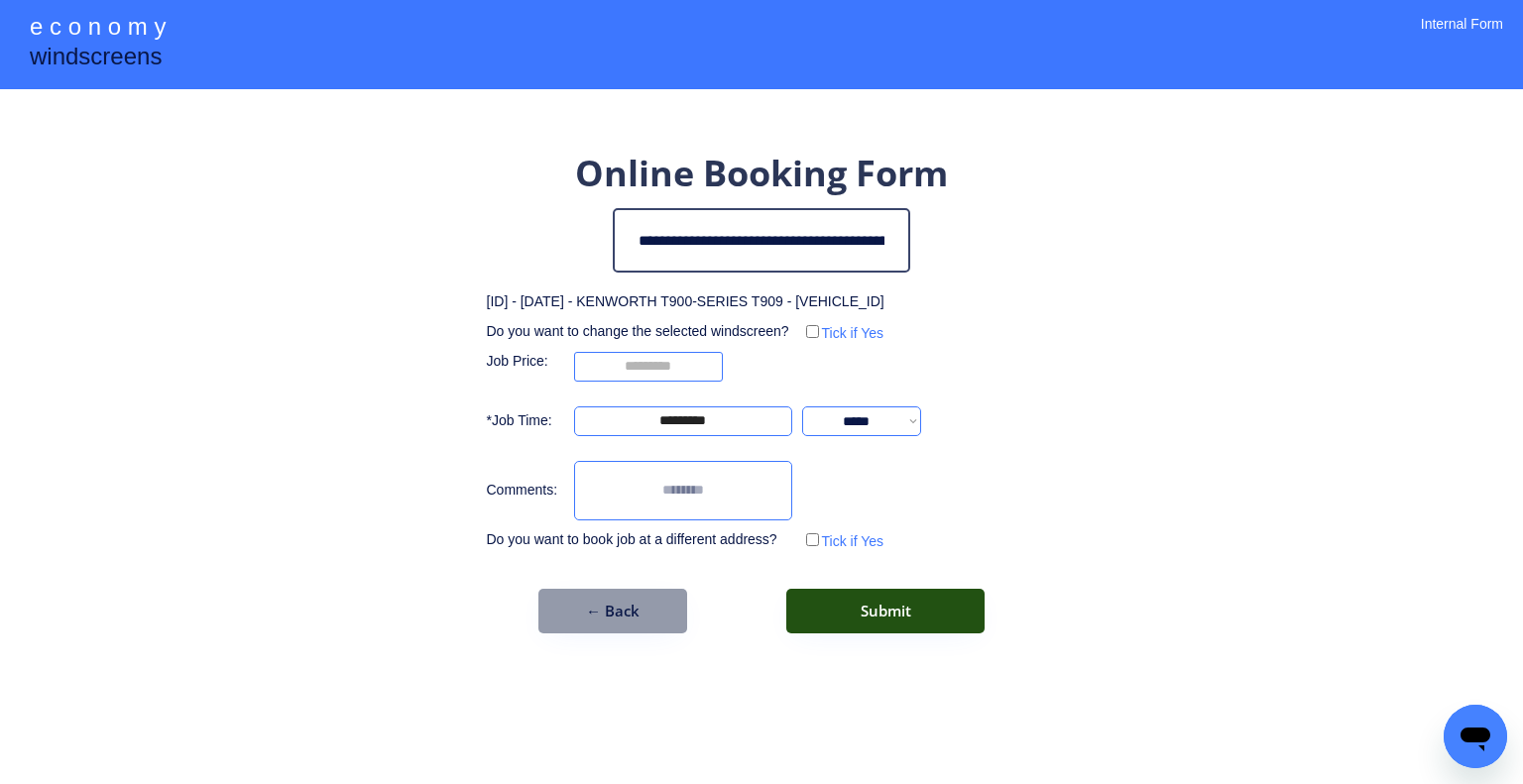 click on "Submit" at bounding box center [885, 611] 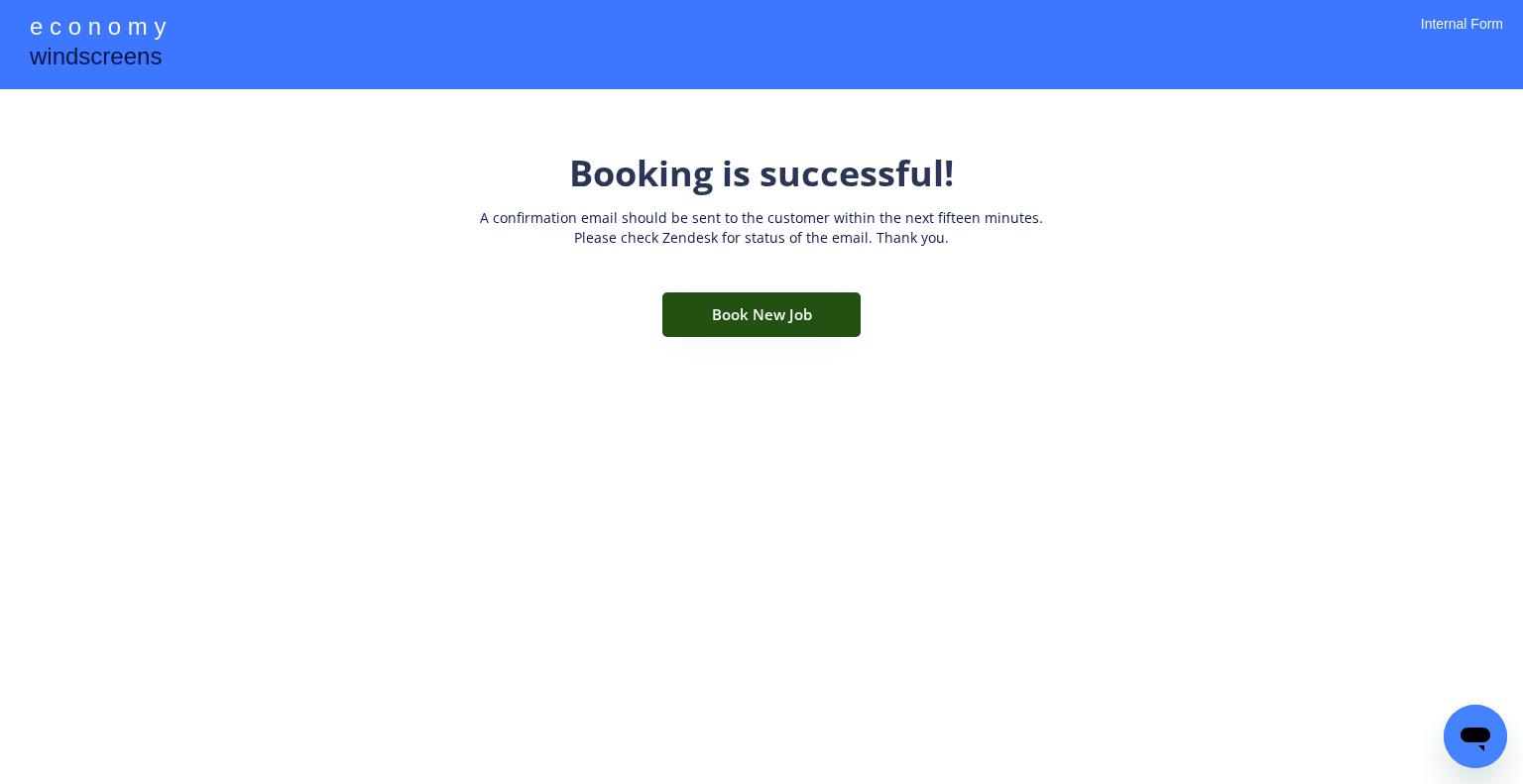 click on "Book New Job" at bounding box center (762, 314) 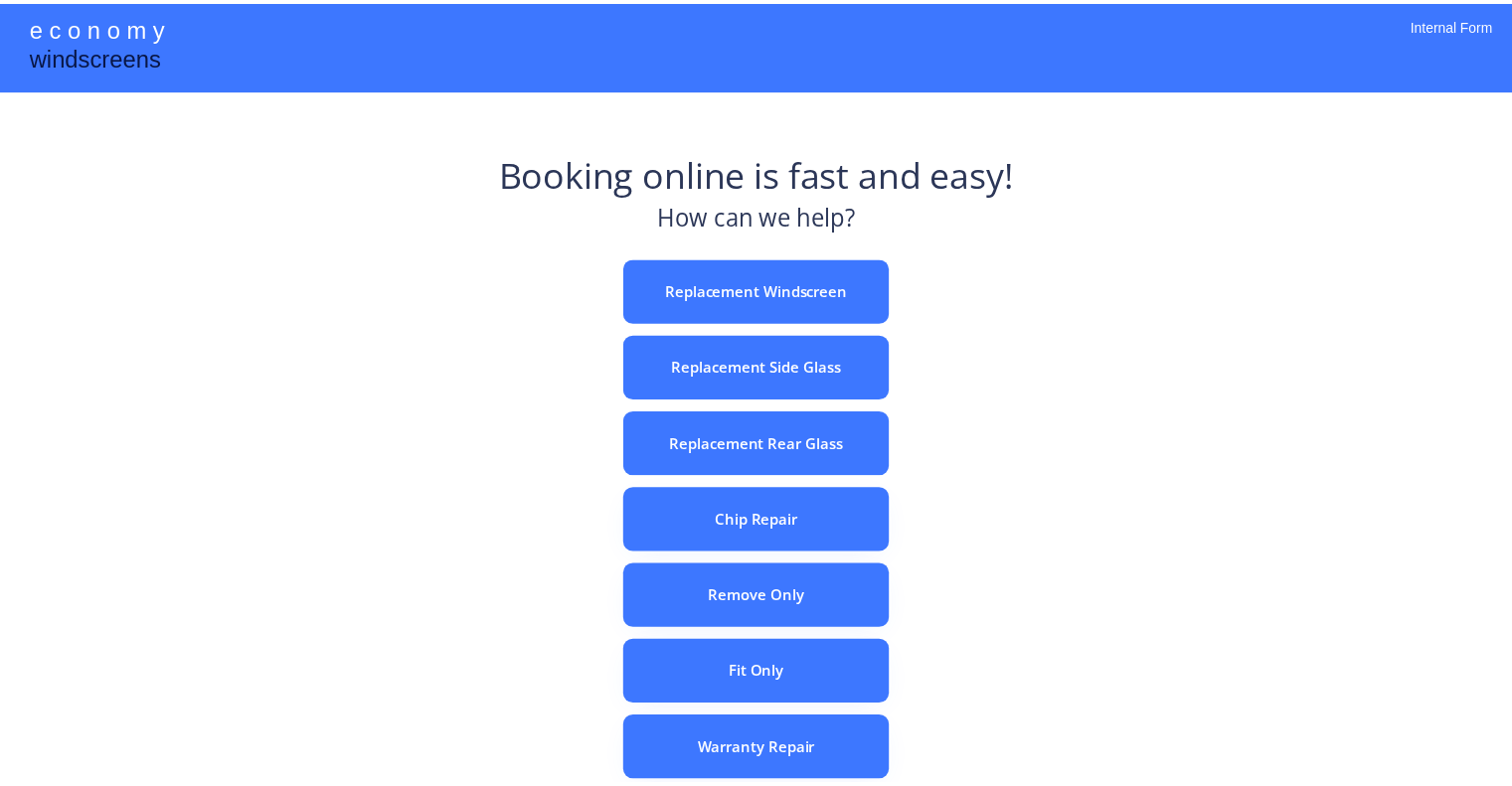 scroll, scrollTop: 0, scrollLeft: 0, axis: both 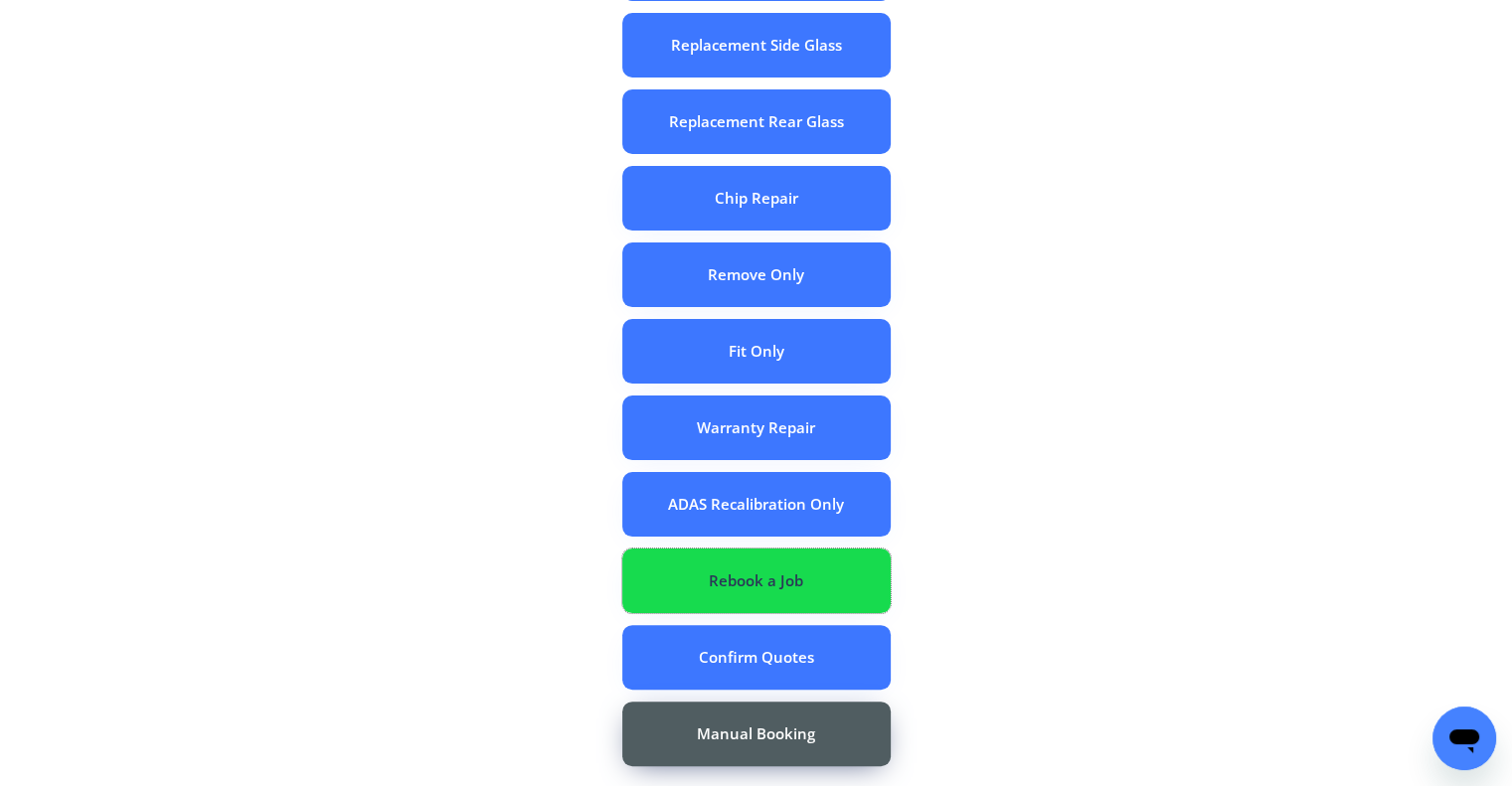click on "Rebook a Job" at bounding box center (756, 580) 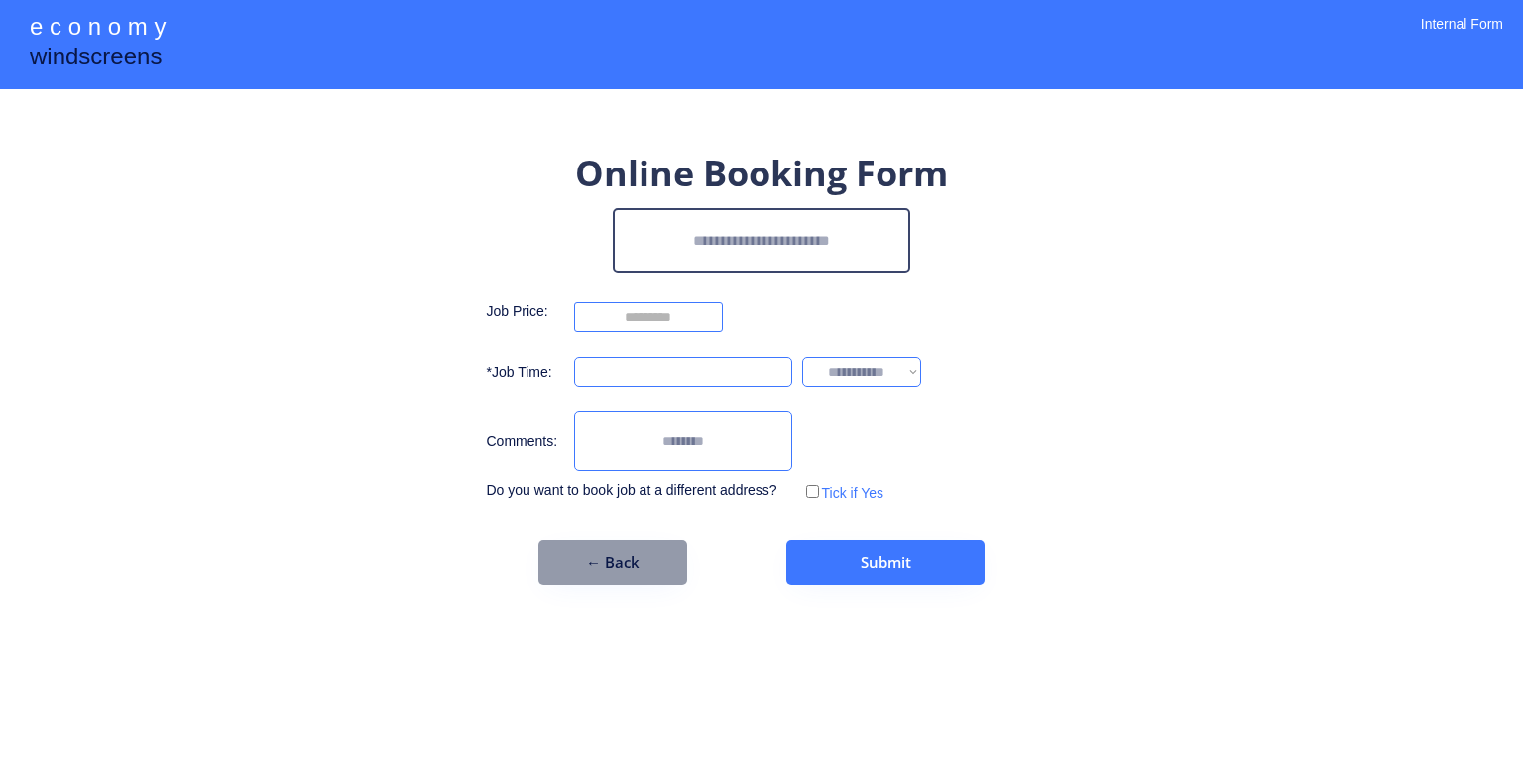 scroll, scrollTop: 0, scrollLeft: 0, axis: both 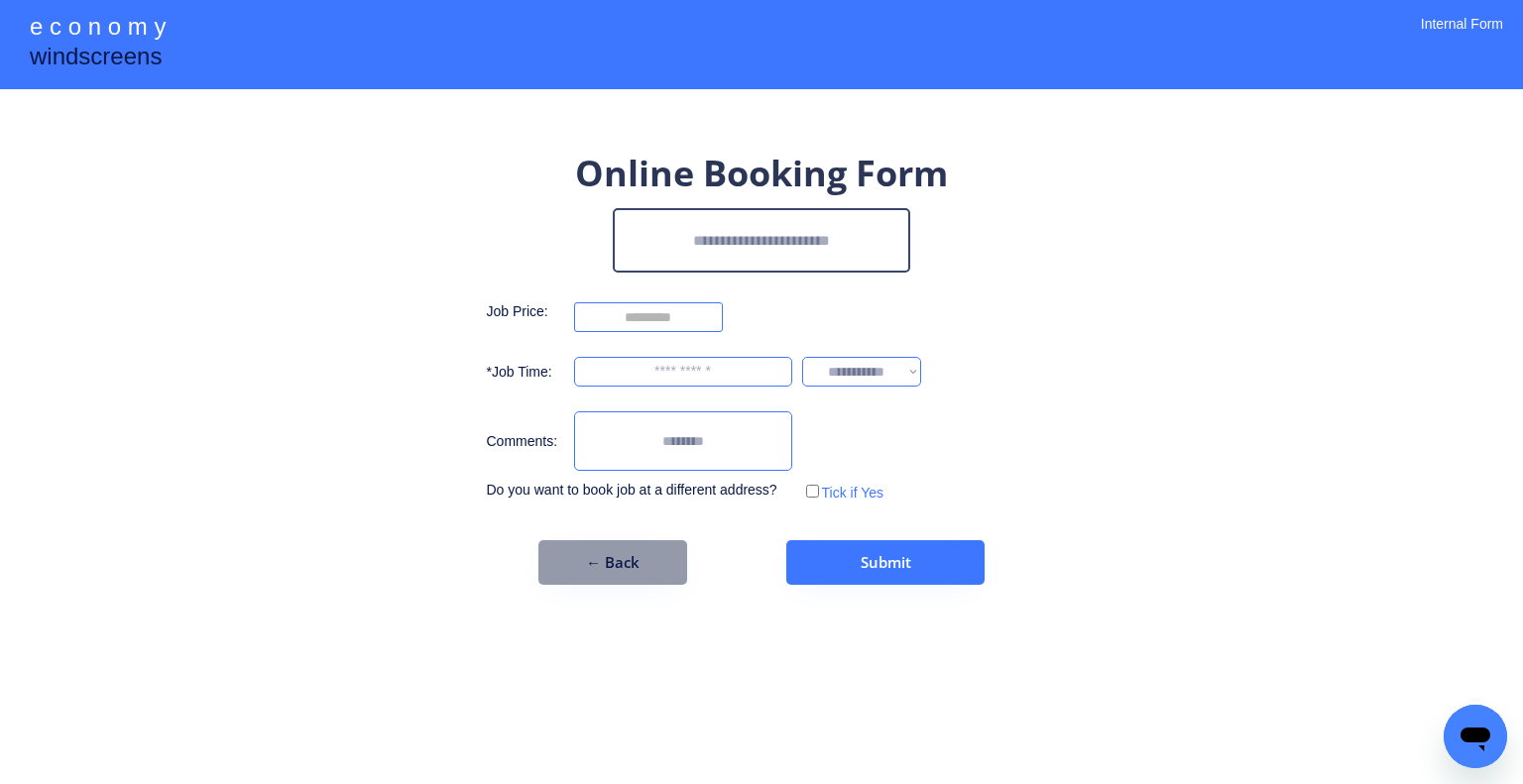 click at bounding box center [762, 240] 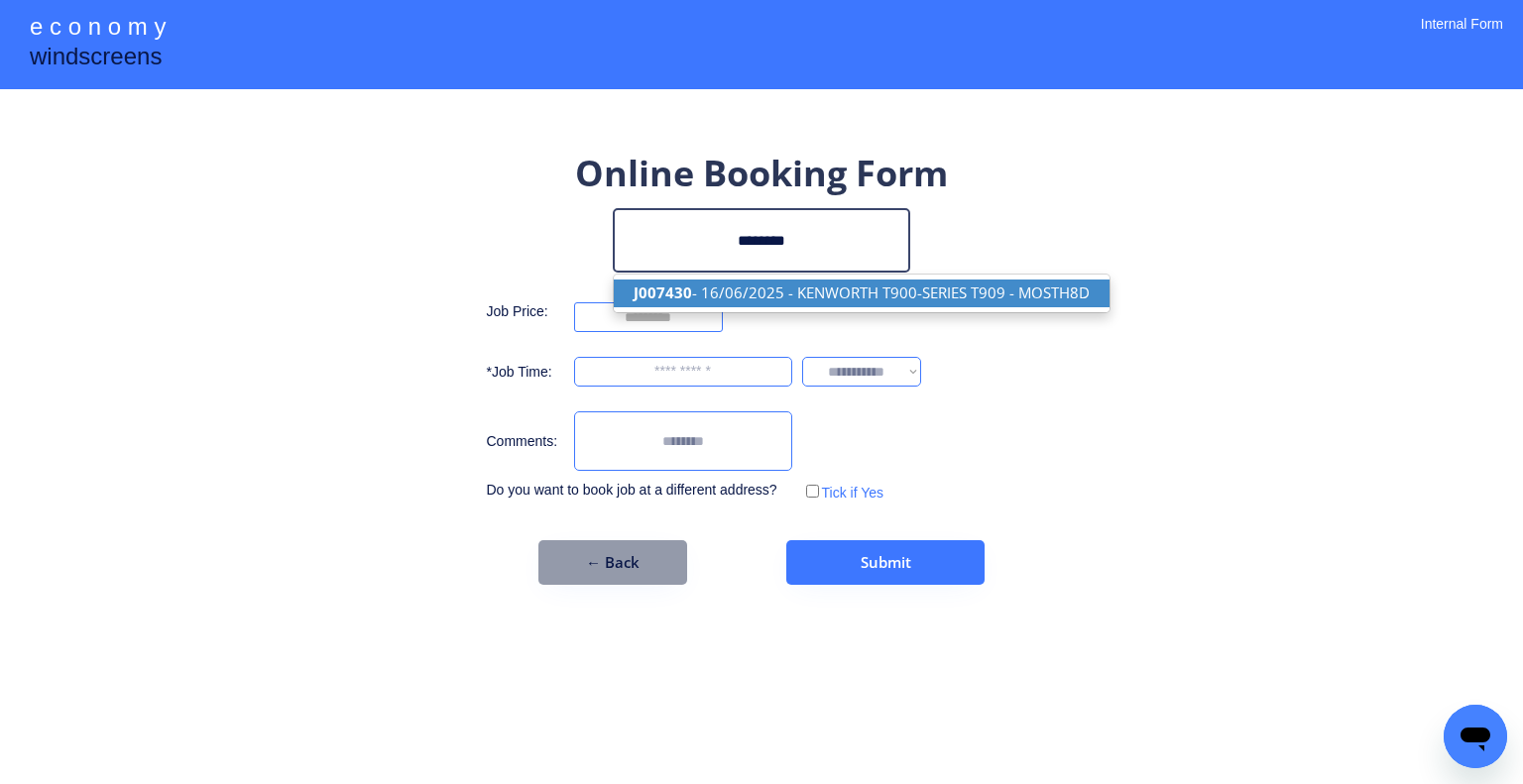 click on "J007430  - 16/06/2025 - KENWORTH T900-SERIES T909 - MOSTH8D" at bounding box center [862, 292] 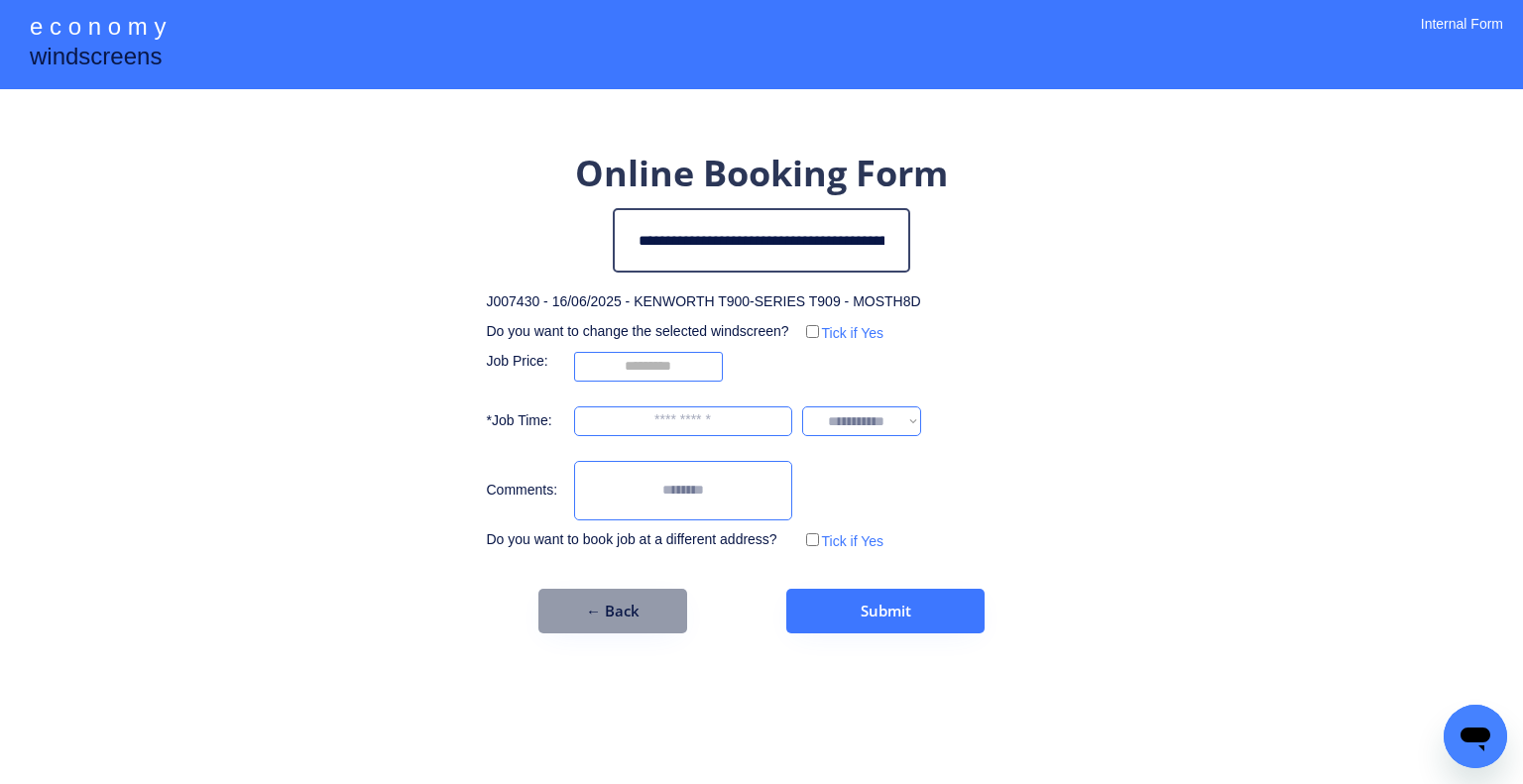 type on "**********" 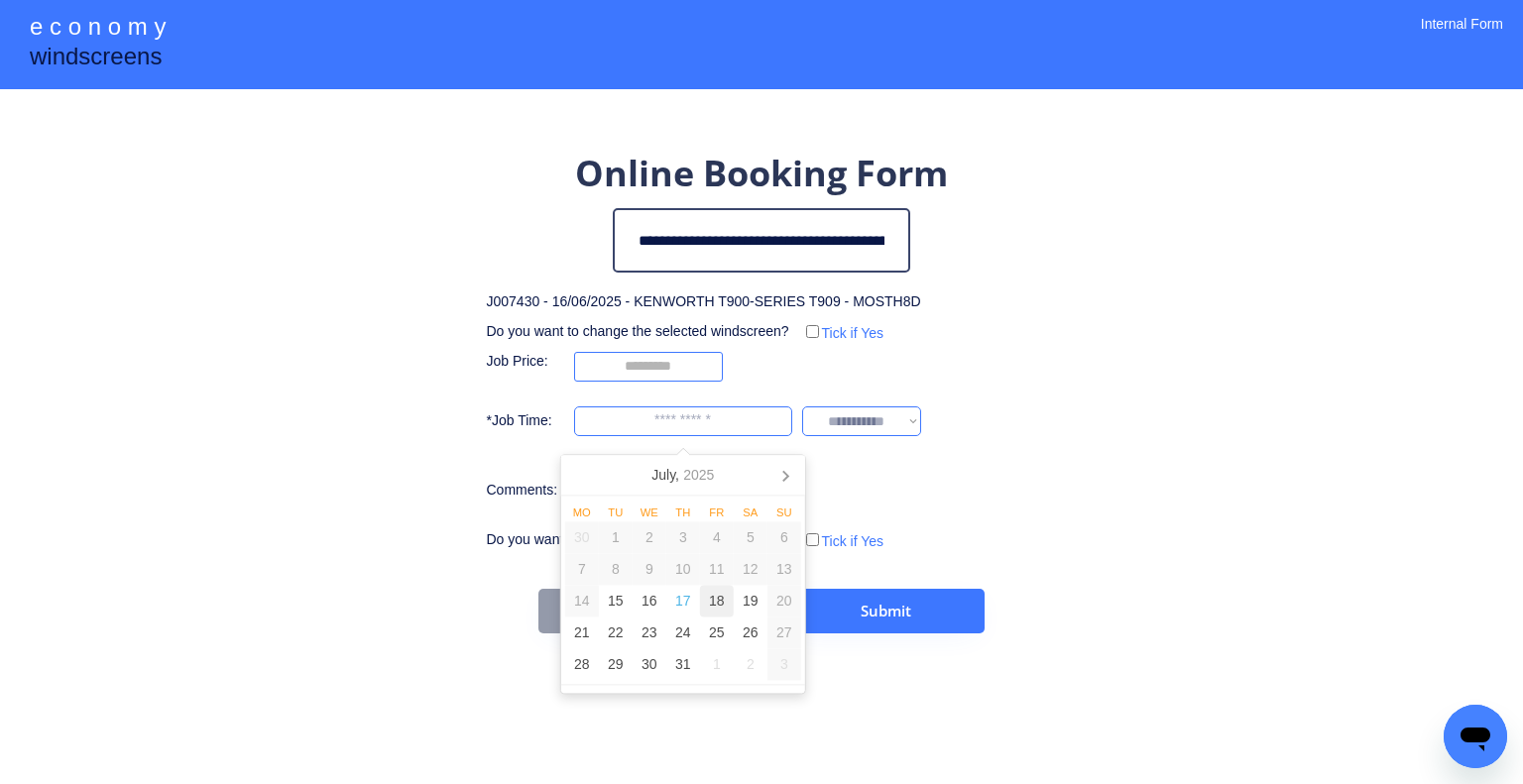 click on "18" at bounding box center [717, 602] 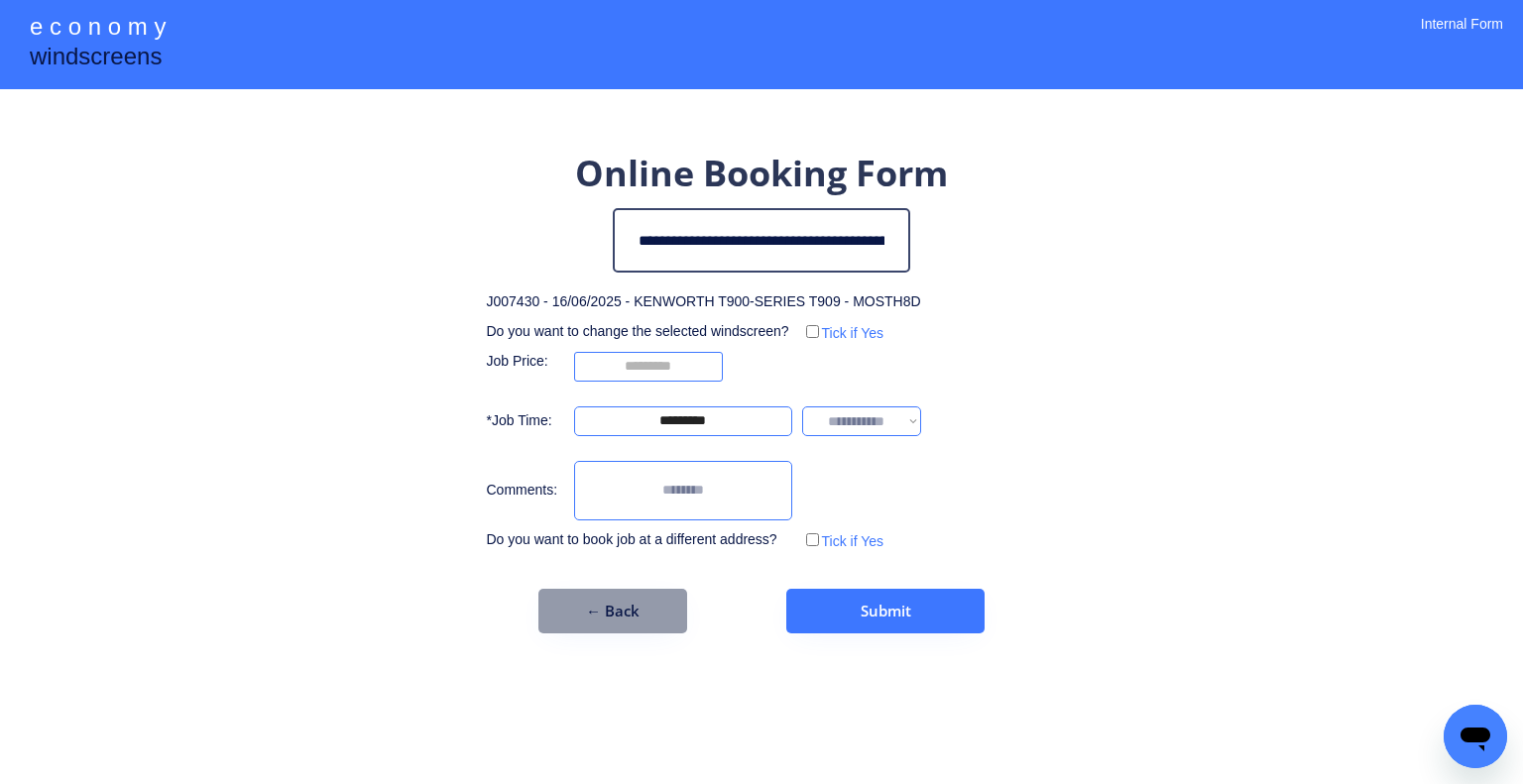 click on "**********" at bounding box center [762, 392] 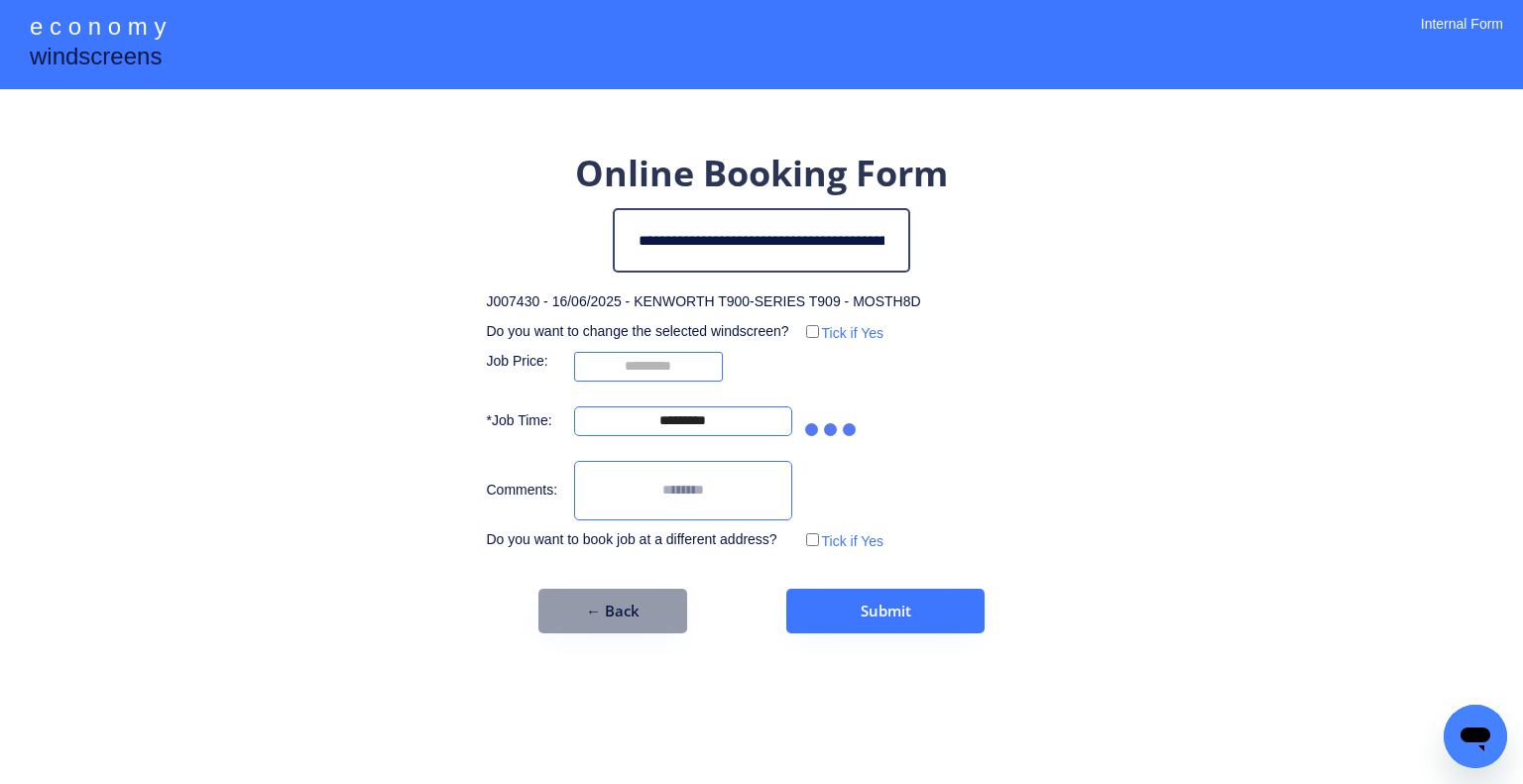 click on "**********" at bounding box center (739, 421) 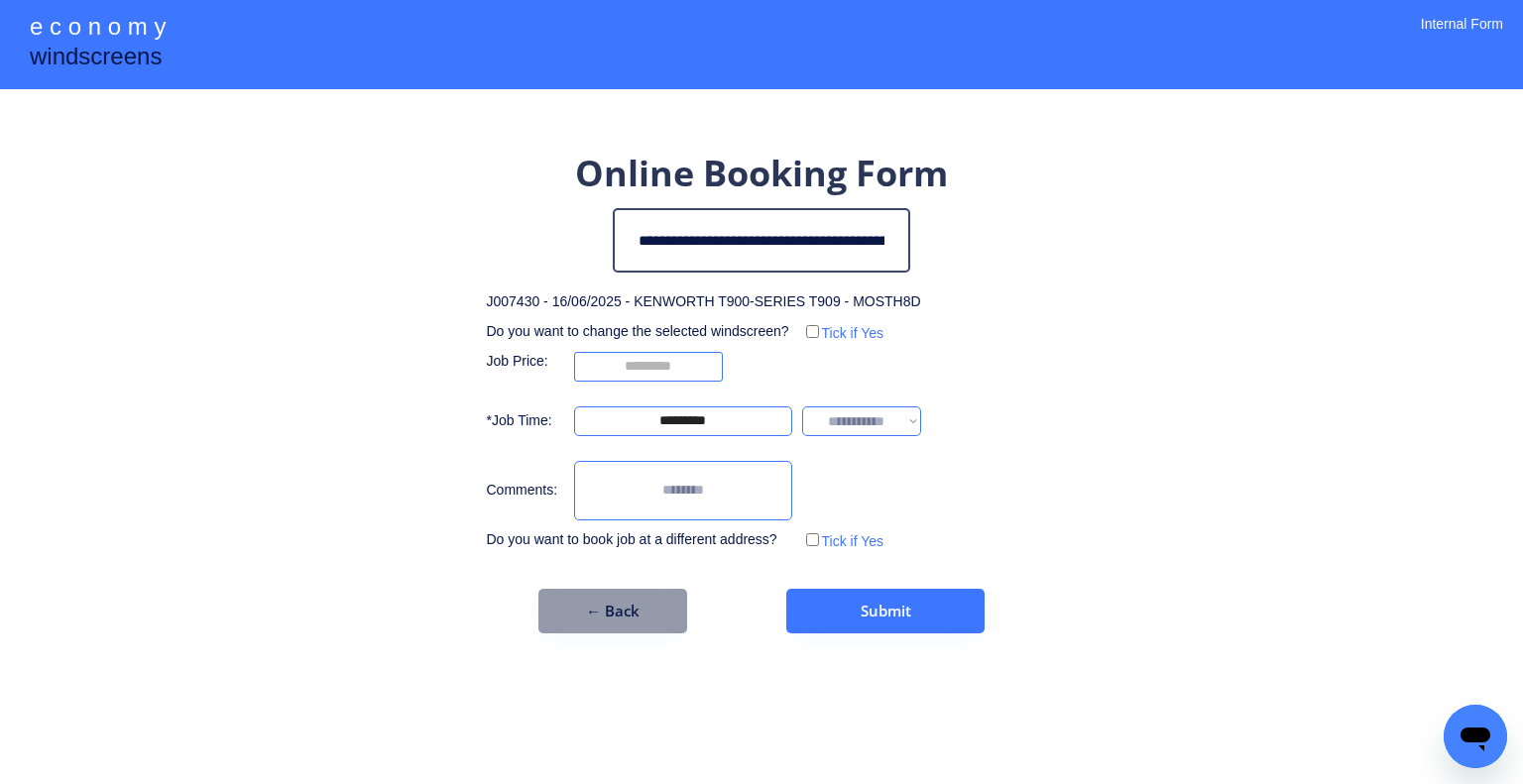 click on "**********" at bounding box center [862, 421] 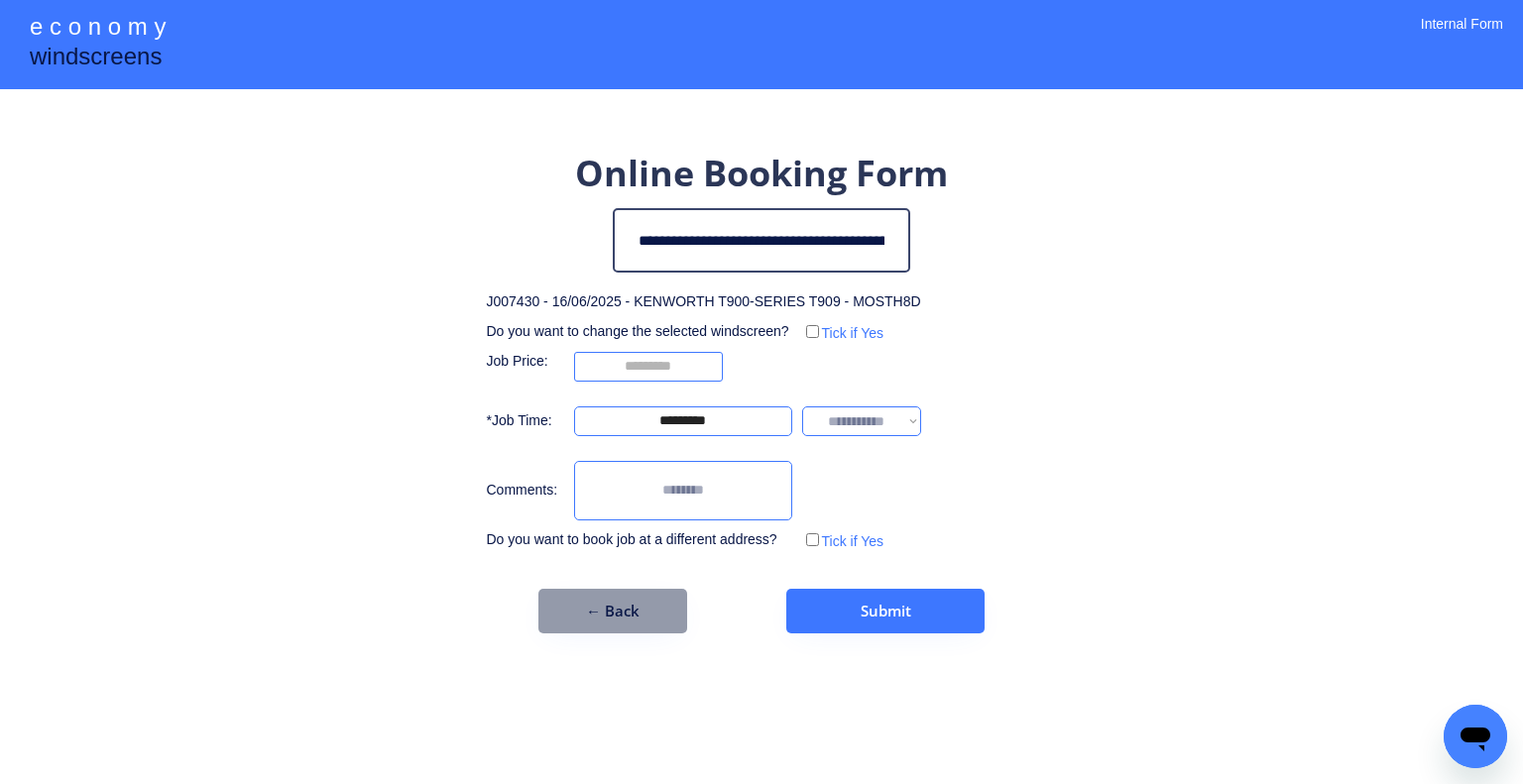 click on "**********" at bounding box center (862, 421) 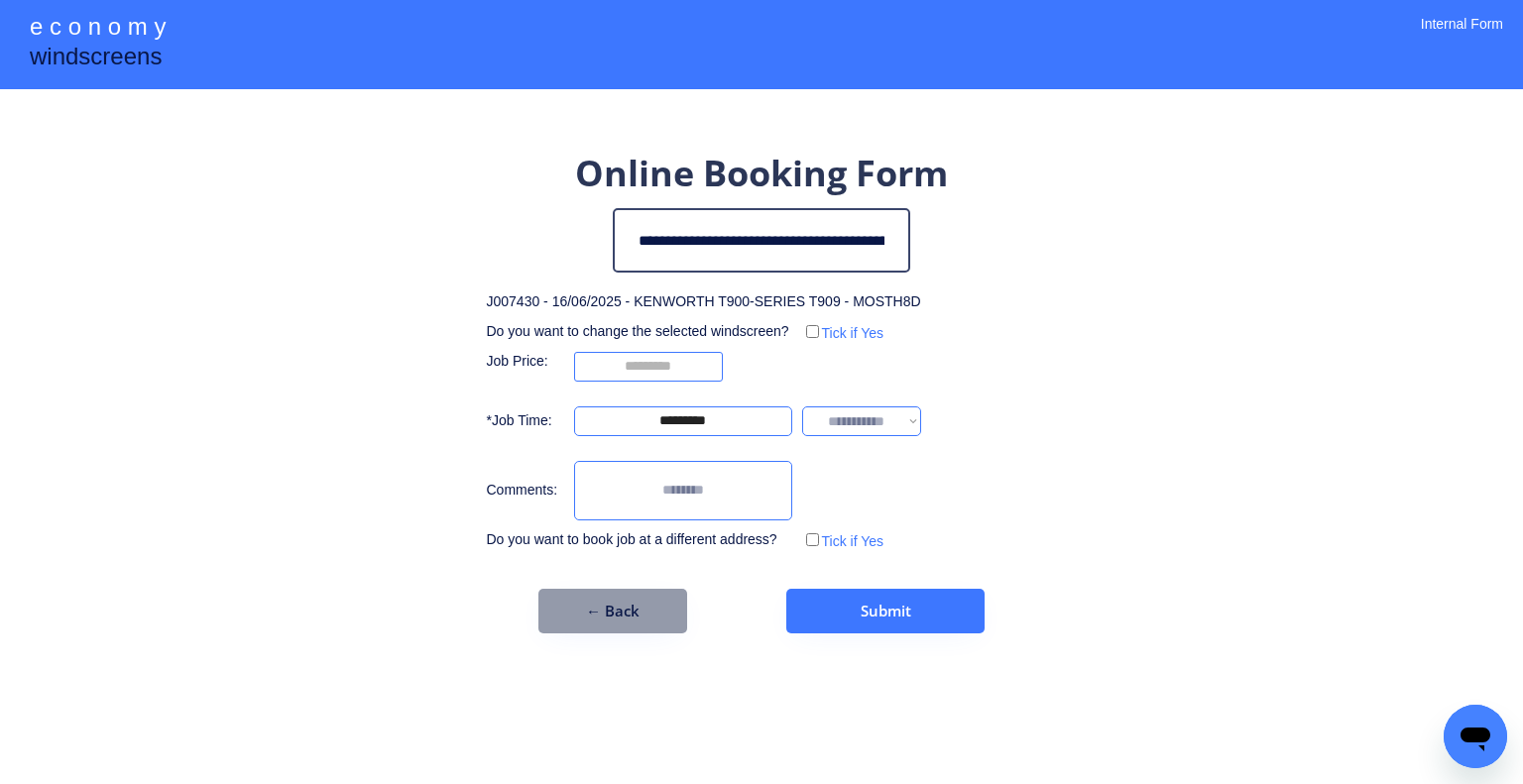 click on "**********" at bounding box center [762, 391] 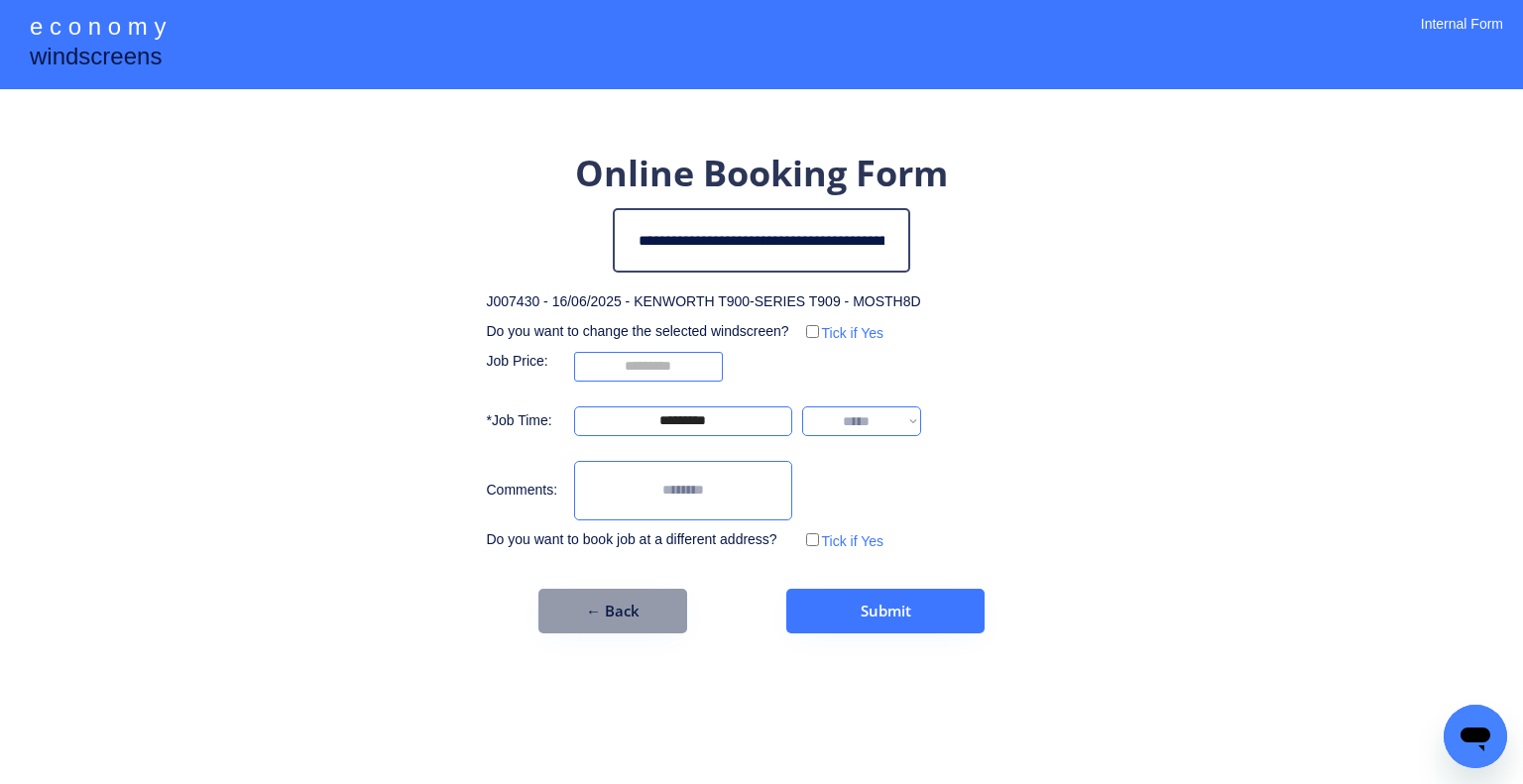 click on "**********" at bounding box center (862, 421) 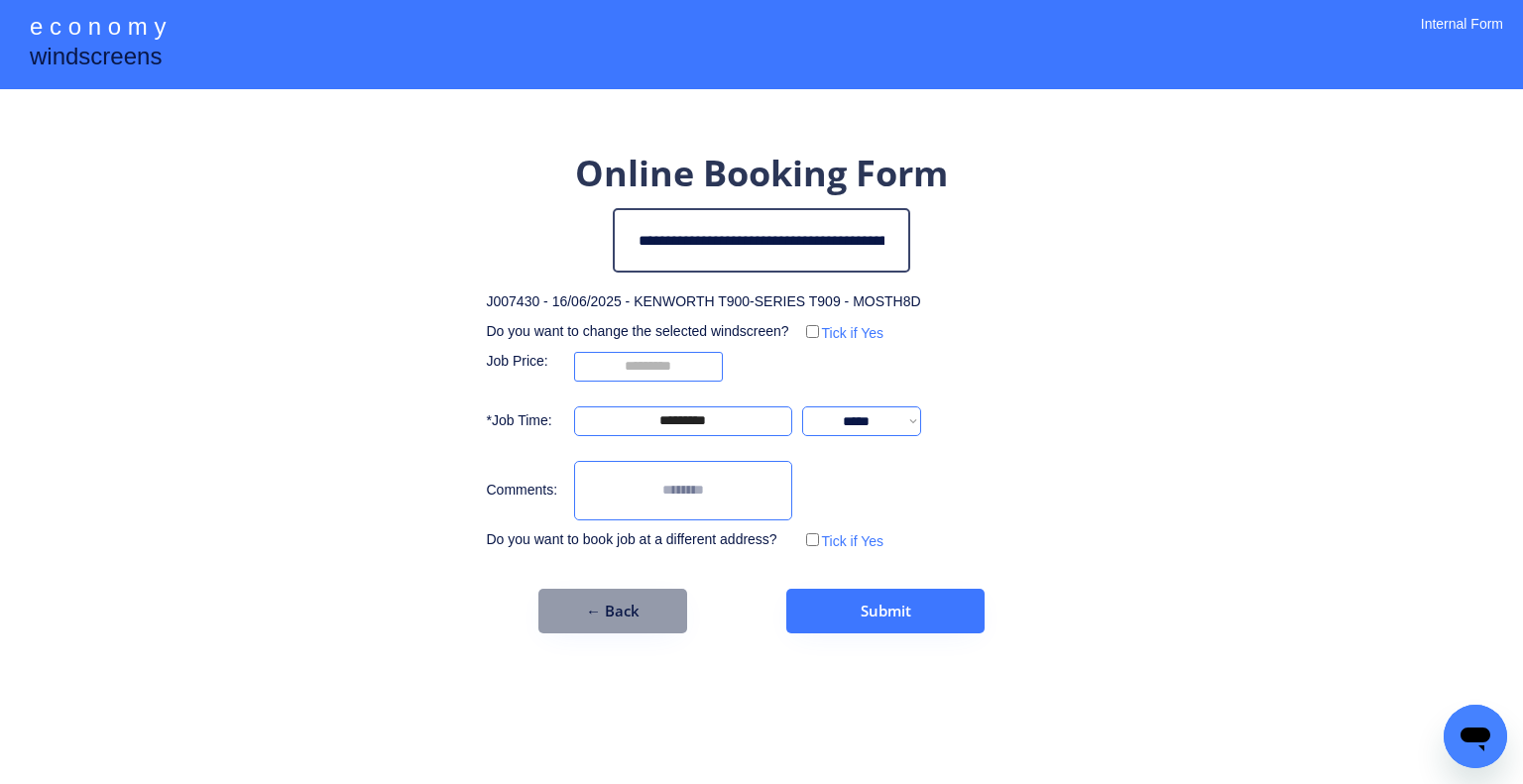 drag, startPoint x: 888, startPoint y: 418, endPoint x: 888, endPoint y: 432, distance: 14 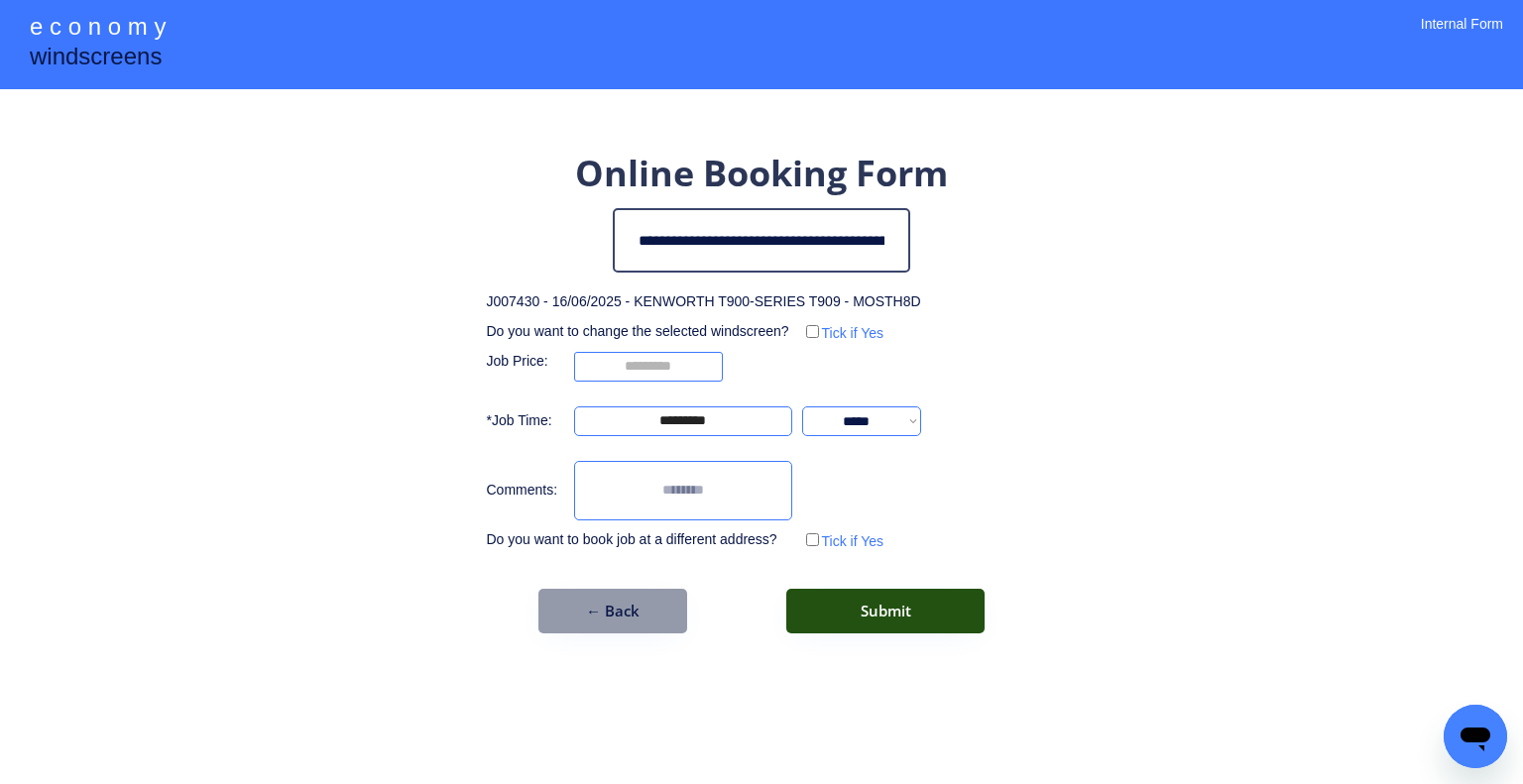 click on "Submit" at bounding box center (885, 611) 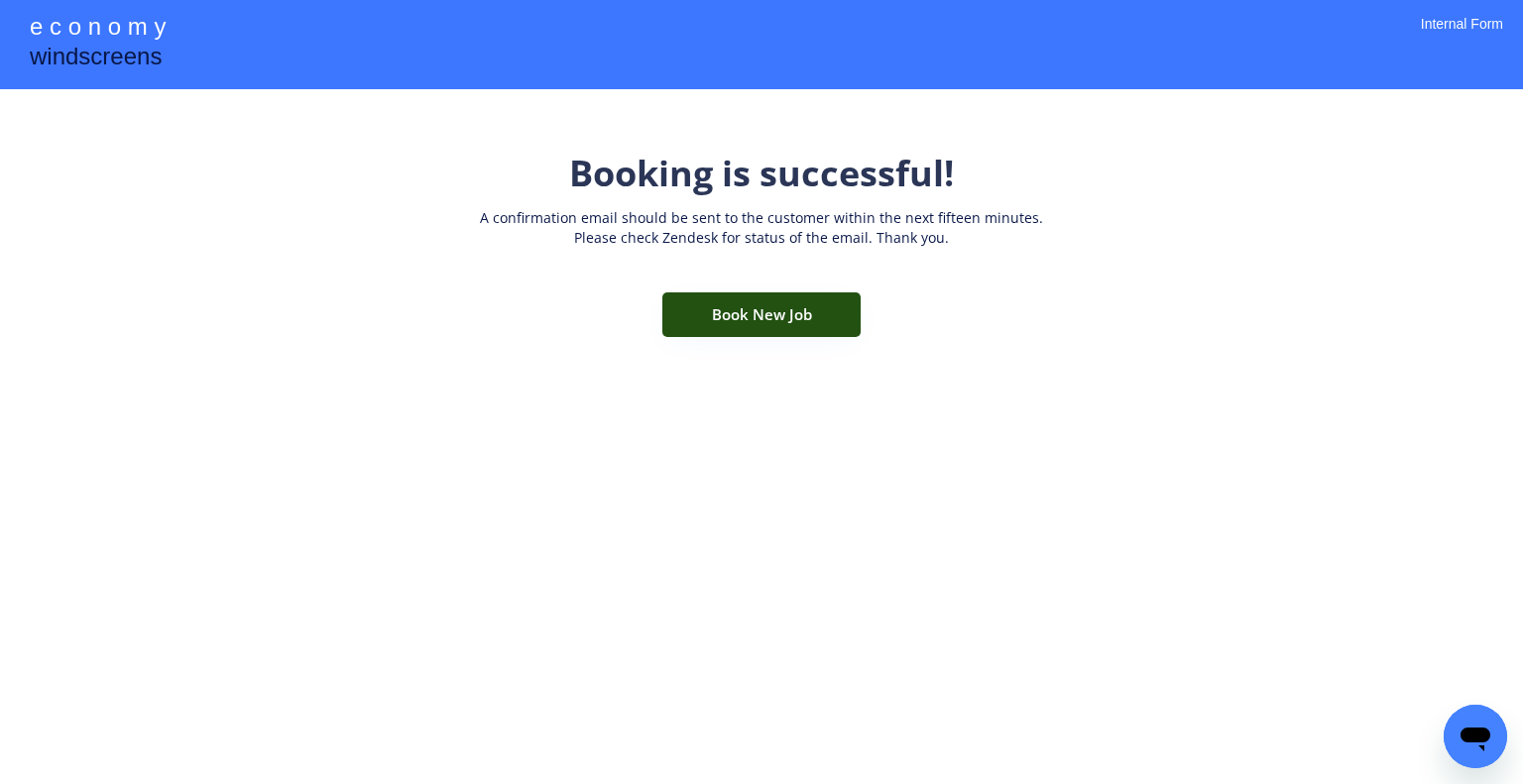 click on "Book New Job" at bounding box center (762, 314) 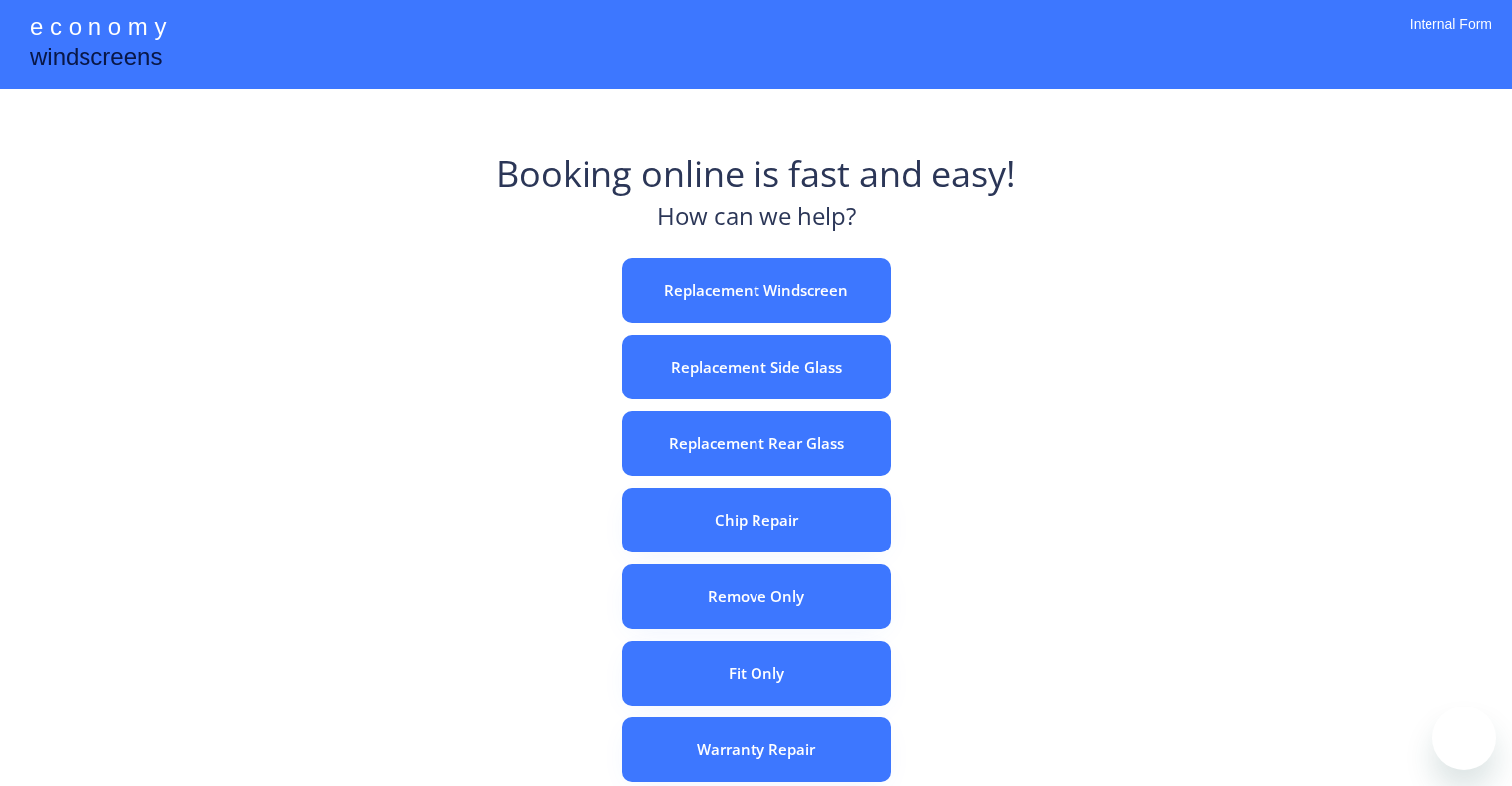 scroll, scrollTop: 0, scrollLeft: 0, axis: both 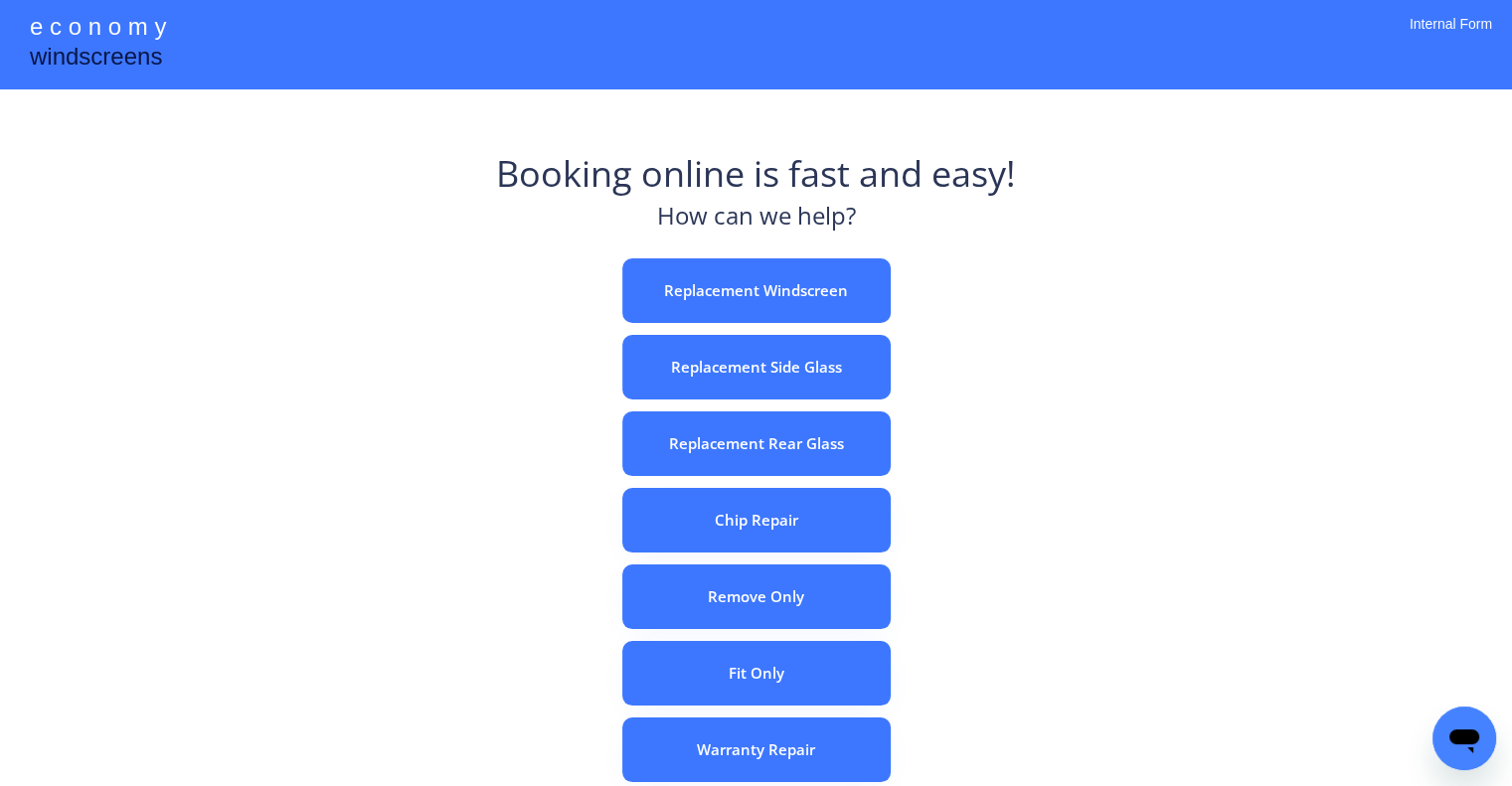 click on "Booking online is fast and easy! How can we help? Replacement Windscreen Replacement Side Glass Replacement Rear Glass Chip Repair Remove Only Fit Only Warranty Repair ADAS Recalibration Only Rebook a Job Confirm Quotes Manual Booking" at bounding box center (756, 618) 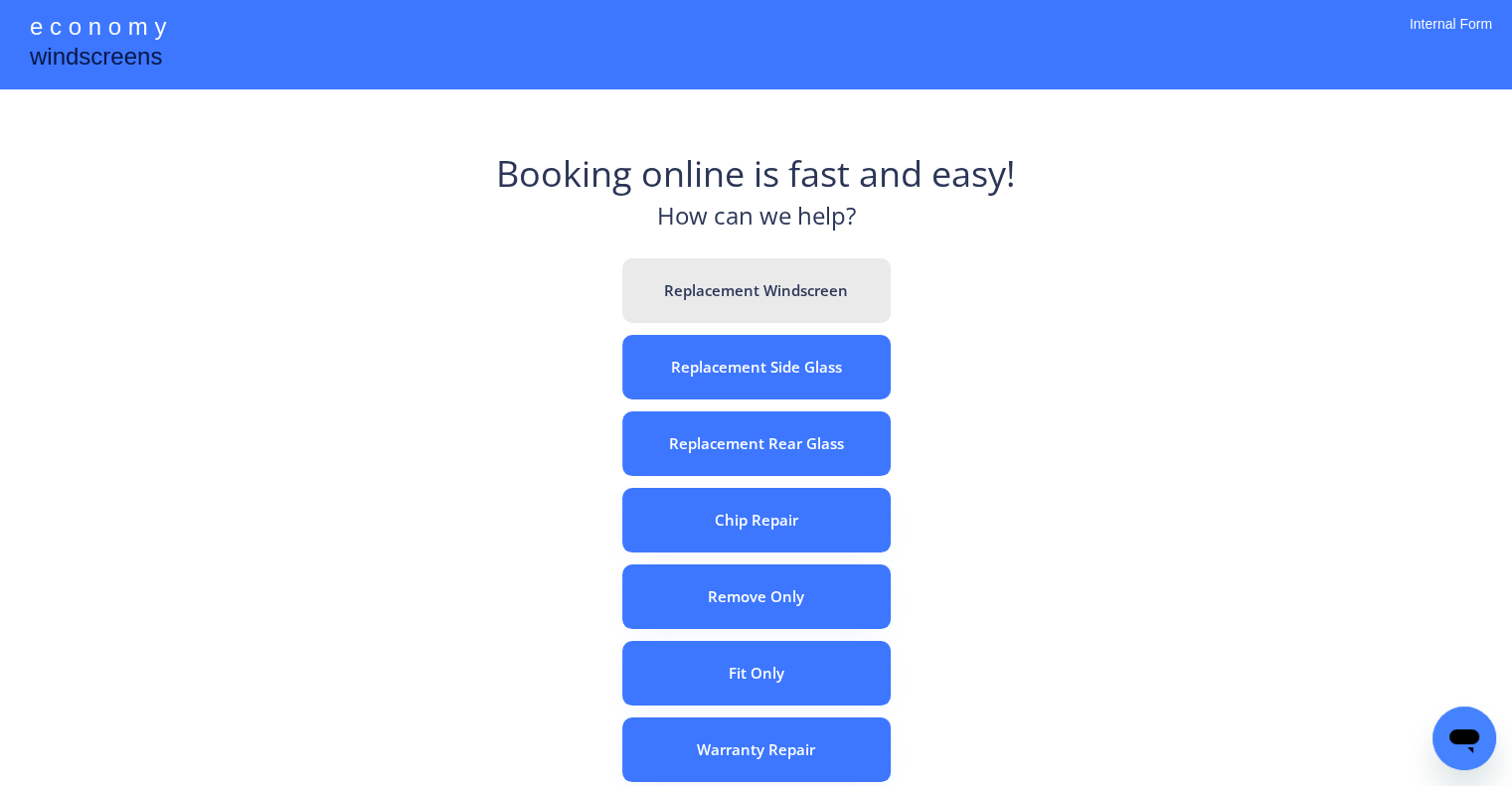 click on "Replacement Windscreen" at bounding box center (756, 290) 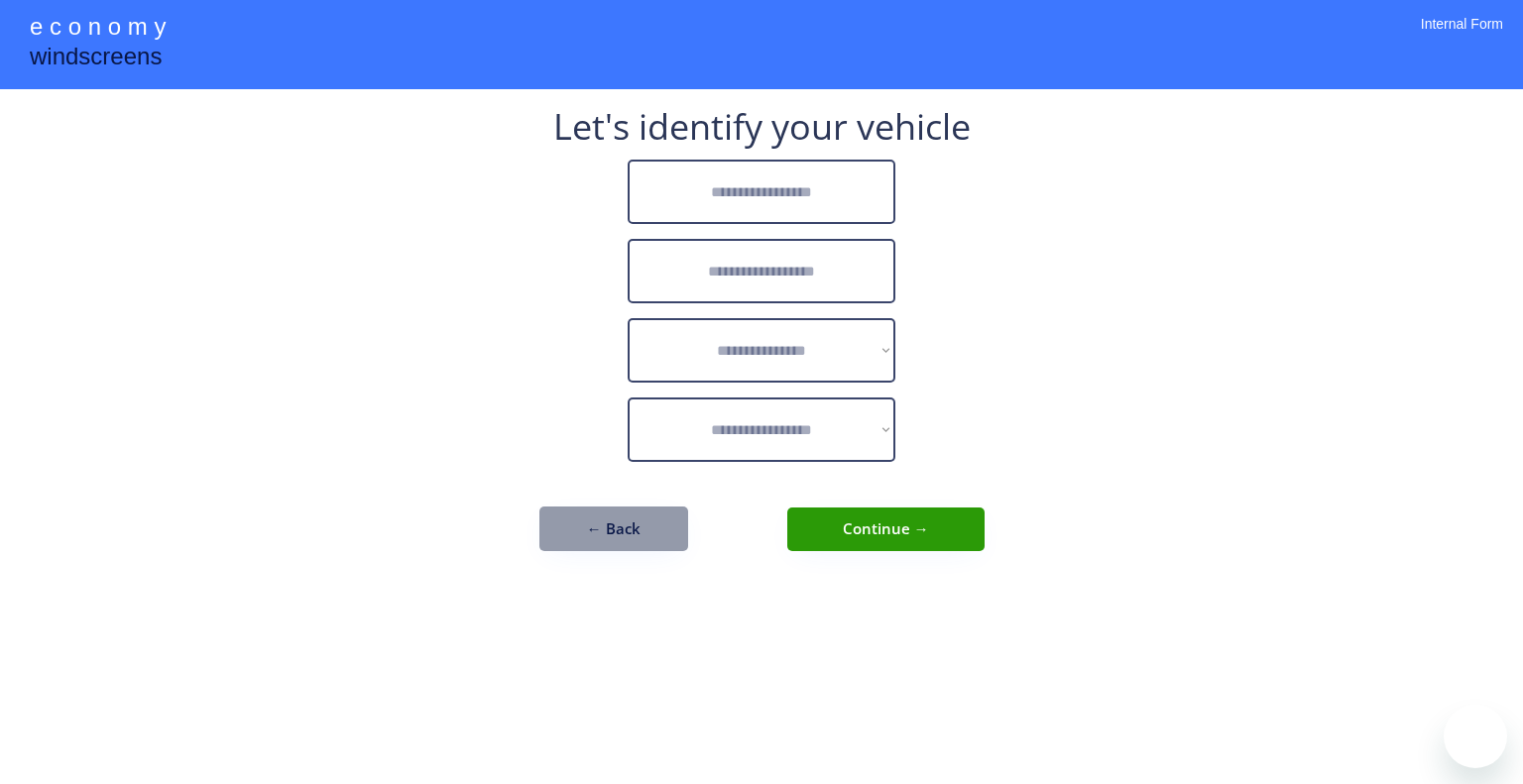 scroll, scrollTop: 0, scrollLeft: 0, axis: both 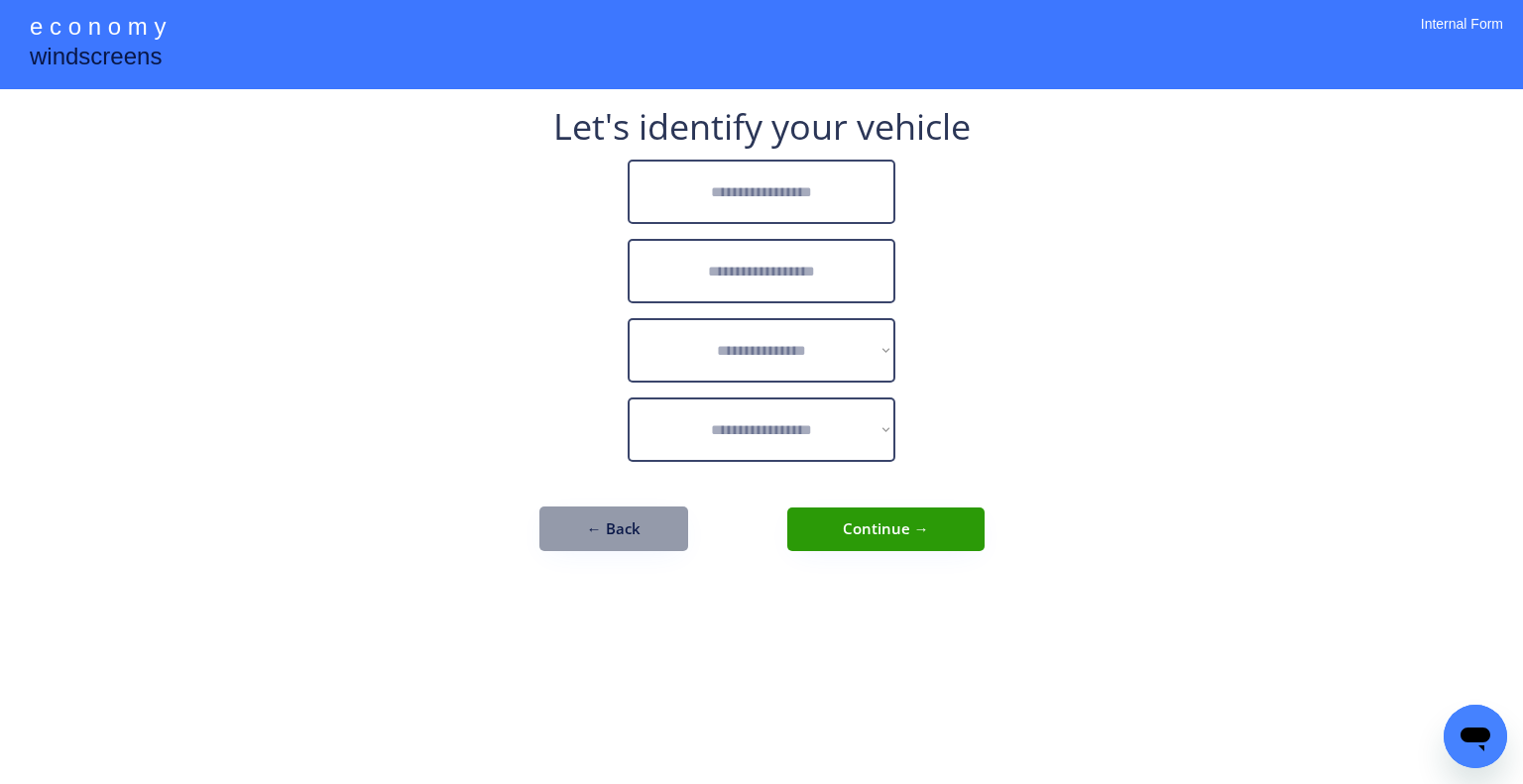 click at bounding box center (762, 191) 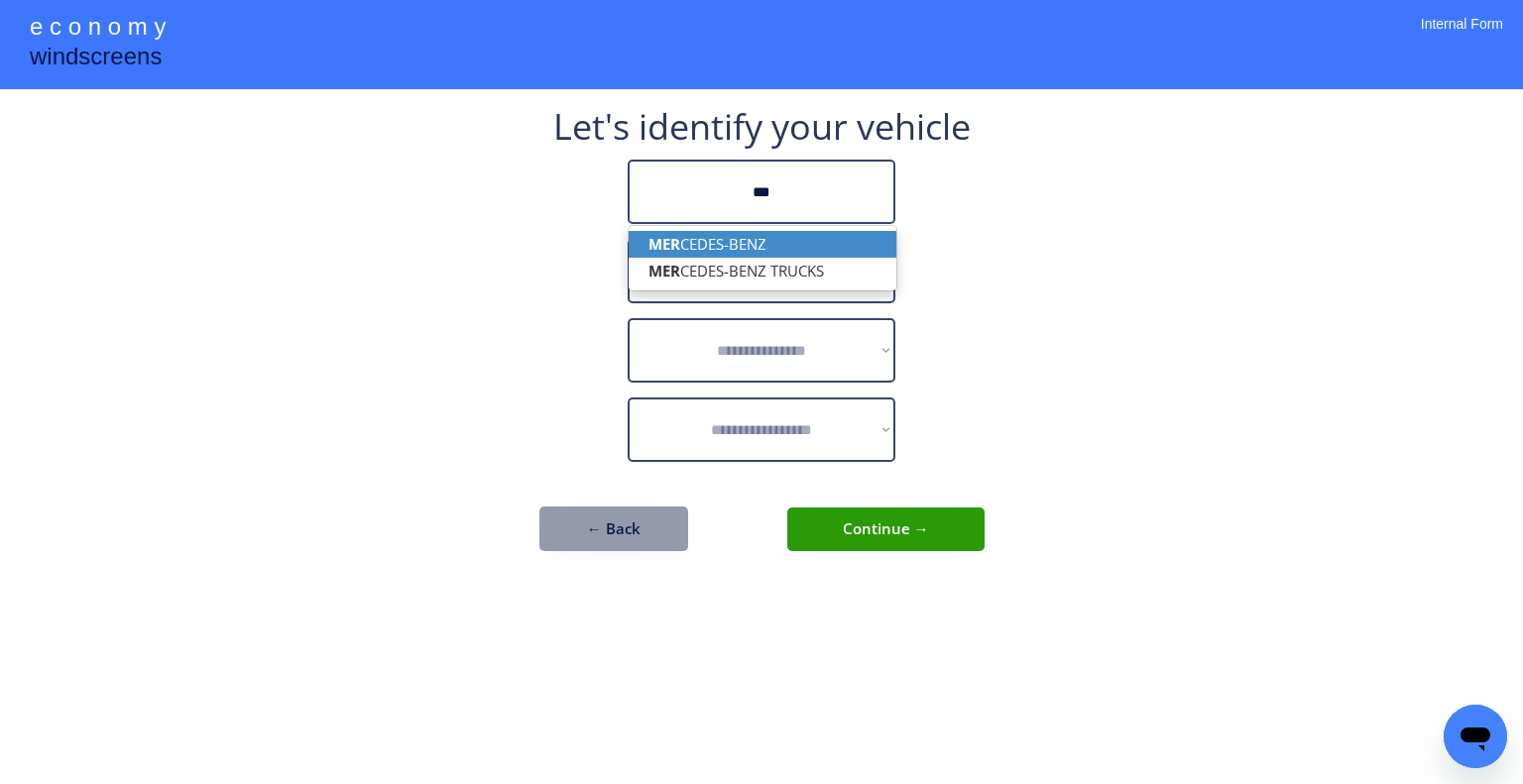 drag, startPoint x: 818, startPoint y: 247, endPoint x: 823, endPoint y: 282, distance: 35.355339 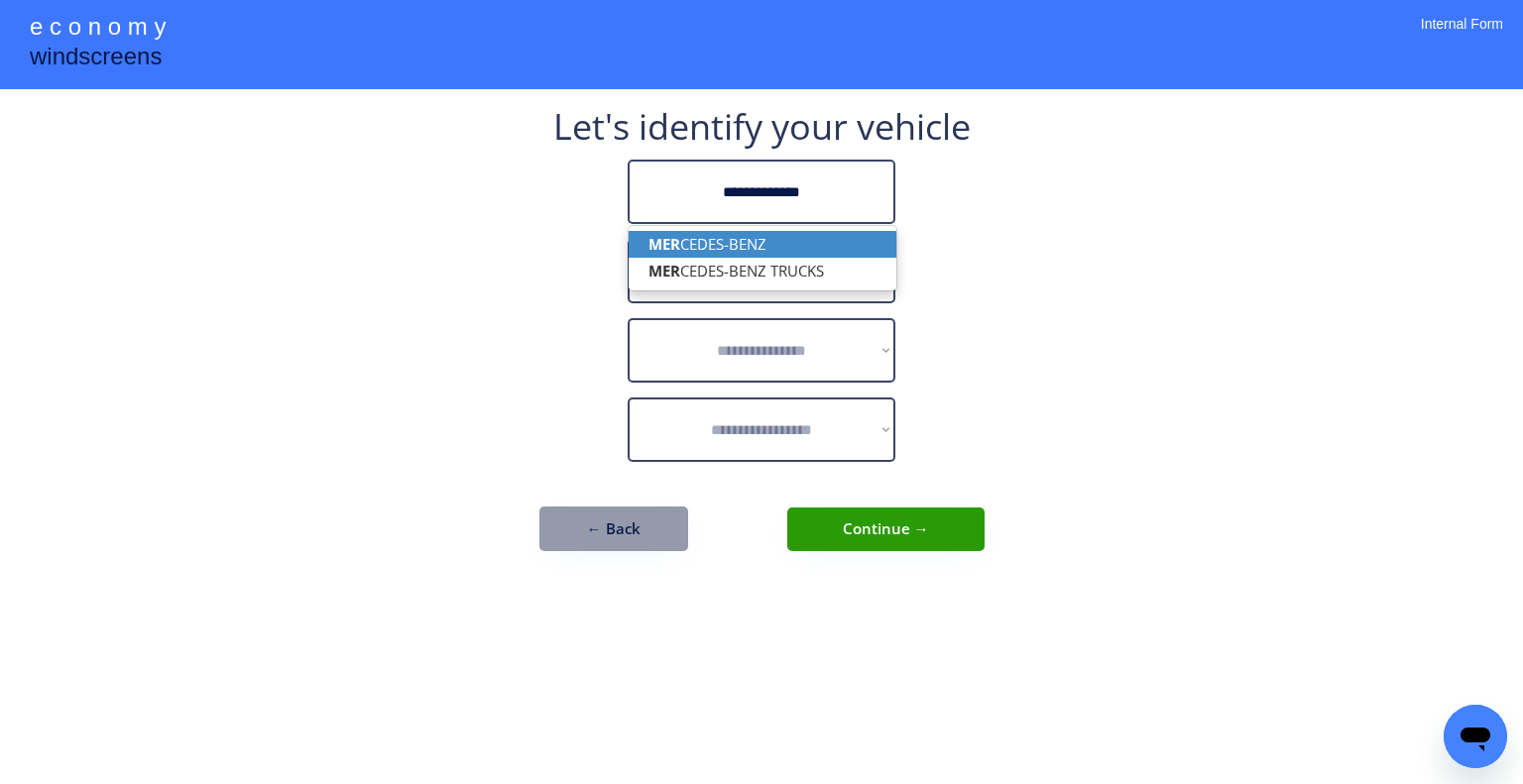 type on "**********" 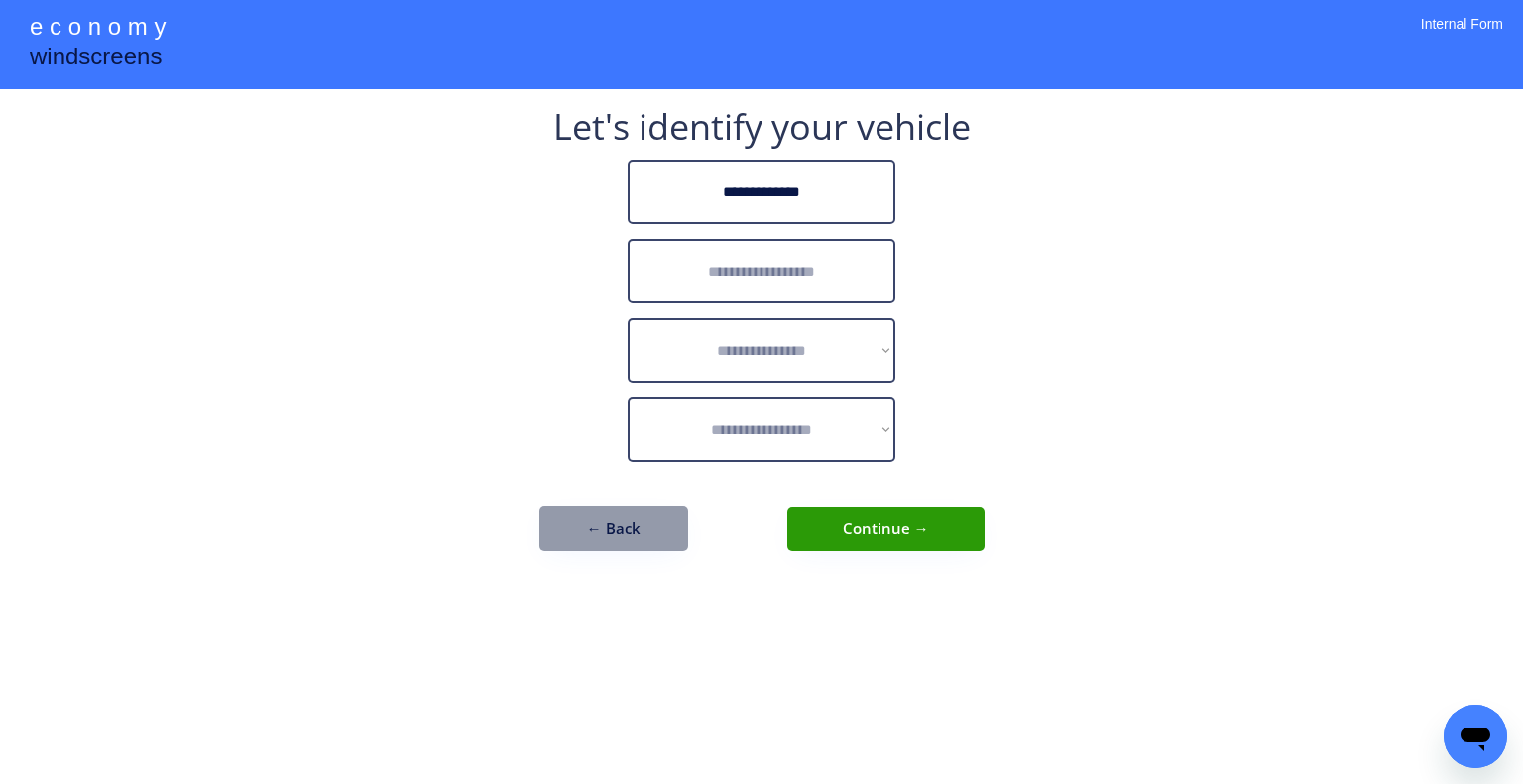 click at bounding box center [762, 271] 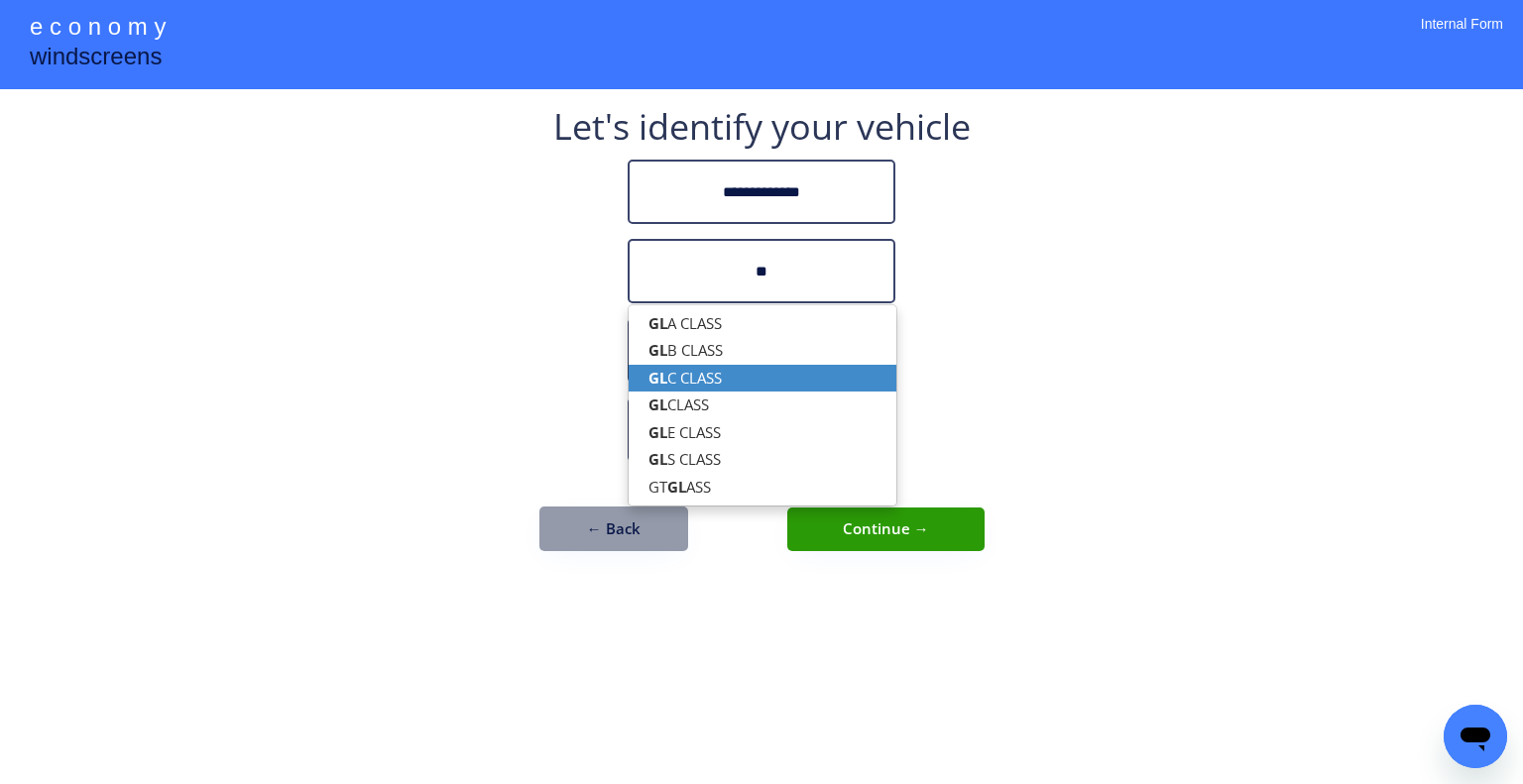 click on "GL C CLASS" at bounding box center [762, 378] 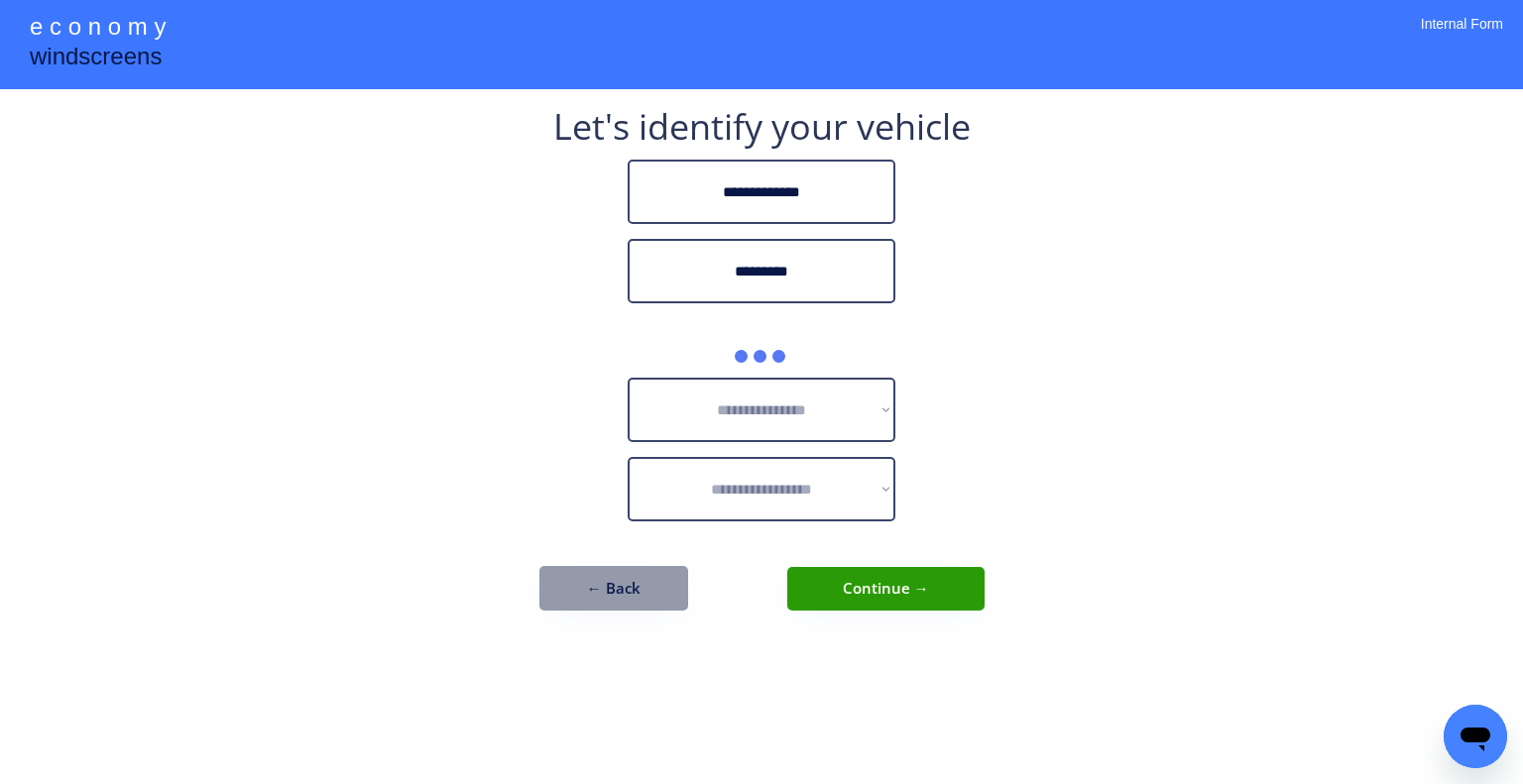 type on "*********" 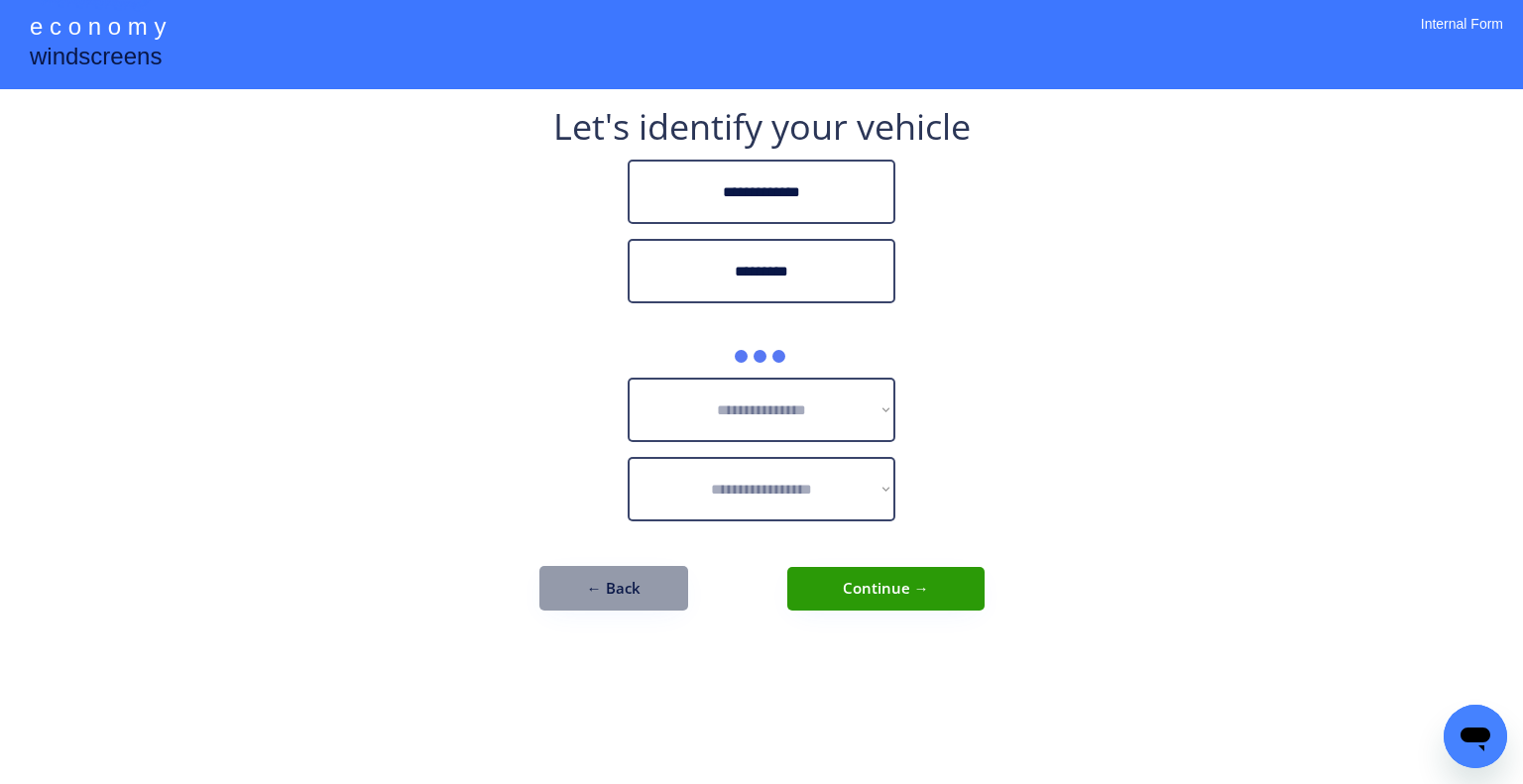 click on "**********" at bounding box center [762, 392] 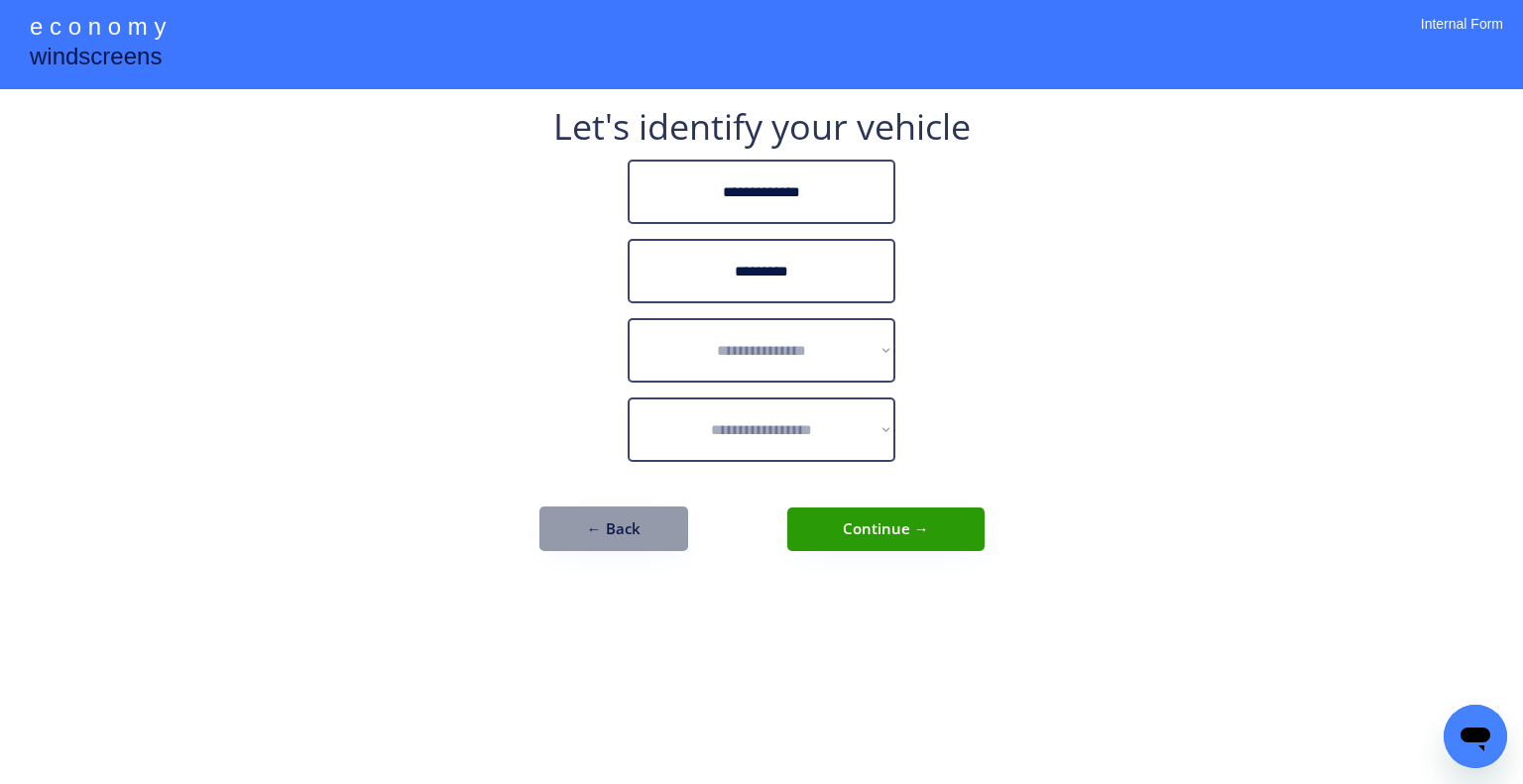 drag, startPoint x: 1109, startPoint y: 286, endPoint x: 871, endPoint y: 327, distance: 241.5057 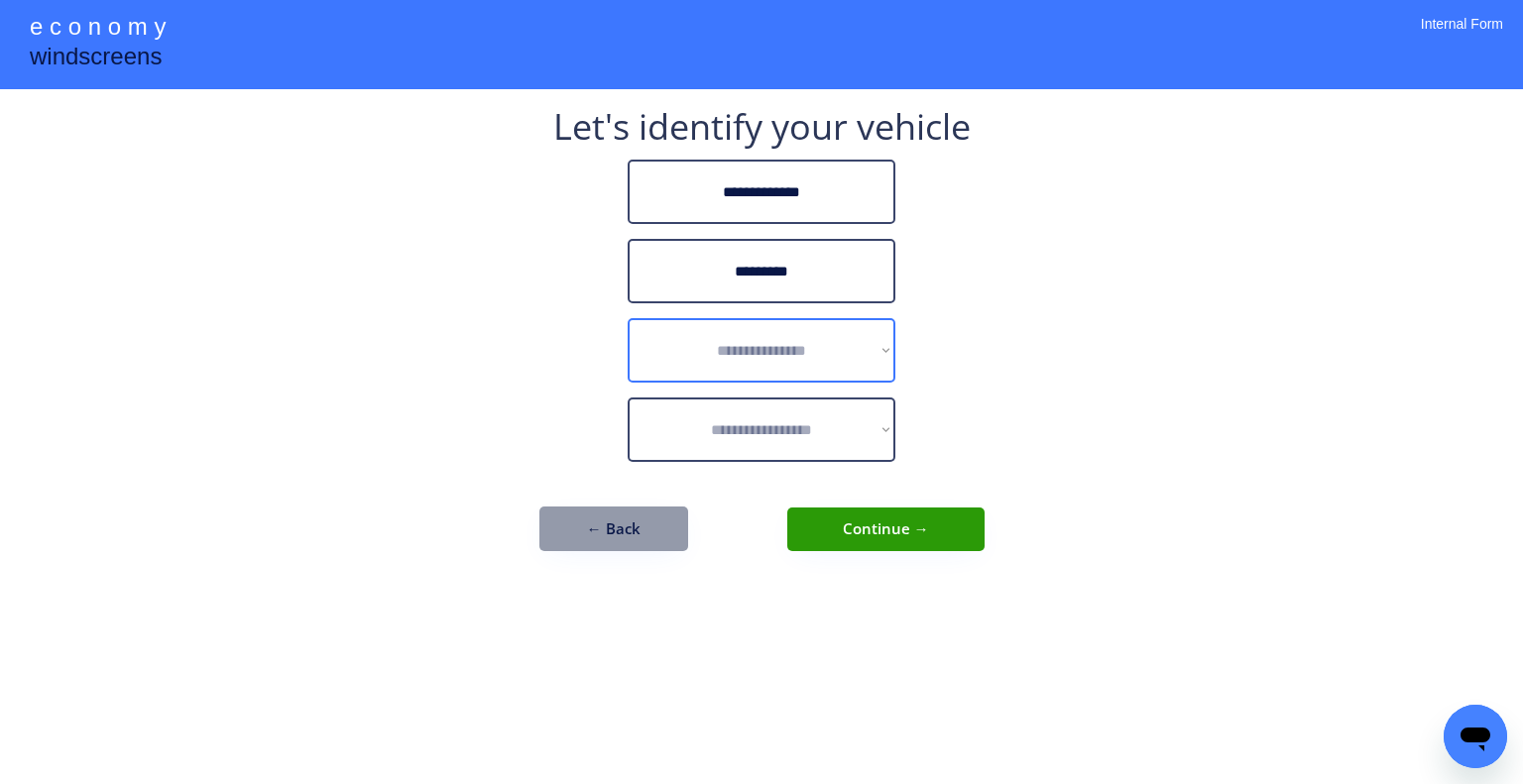 click on "**********" at bounding box center [762, 350] 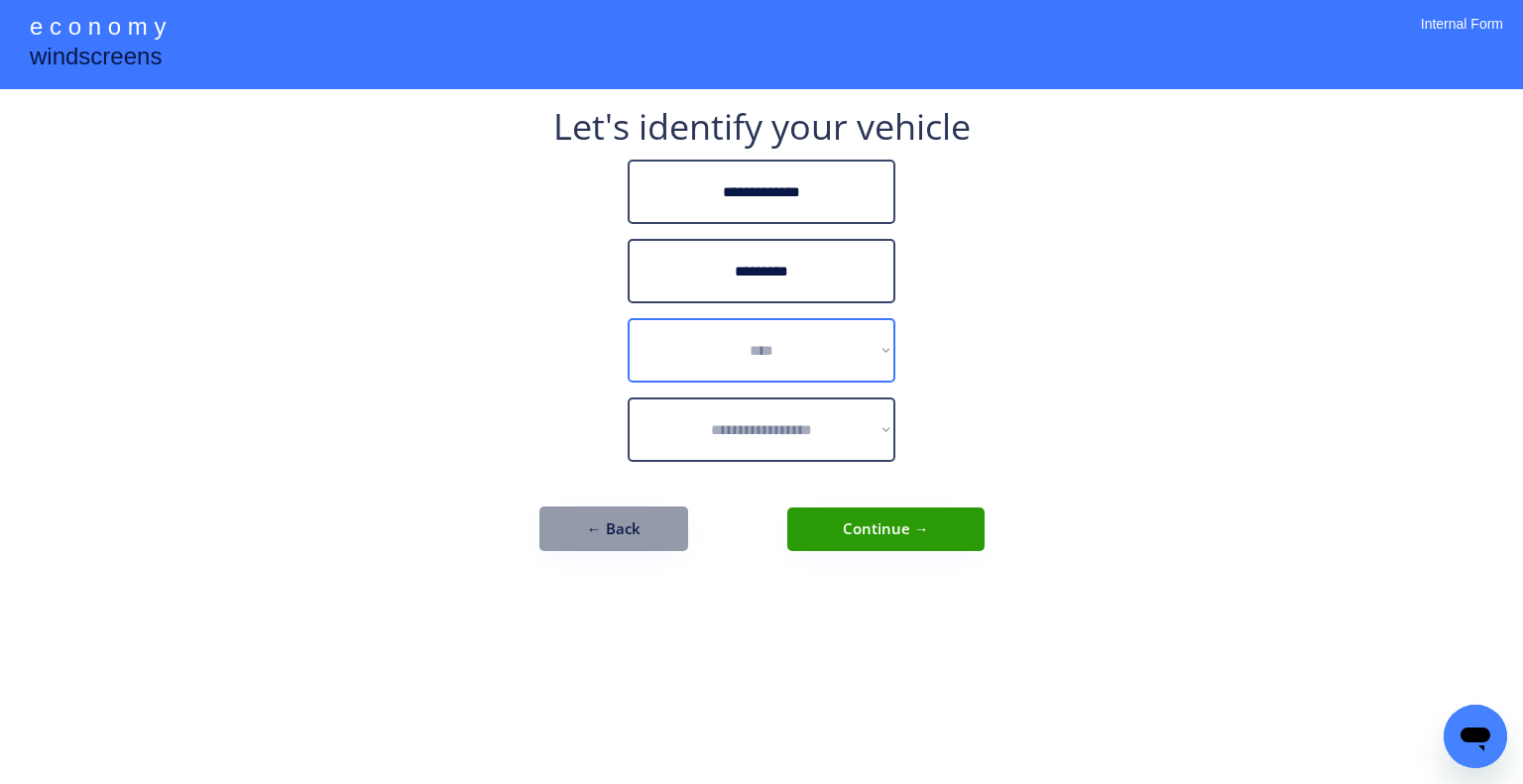 click on "**********" at bounding box center [762, 350] 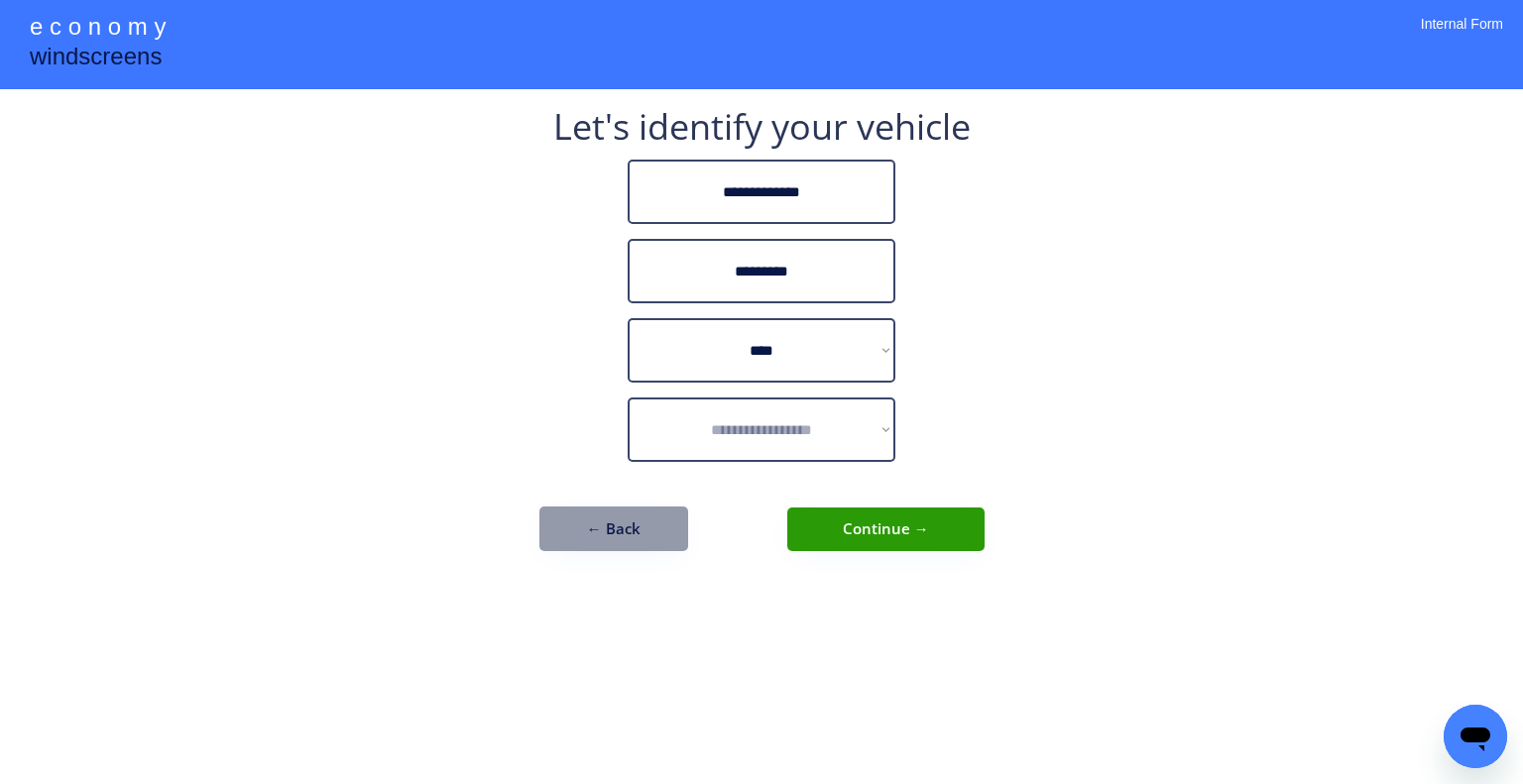 click on "**********" at bounding box center [762, 392] 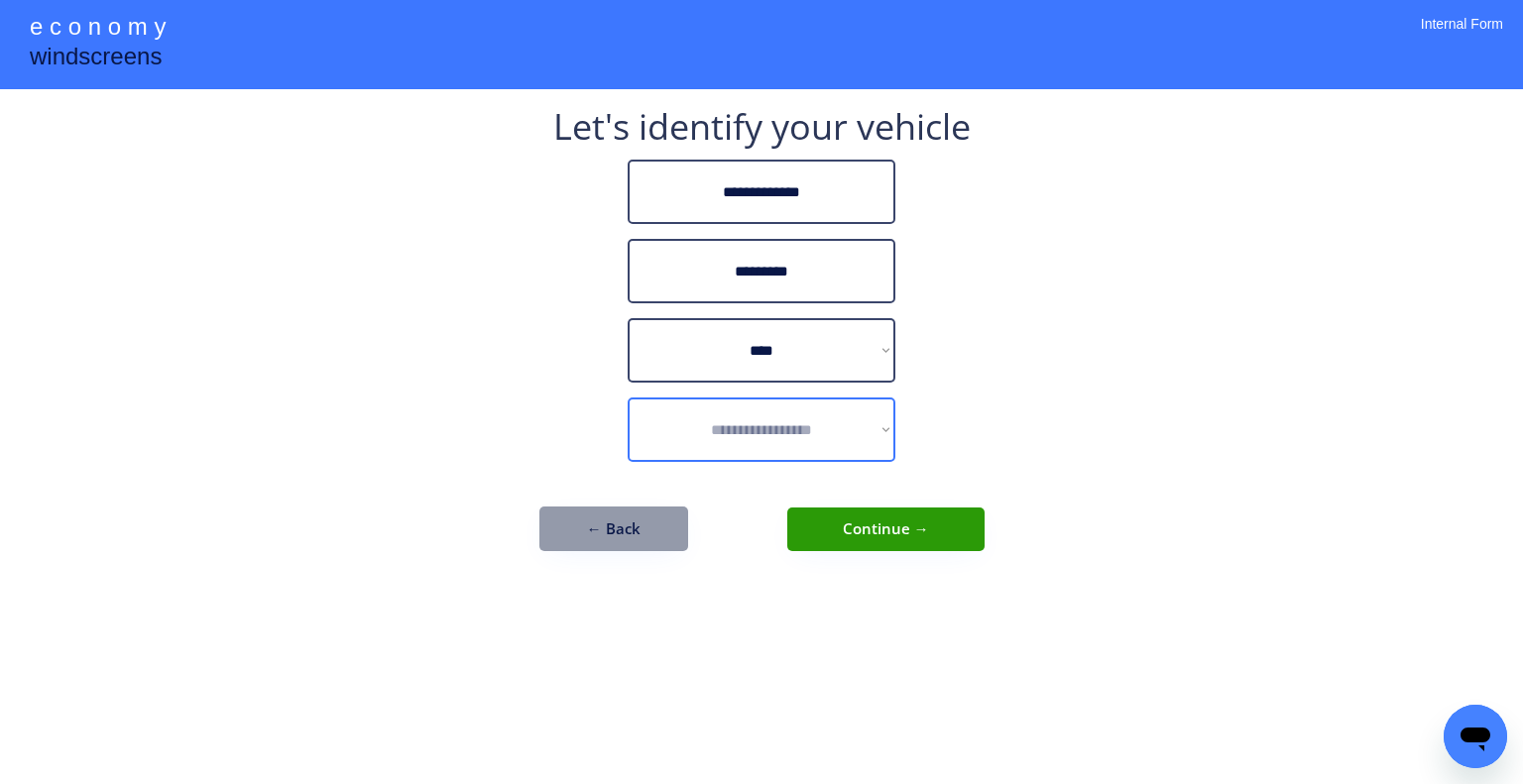 click on "**********" at bounding box center [762, 429] 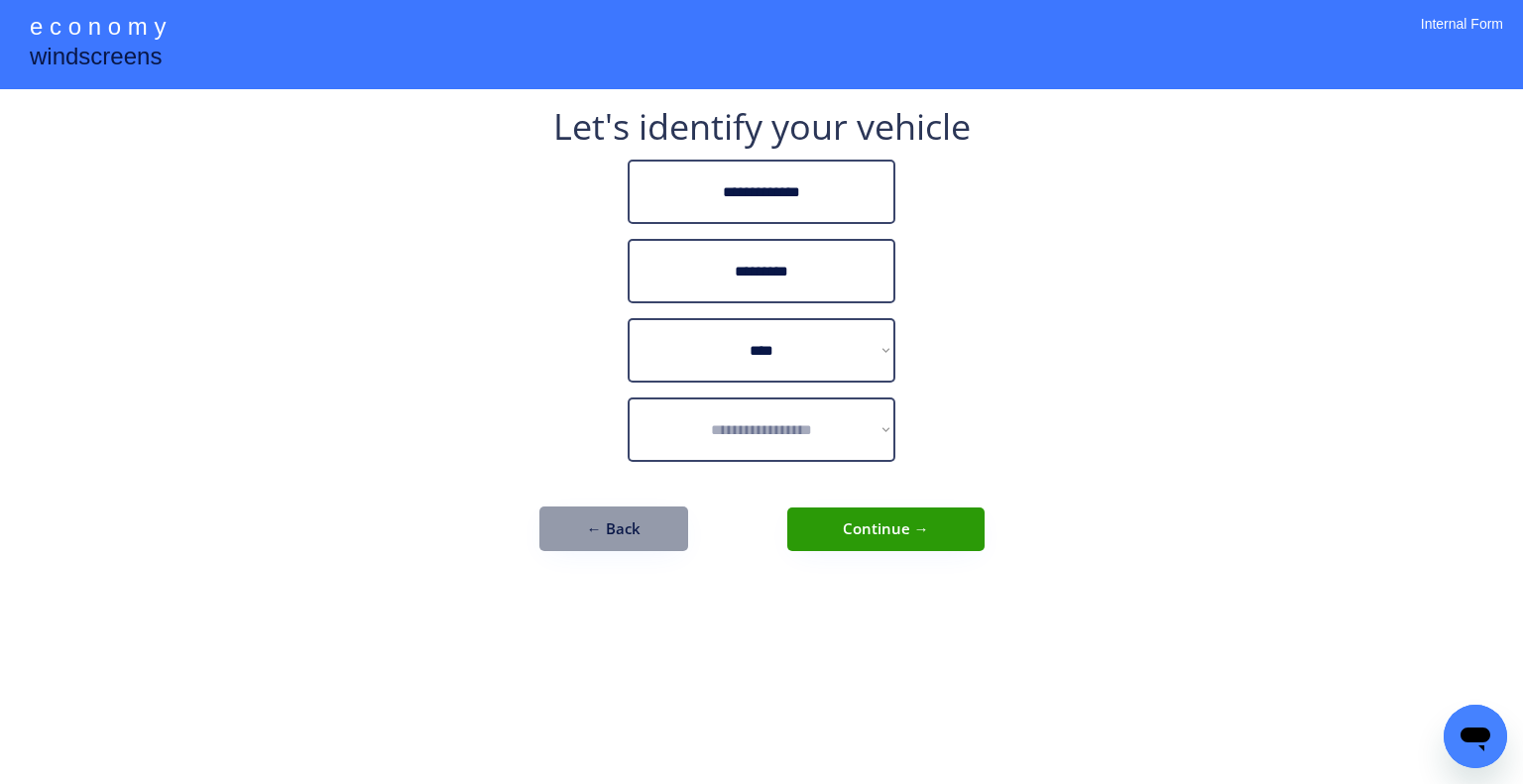 click on "**********" at bounding box center [762, 429] 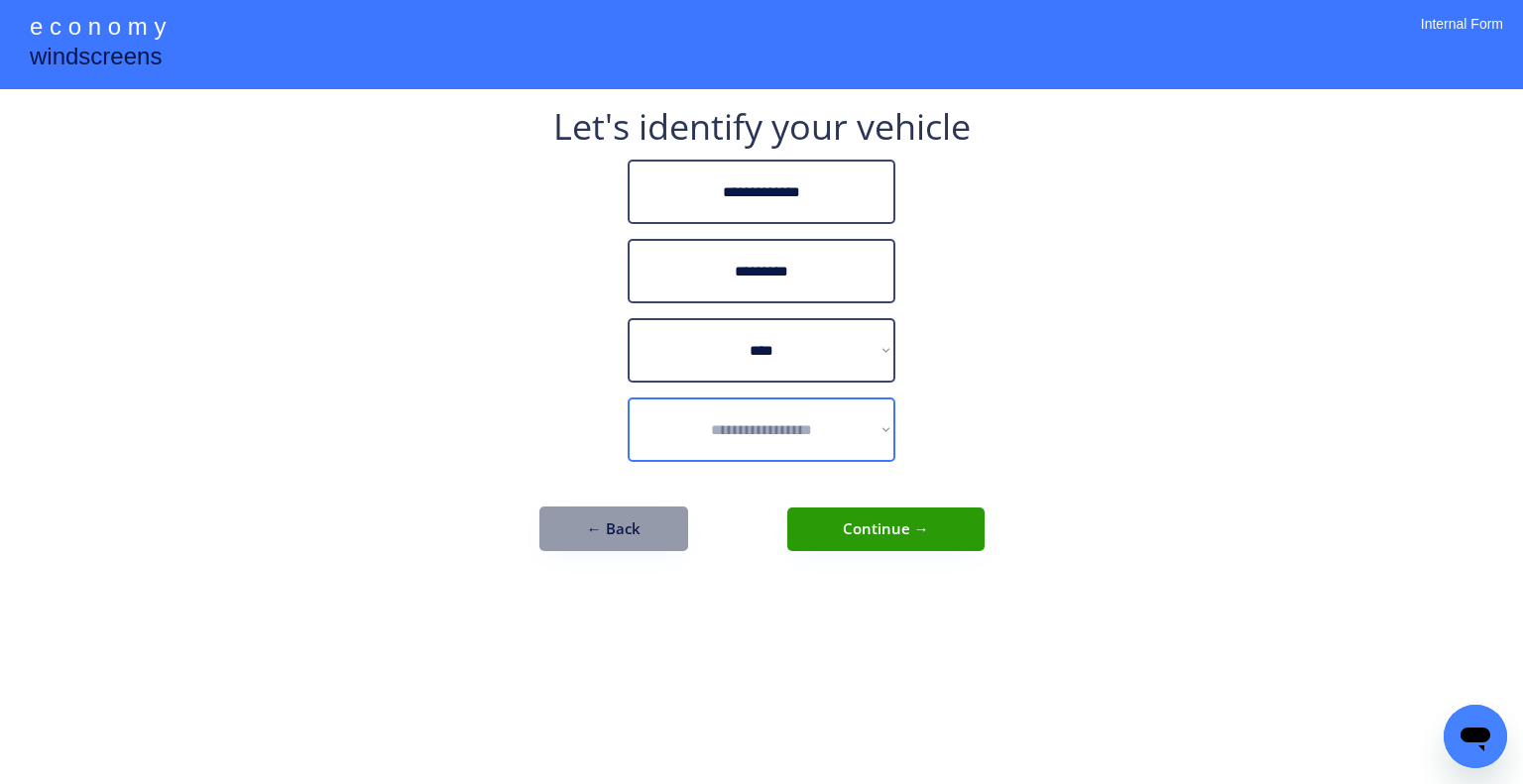 select on "*********" 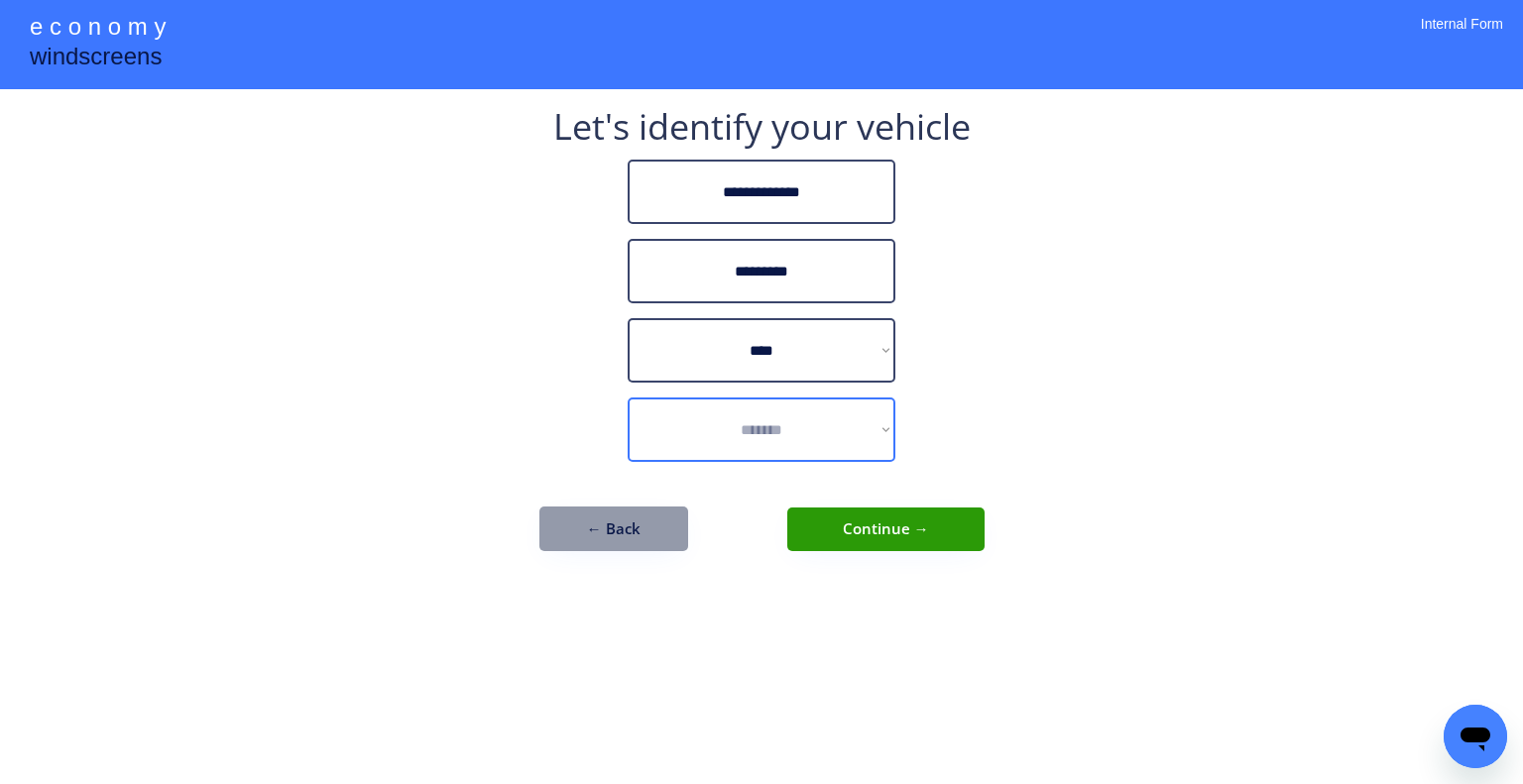 click on "**********" at bounding box center [762, 429] 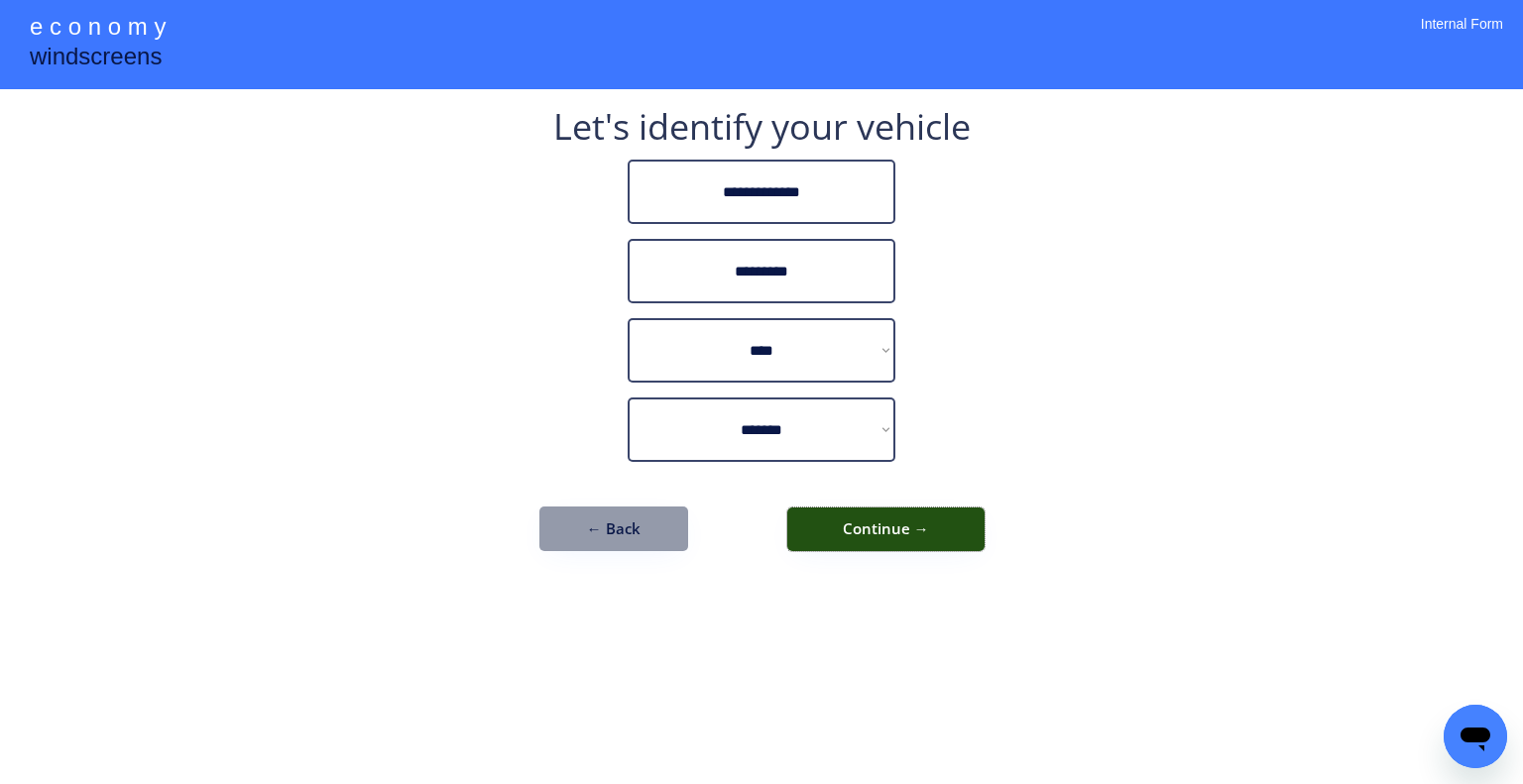 click on "Continue    →" at bounding box center [885, 529] 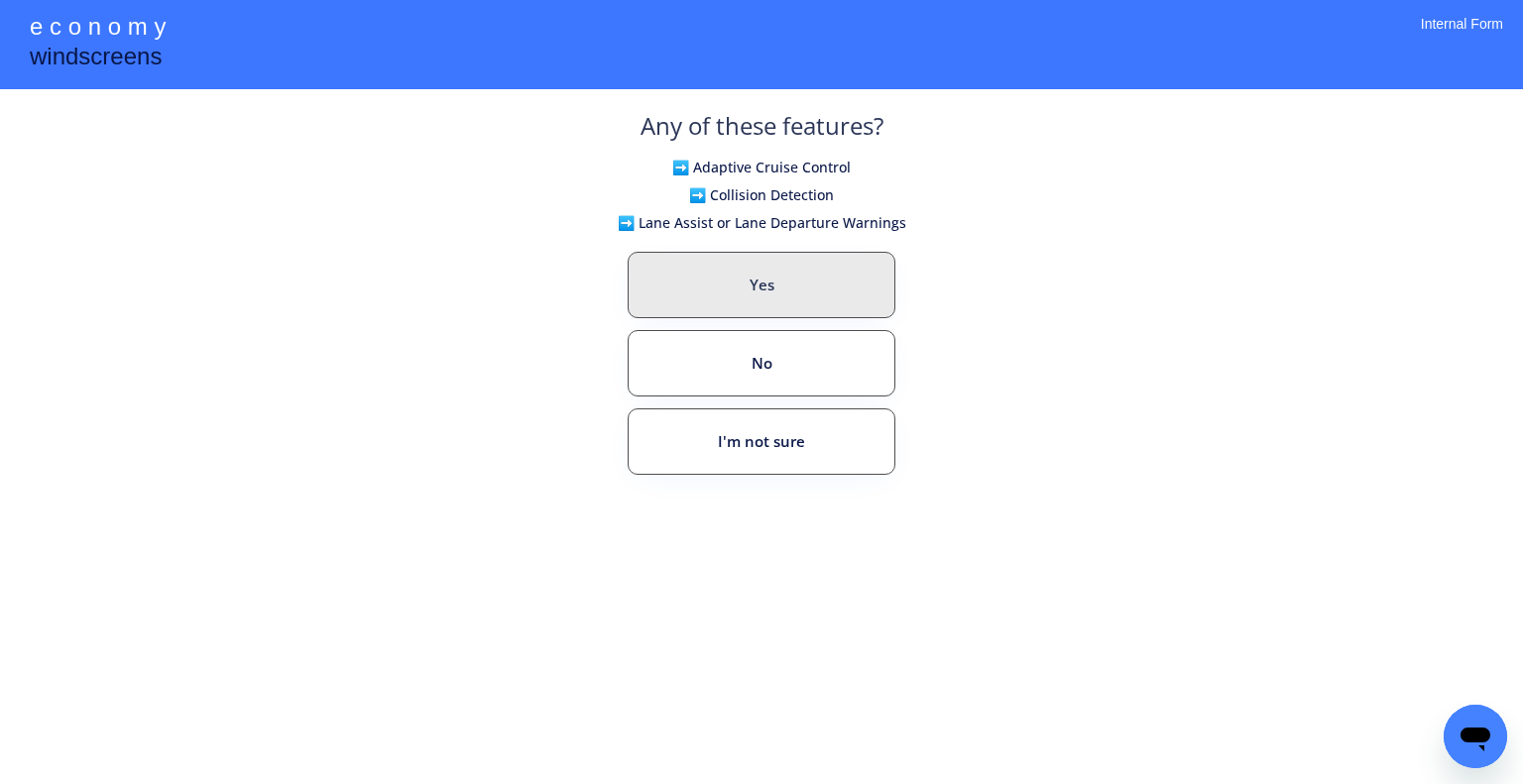 click on "Yes" at bounding box center (762, 284) 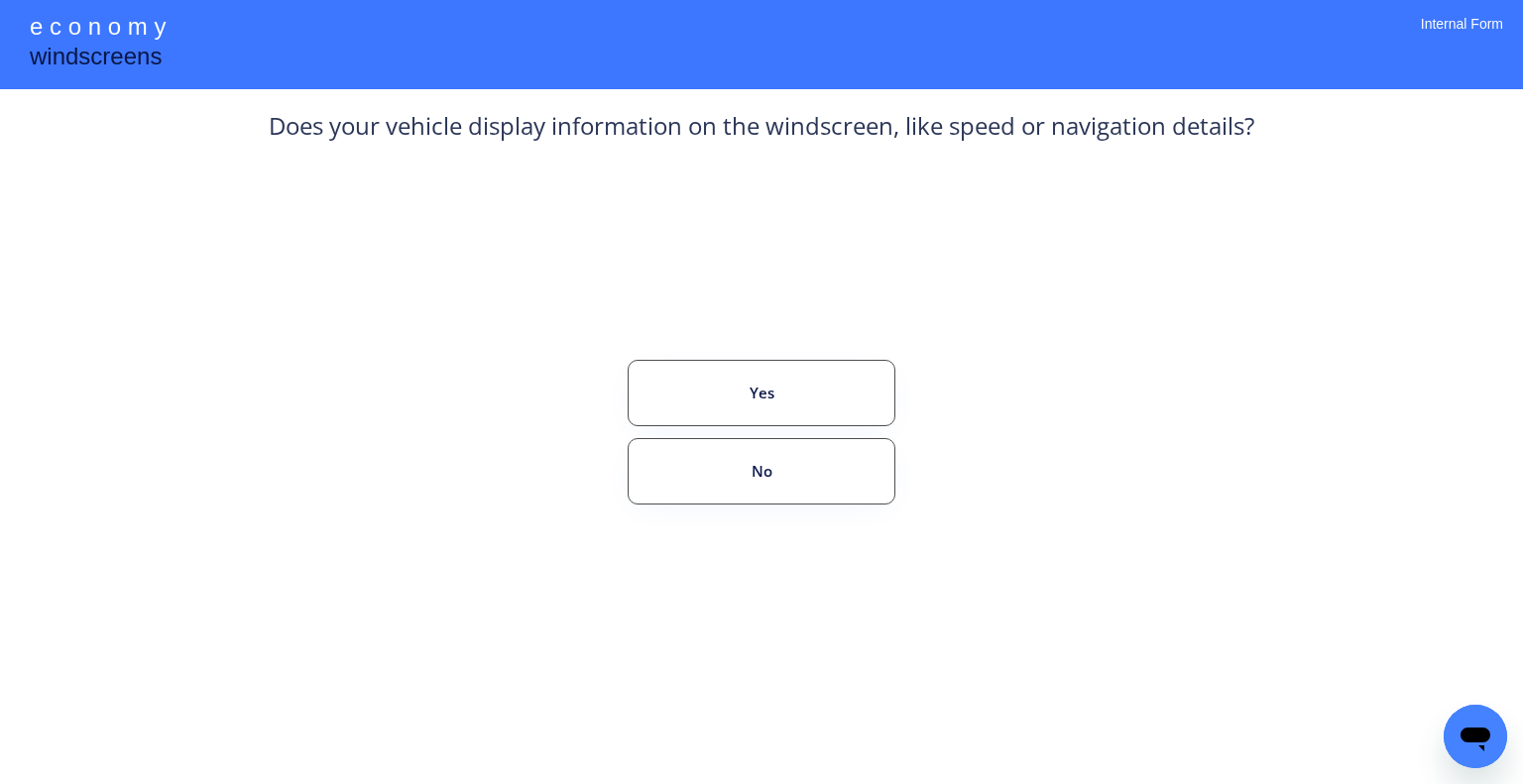 click on "Does your vehicle display information on the windscreen, like speed or navigation details? Yes No" at bounding box center [762, 350] 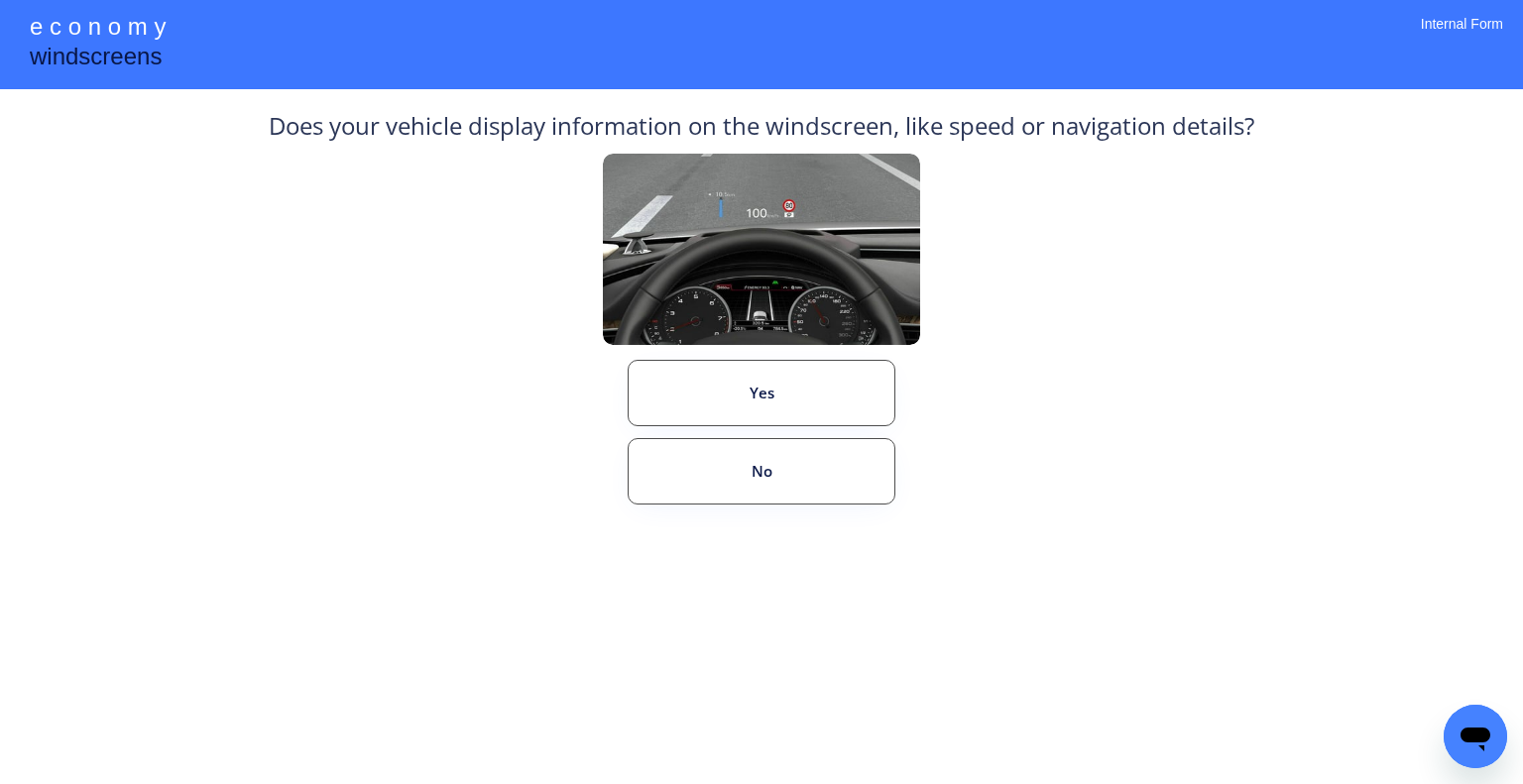click on "Does your vehicle display information on the windscreen, like speed or navigation details? Yes No" at bounding box center (762, 350) 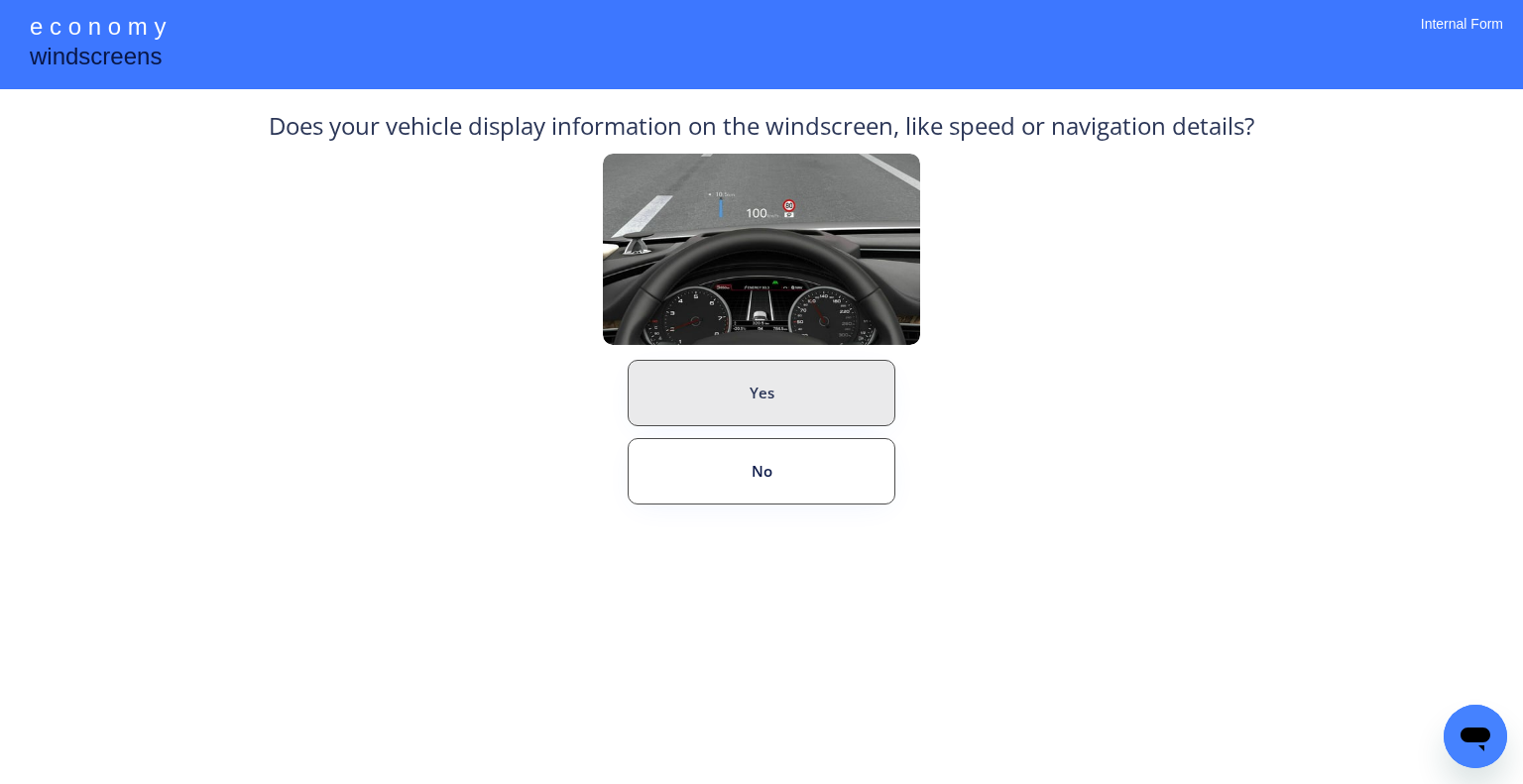 click on "Yes" at bounding box center [762, 392] 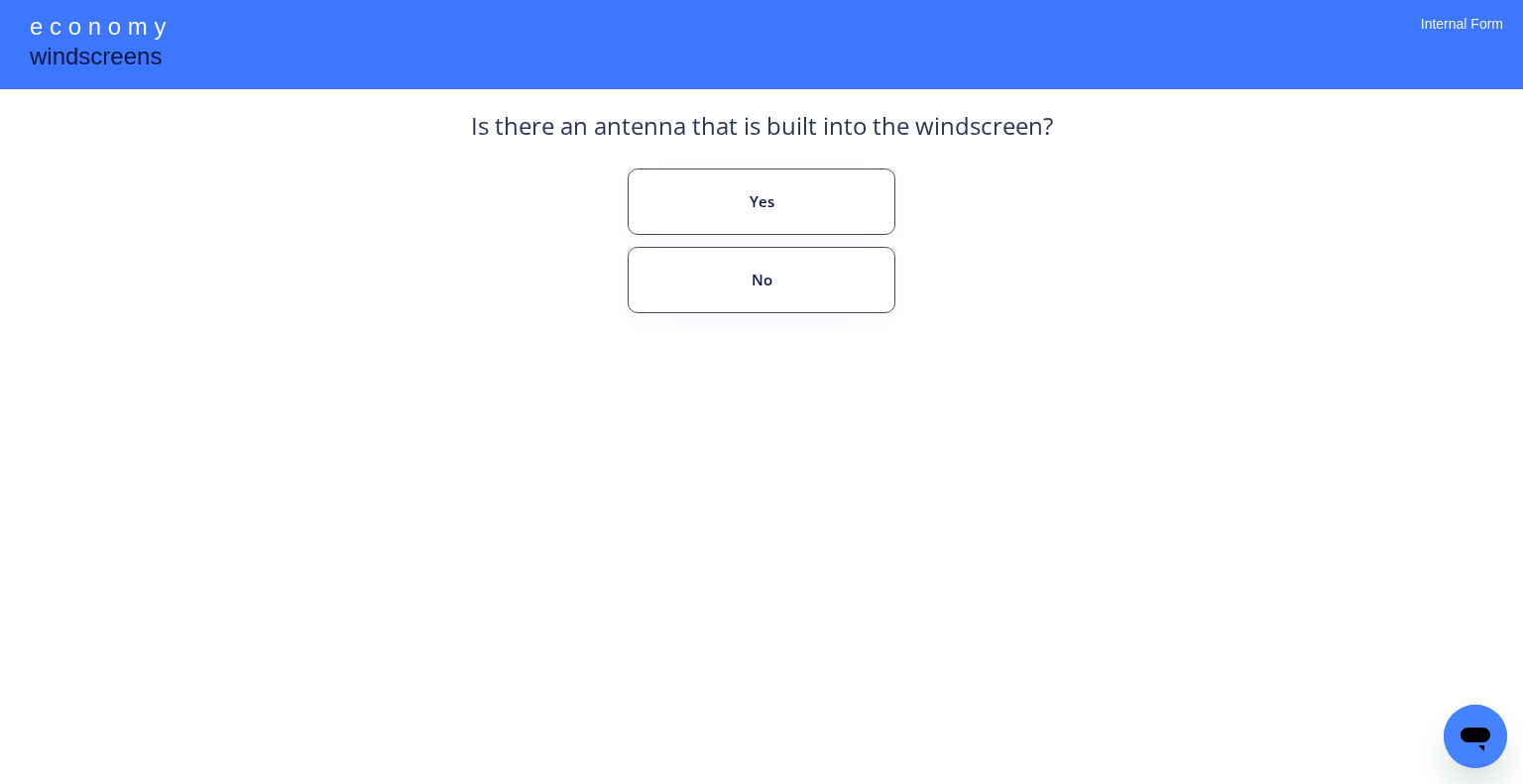click on "**********" at bounding box center [762, 392] 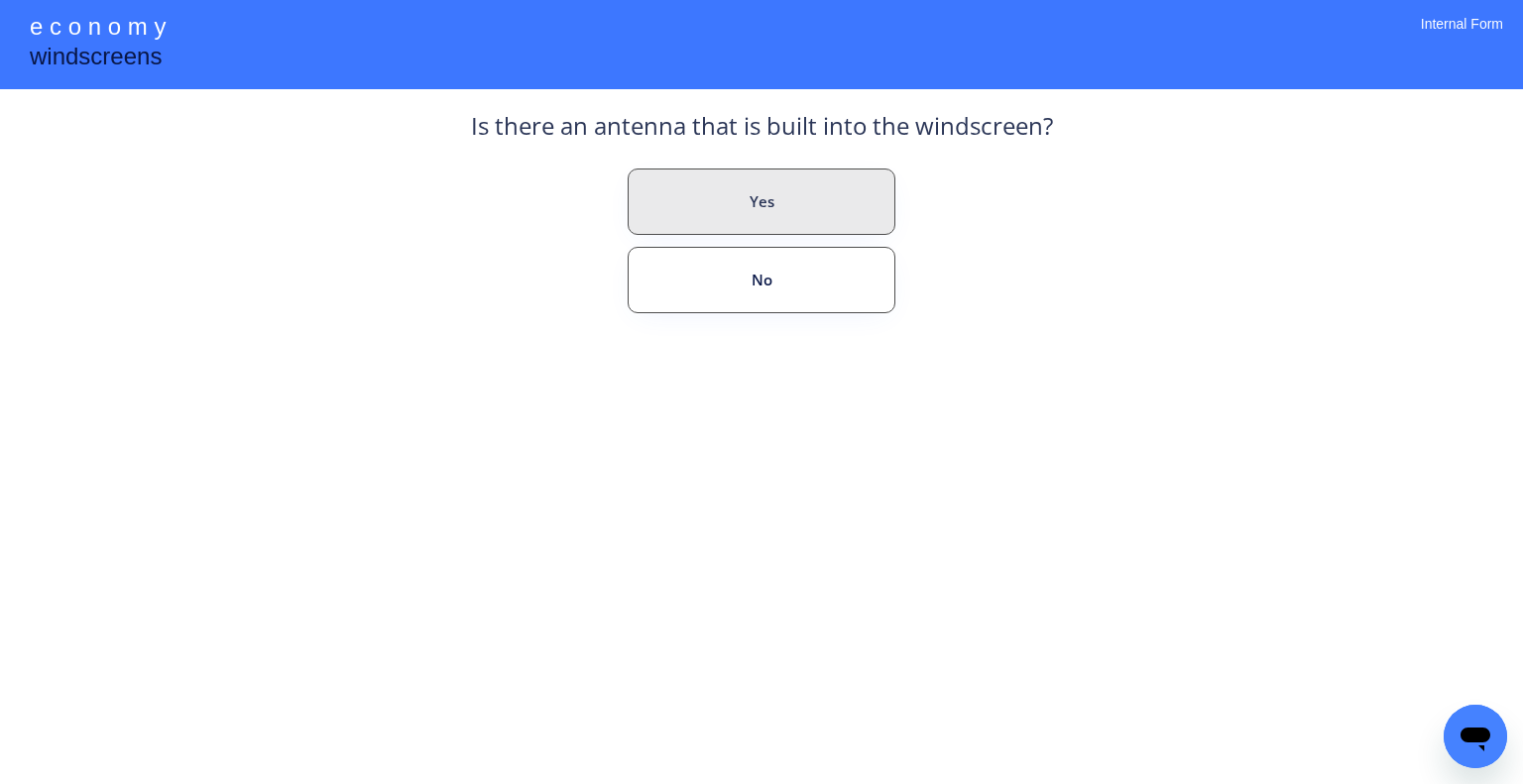 click on "Yes" at bounding box center [762, 201] 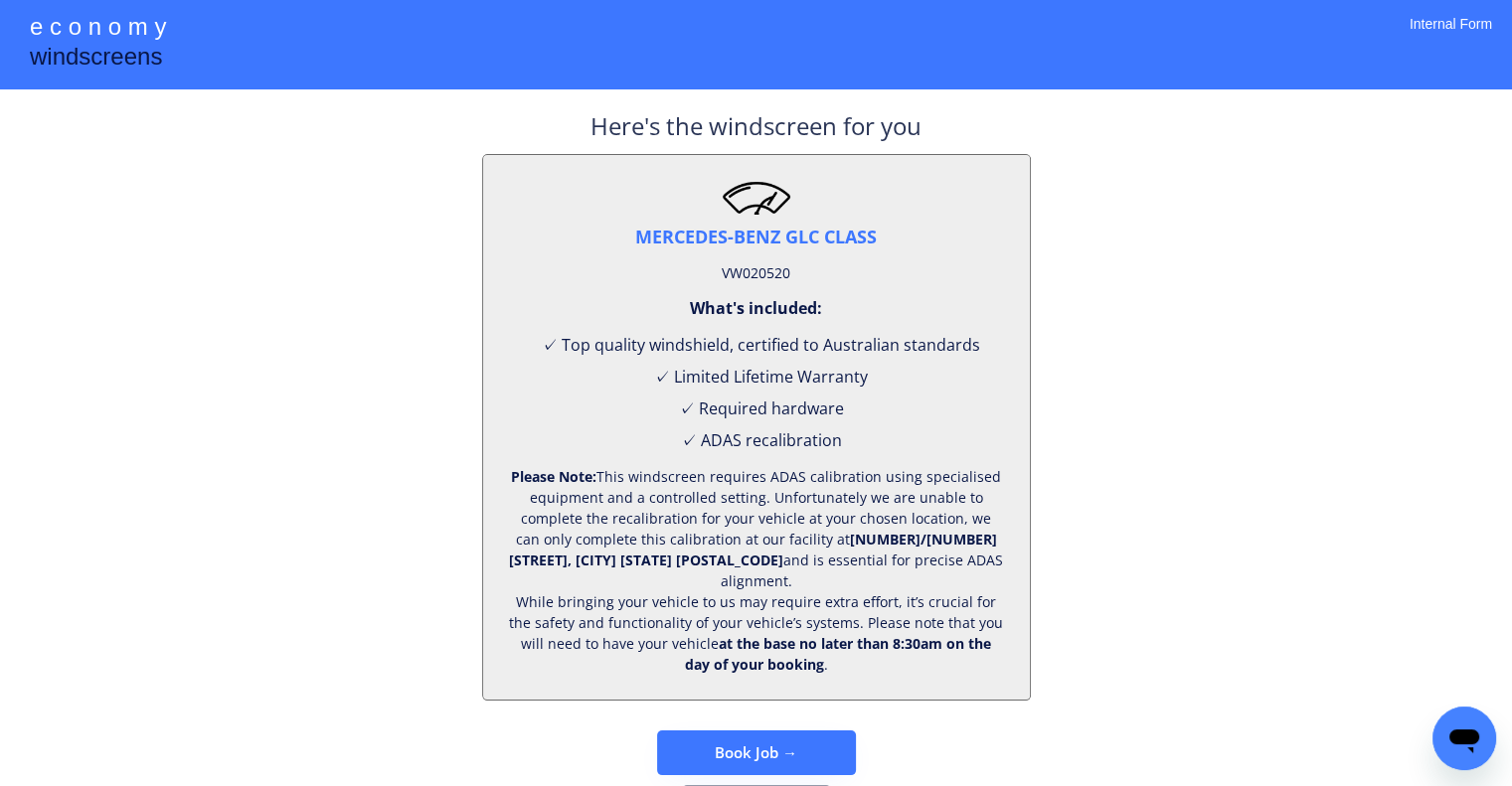 click on "VW020520" at bounding box center [756, 273] 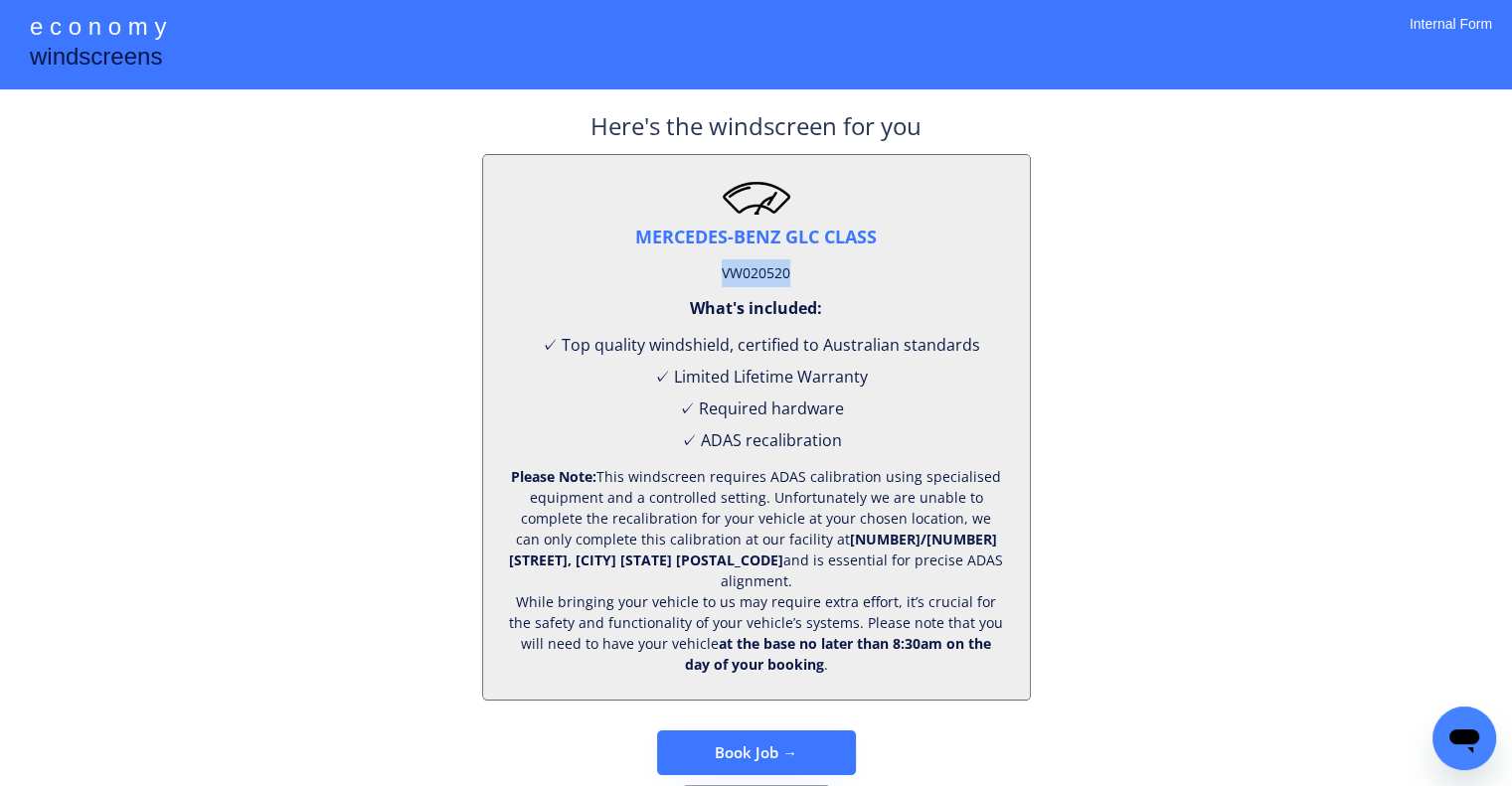 click on "VW020520" at bounding box center [756, 273] 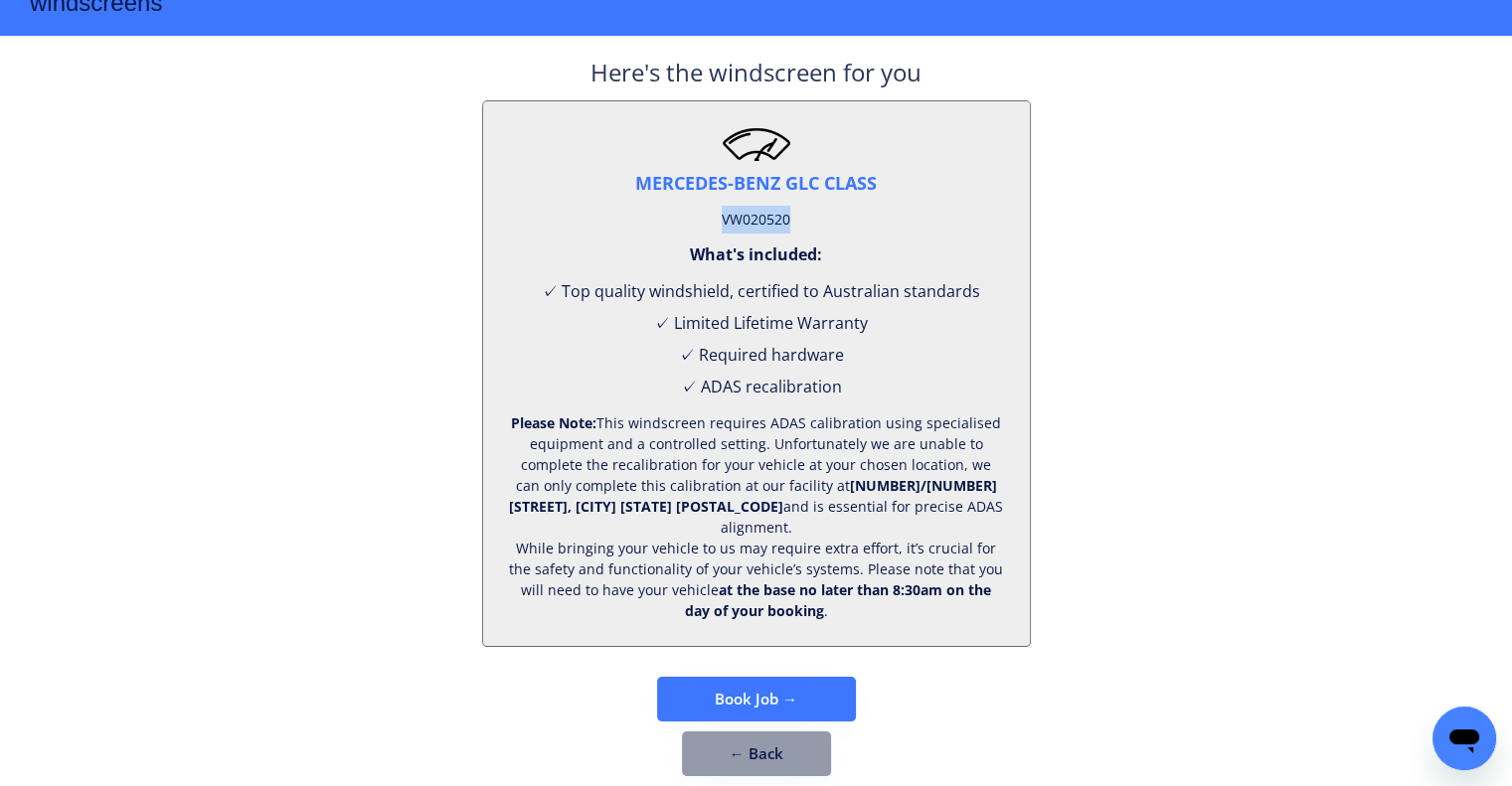 scroll, scrollTop: 82, scrollLeft: 0, axis: vertical 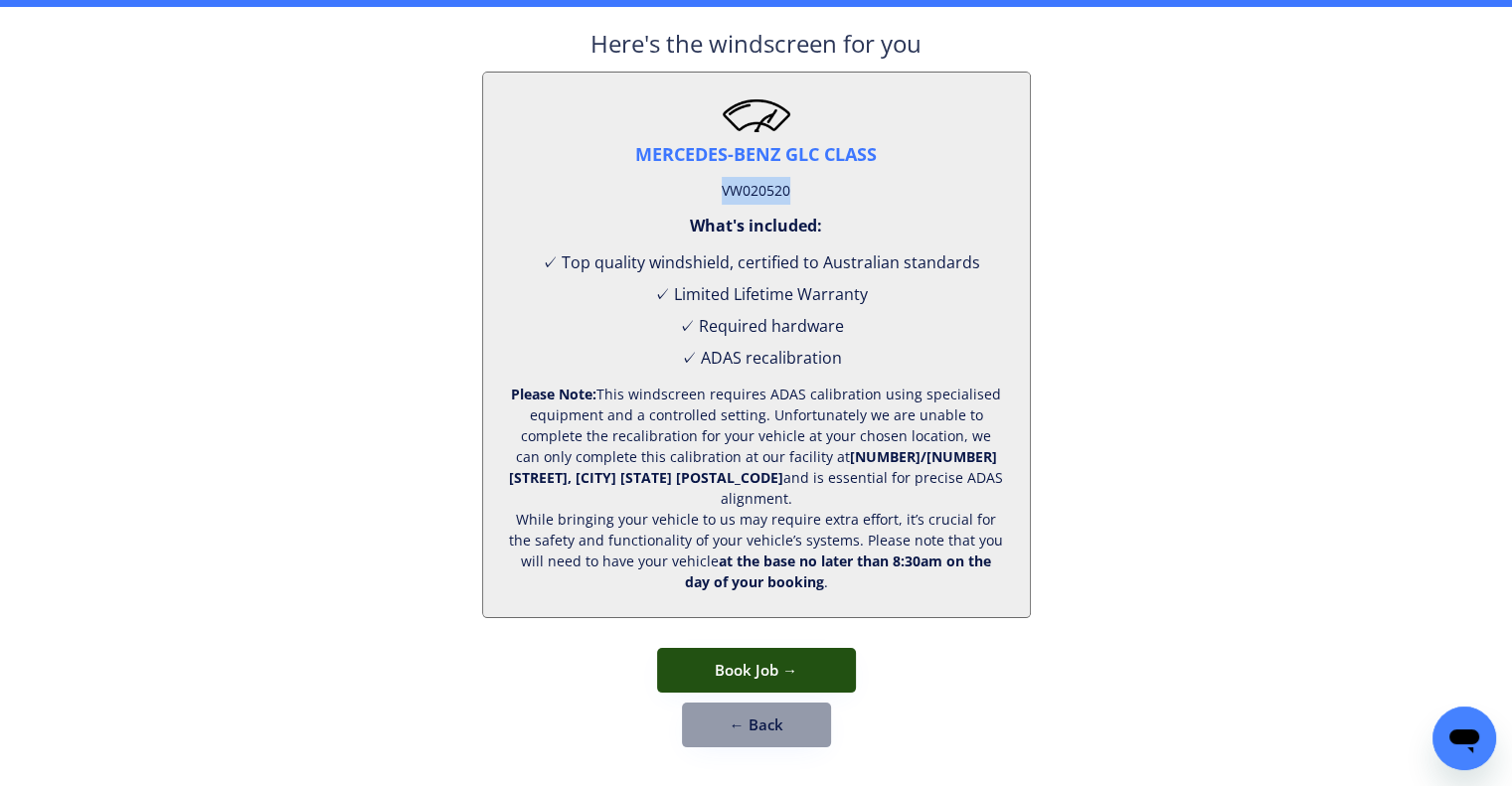 click on "Book Job    →" at bounding box center [756, 670] 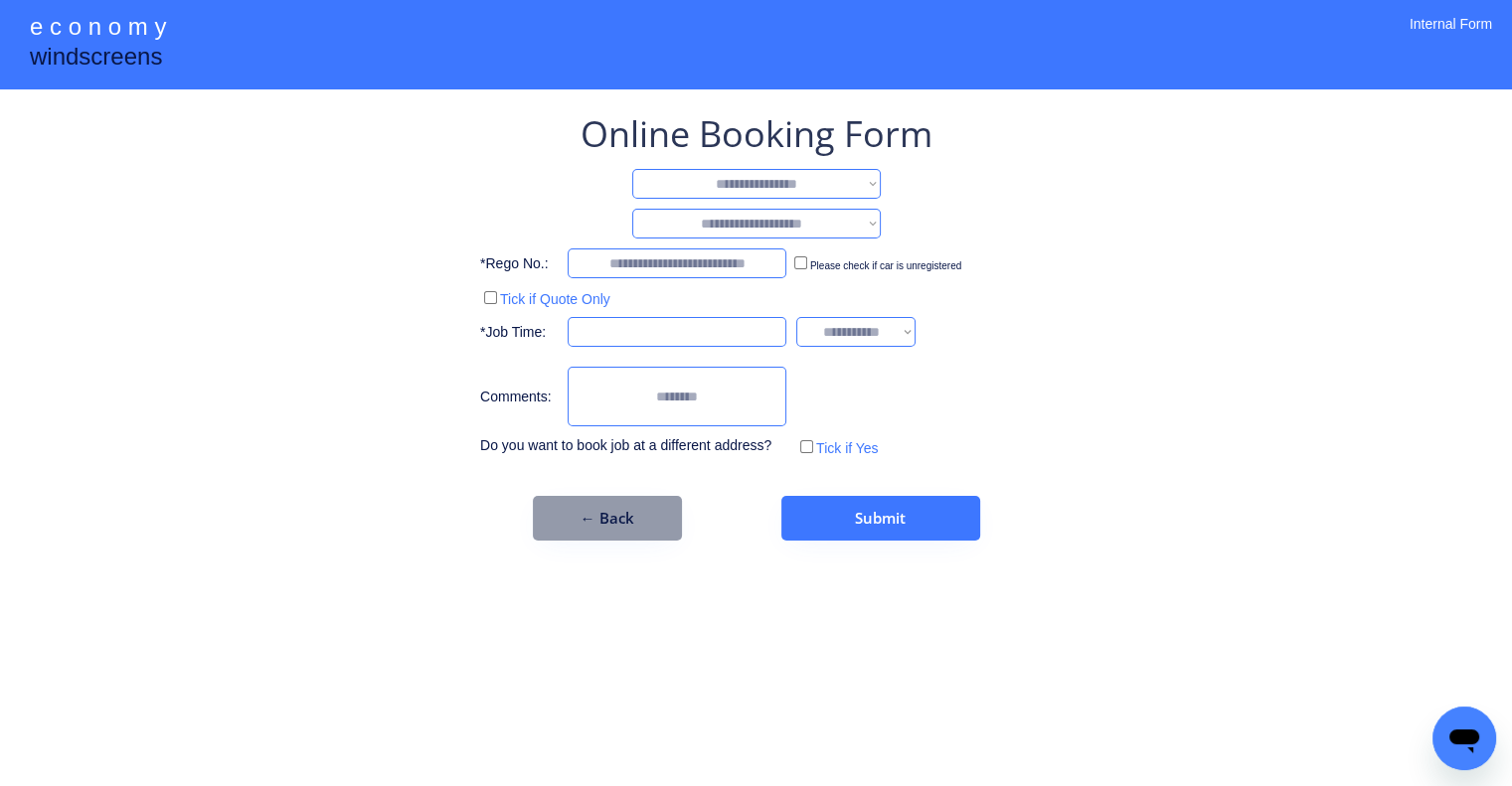 scroll, scrollTop: 0, scrollLeft: 0, axis: both 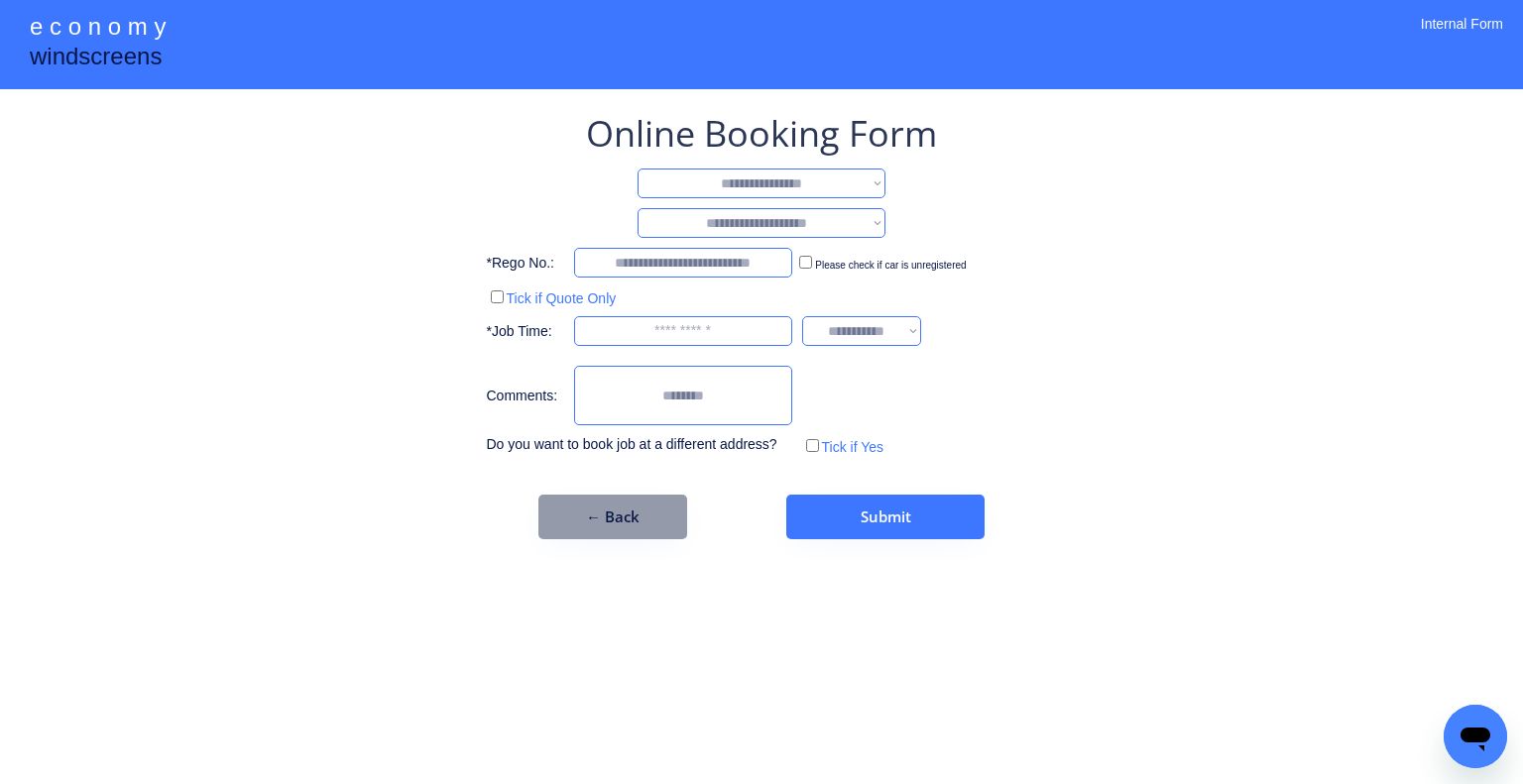 click on "**********" at bounding box center [762, 183] 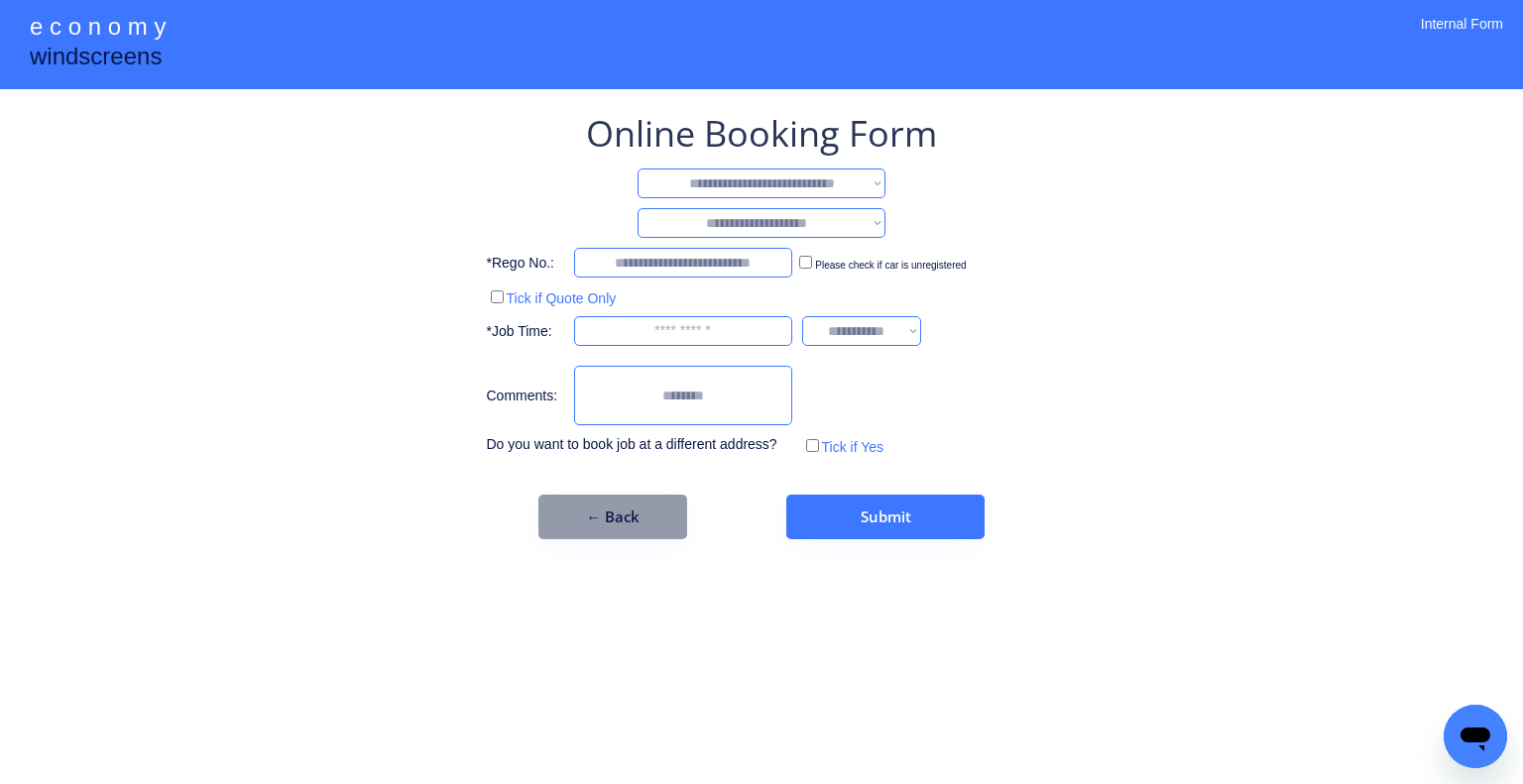 click on "**********" at bounding box center [762, 183] 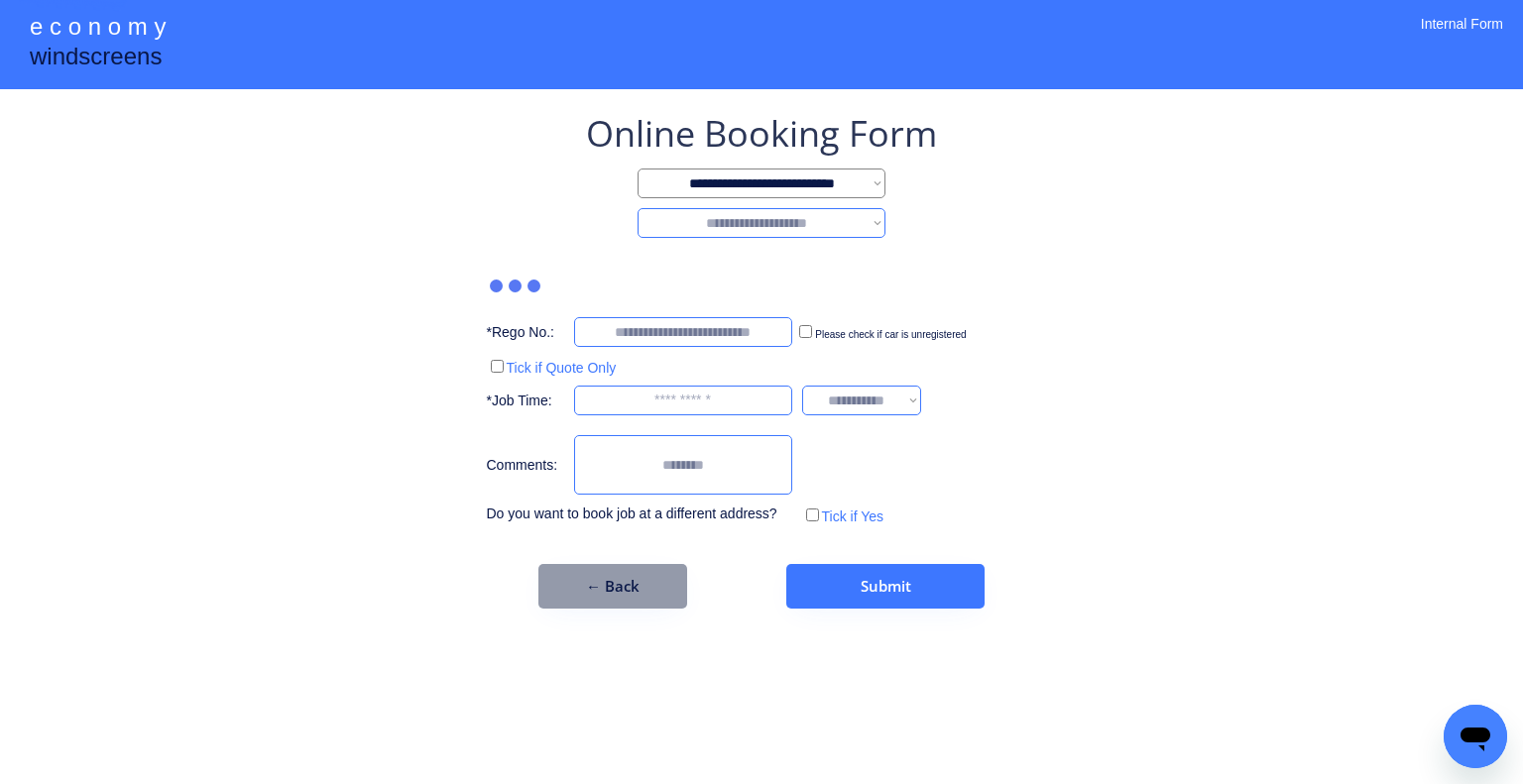 click on "**********" at bounding box center [762, 223] 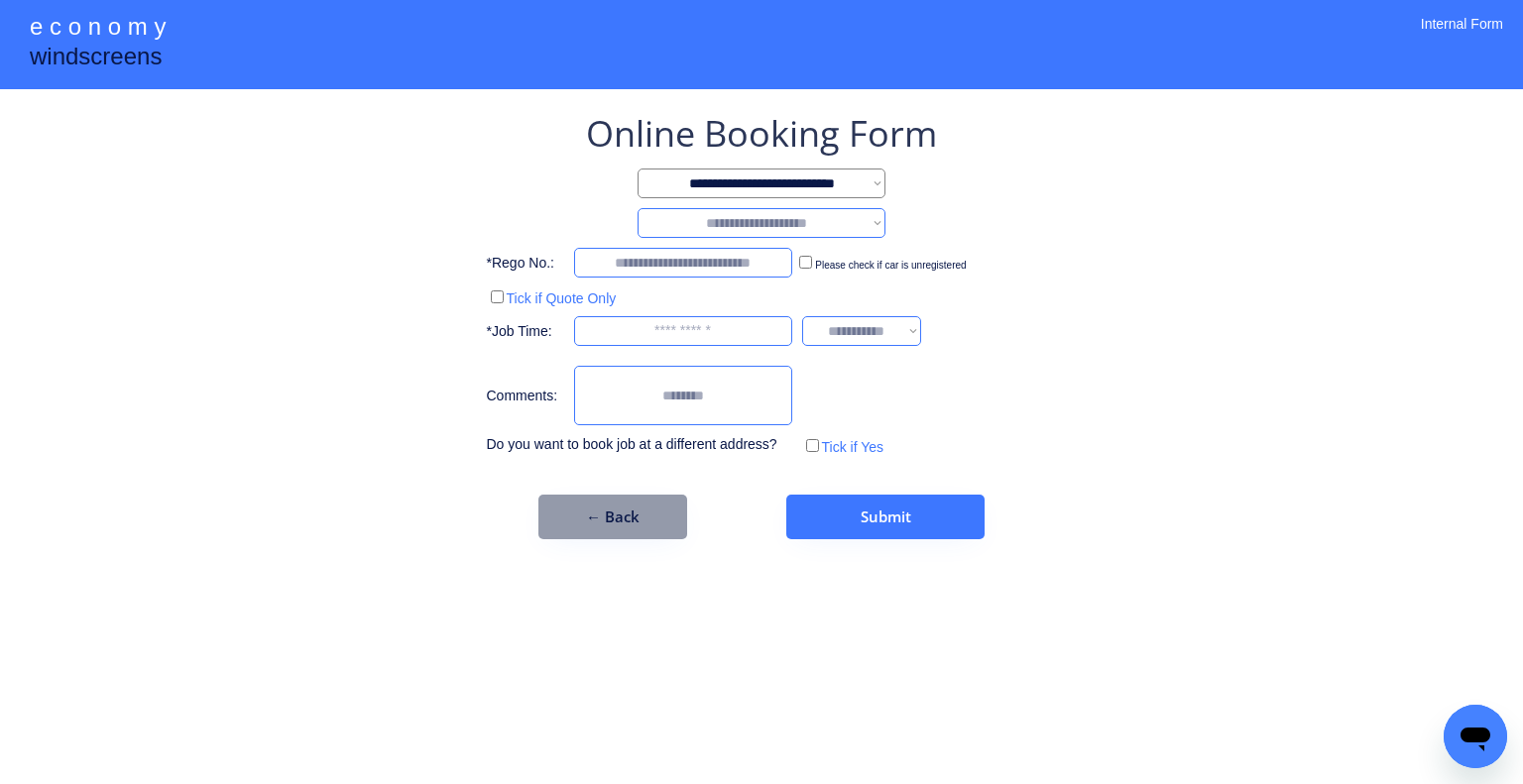 select on "********" 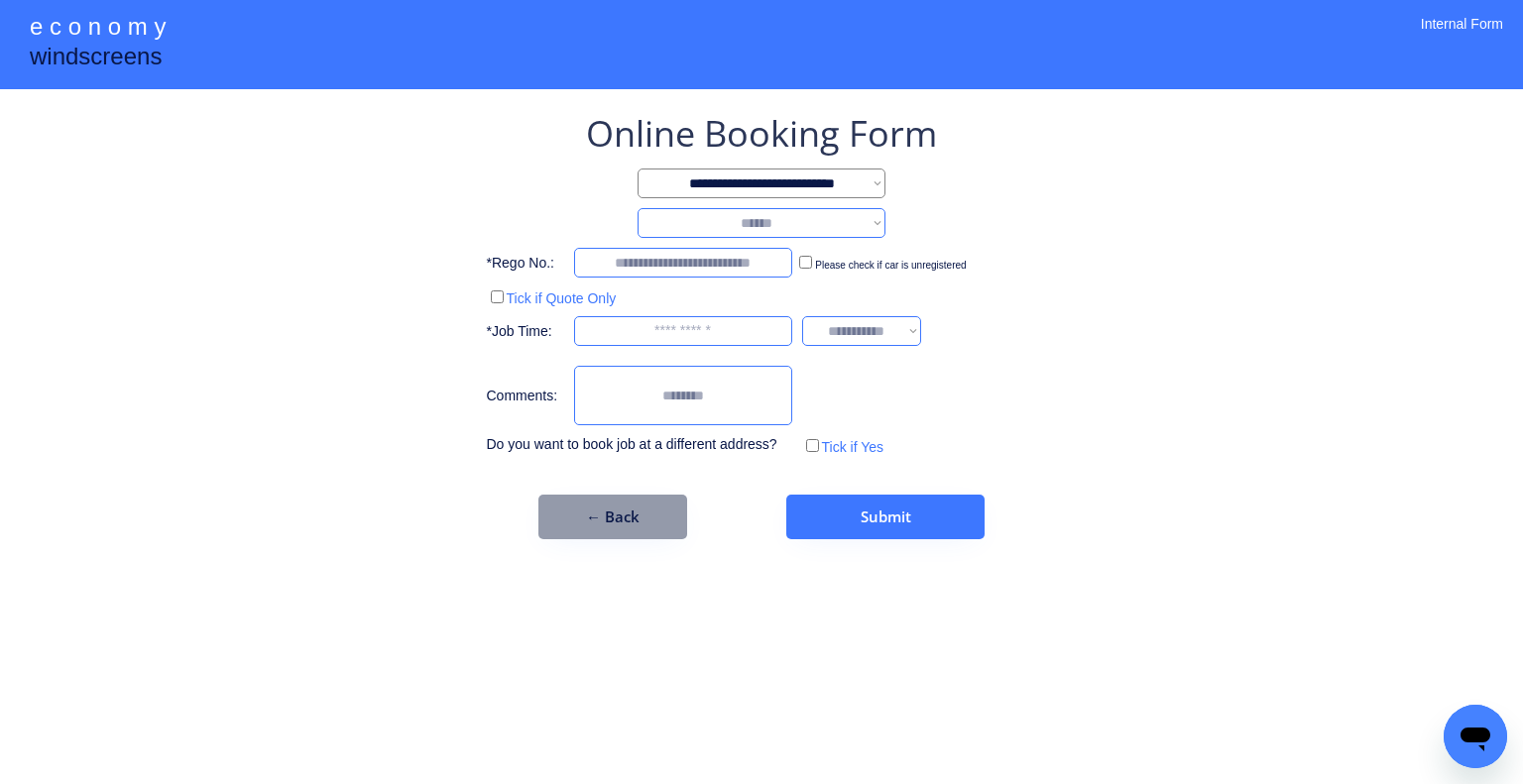 click on "**********" at bounding box center [762, 223] 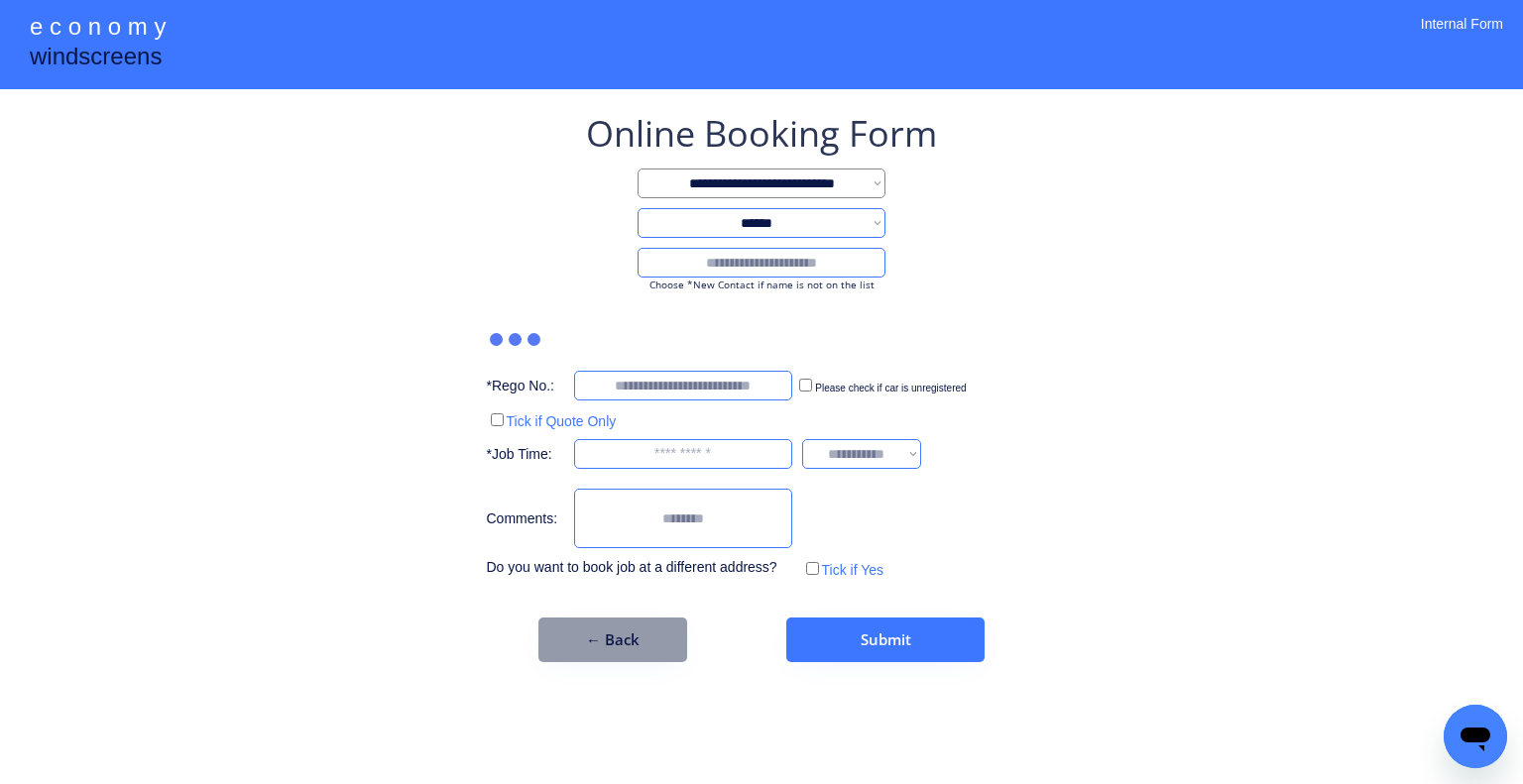 click at bounding box center (762, 263) 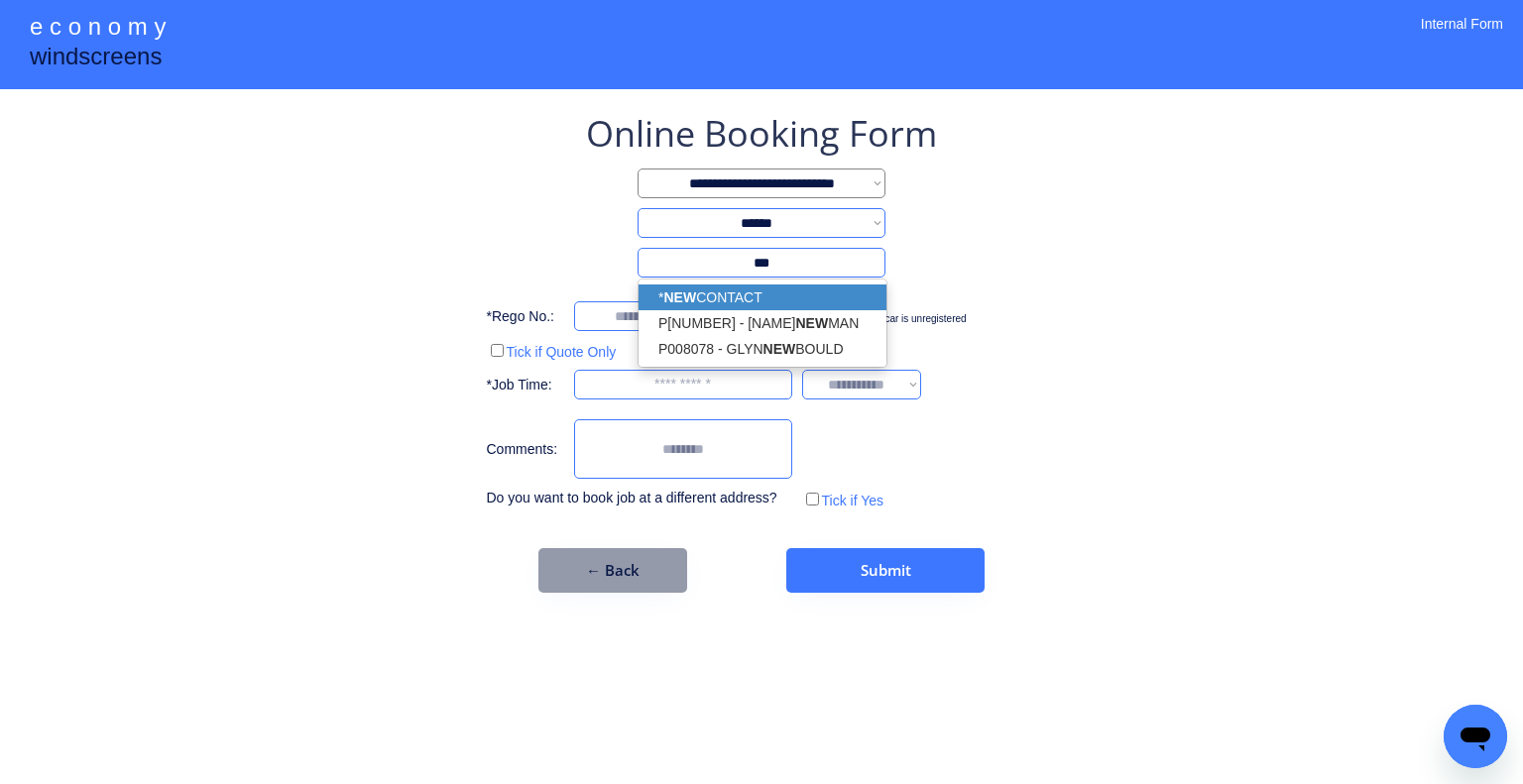drag, startPoint x: 801, startPoint y: 296, endPoint x: 1189, endPoint y: 484, distance: 431.14731 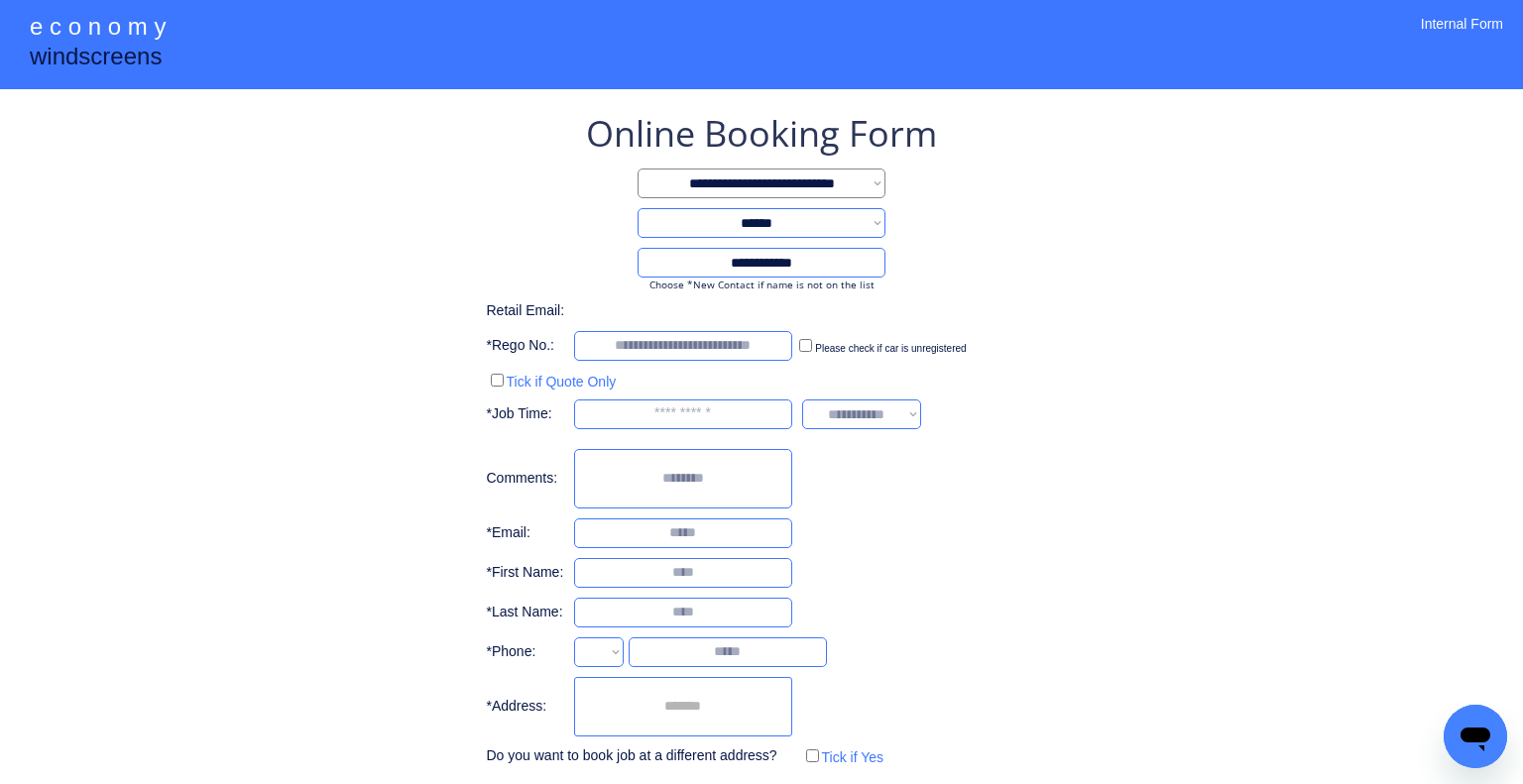 type on "**********" 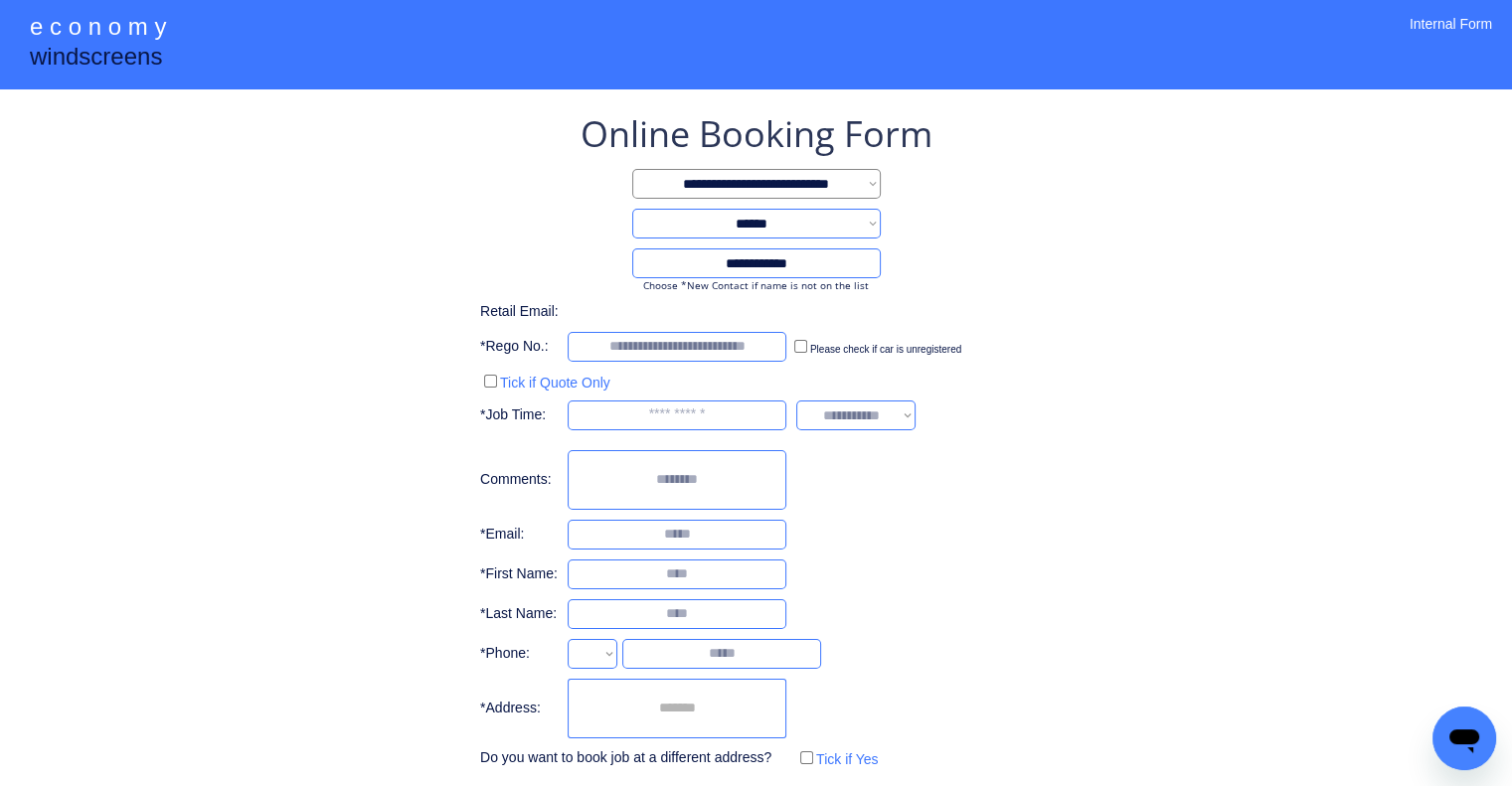 drag, startPoint x: 1192, startPoint y: 485, endPoint x: 927, endPoint y: 722, distance: 355.51934 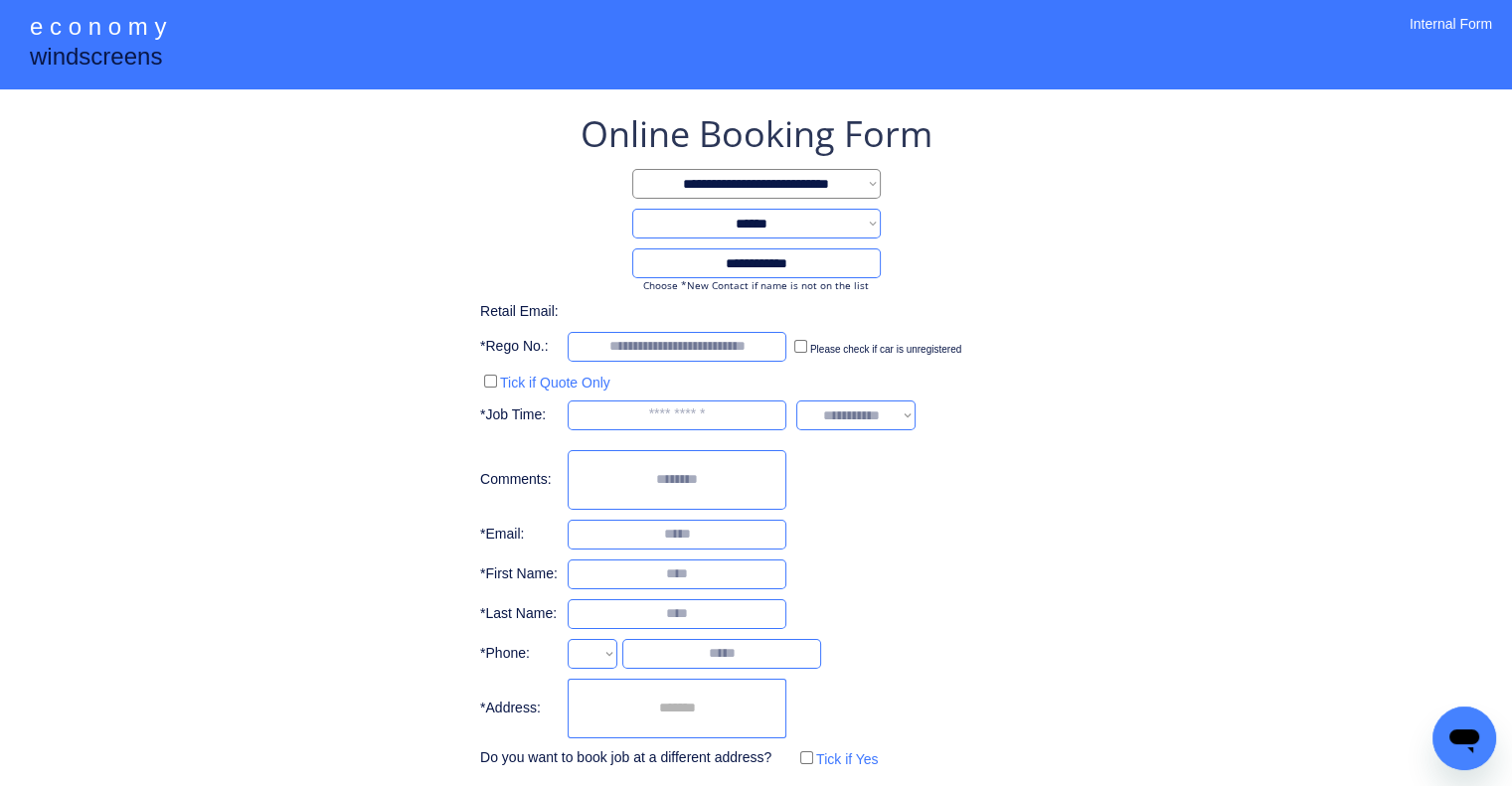 click on "**********" at bounding box center [756, 441] 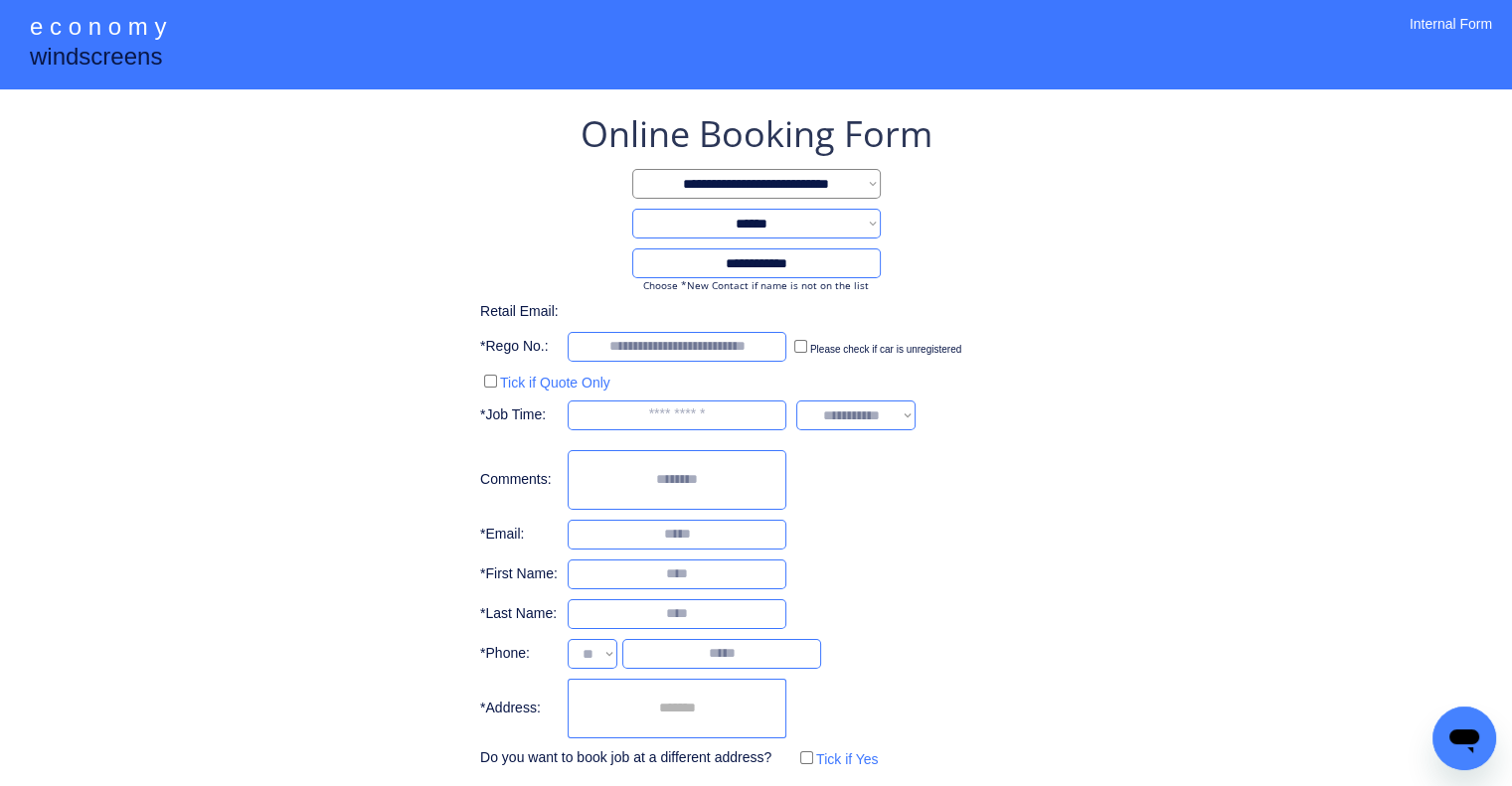 select on "**********" 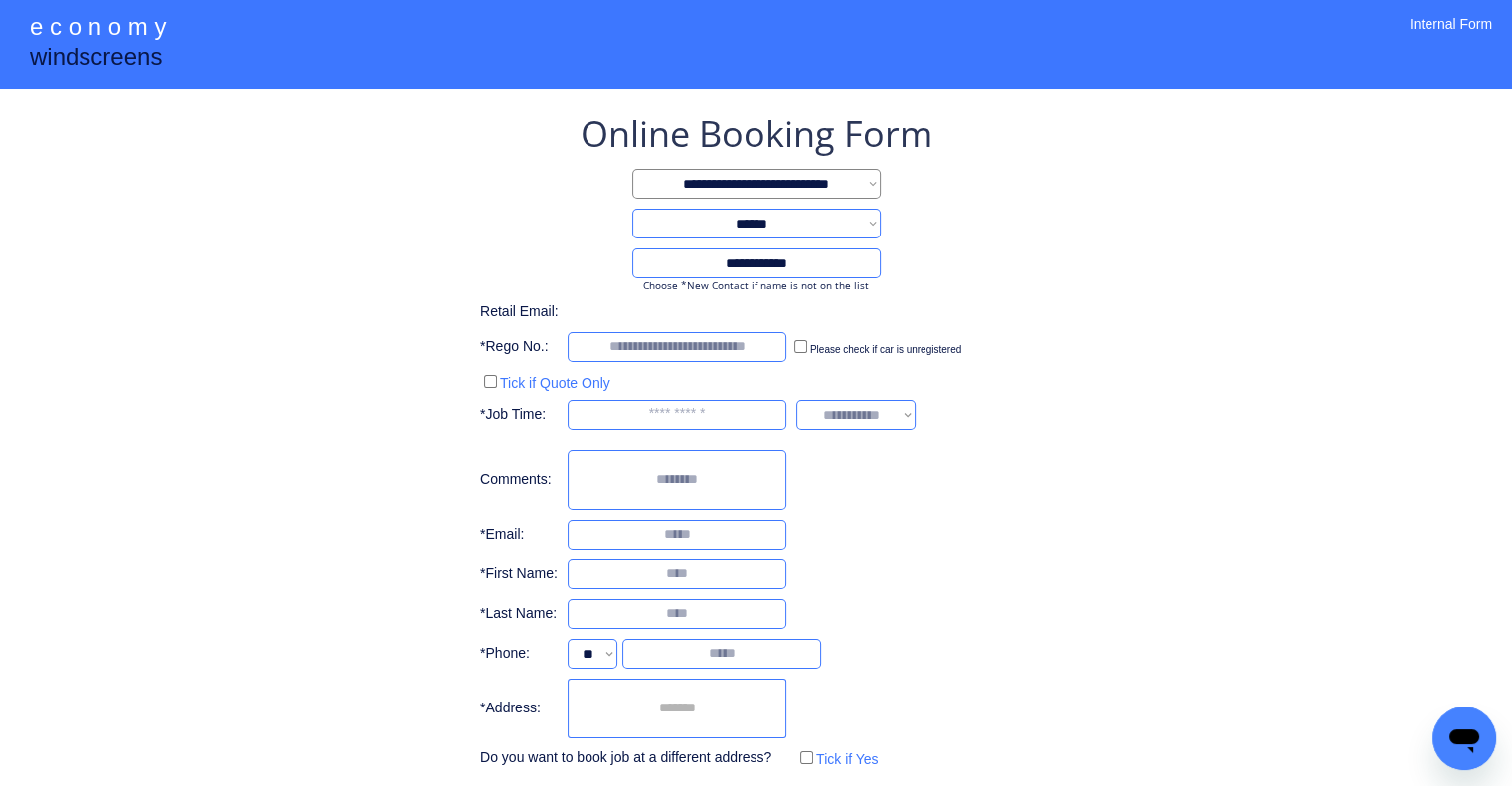 click at bounding box center (677, 708) 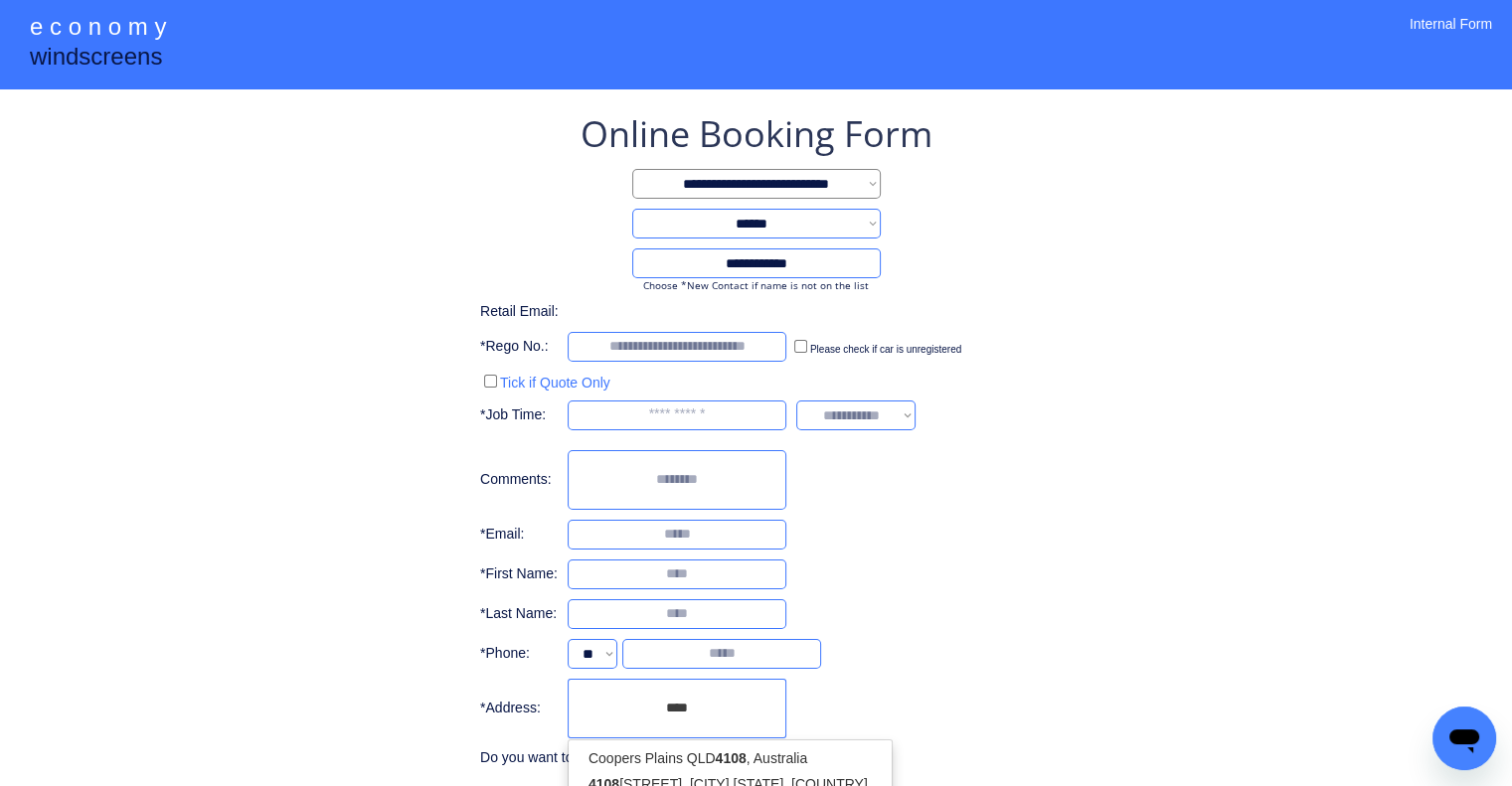 click on "Coopers Plains QLD  4108 , Australia 4108  Cunningham Highway, Mutdapilly QLD, Australia 4108  Trade Center Boulevard, Laredo, TX, USA Tanza,  4108  Cavite, Philippines General Manuel Belgrano  4108 , Neuquen, Neuquén Province, Argentina" at bounding box center (730, 810) 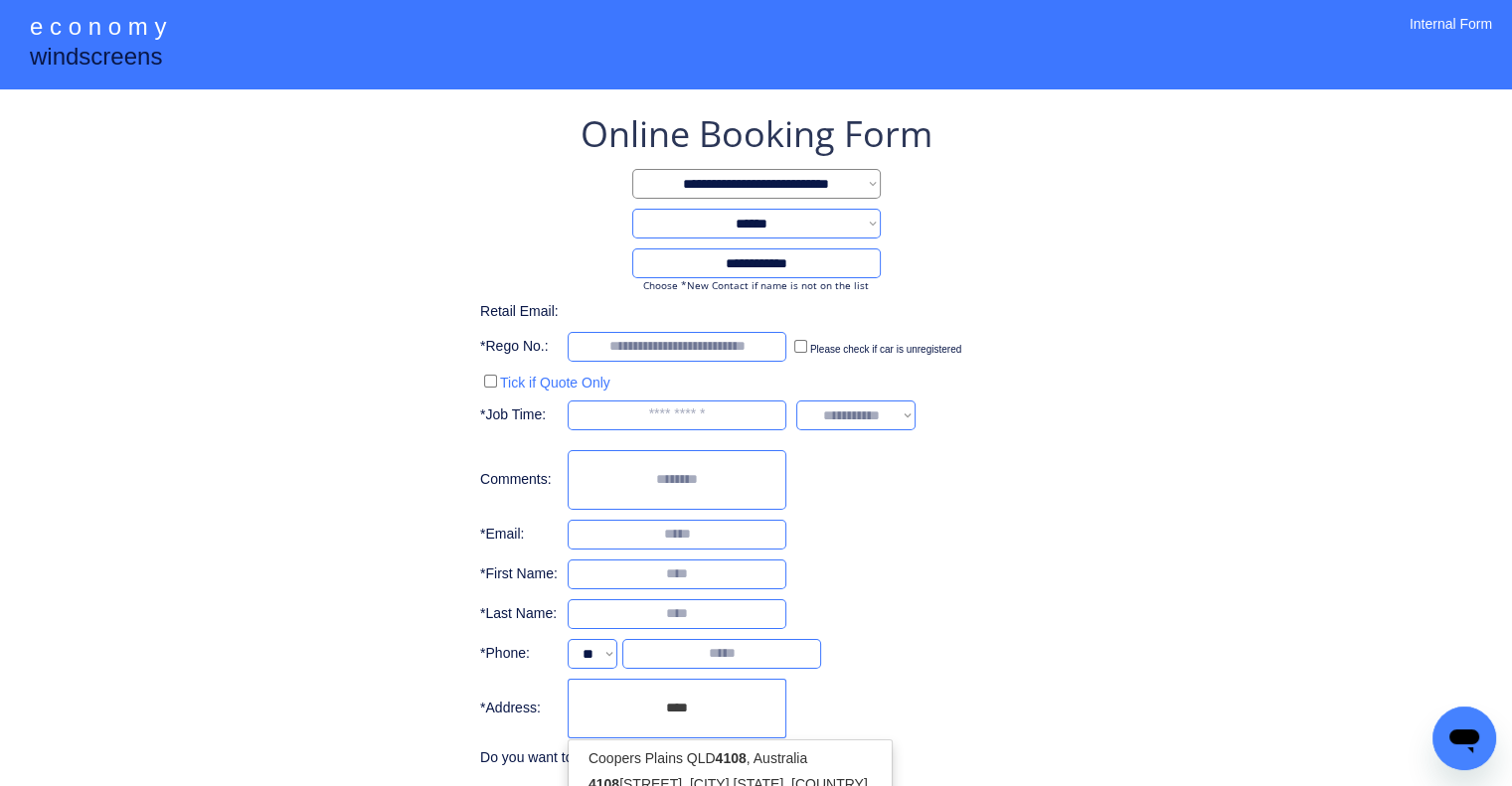 drag, startPoint x: 1064, startPoint y: 482, endPoint x: 1025, endPoint y: 463, distance: 43.382024 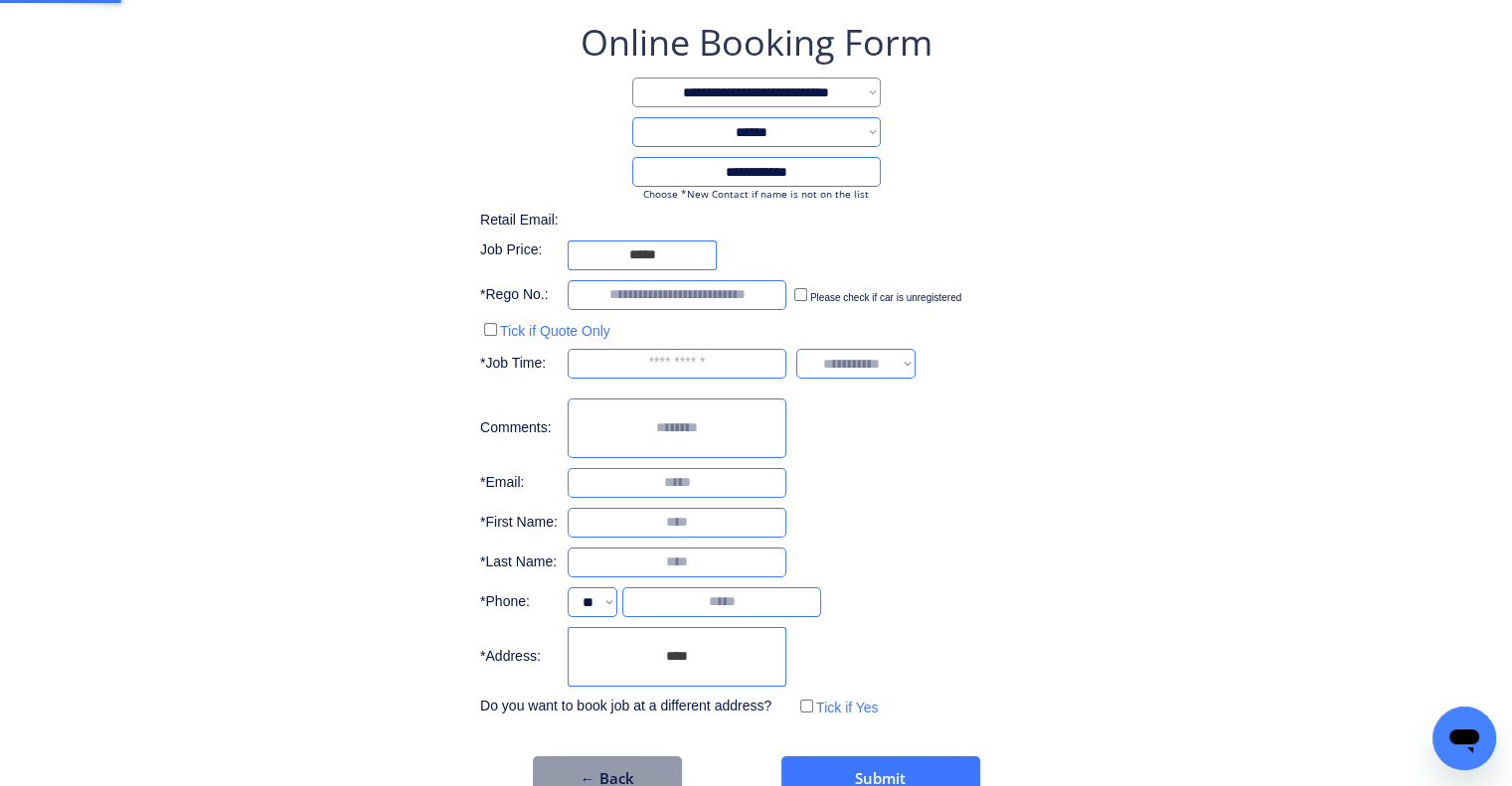 scroll, scrollTop: 135, scrollLeft: 0, axis: vertical 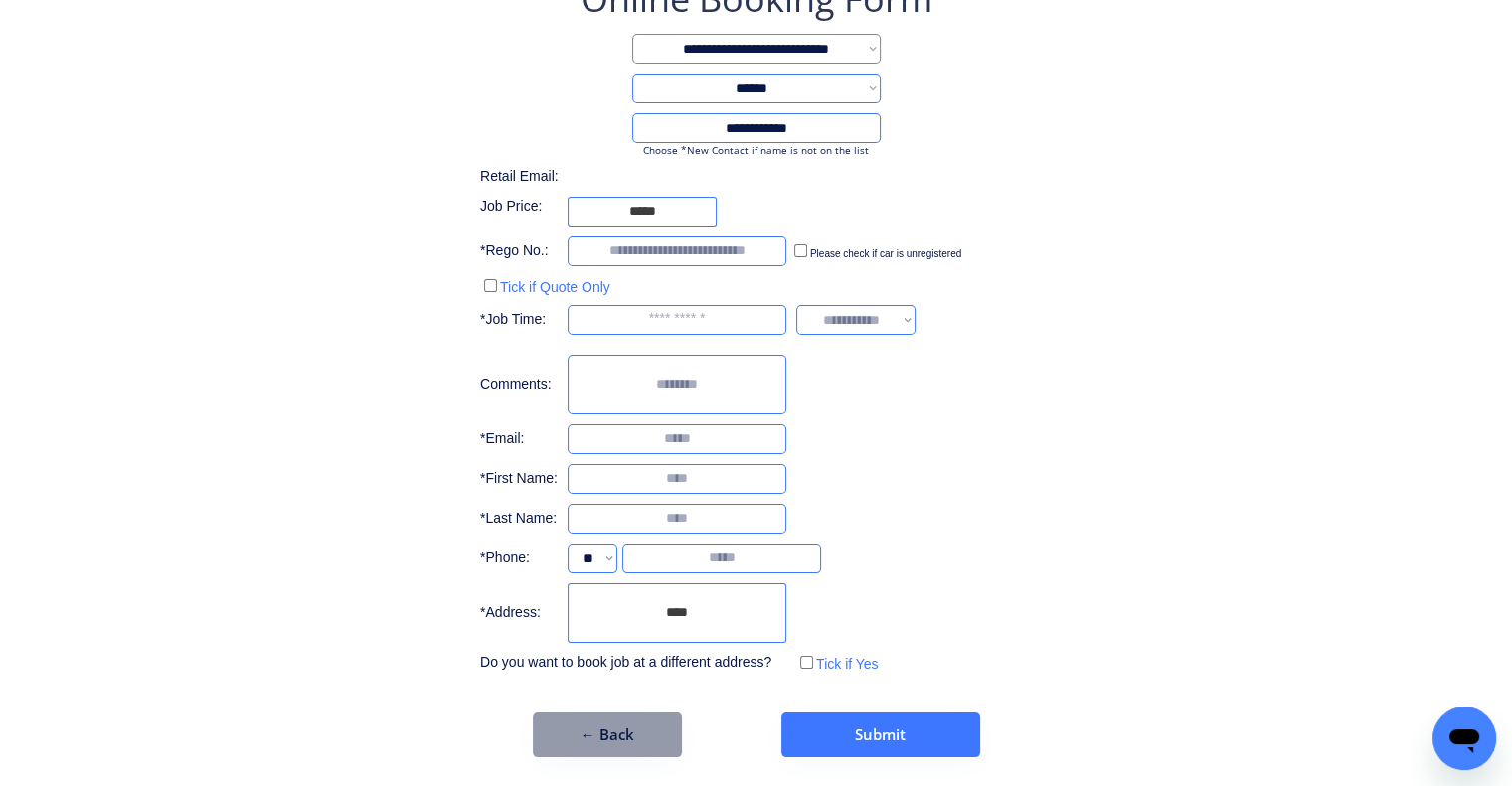 click on "****" at bounding box center (677, 613) 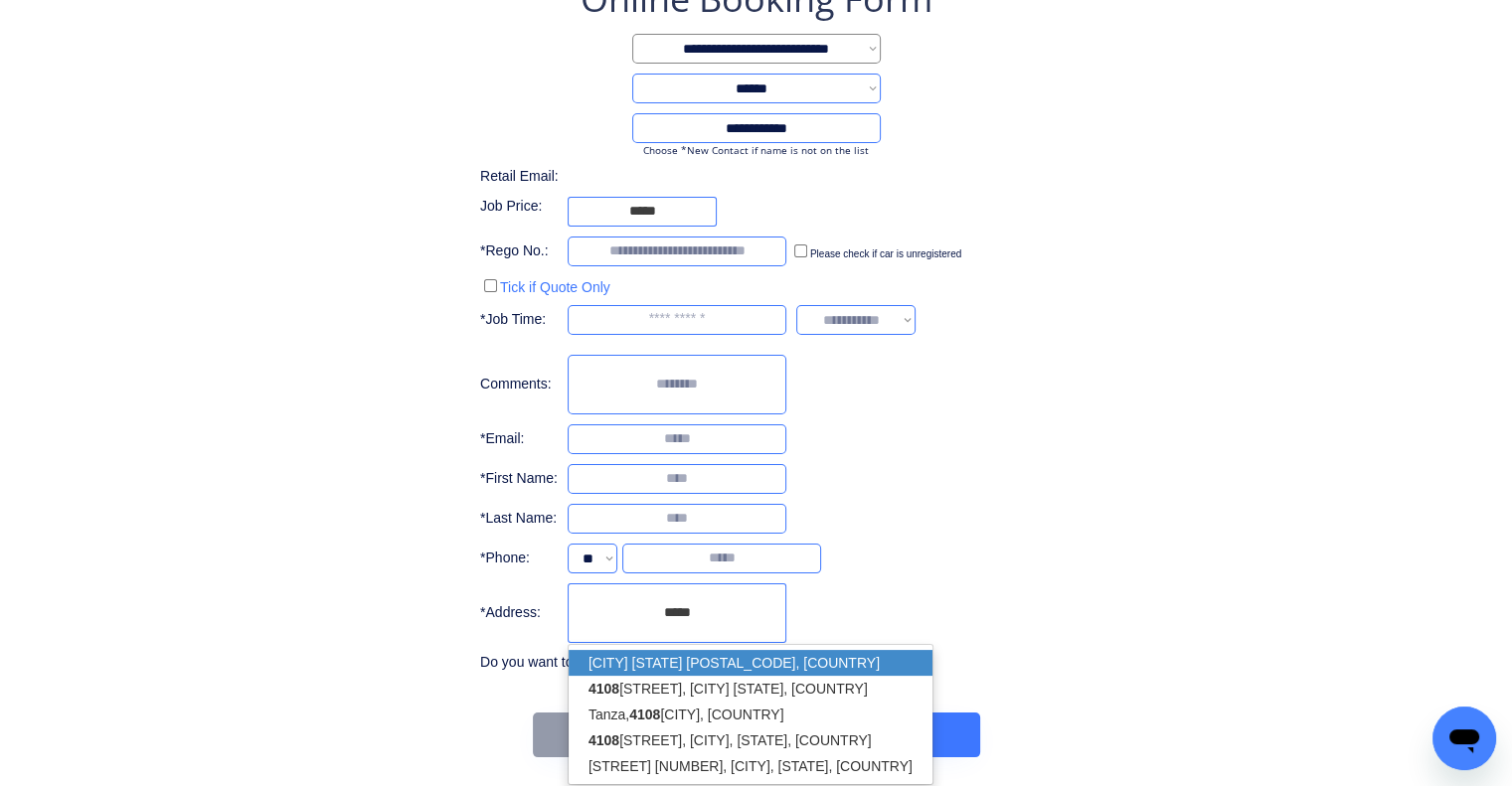 click on "Coopers Plains QLD 4108, Australia" at bounding box center (751, 663) 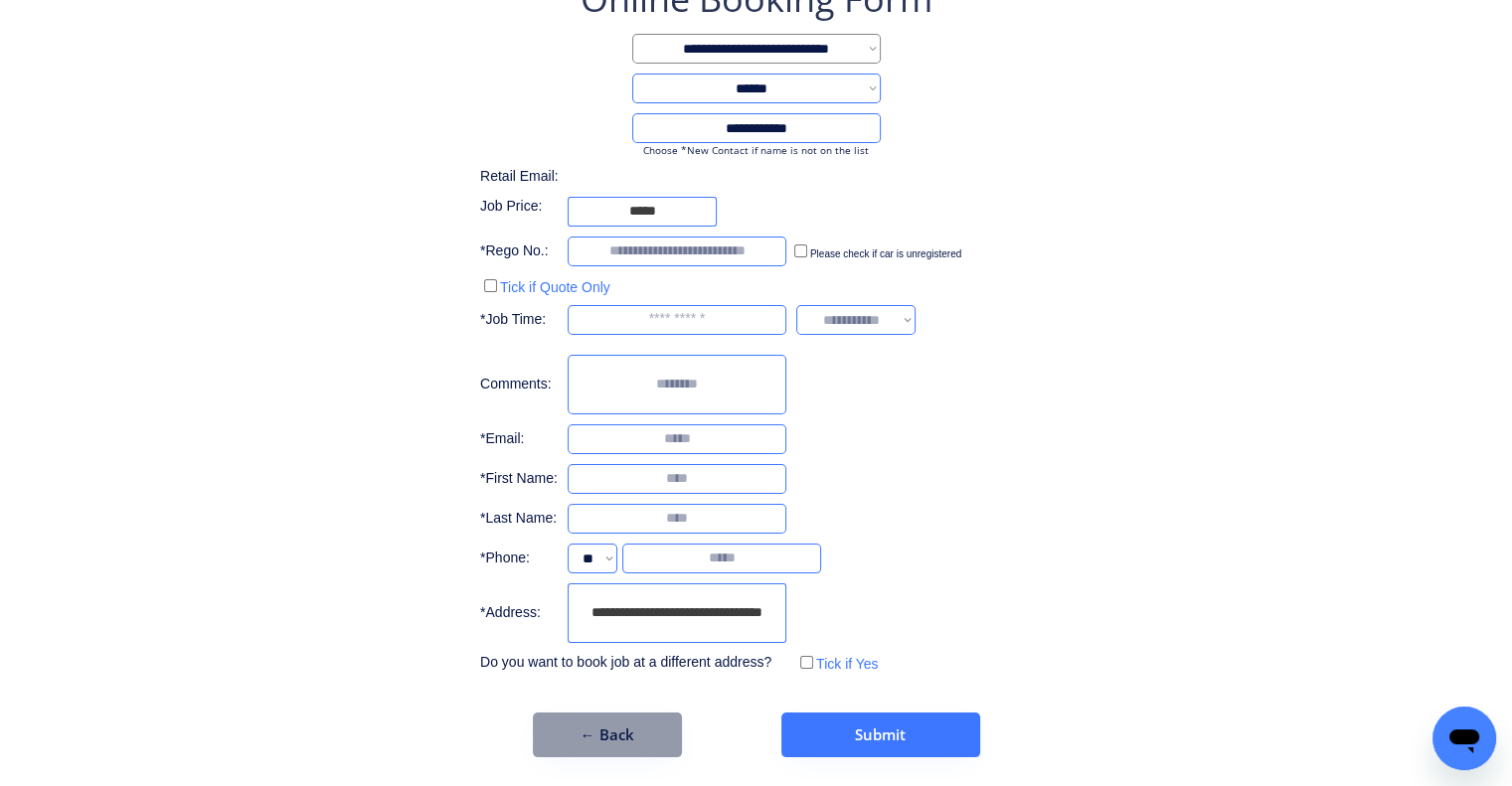 type on "**********" 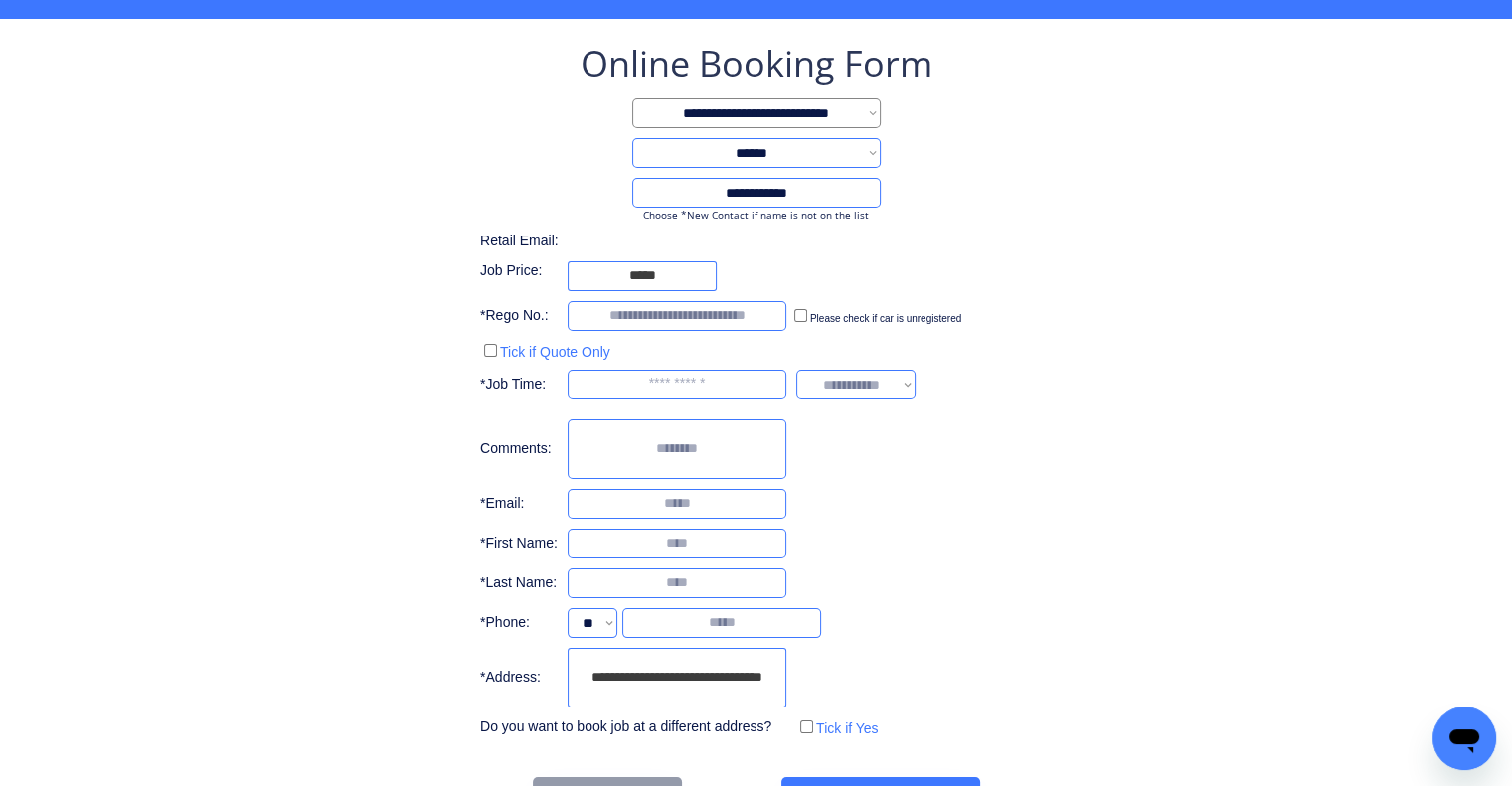 scroll, scrollTop: 36, scrollLeft: 0, axis: vertical 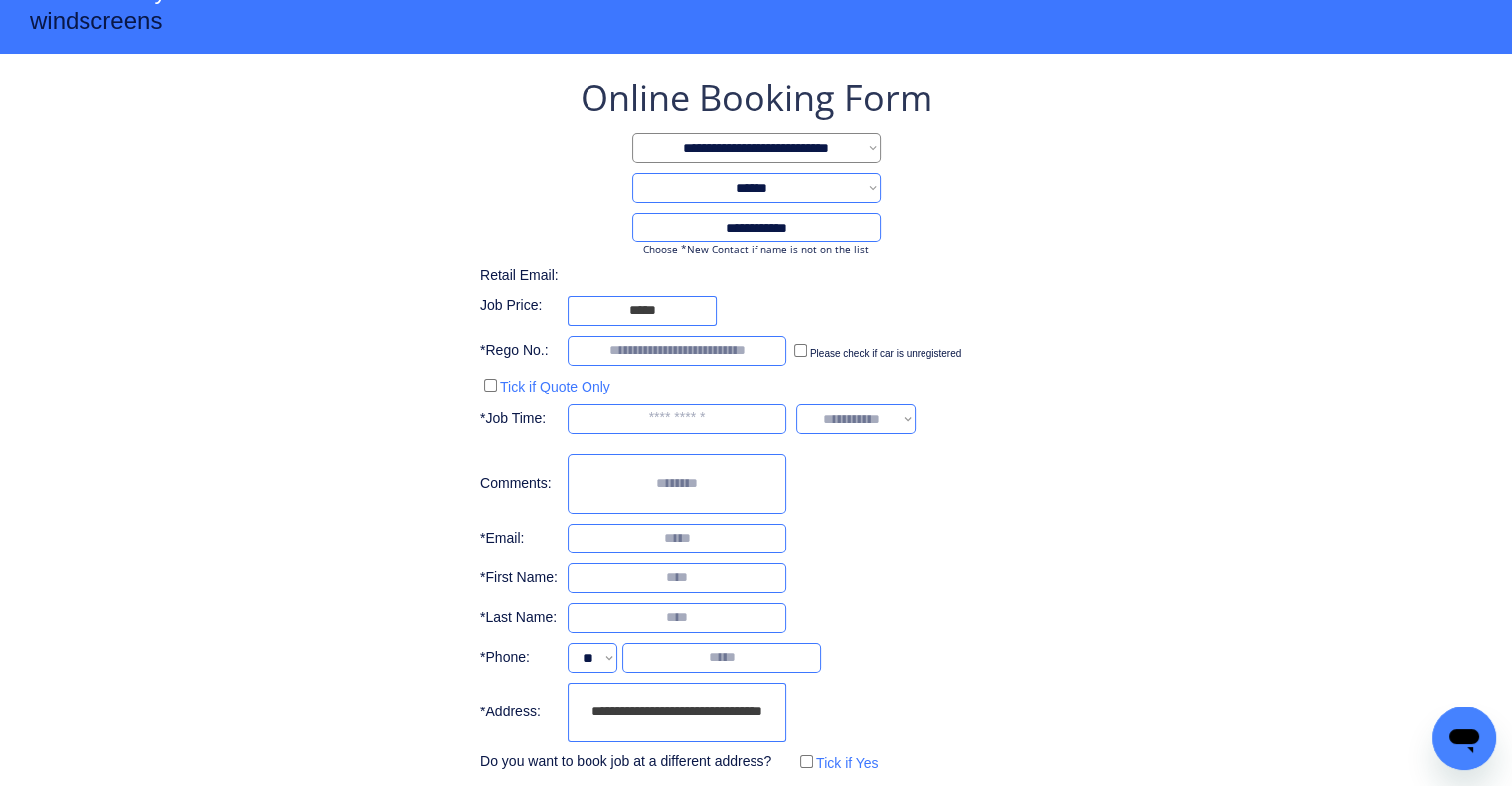 click on "**********" at bounding box center (756, 425) 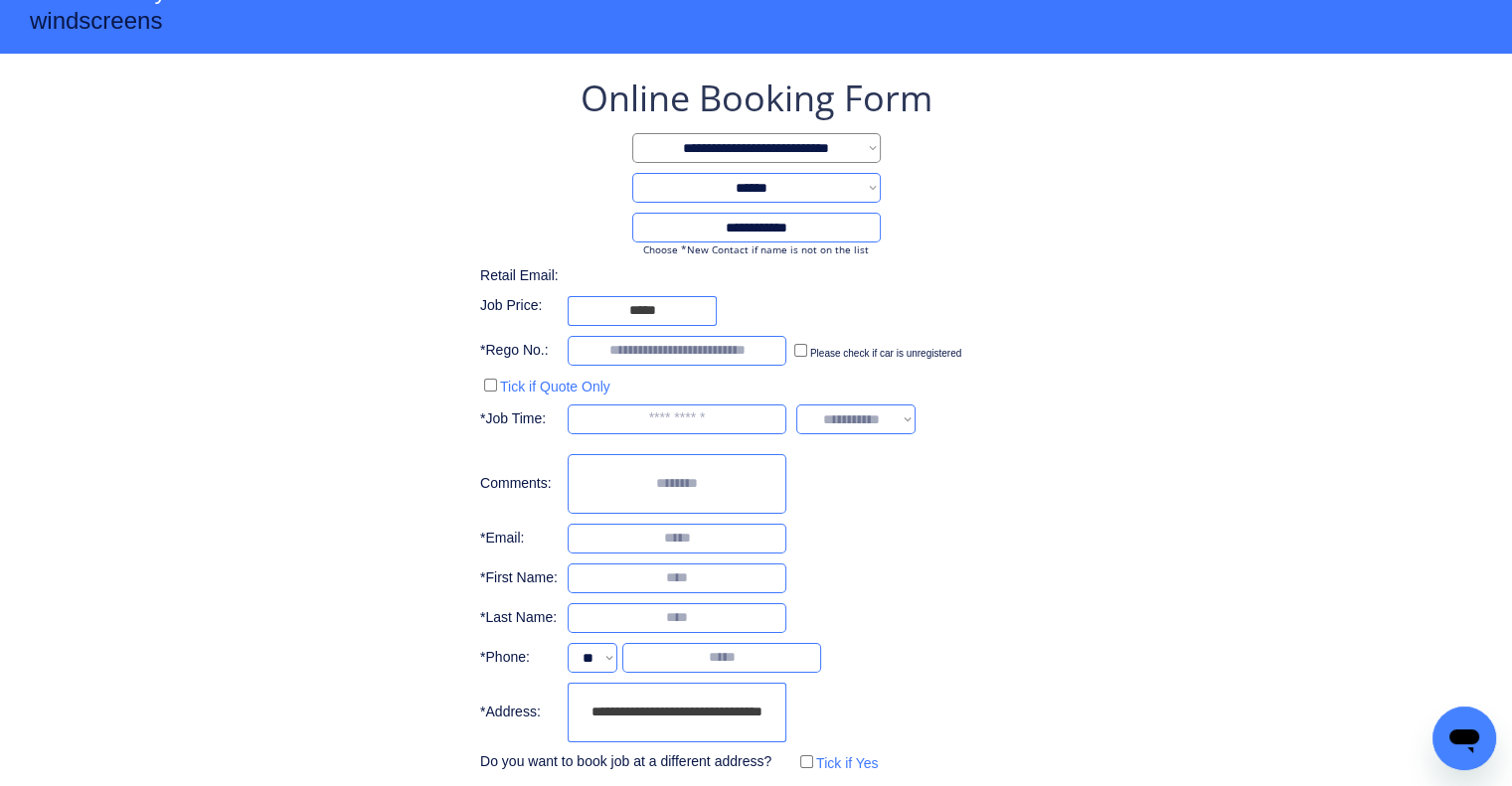 scroll, scrollTop: 135, scrollLeft: 0, axis: vertical 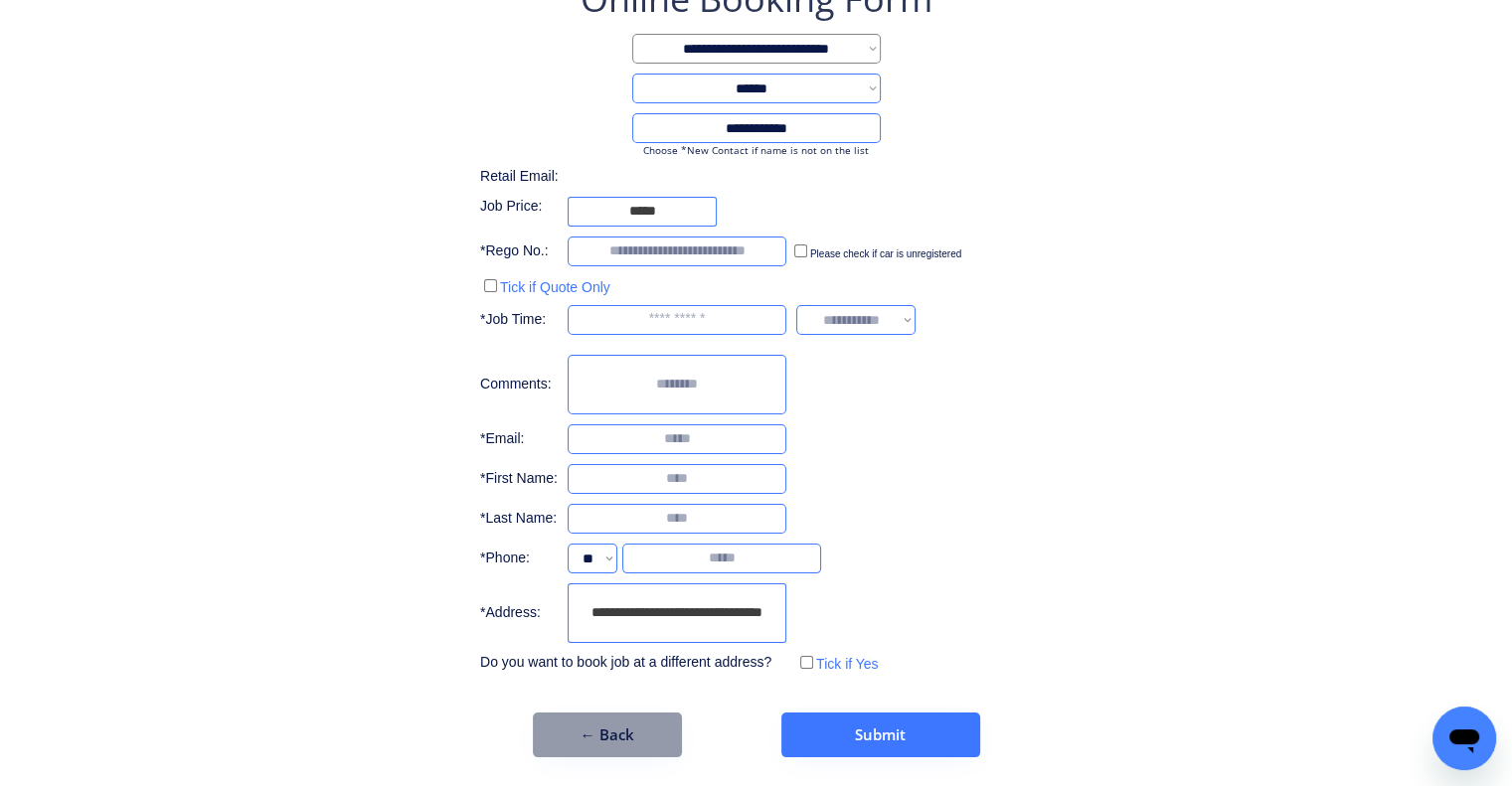 click on "**********" at bounding box center (756, 326) 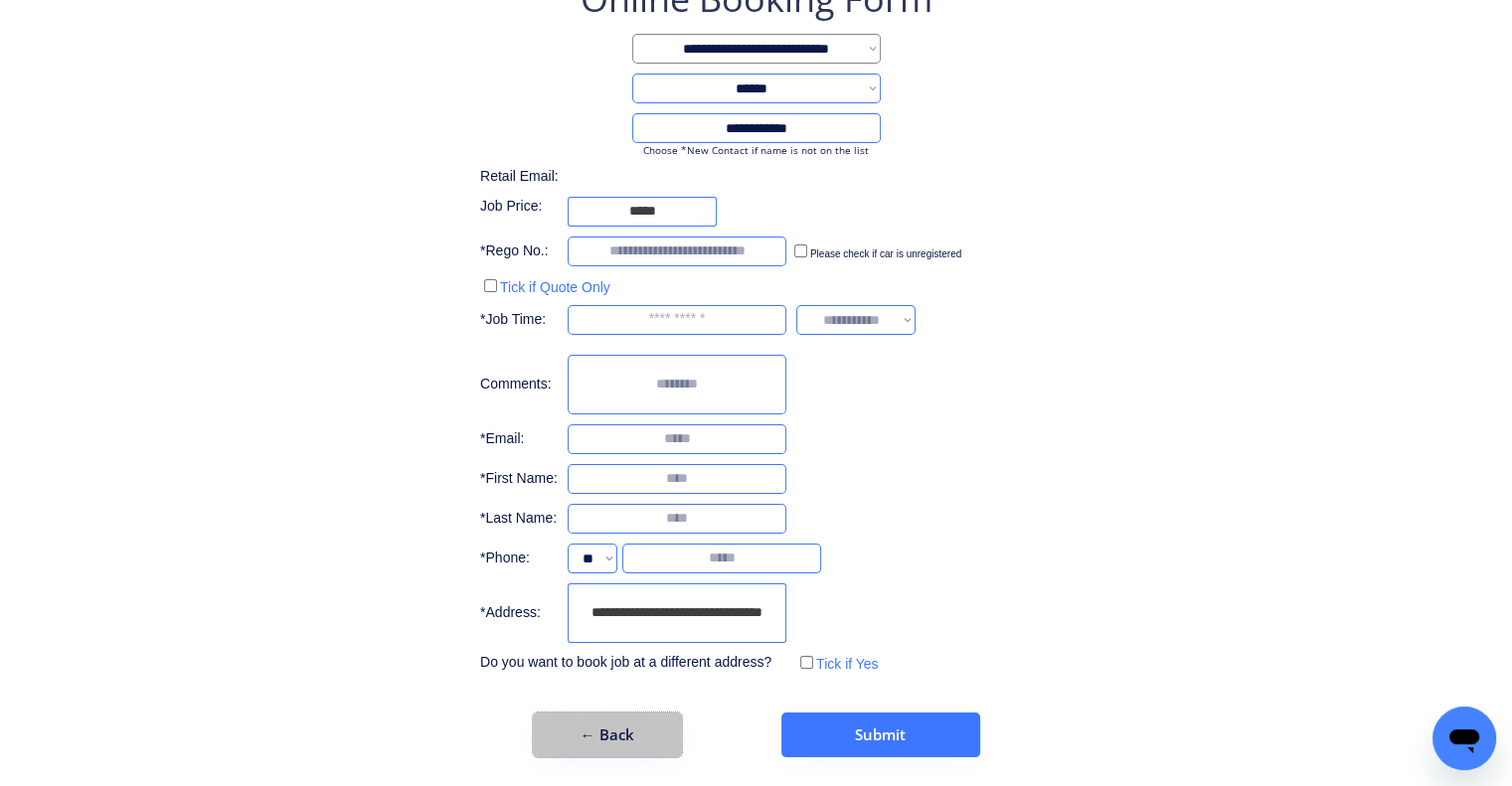 click on "←   Back" at bounding box center [607, 734] 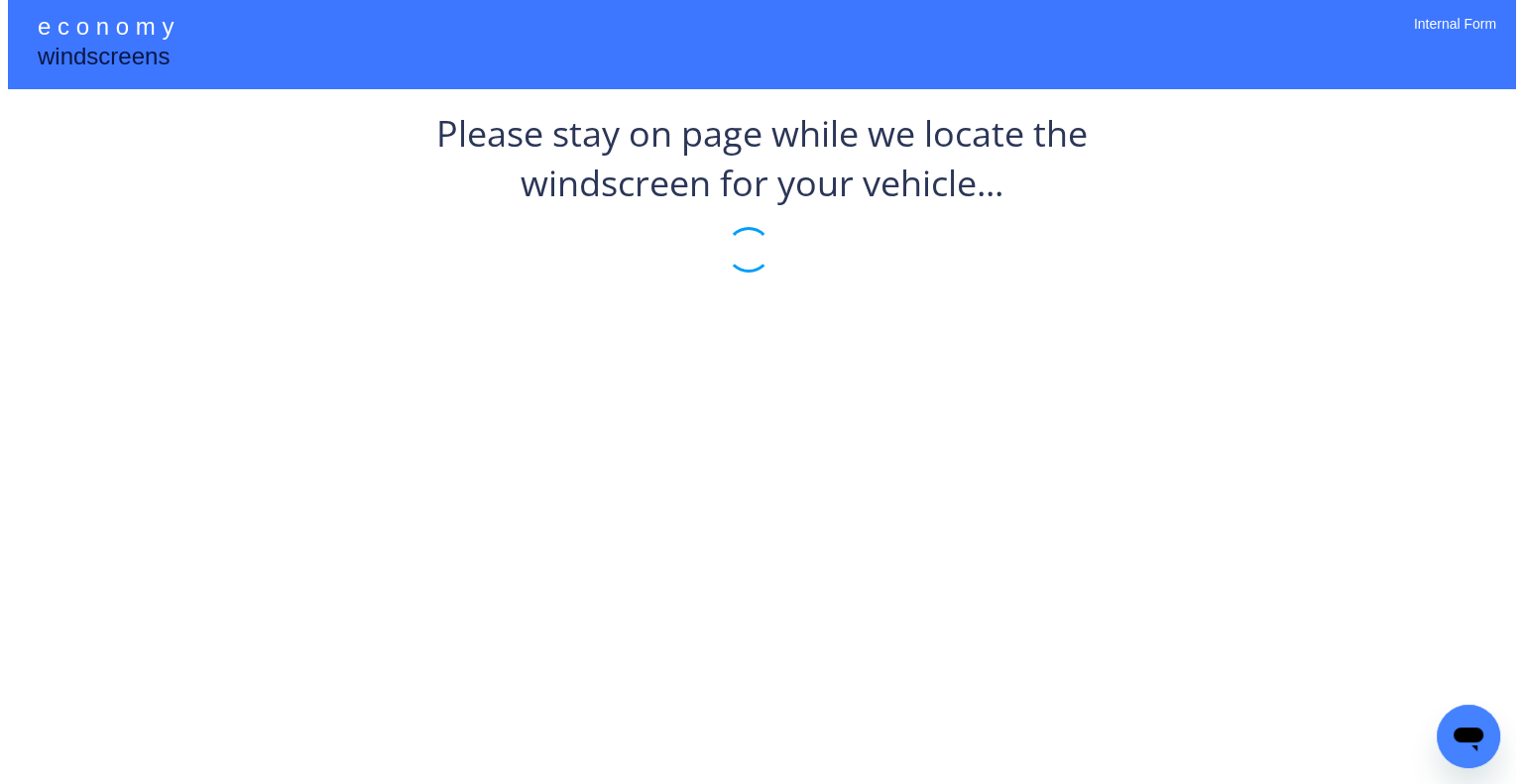 scroll, scrollTop: 0, scrollLeft: 0, axis: both 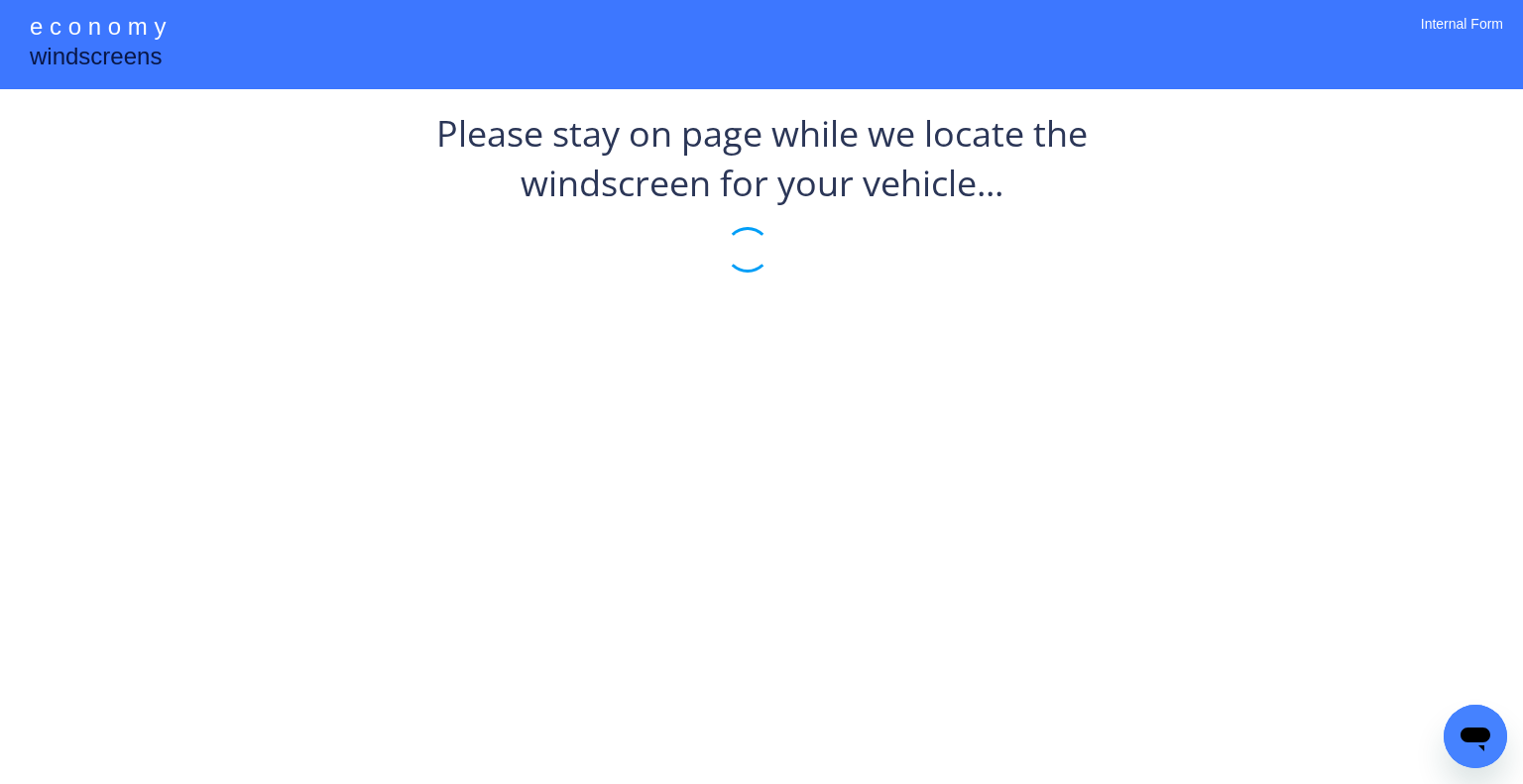 click on "**********" at bounding box center (762, 392) 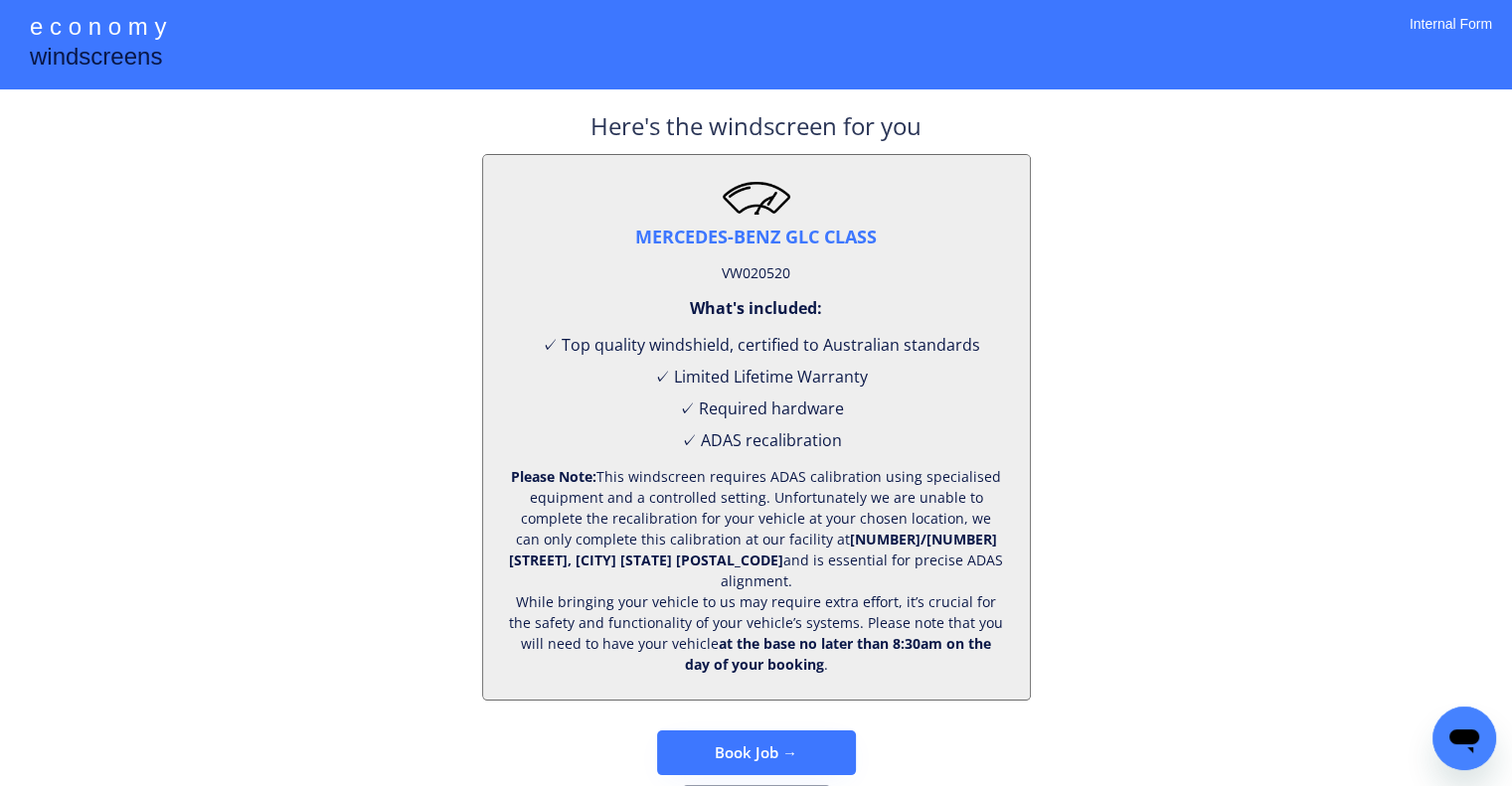 click on "VW020520" at bounding box center [756, 273] 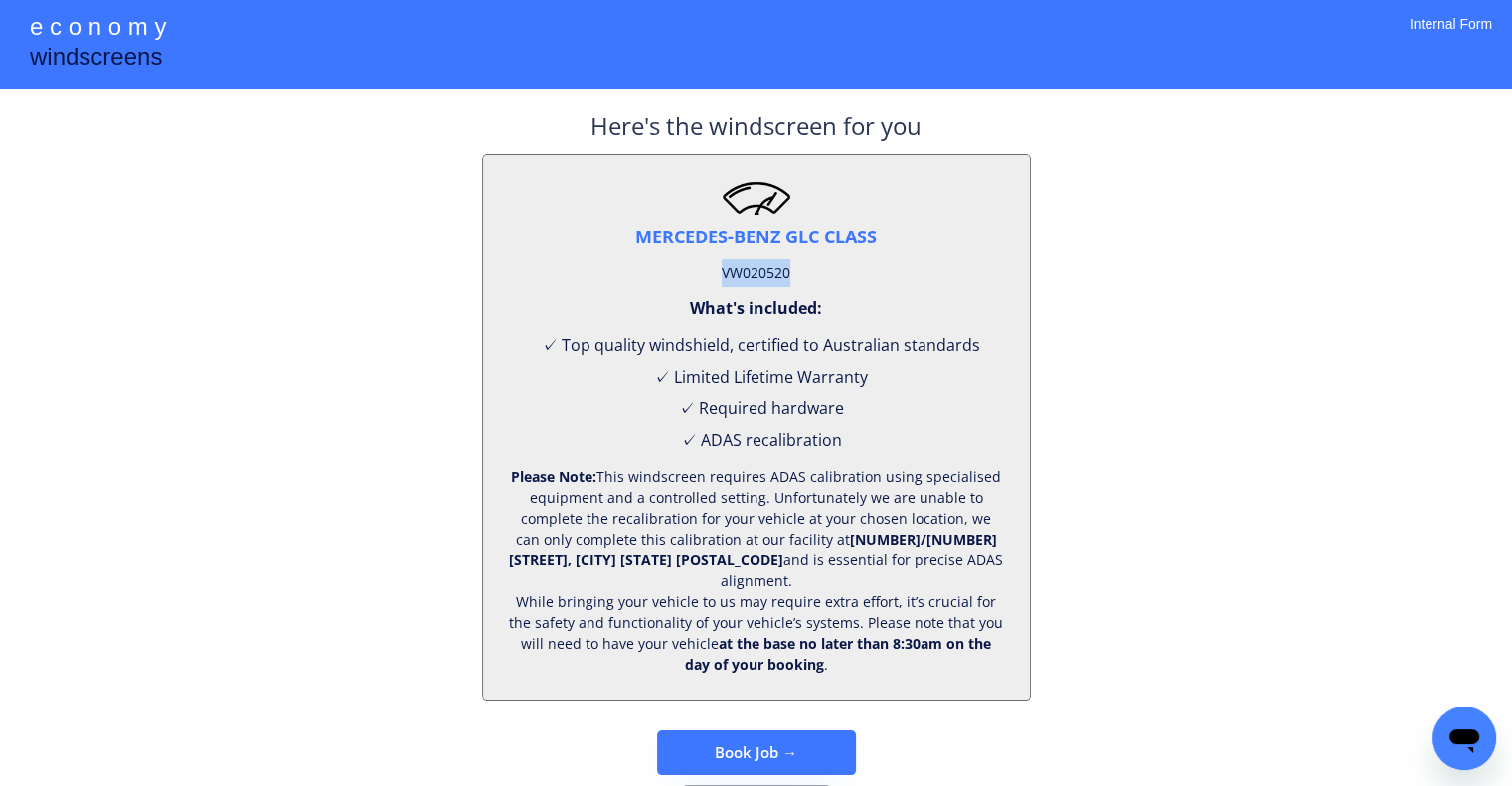 click on "VW020520" at bounding box center [756, 273] 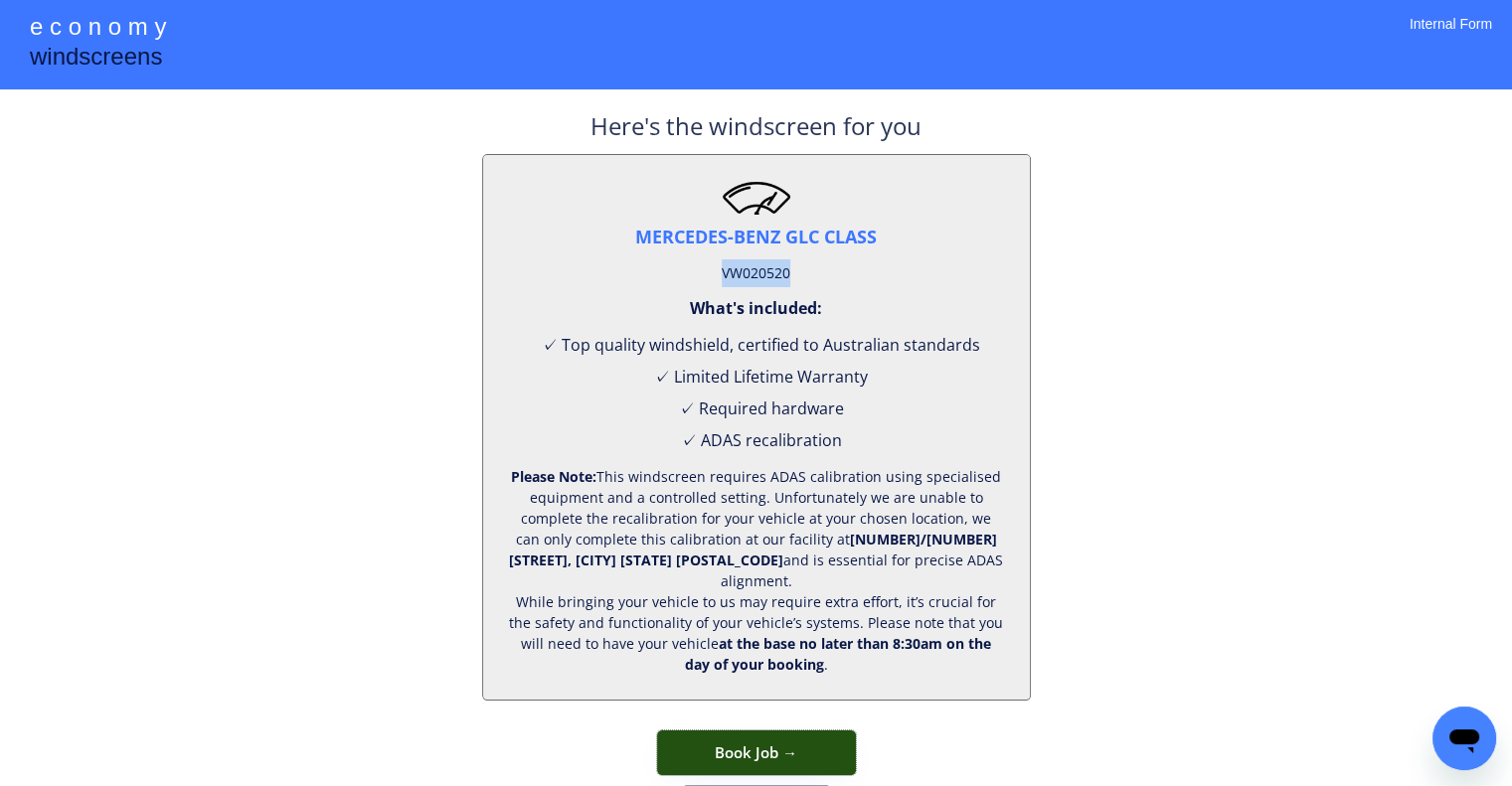 click on "Book Job    →" at bounding box center (756, 752) 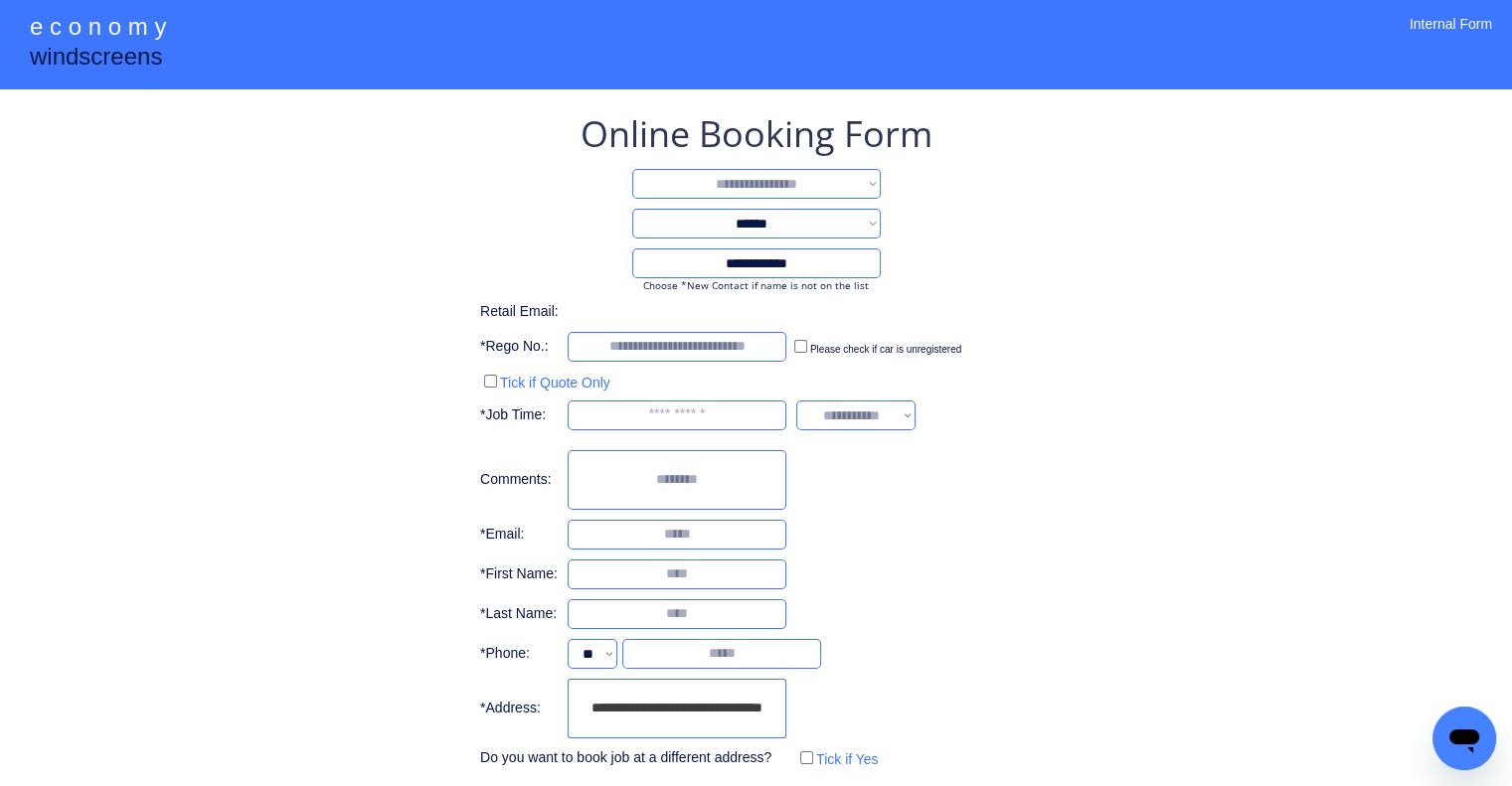 click on "**********" at bounding box center (756, 184) 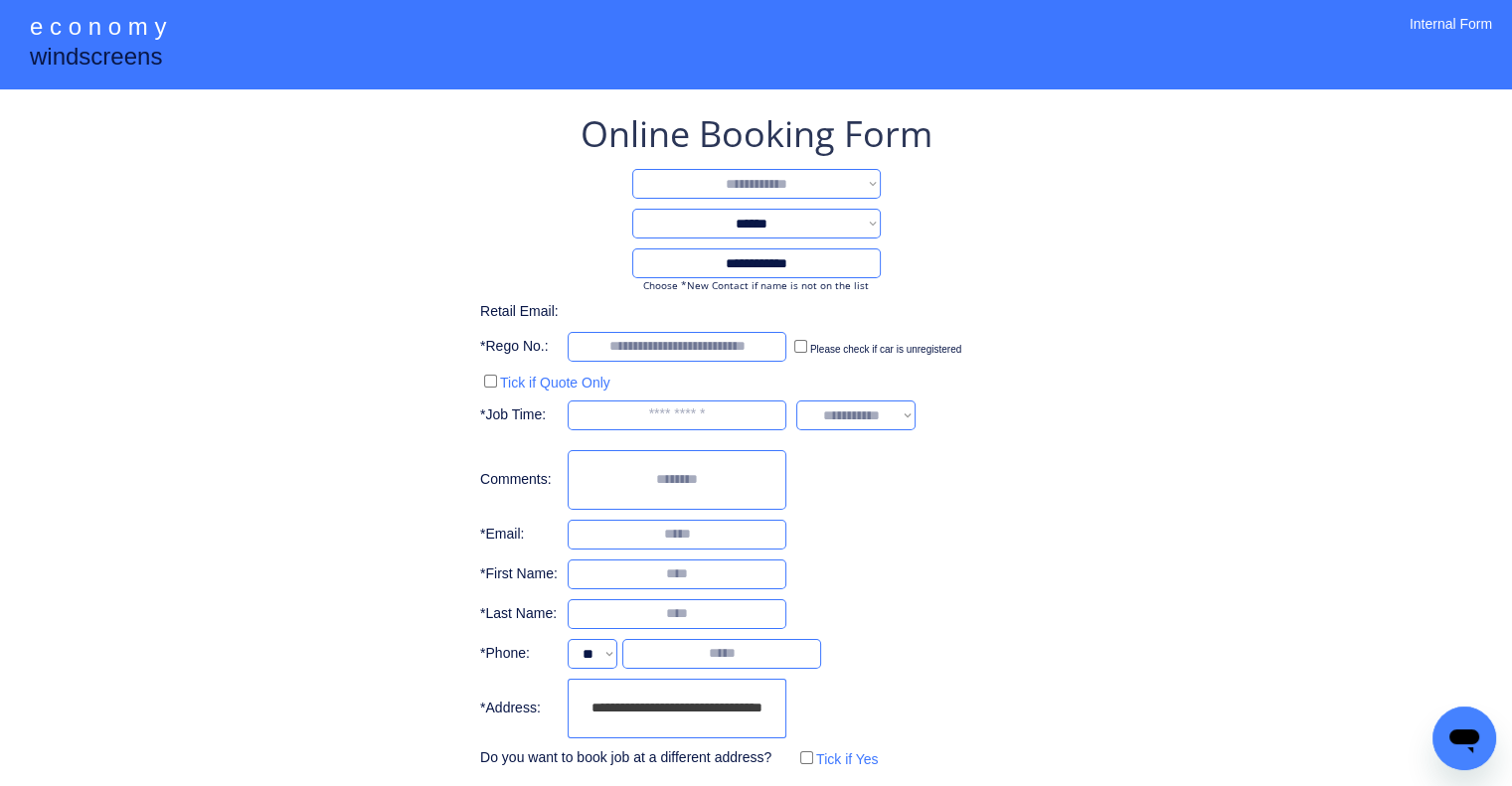 click on "**********" at bounding box center (756, 184) 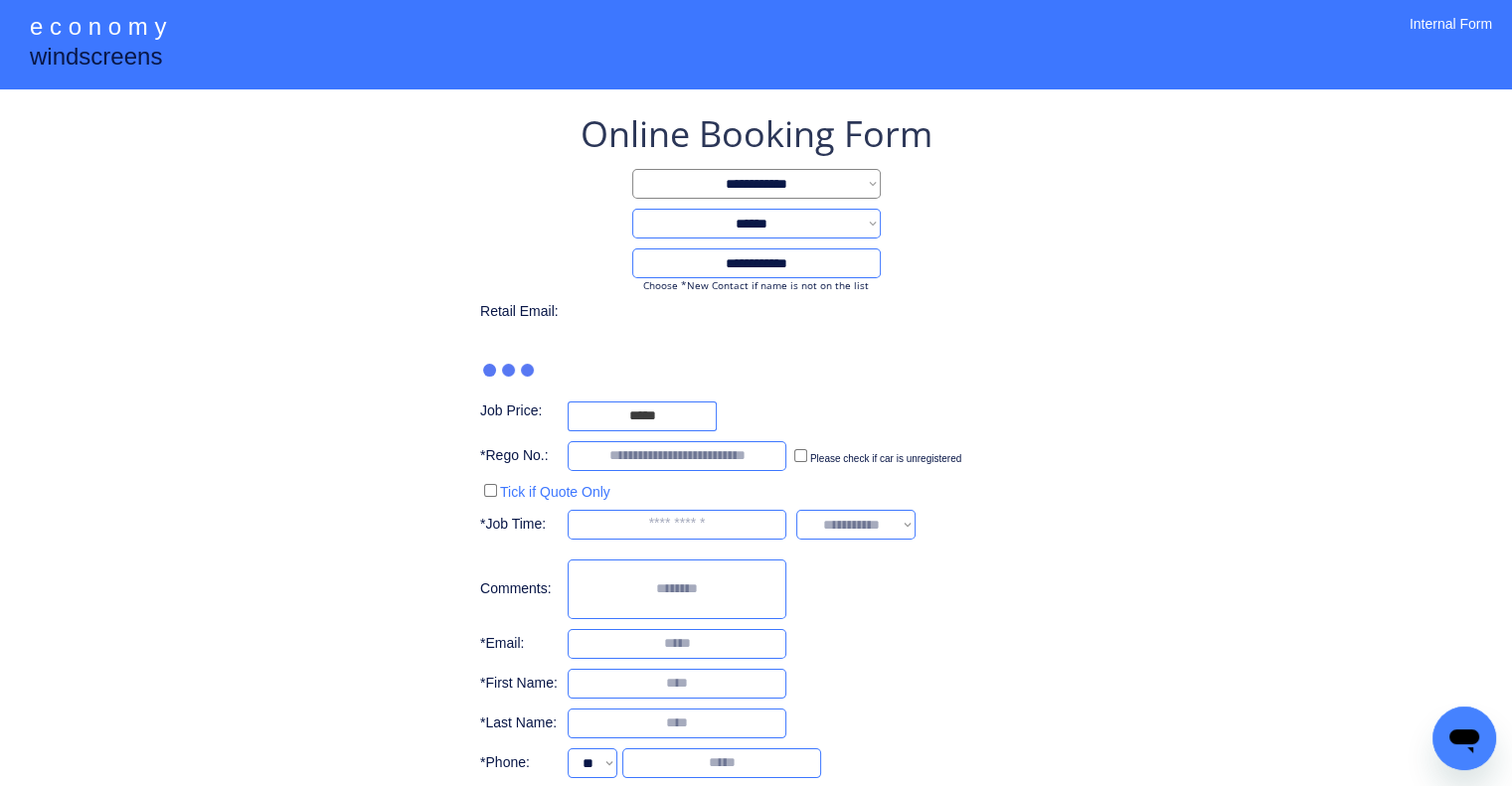 drag, startPoint x: 824, startPoint y: 224, endPoint x: 821, endPoint y: 236, distance: 12.369317 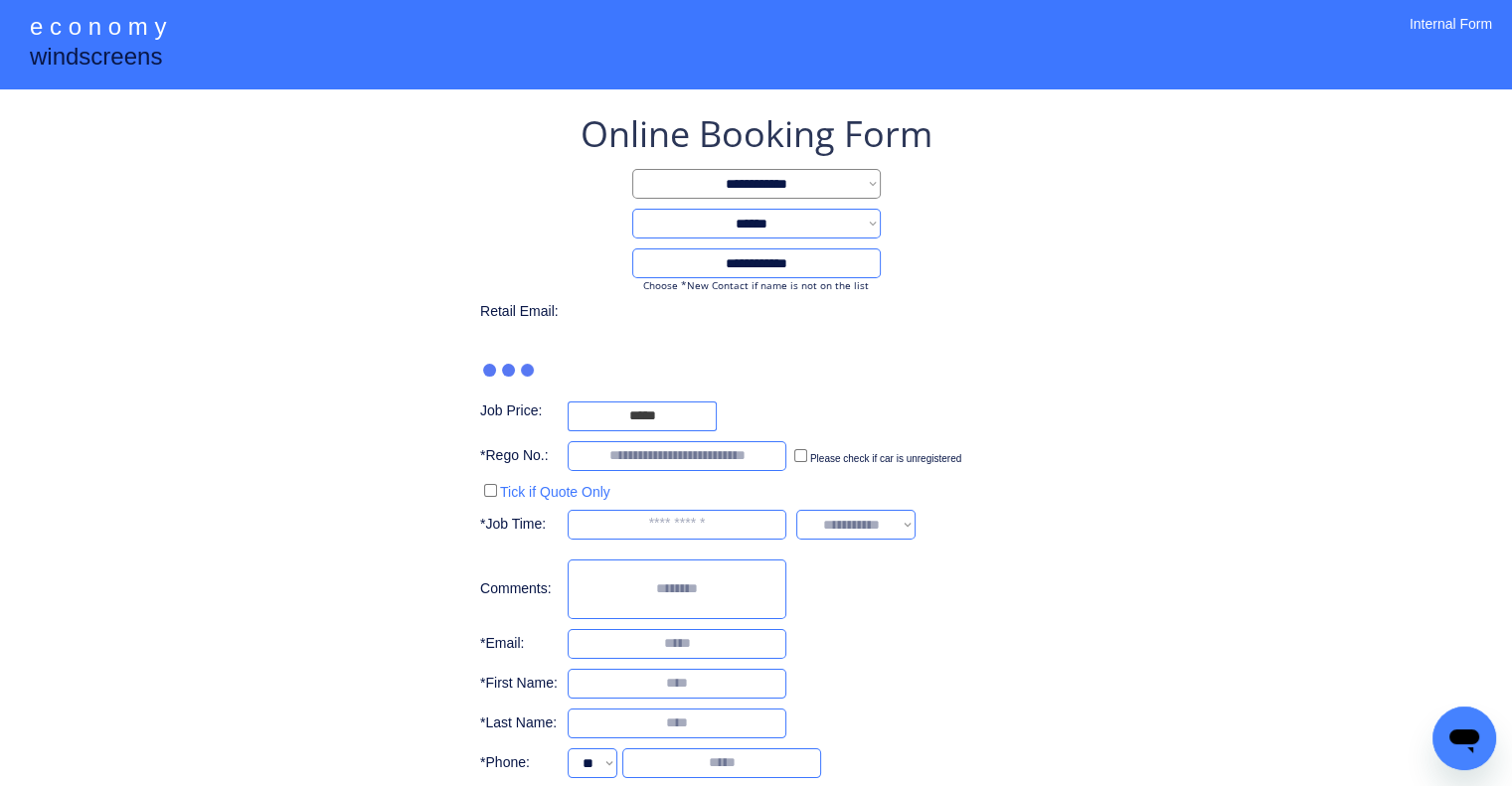 click on "**********" at bounding box center (756, 224) 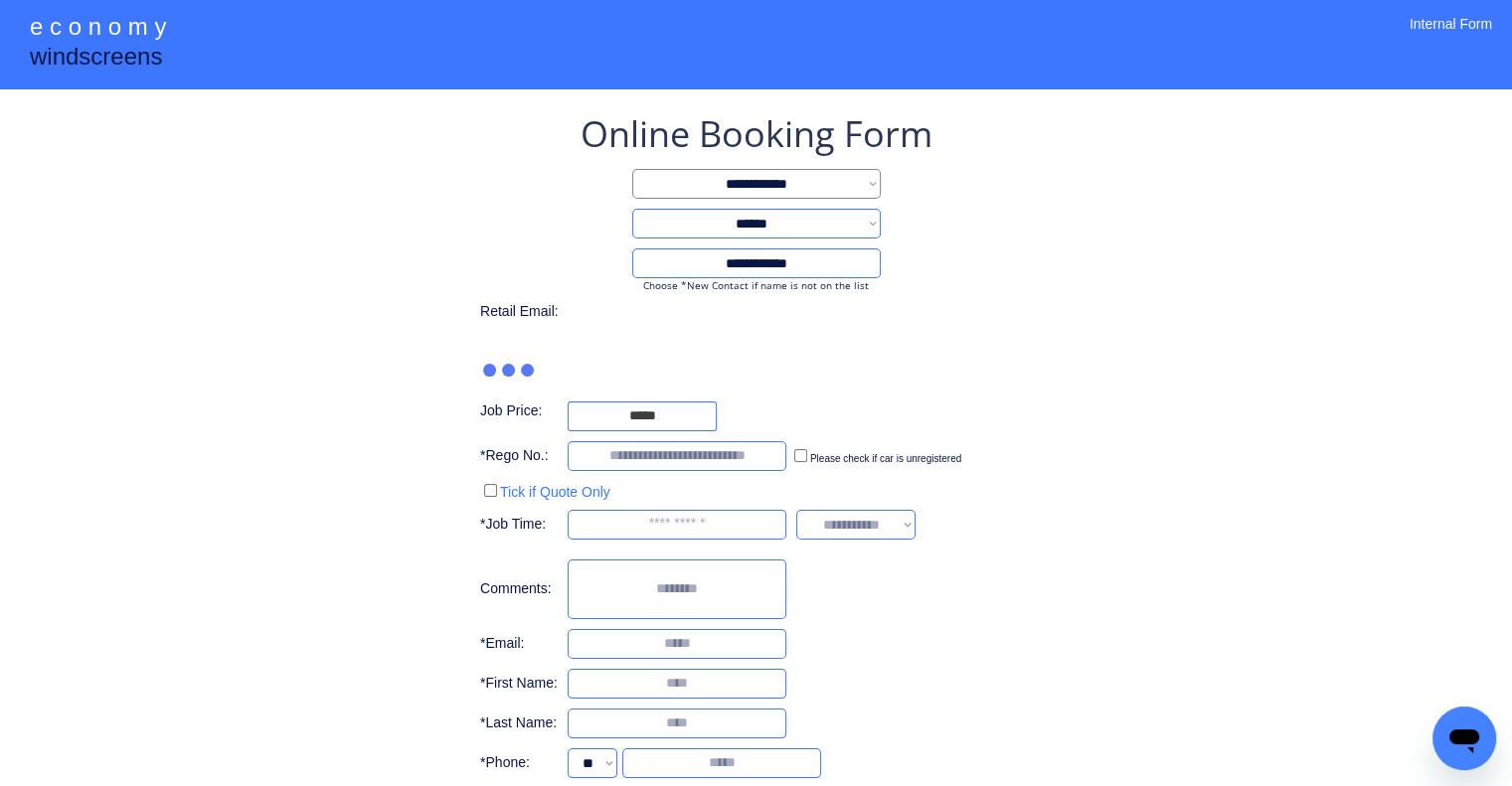 select on "*******" 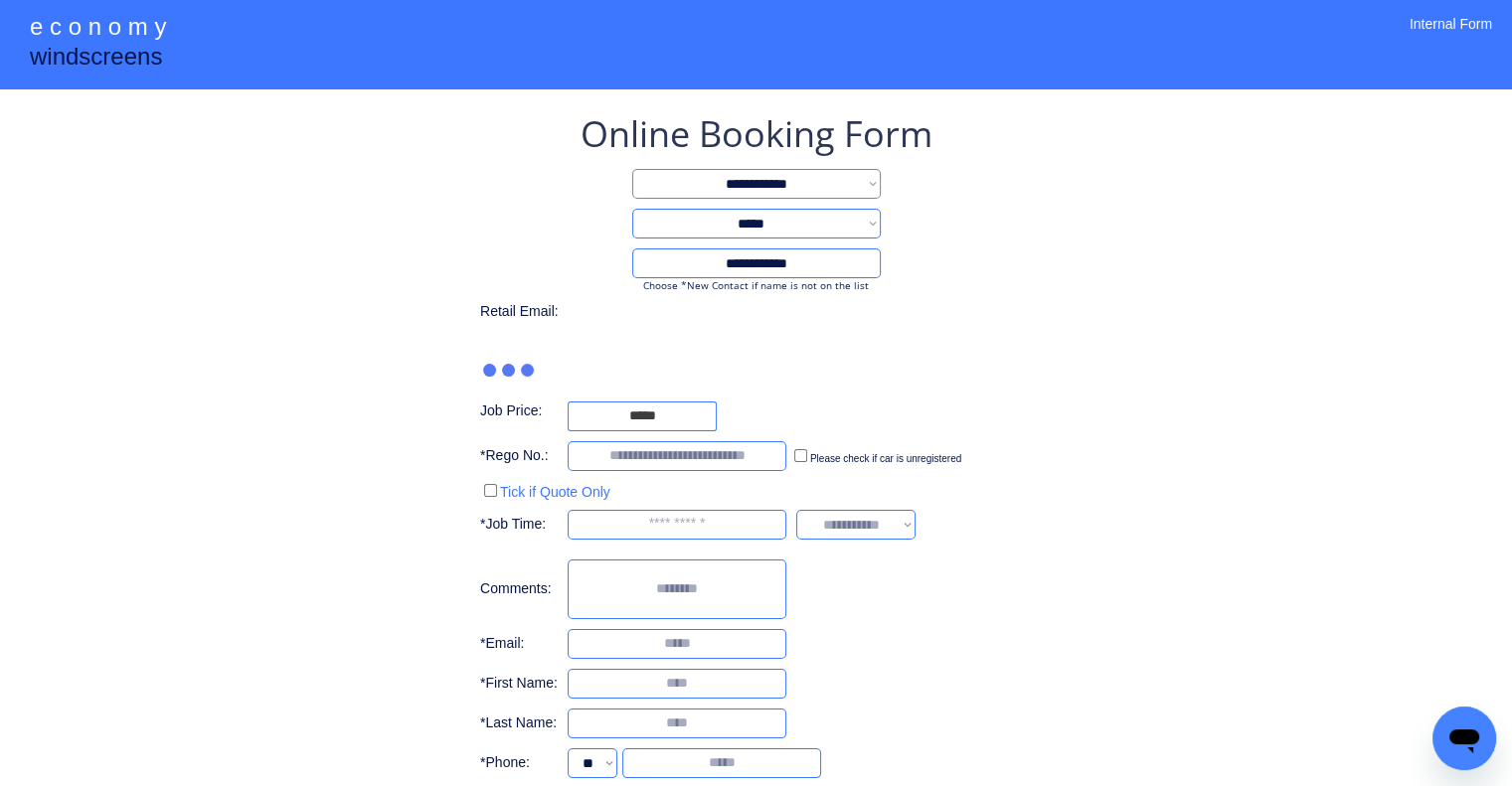 click on "**********" at bounding box center (756, 224) 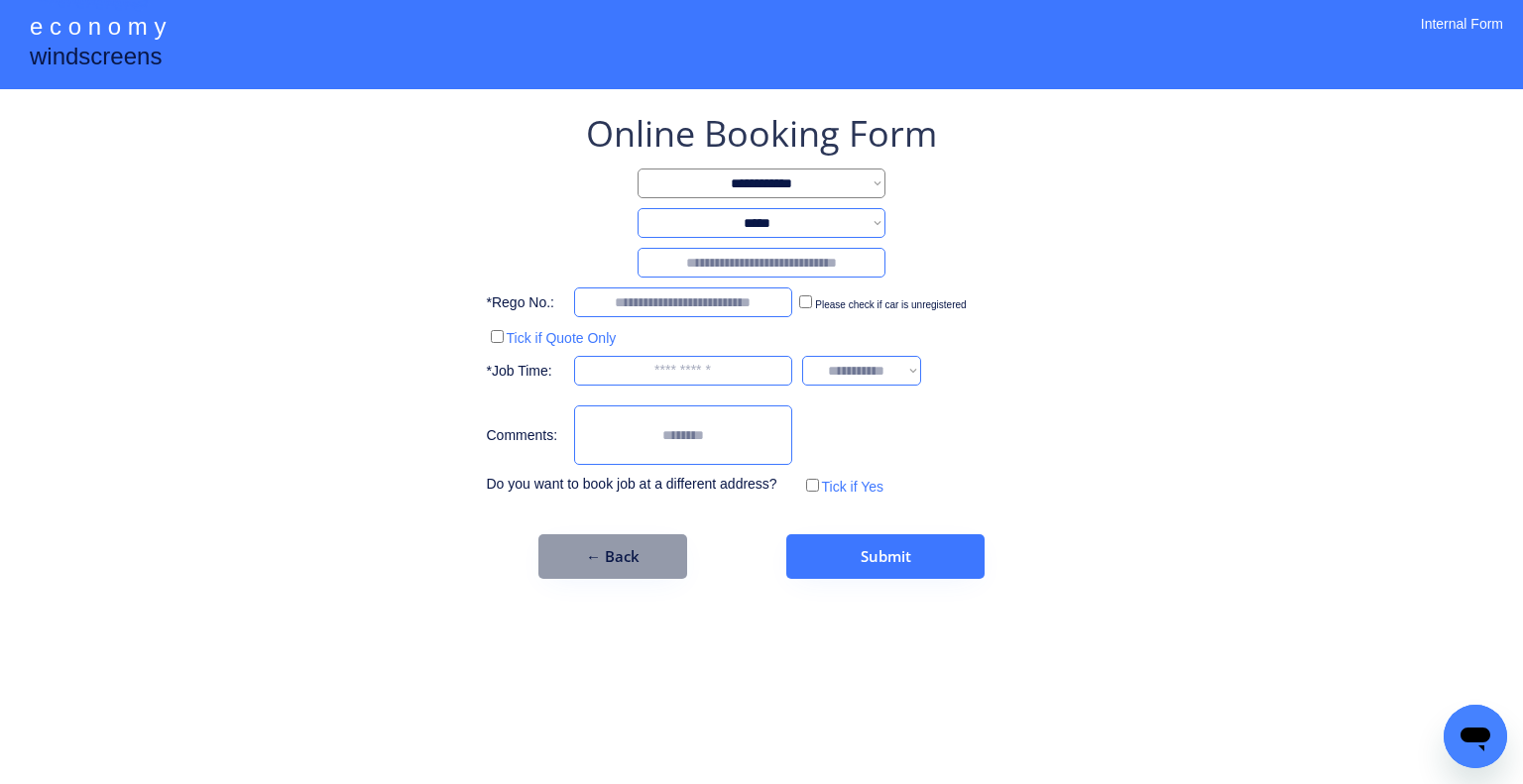 click at bounding box center (762, 263) 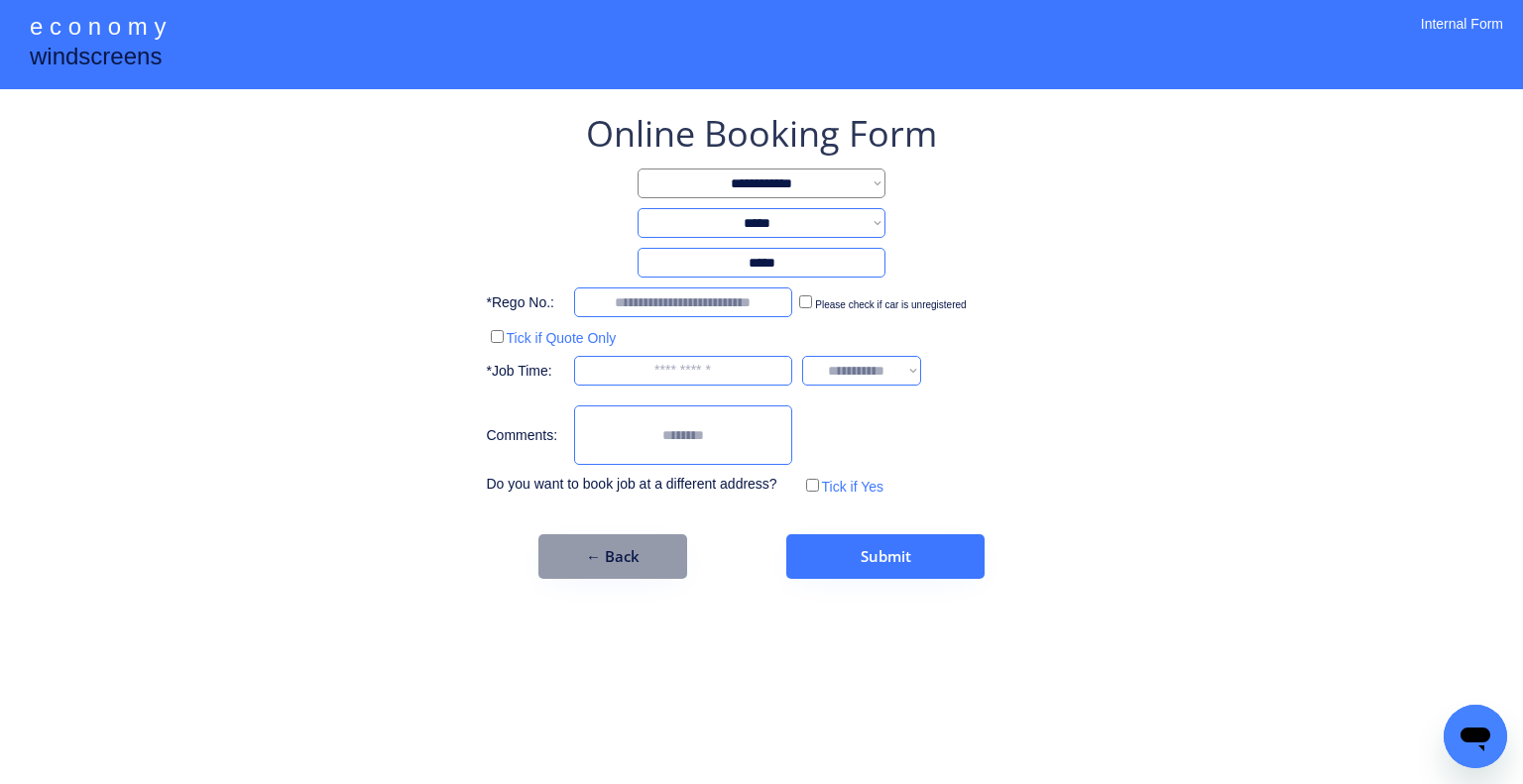 type on "******" 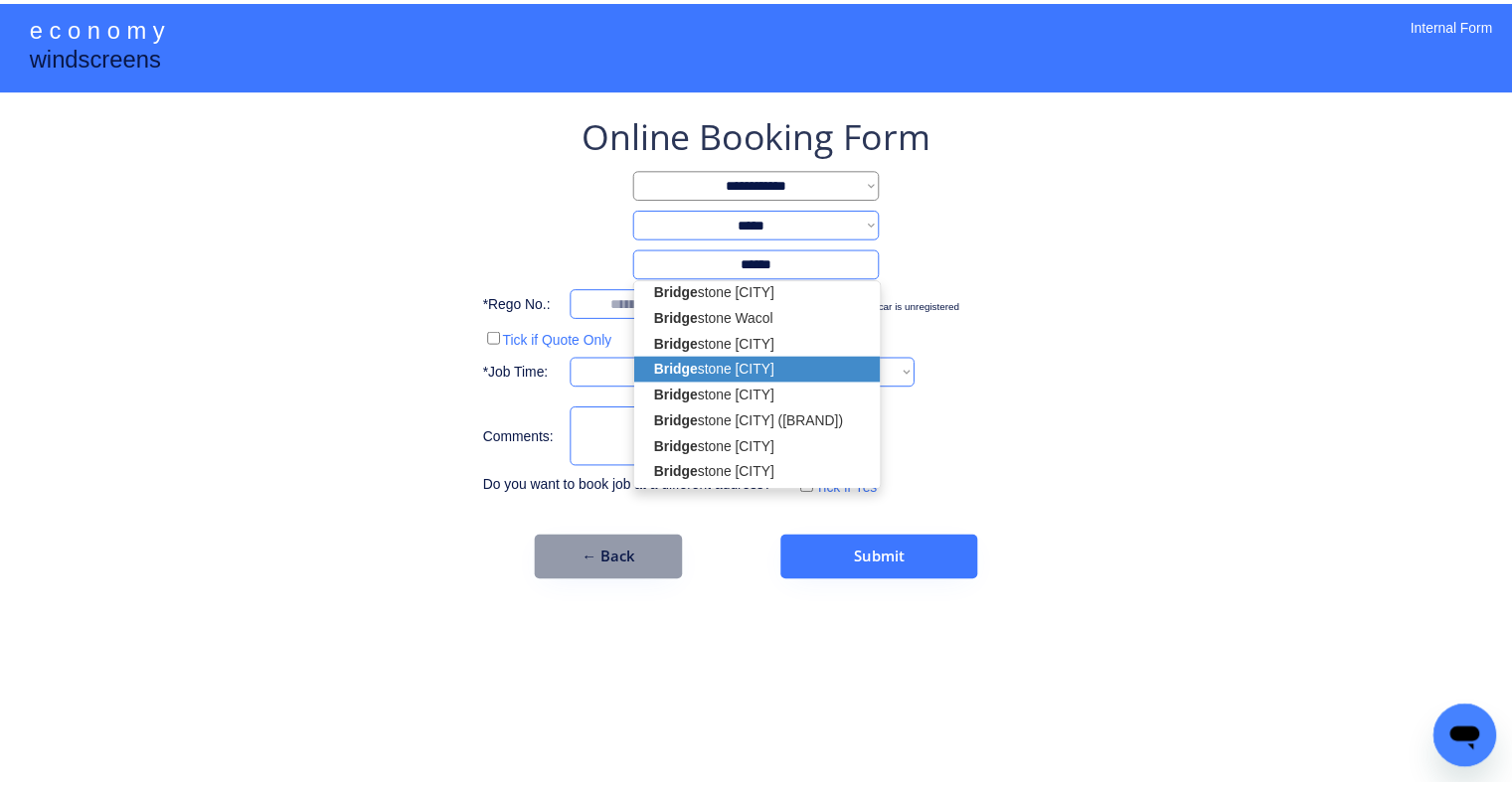 scroll, scrollTop: 60, scrollLeft: 0, axis: vertical 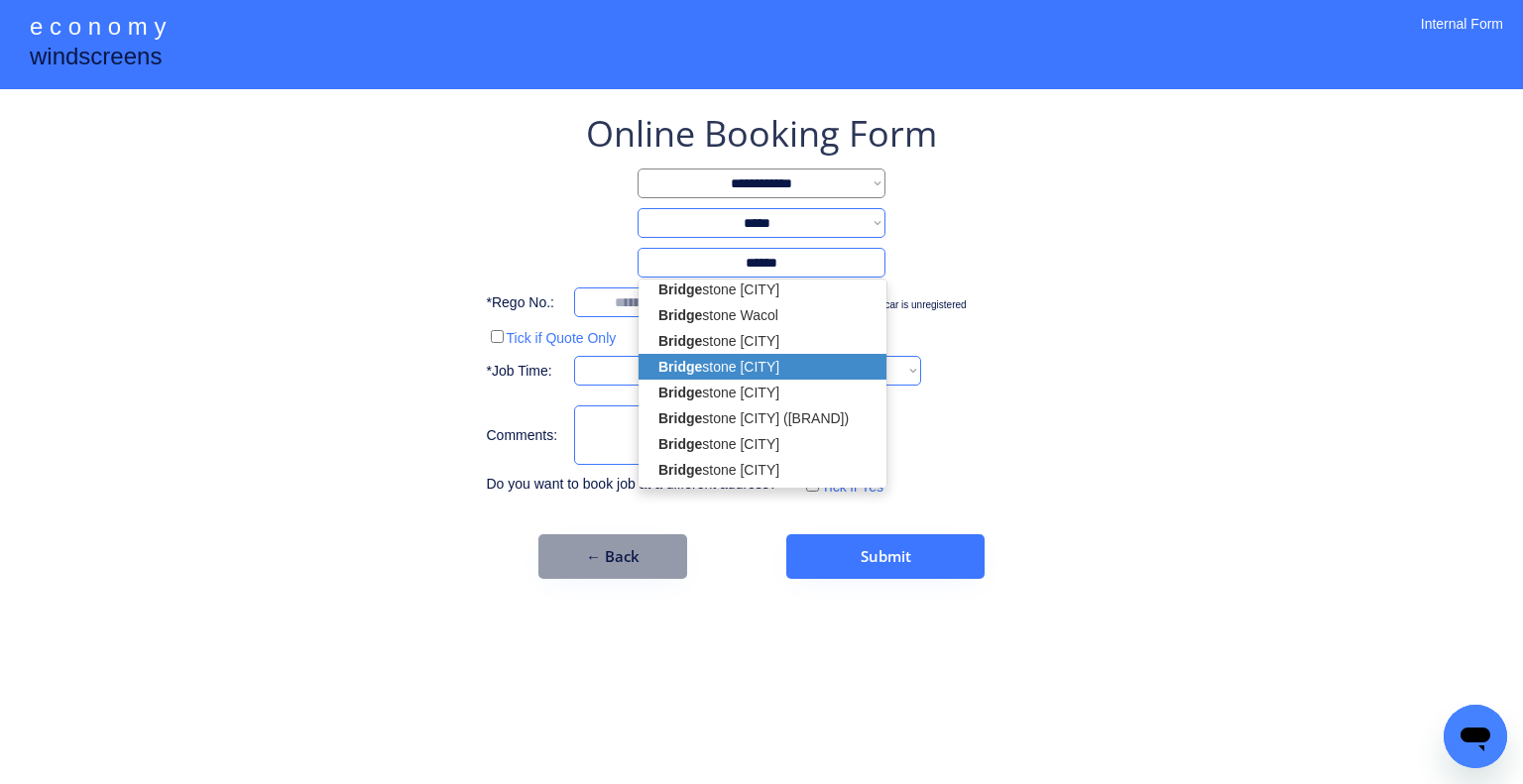 click on "Bridge stone Sumner" at bounding box center [762, 367] 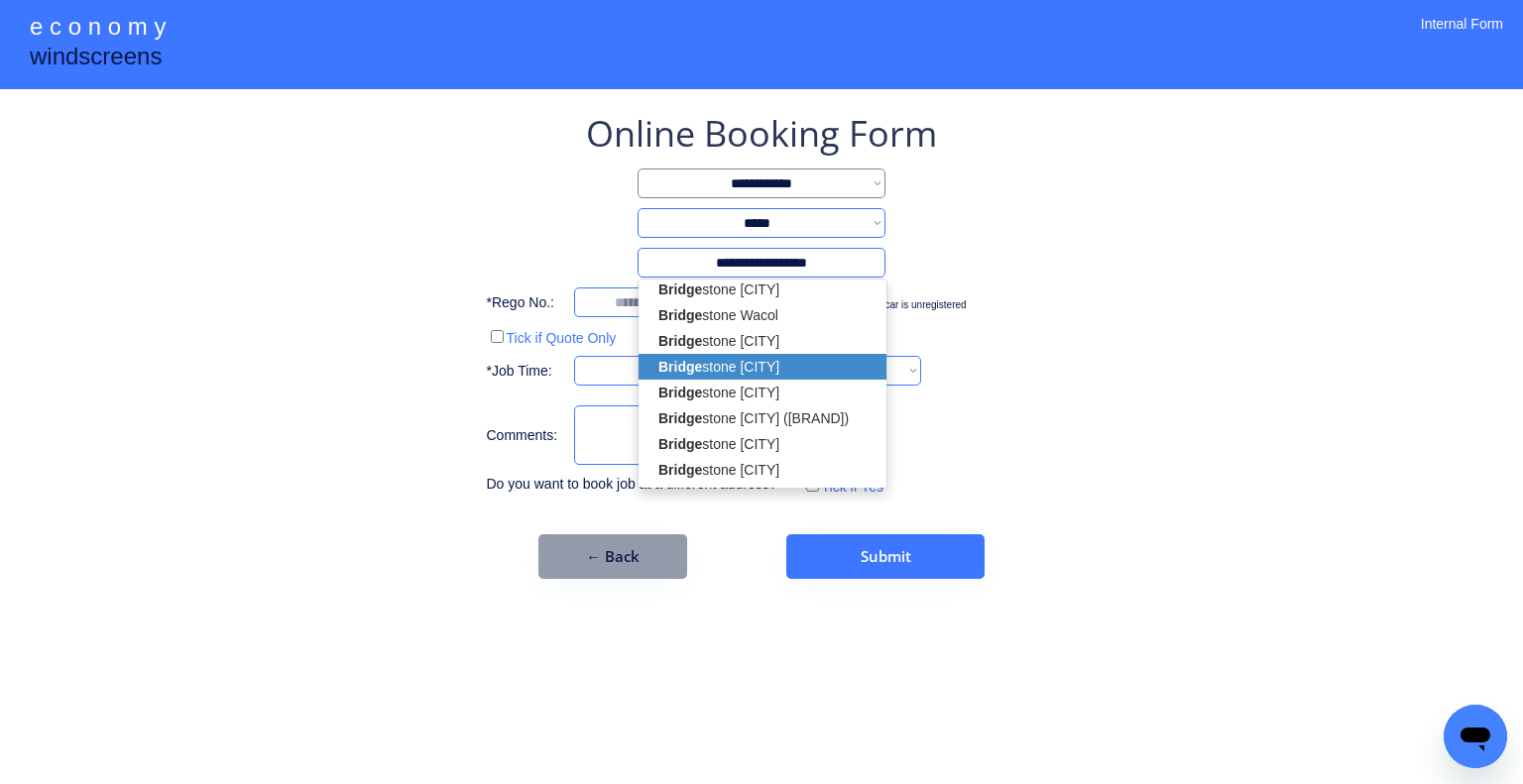 select on "*********" 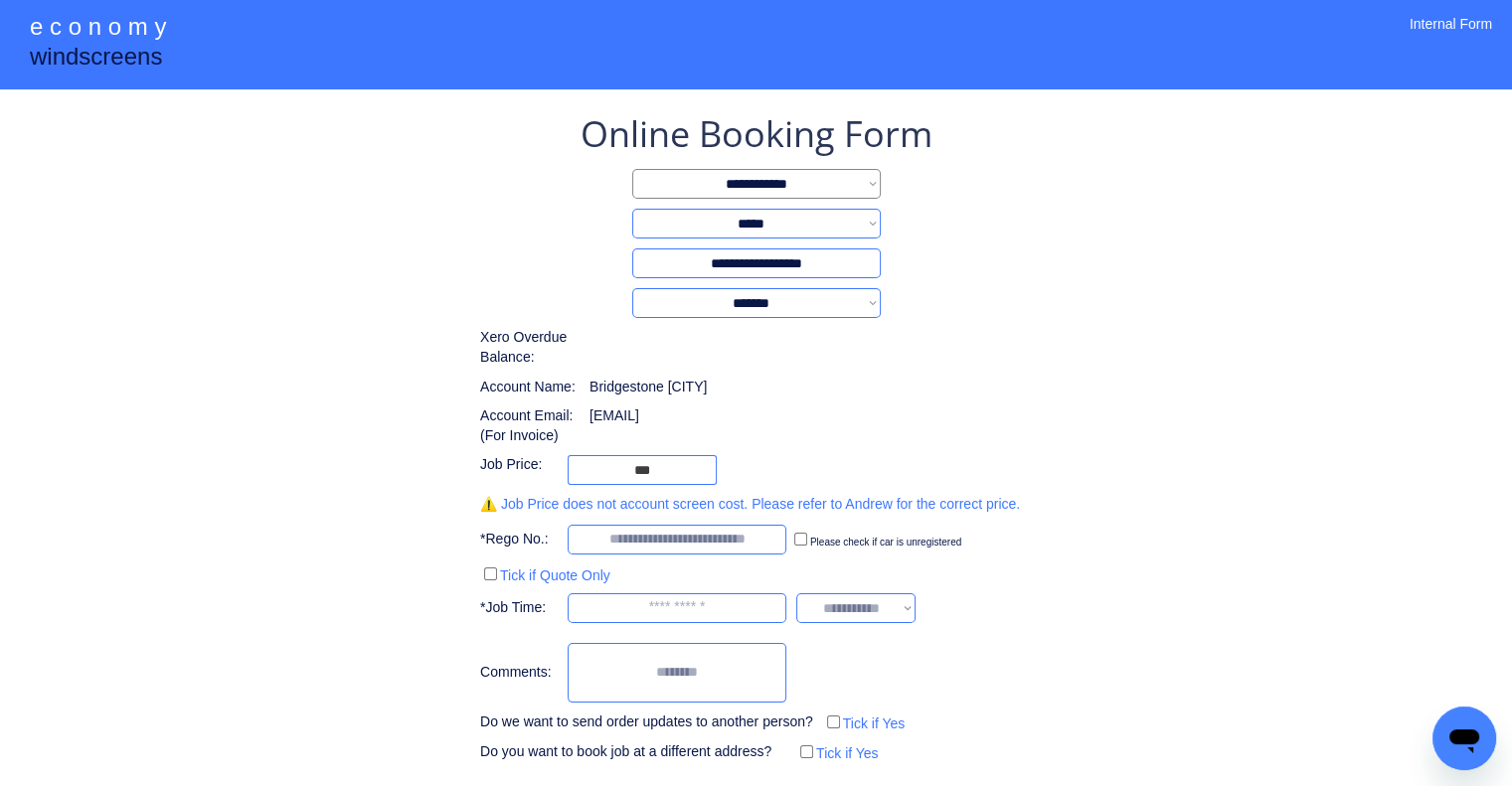 type on "**********" 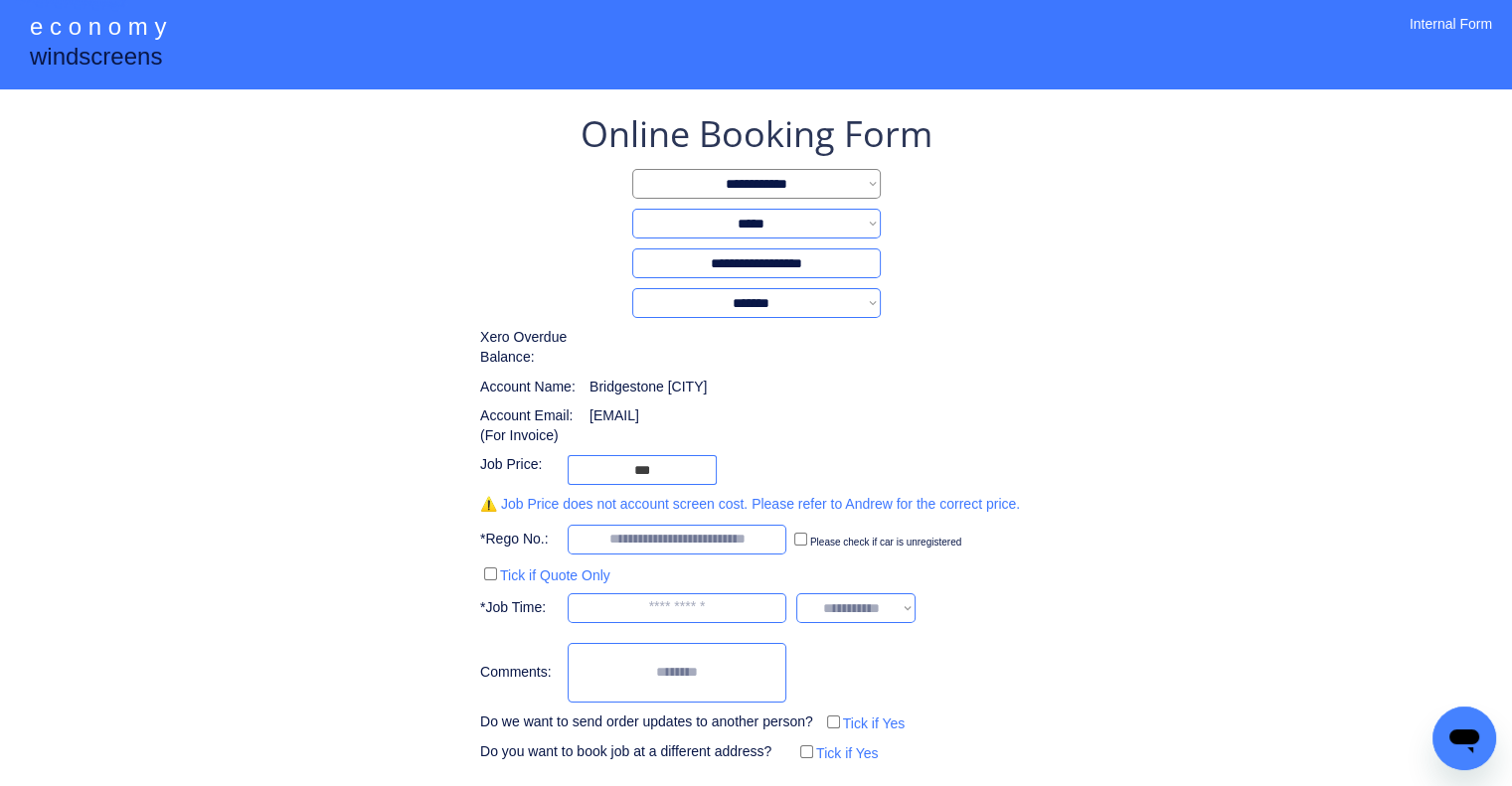click on "**********" at bounding box center [756, 437] 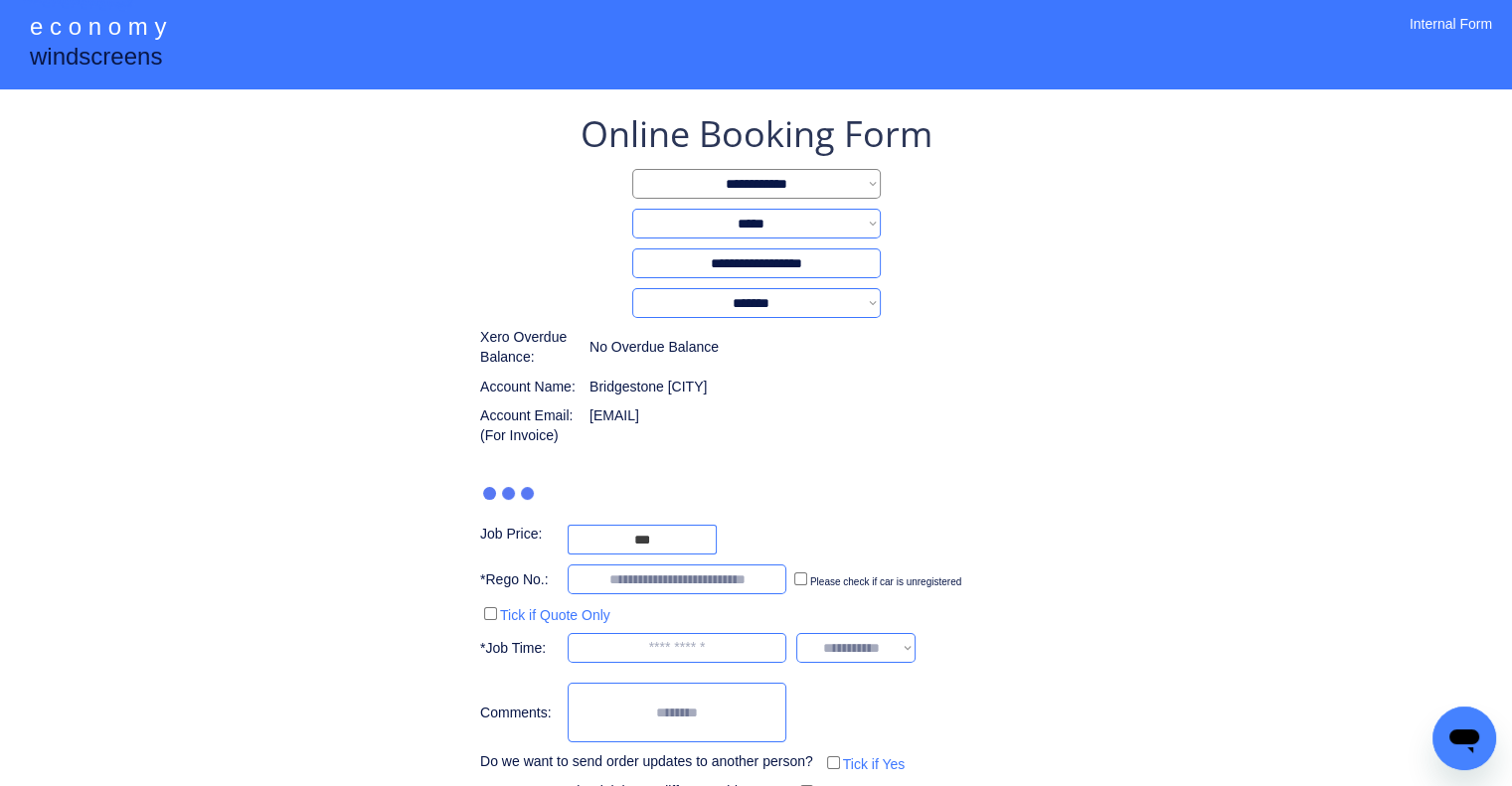 type on "*****" 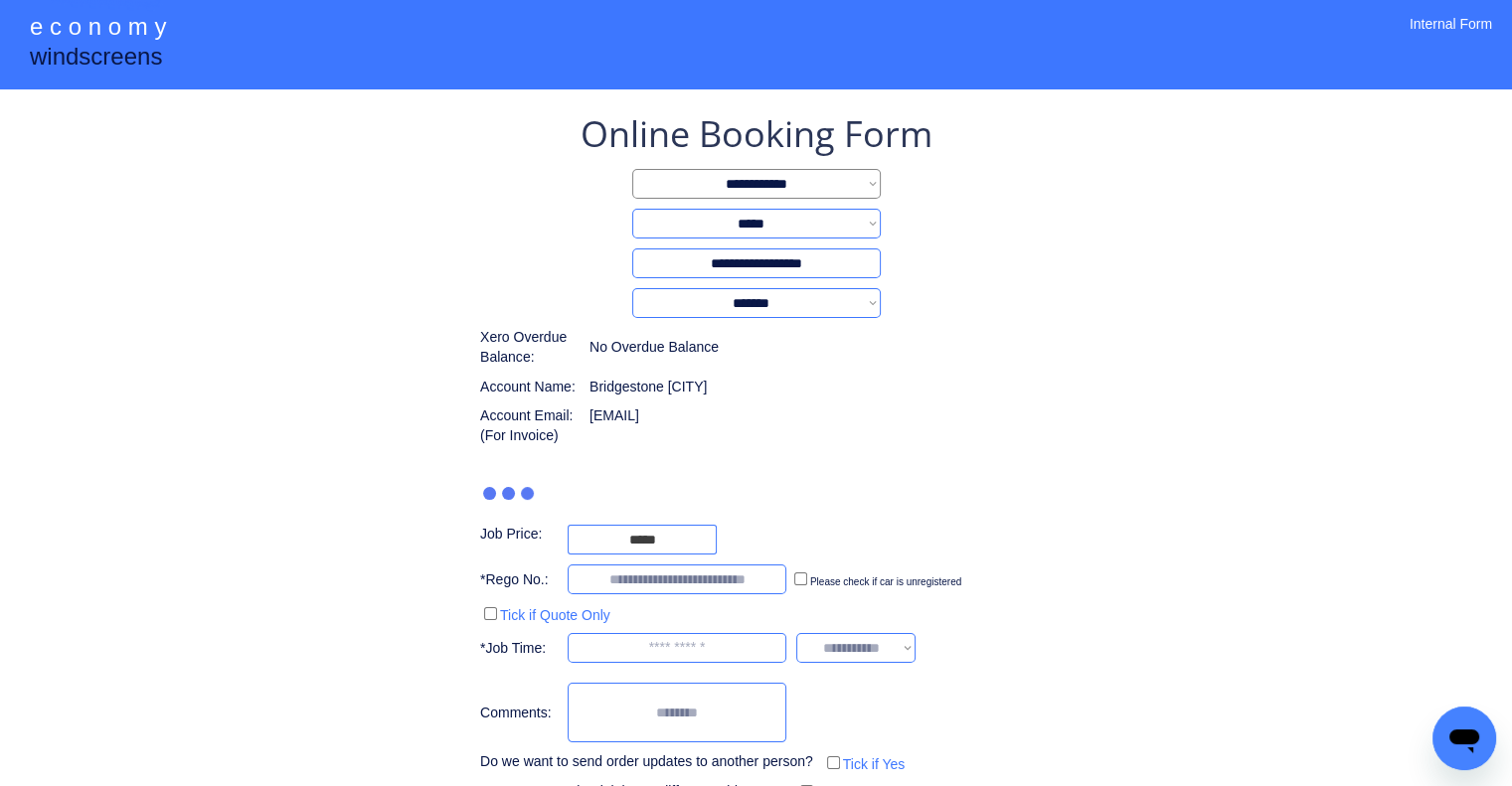 click on "Account Email: (For Invoice) sumnerpark@dmhgroup.com.au" at bounding box center [656, 425] 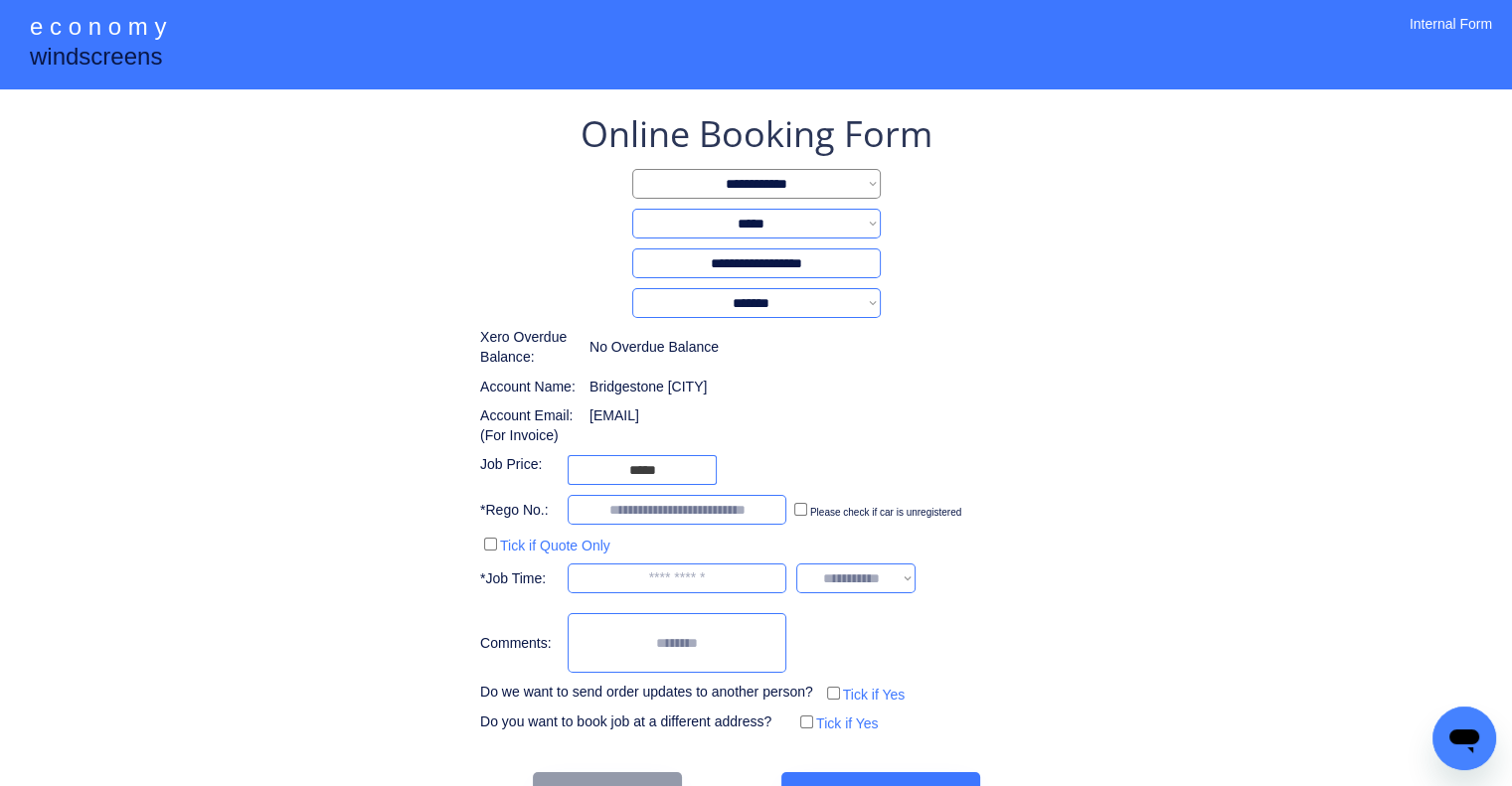 click on "**********" at bounding box center (756, 263) 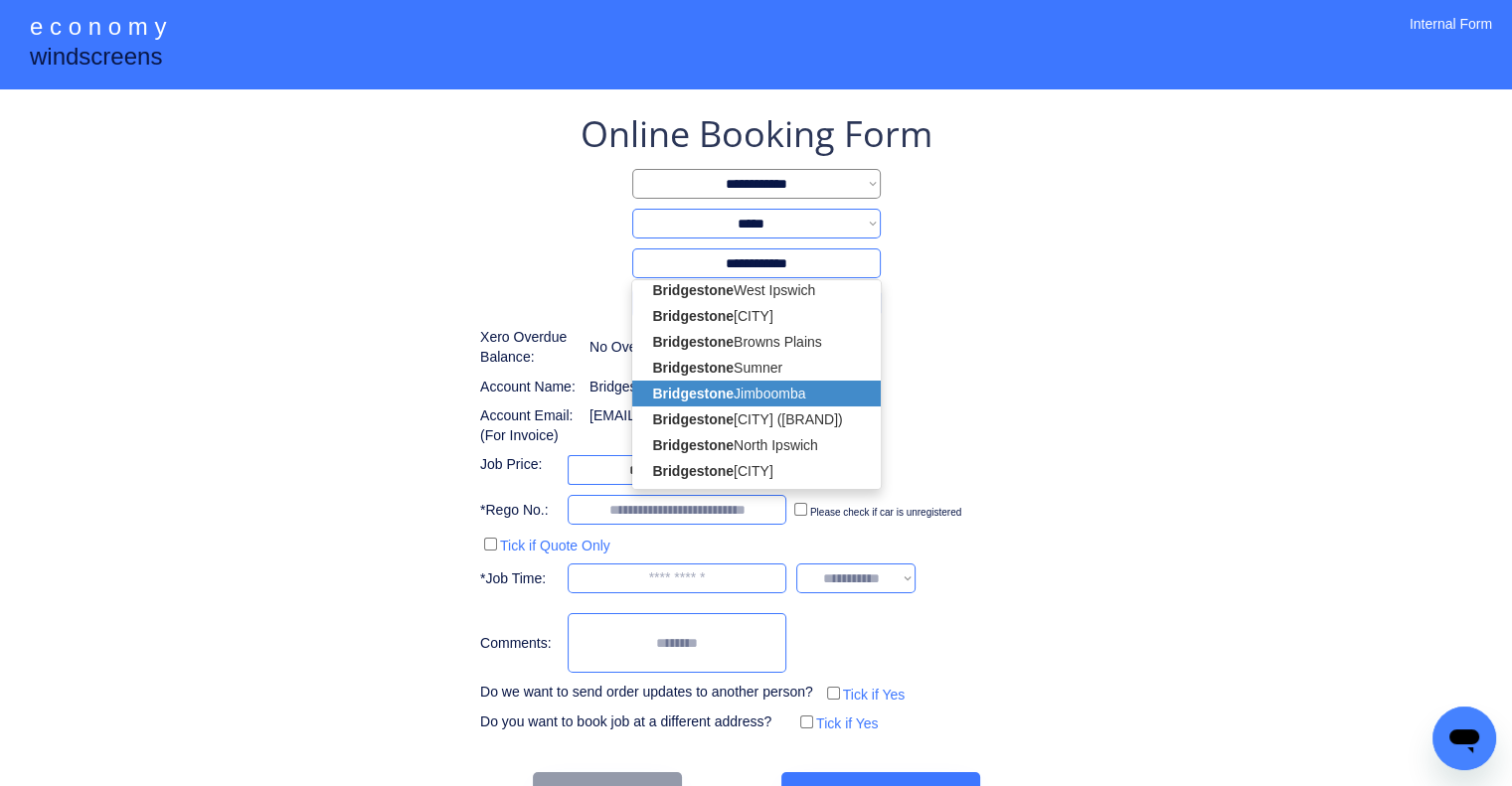 click on "Bridgestone  Jimboomba" at bounding box center (756, 393) 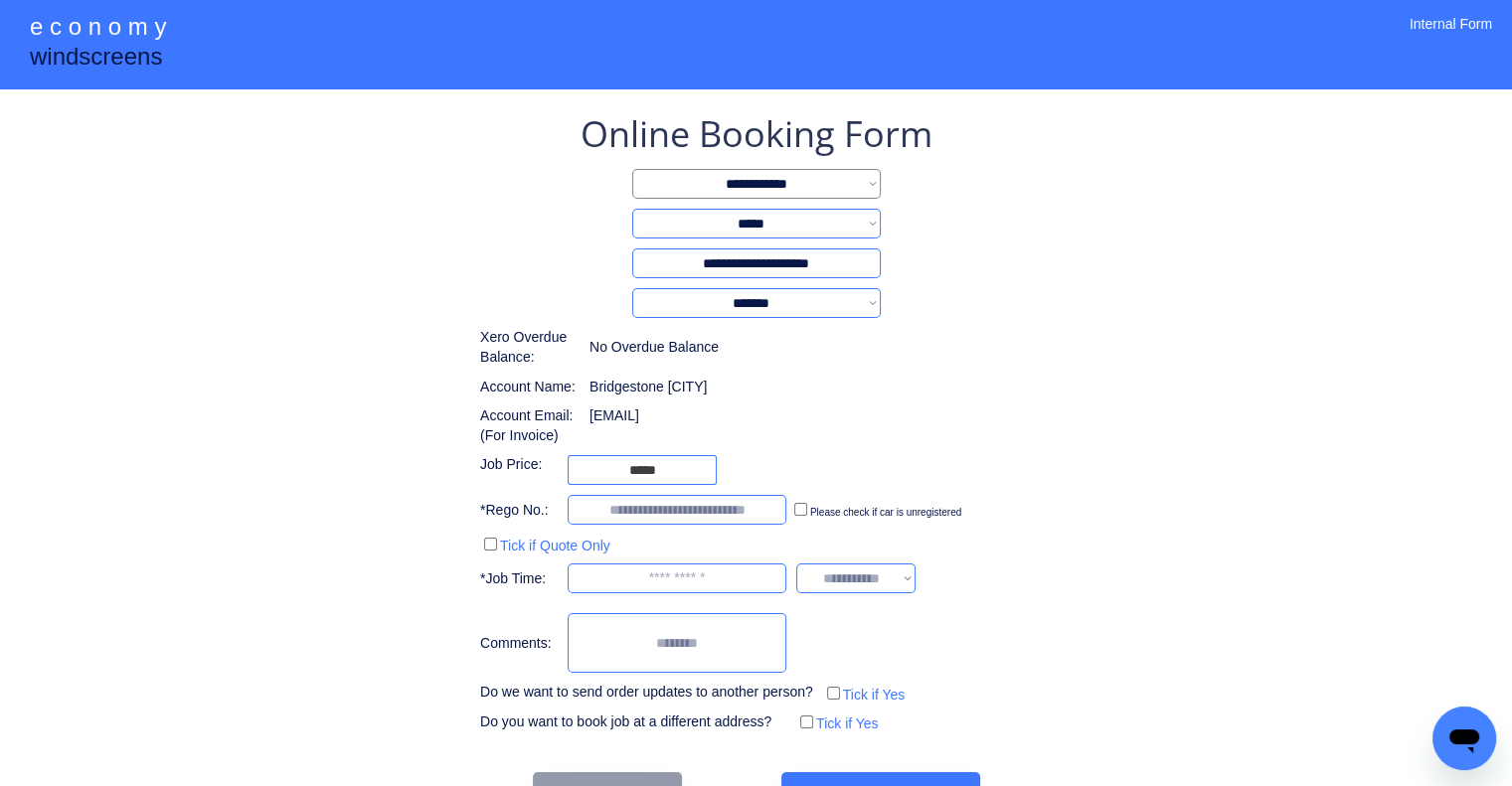 click on "**********" at bounding box center (756, 423) 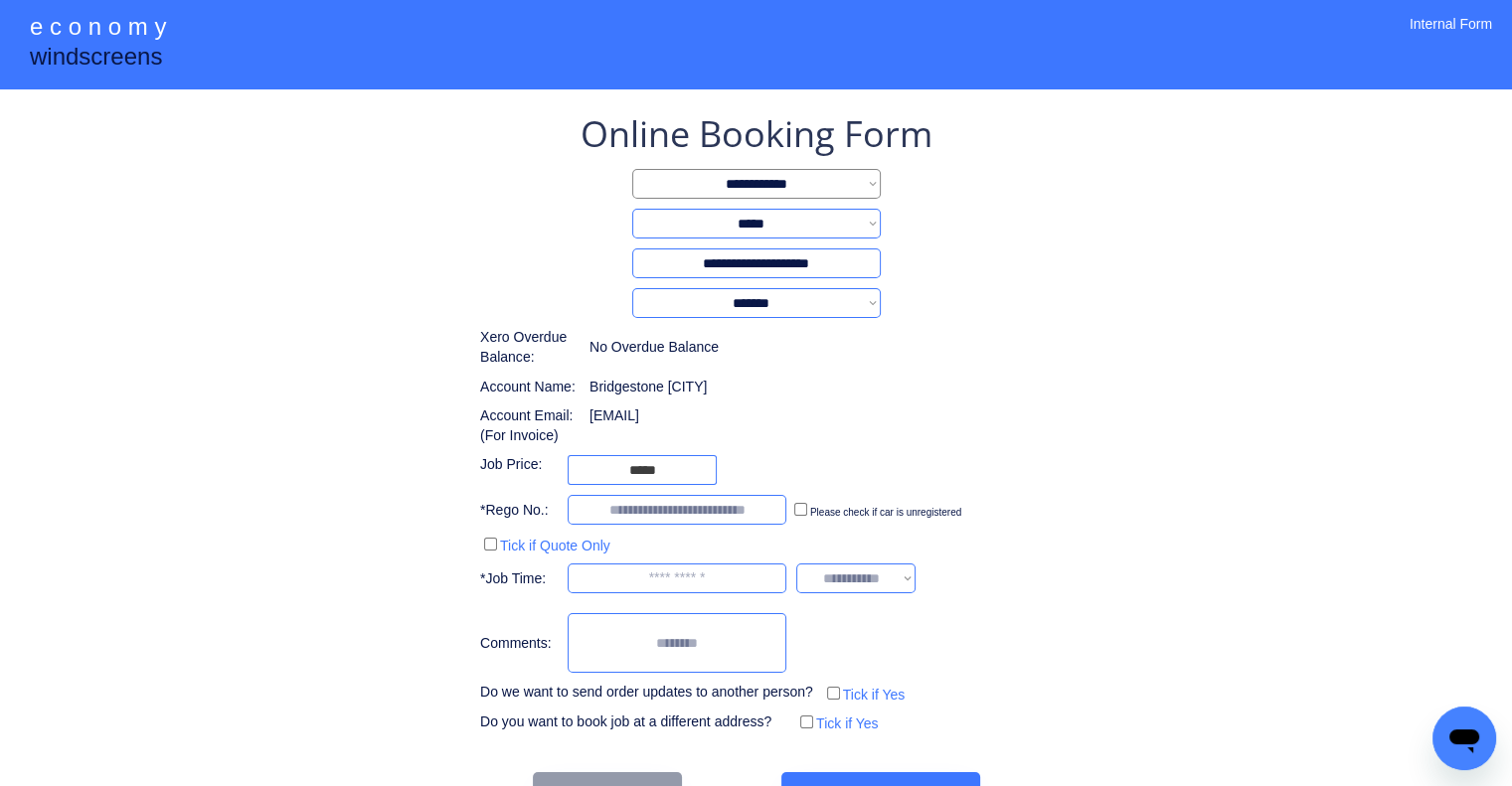 drag, startPoint x: 850, startPoint y: 256, endPoint x: 759, endPoint y: 254, distance: 91.02198 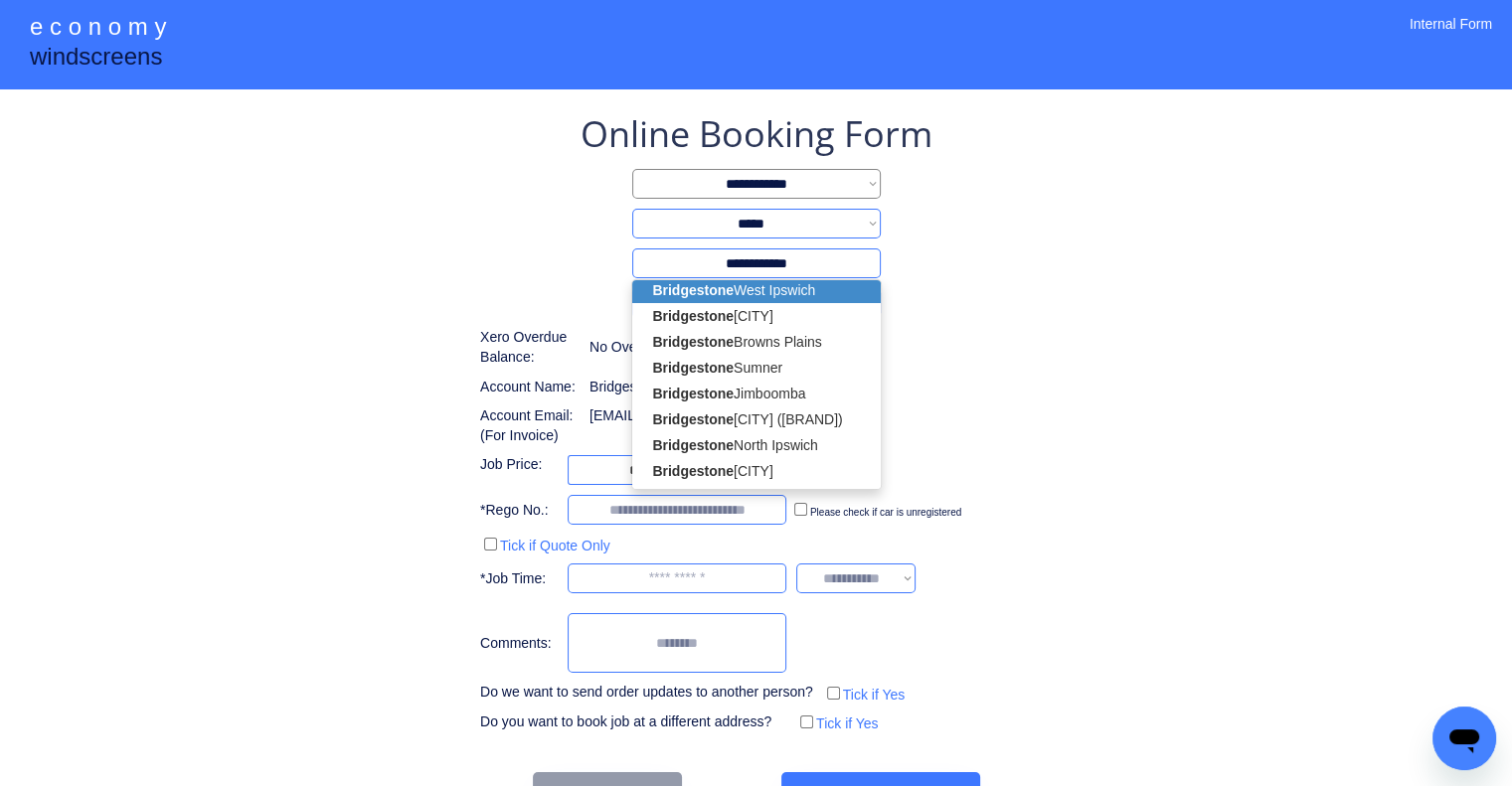 click on "Bridgestone  West Ipswich" at bounding box center (756, 290) 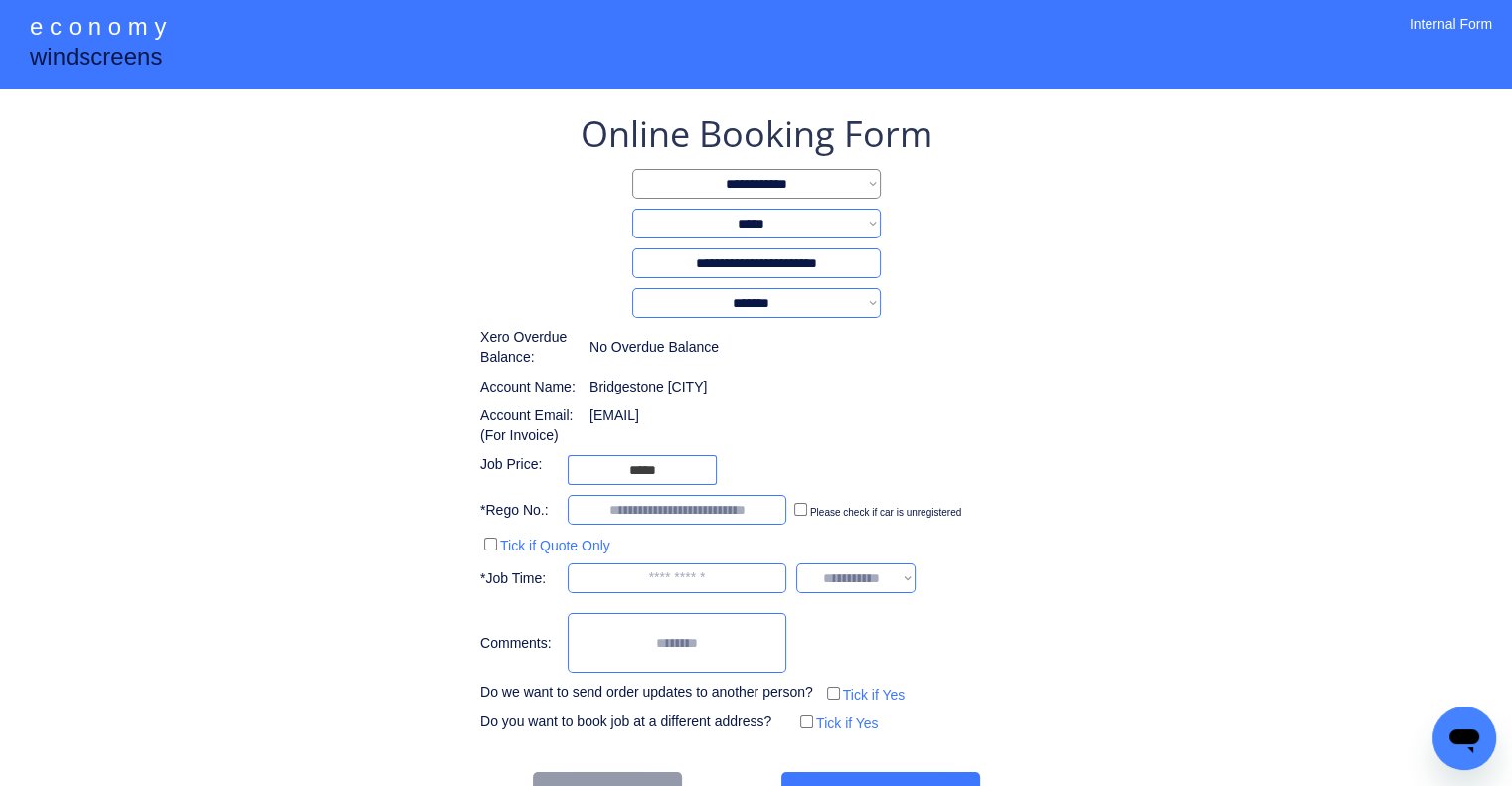 type on "**********" 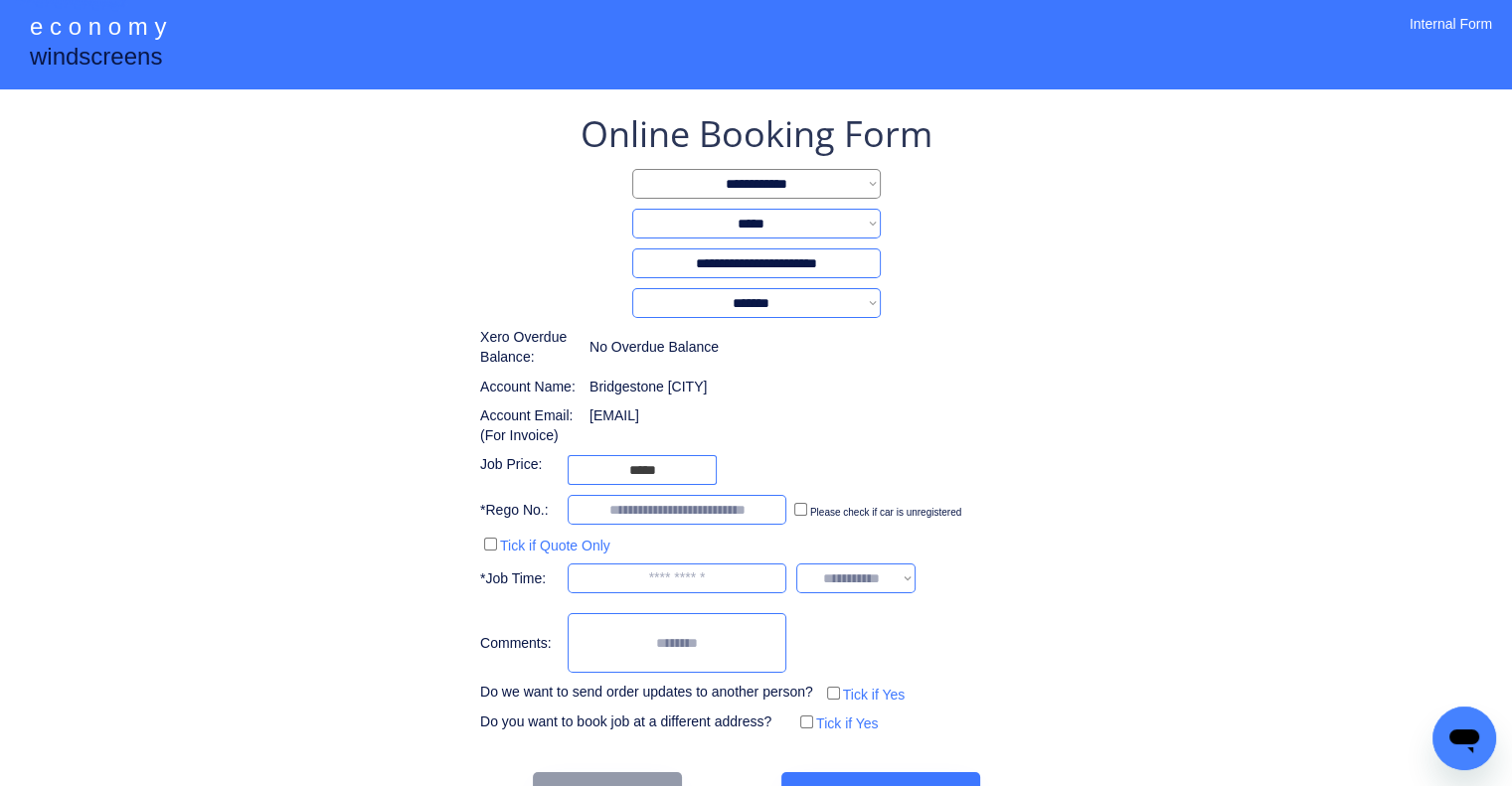 click on "**********" at bounding box center (756, 463) 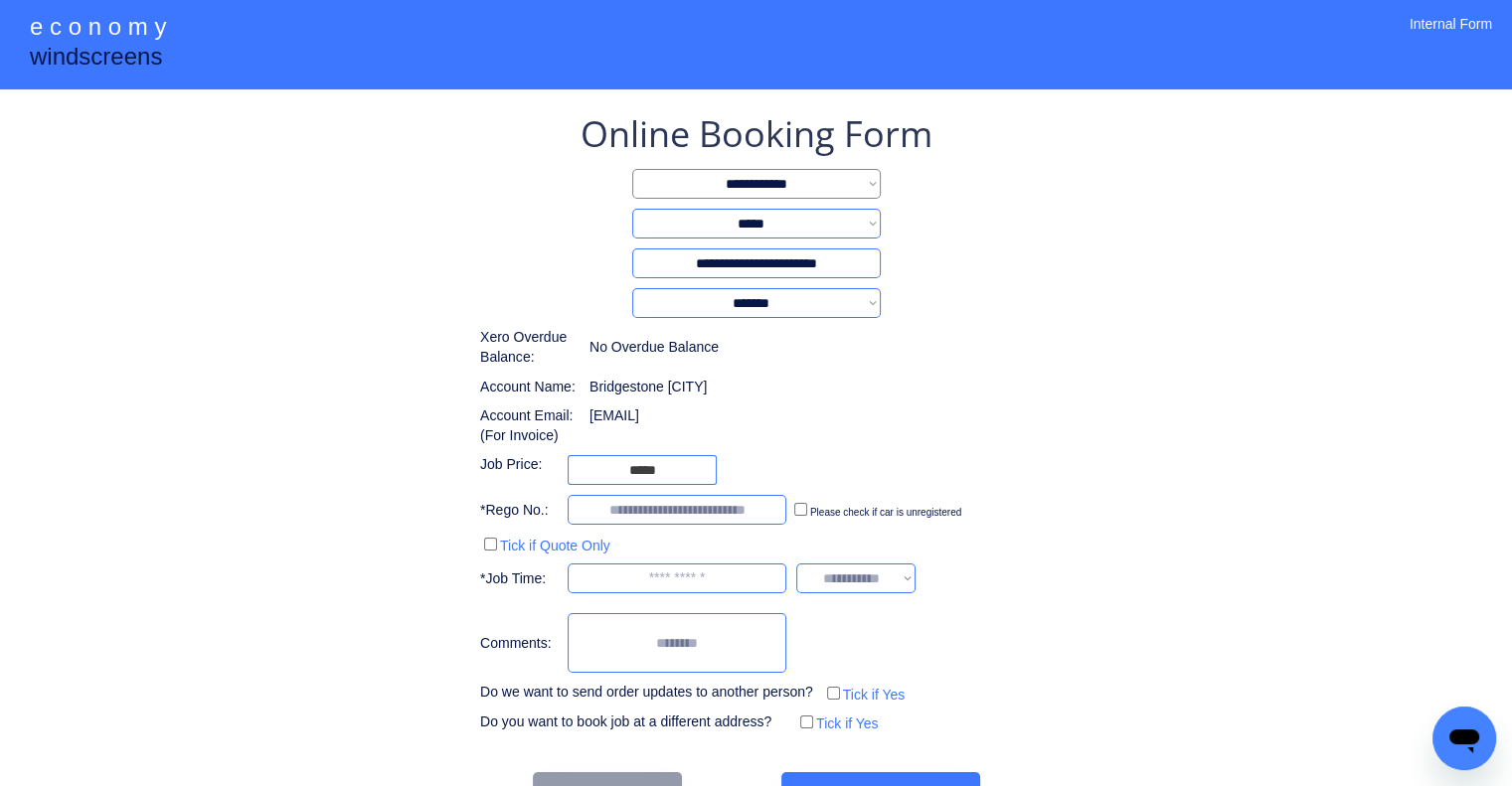 click on "**********" at bounding box center [756, 423] 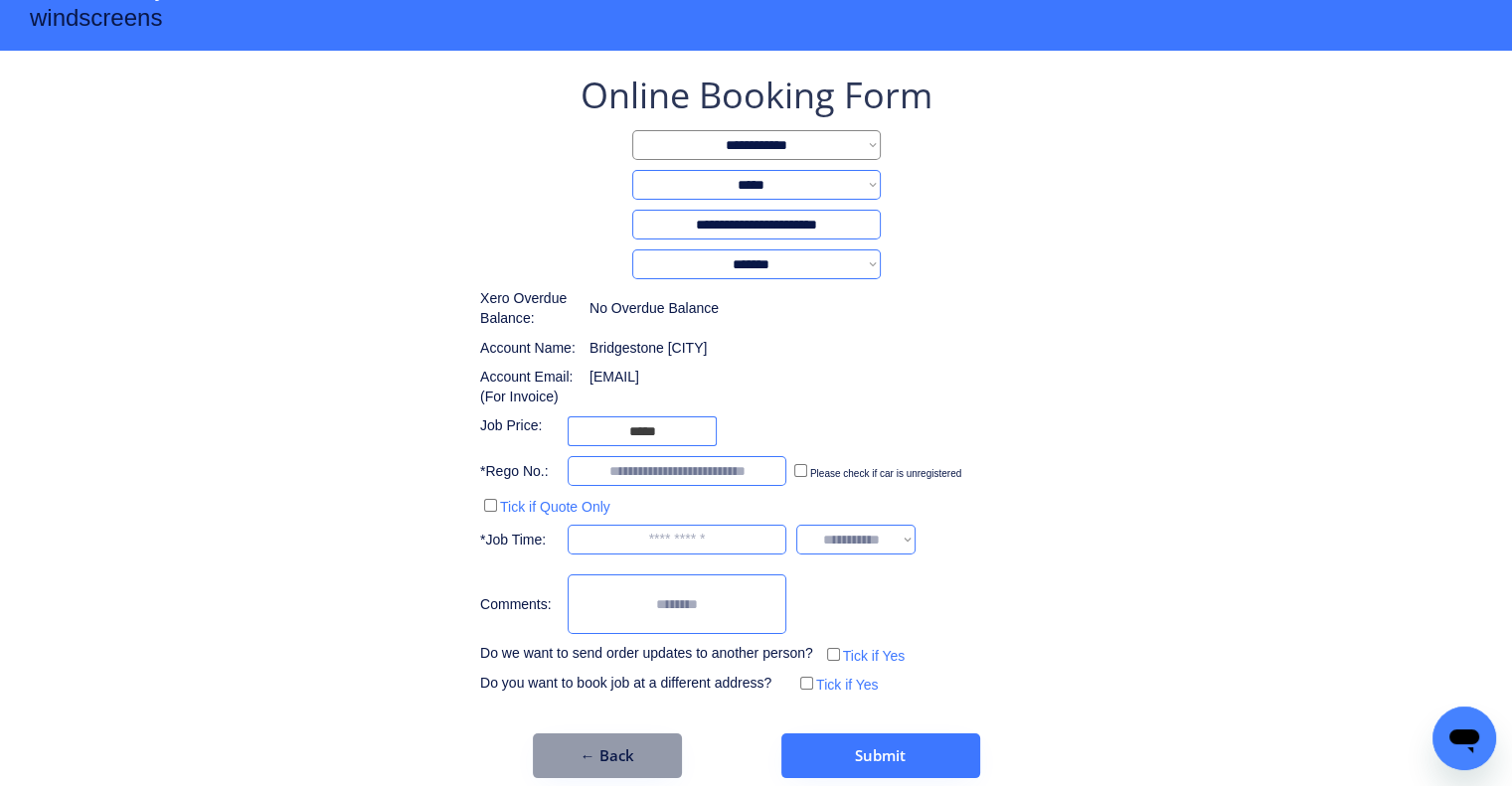 scroll, scrollTop: 60, scrollLeft: 0, axis: vertical 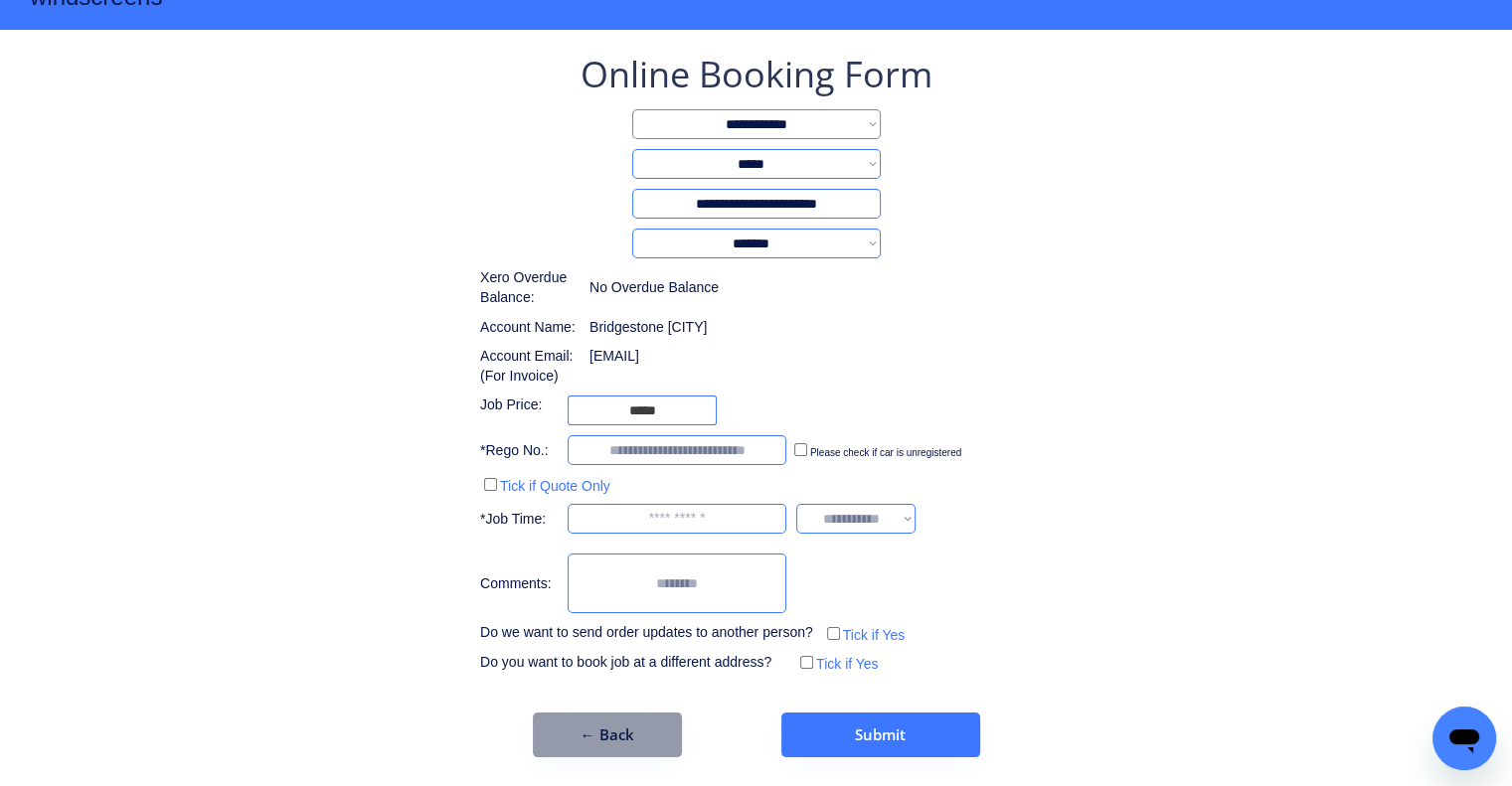 click on "**********" at bounding box center (756, 164) 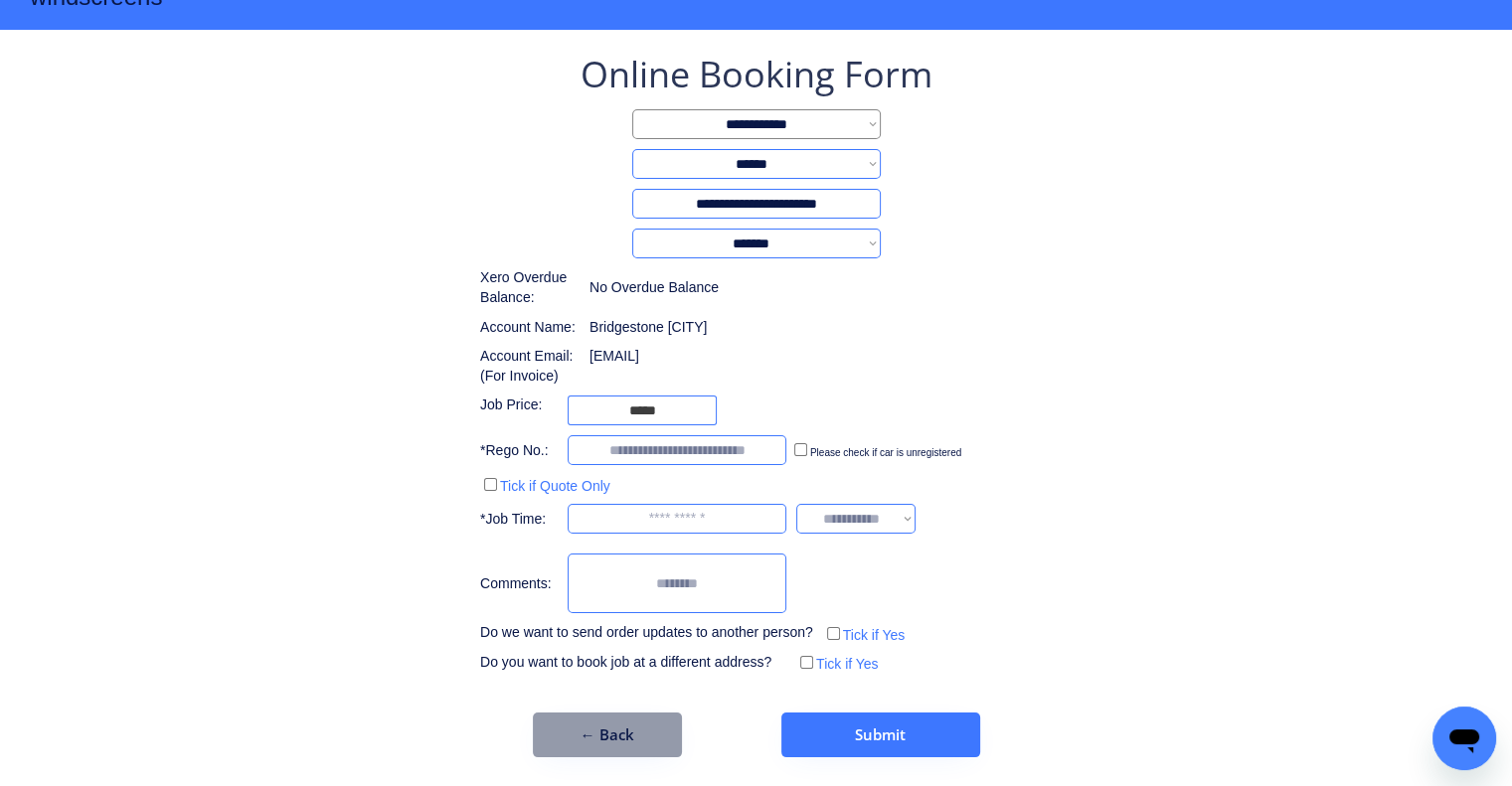 click on "**********" at bounding box center [756, 164] 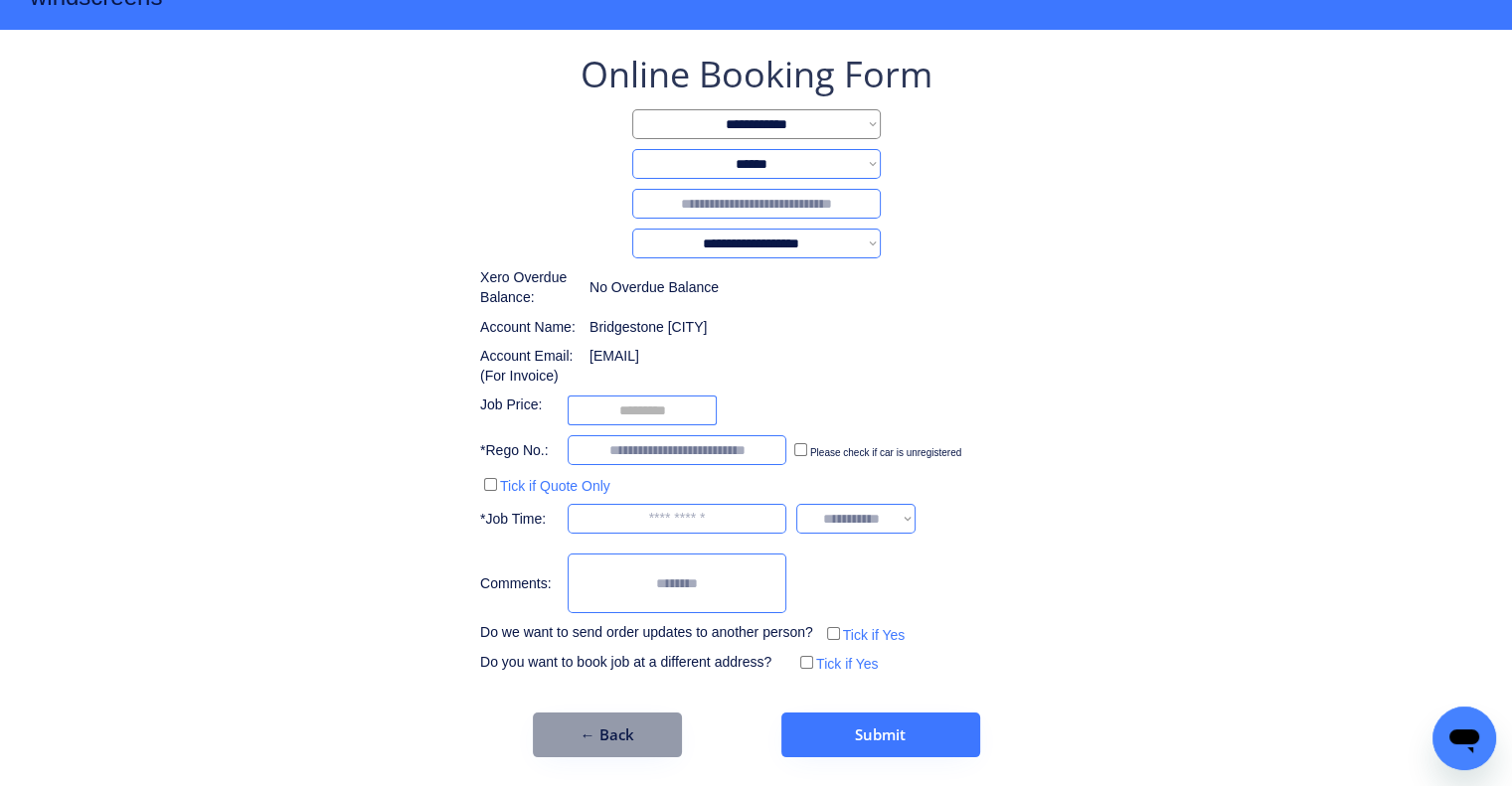 select on "**********" 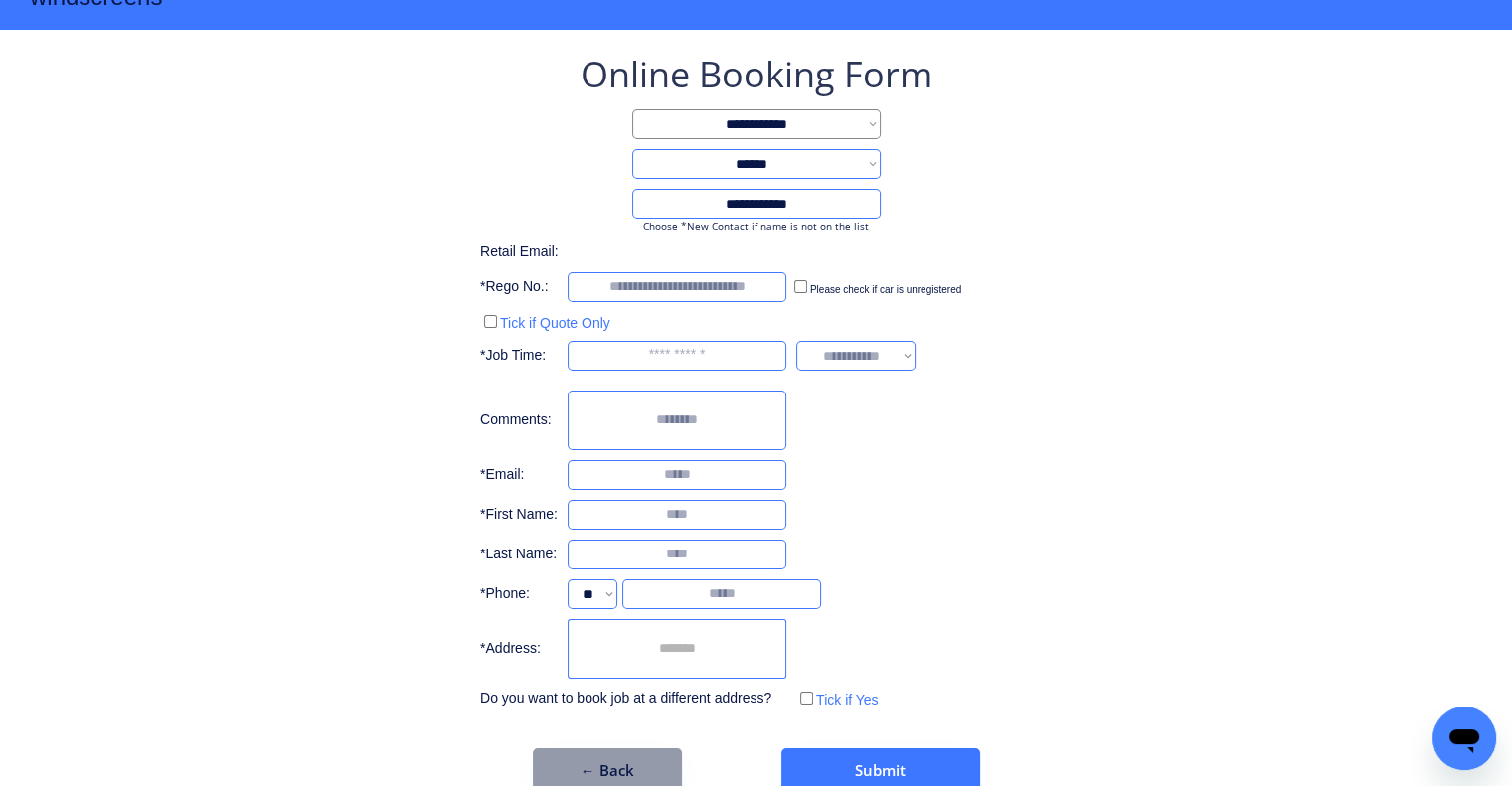 click on "Tick if Quote Only" at bounding box center [545, 321] 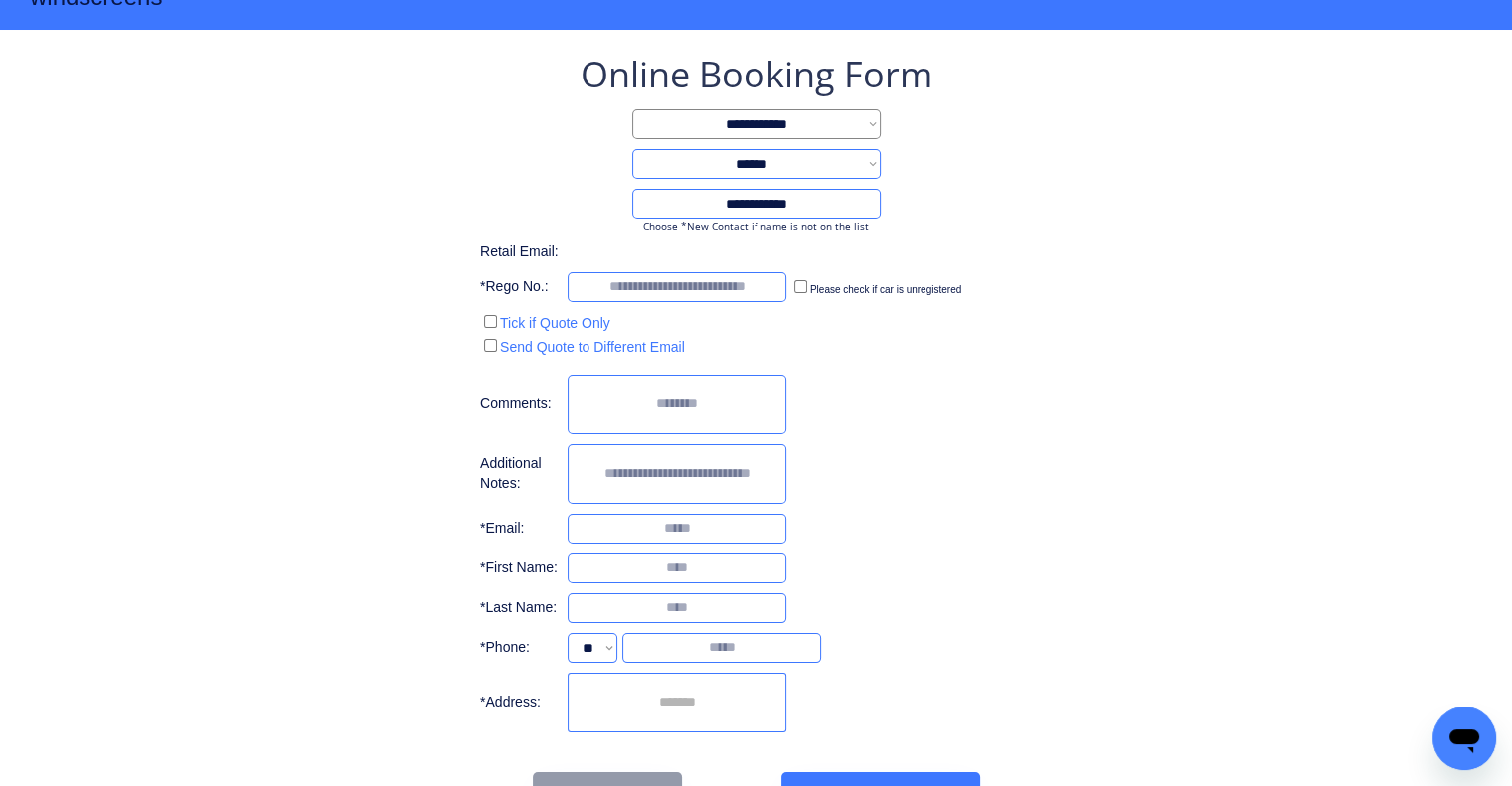 click on "**********" at bounding box center [756, 393] 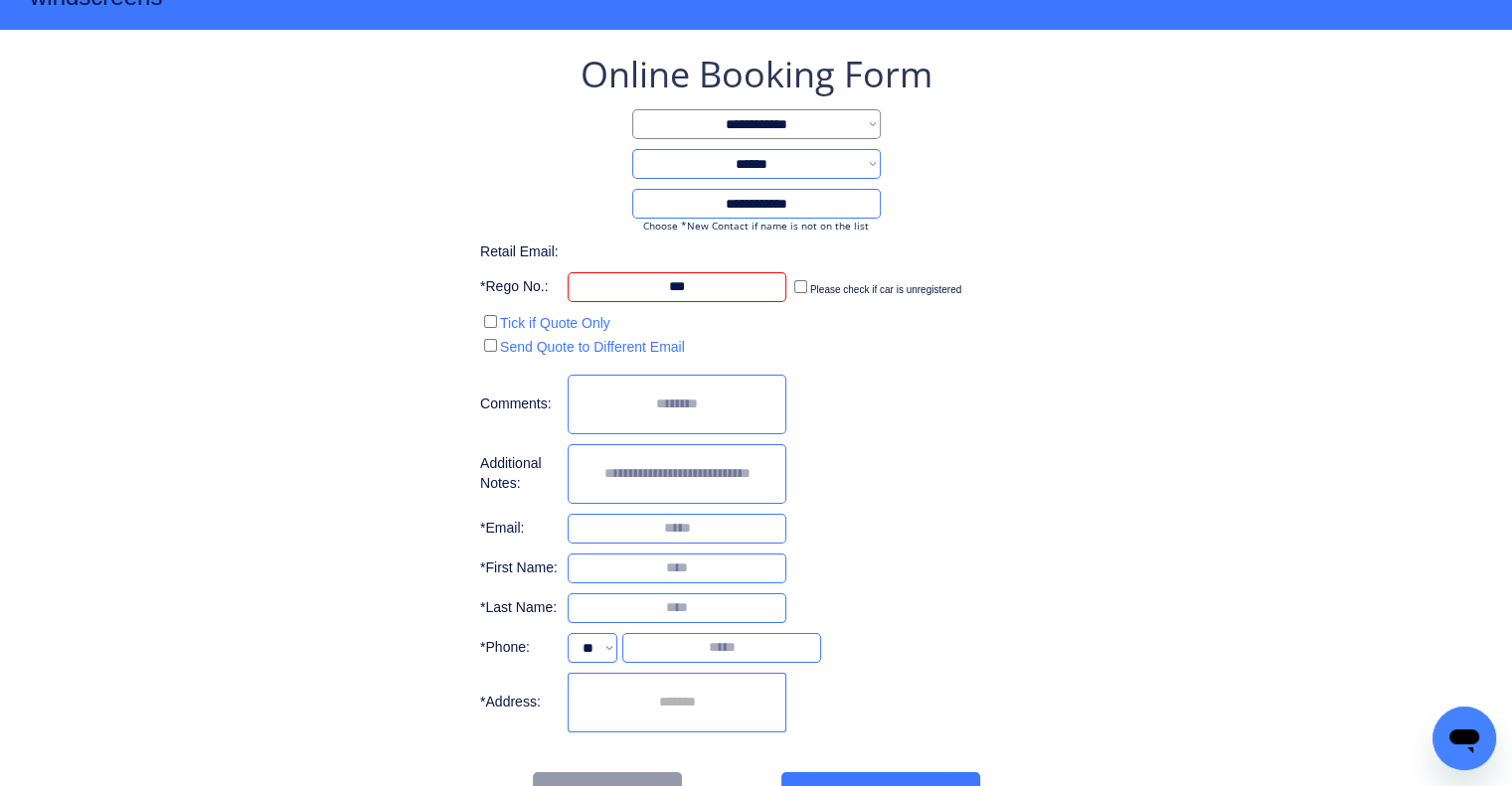 type on "***" 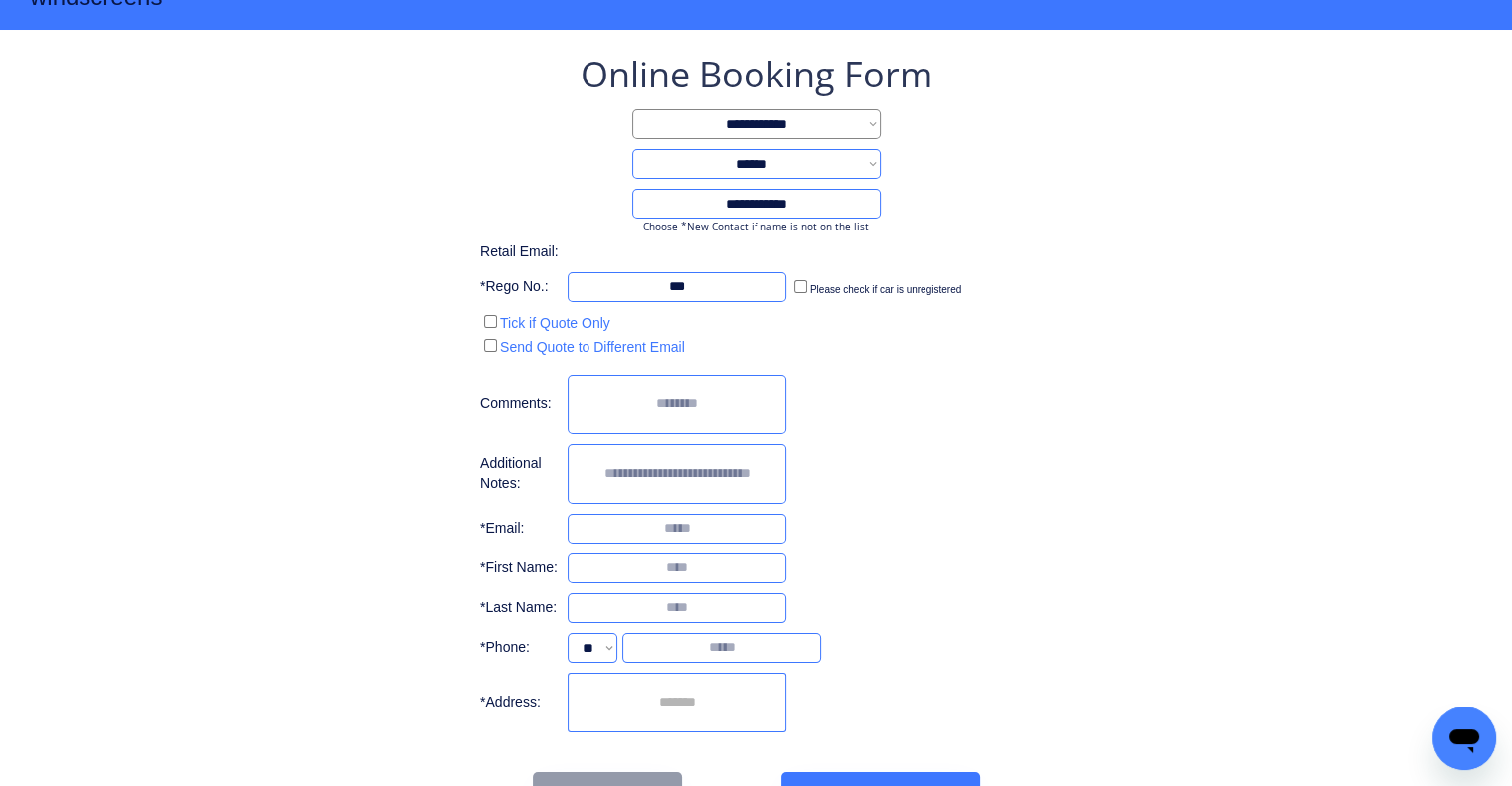 click on "**********" at bounding box center [756, 433] 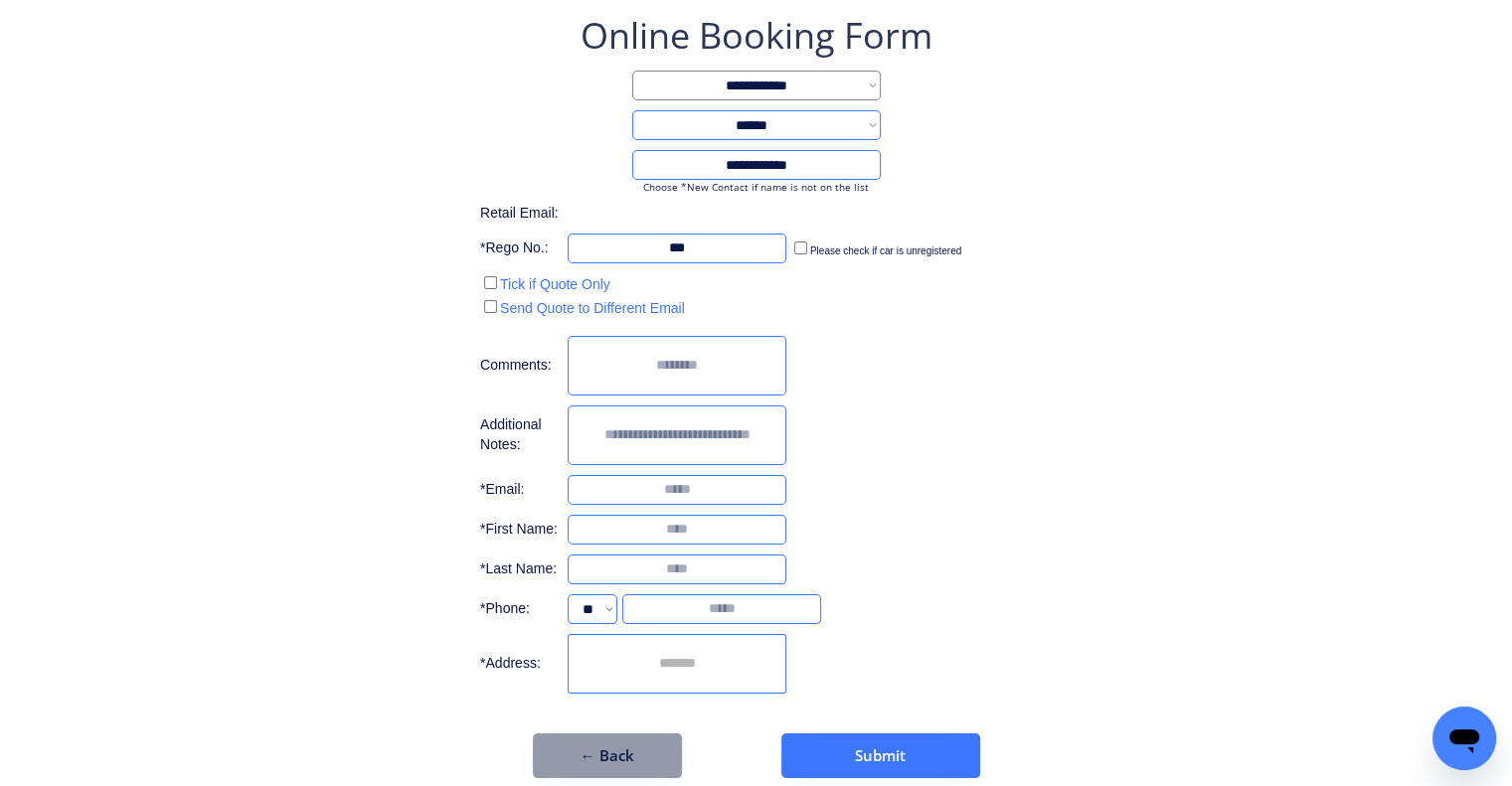 scroll, scrollTop: 119, scrollLeft: 0, axis: vertical 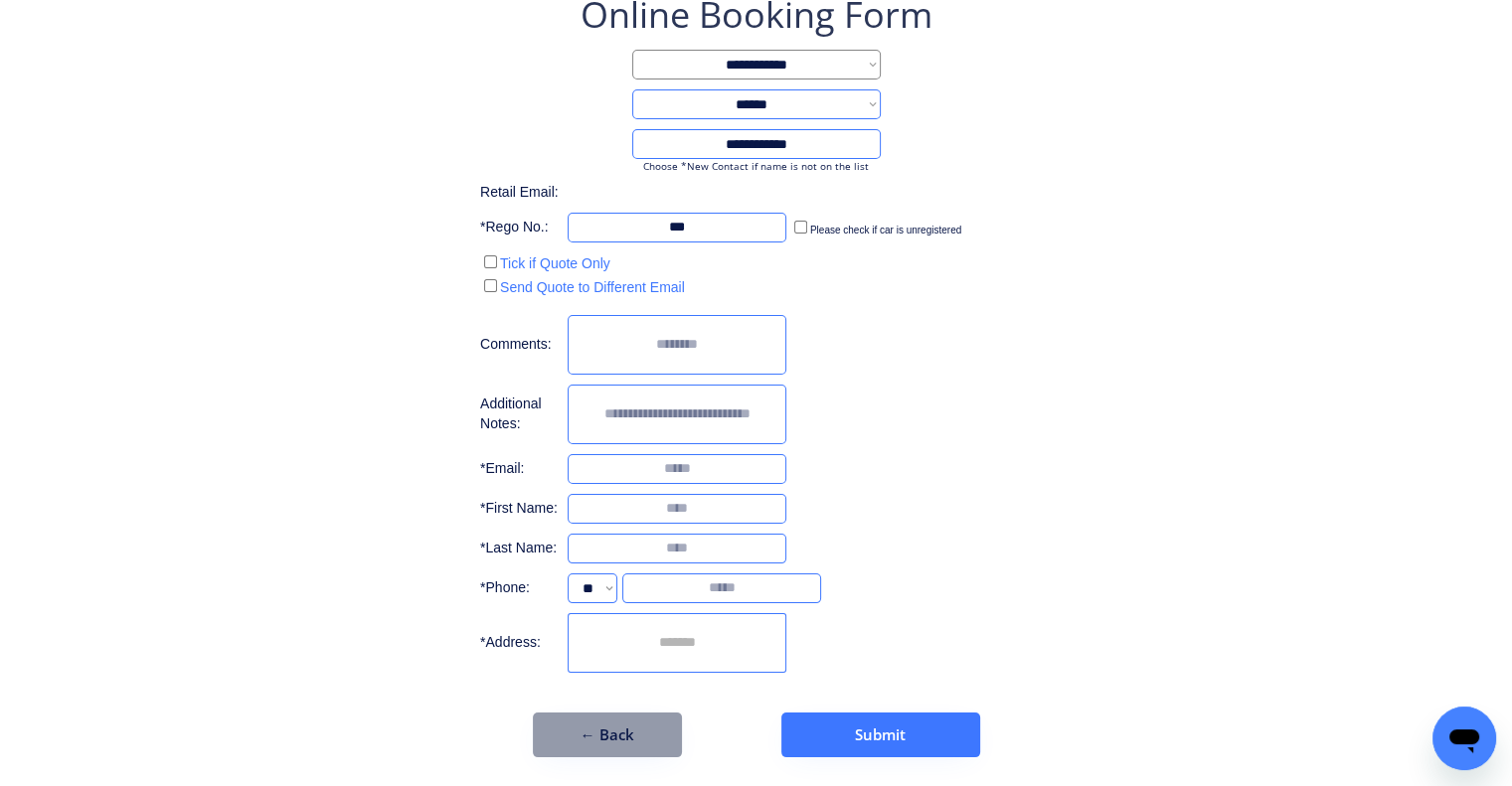 click at bounding box center [677, 643] 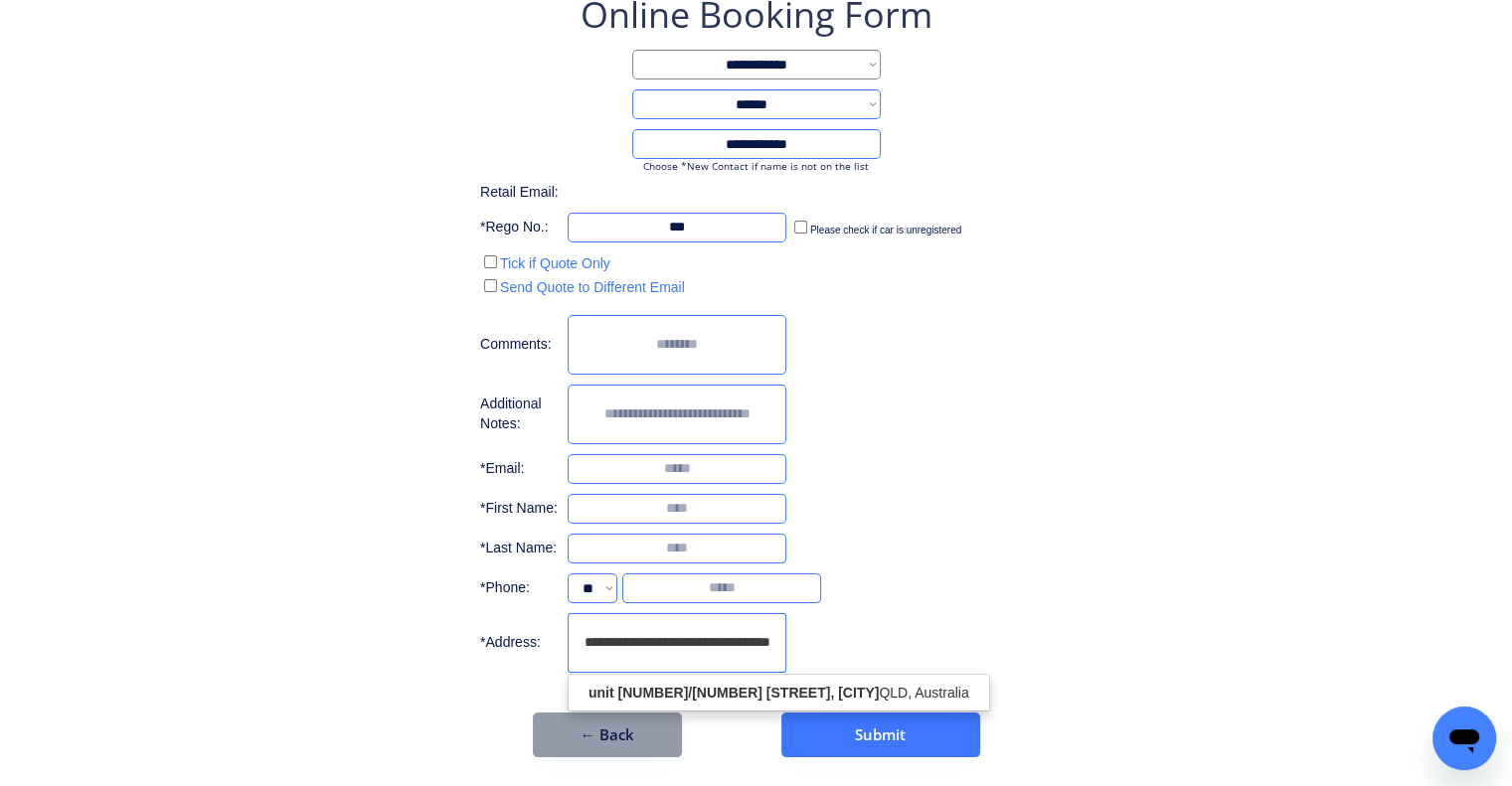 scroll, scrollTop: 0, scrollLeft: 9, axis: horizontal 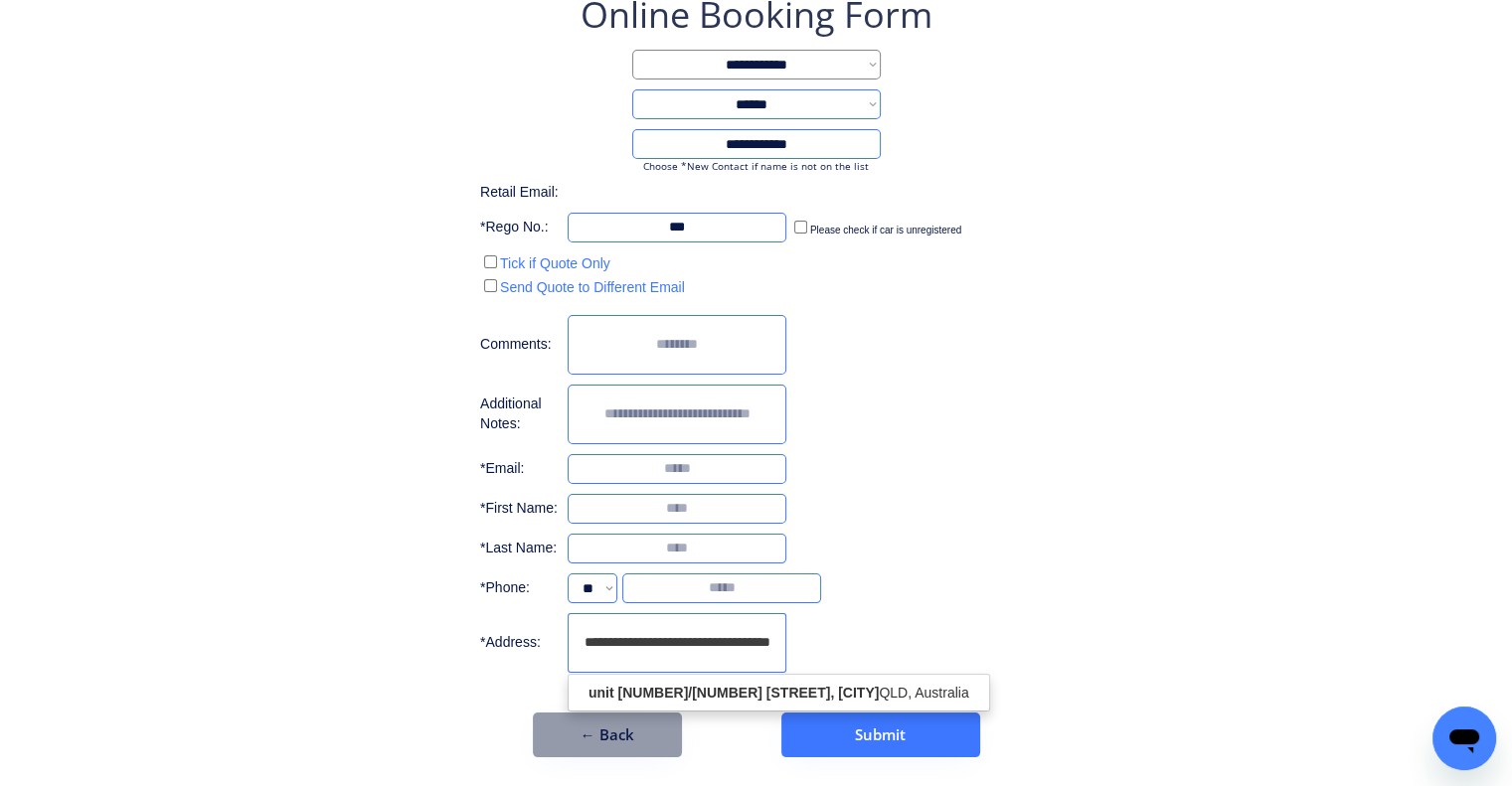 type on "**********" 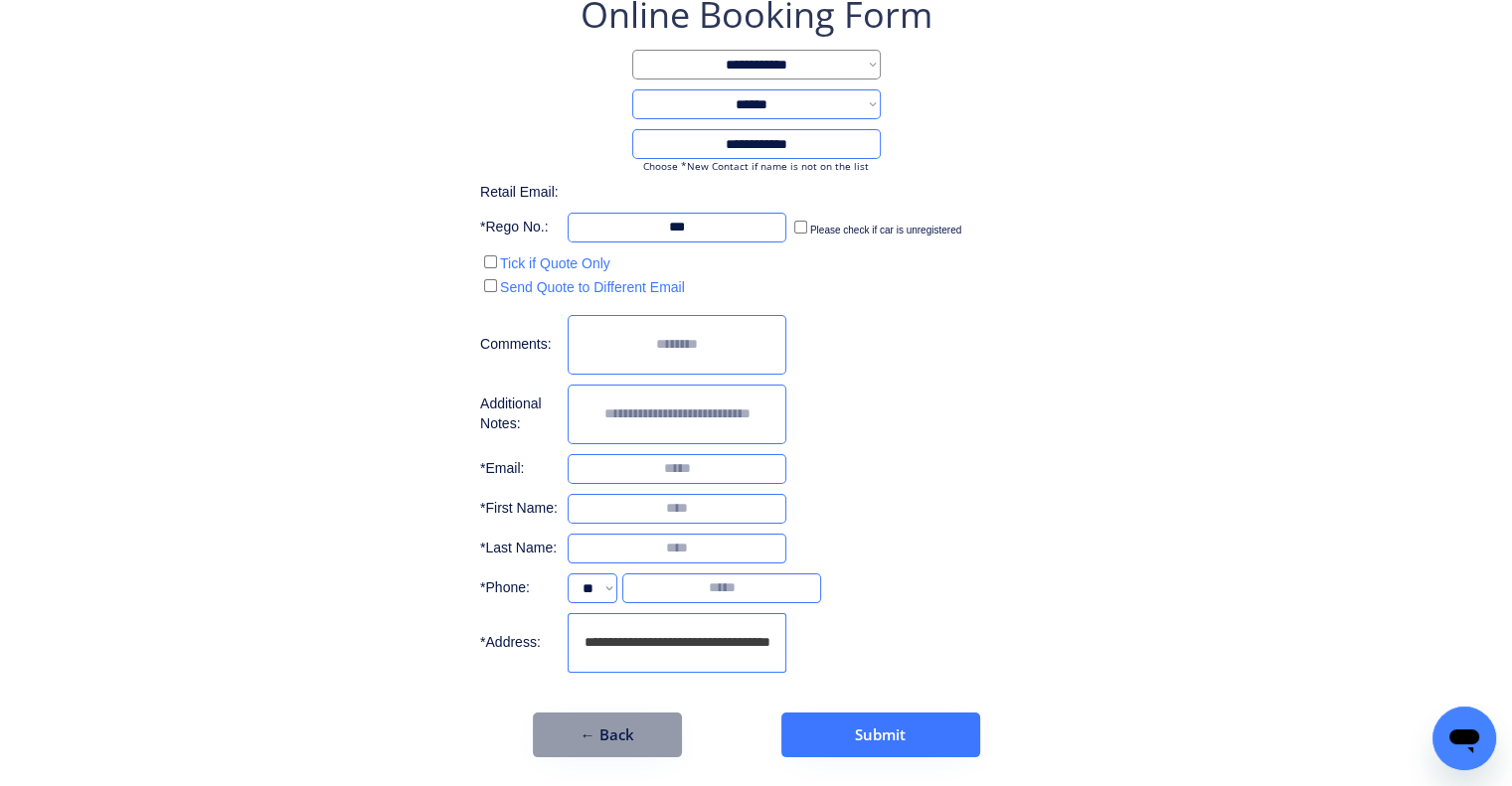 scroll, scrollTop: 0, scrollLeft: 0, axis: both 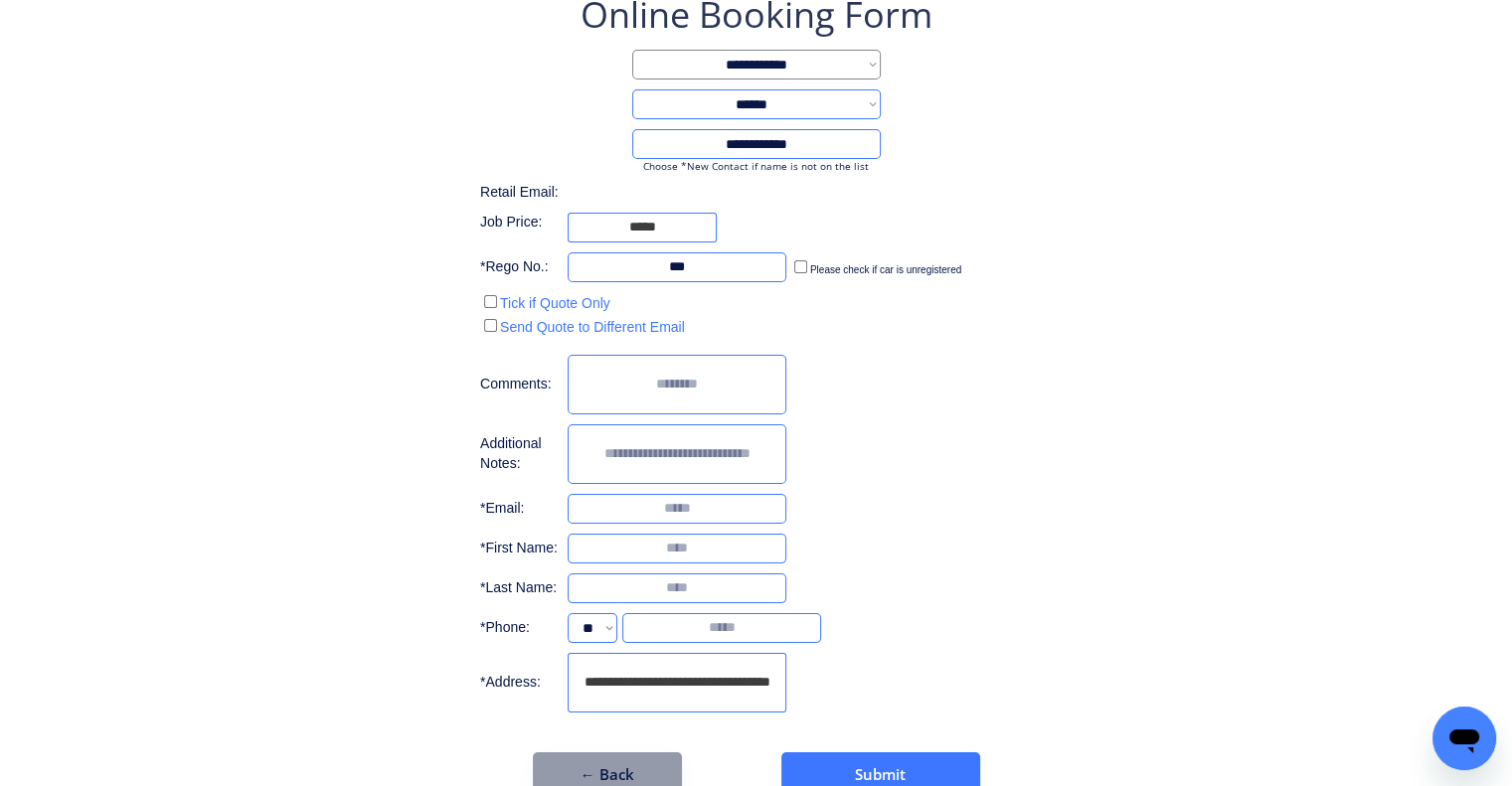 click on "**********" at bounding box center [677, 683] 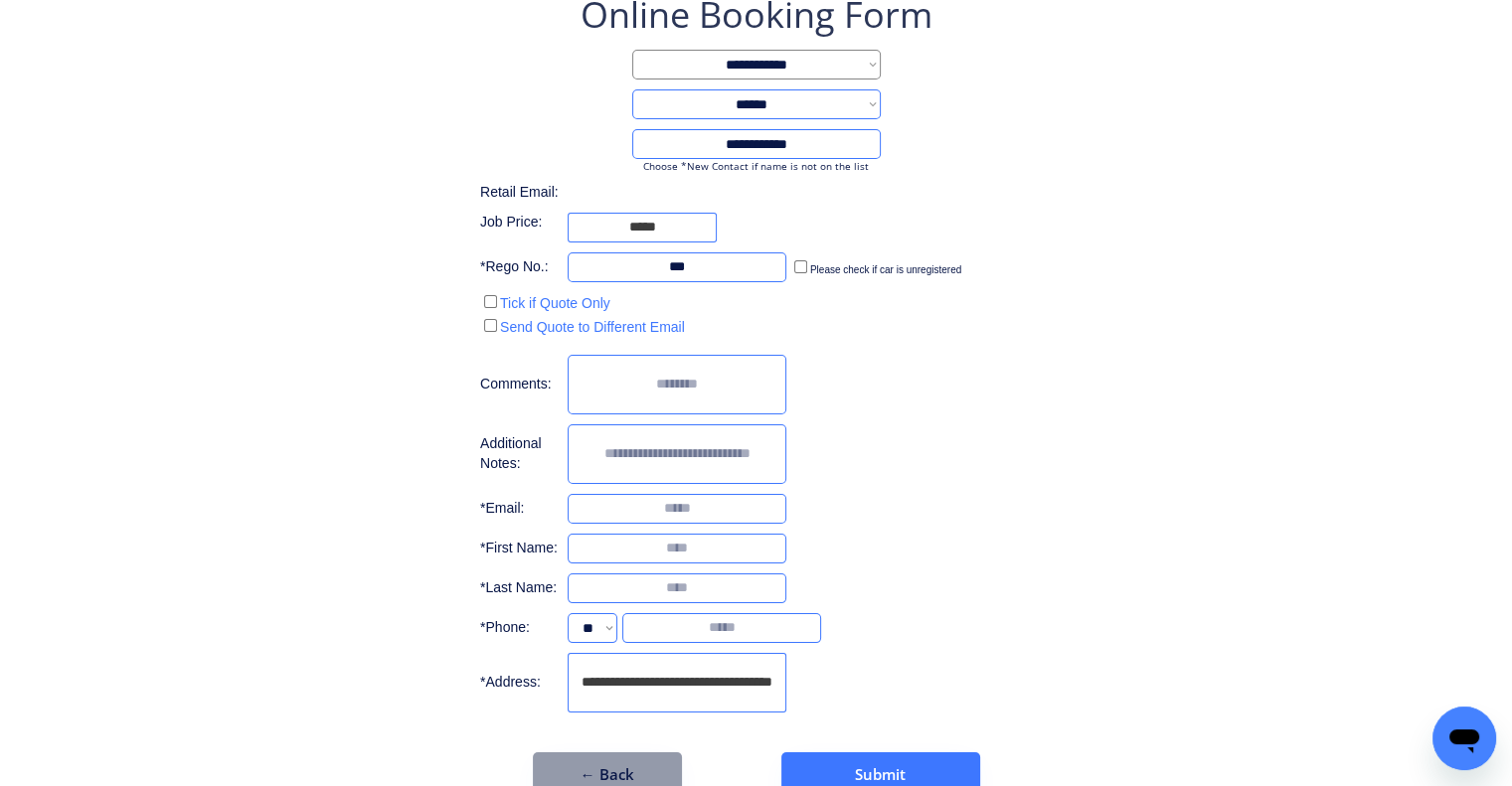 scroll, scrollTop: 0, scrollLeft: 18, axis: horizontal 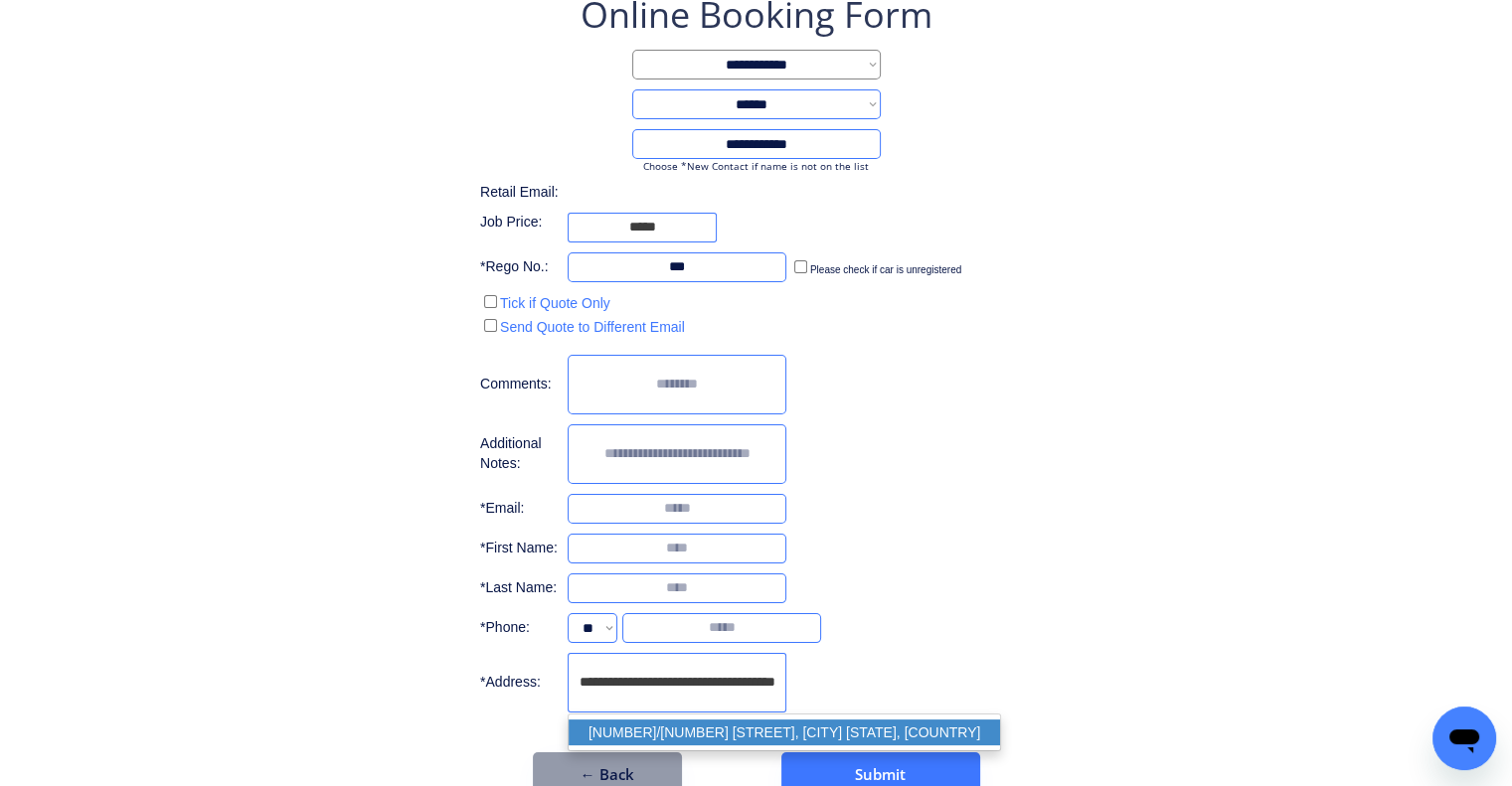 drag, startPoint x: 767, startPoint y: 730, endPoint x: 998, endPoint y: 549, distance: 293.4655 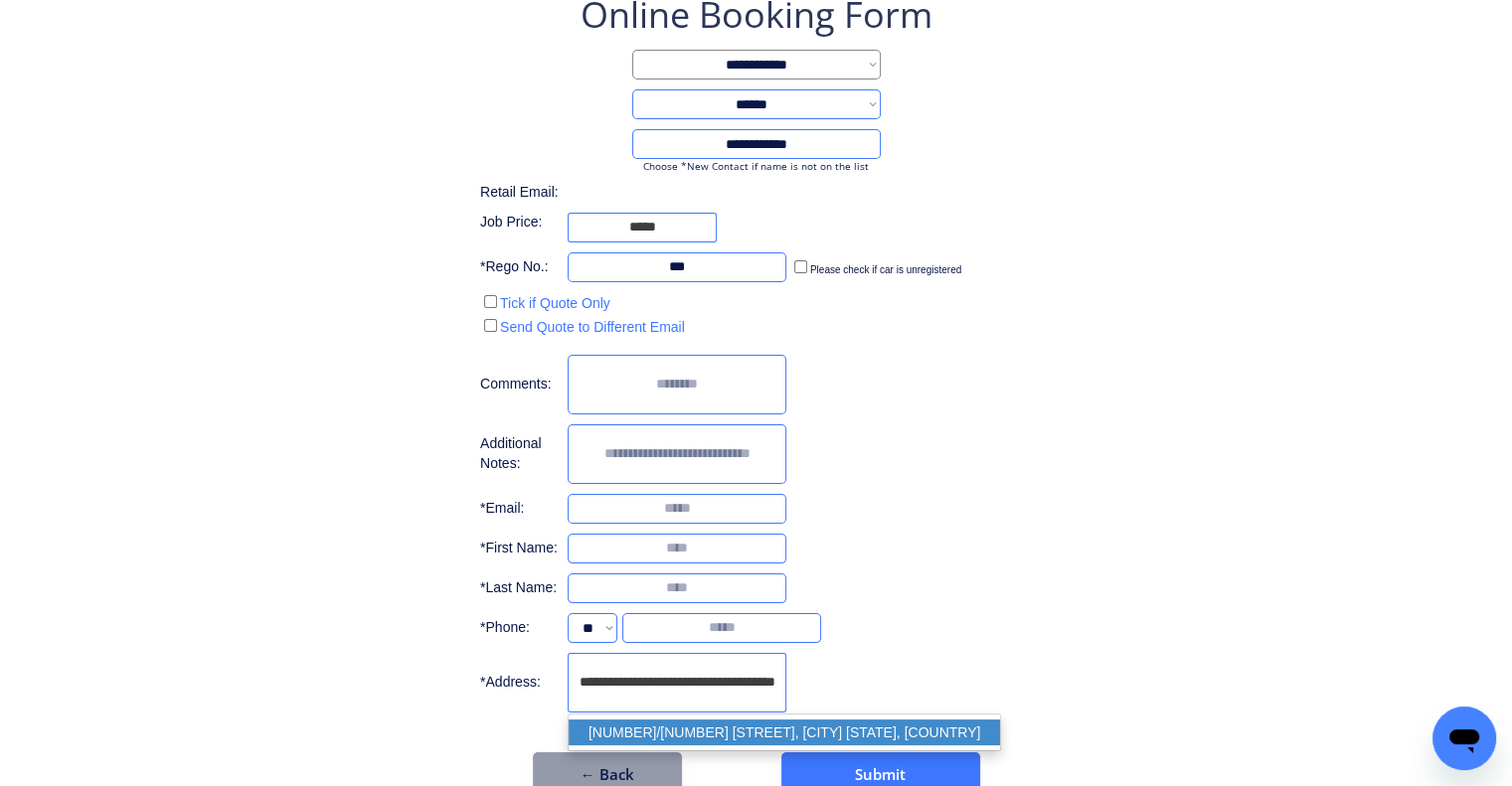 click on "2/37 Ada Street, Coopers Plains QLD, Australia" at bounding box center (784, 732) 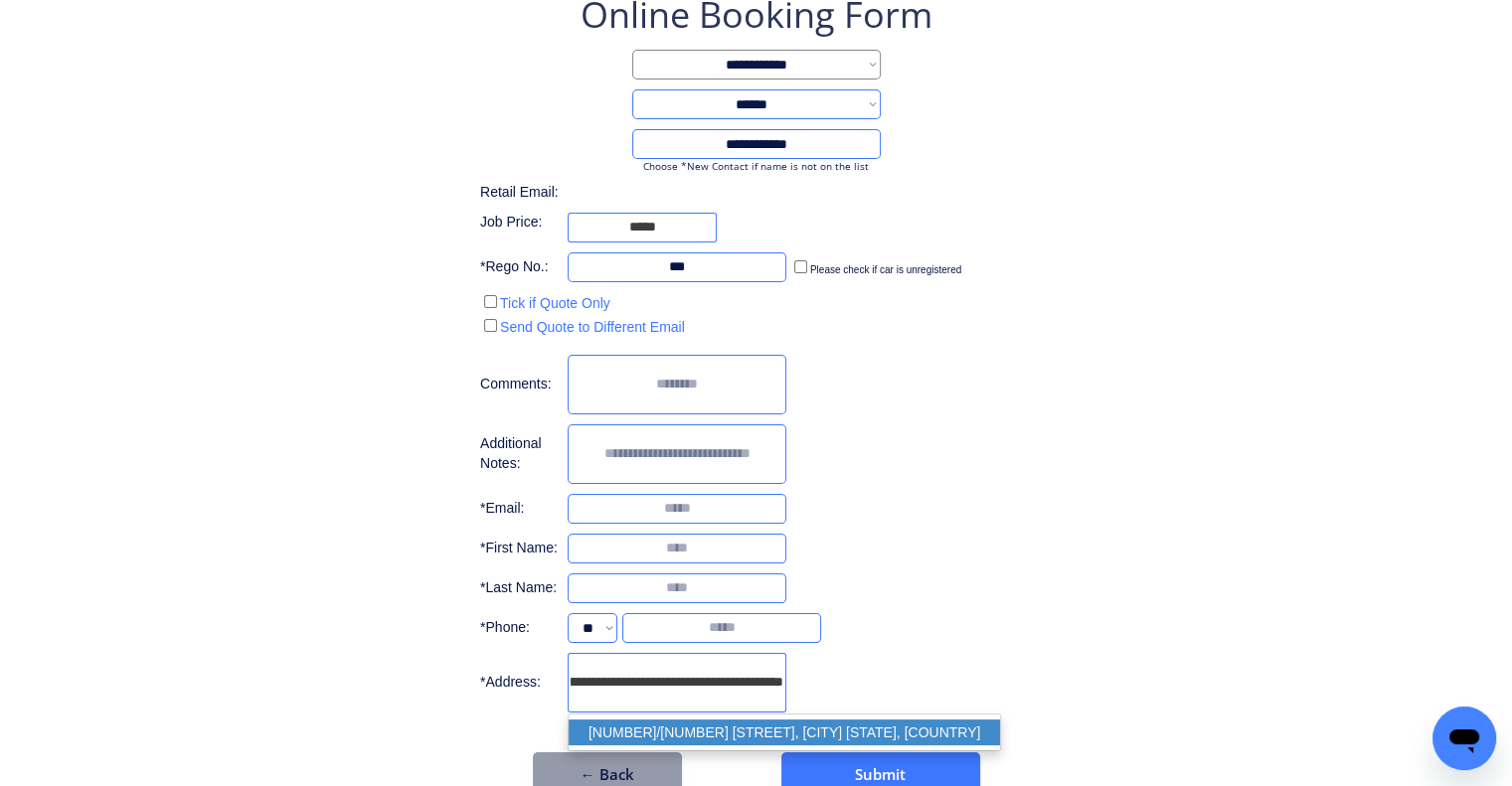 type on "**********" 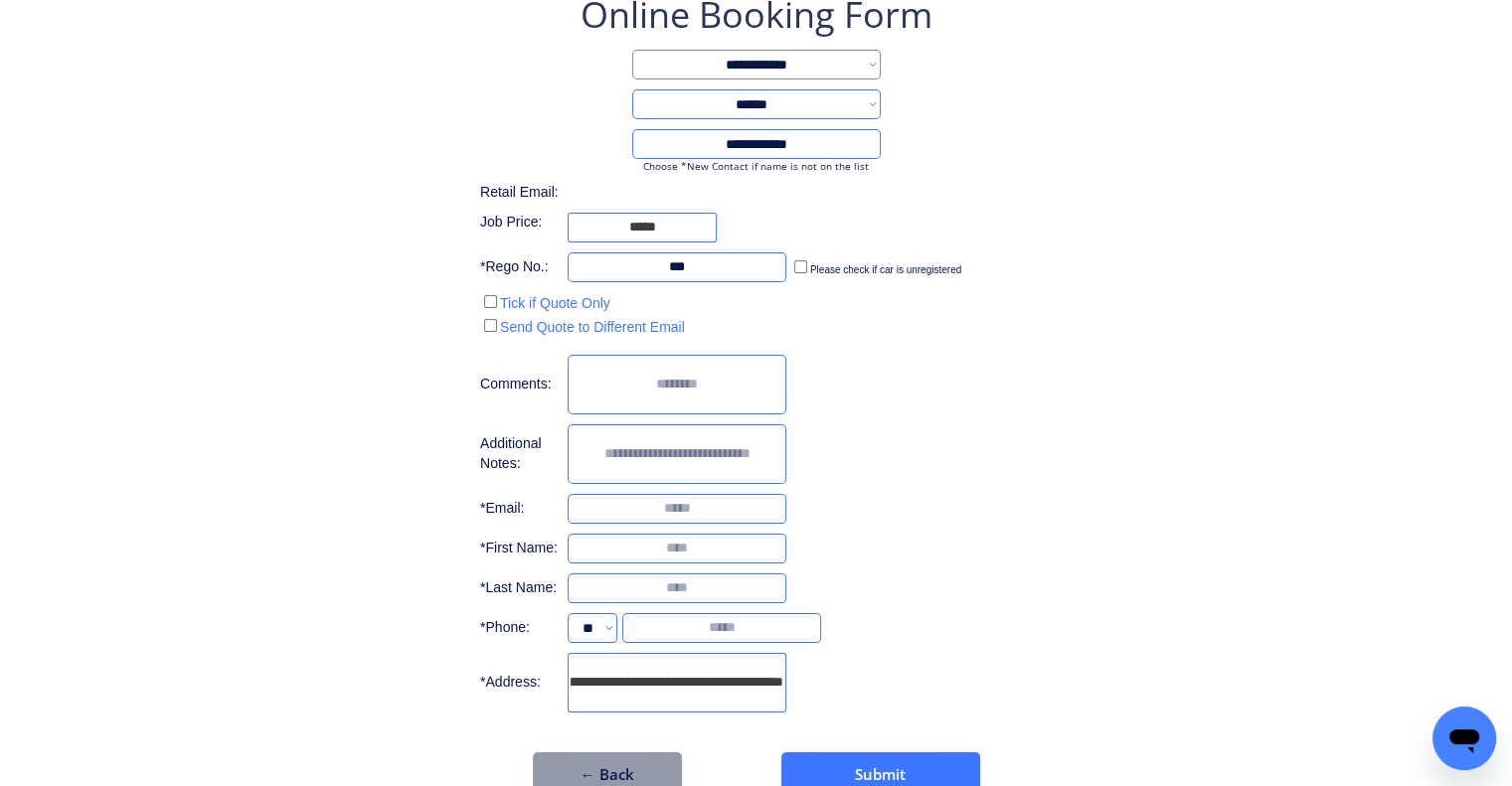 click on "**********" at bounding box center [756, 393] 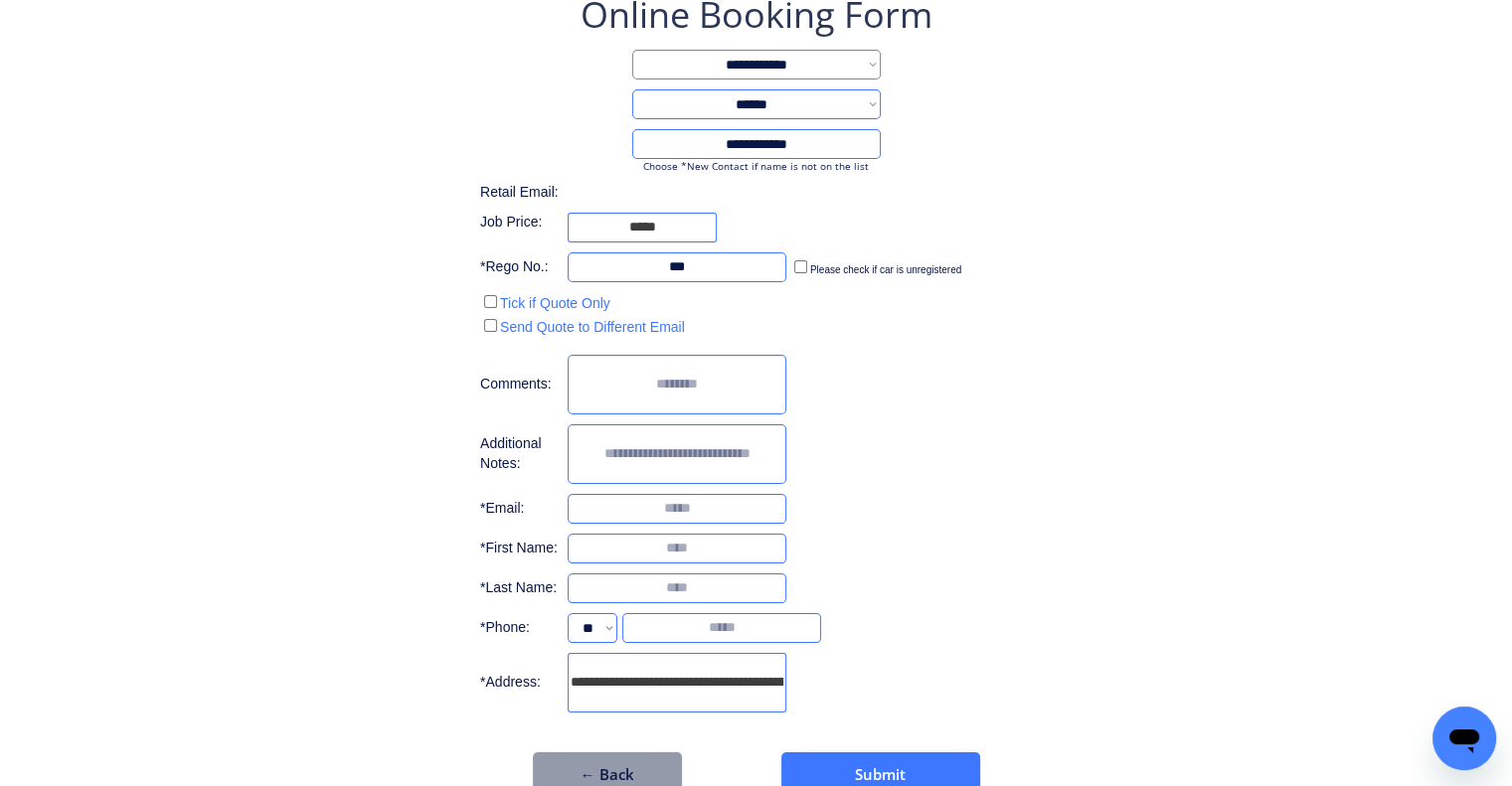 click at bounding box center [722, 628] 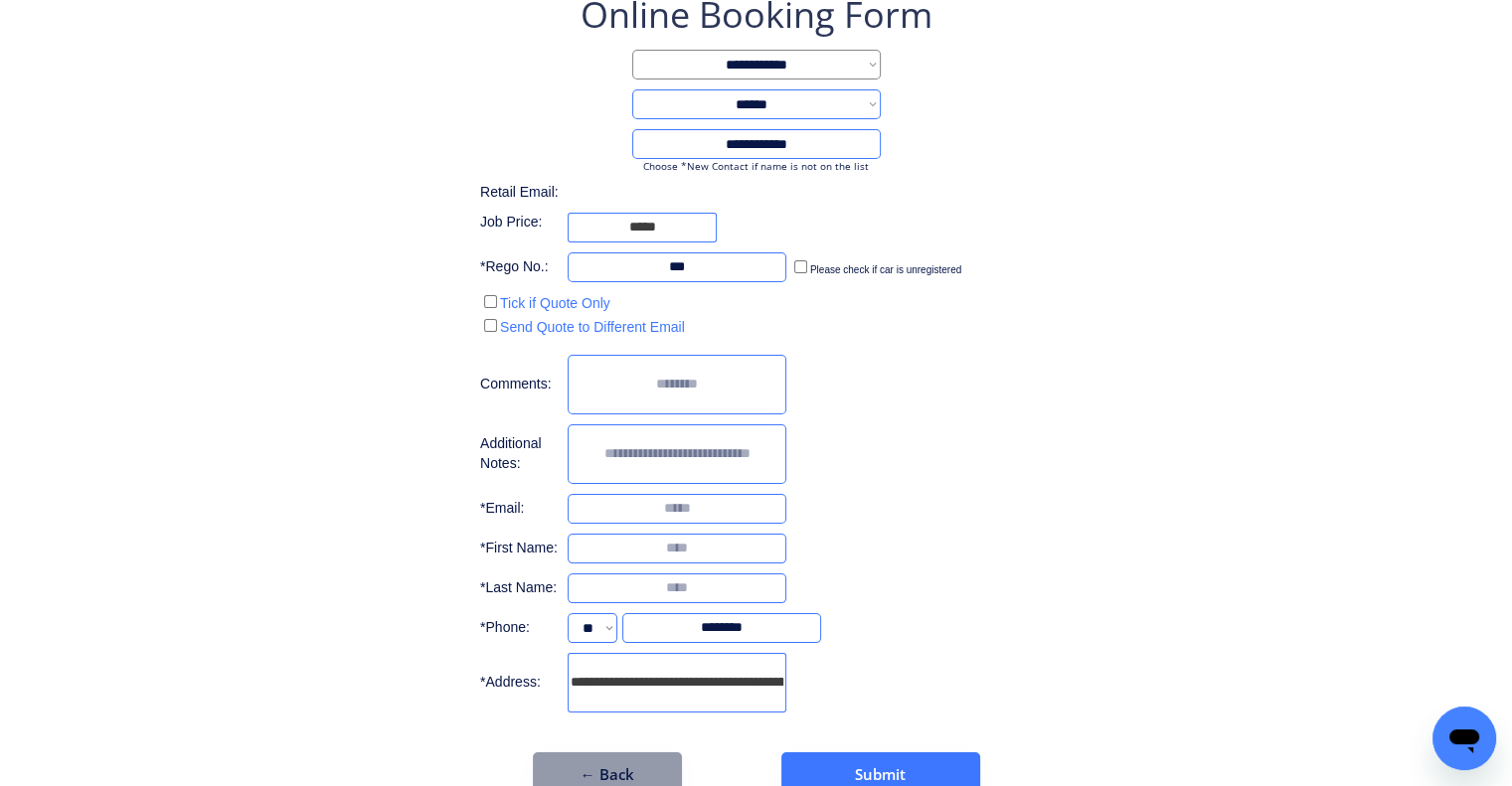 click at bounding box center (677, 509) 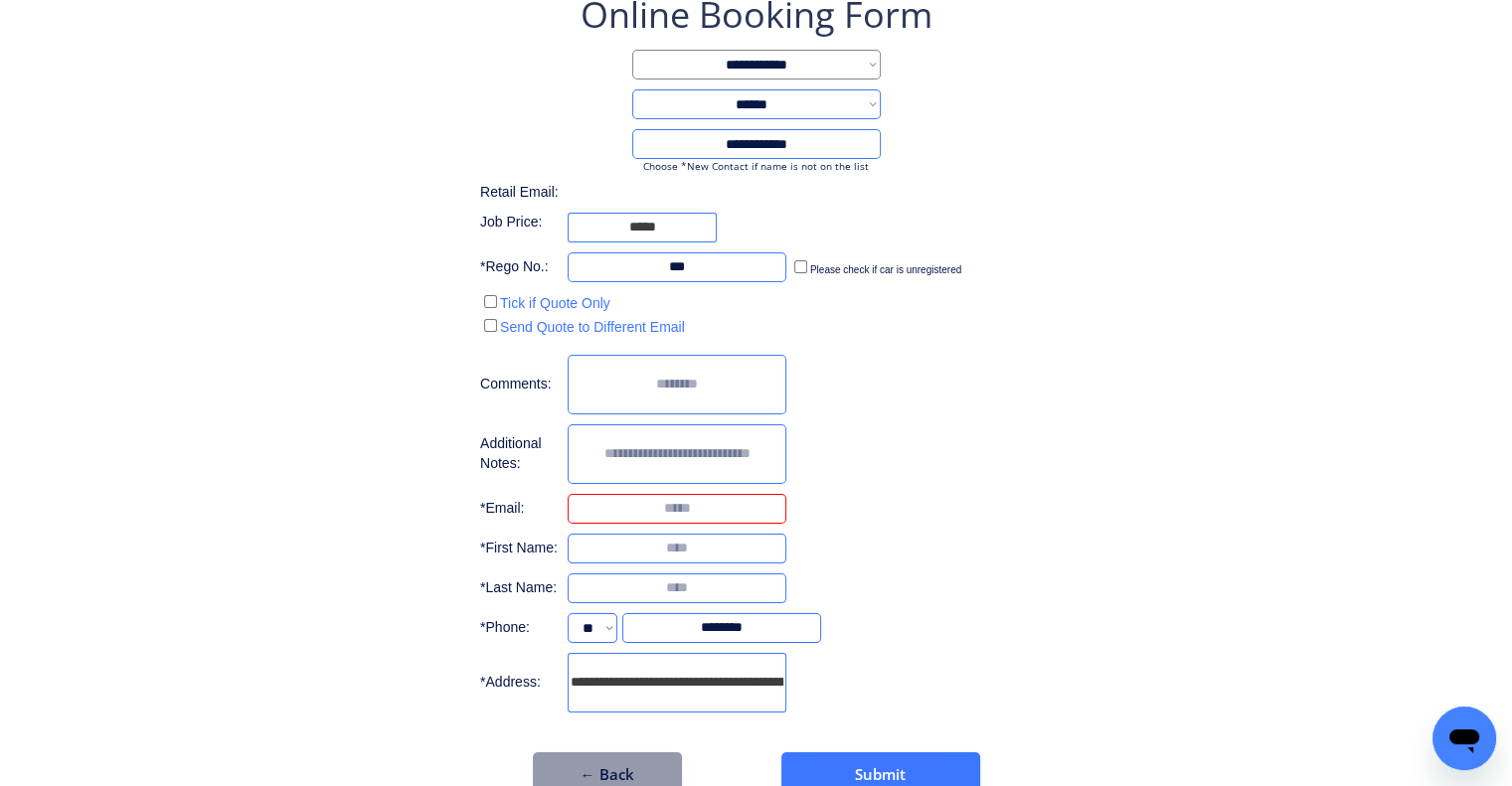 type on "*" 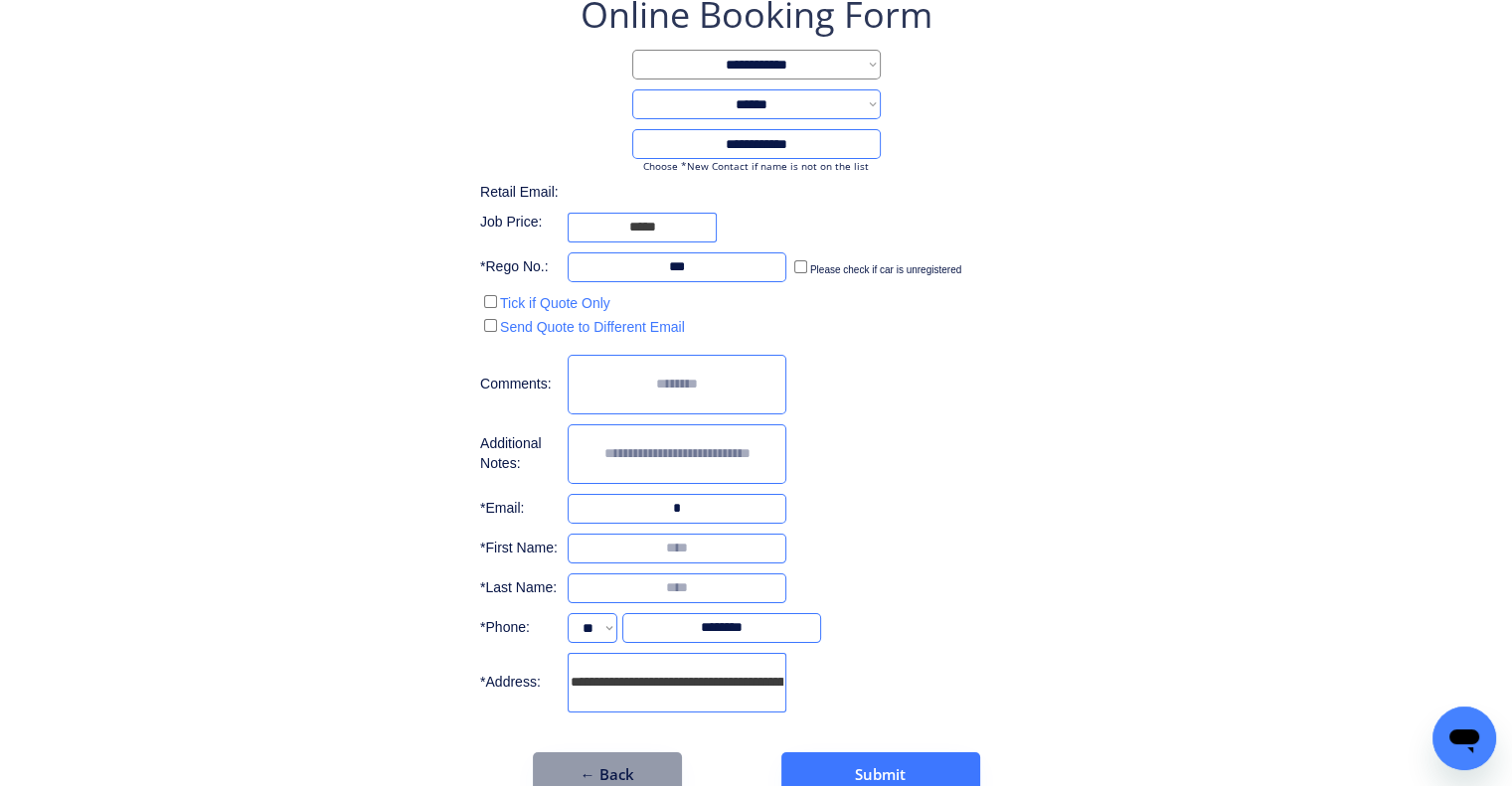 type 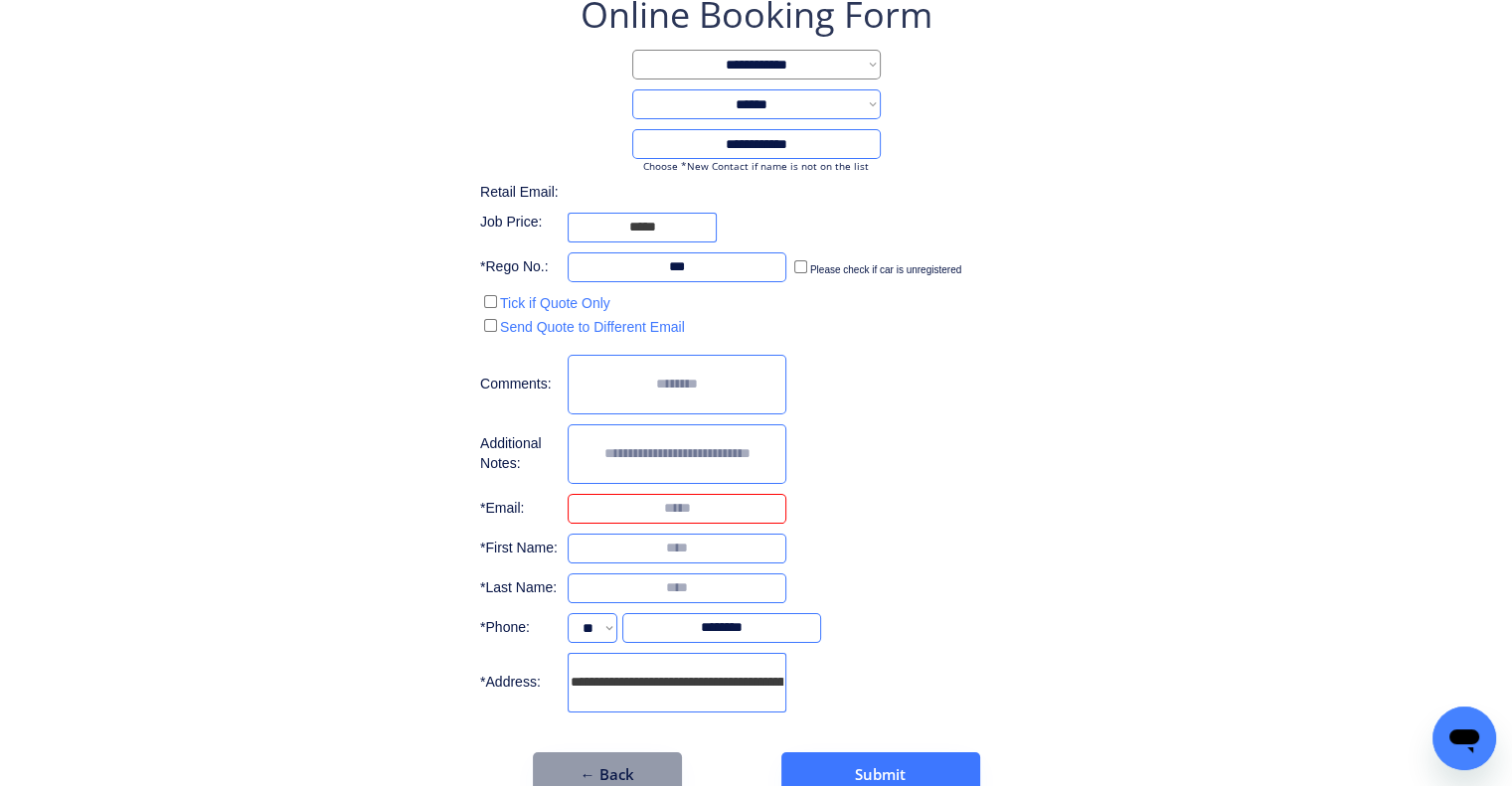 drag, startPoint x: 971, startPoint y: 396, endPoint x: 760, endPoint y: 612, distance: 301.95529 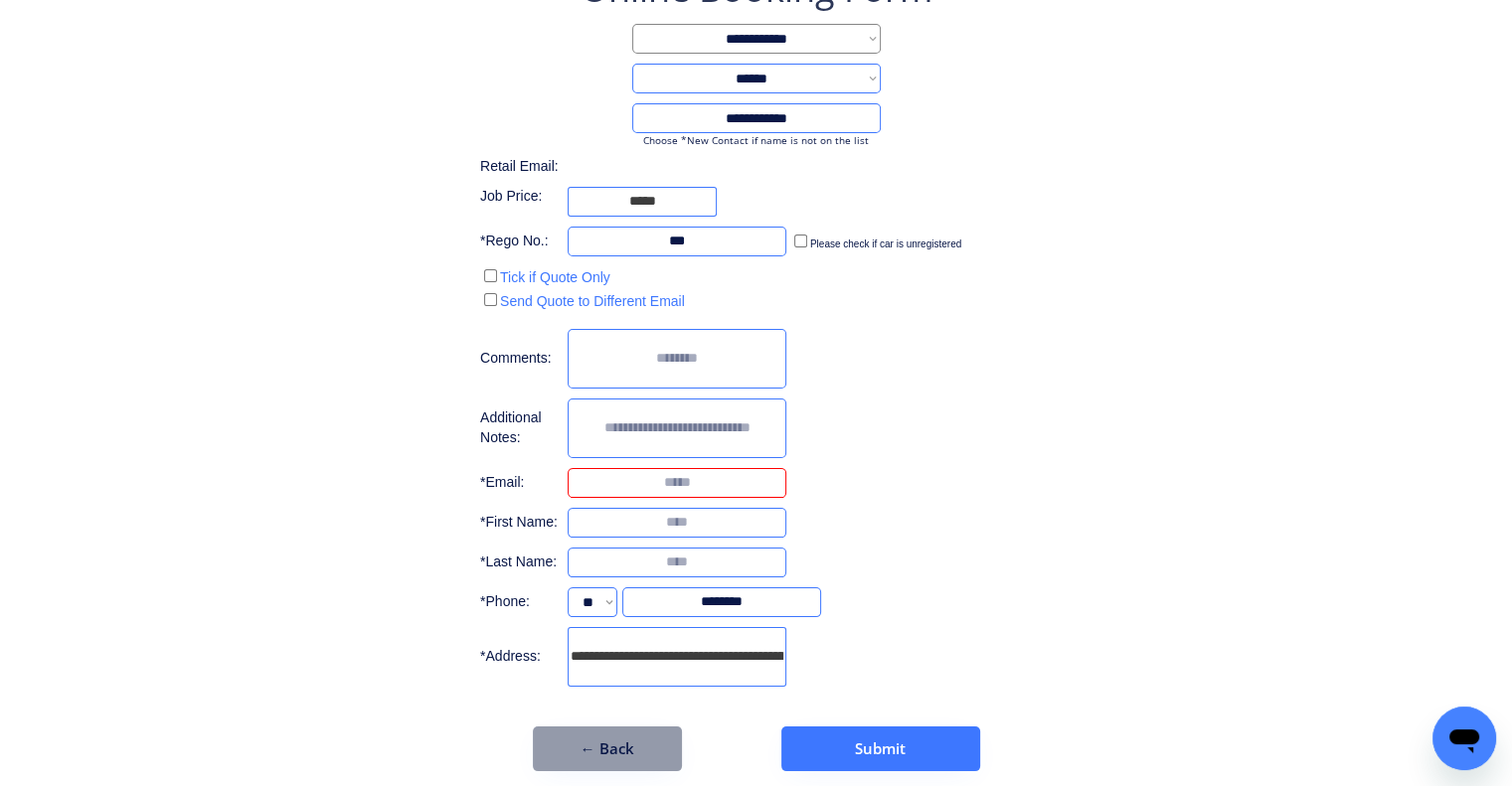 scroll, scrollTop: 159, scrollLeft: 0, axis: vertical 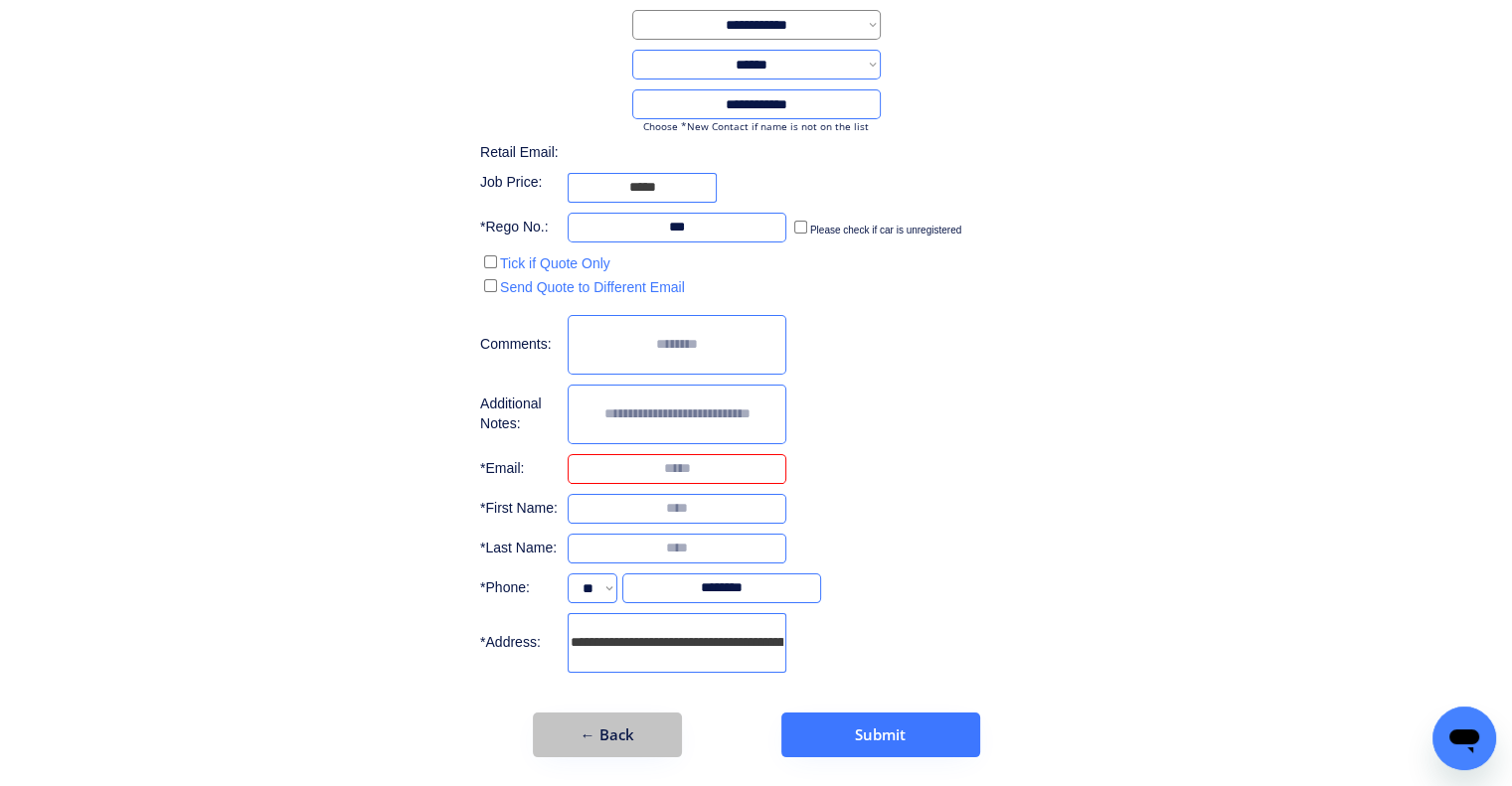 click on "←   Back" at bounding box center (607, 734) 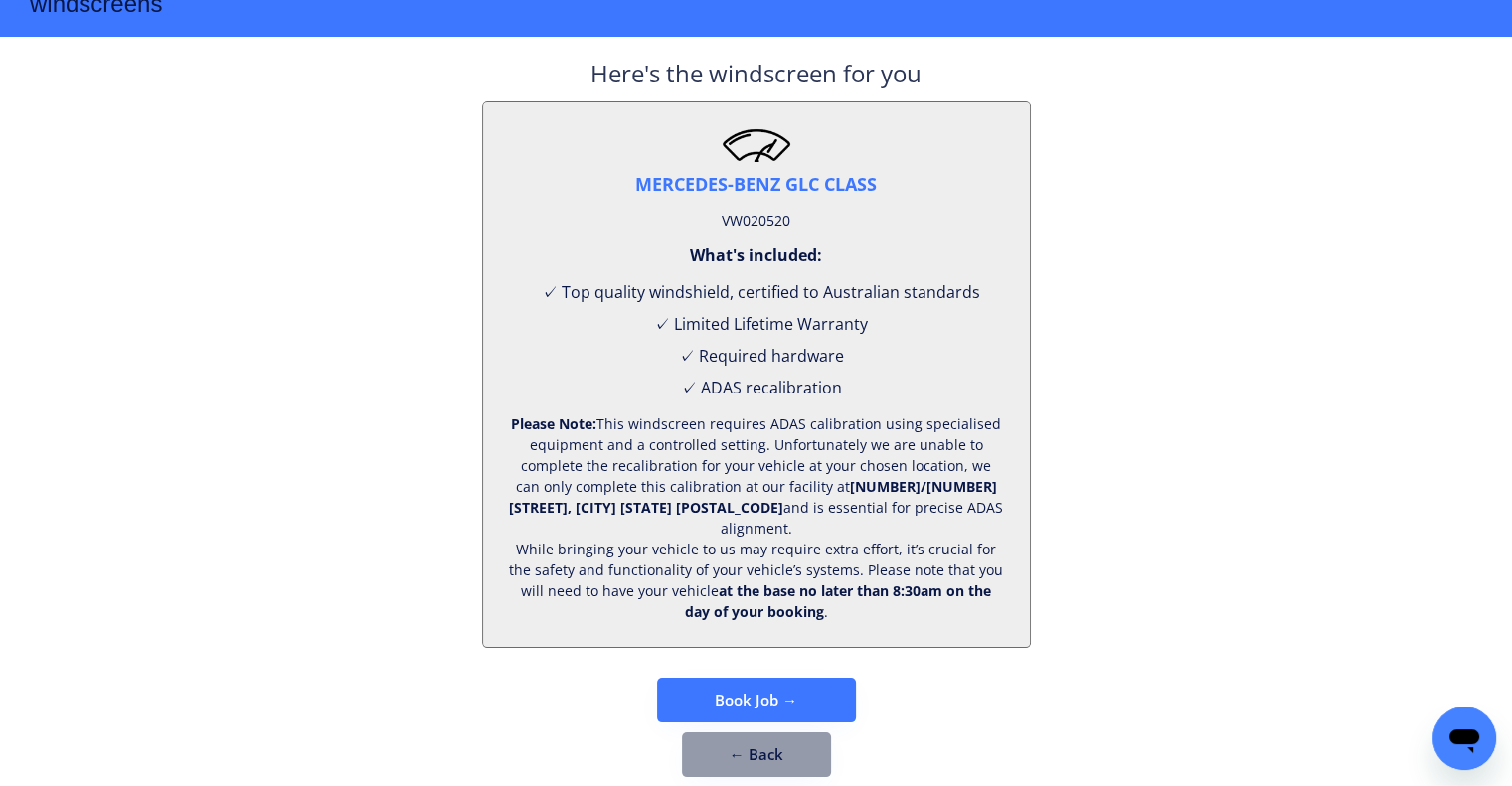 scroll, scrollTop: 82, scrollLeft: 0, axis: vertical 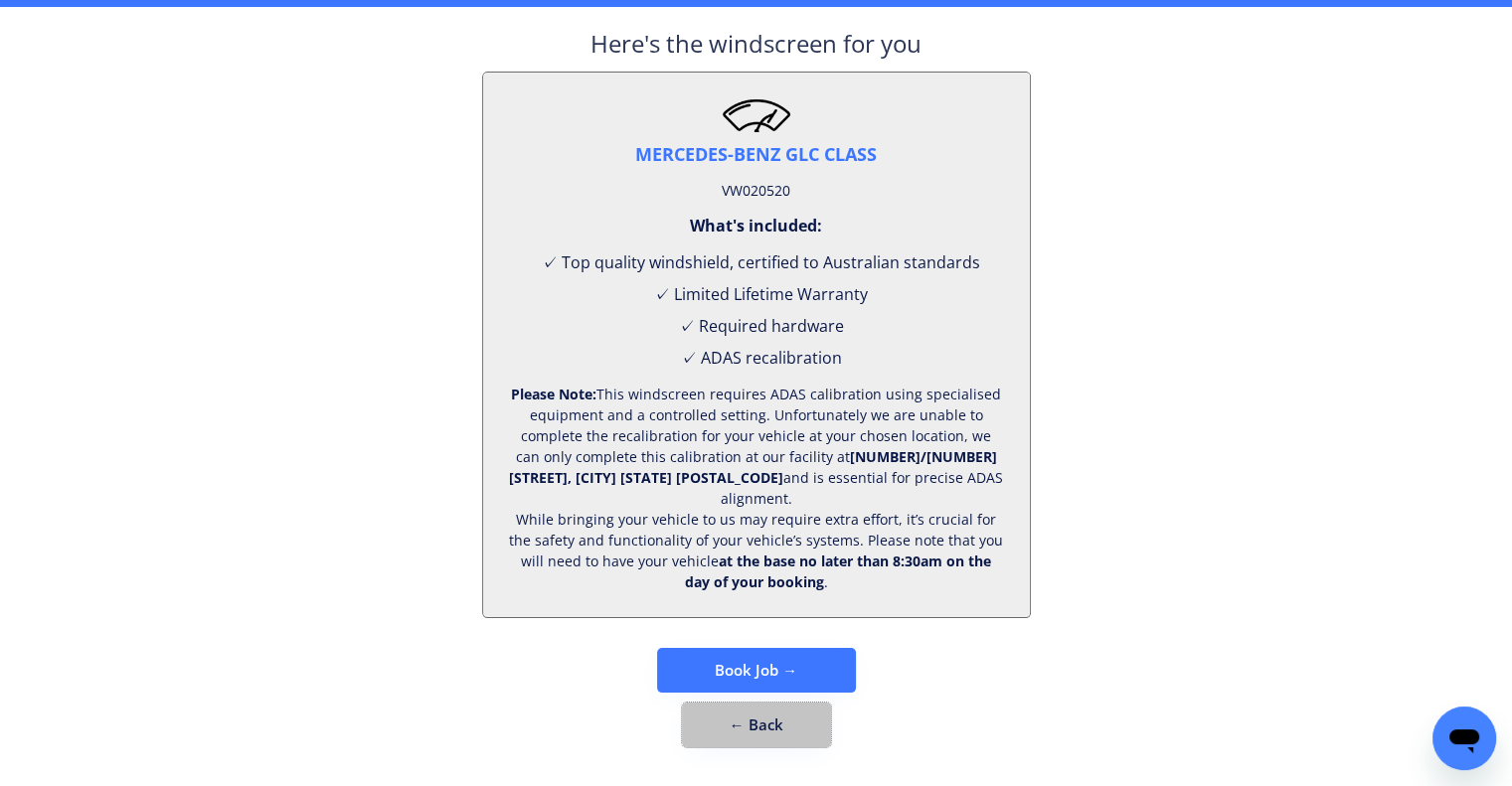 click on "←   Back" at bounding box center (756, 724) 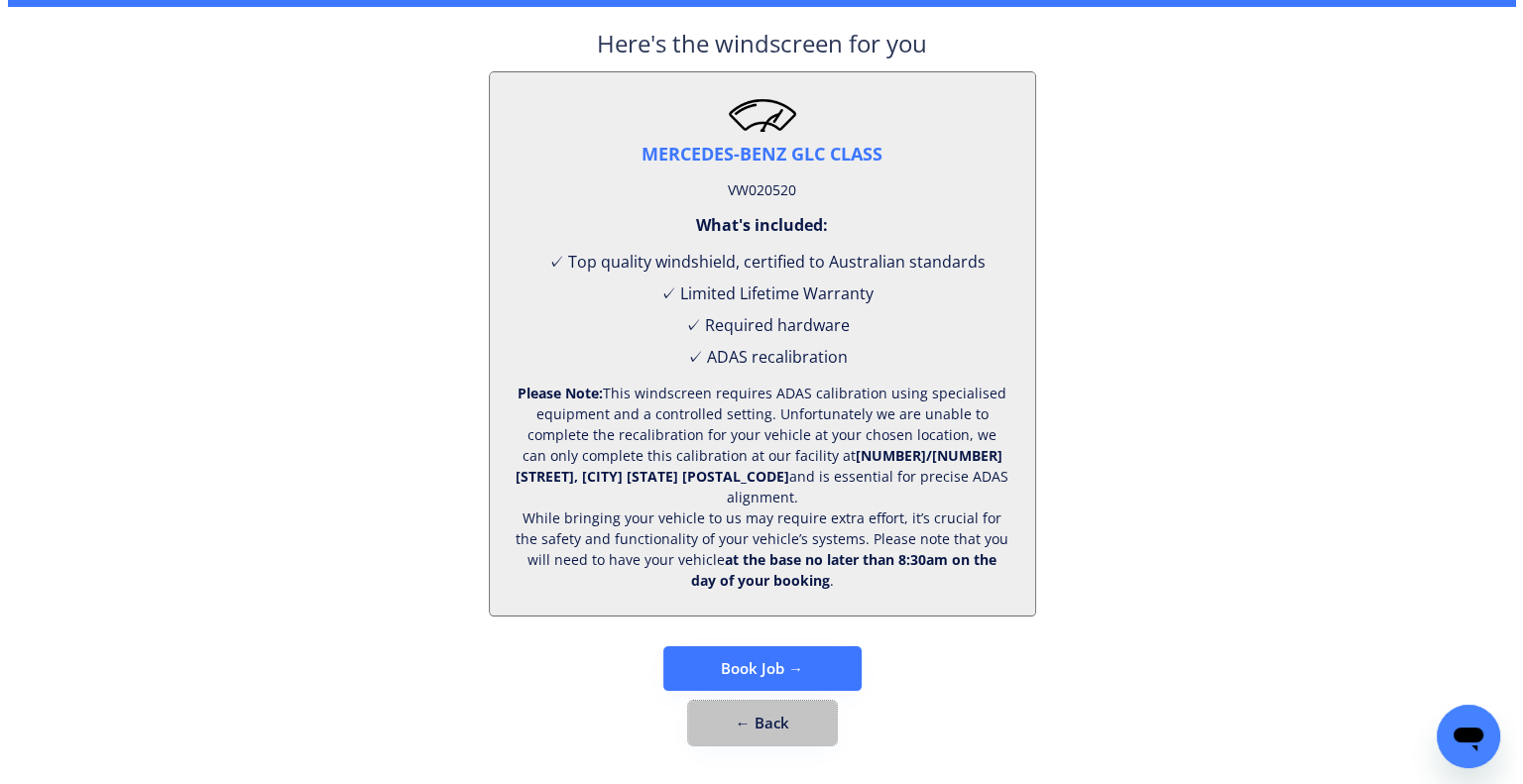 scroll, scrollTop: 0, scrollLeft: 0, axis: both 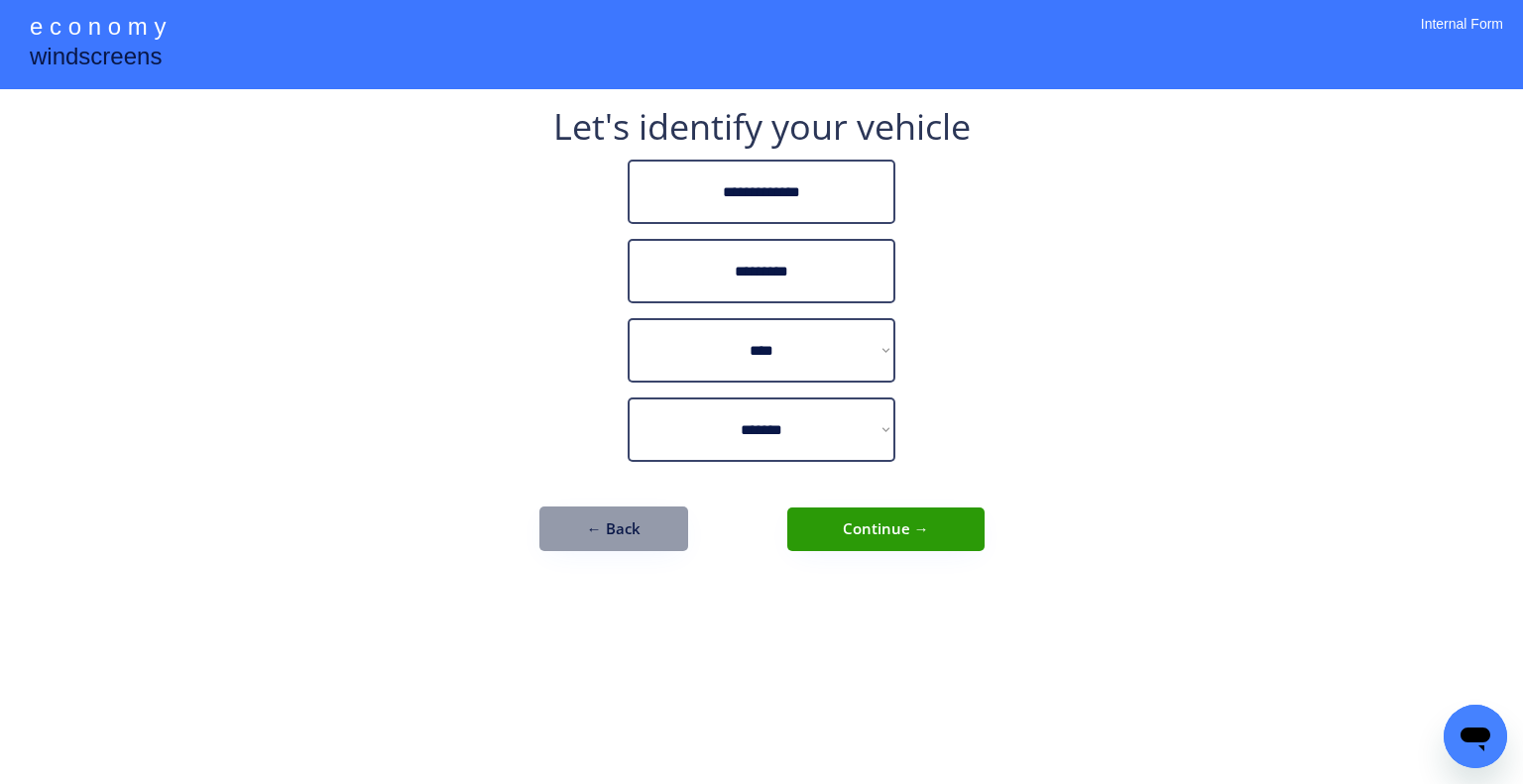 click on "←   Back" at bounding box center [614, 528] 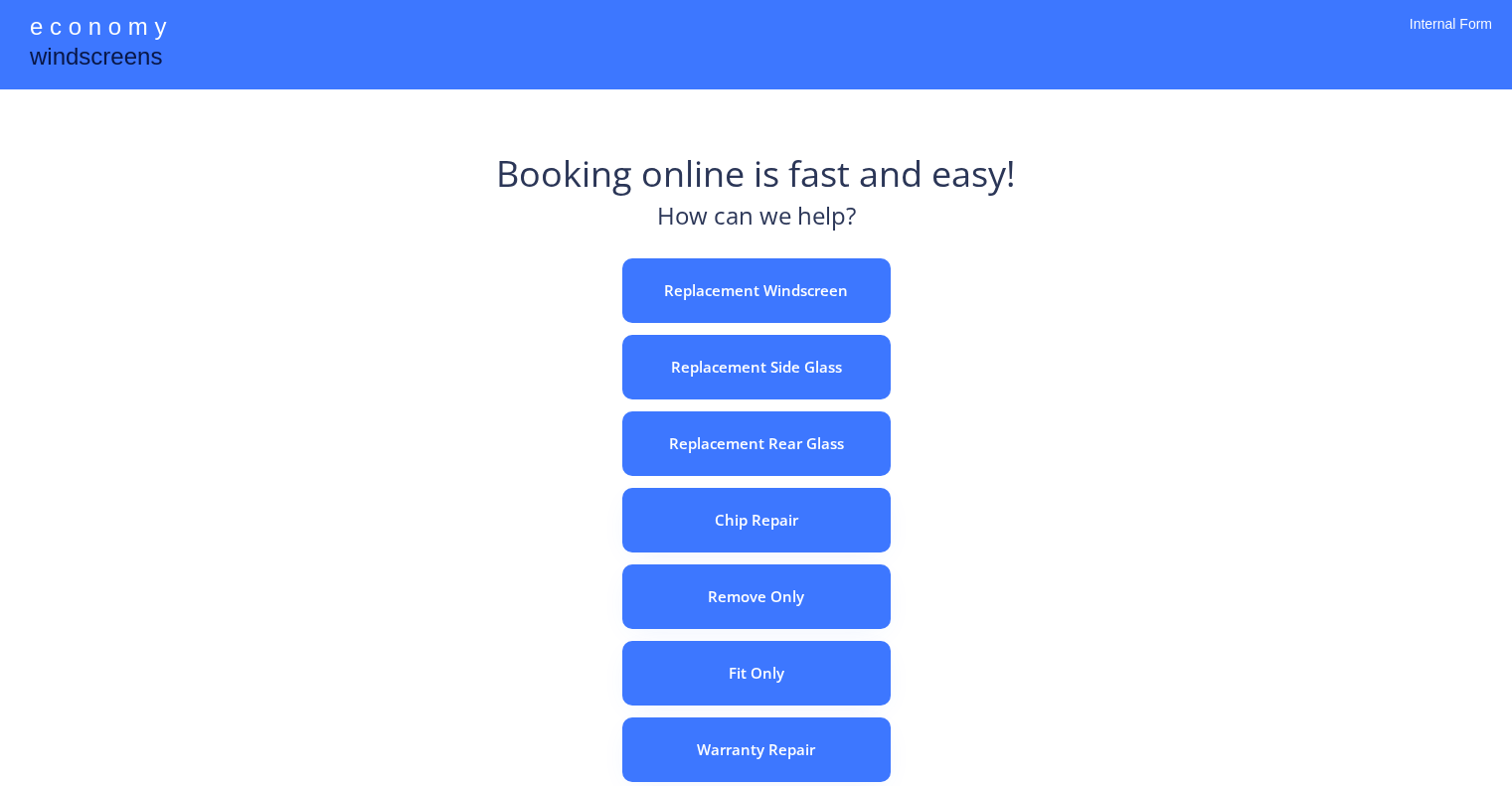 scroll, scrollTop: 0, scrollLeft: 0, axis: both 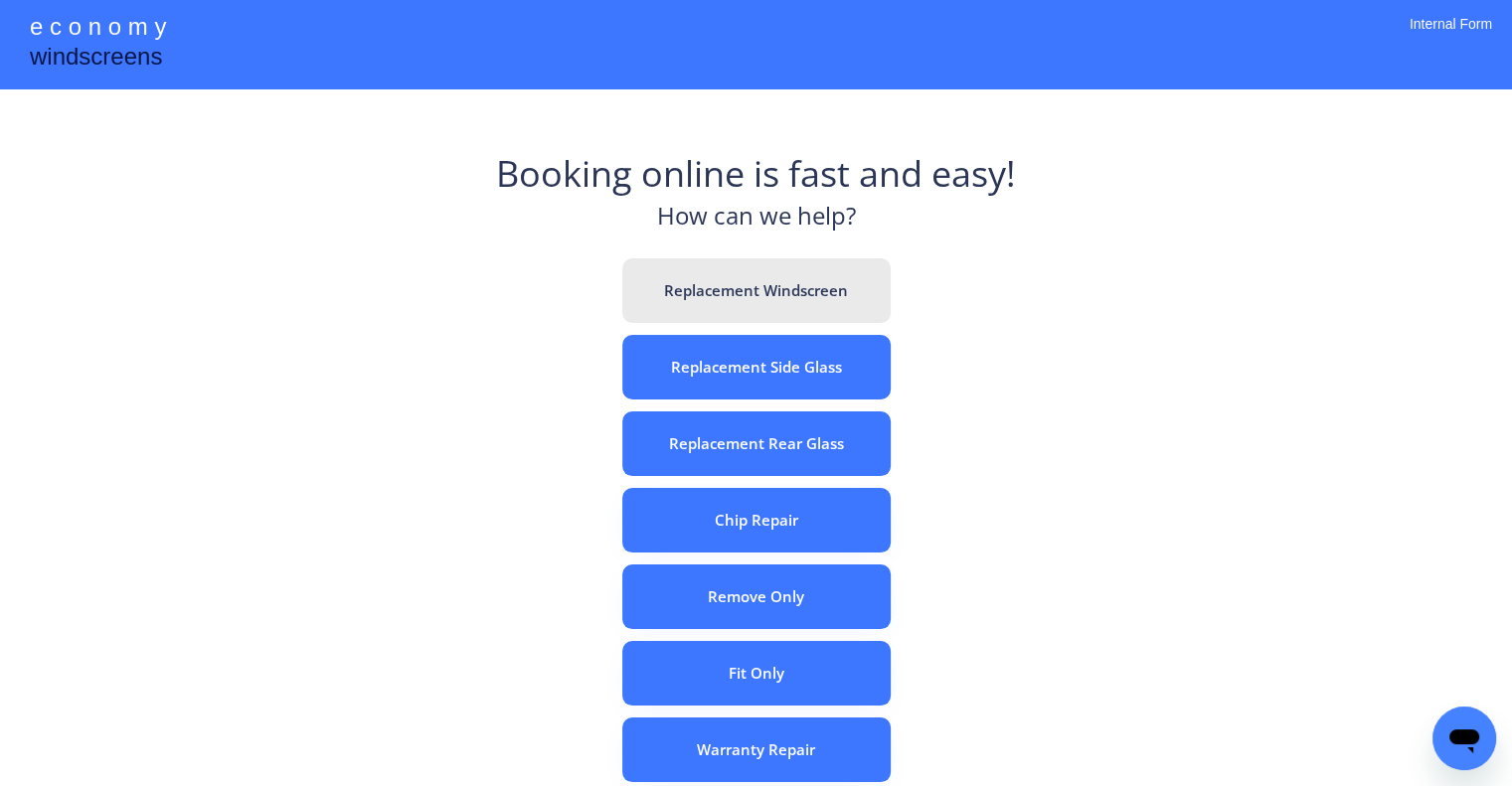 click on "Replacement Windscreen" at bounding box center (756, 290) 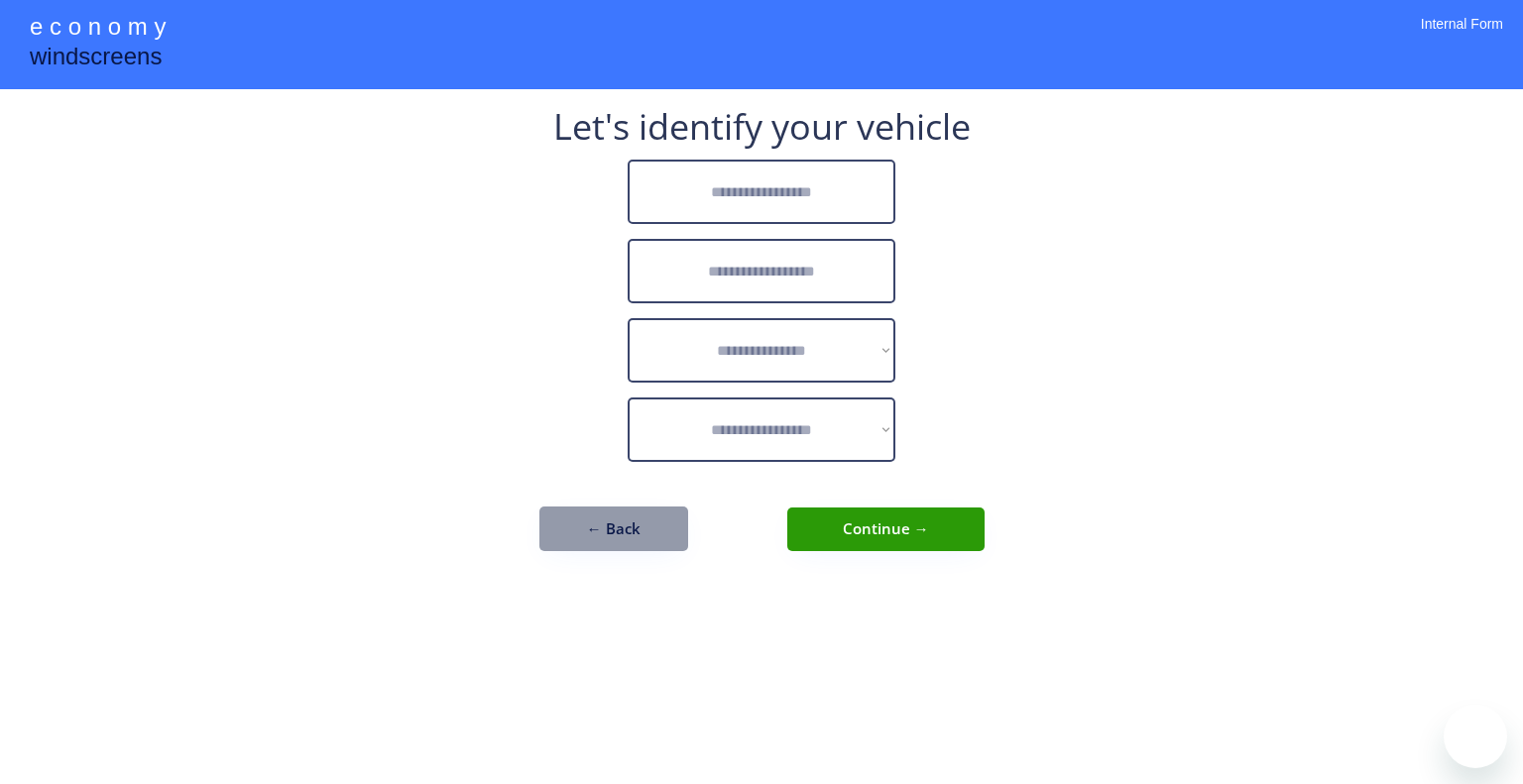 scroll, scrollTop: 0, scrollLeft: 0, axis: both 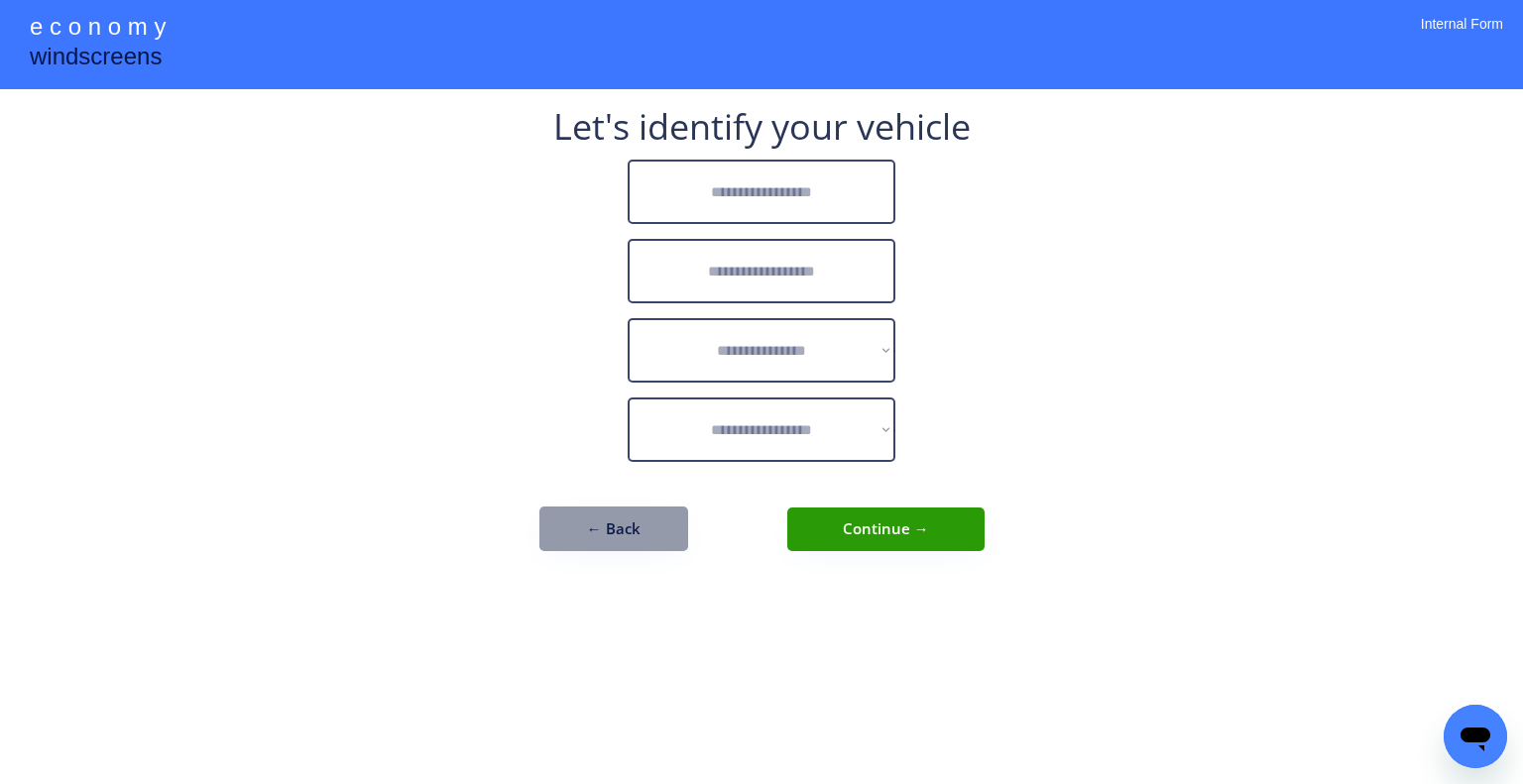 click at bounding box center (762, 191) 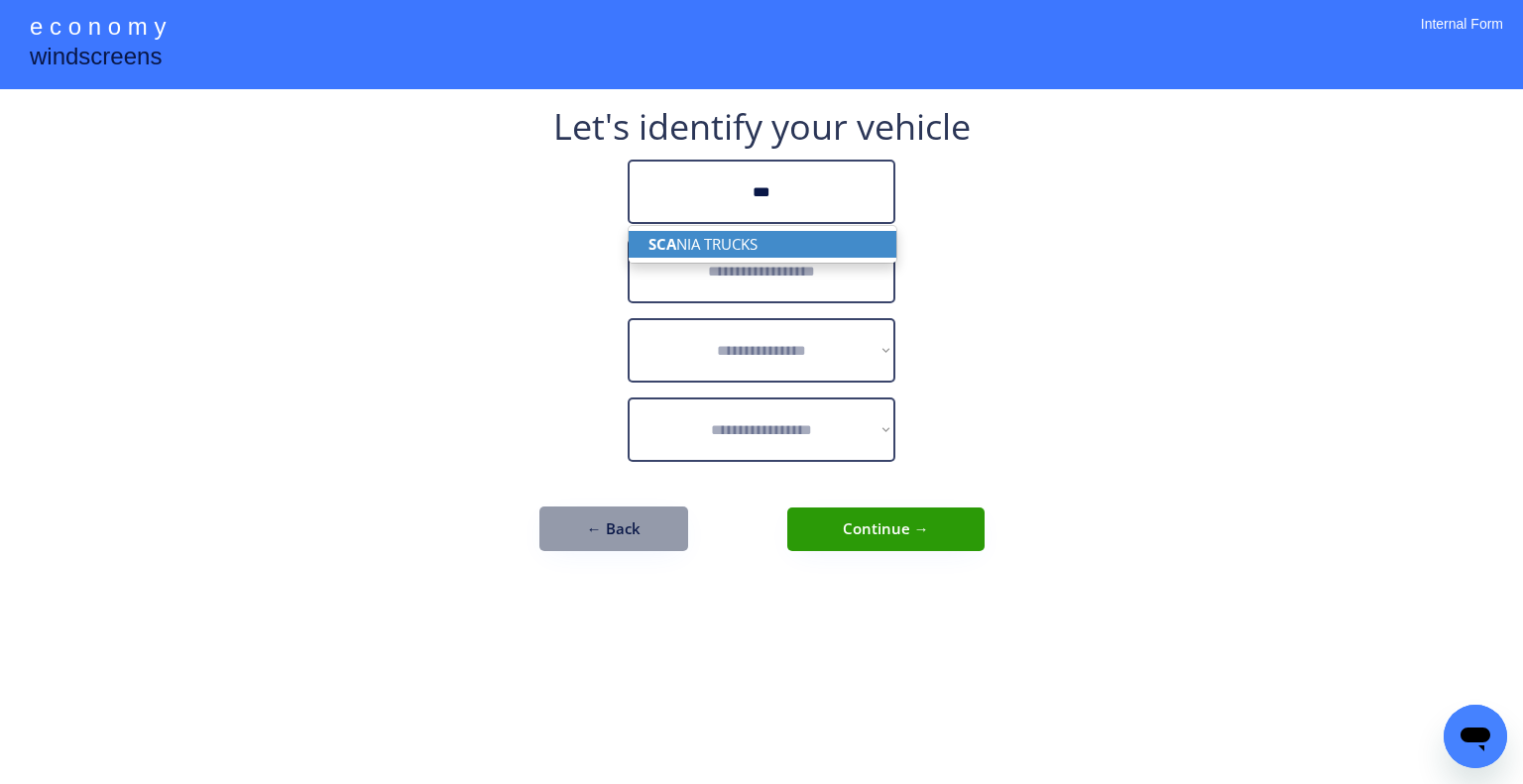 click on "SCA NIA TRUCKS" at bounding box center [762, 244] 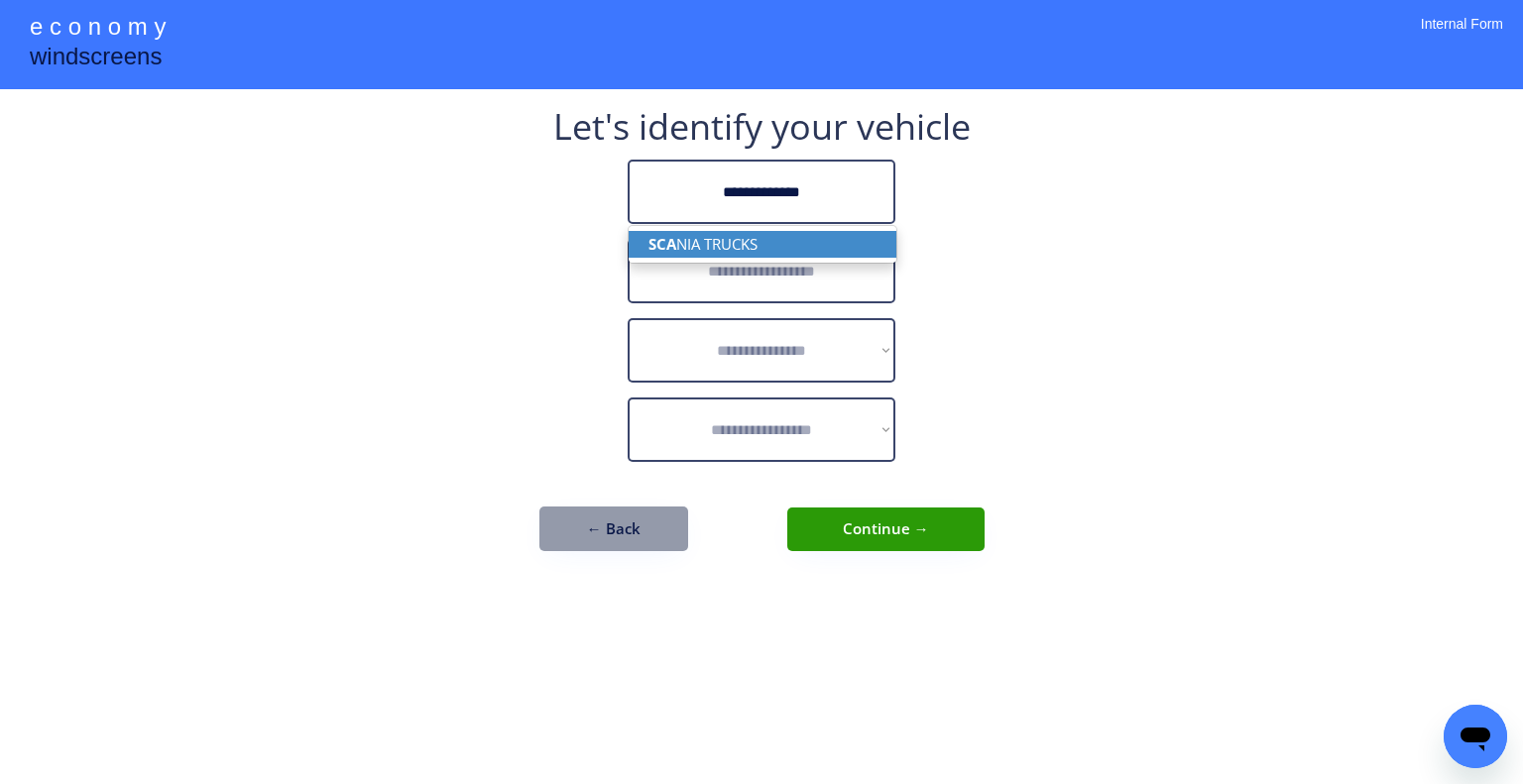 type on "**********" 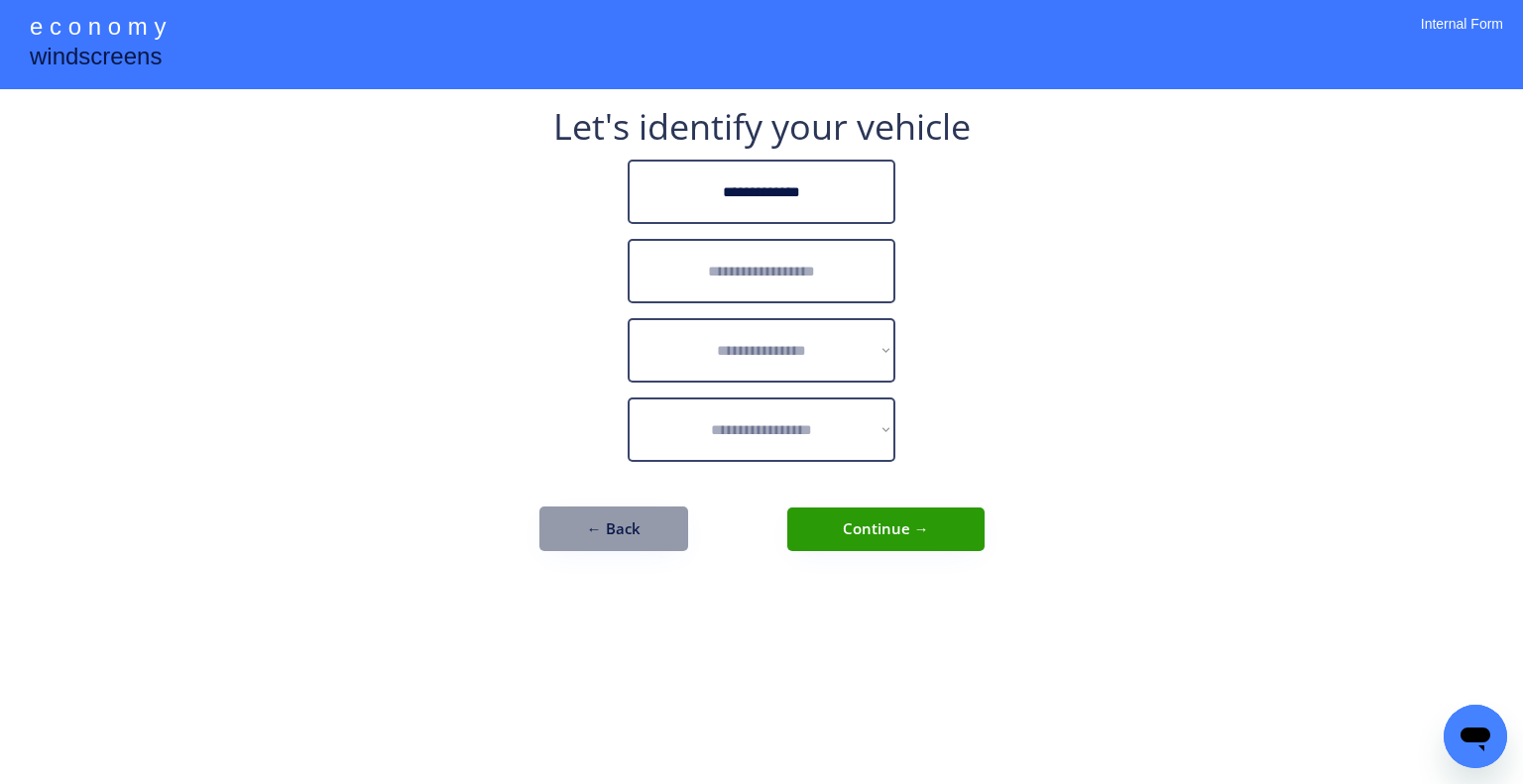 click at bounding box center (762, 271) 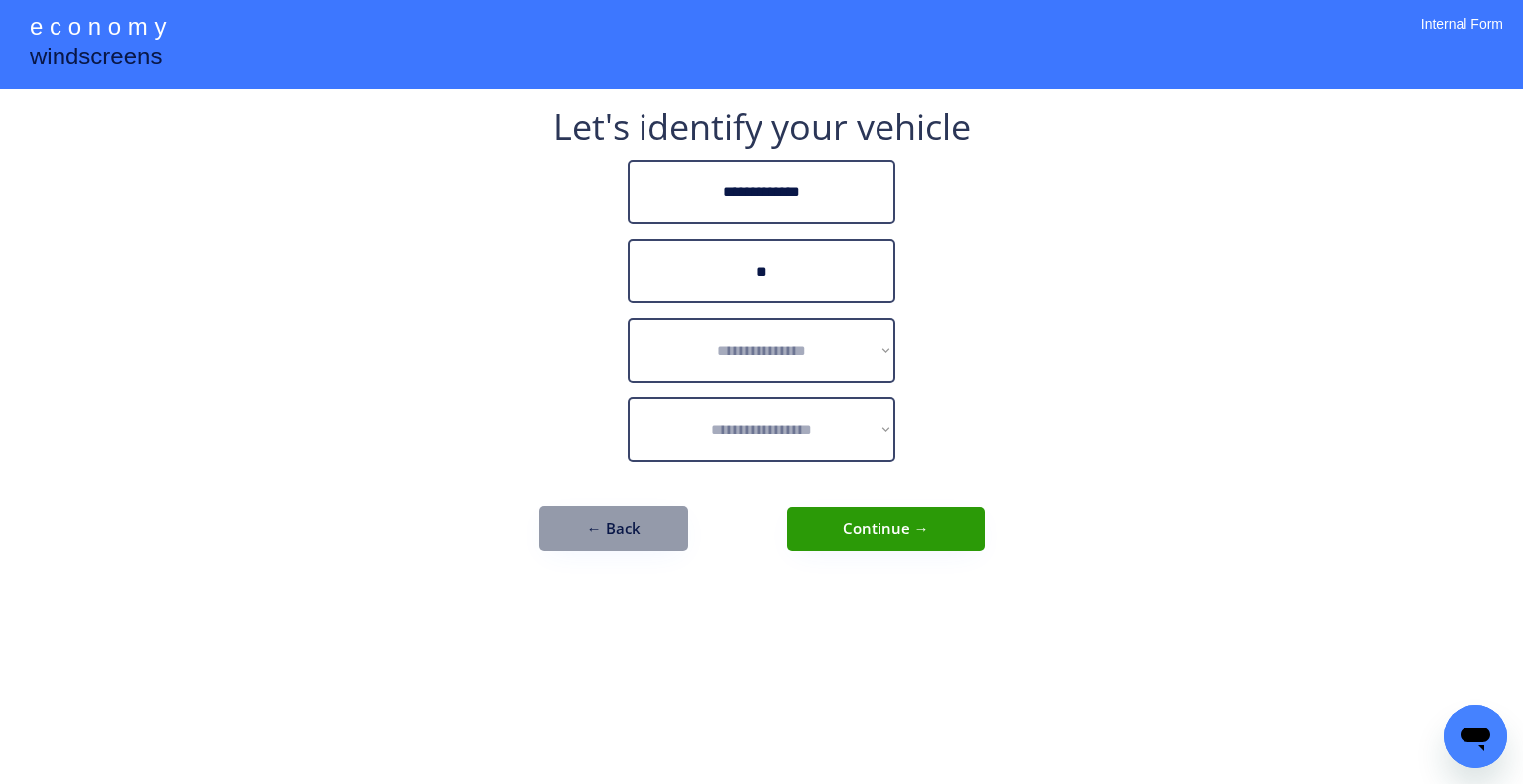 type on "*" 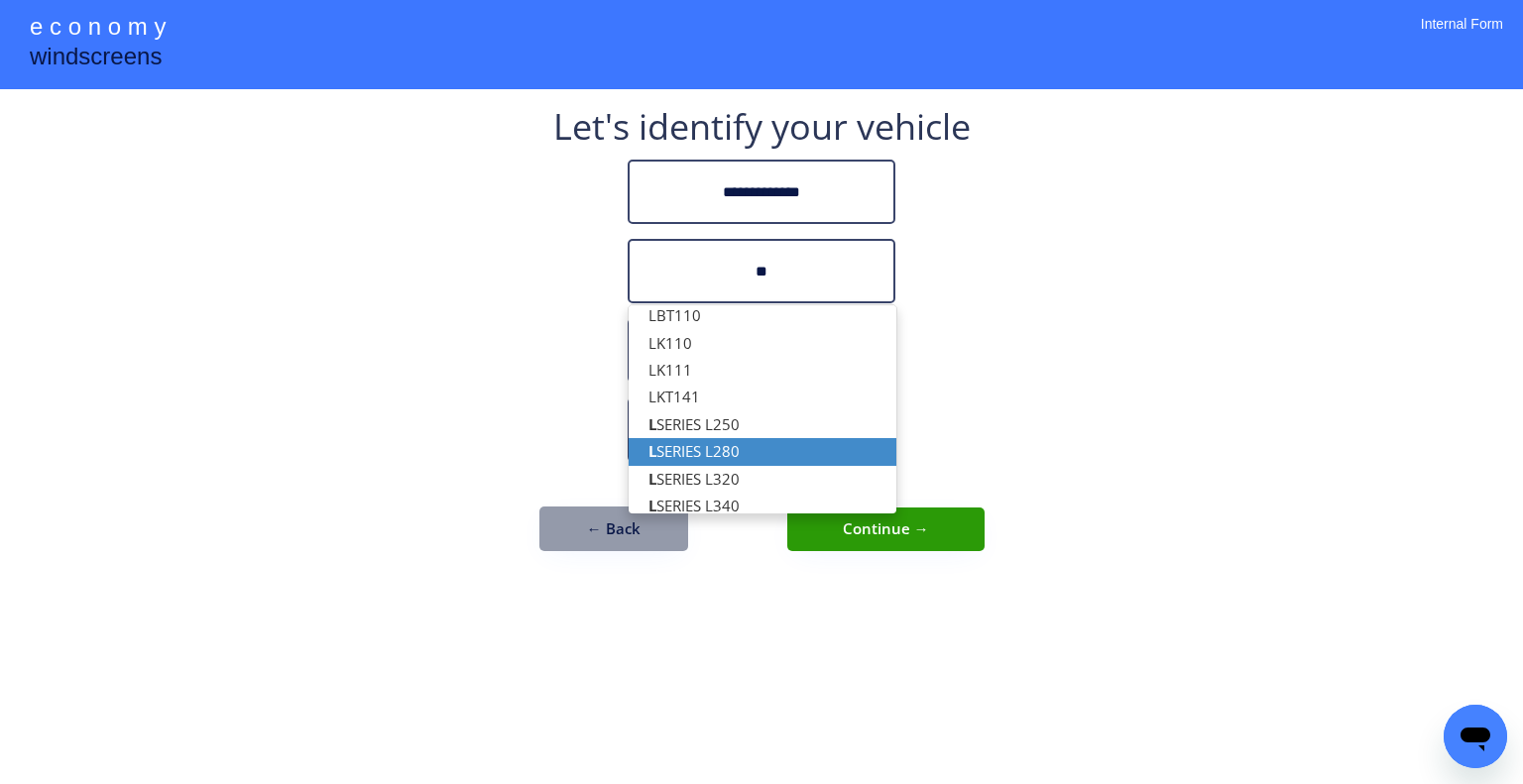 scroll, scrollTop: 110, scrollLeft: 0, axis: vertical 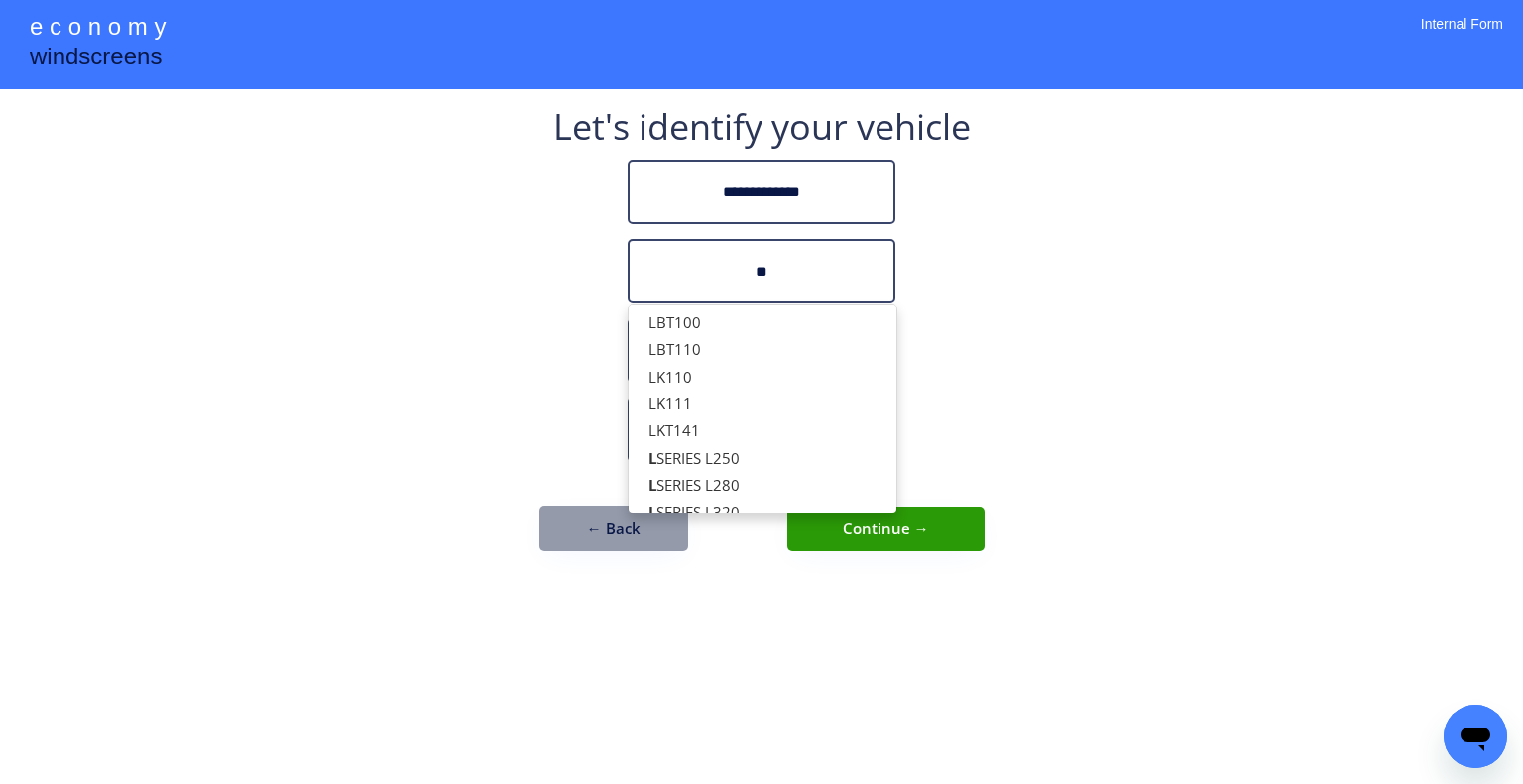 type on "*" 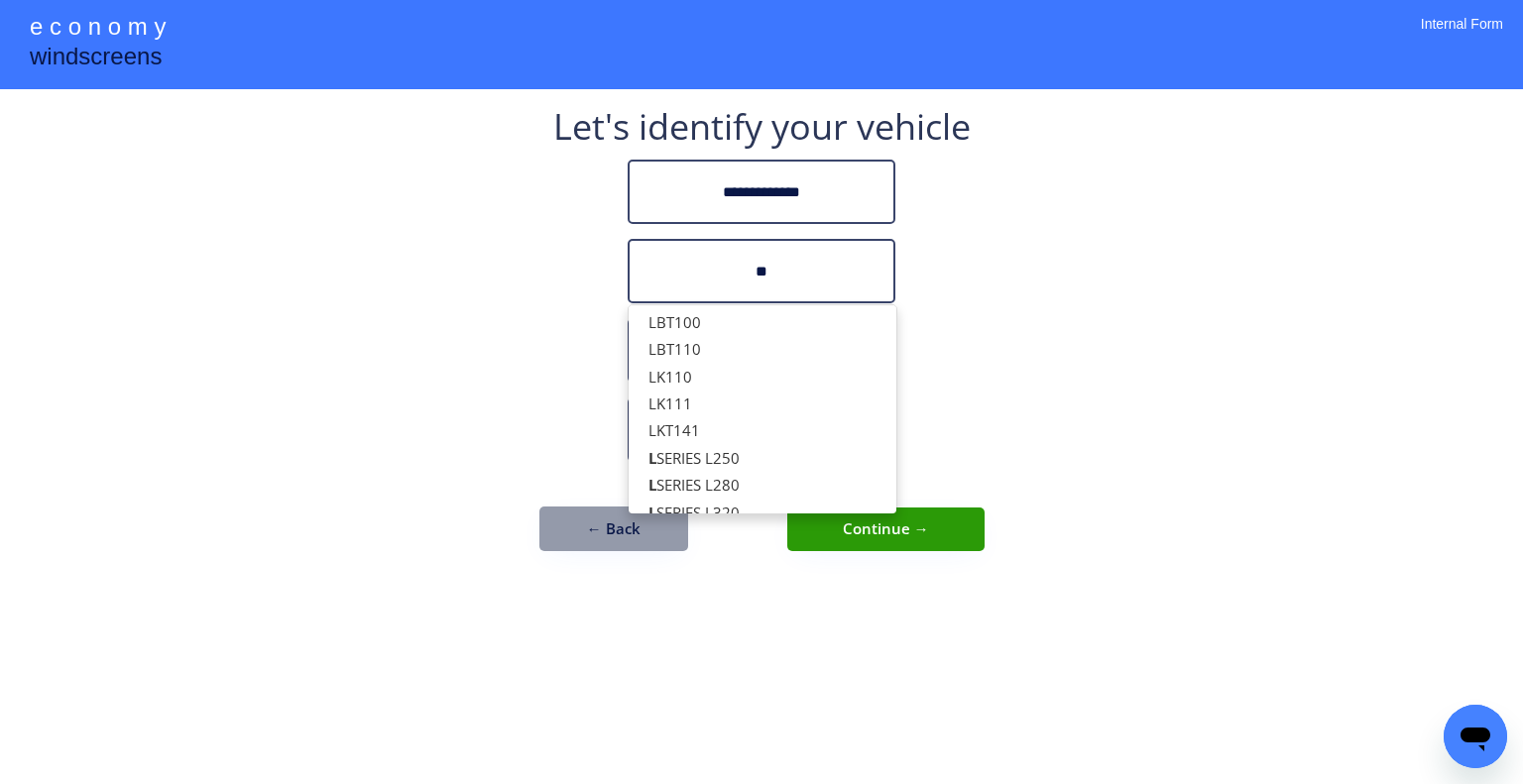 type 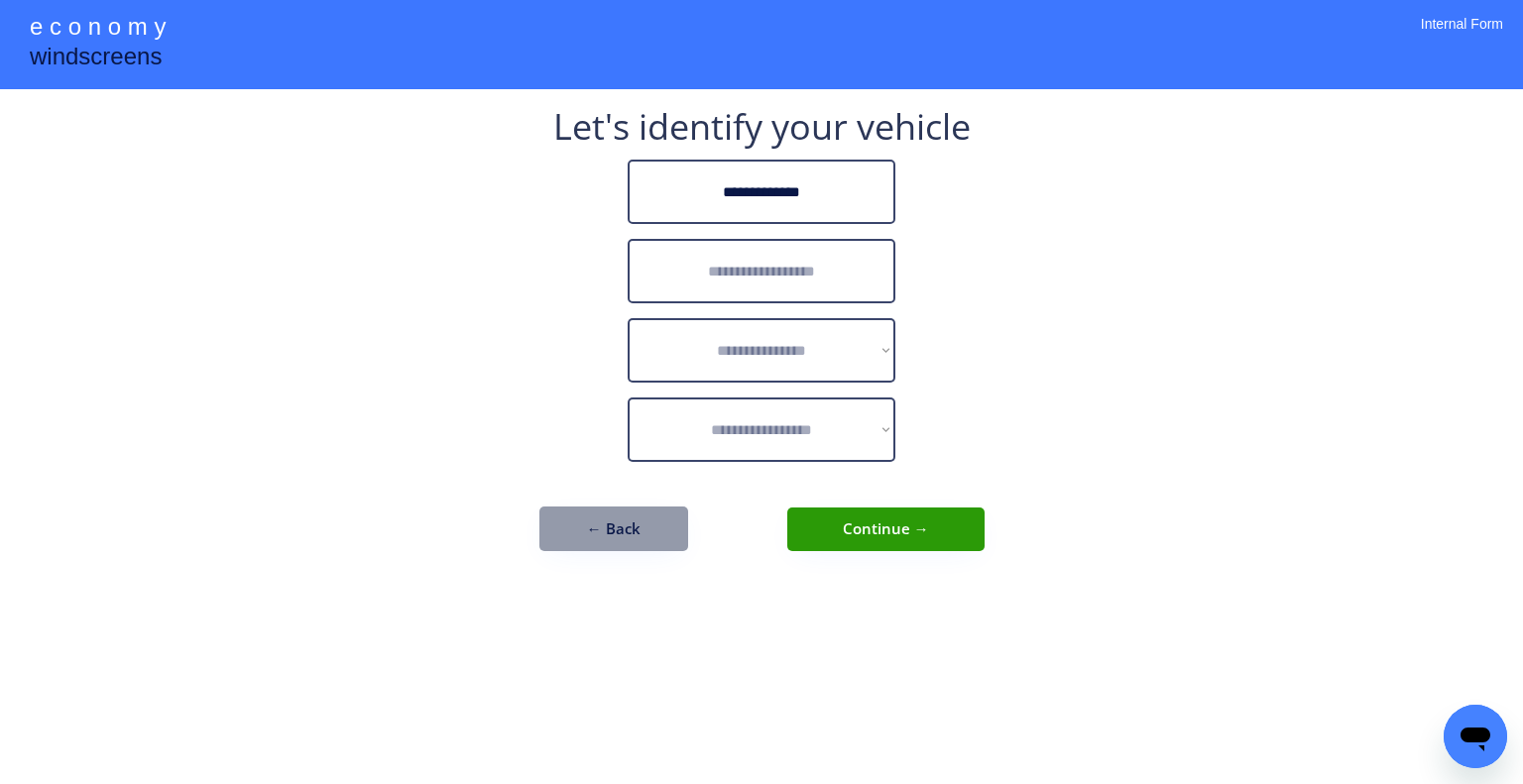 click on "**********" at bounding box center [762, 340] 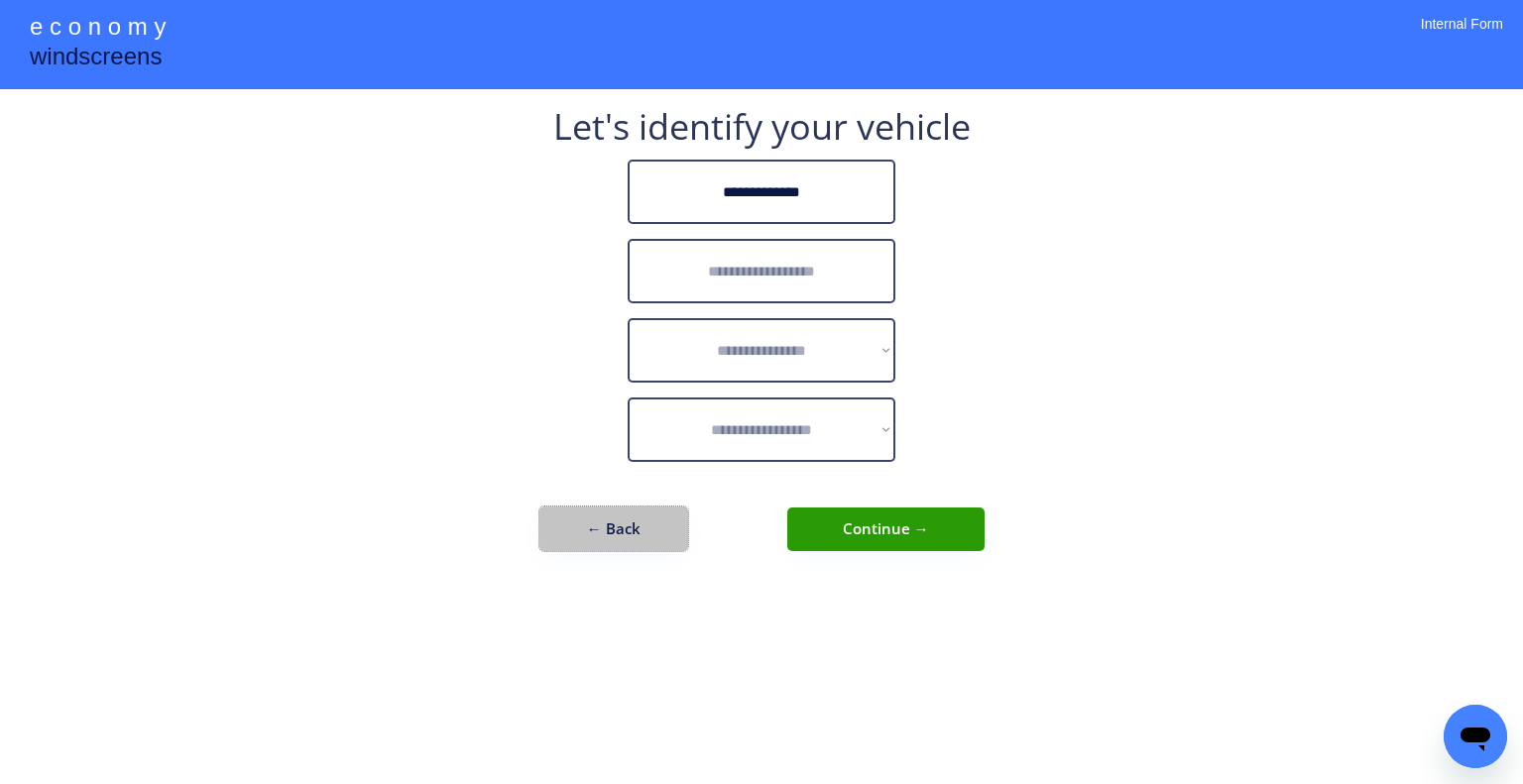 click on "←   Back" at bounding box center (614, 528) 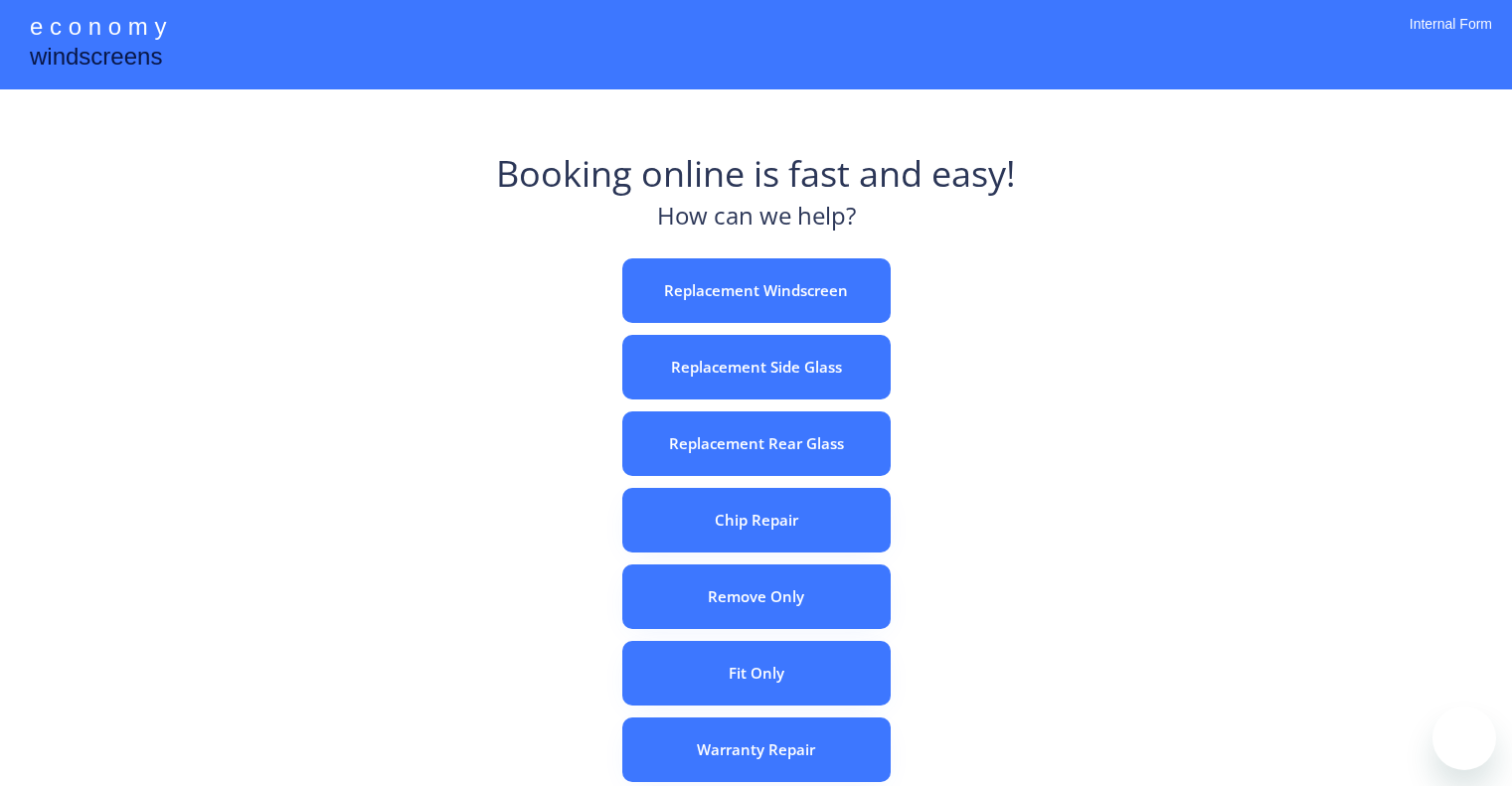 scroll, scrollTop: 0, scrollLeft: 0, axis: both 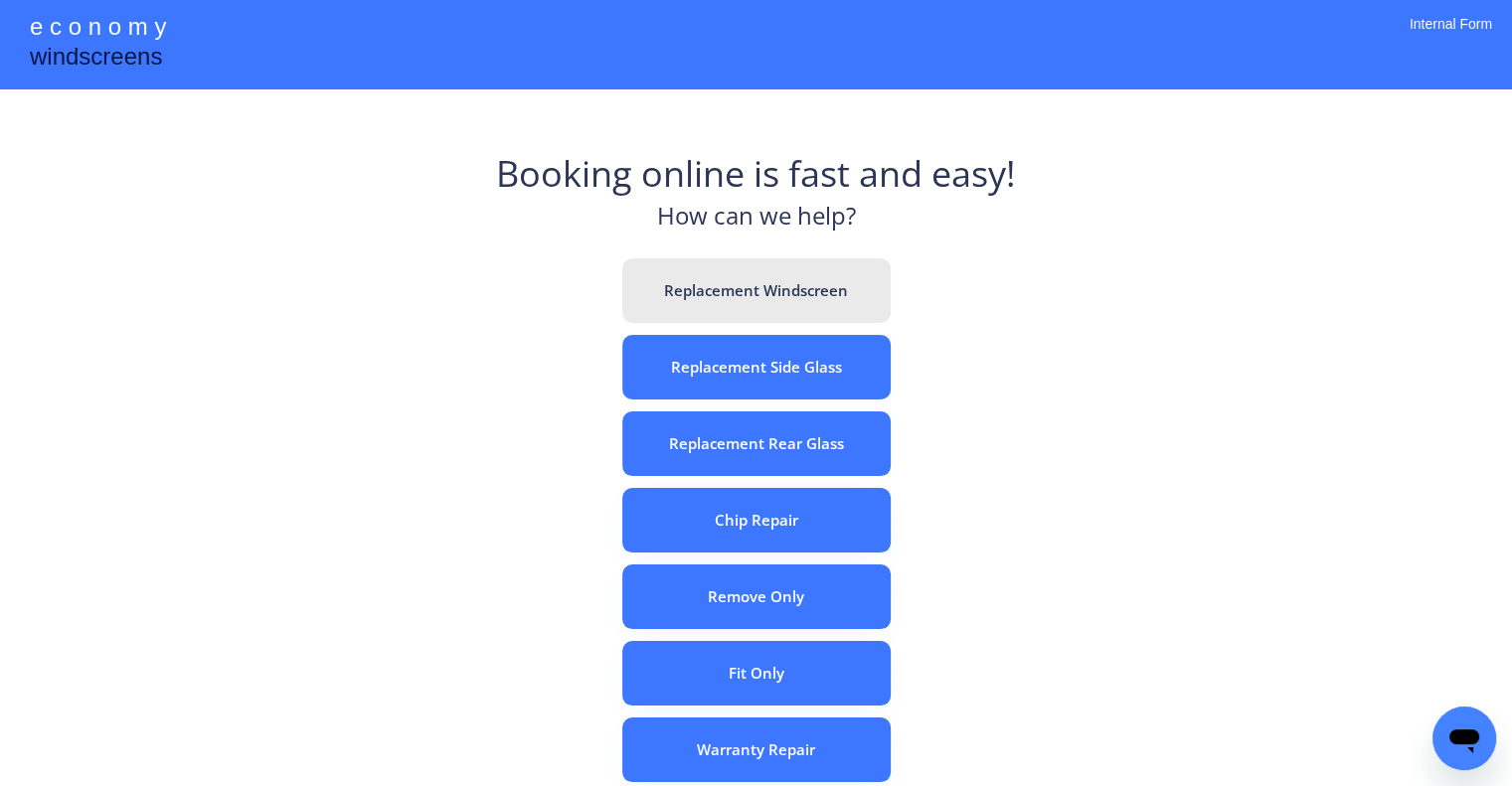 click on "Replacement Windscreen" at bounding box center [756, 290] 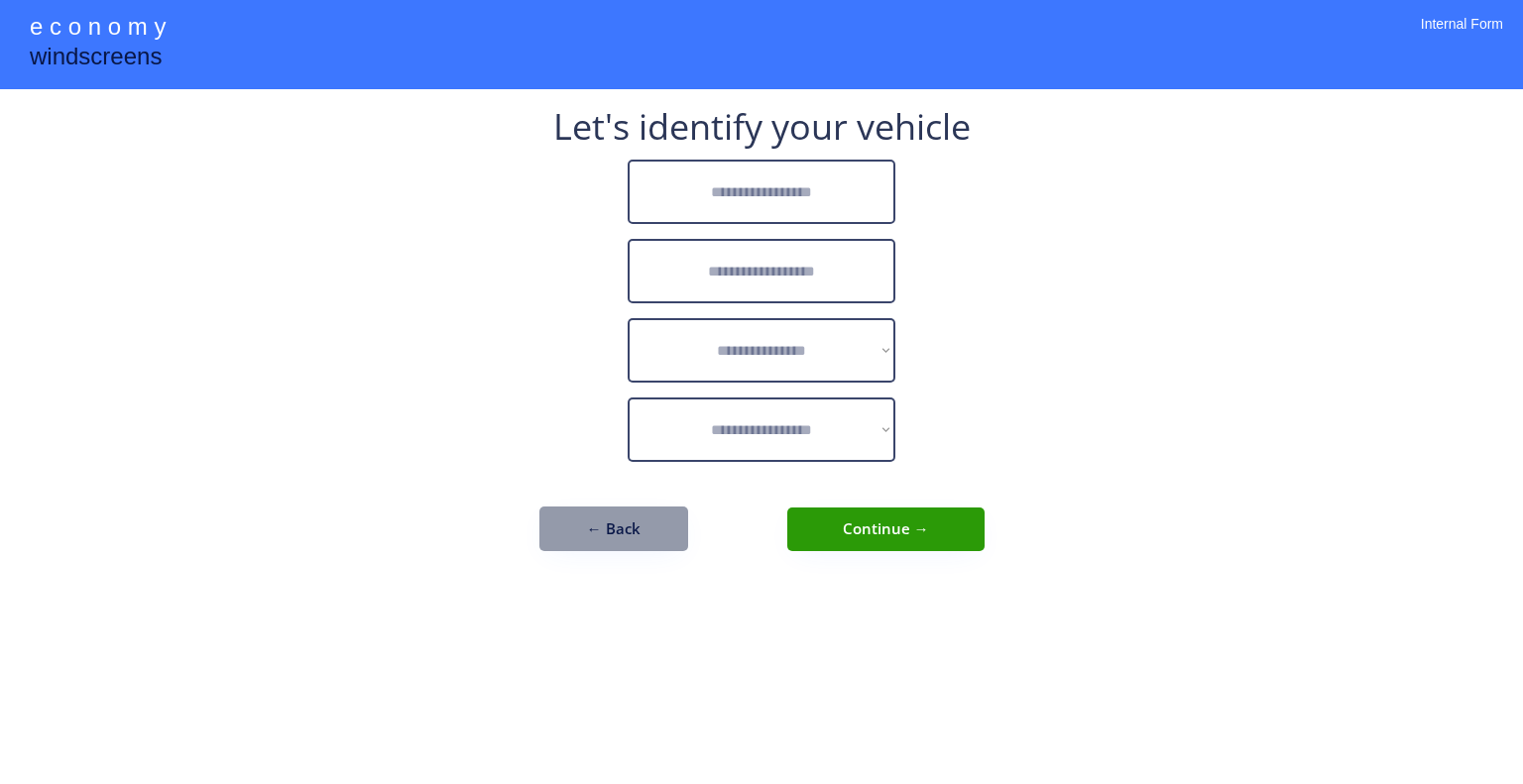 scroll, scrollTop: 0, scrollLeft: 0, axis: both 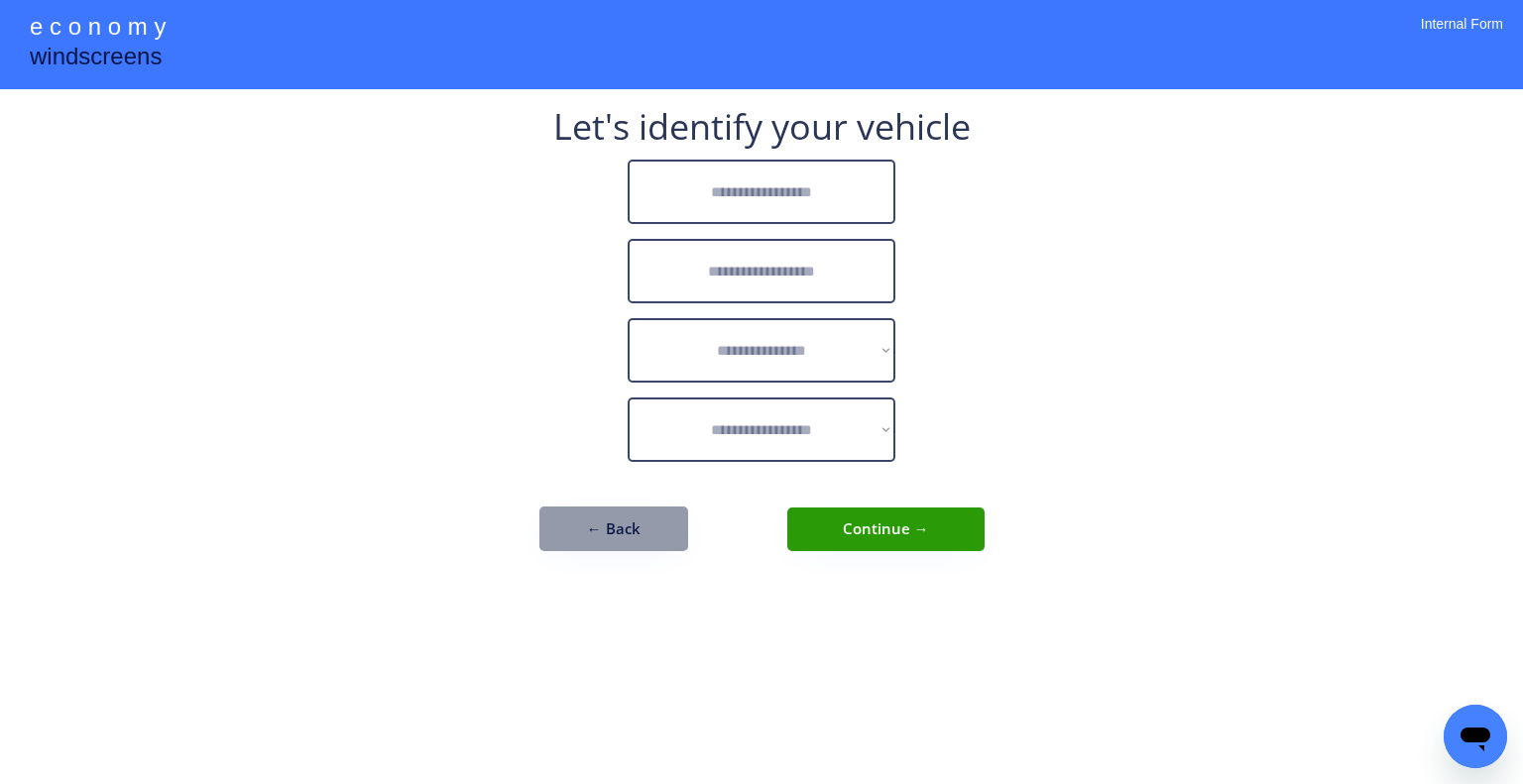 click at bounding box center (762, 191) 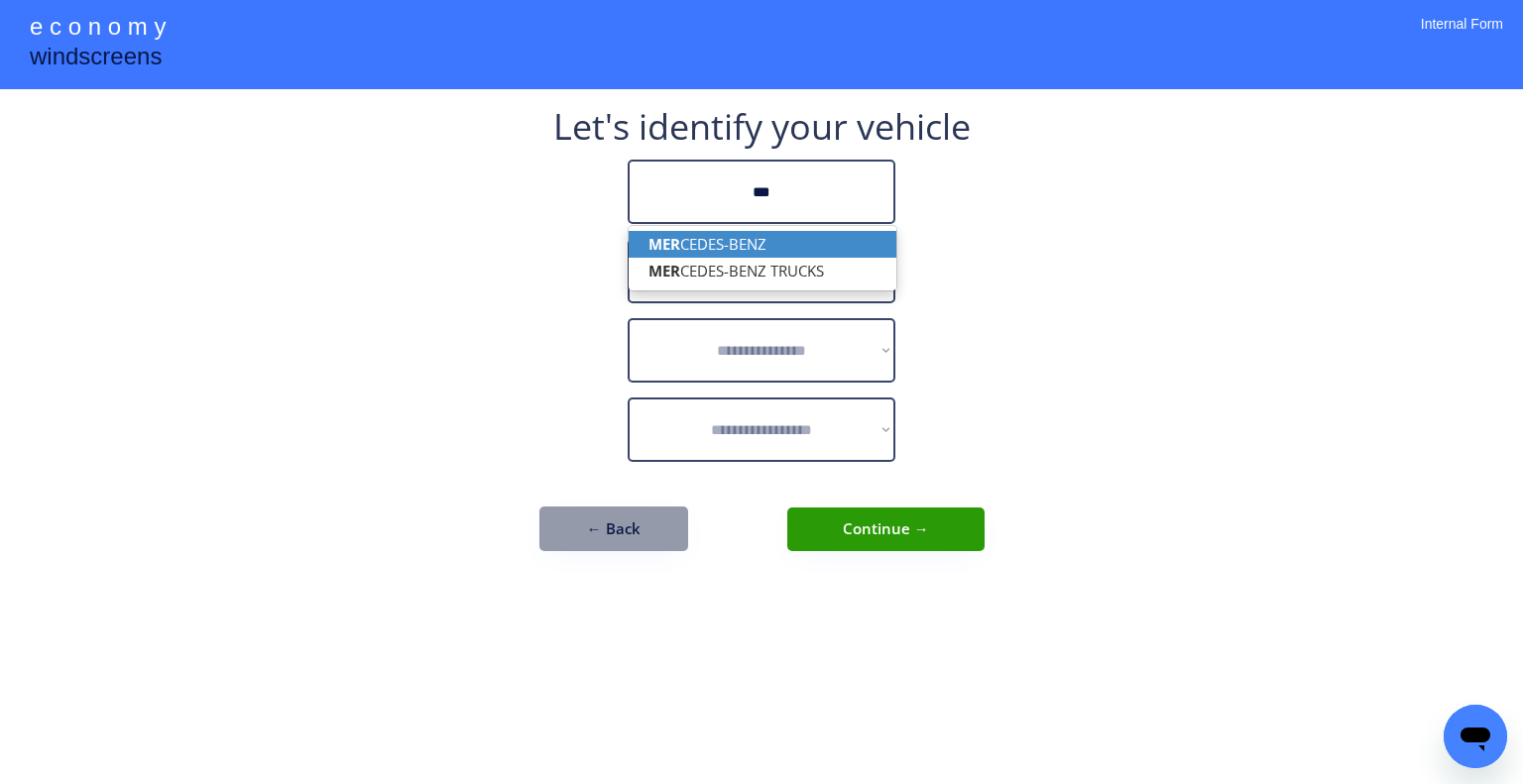 click on "MER CEDES-BENZ" at bounding box center (762, 244) 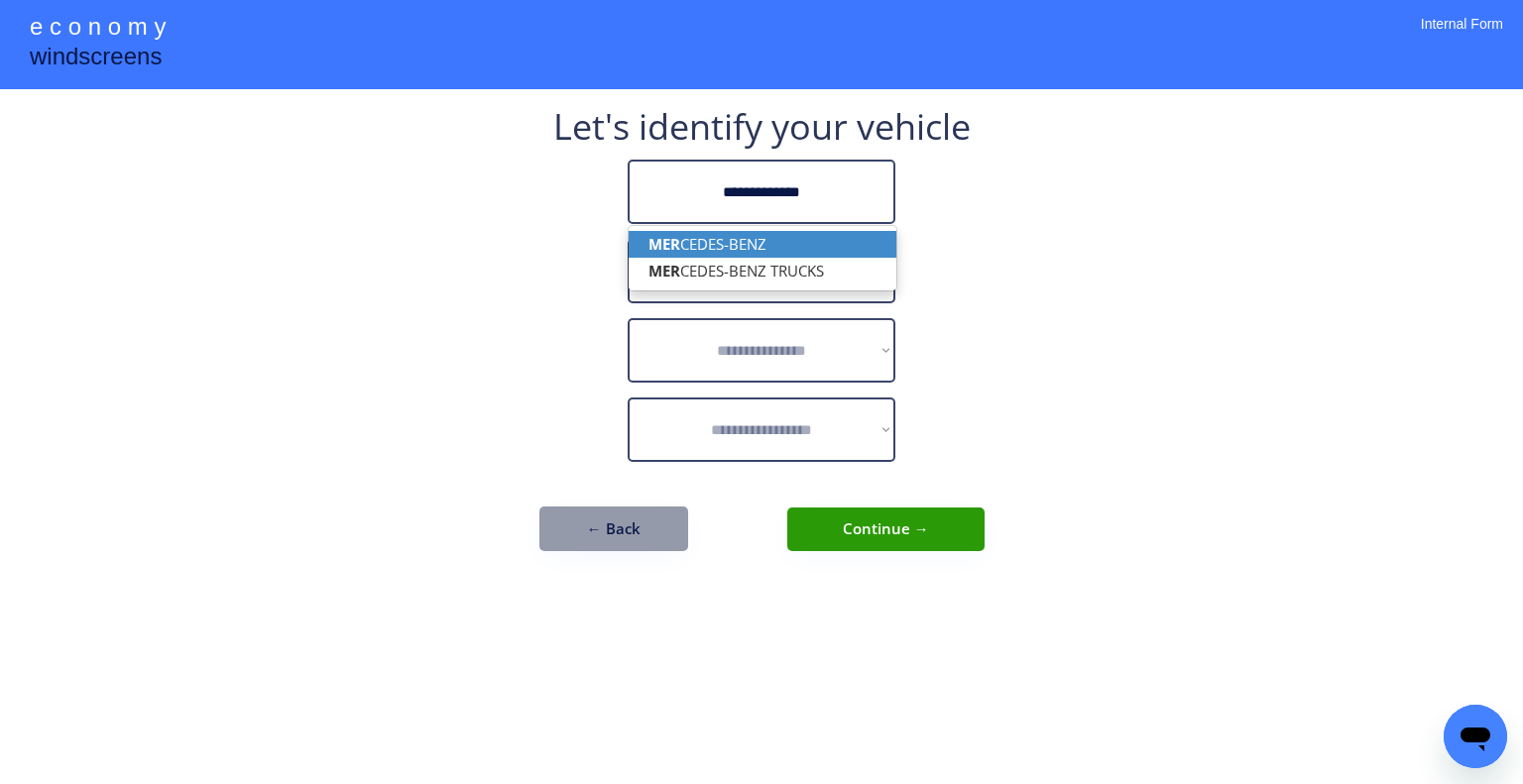 type on "**********" 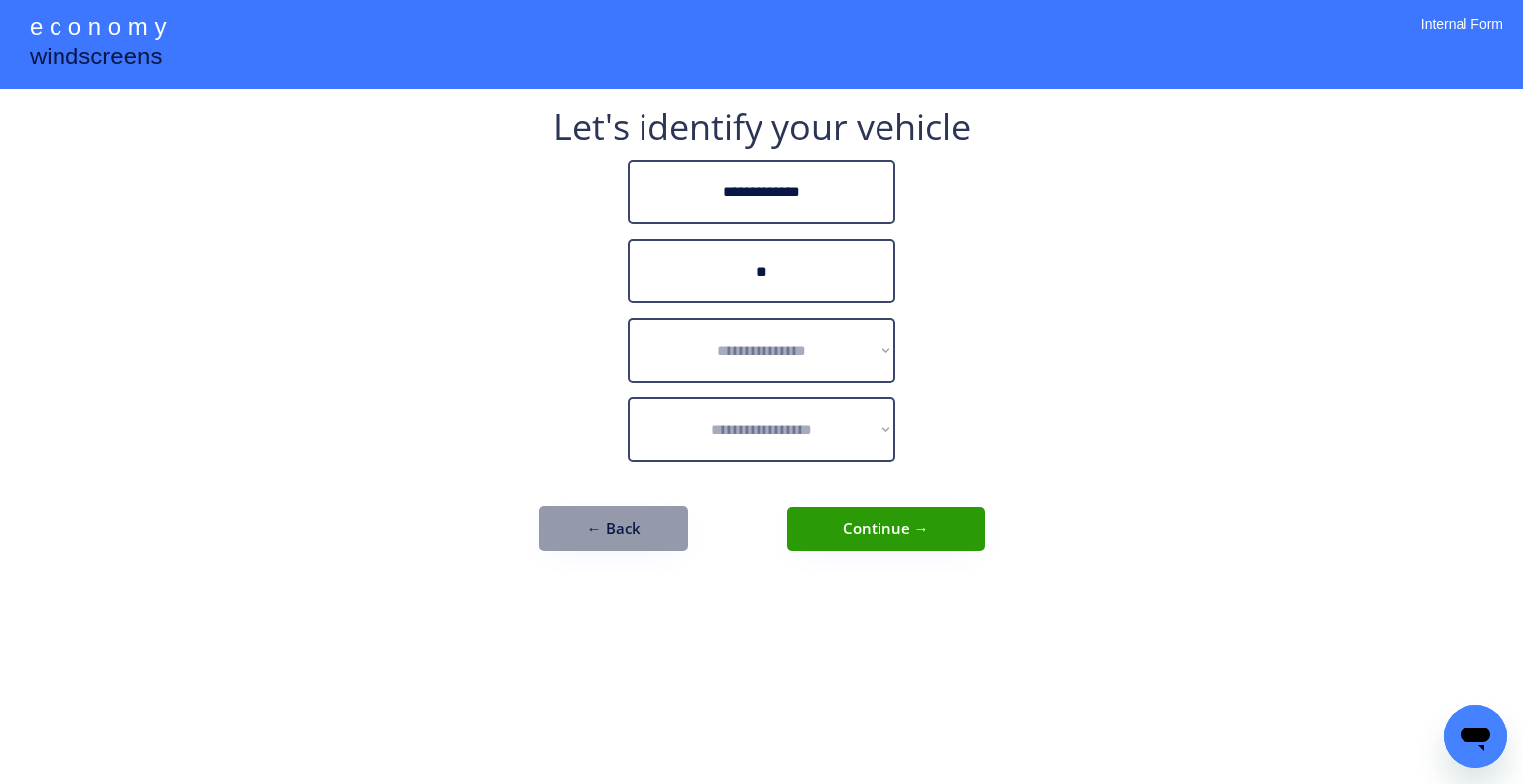 type on "*" 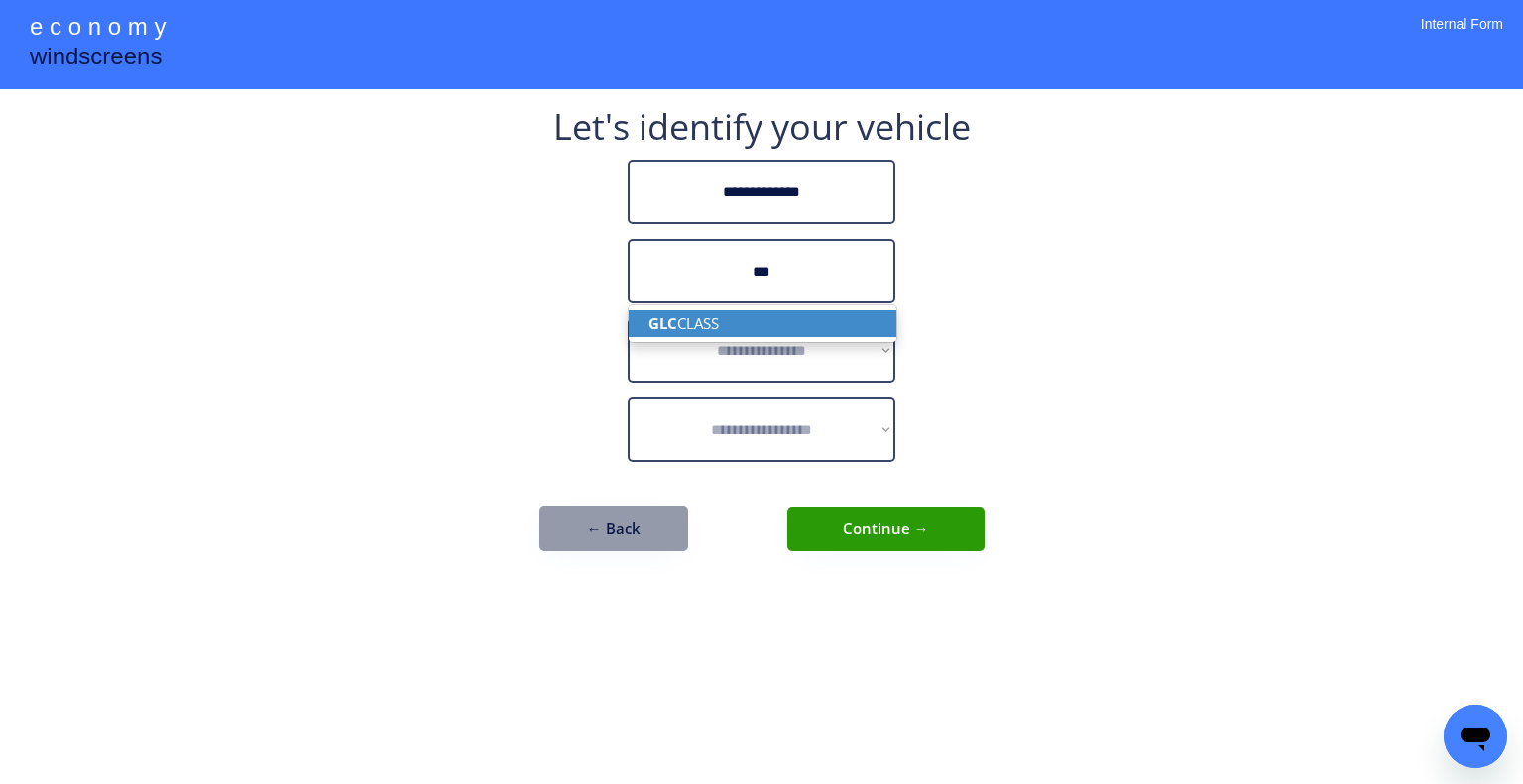 click on "GLC  CLASS" at bounding box center (762, 323) 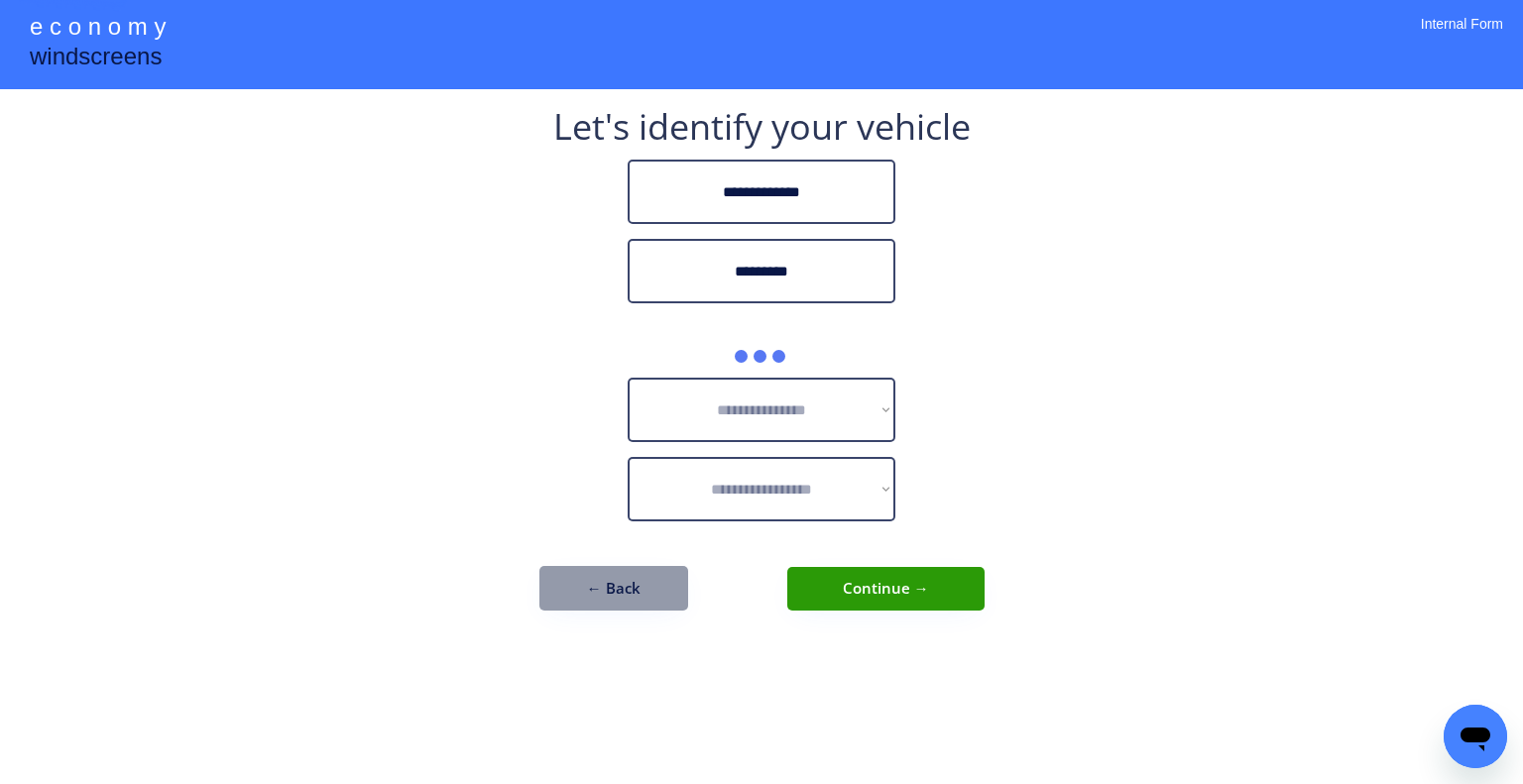type on "*********" 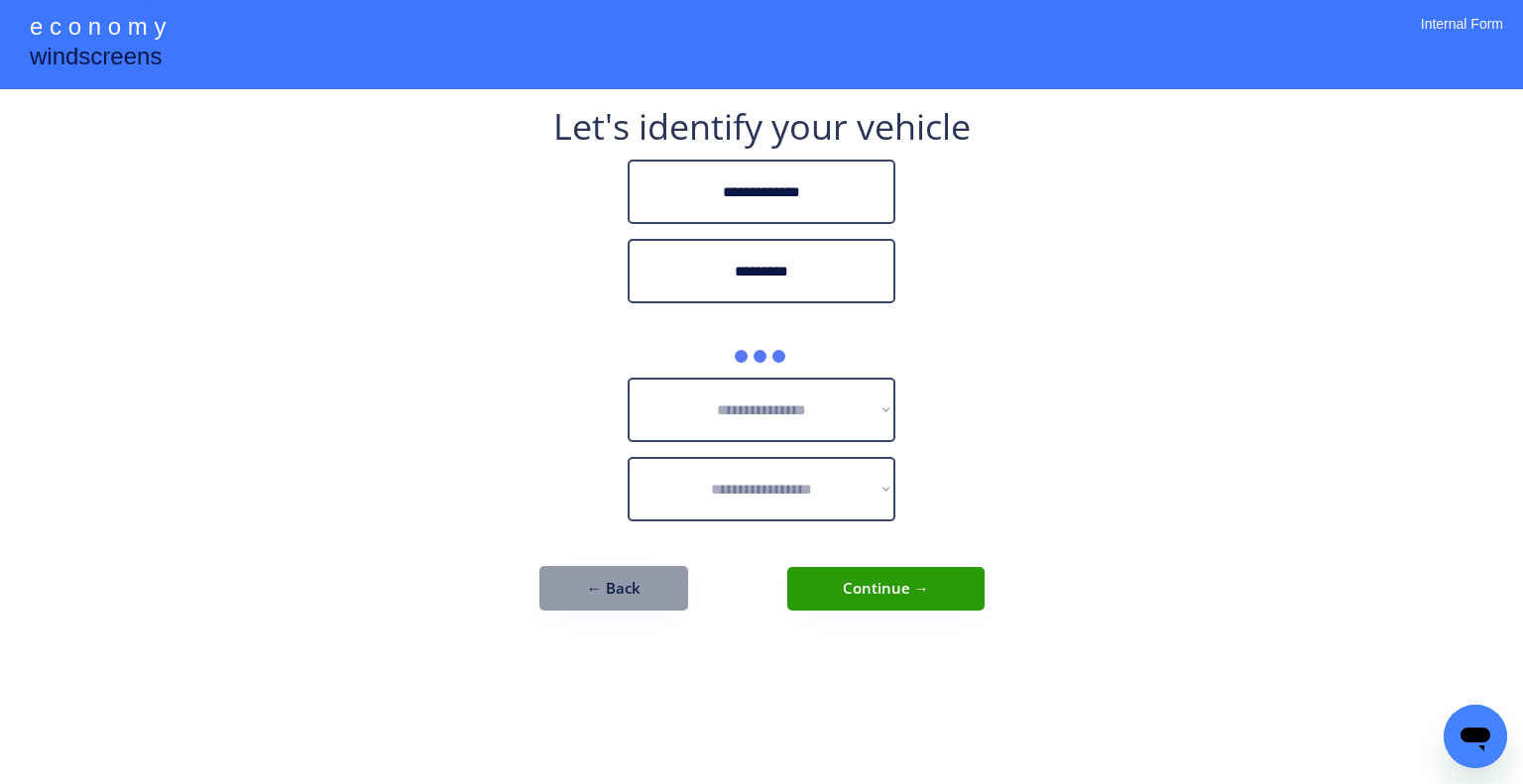click on "**********" at bounding box center (762, 370) 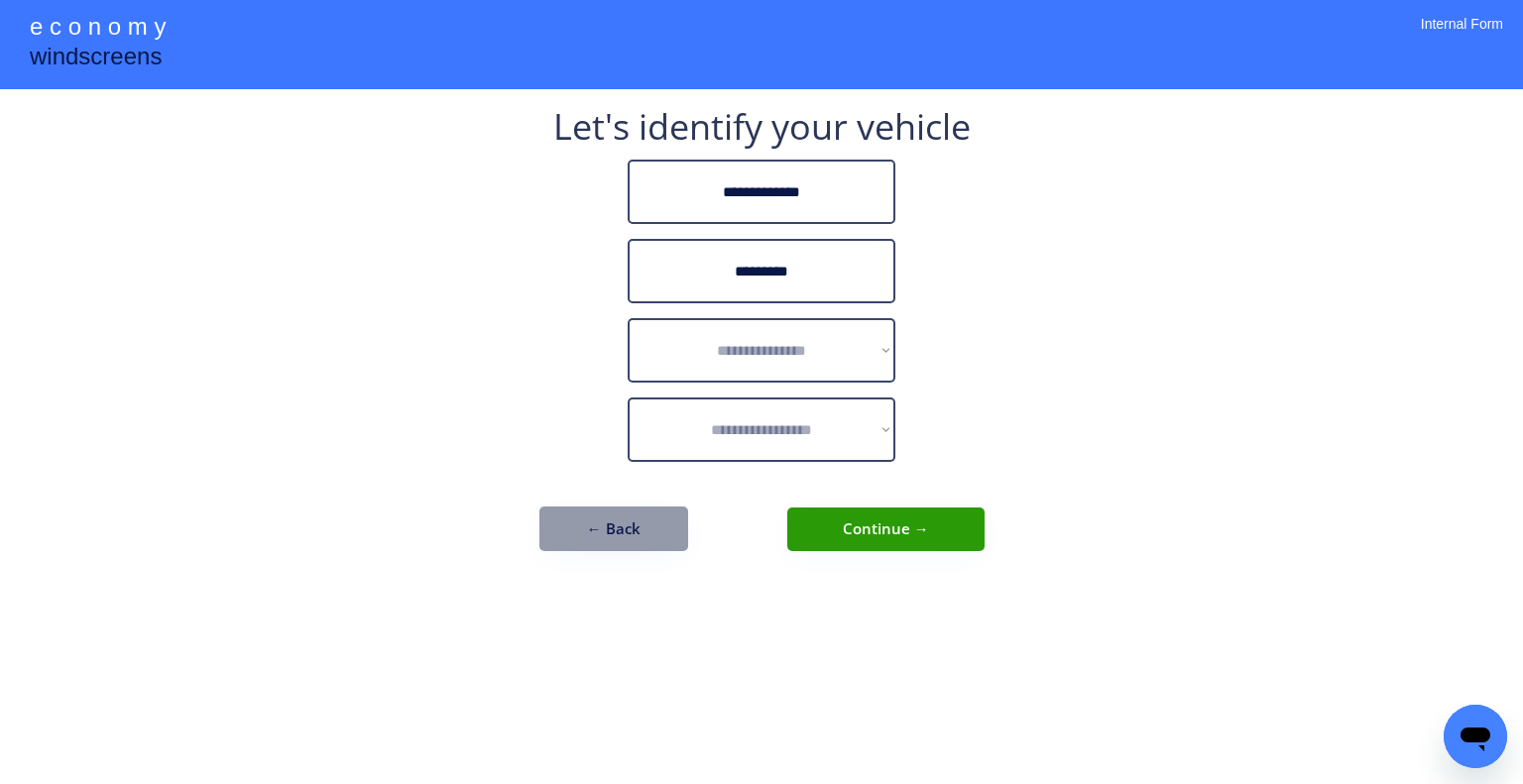 click on "**********" at bounding box center (762, 350) 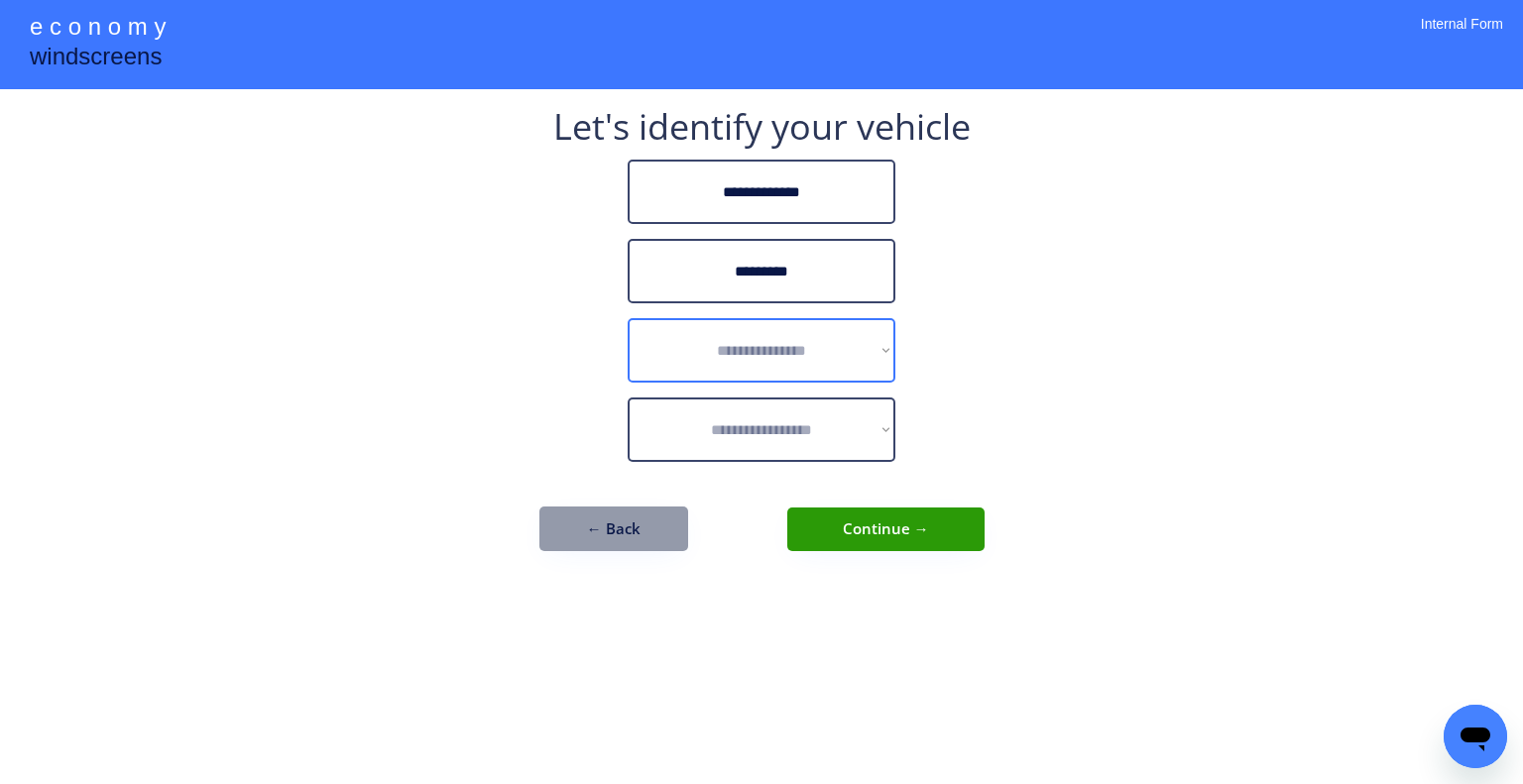 select on "******" 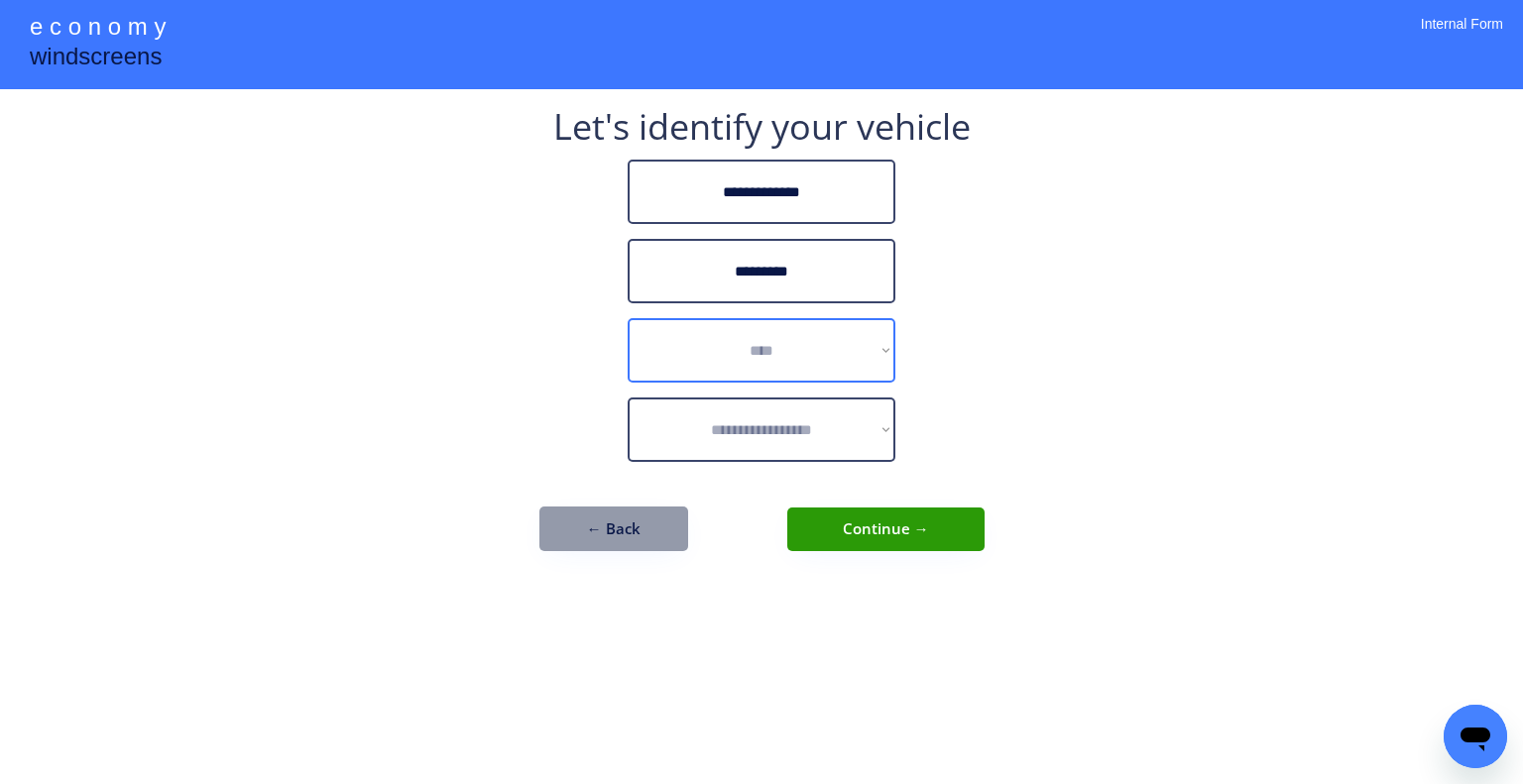 click on "**********" at bounding box center [762, 350] 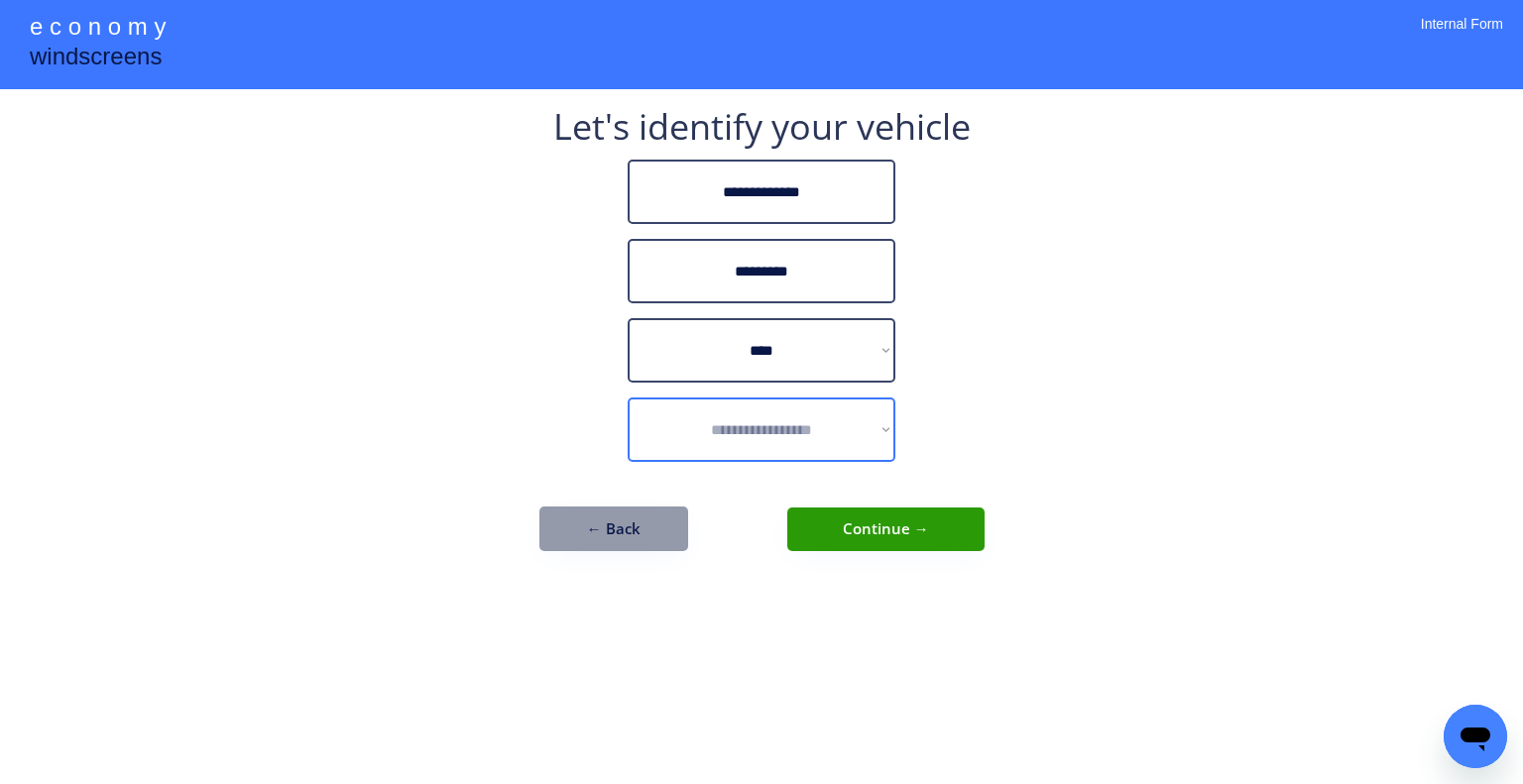 click on "**********" at bounding box center (762, 392) 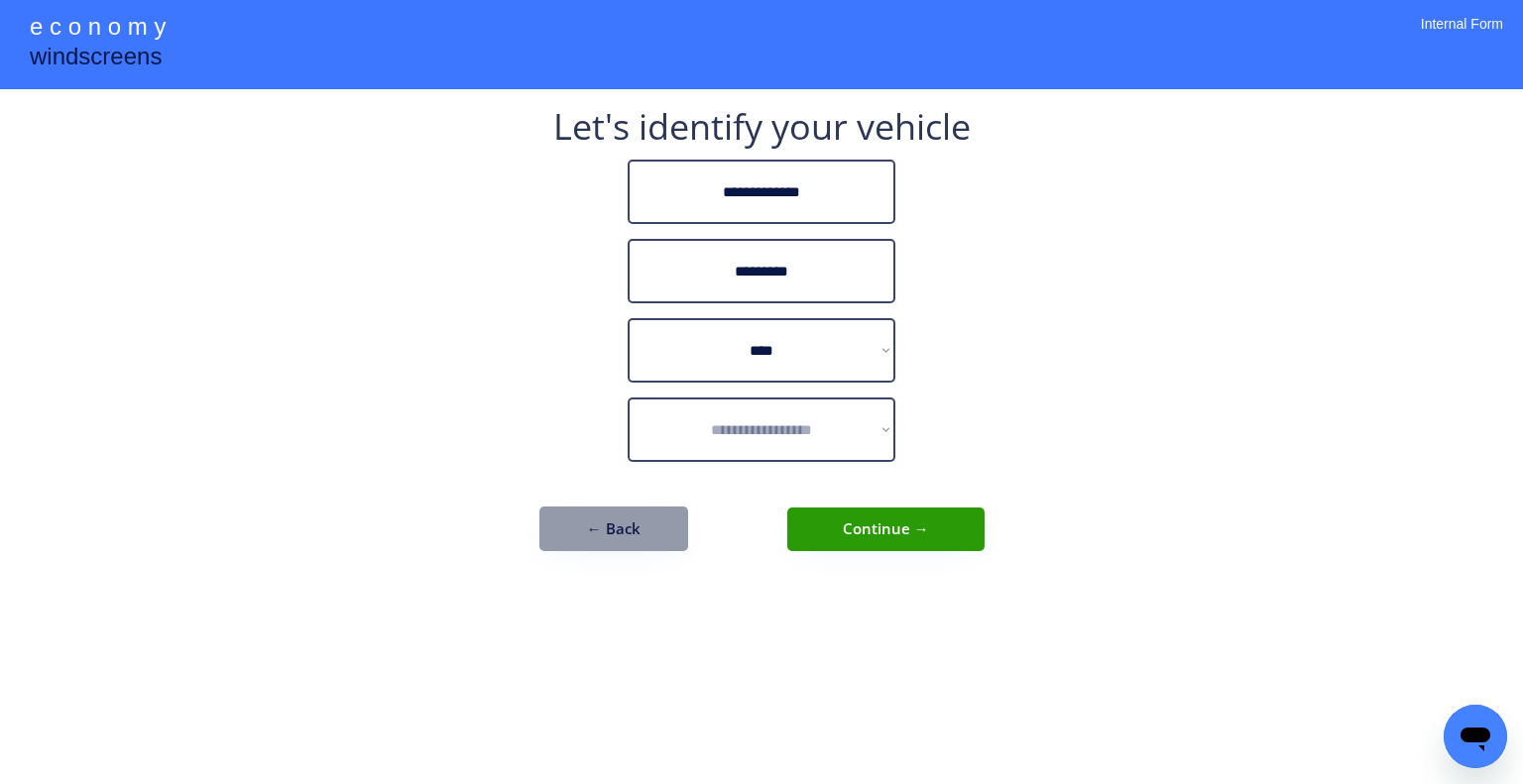 drag, startPoint x: 1015, startPoint y: 295, endPoint x: 699, endPoint y: 458, distance: 355.5629 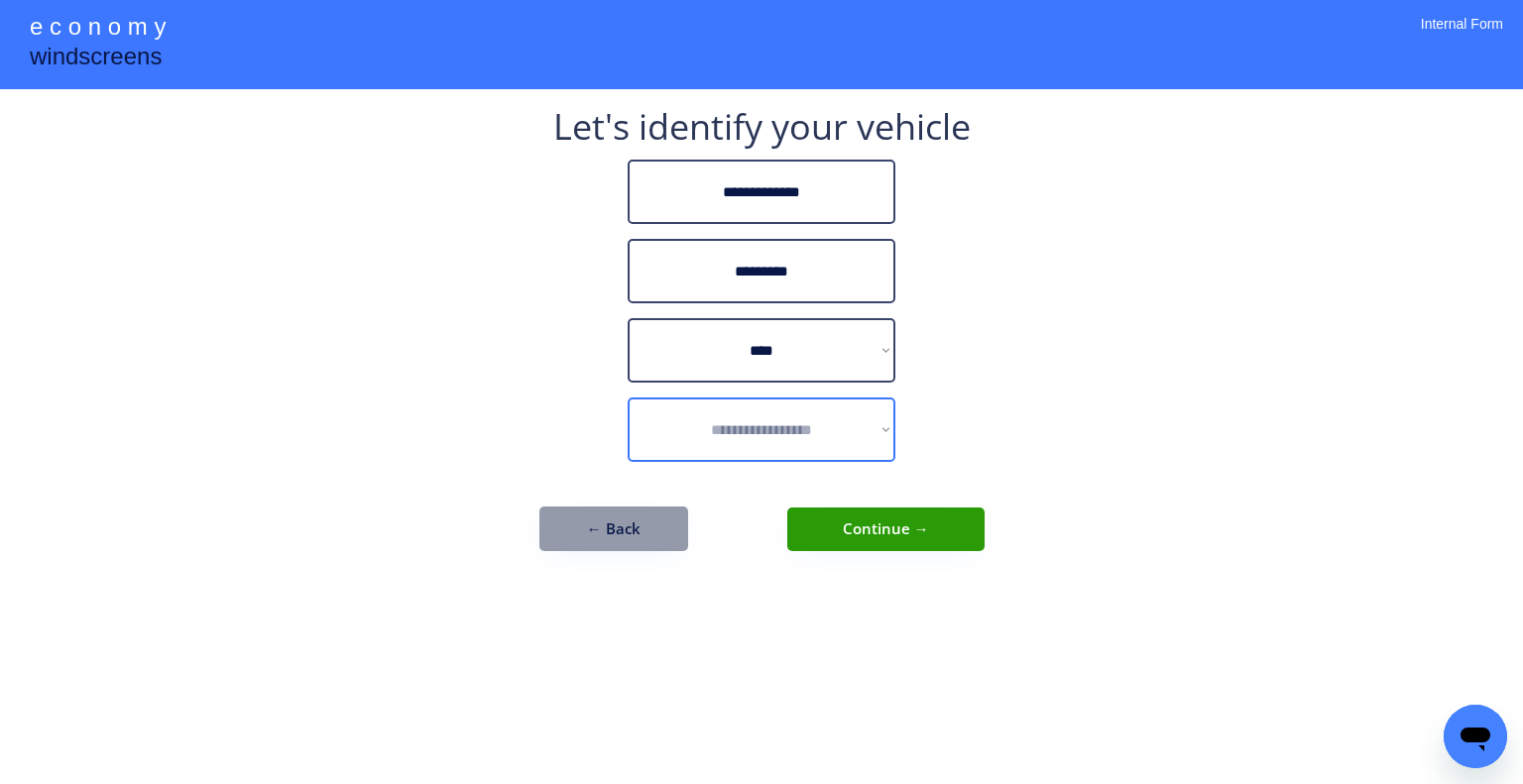 click on "**********" at bounding box center (762, 429) 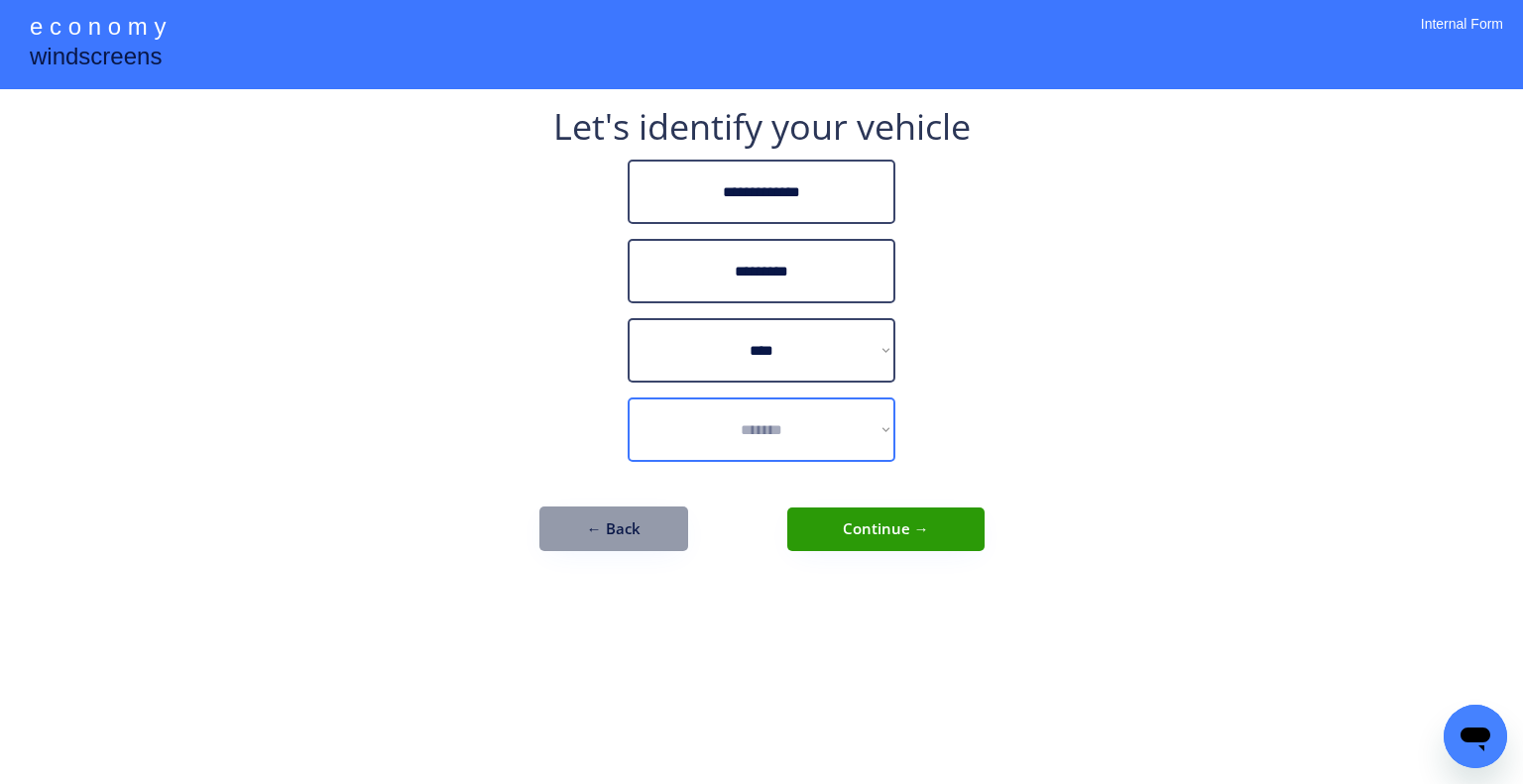 click on "**********" at bounding box center [762, 429] 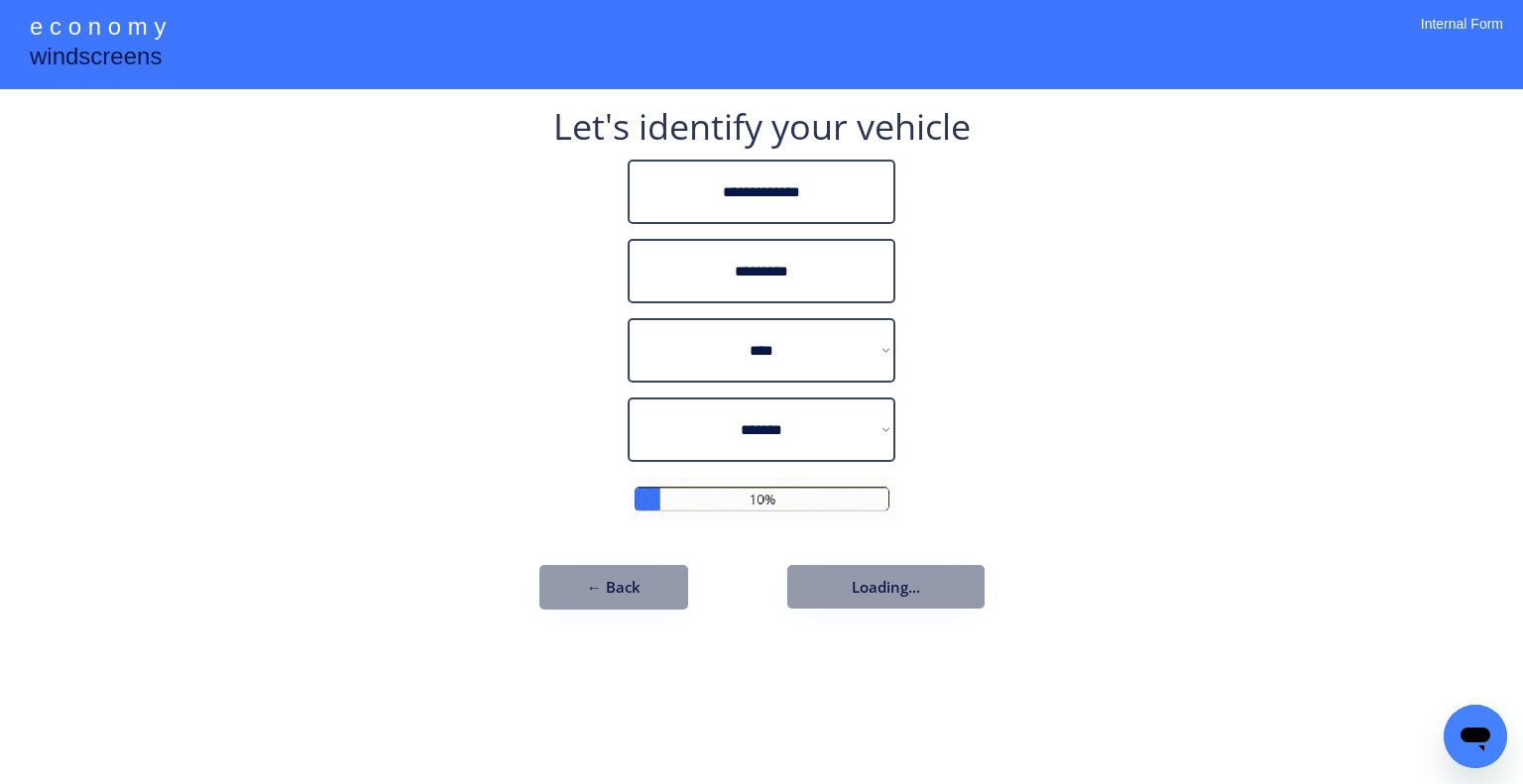 click on "**********" at bounding box center (762, 392) 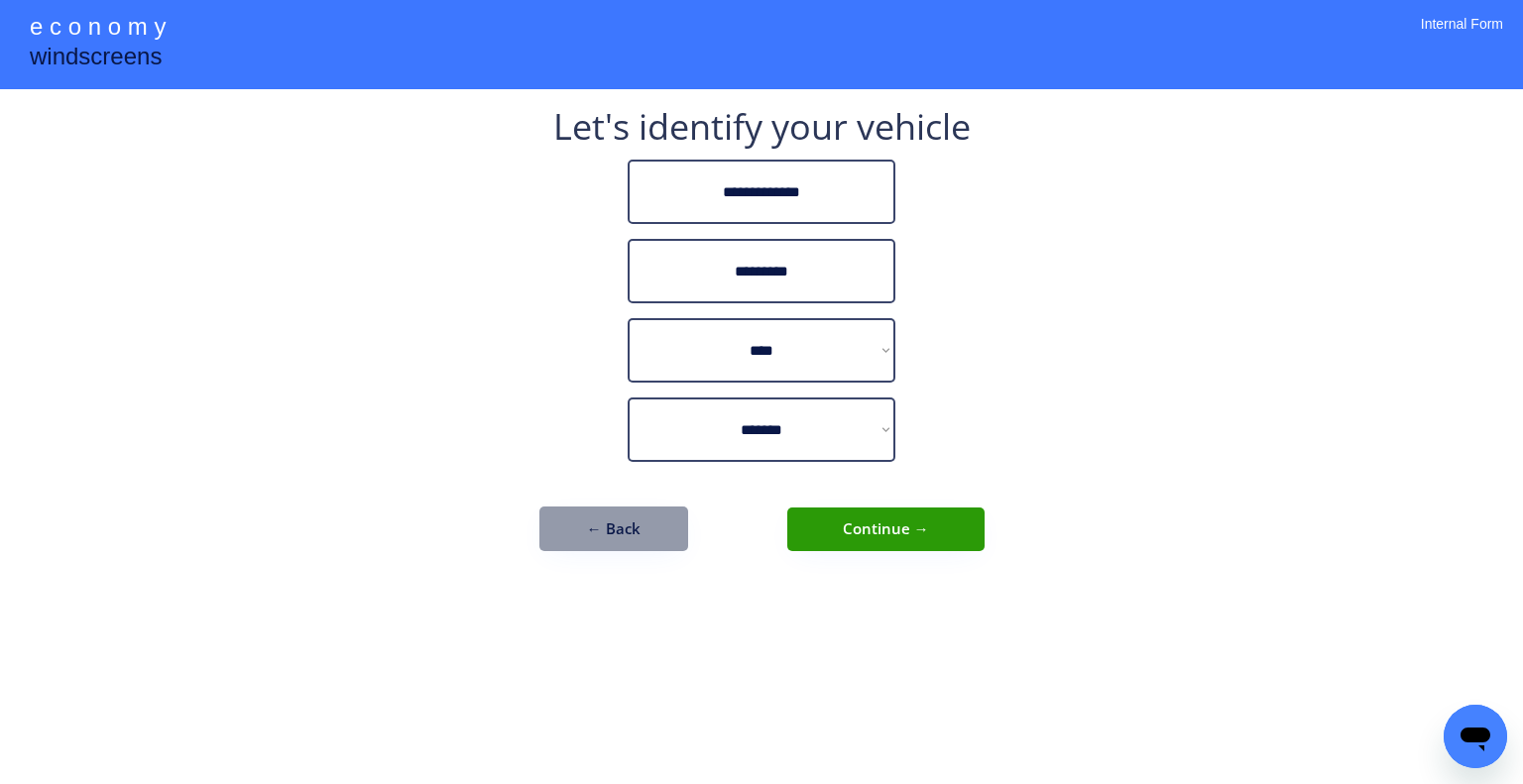 click on "Continue    →" at bounding box center [885, 529] 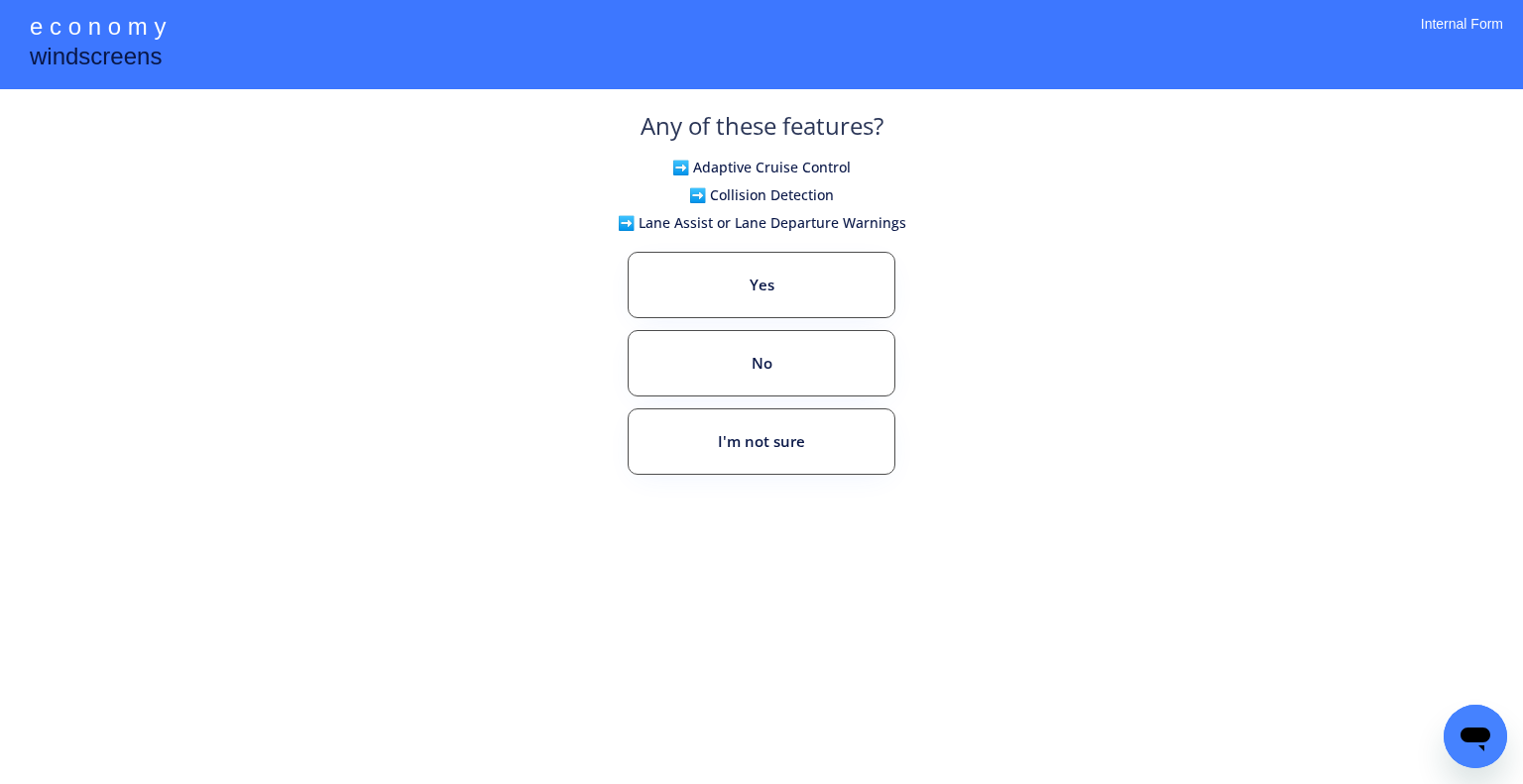 click on "**********" at bounding box center (762, 392) 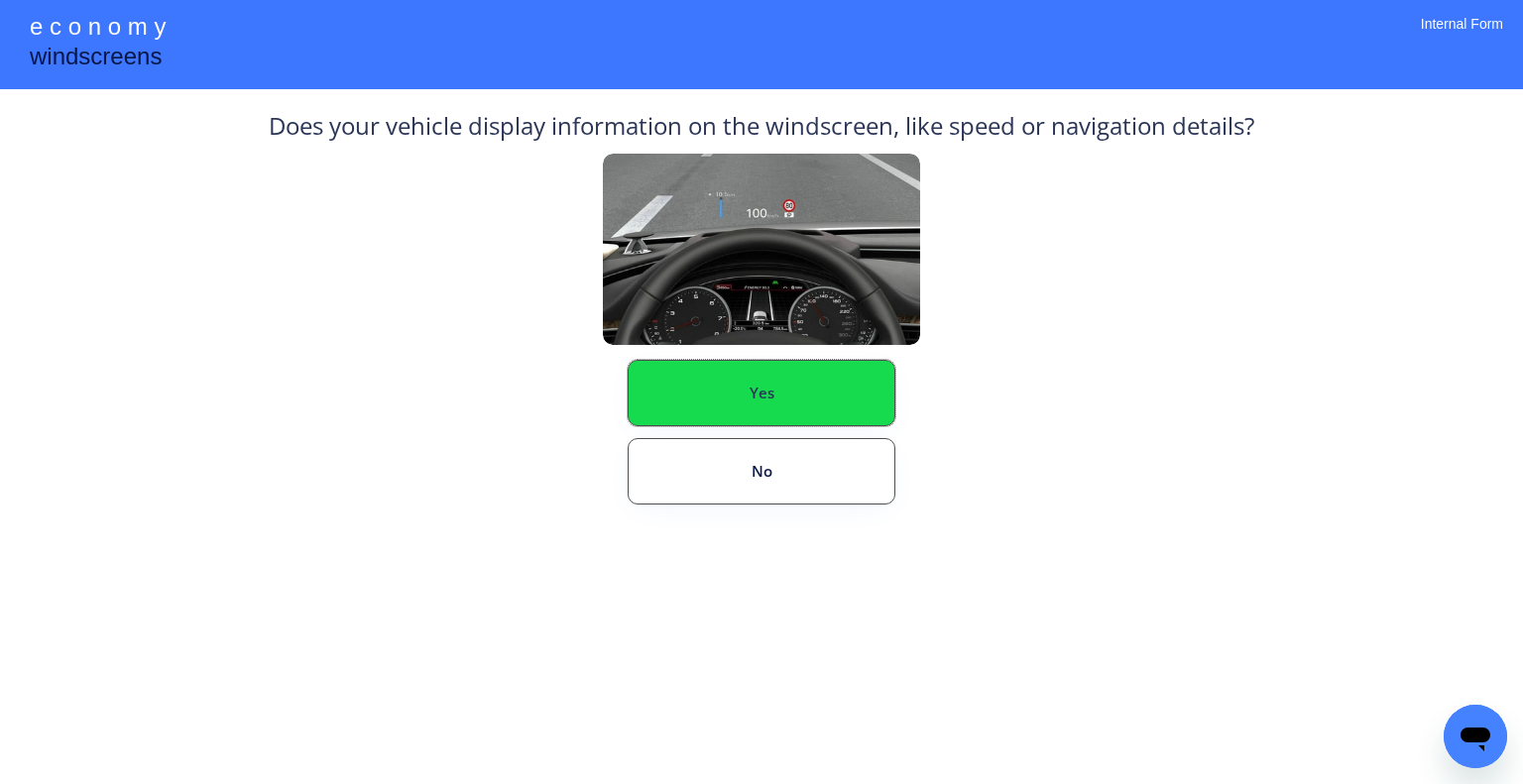 click on "Yes" at bounding box center [762, 392] 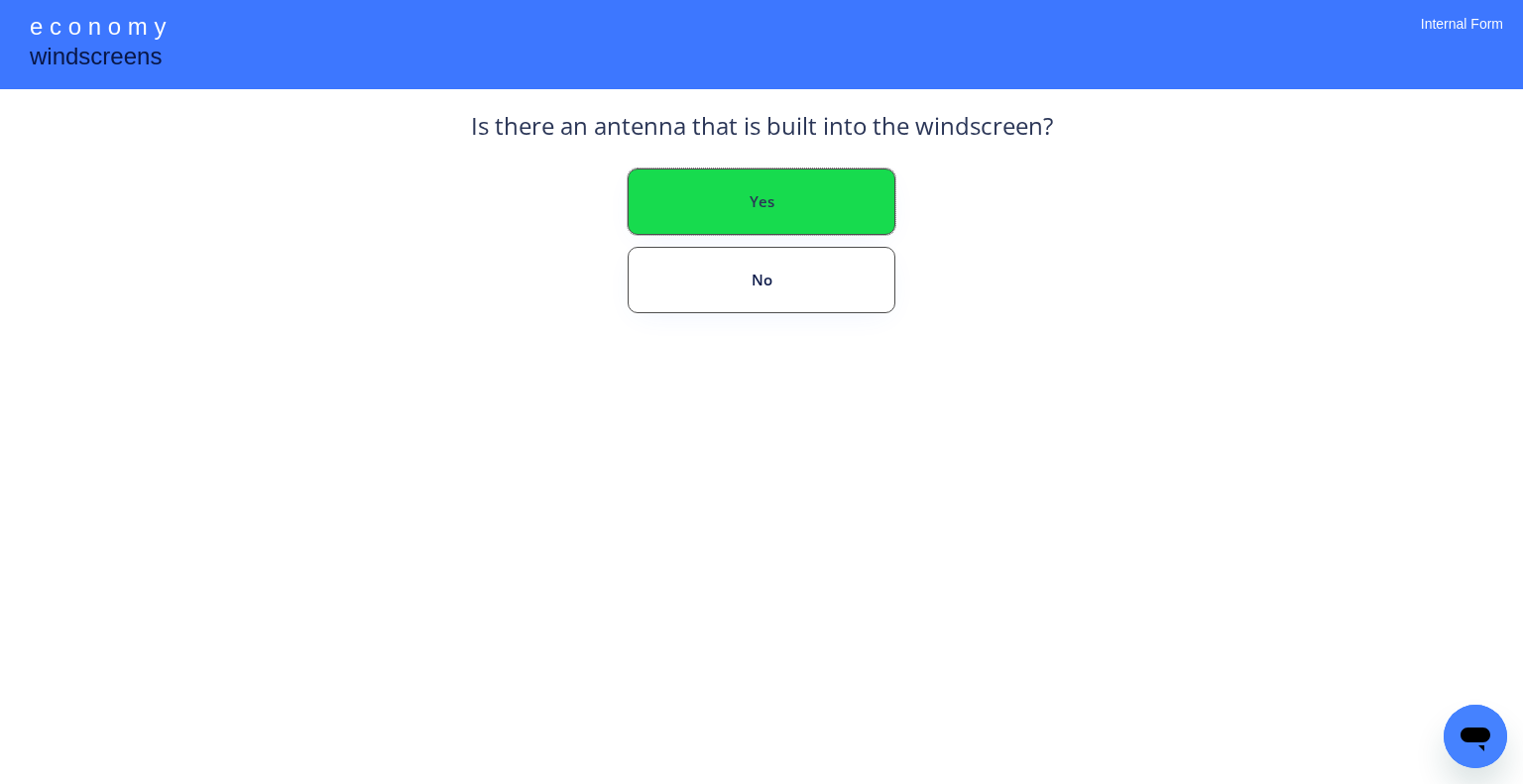 click on "Yes" at bounding box center (762, 201) 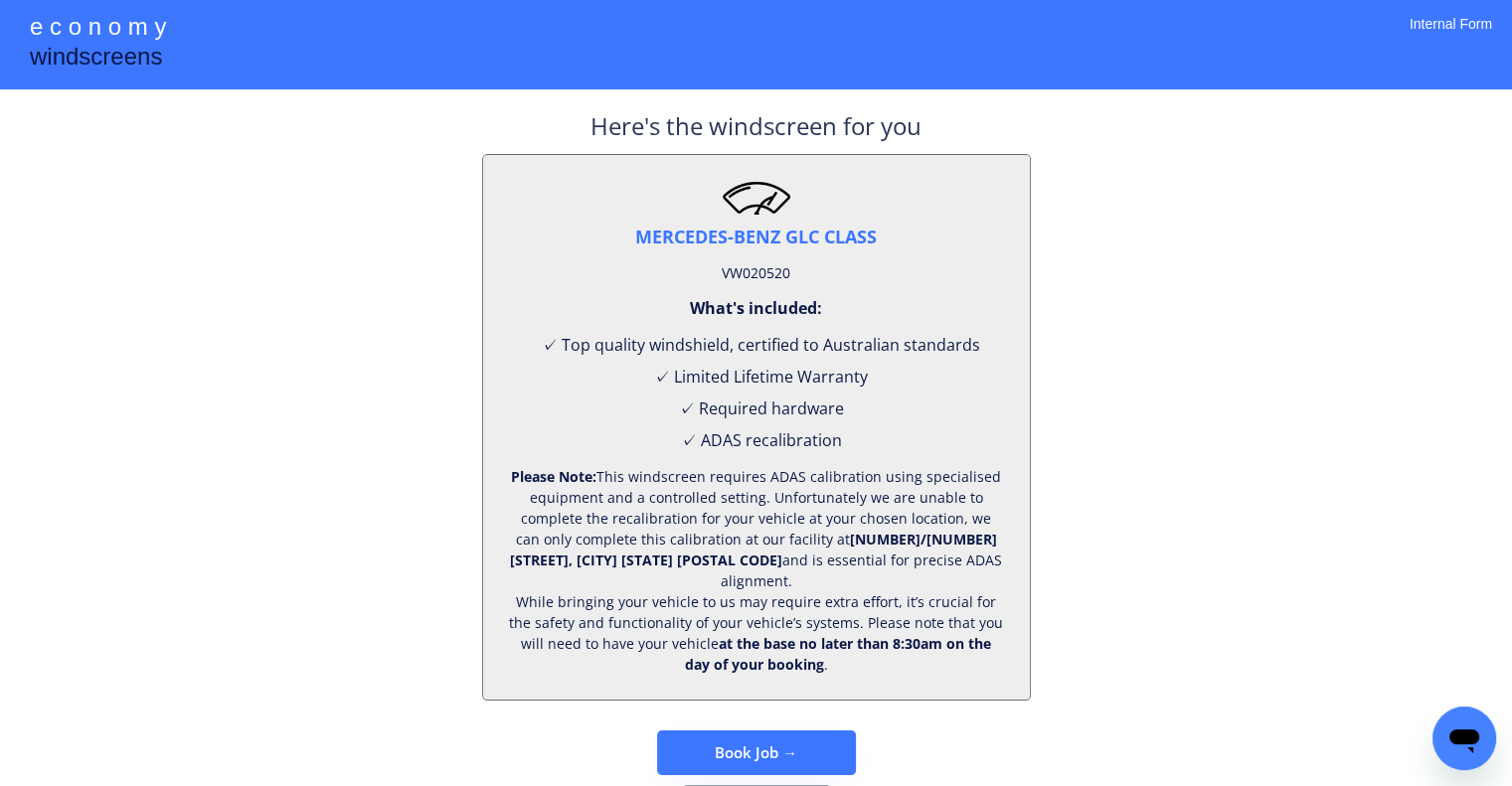 click on "Book Job    →" 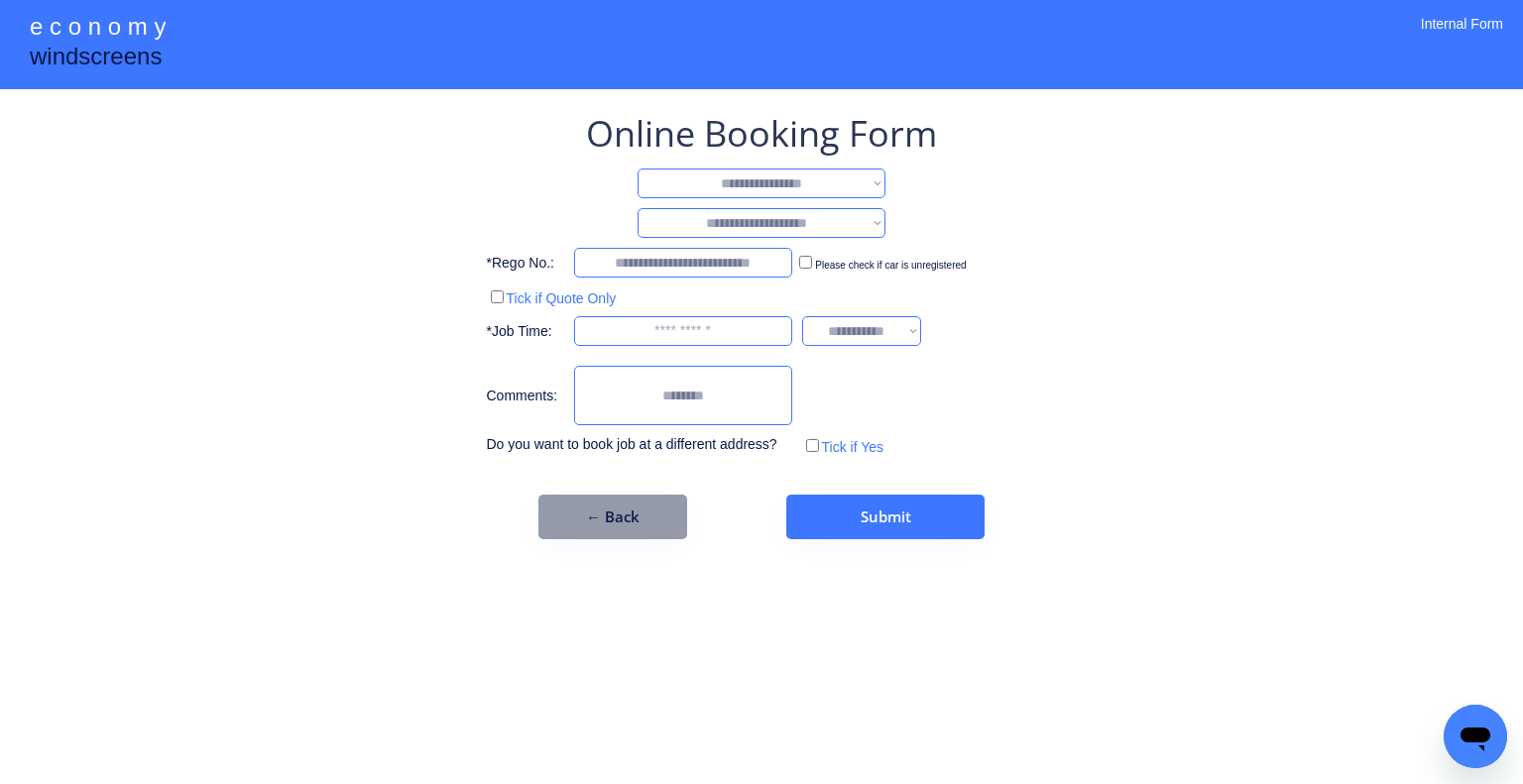 click on "**********" at bounding box center [762, 324] 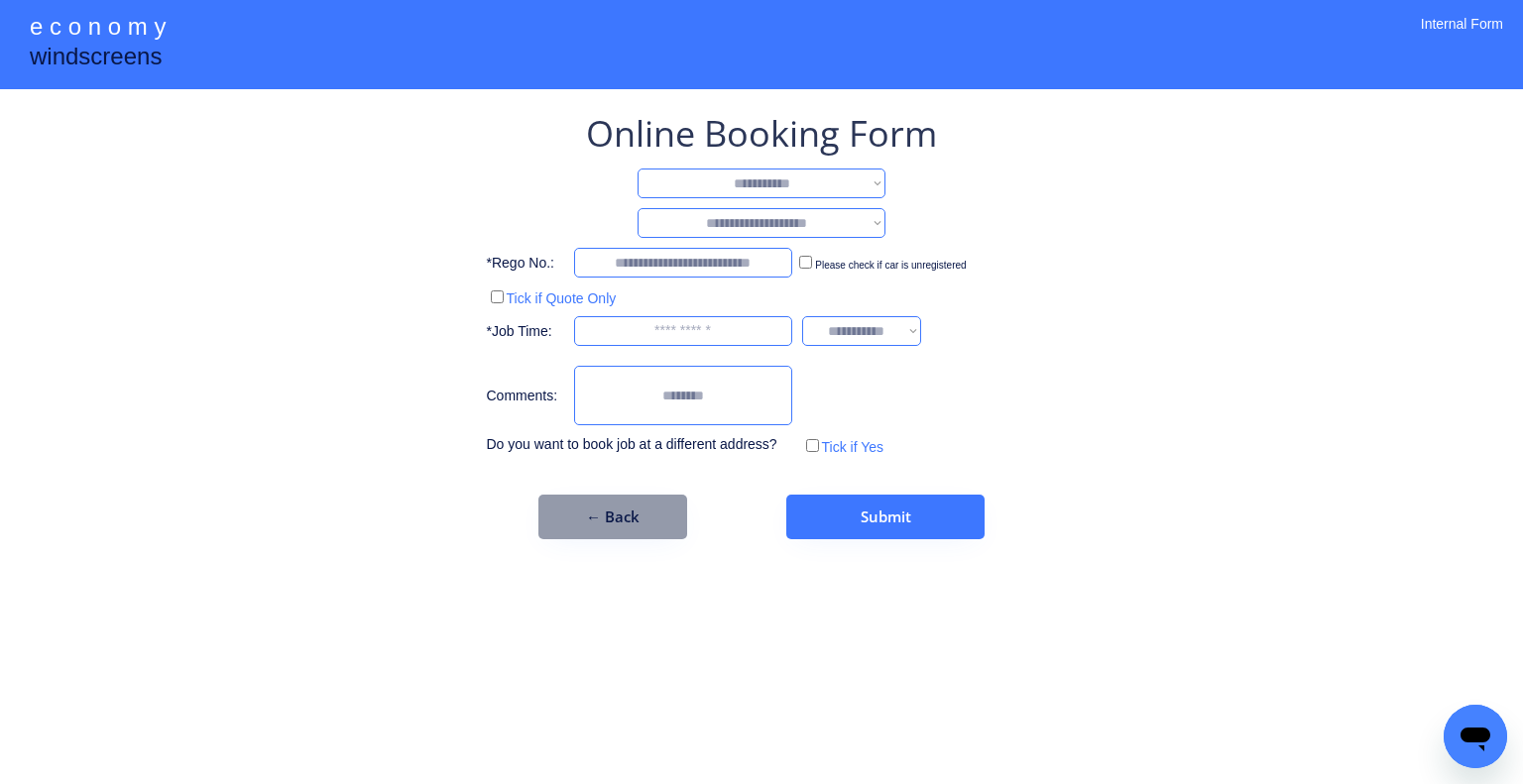 click on "**********" at bounding box center [762, 183] 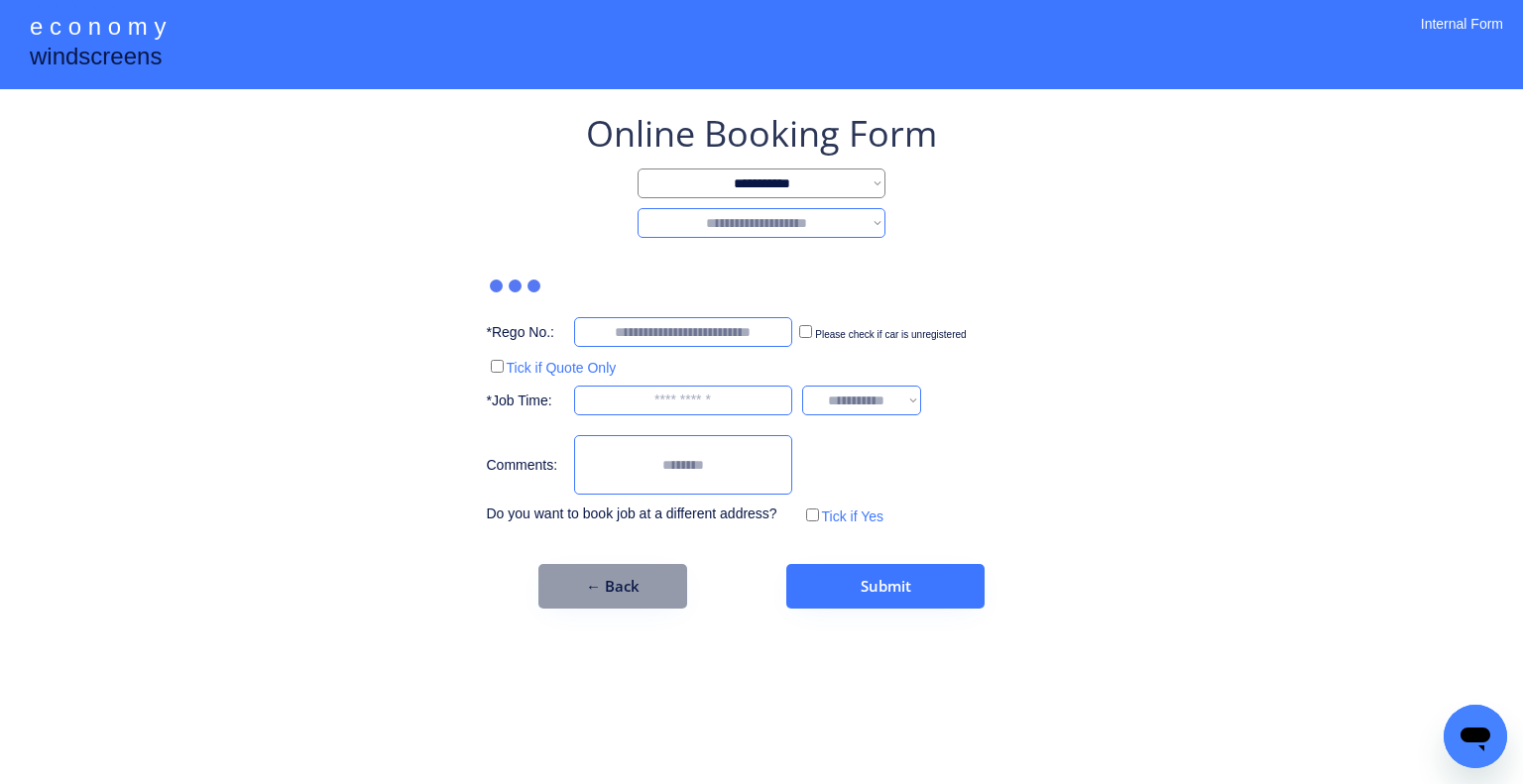 drag, startPoint x: 809, startPoint y: 181, endPoint x: 809, endPoint y: 196, distance: 15 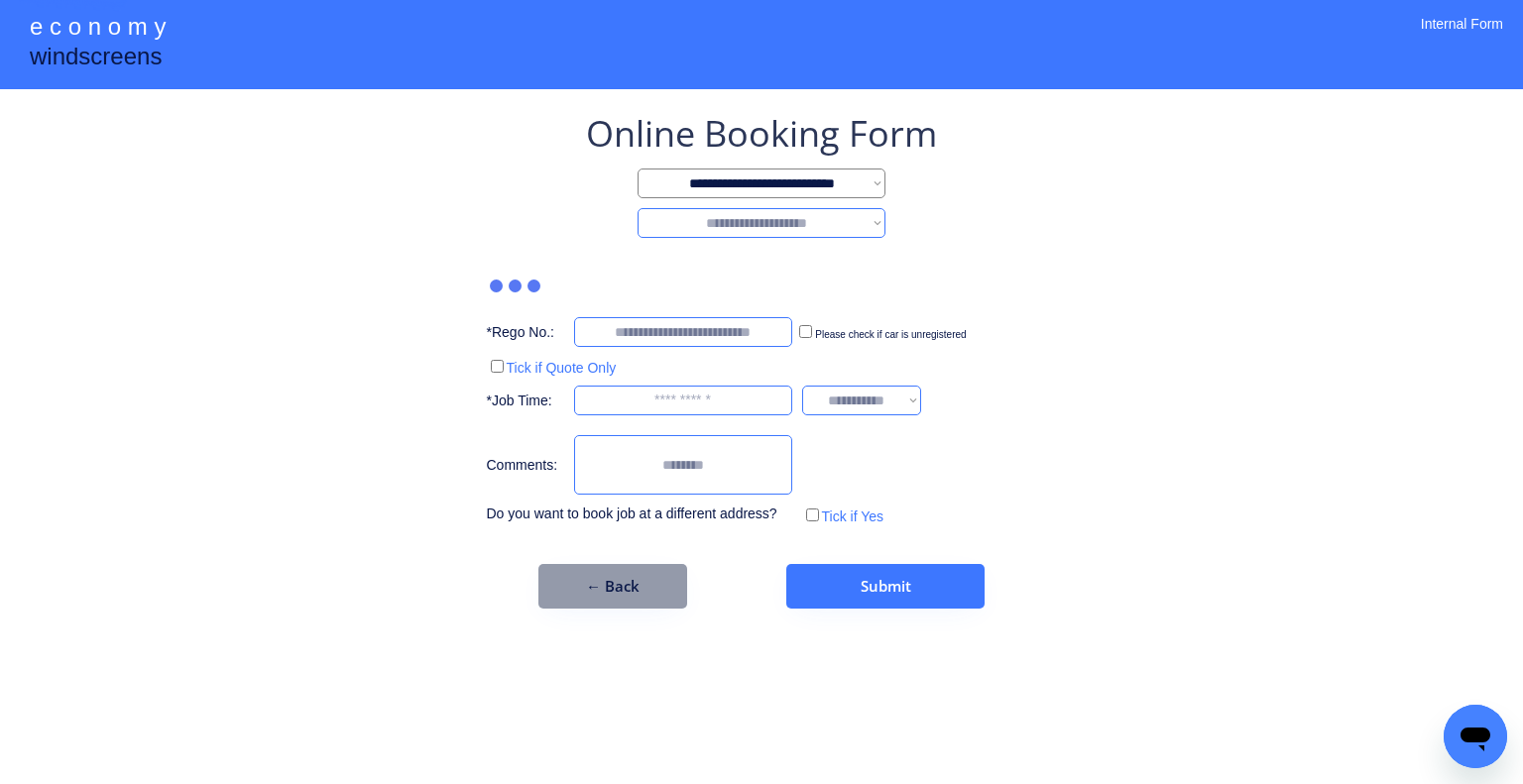 click on "**********" at bounding box center [762, 183] 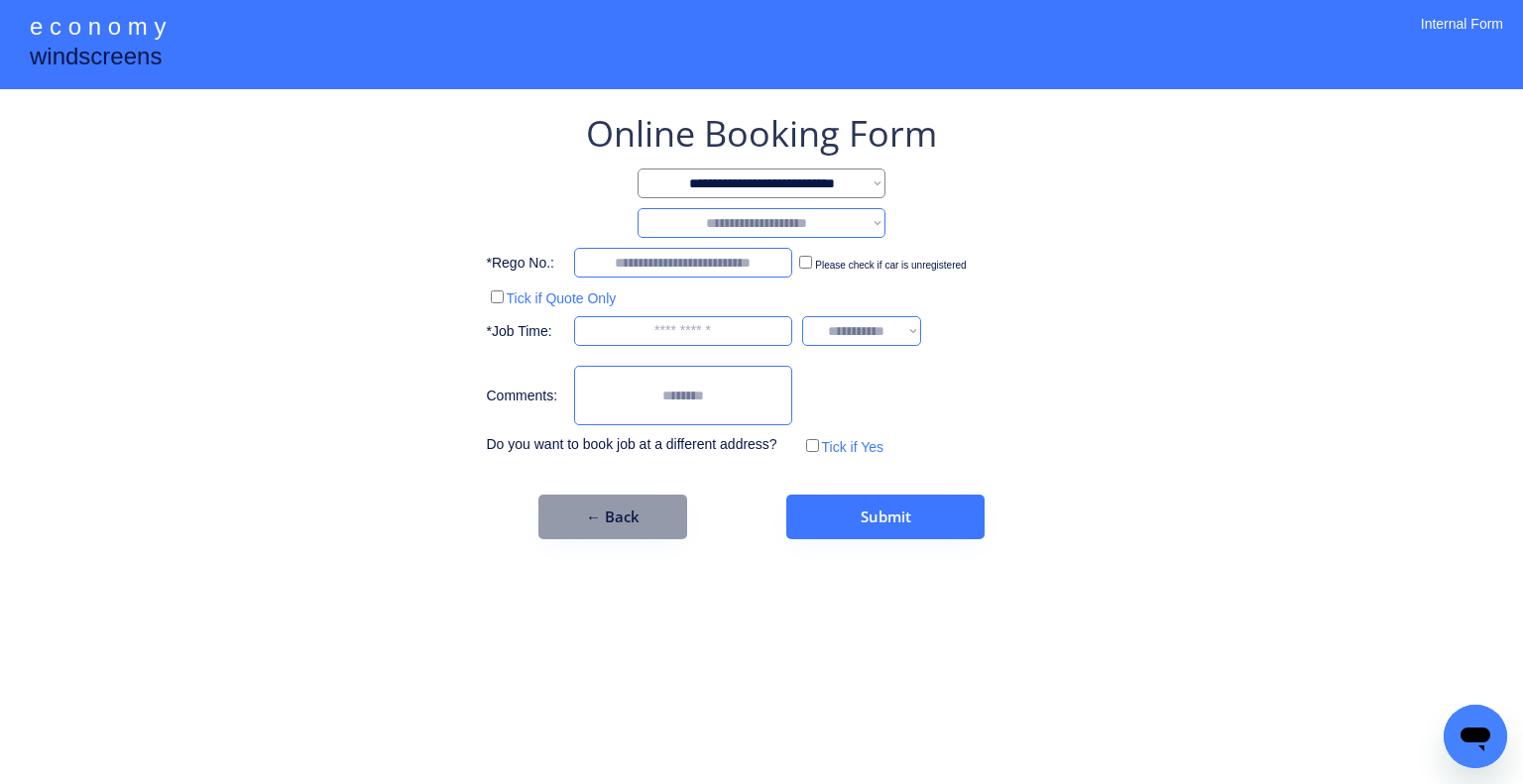 click on "**********" at bounding box center [762, 223] 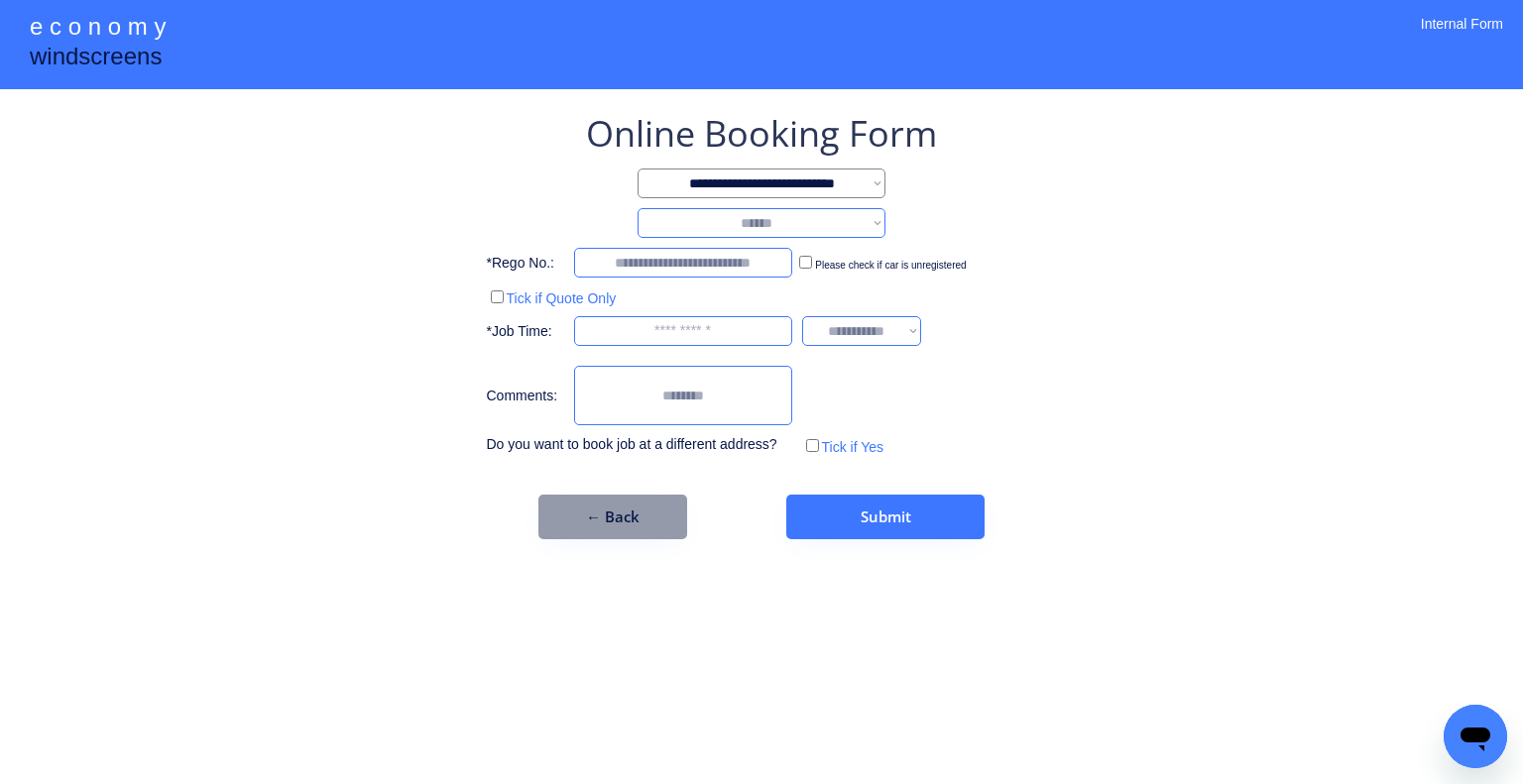 click on "**********" at bounding box center [762, 223] 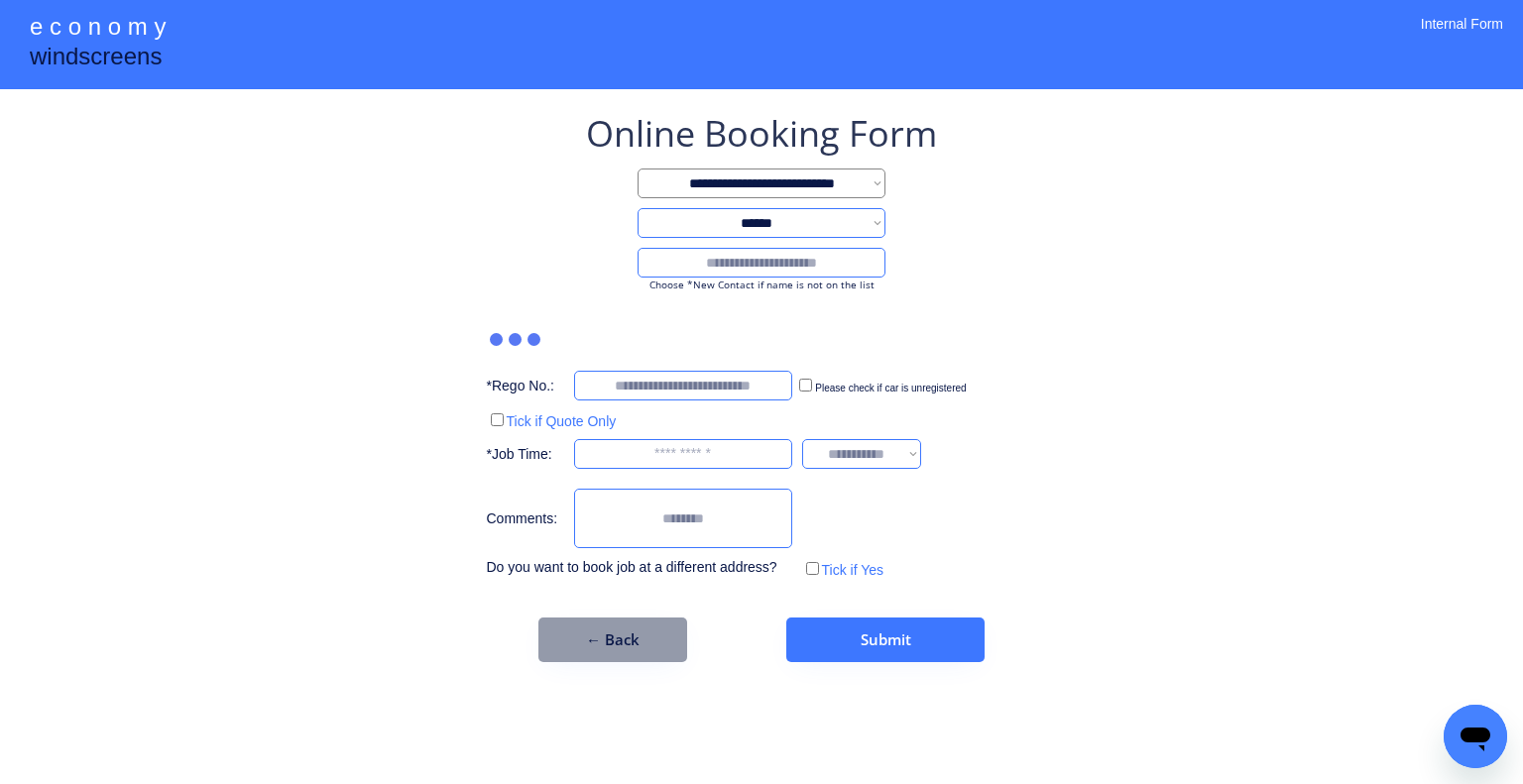 click at bounding box center [762, 263] 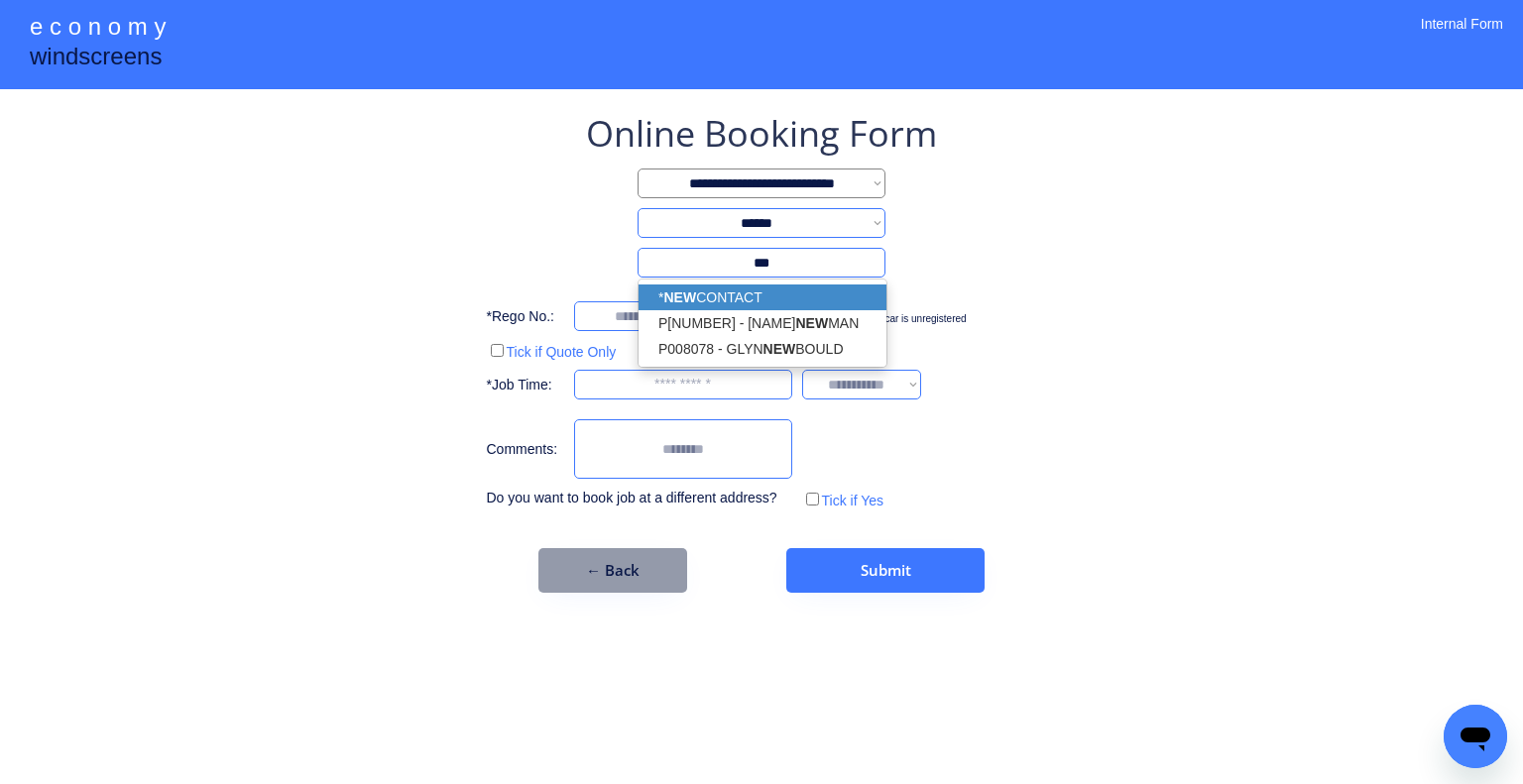click on "* NEW  CONTACT" at bounding box center [762, 297] 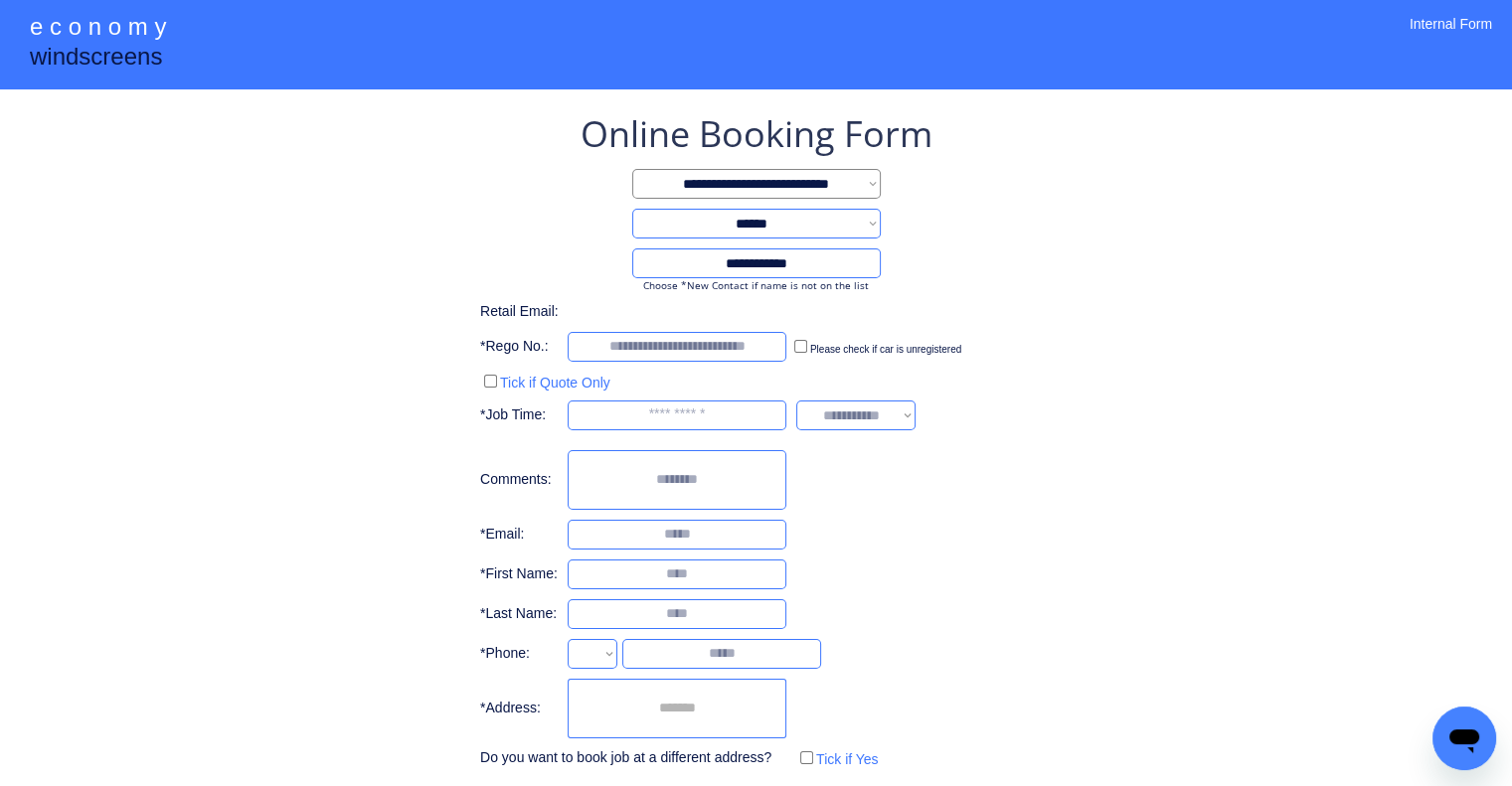 select on "**********" 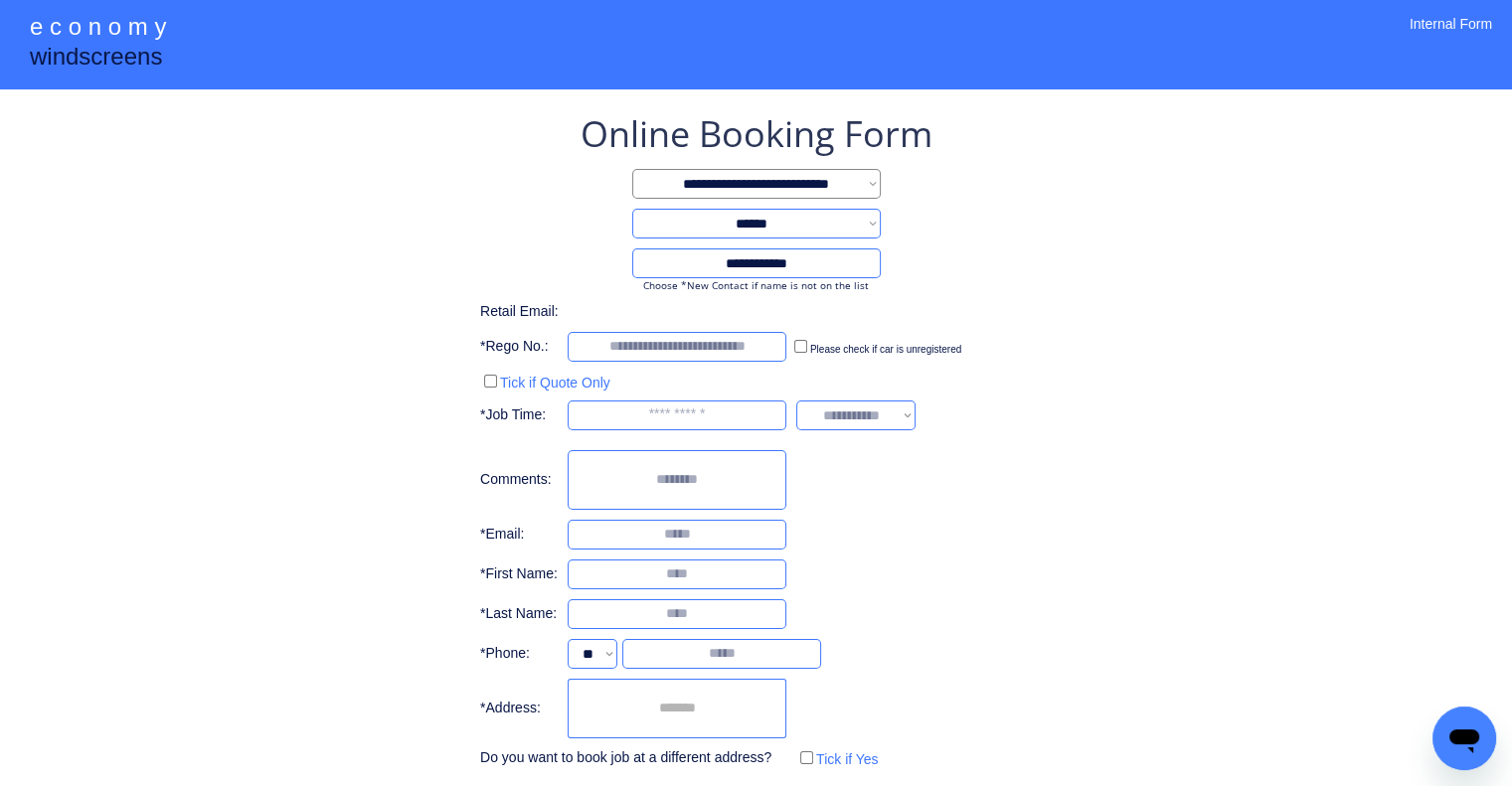 type on "**********" 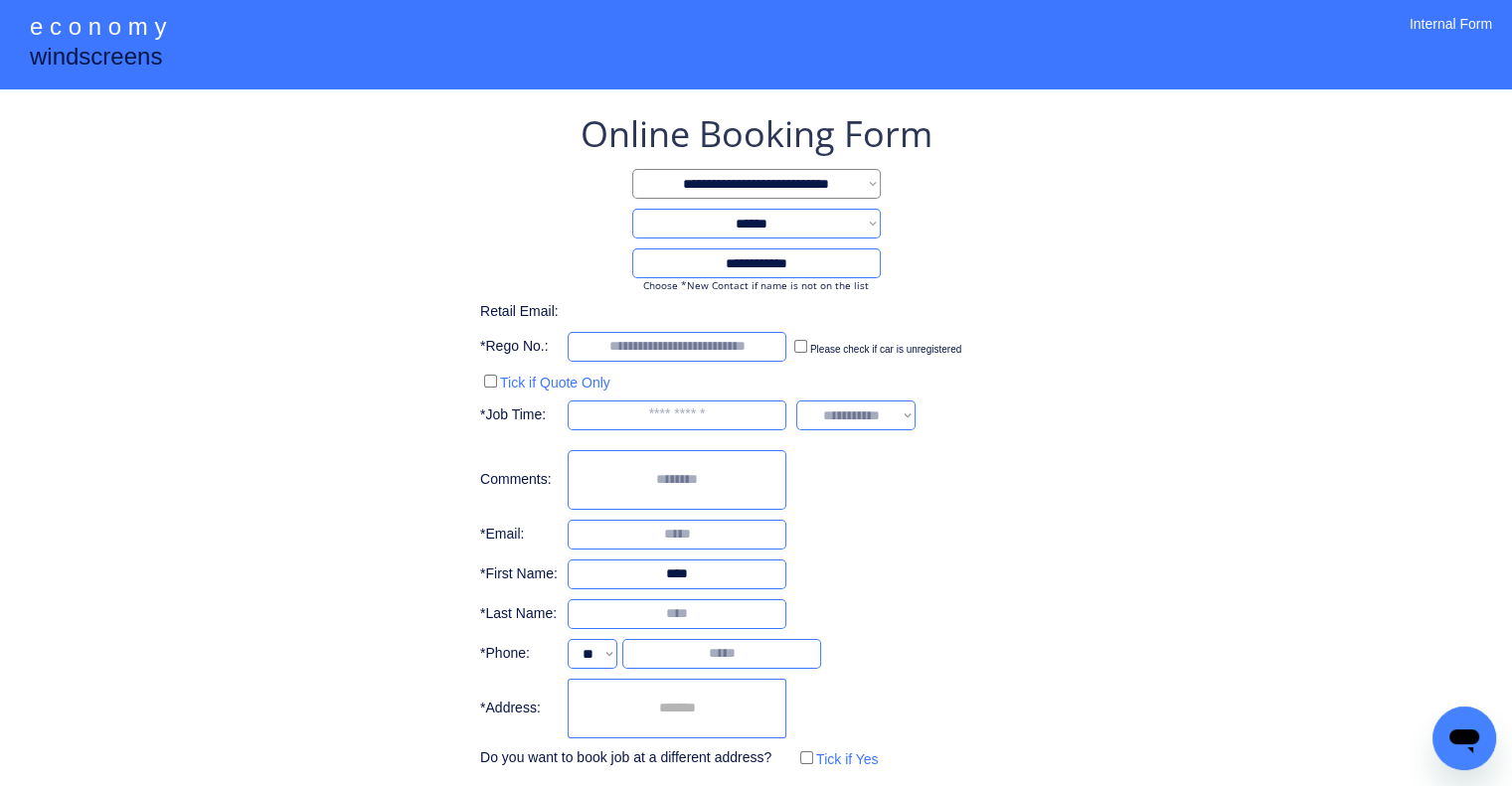click at bounding box center [677, 574] 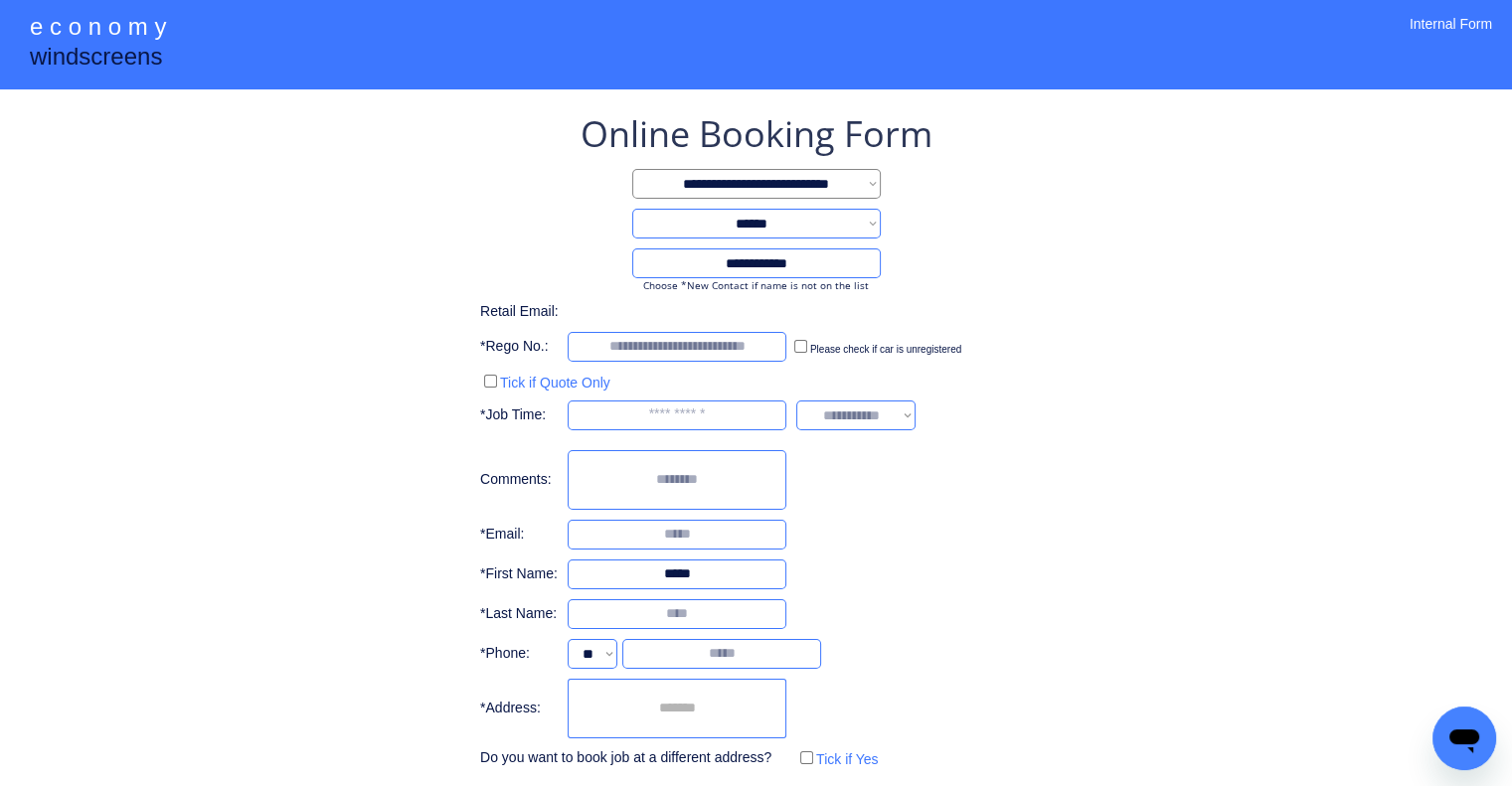 type on "*****" 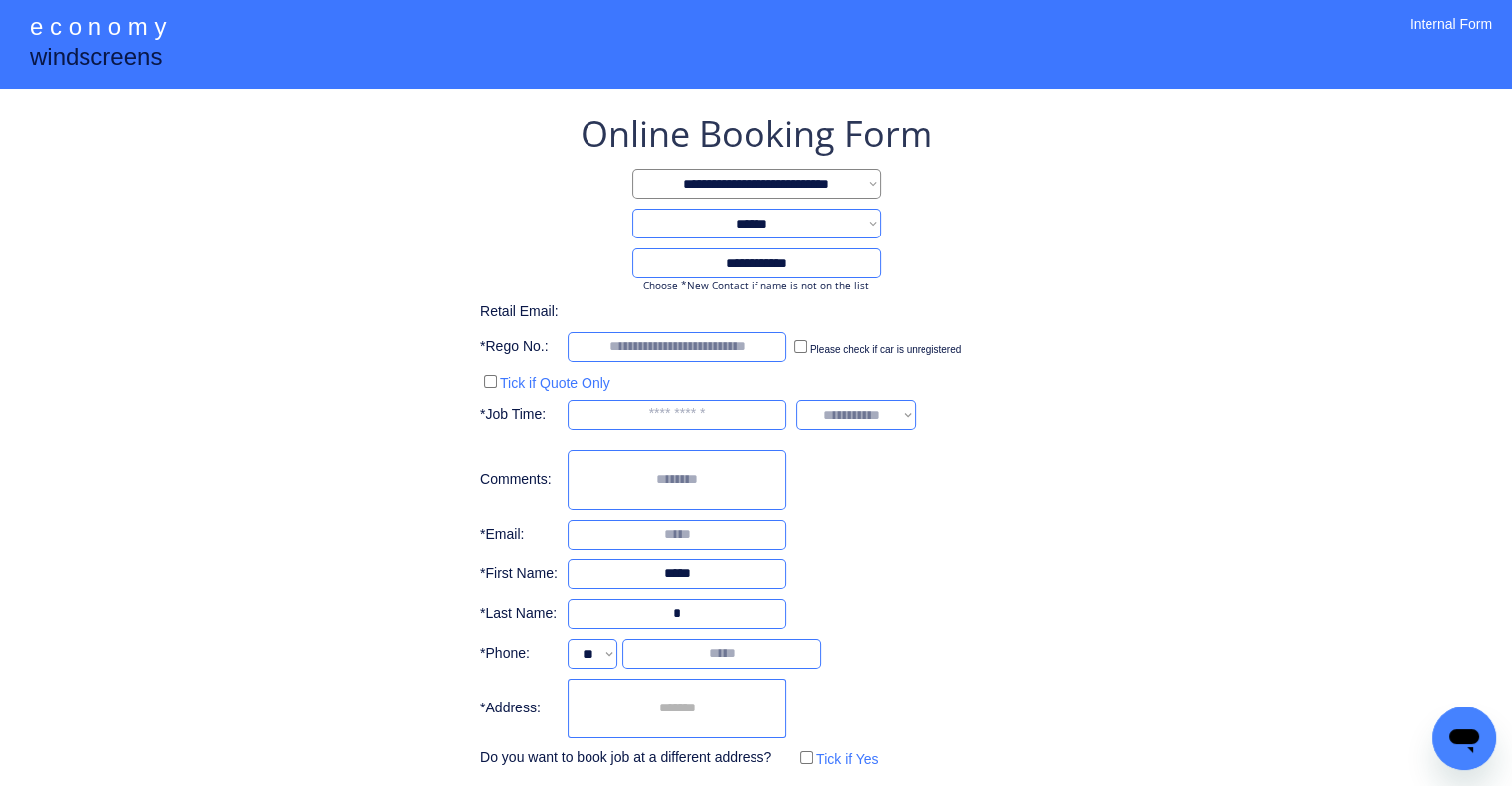 type on "*" 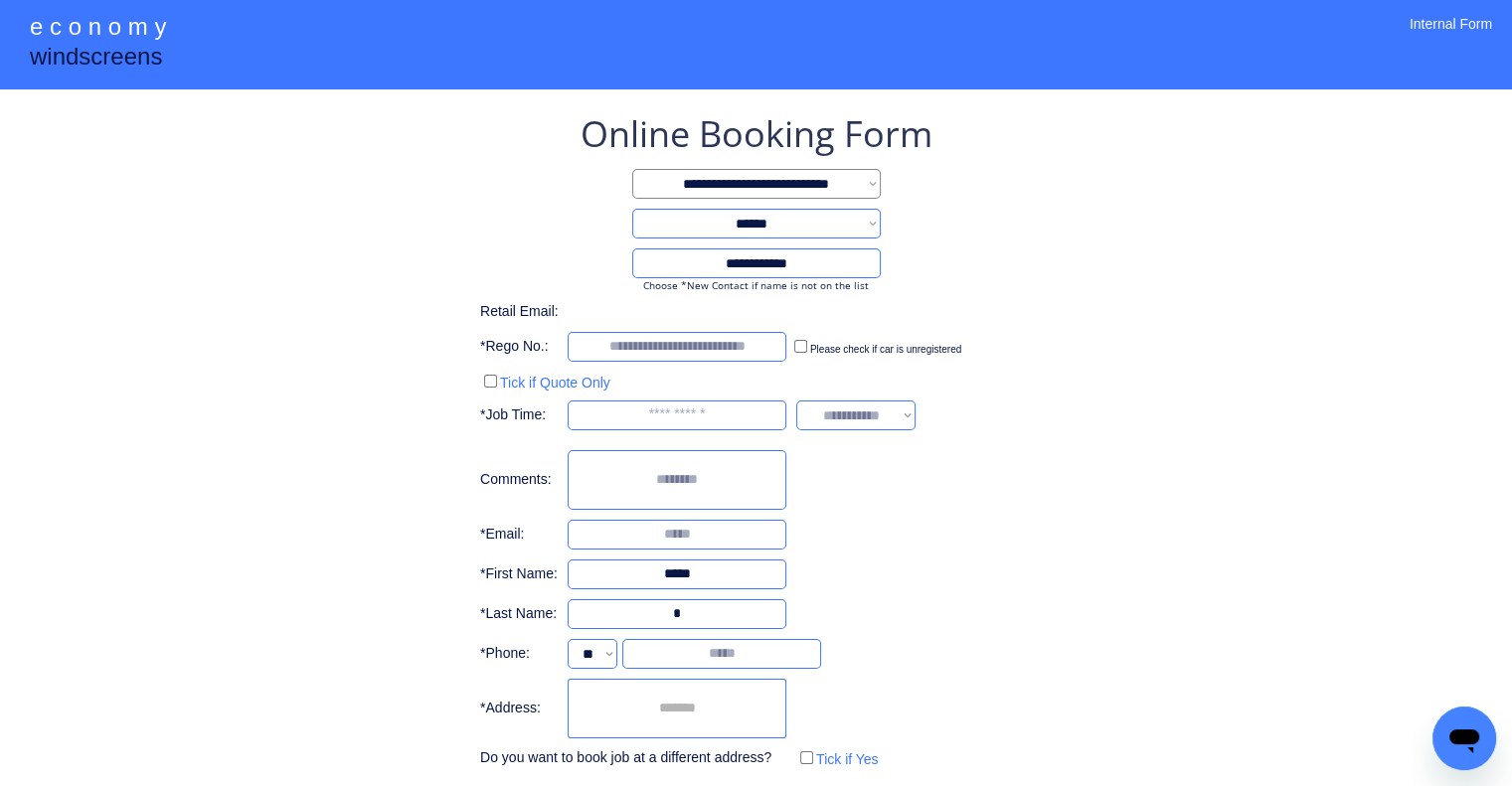 click at bounding box center (677, 480) 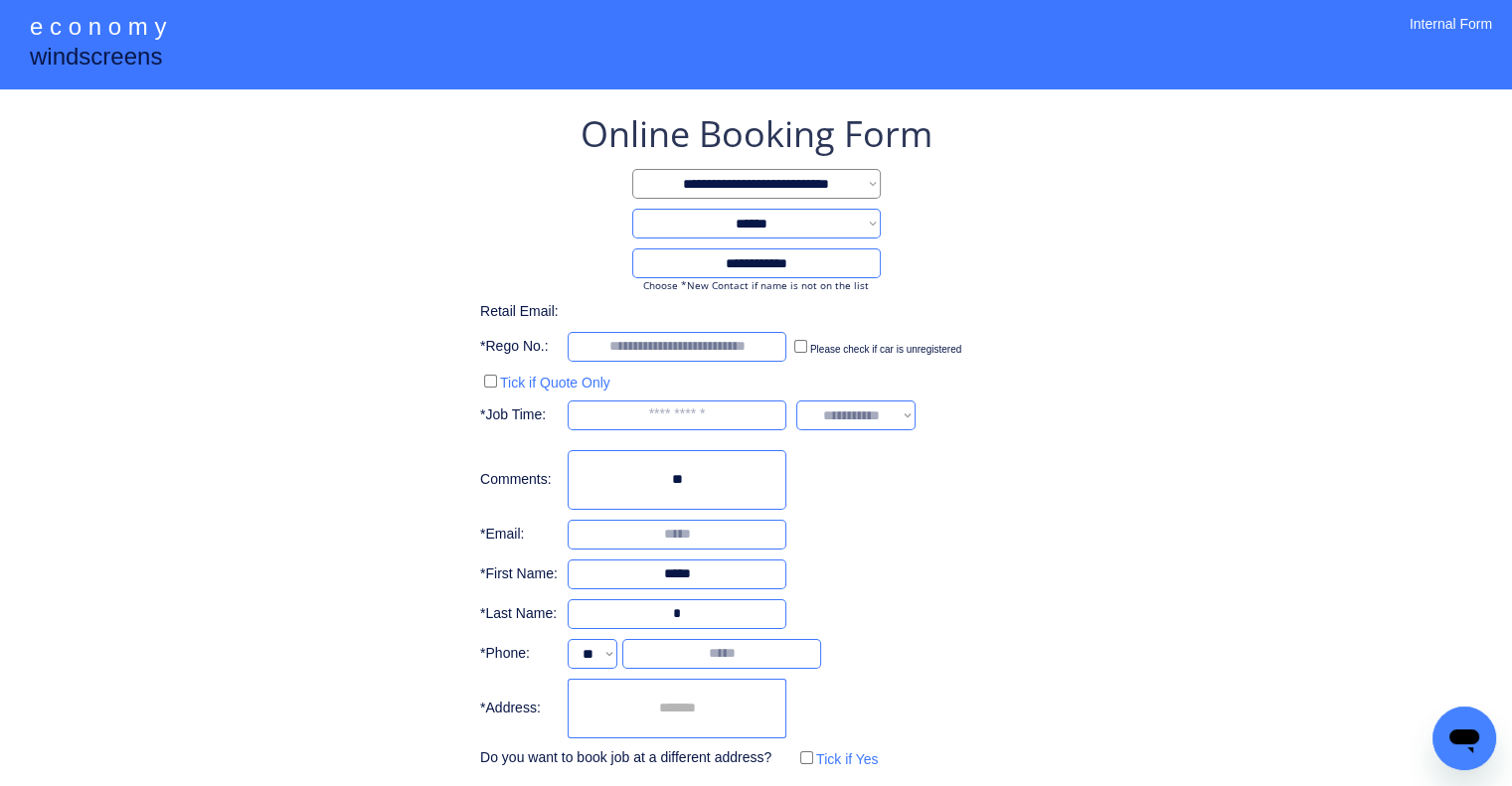 type on "*" 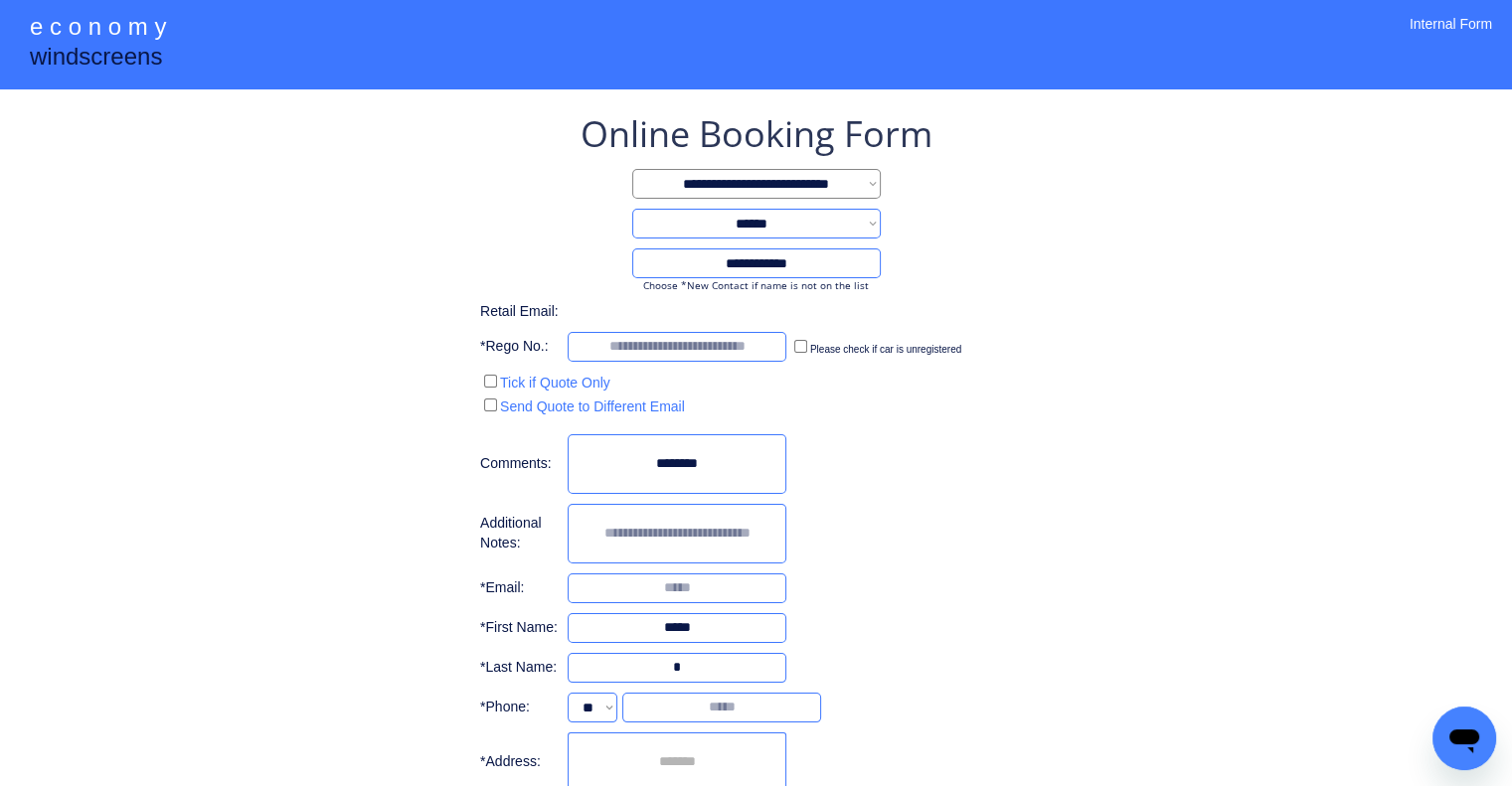 click at bounding box center [677, 464] 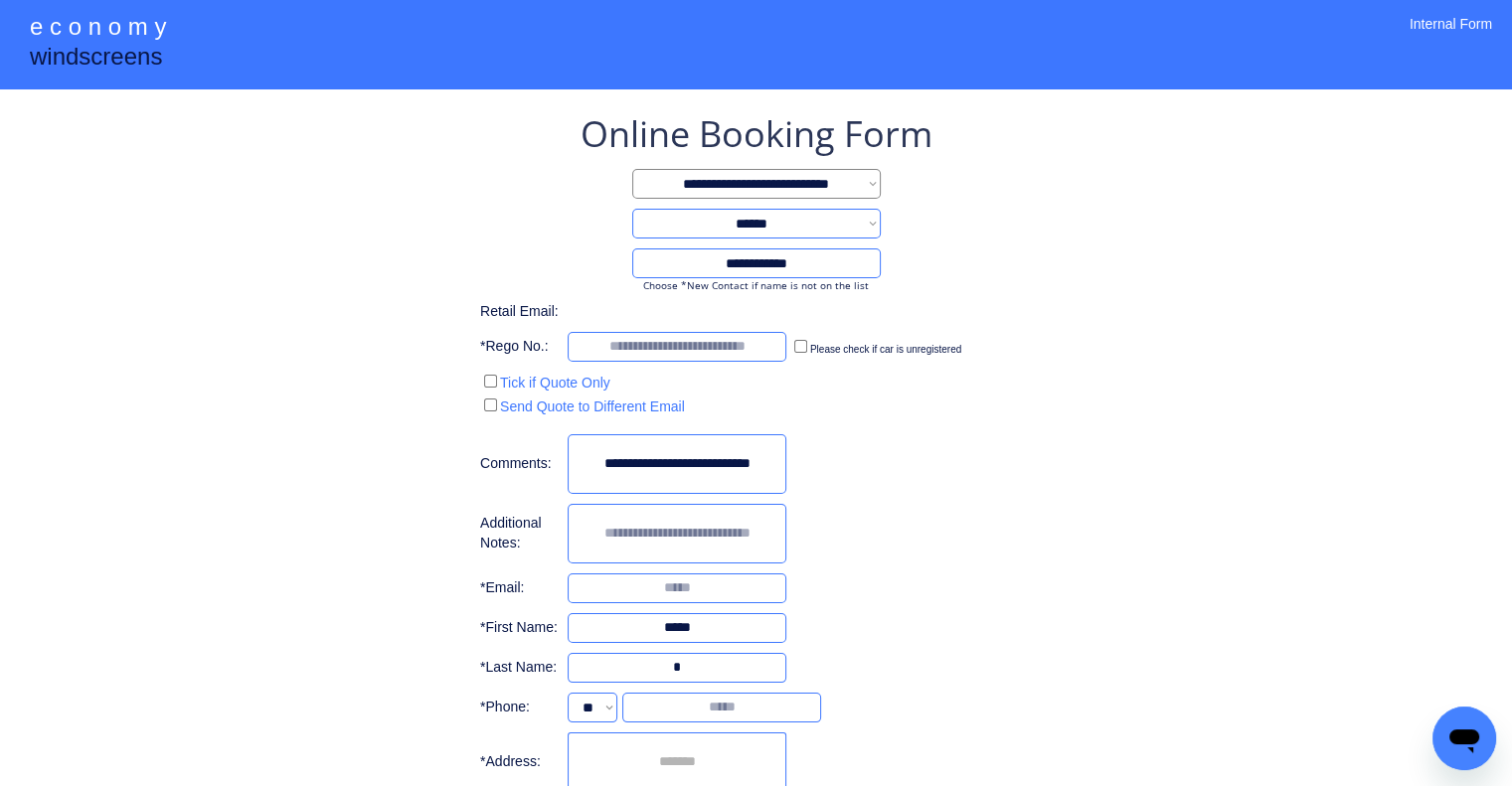type on "**********" 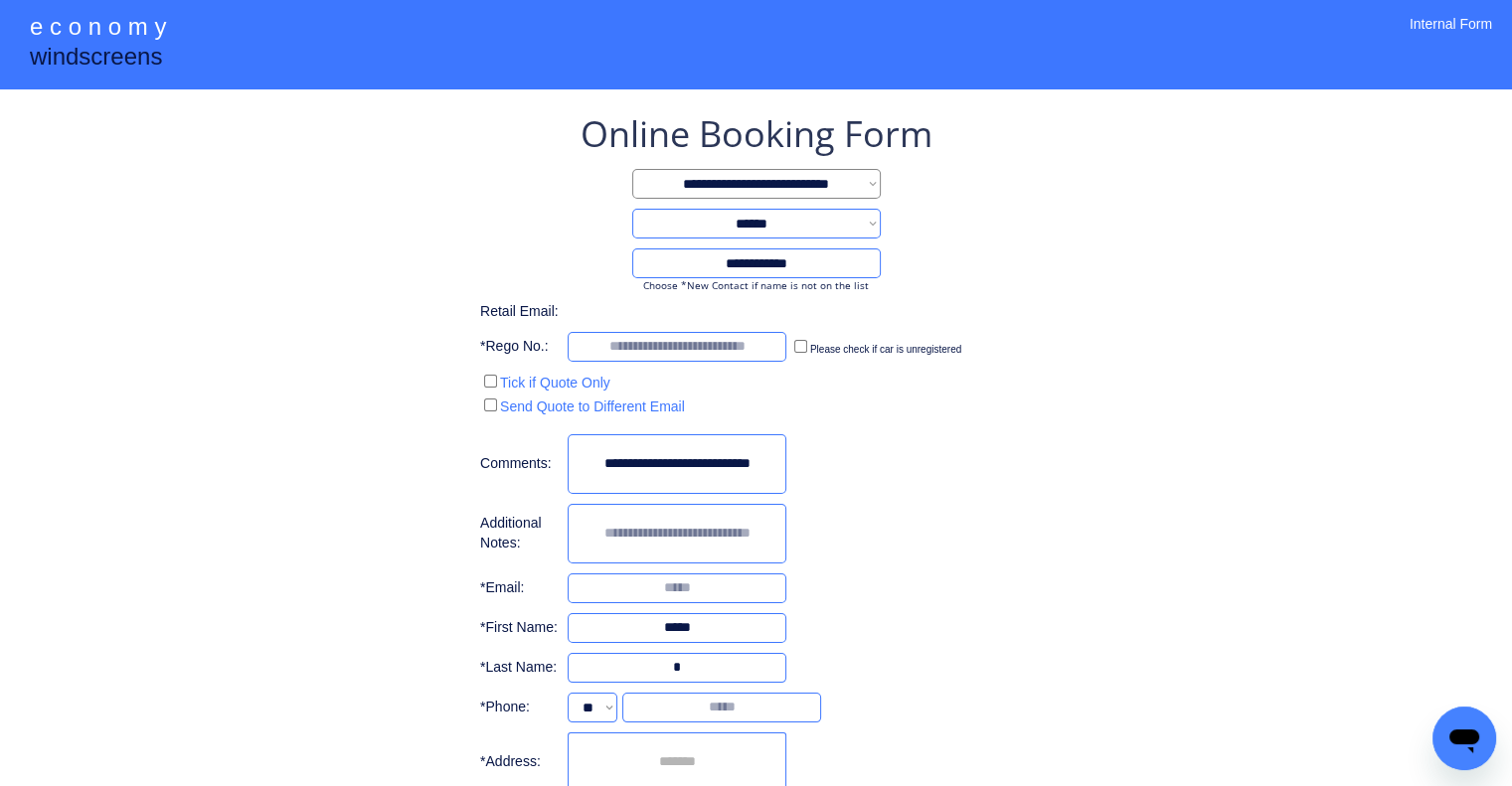 click on "**********" at bounding box center (756, 493) 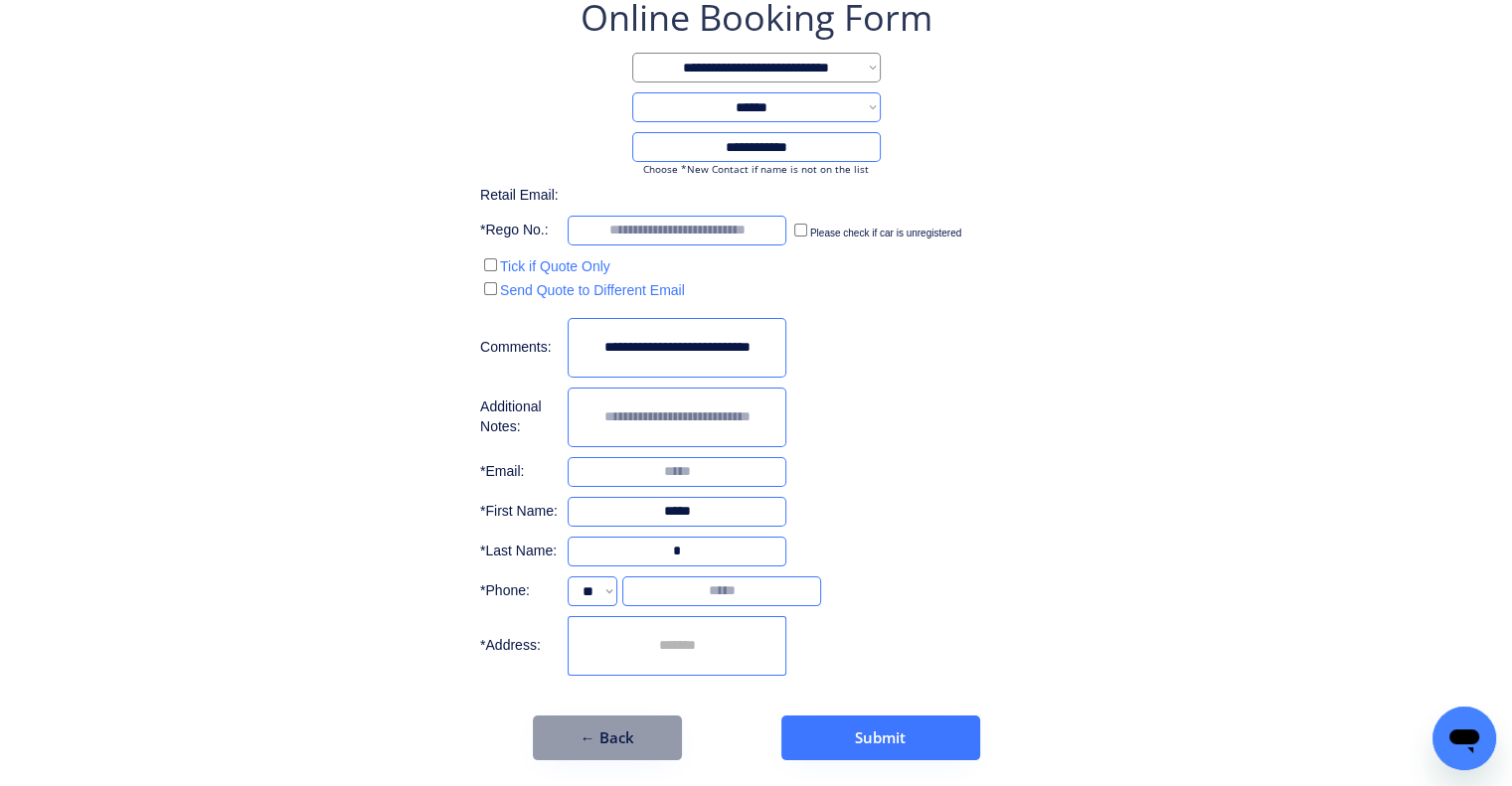 scroll, scrollTop: 119, scrollLeft: 0, axis: vertical 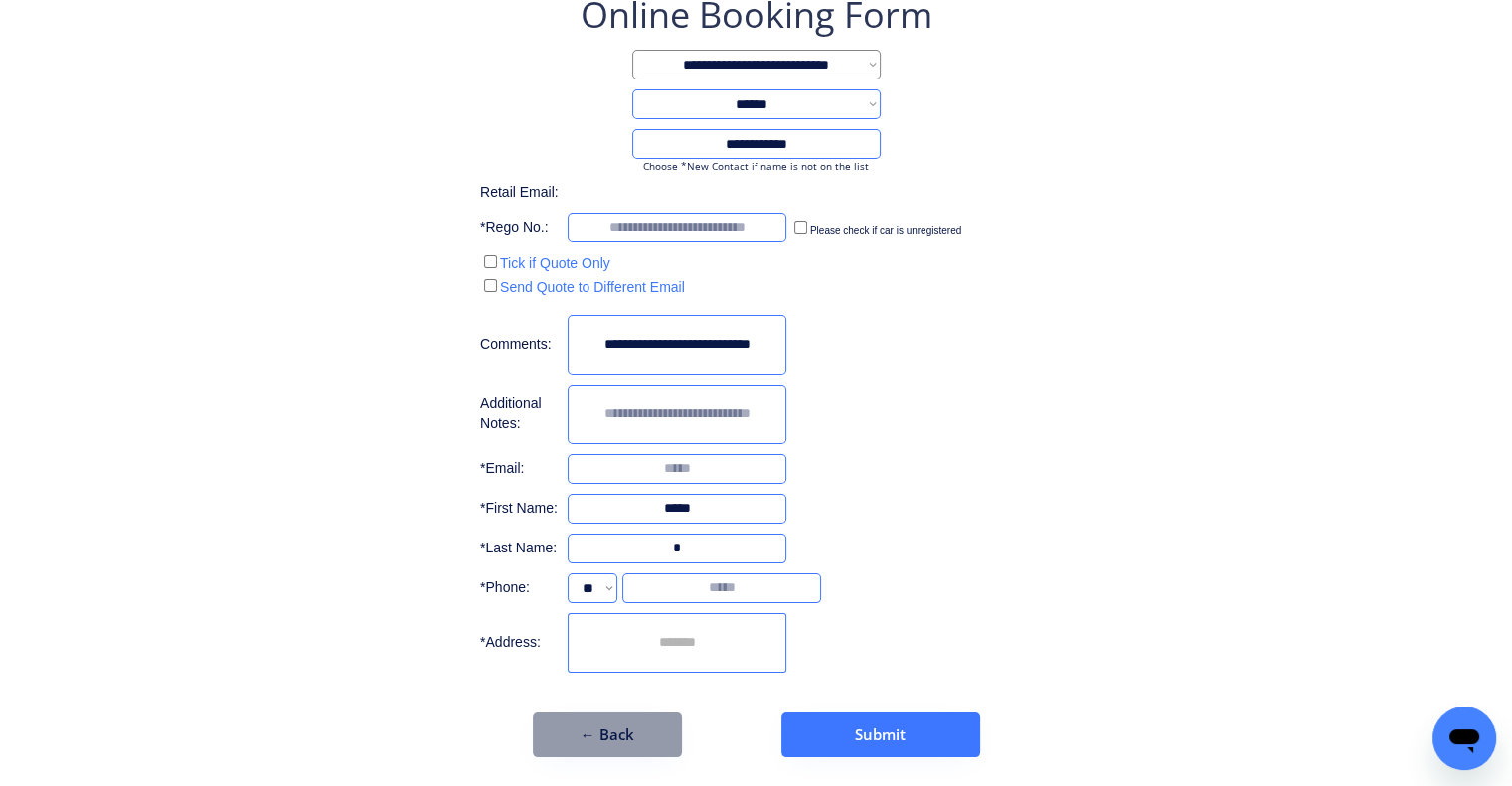 paste on "**********" 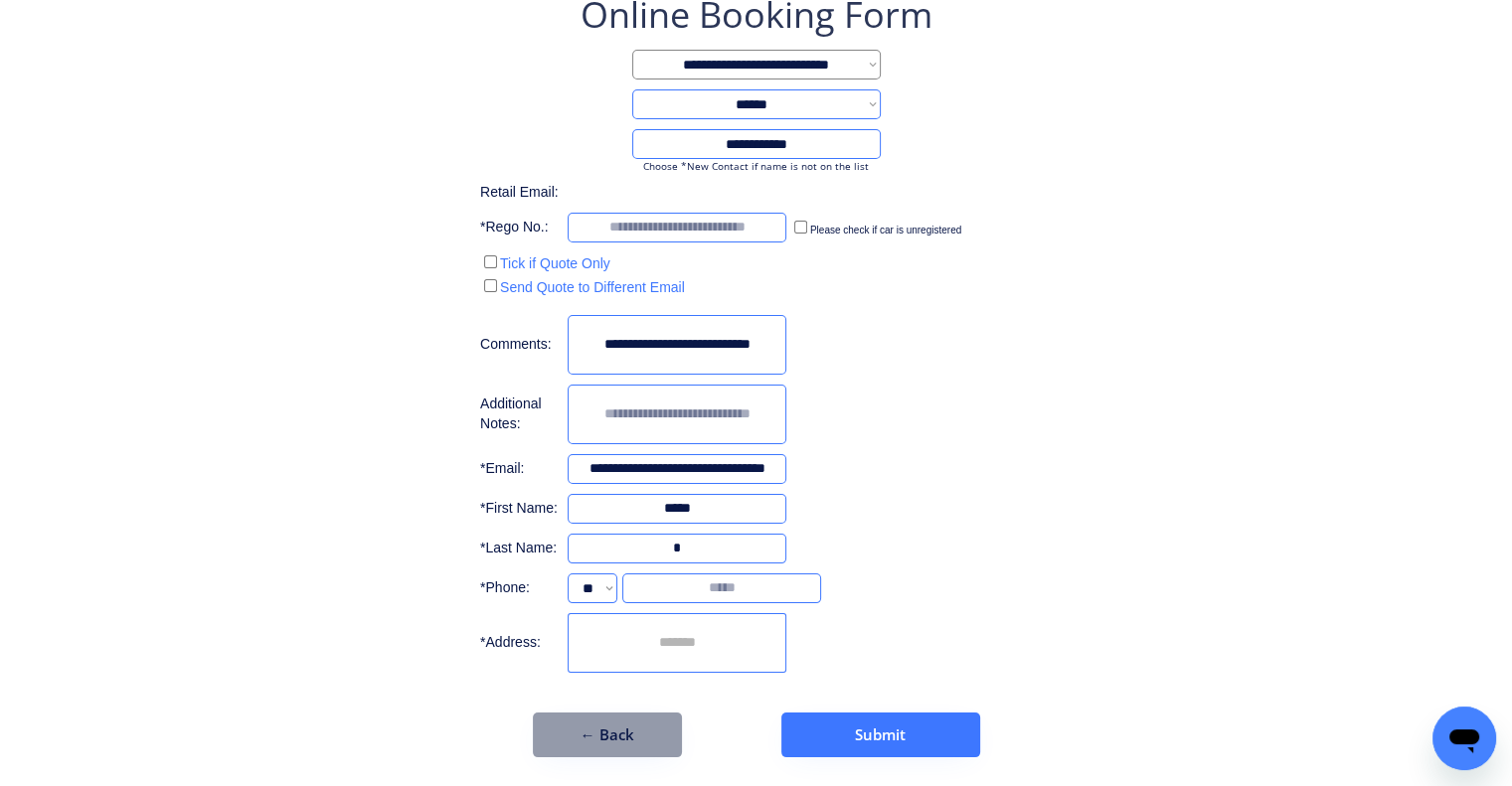 scroll, scrollTop: 0, scrollLeft: 40, axis: horizontal 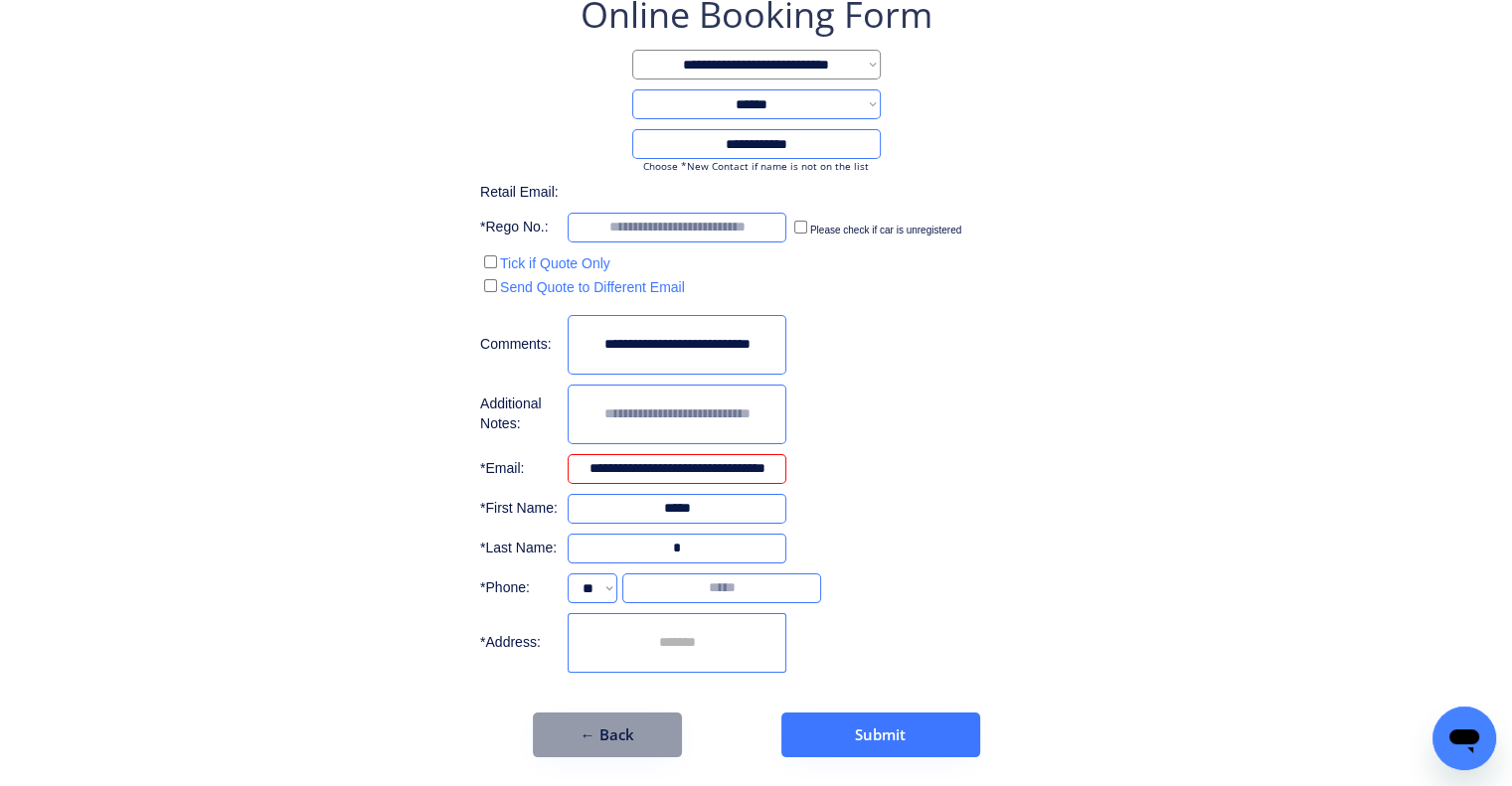 type on "**********" 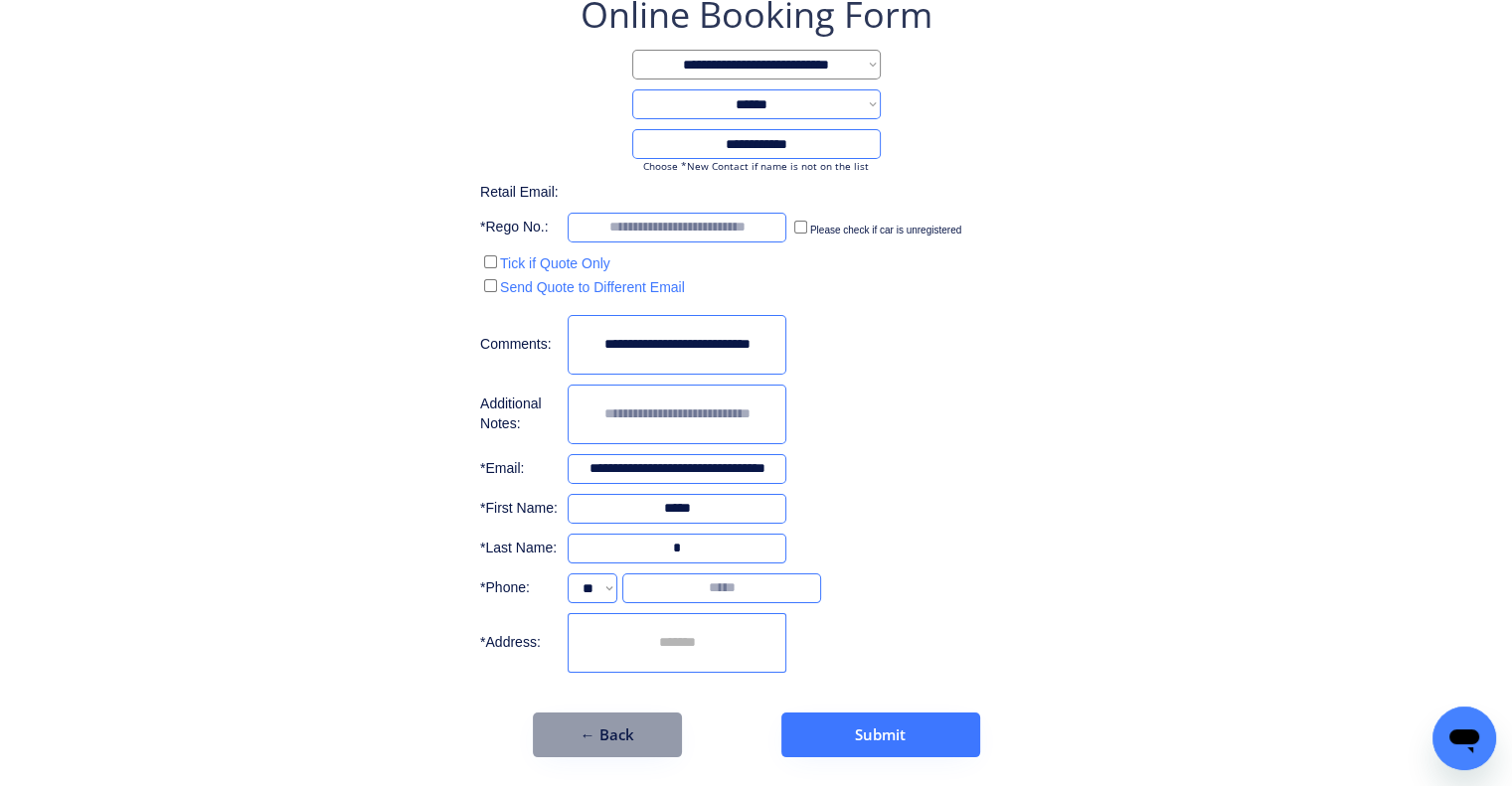click at bounding box center (722, 588) 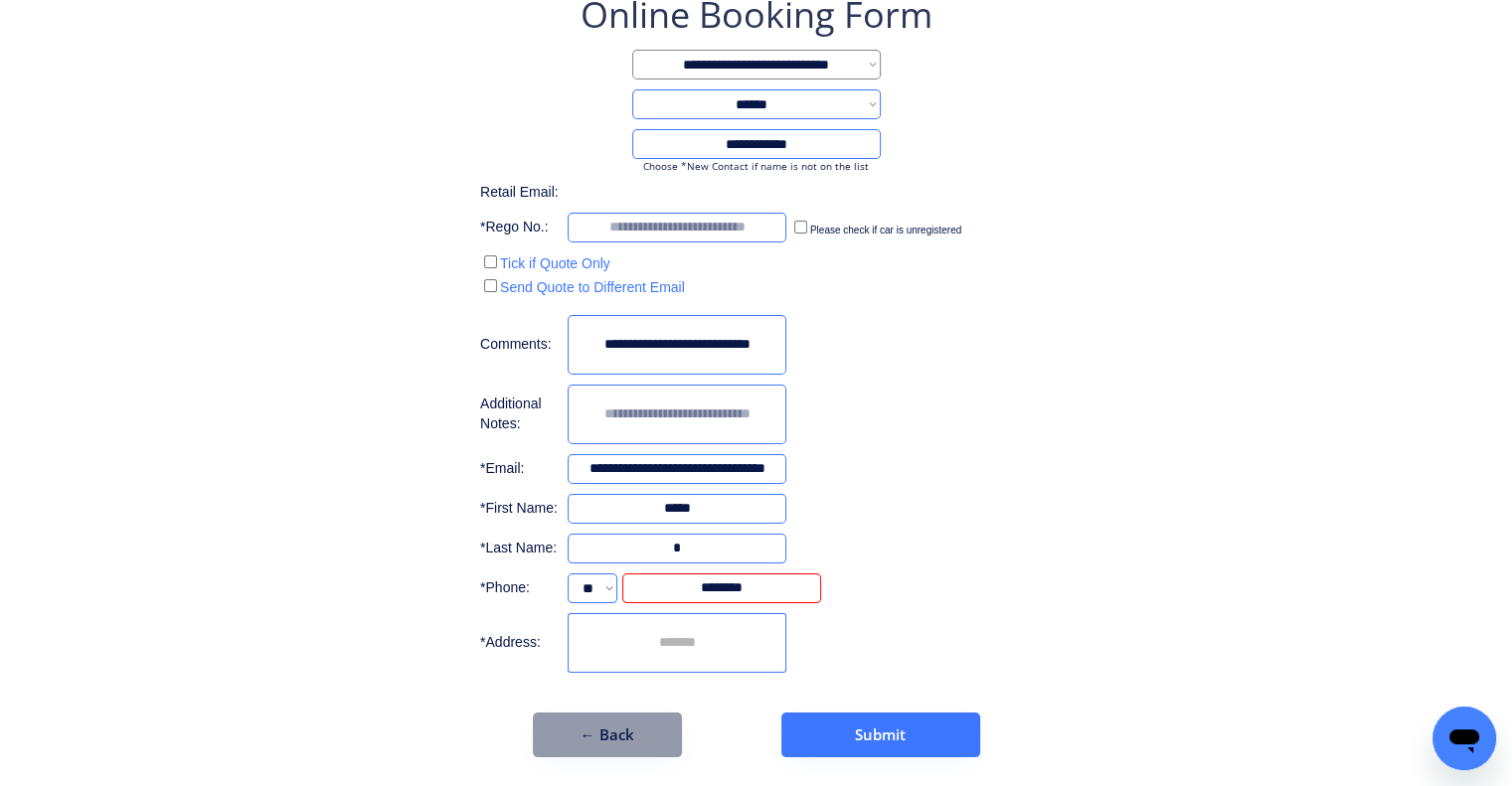 click on "**********" at bounding box center [756, 374] 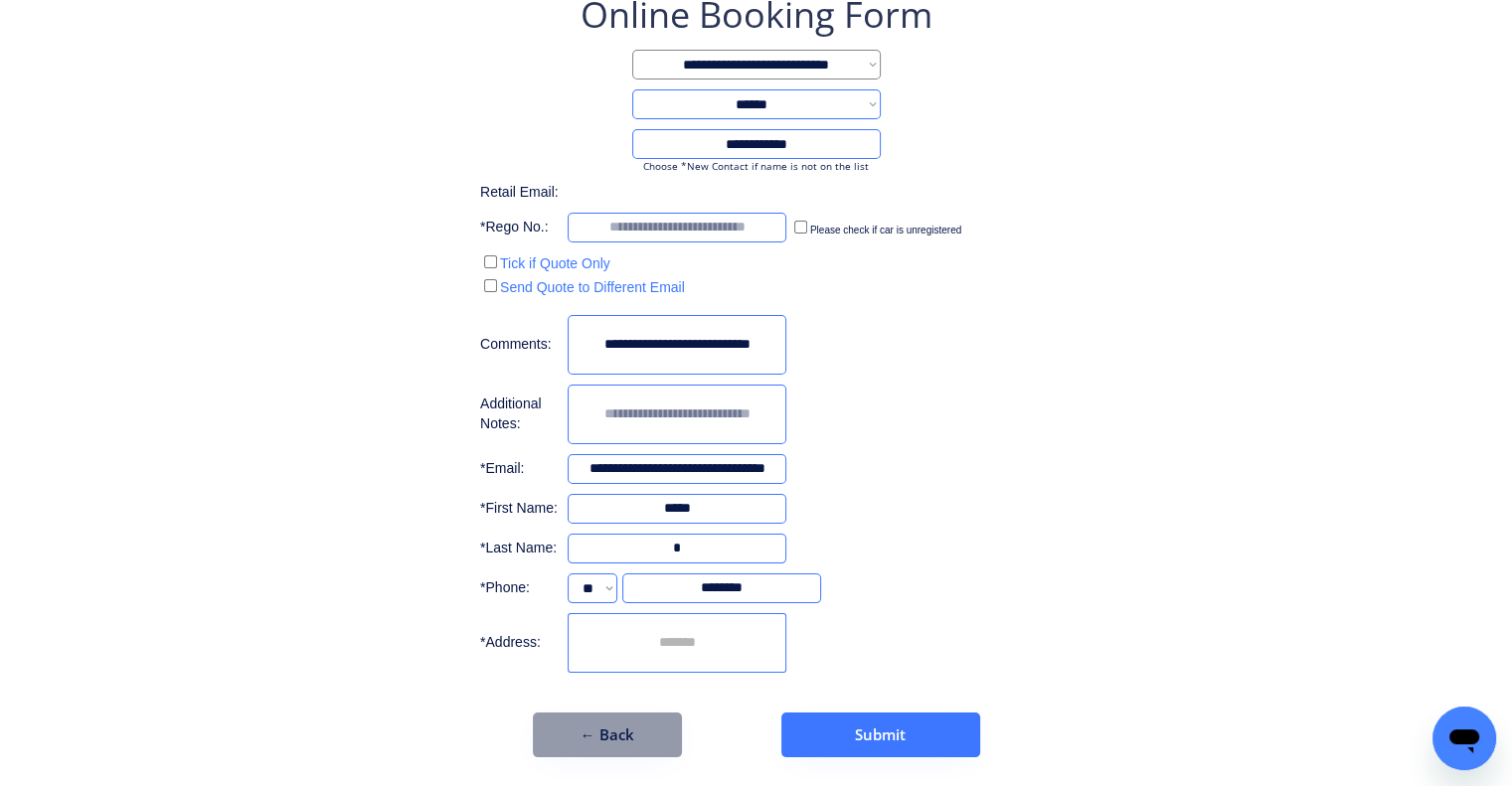 click at bounding box center (677, 643) 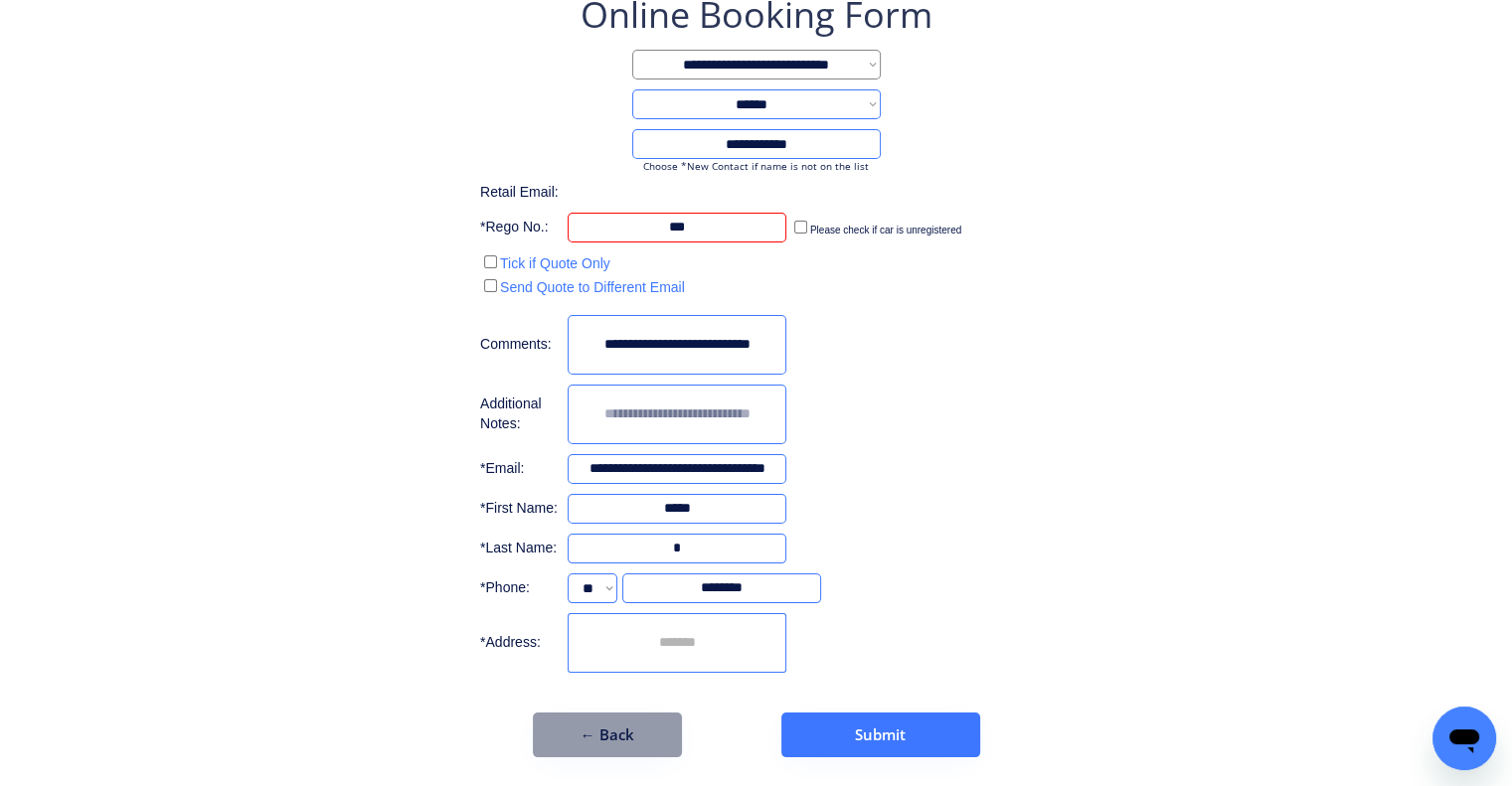 type on "***" 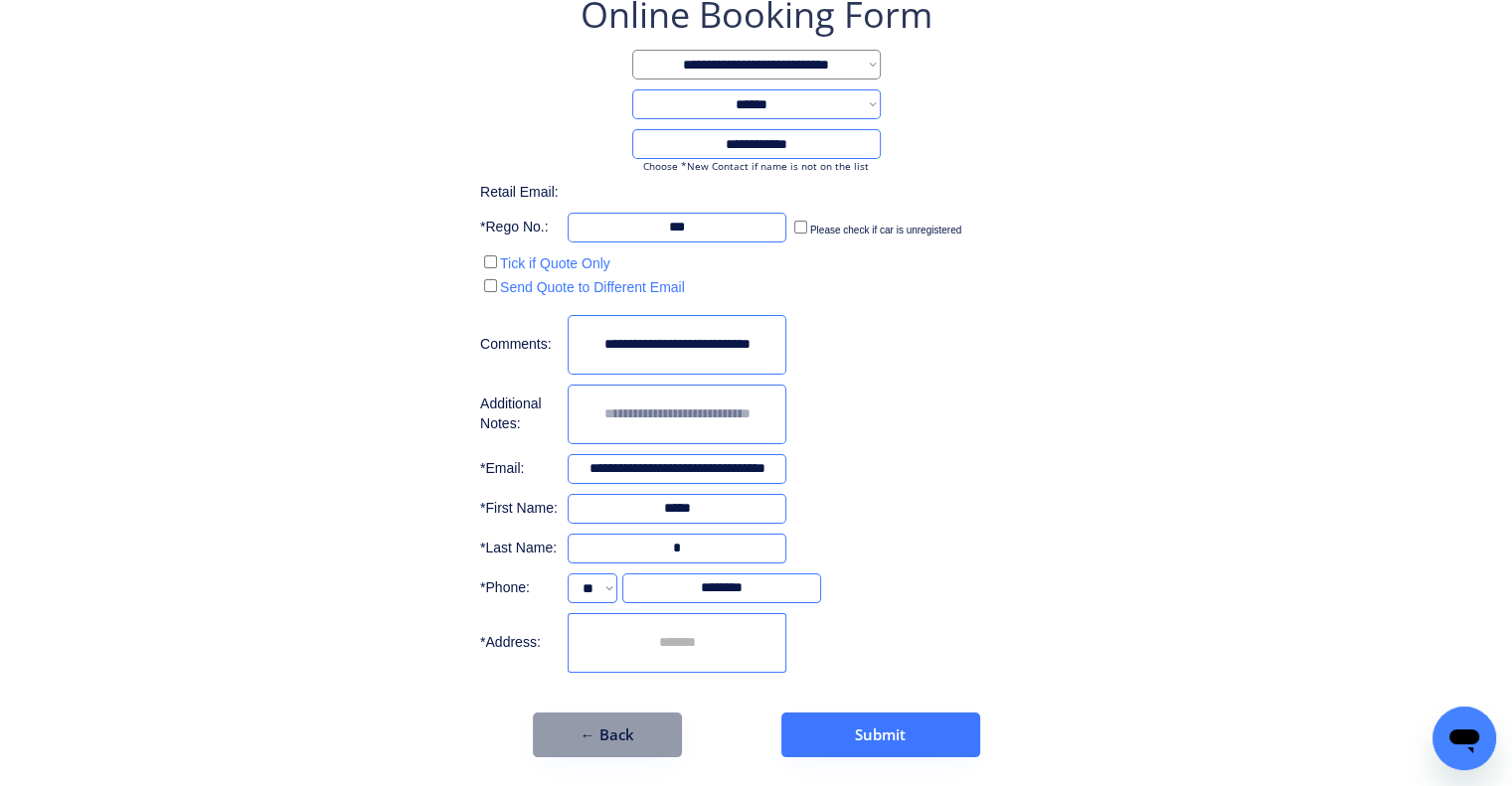 click on "**********" at bounding box center [756, 374] 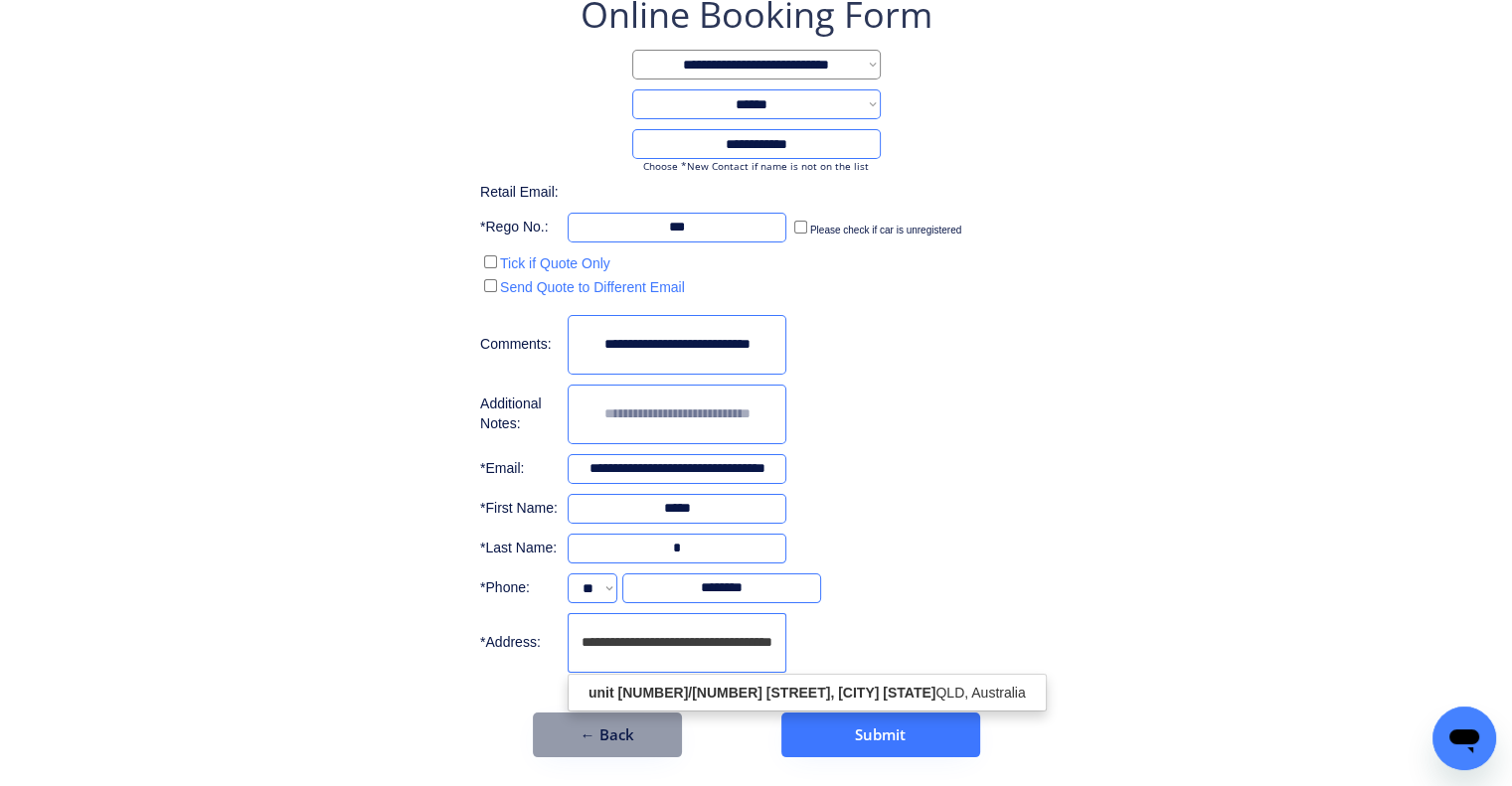 scroll, scrollTop: 0, scrollLeft: 17, axis: horizontal 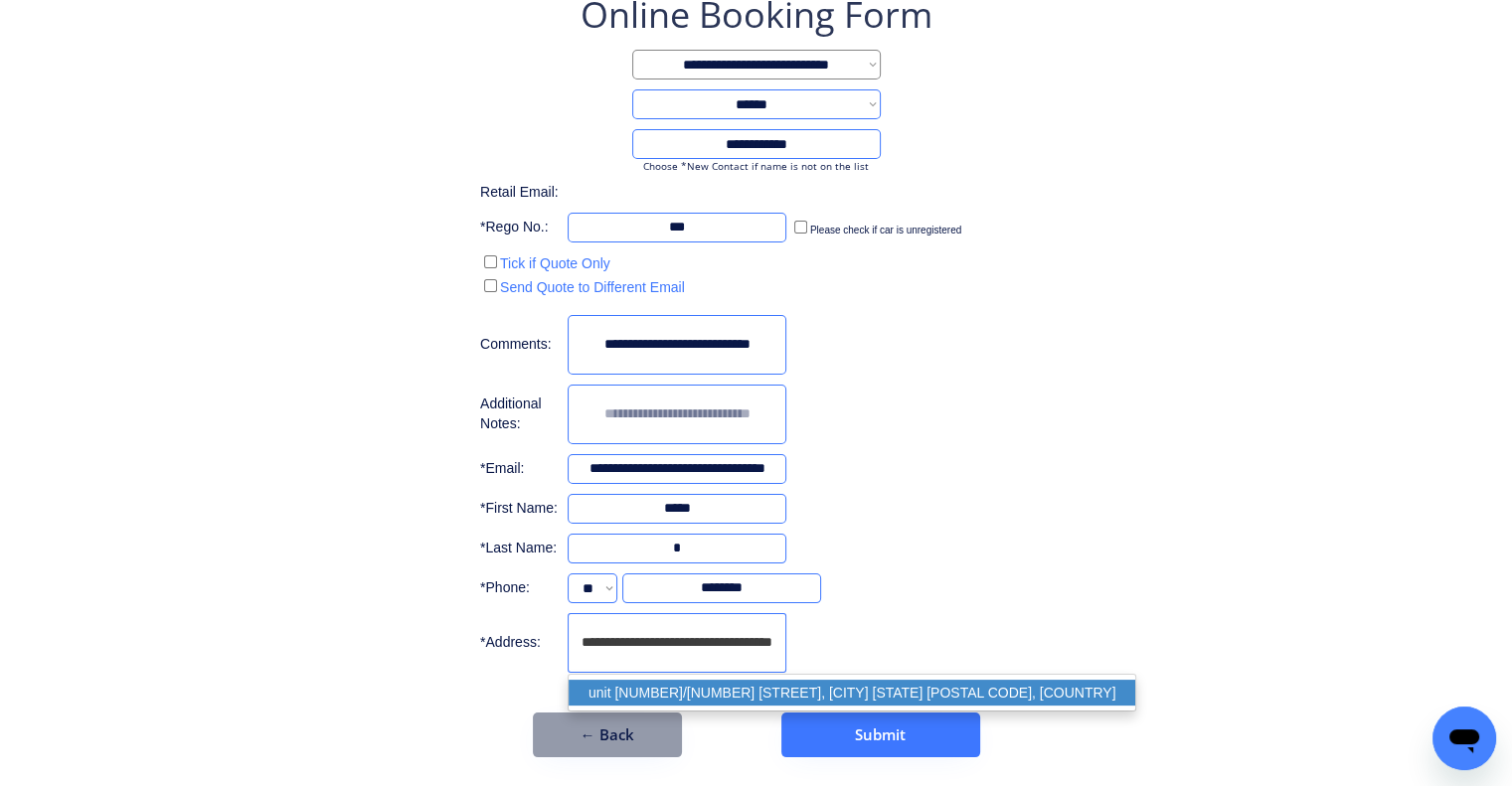 drag, startPoint x: 744, startPoint y: 684, endPoint x: 754, endPoint y: 669, distance: 18.027756 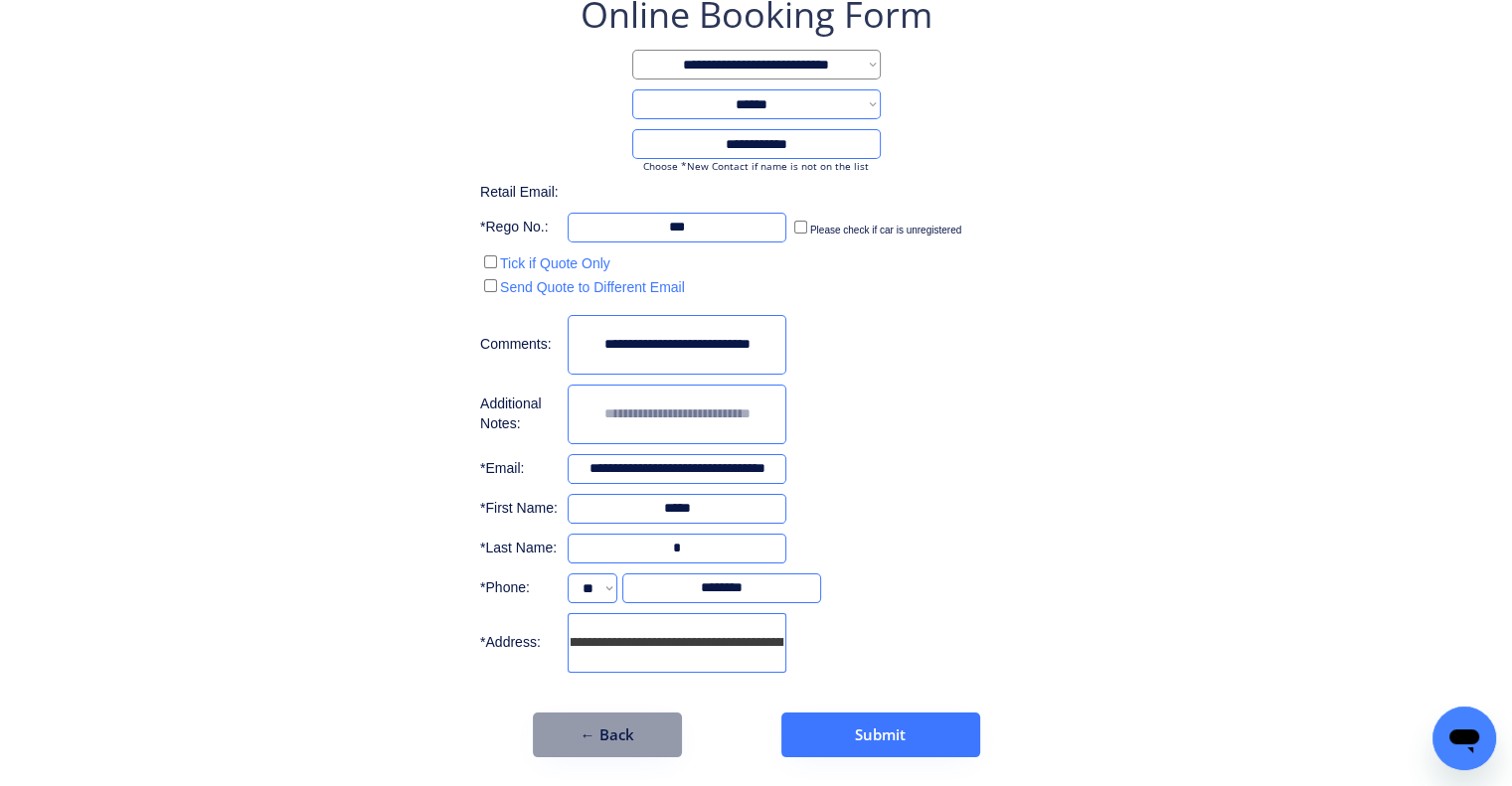 type on "**********" 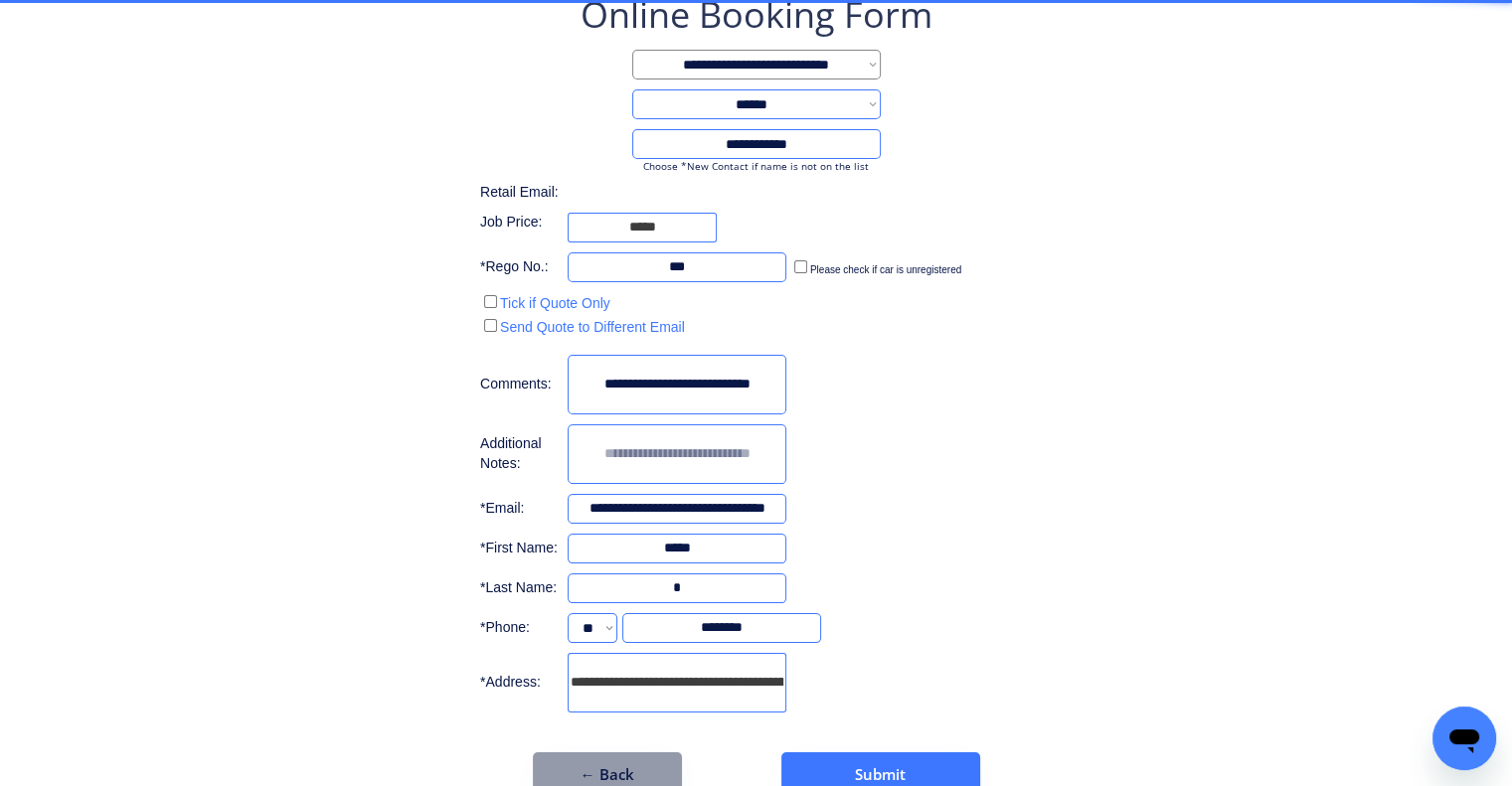 click on "**********" at bounding box center (756, 393) 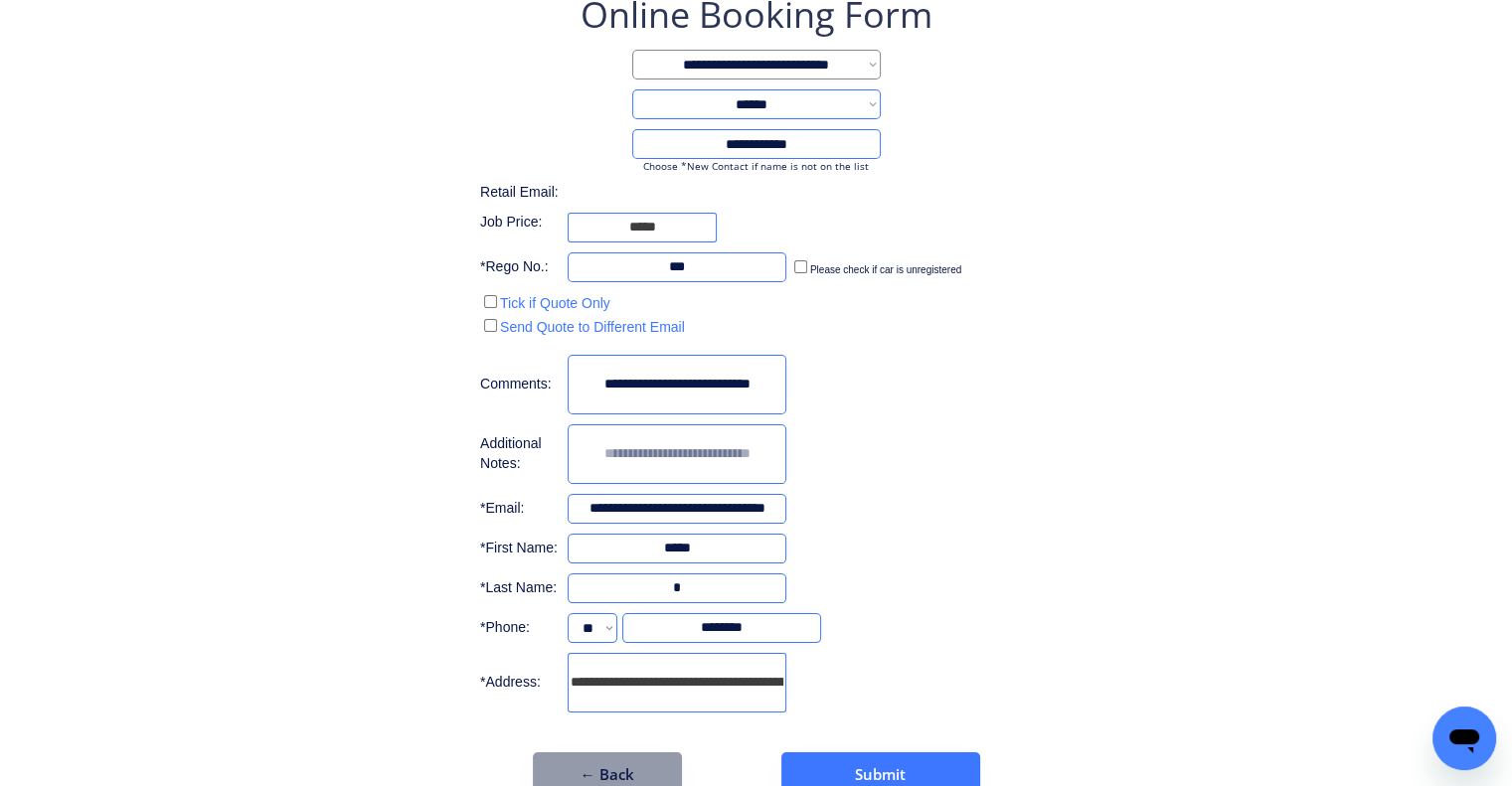click on "**********" at bounding box center [756, 354] 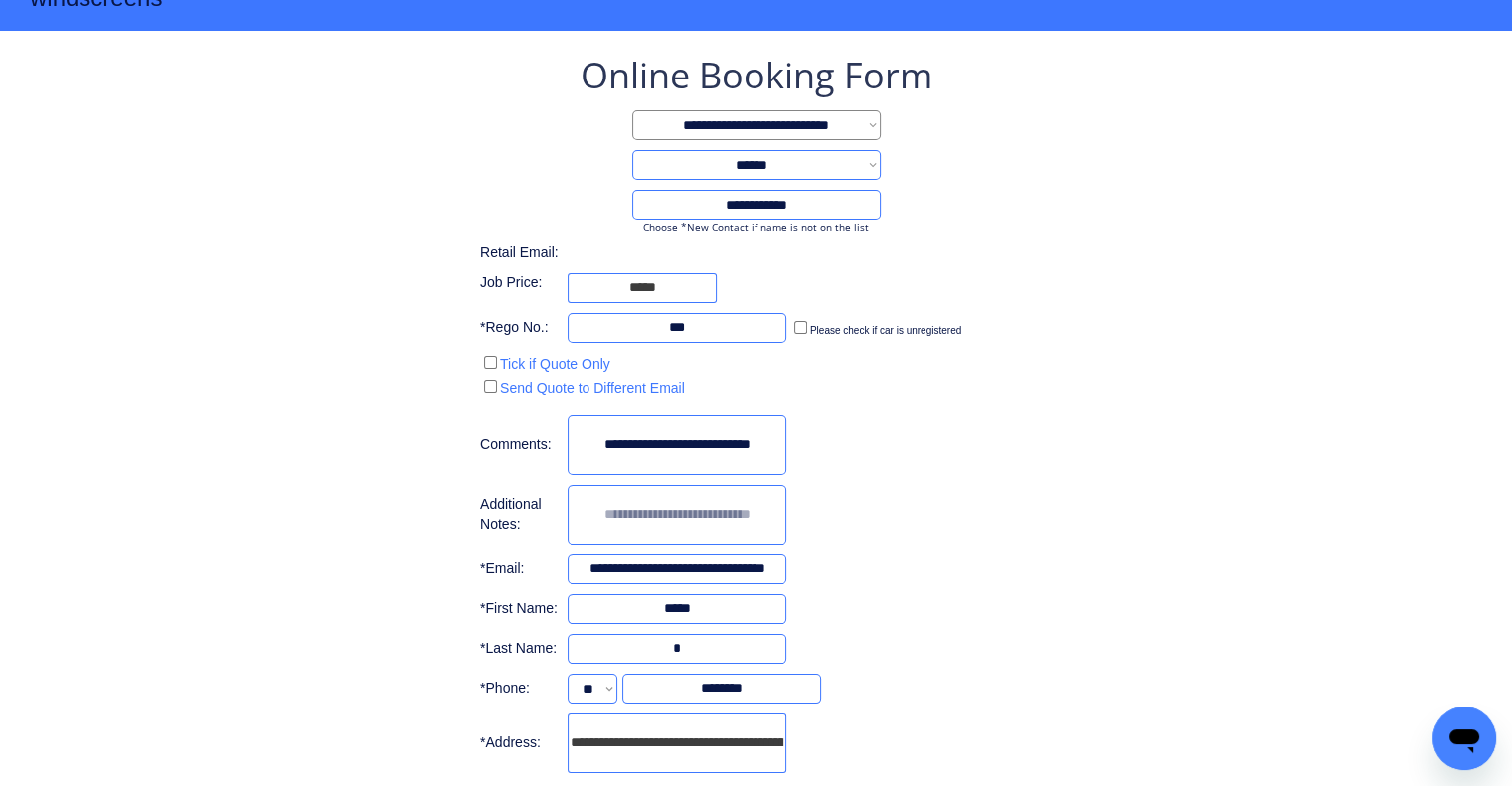scroll, scrollTop: 0, scrollLeft: 0, axis: both 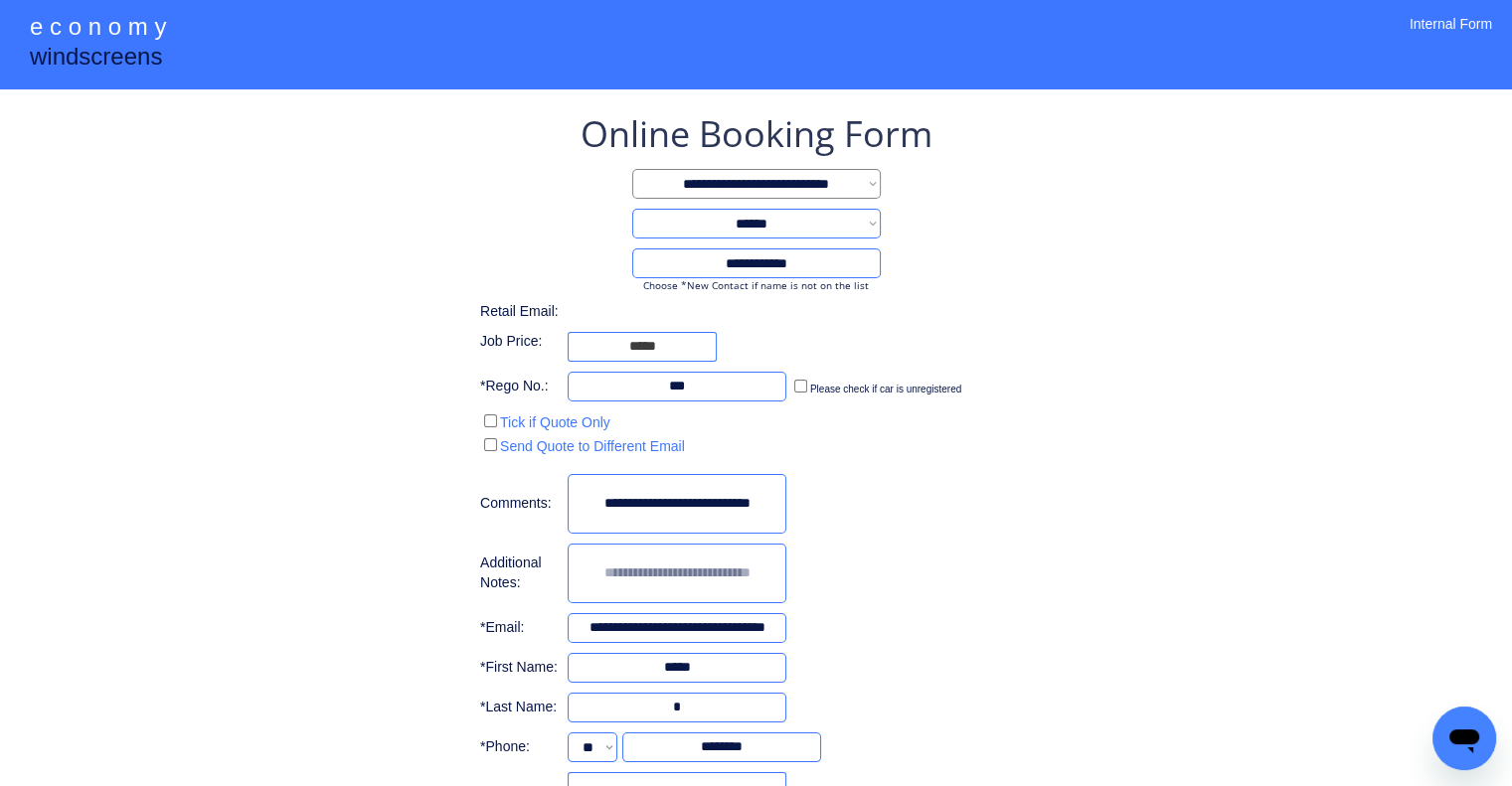 click at bounding box center (642, 347) 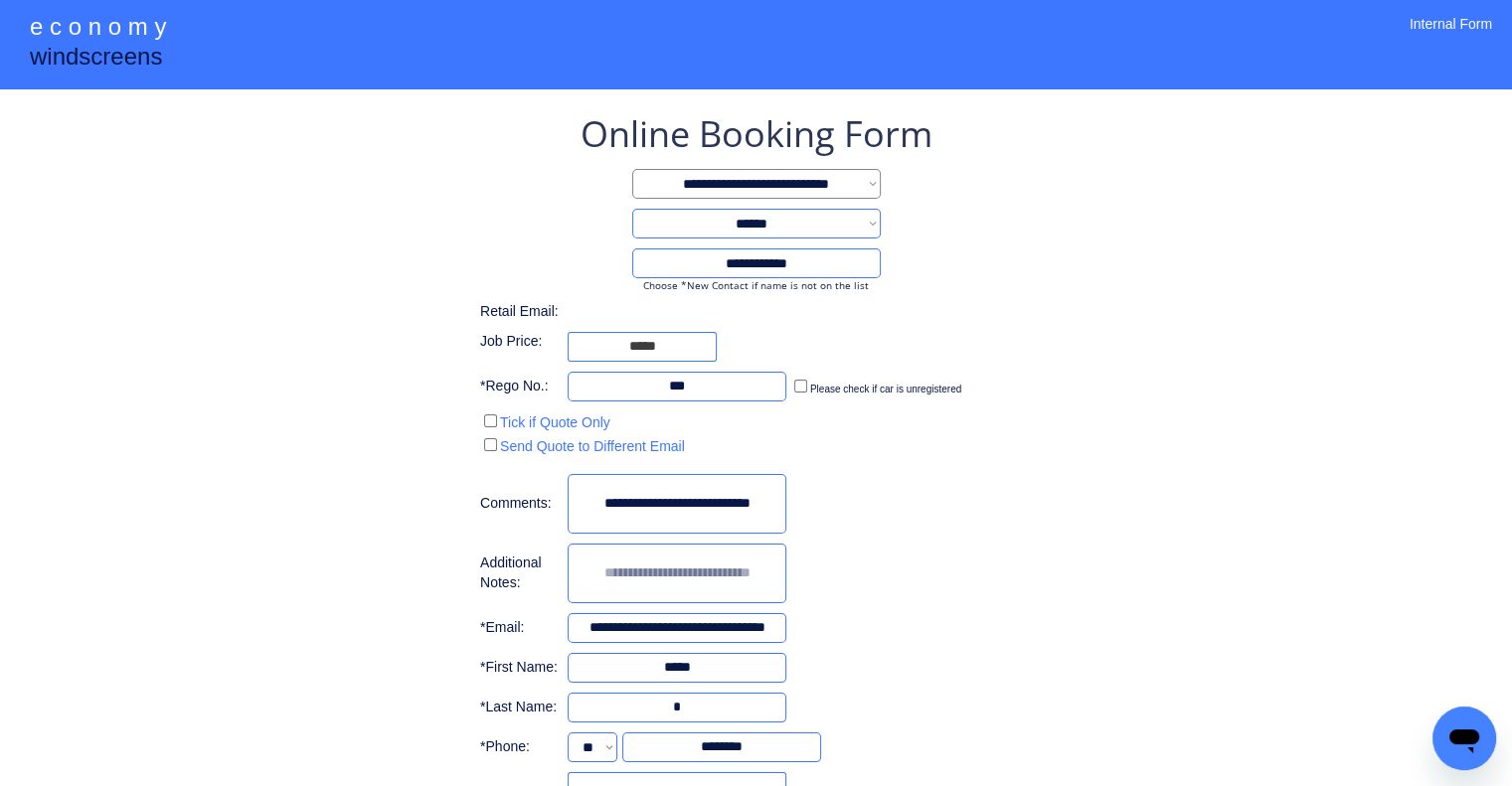type on "*****" 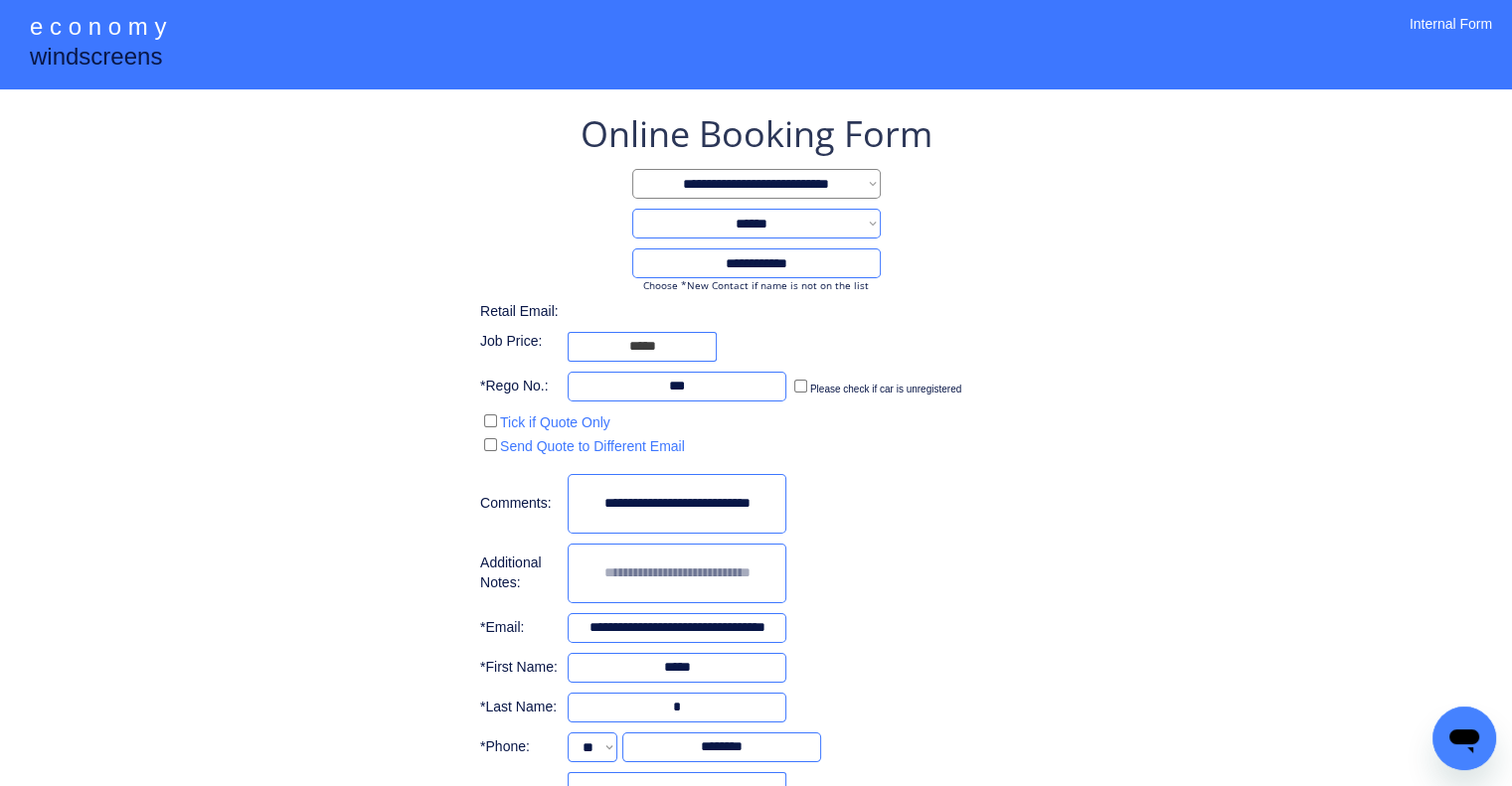 click on "**********" at bounding box center (756, 513) 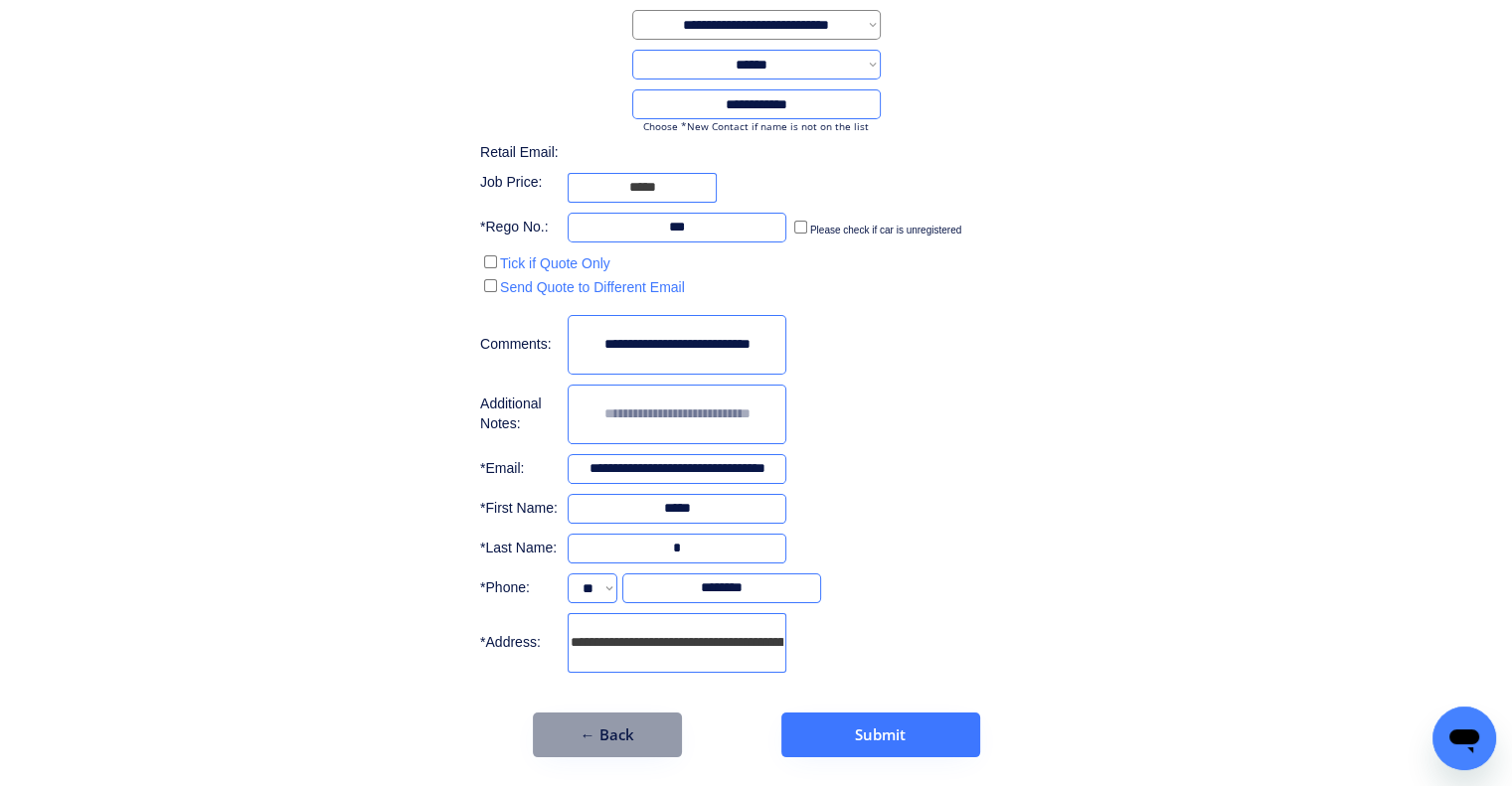 click at bounding box center (677, 414) 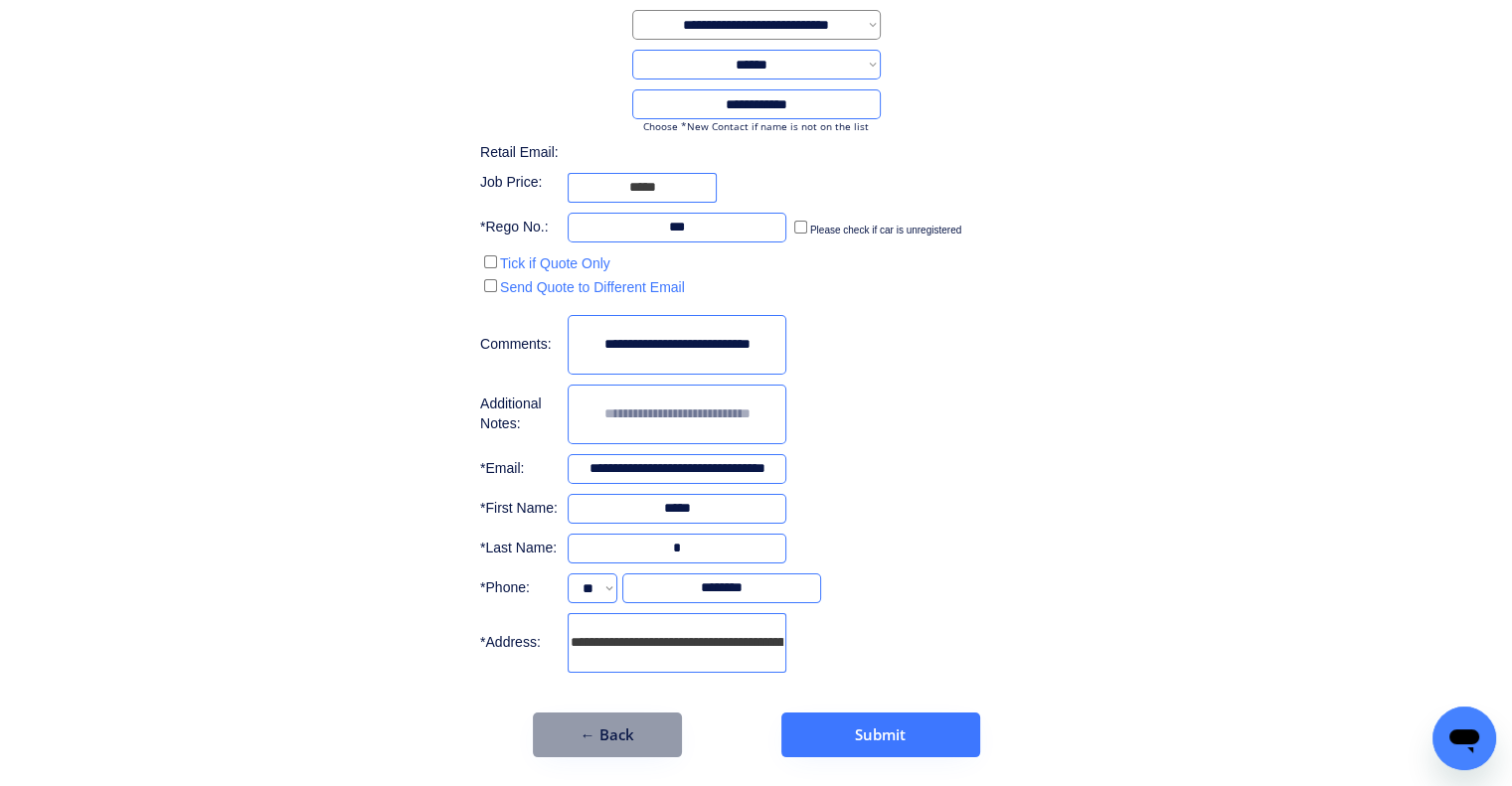 click at bounding box center [677, 414] 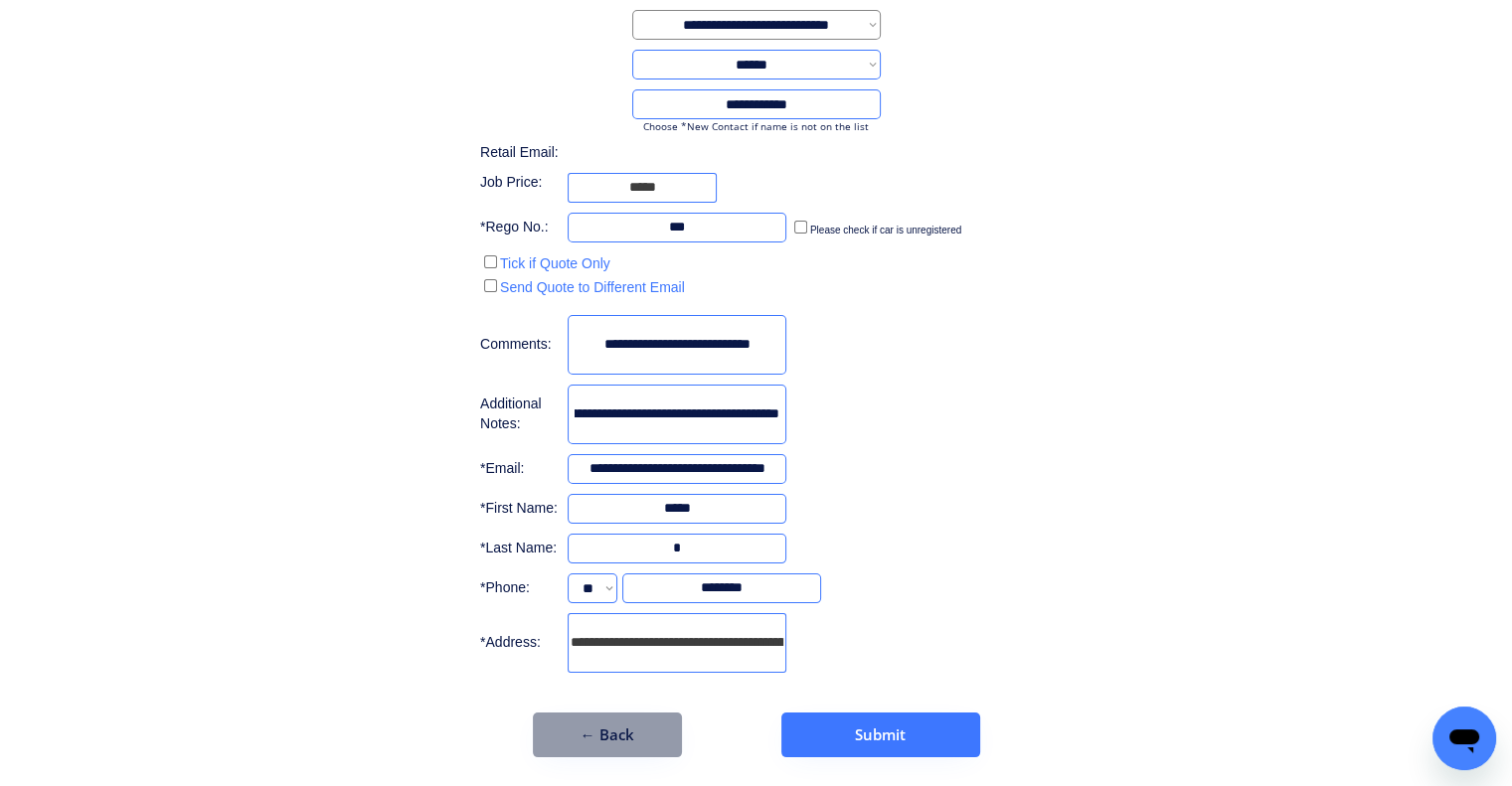 scroll, scrollTop: 0, scrollLeft: 611, axis: horizontal 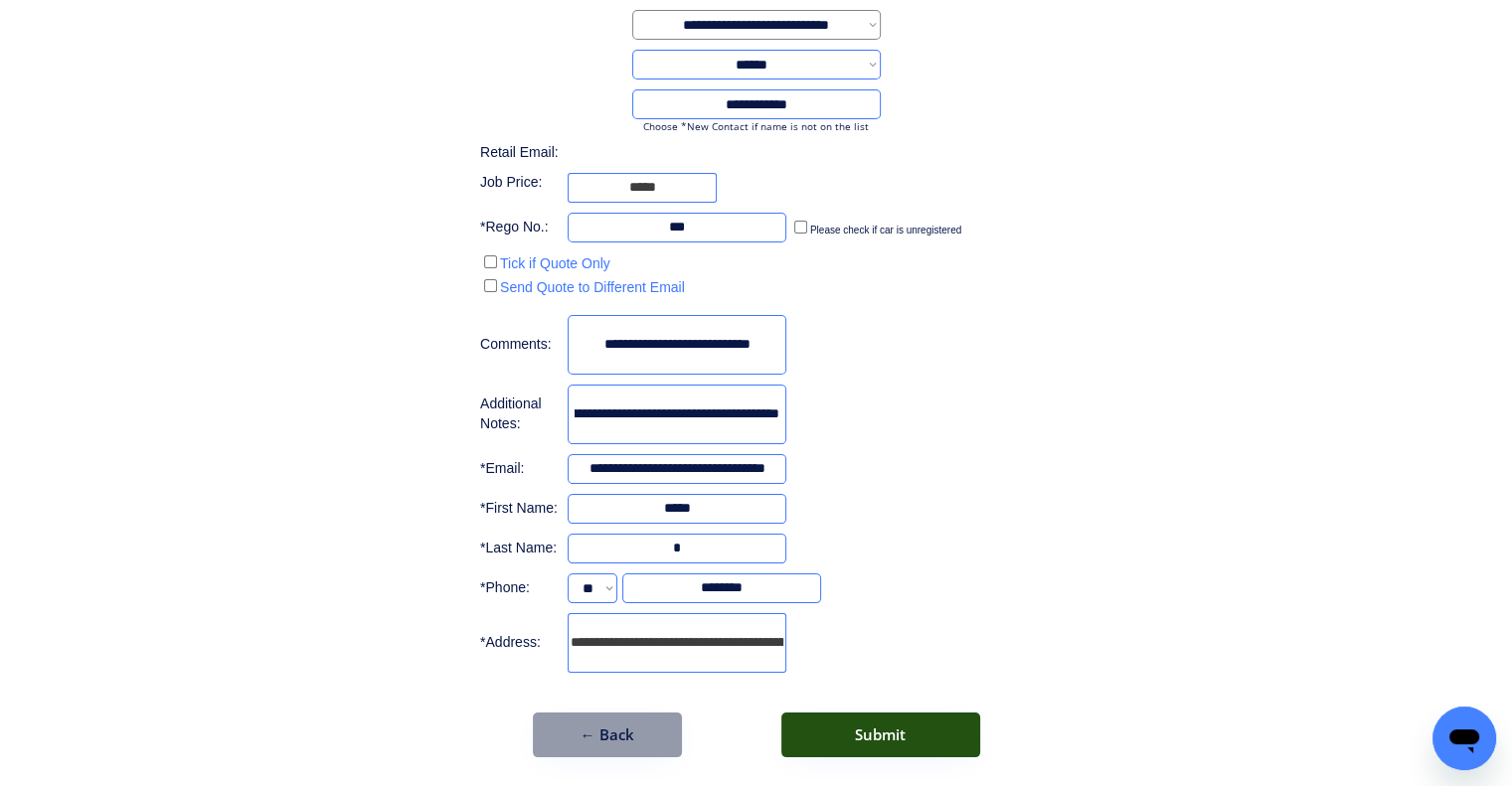 type on "**********" 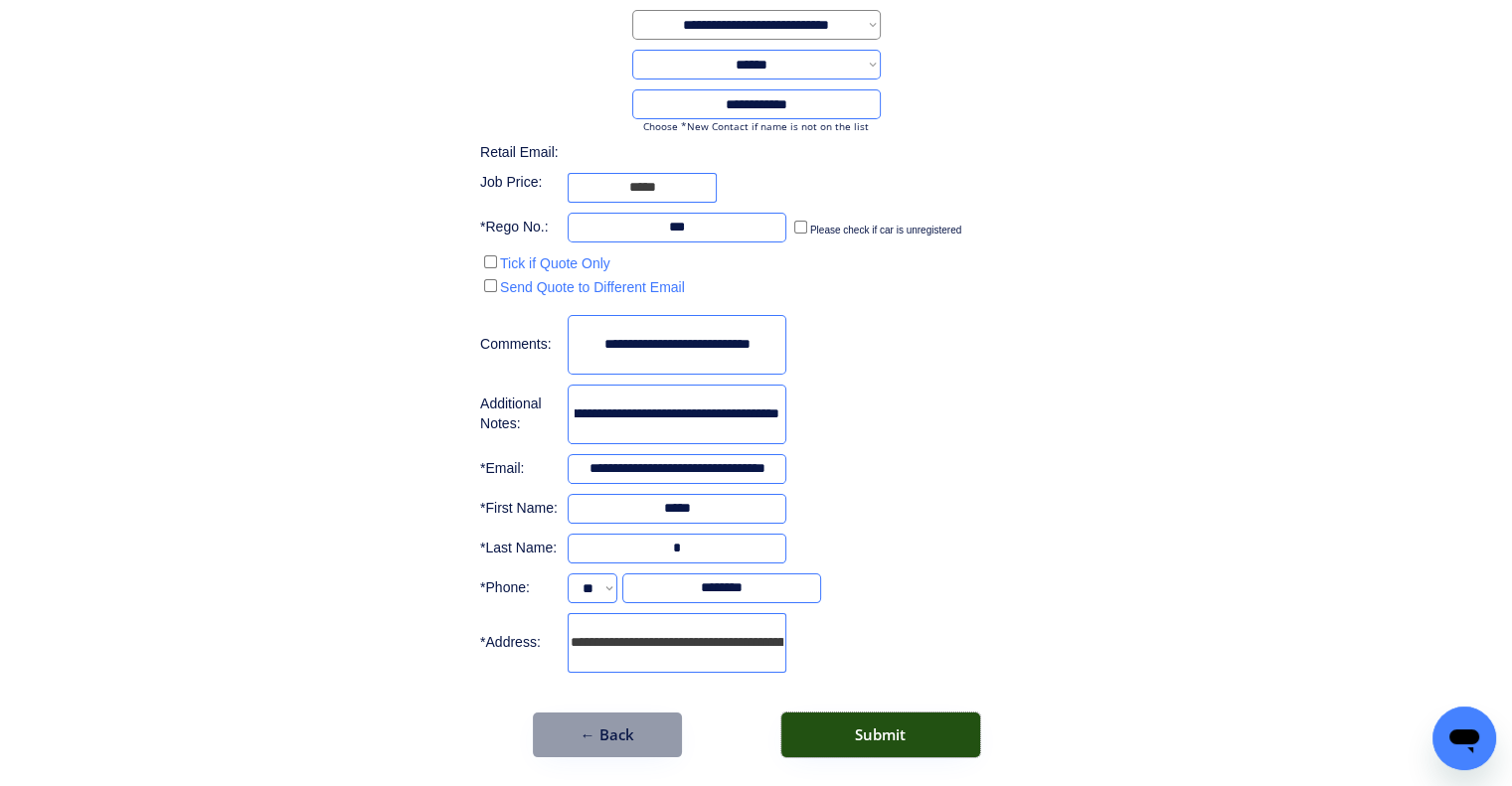 scroll, scrollTop: 0, scrollLeft: 0, axis: both 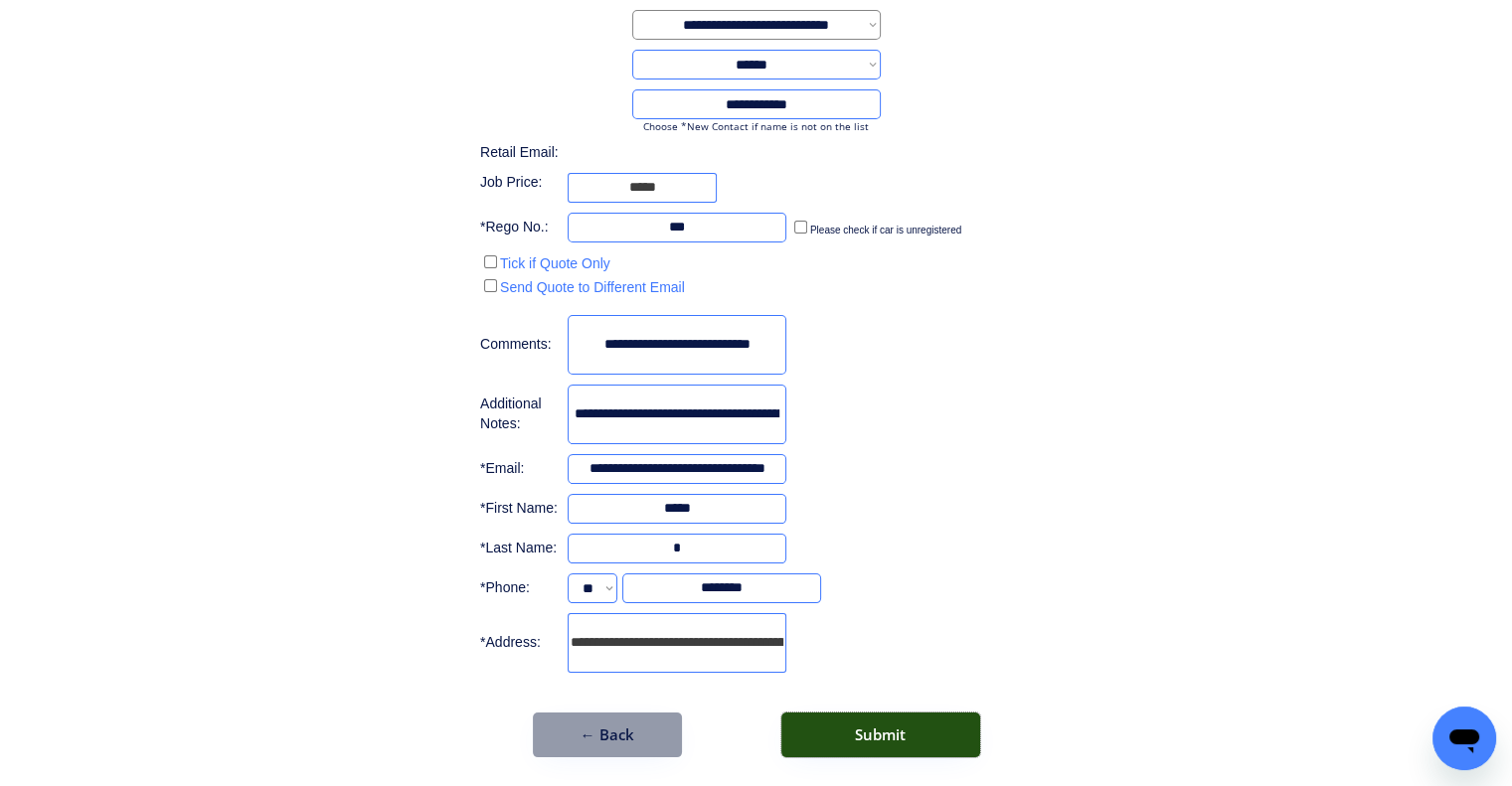 click on "Submit" at bounding box center [881, 734] 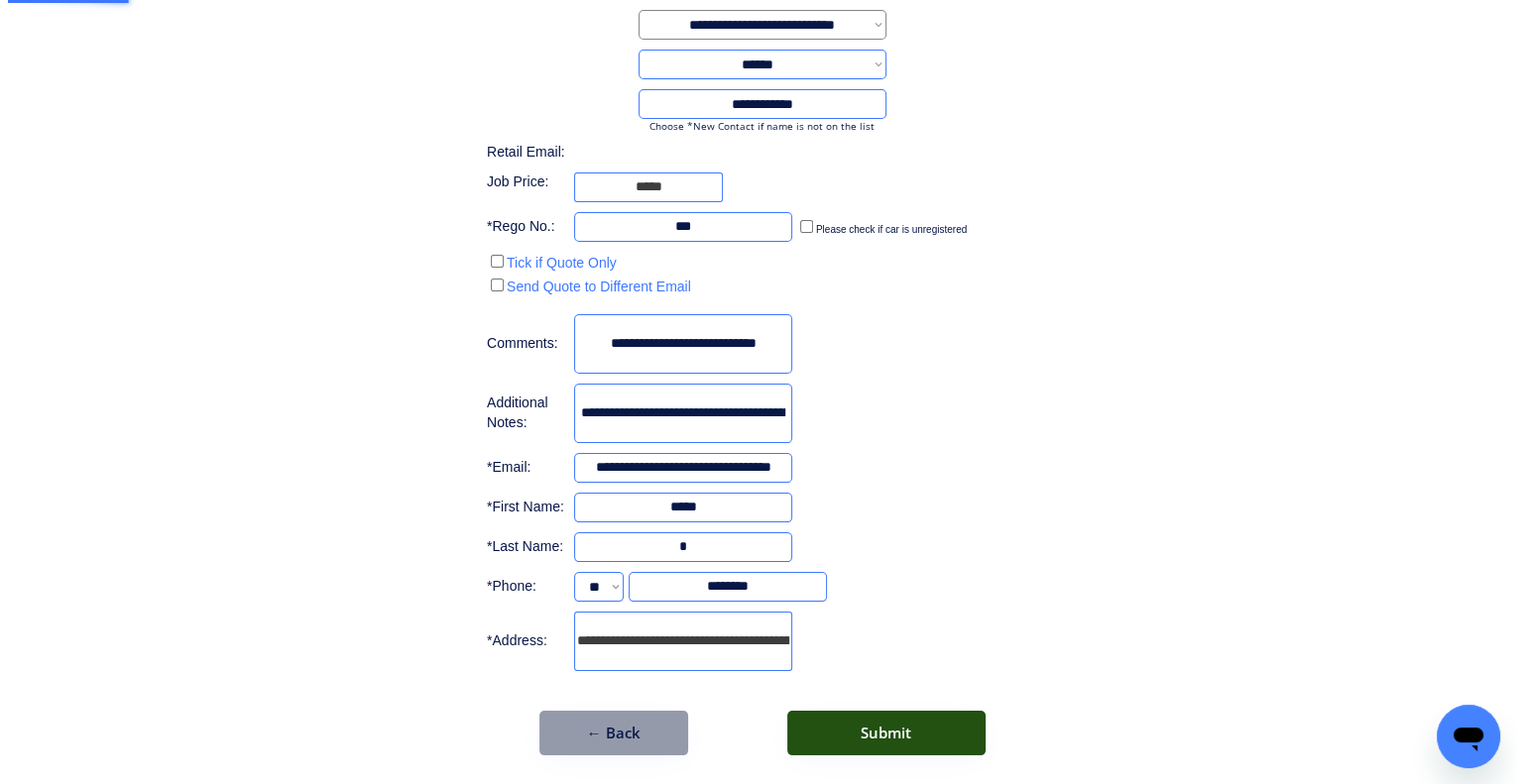 scroll, scrollTop: 0, scrollLeft: 0, axis: both 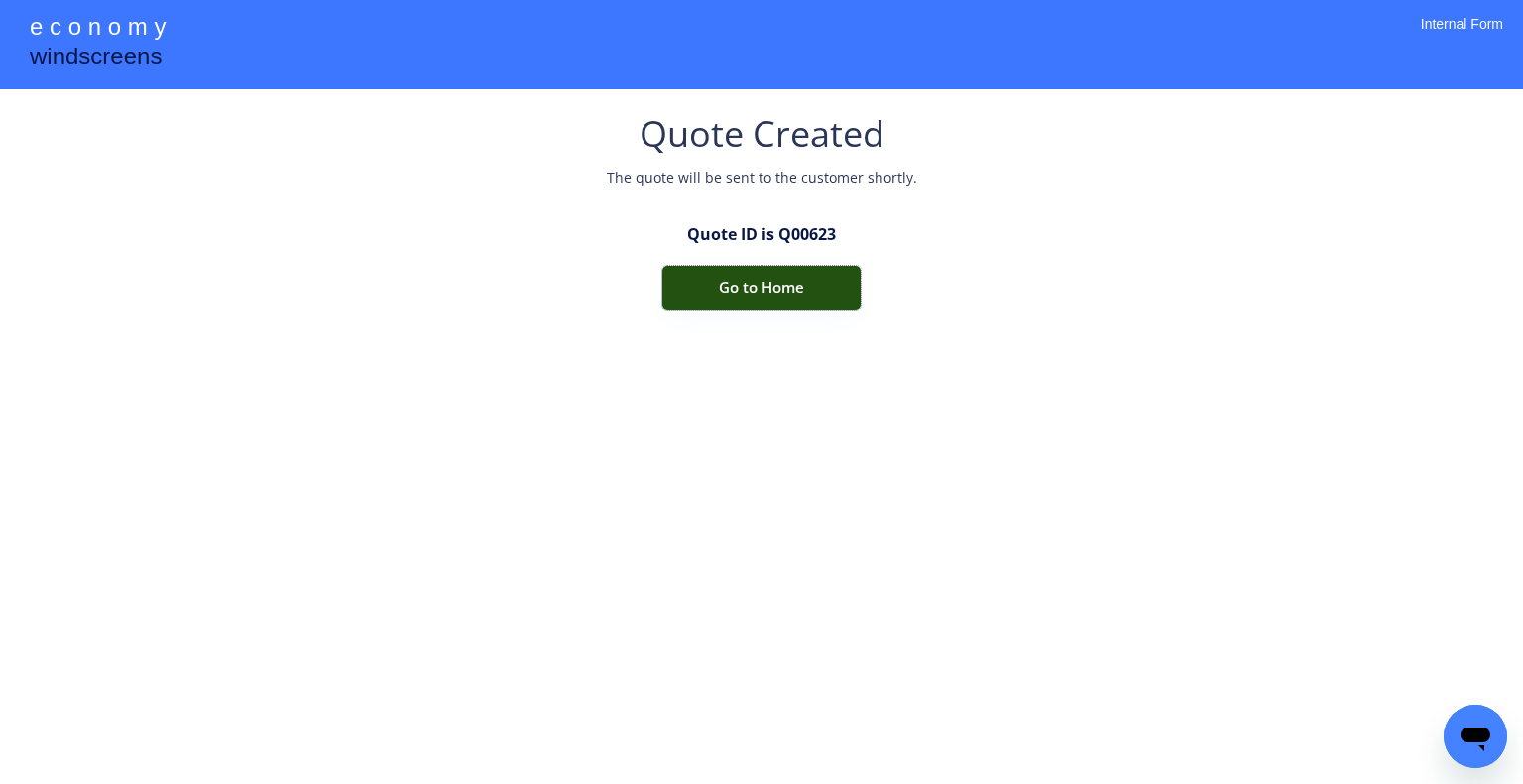 click on "Go to Home" at bounding box center (762, 287) 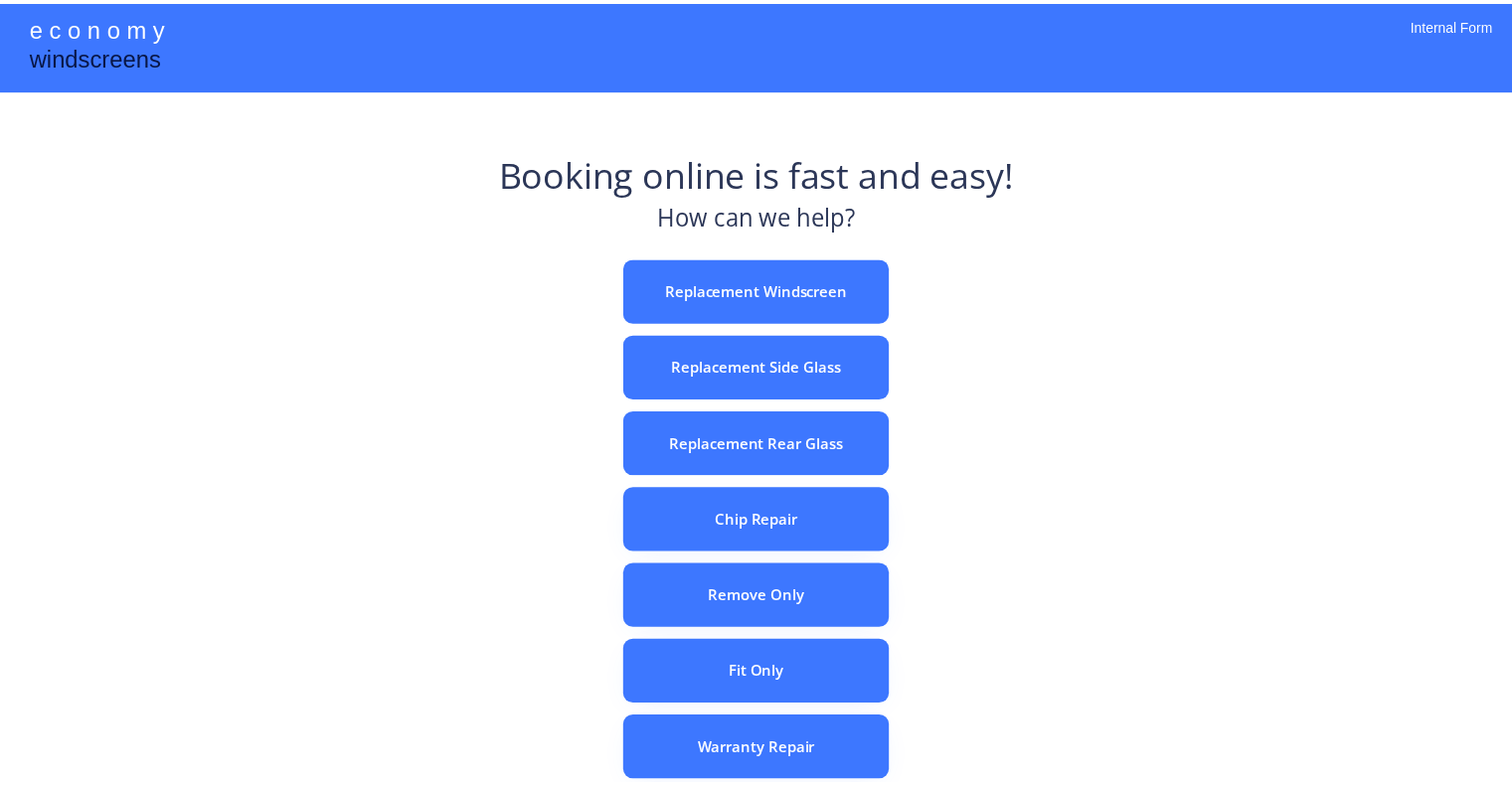 scroll, scrollTop: 0, scrollLeft: 0, axis: both 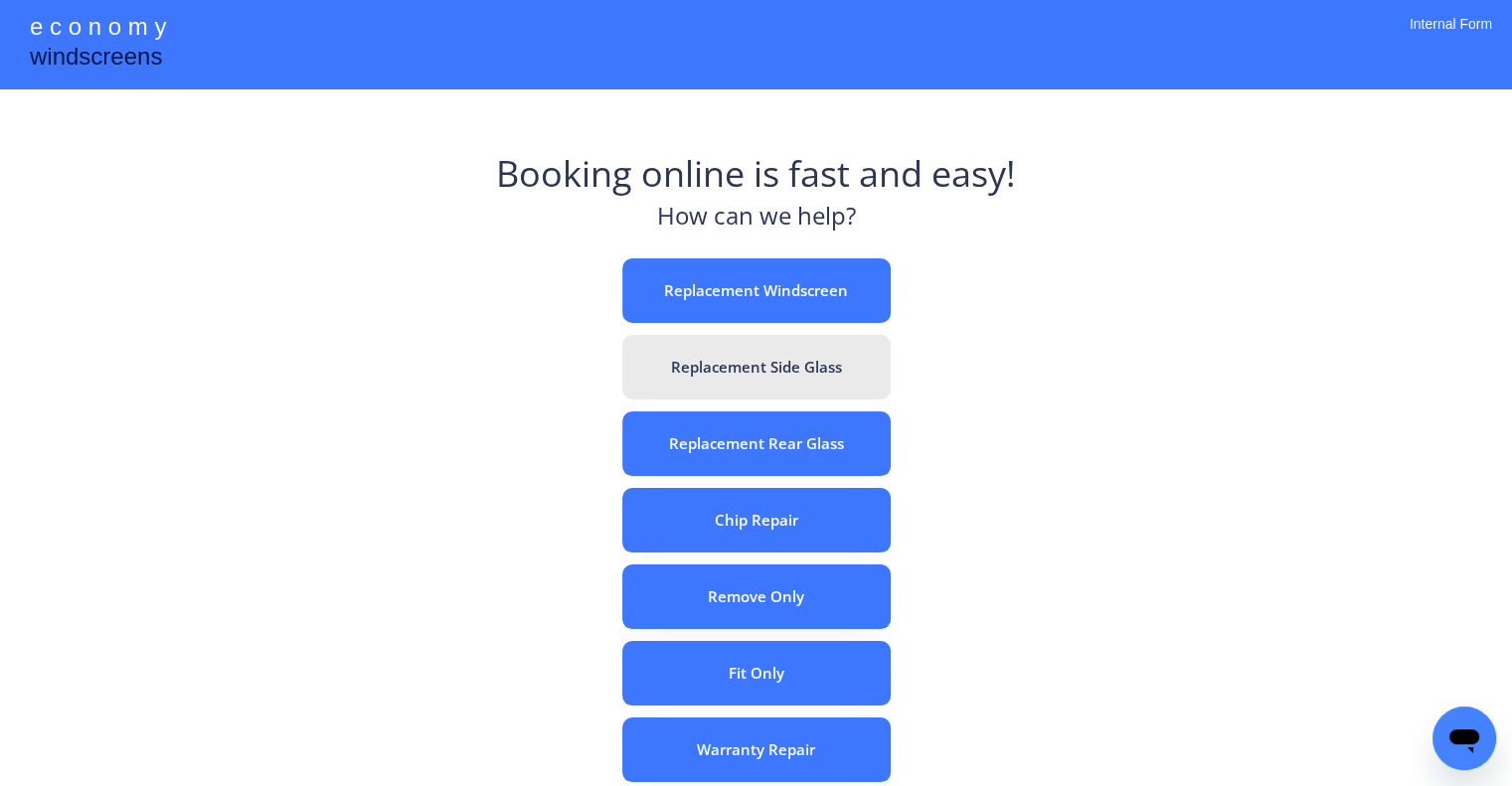 click on "Replacement Side Glass" at bounding box center [756, 367] 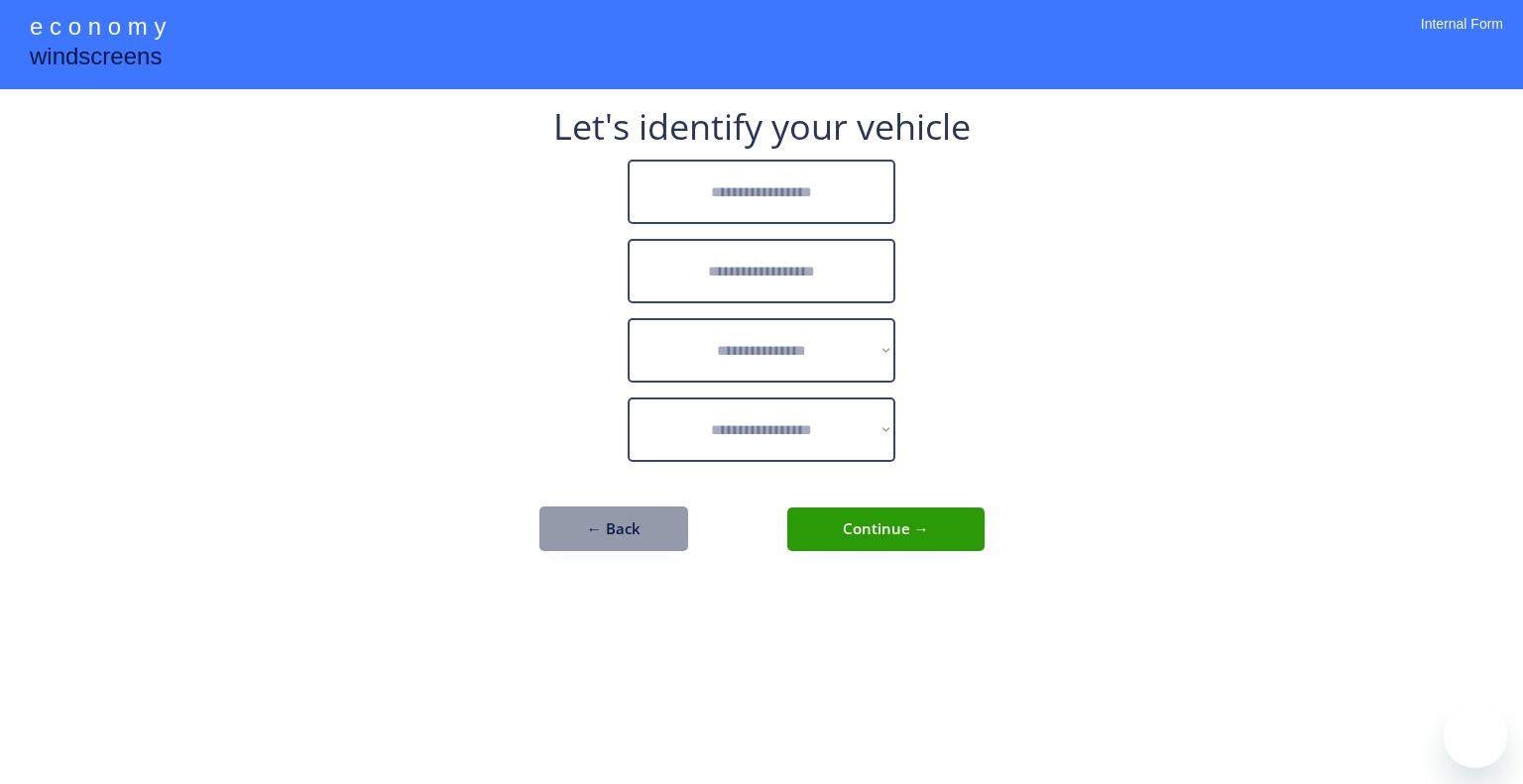 scroll, scrollTop: 0, scrollLeft: 0, axis: both 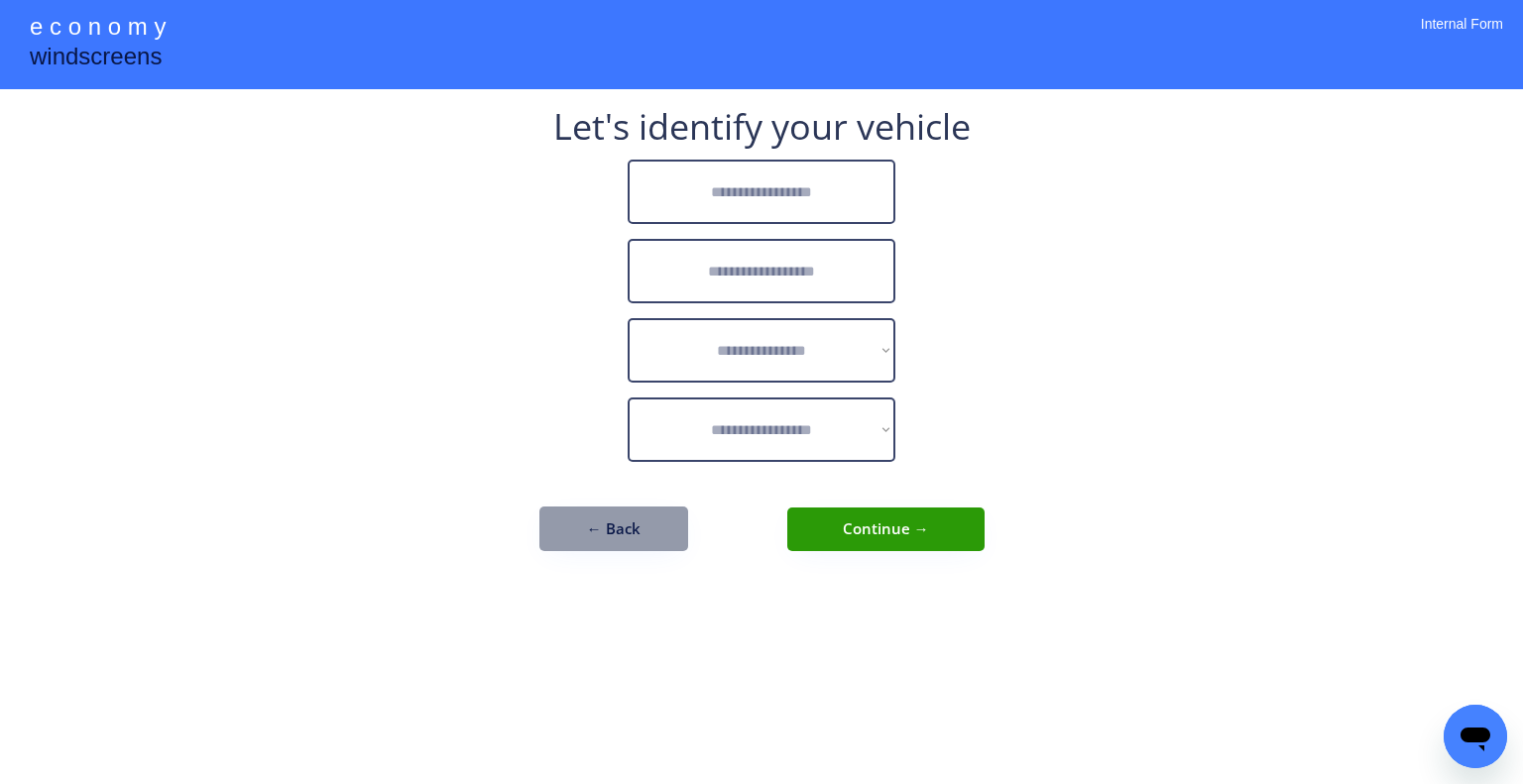 click at bounding box center [762, 191] 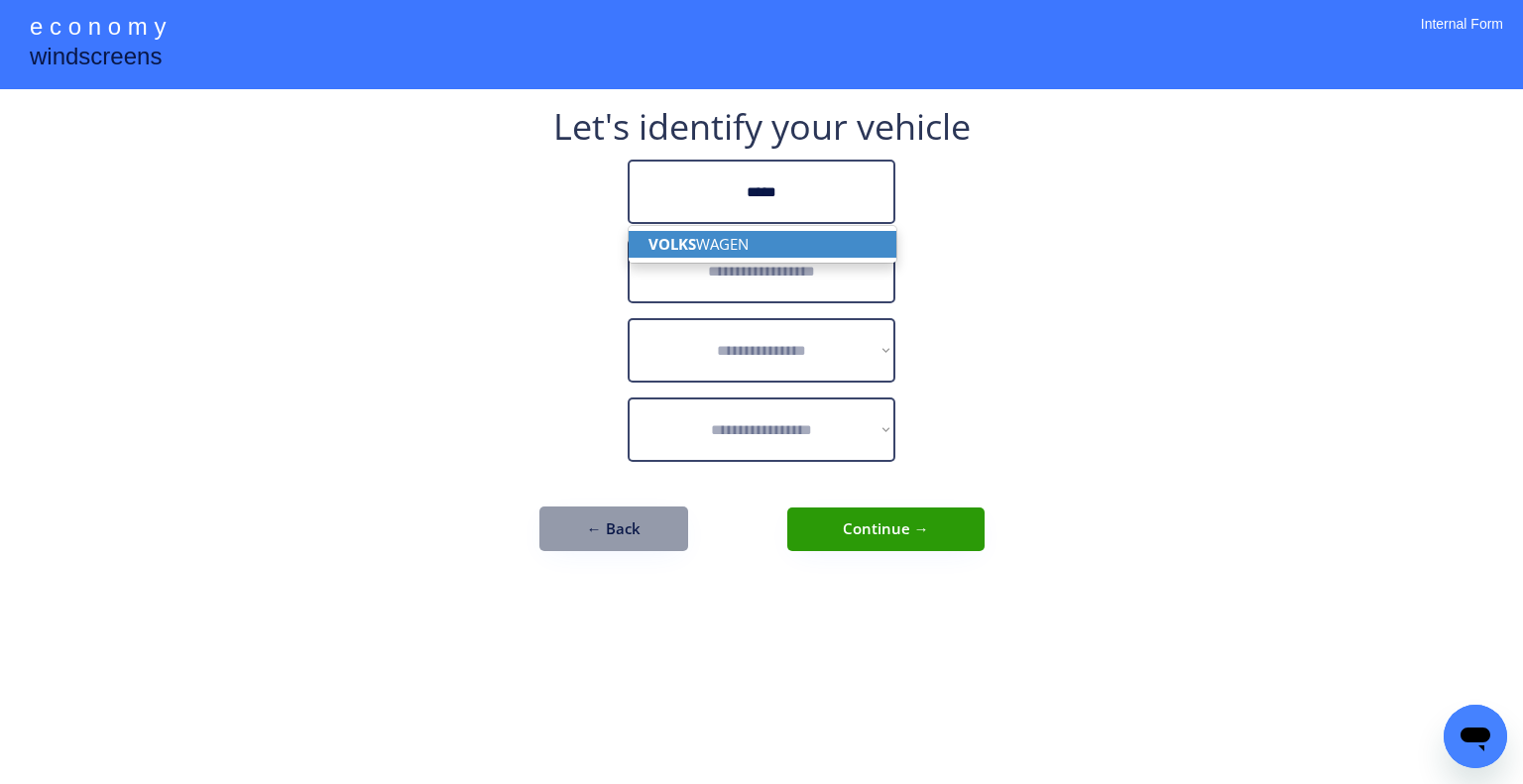 click on "VOLKS WAGEN" at bounding box center (762, 244) 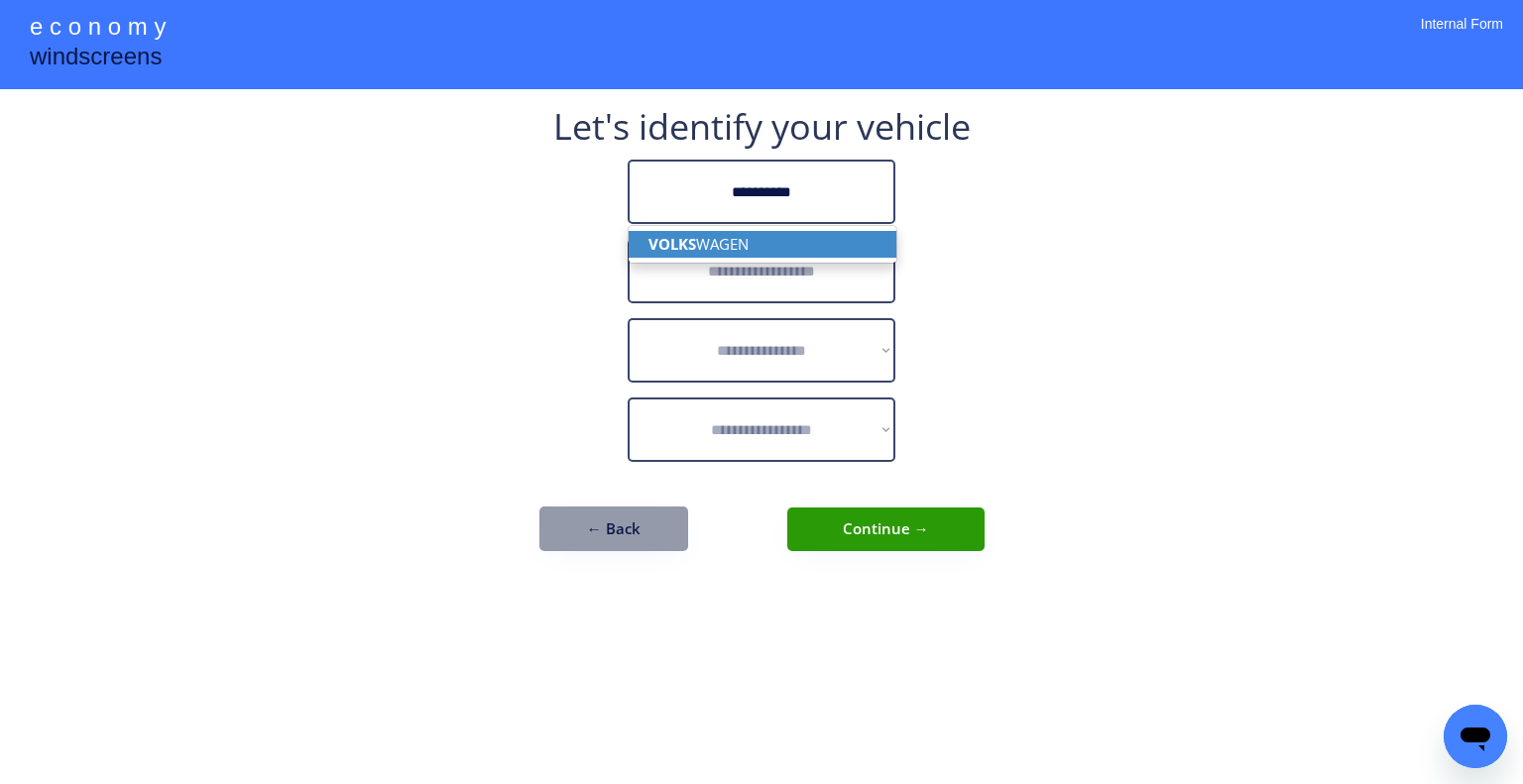 type on "**********" 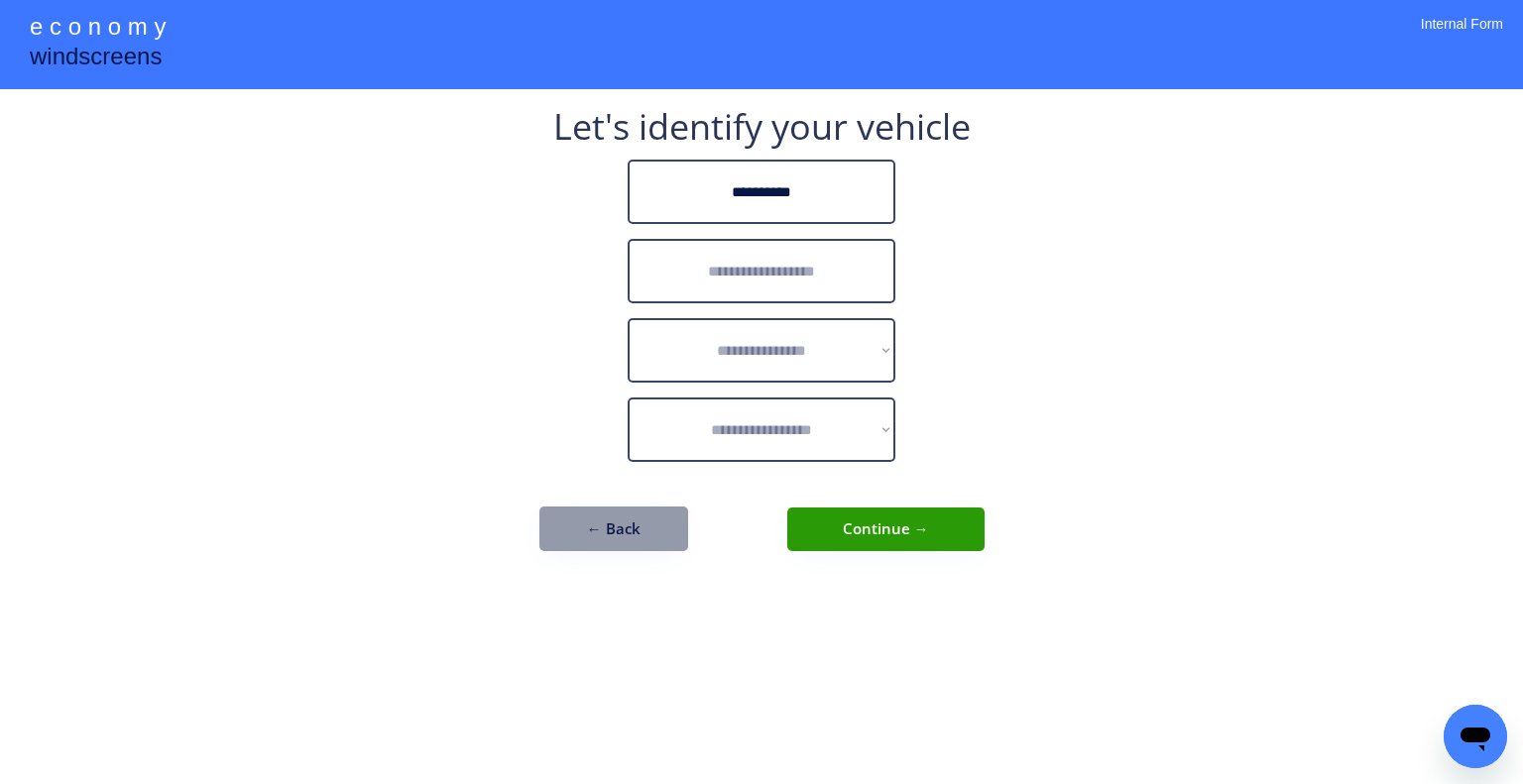 click at bounding box center (762, 271) 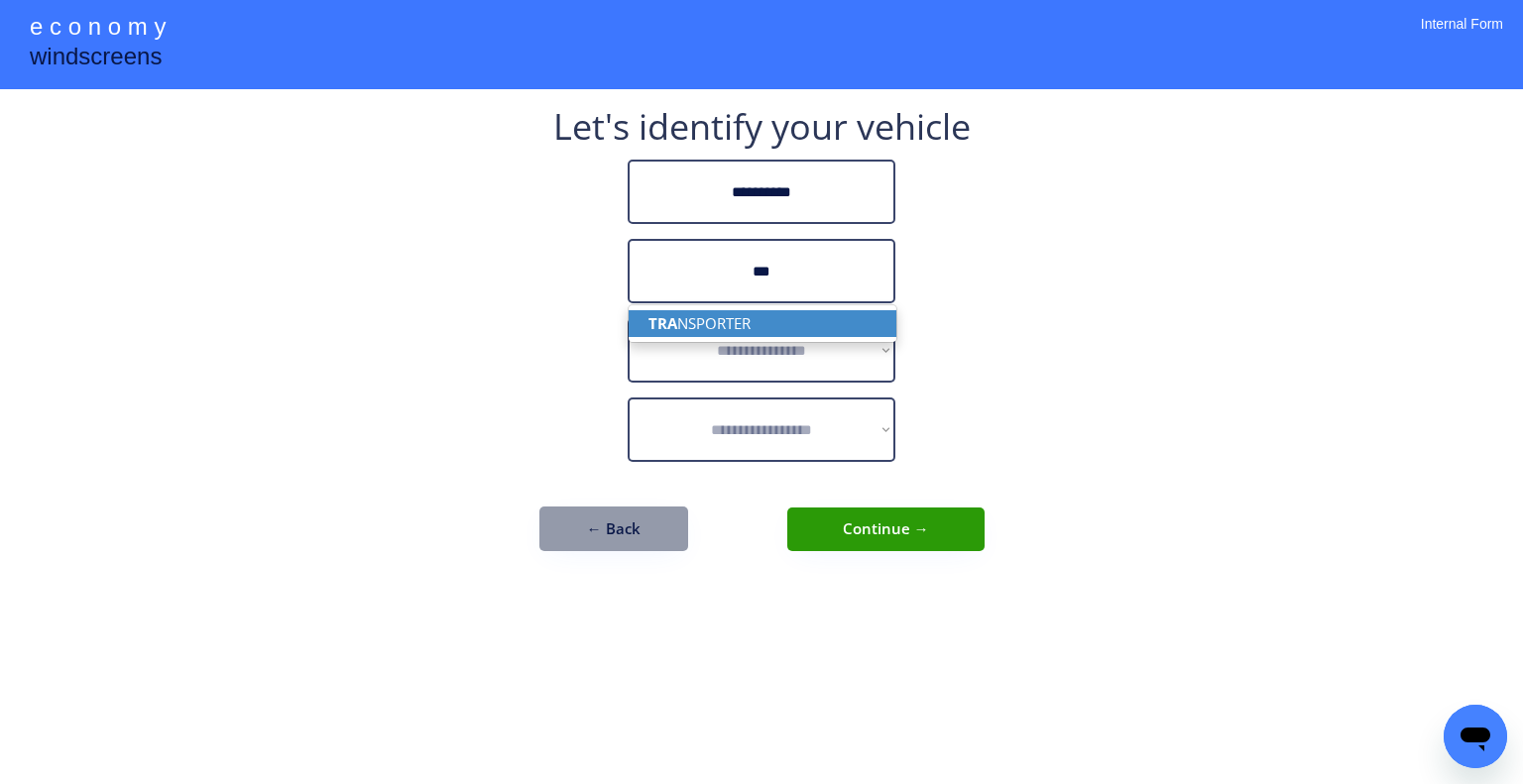 click on "TRA NSPORTER" at bounding box center [762, 323] 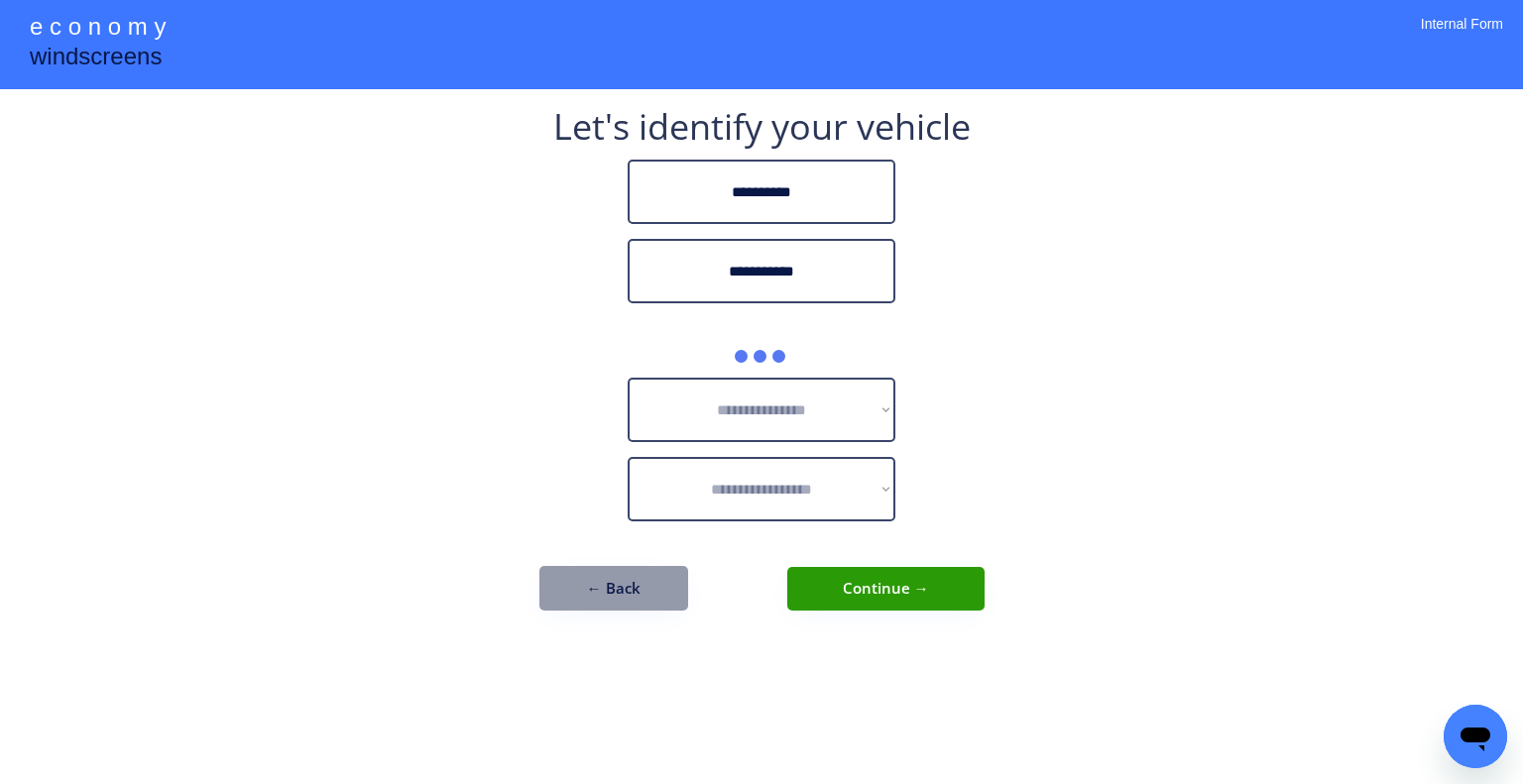 type on "**********" 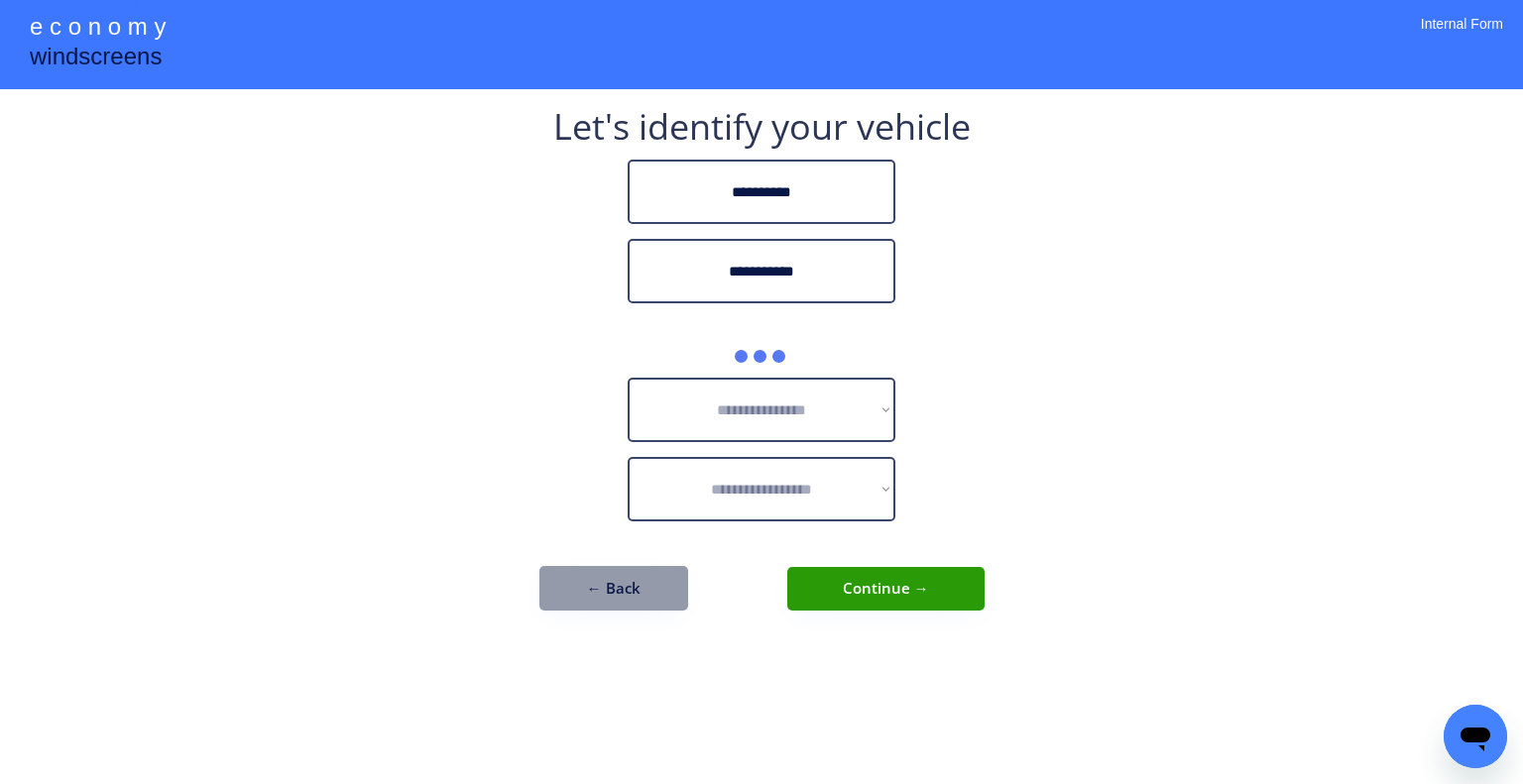 click on "**********" at bounding box center [762, 392] 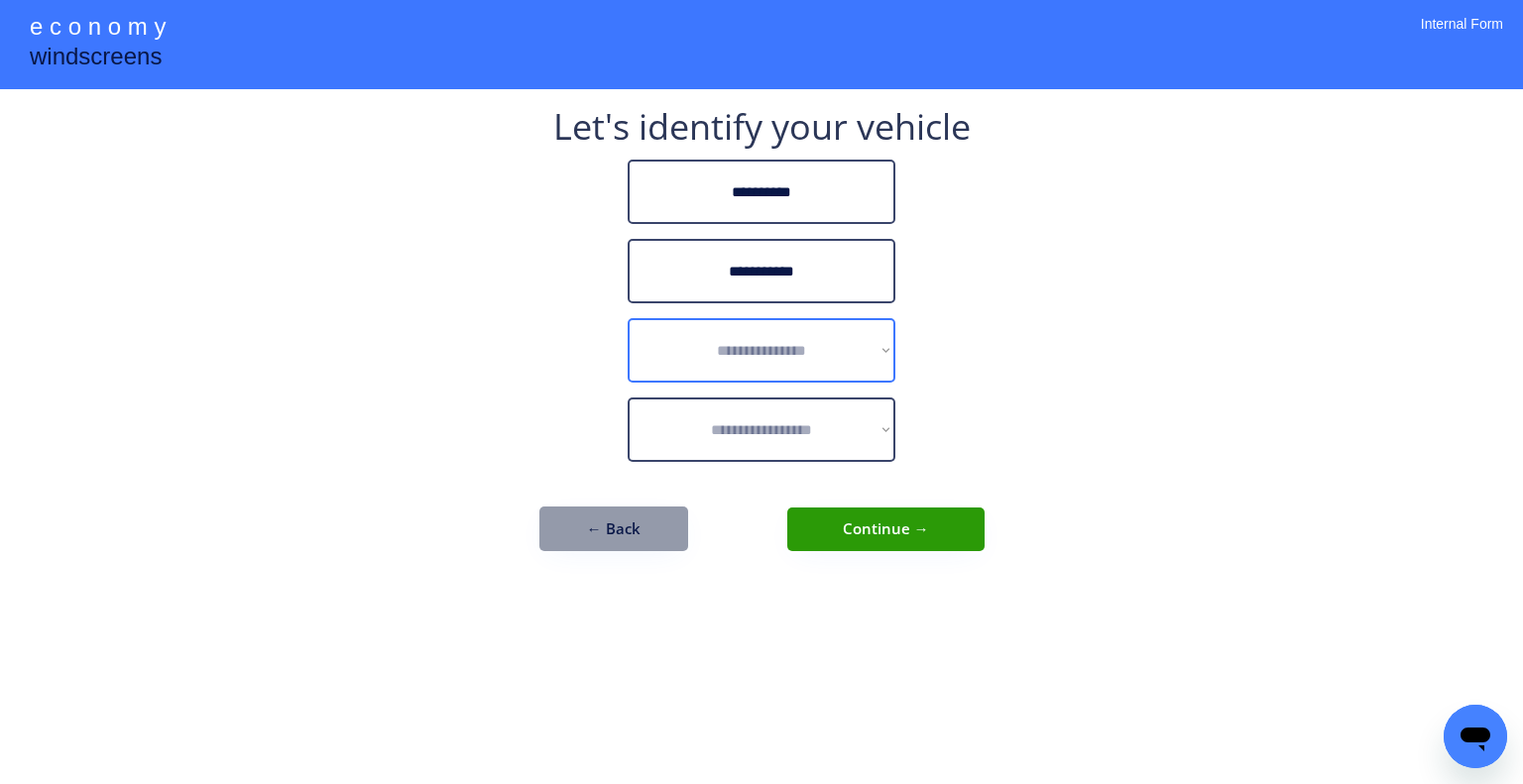 click on "**********" at bounding box center [762, 350] 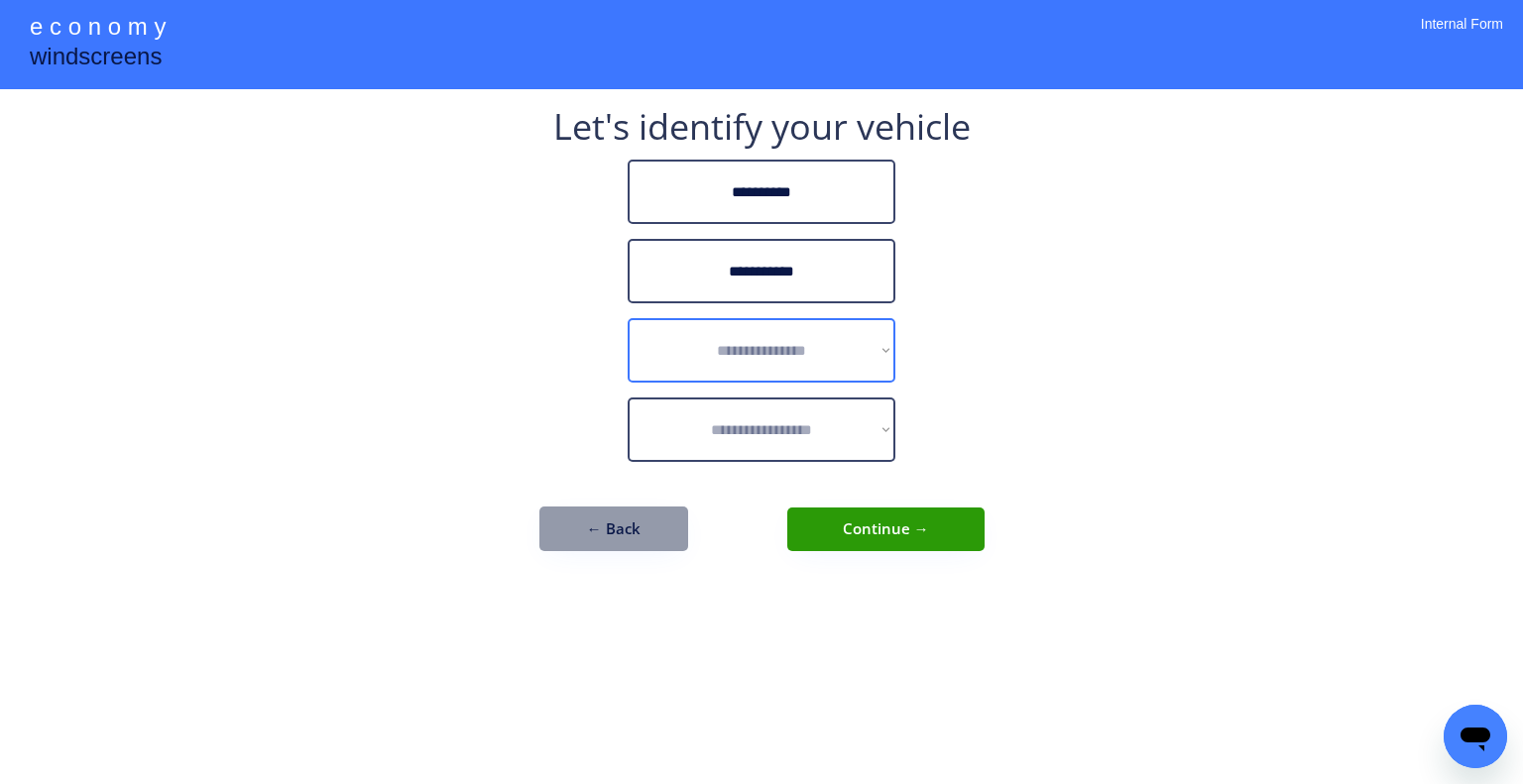 select on "******" 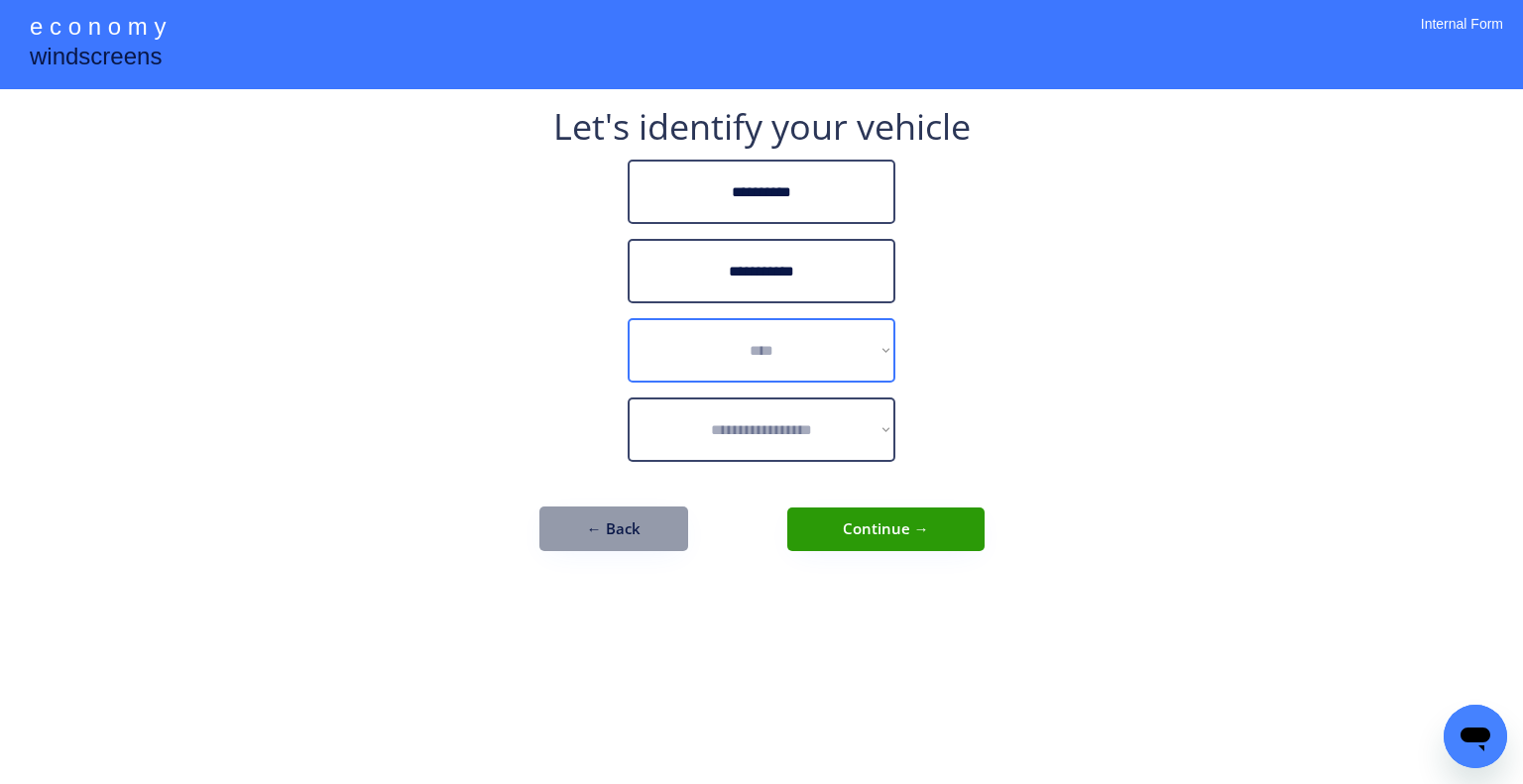 click on "**********" at bounding box center [762, 350] 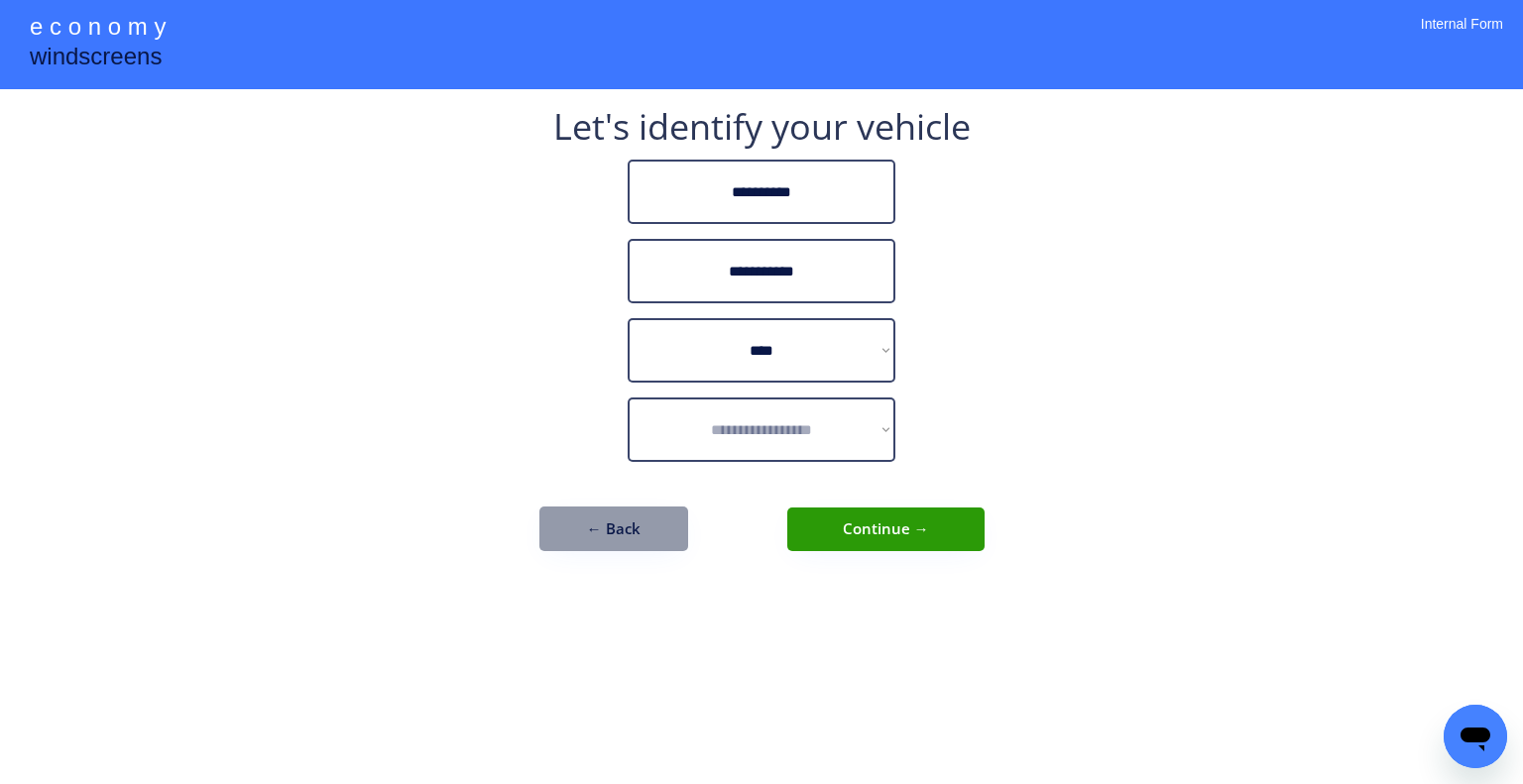 click on "**********" at bounding box center (762, 392) 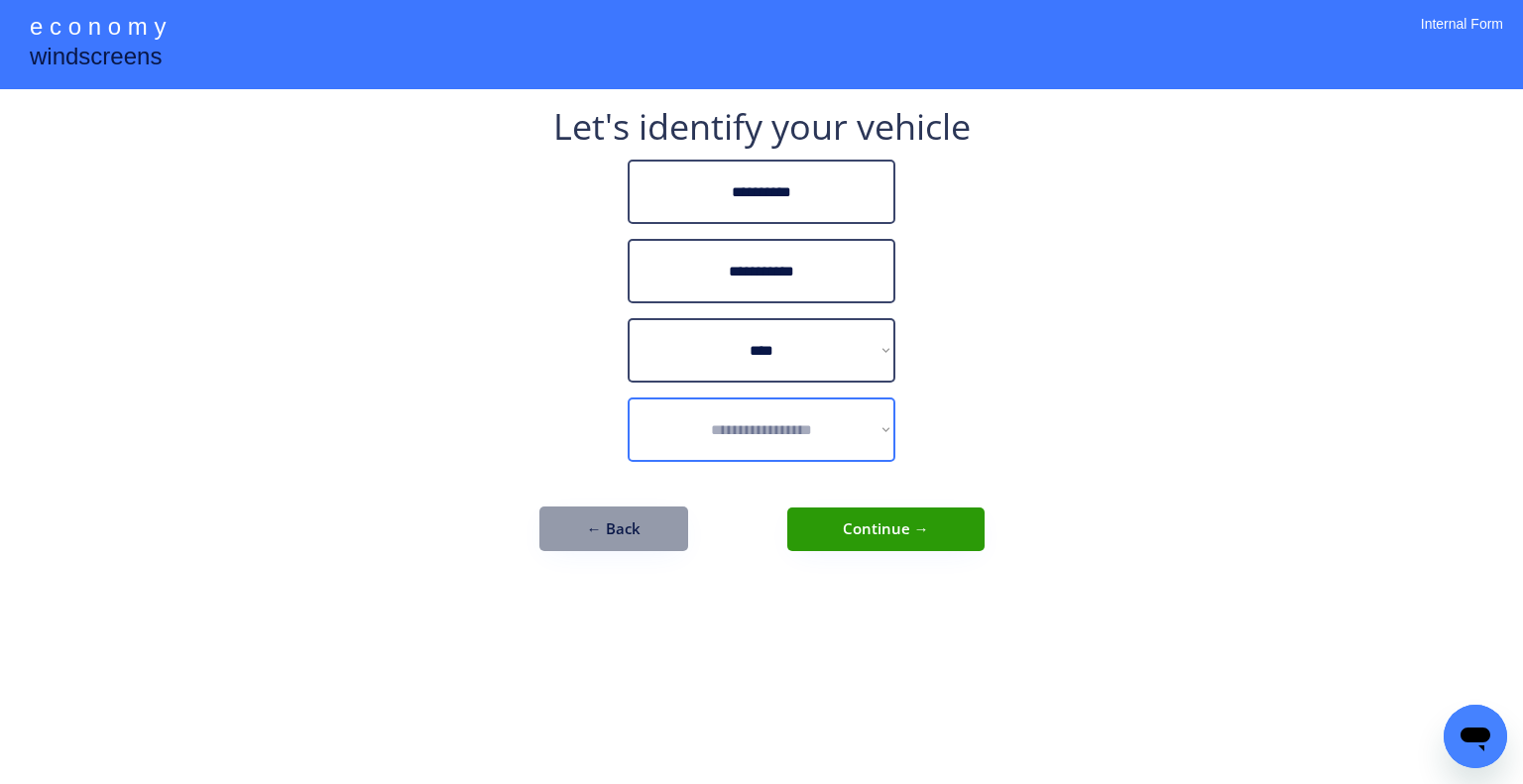 select on "*****" 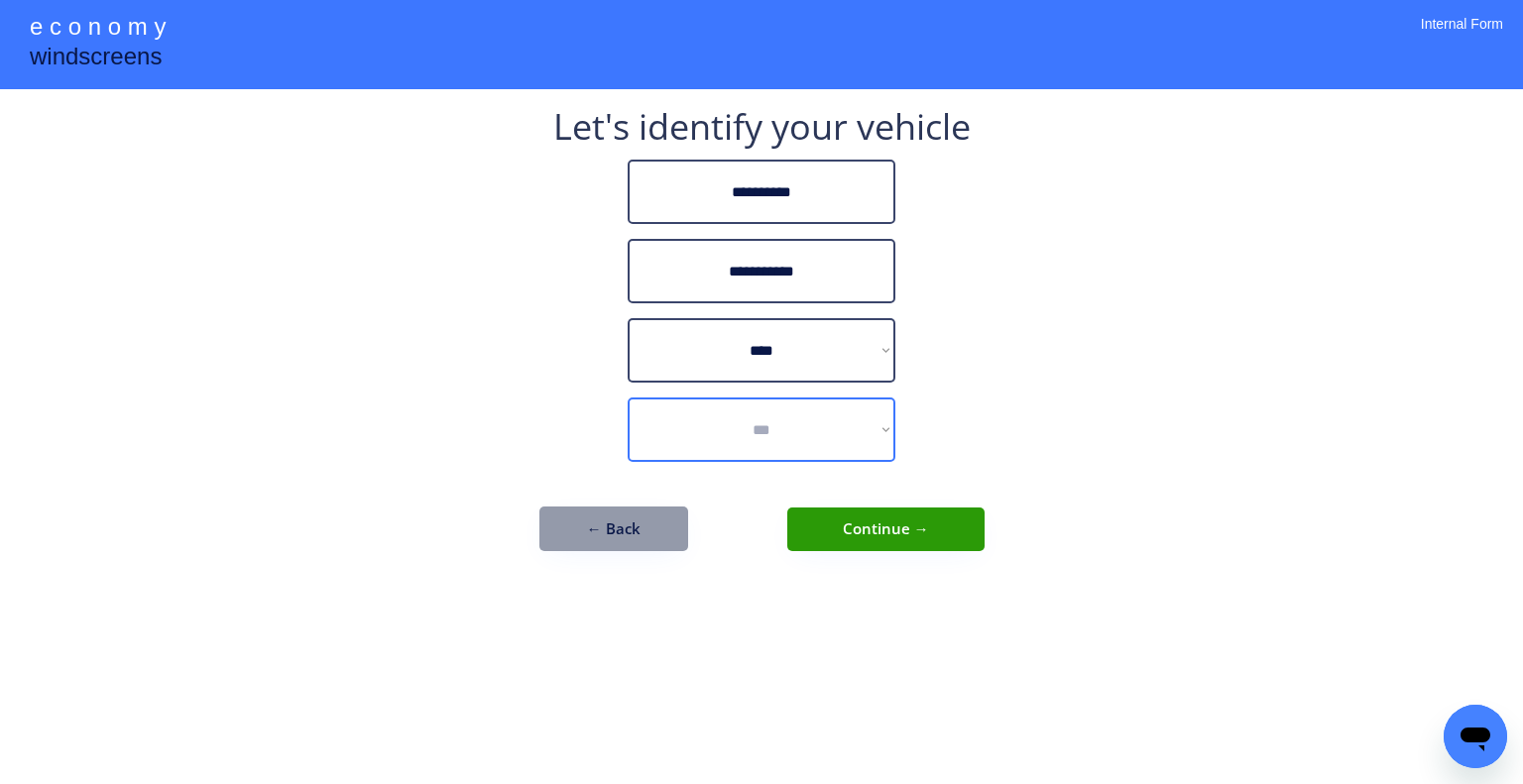 click on "**********" at bounding box center [762, 429] 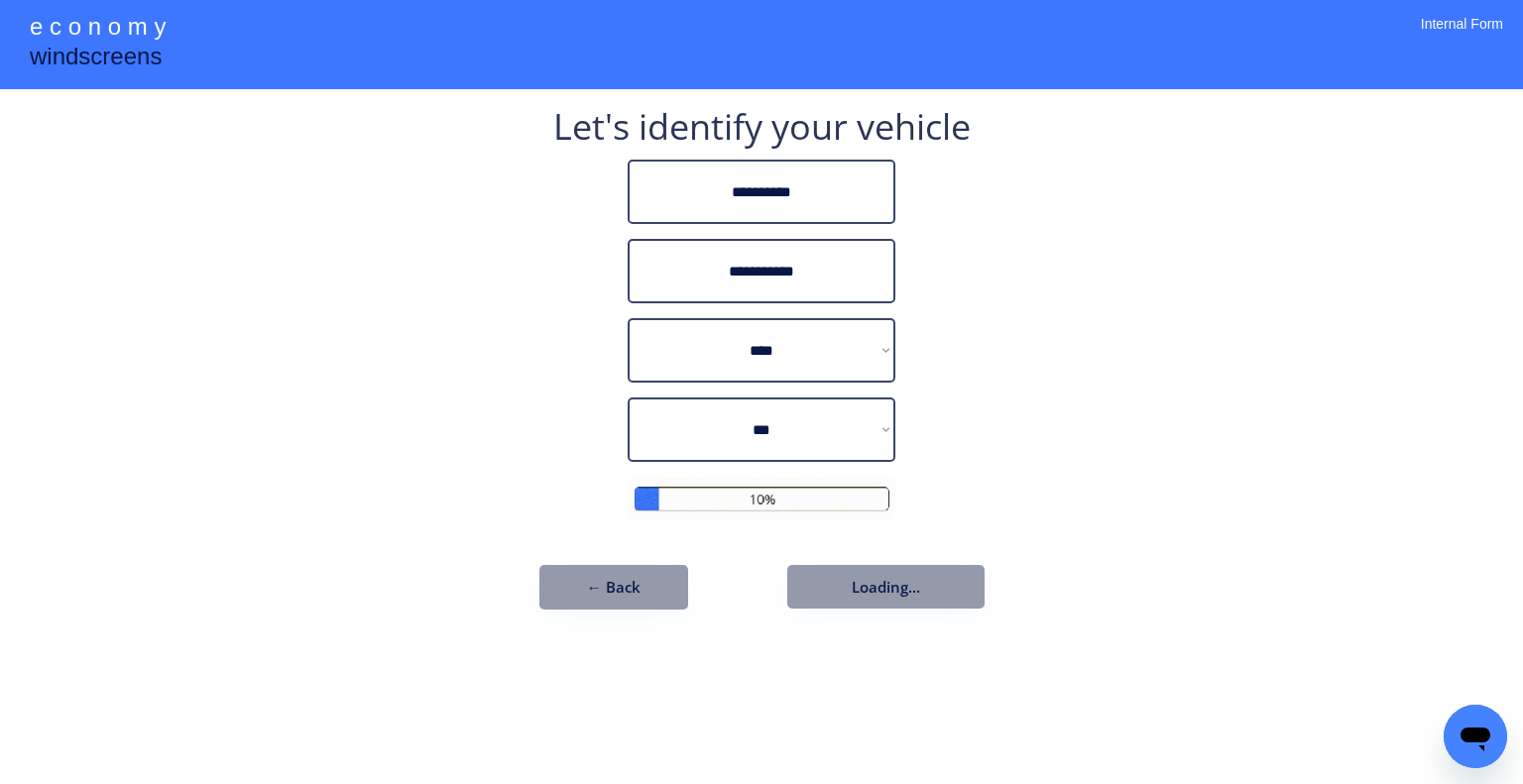 click on "**********" at bounding box center [762, 369] 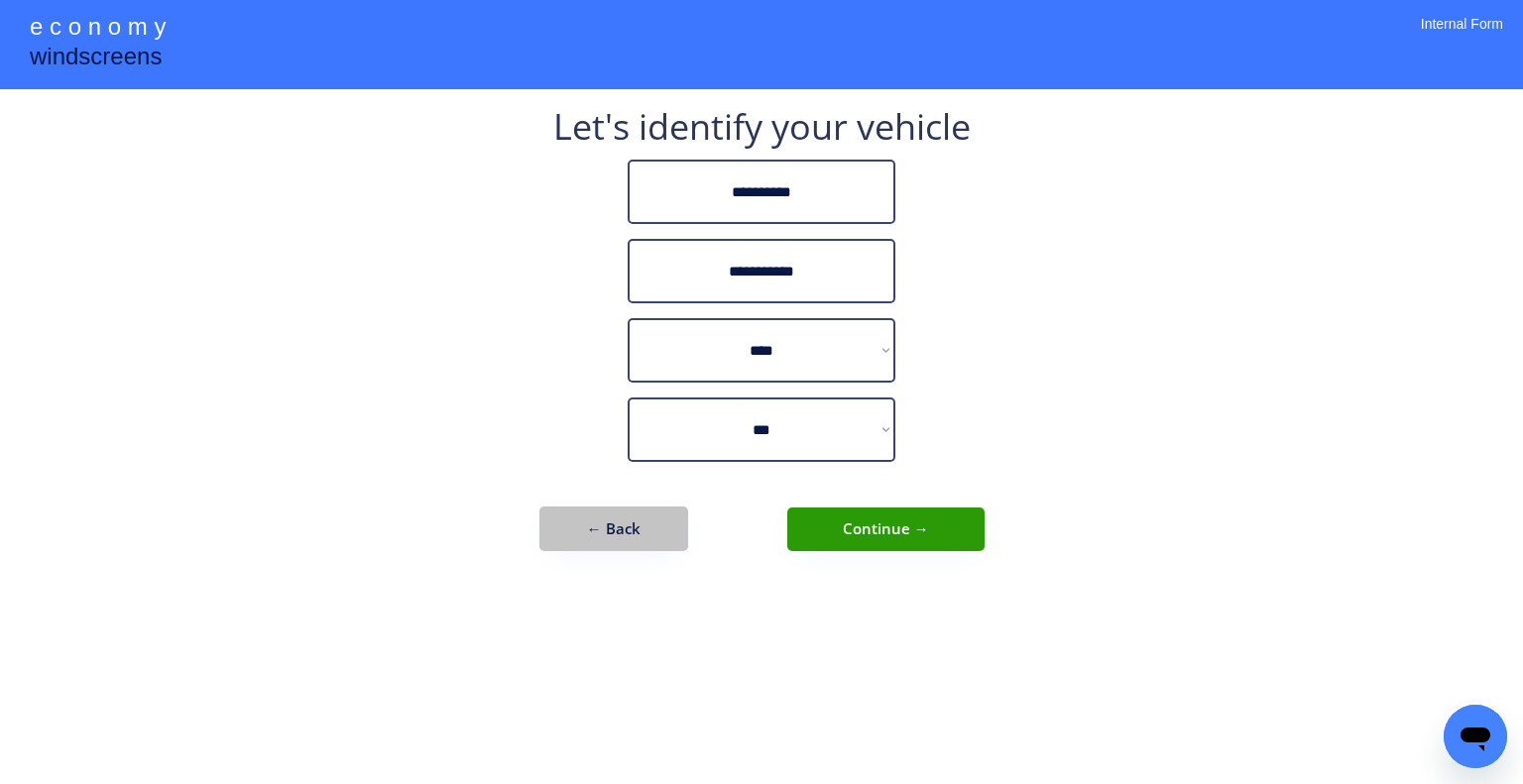 click on "←   Back" at bounding box center (614, 528) 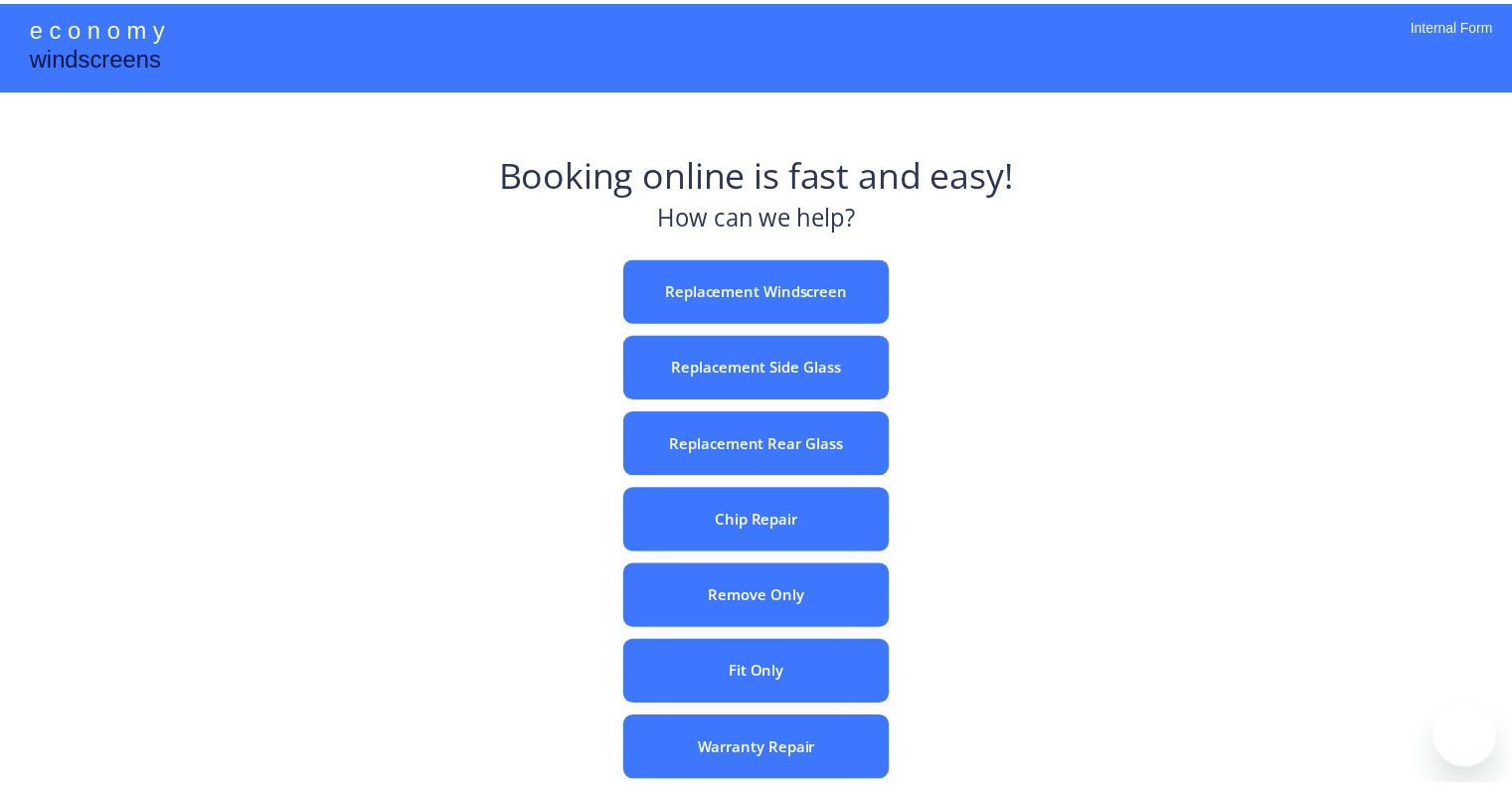 scroll, scrollTop: 0, scrollLeft: 0, axis: both 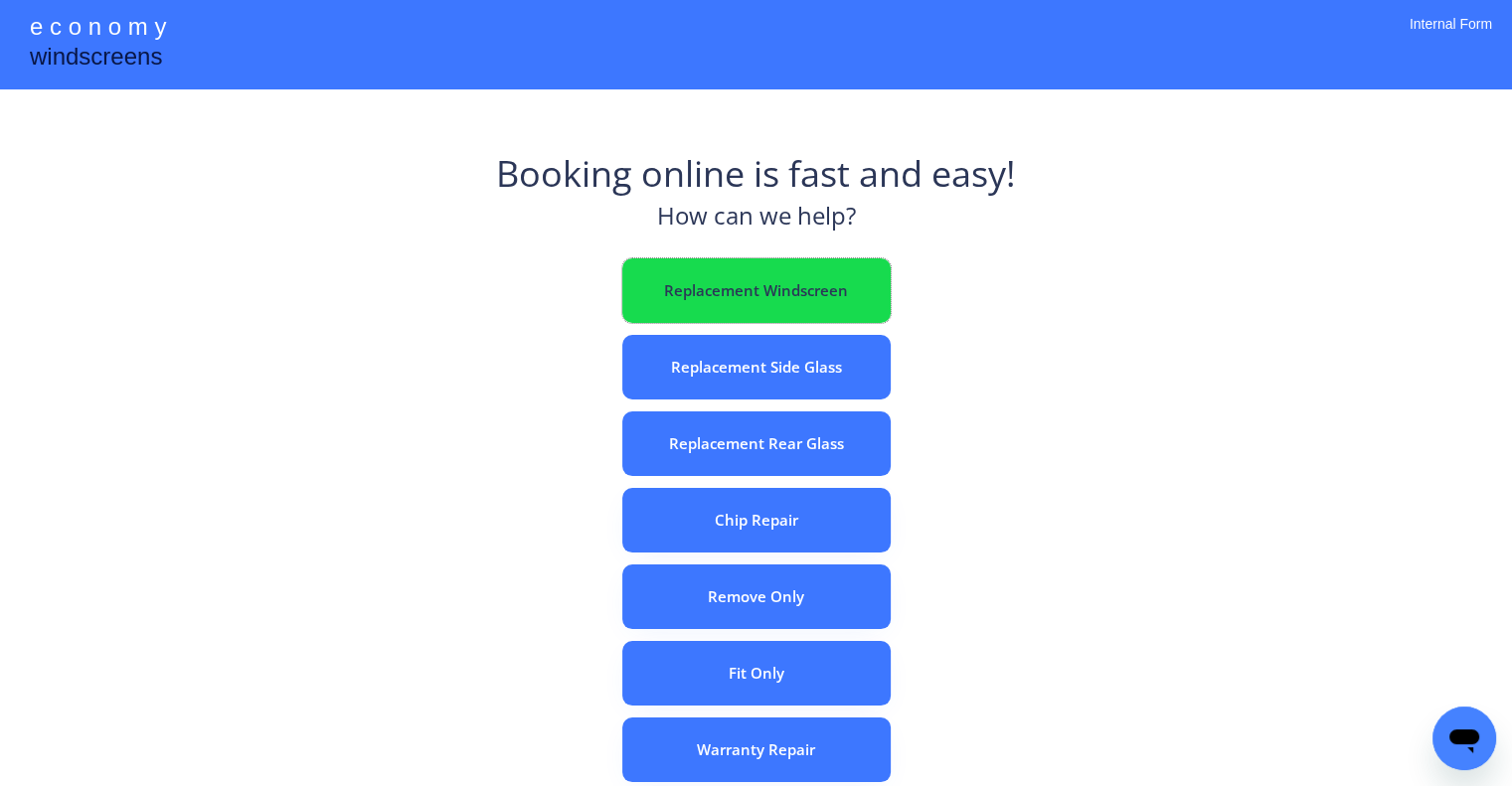 click on "Replacement Windscreen" at bounding box center (756, 290) 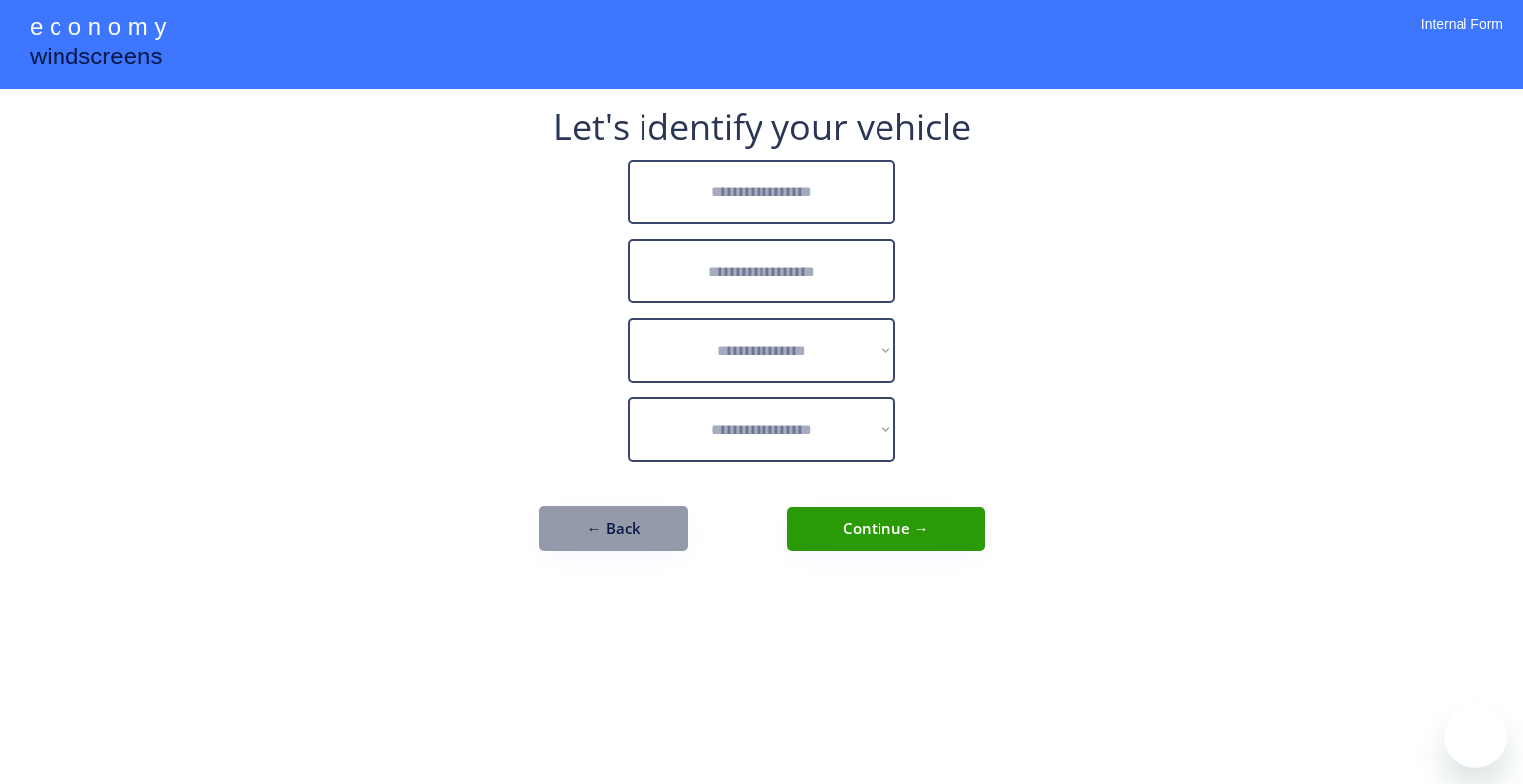 scroll, scrollTop: 0, scrollLeft: 0, axis: both 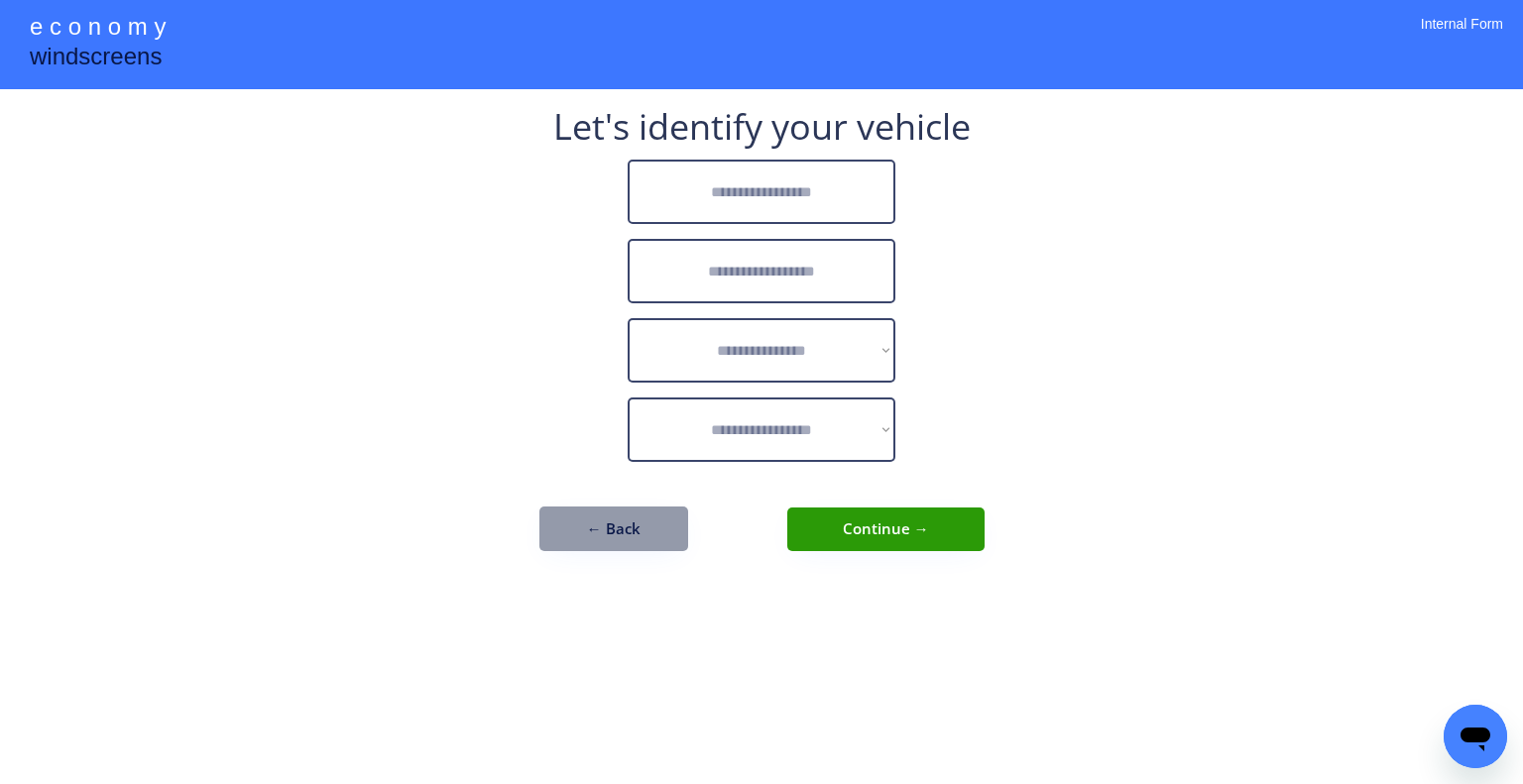 click at bounding box center (762, 191) 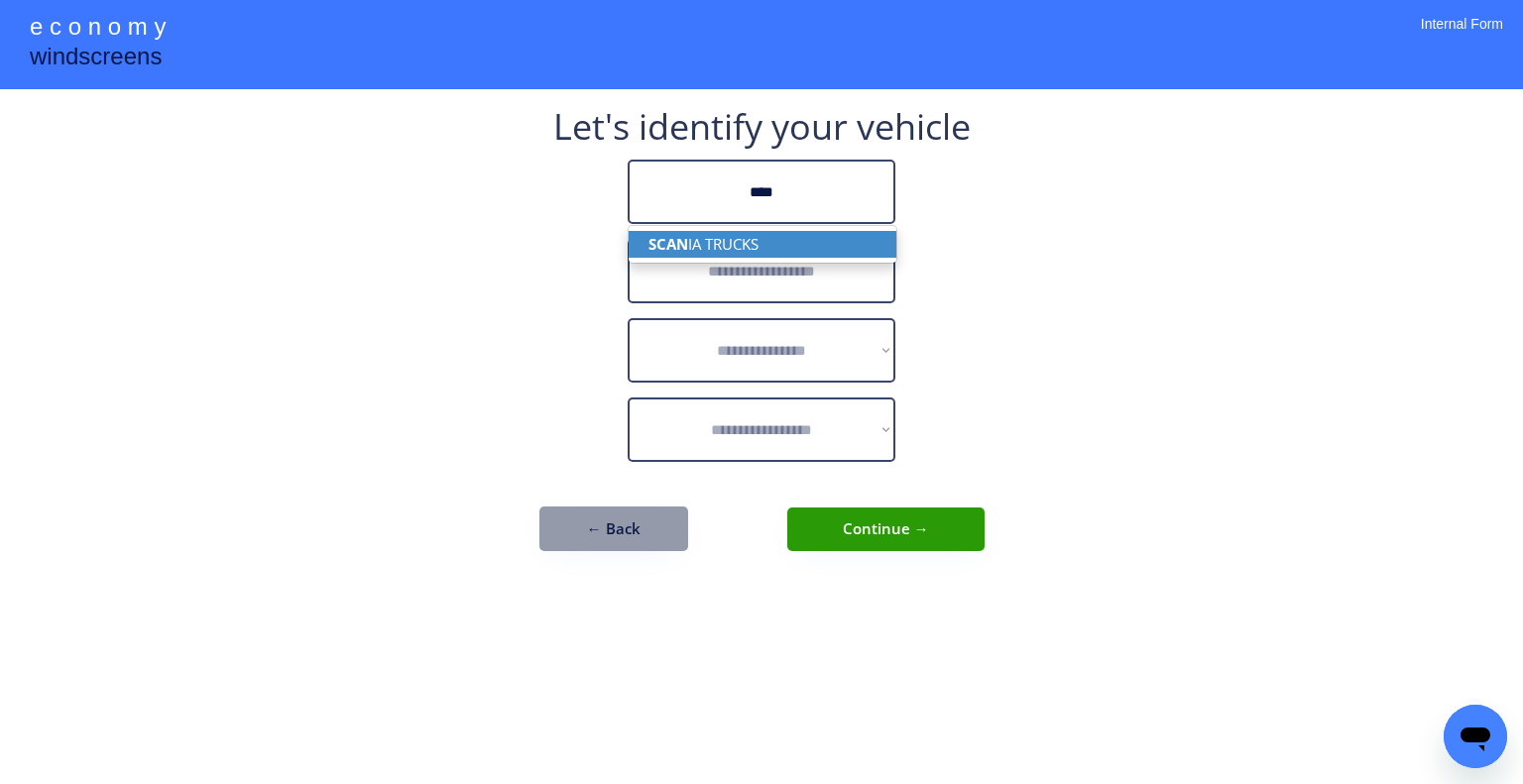 click on "SCAN IA TRUCKS" at bounding box center [762, 244] 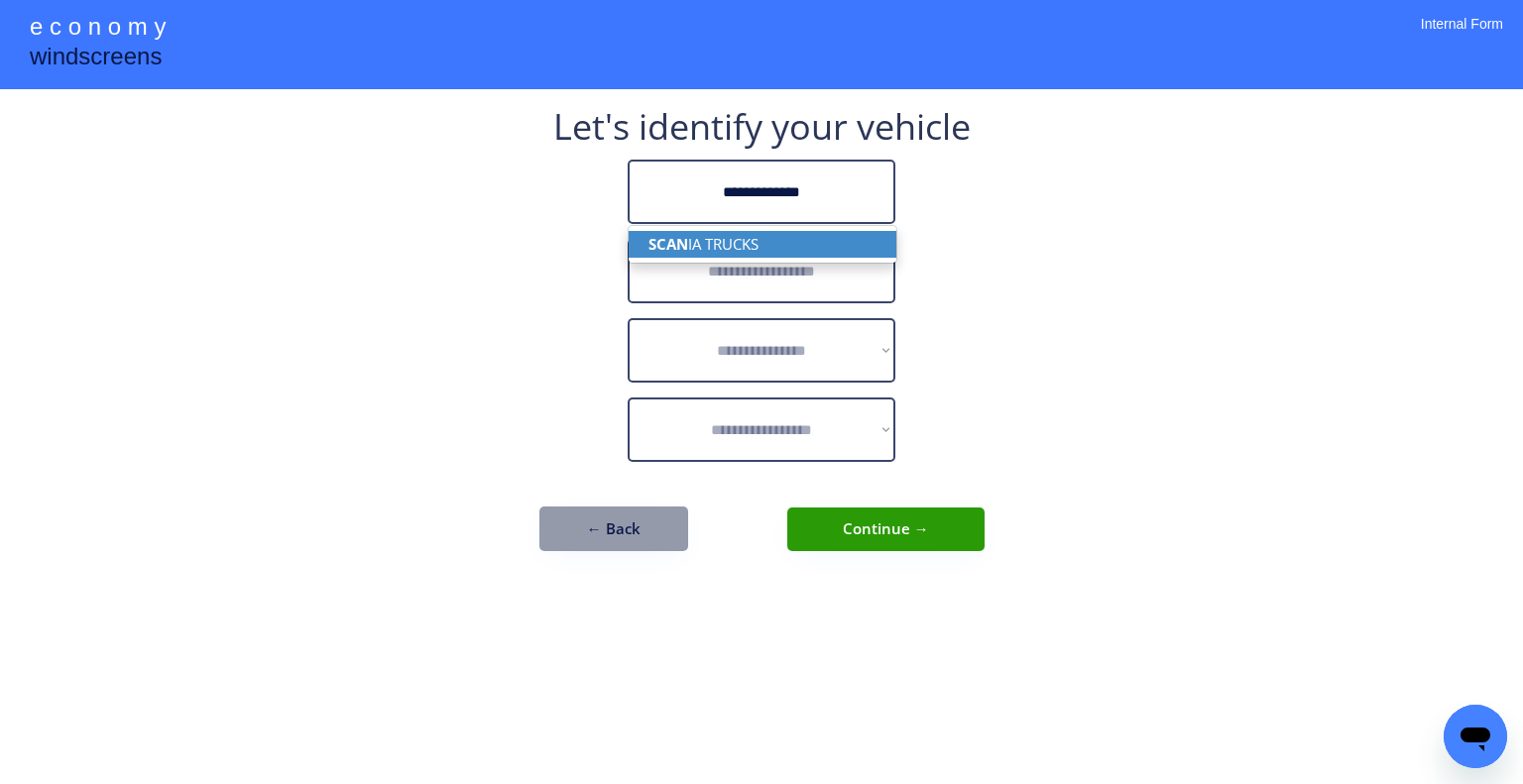 type on "**********" 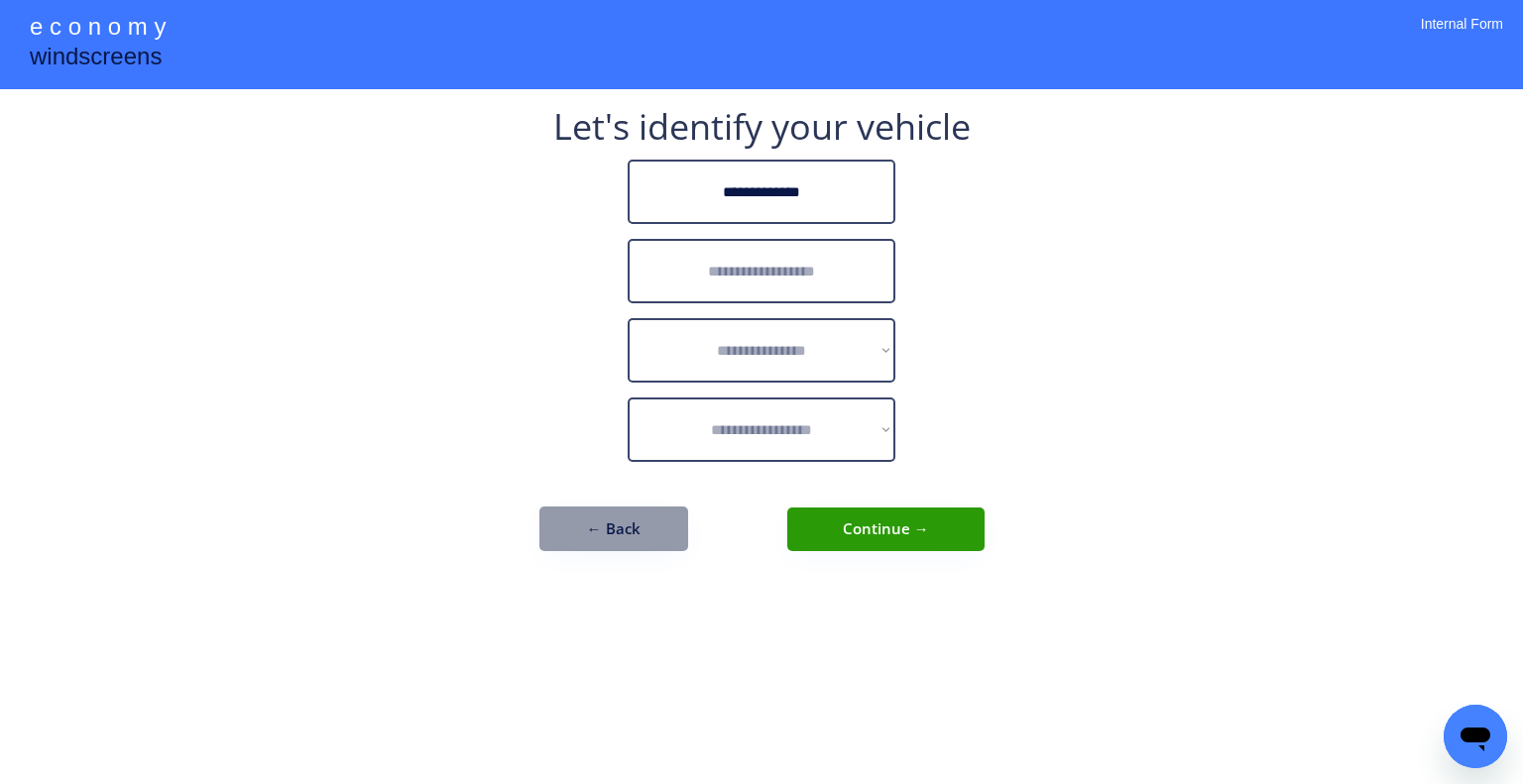 click at bounding box center [762, 271] 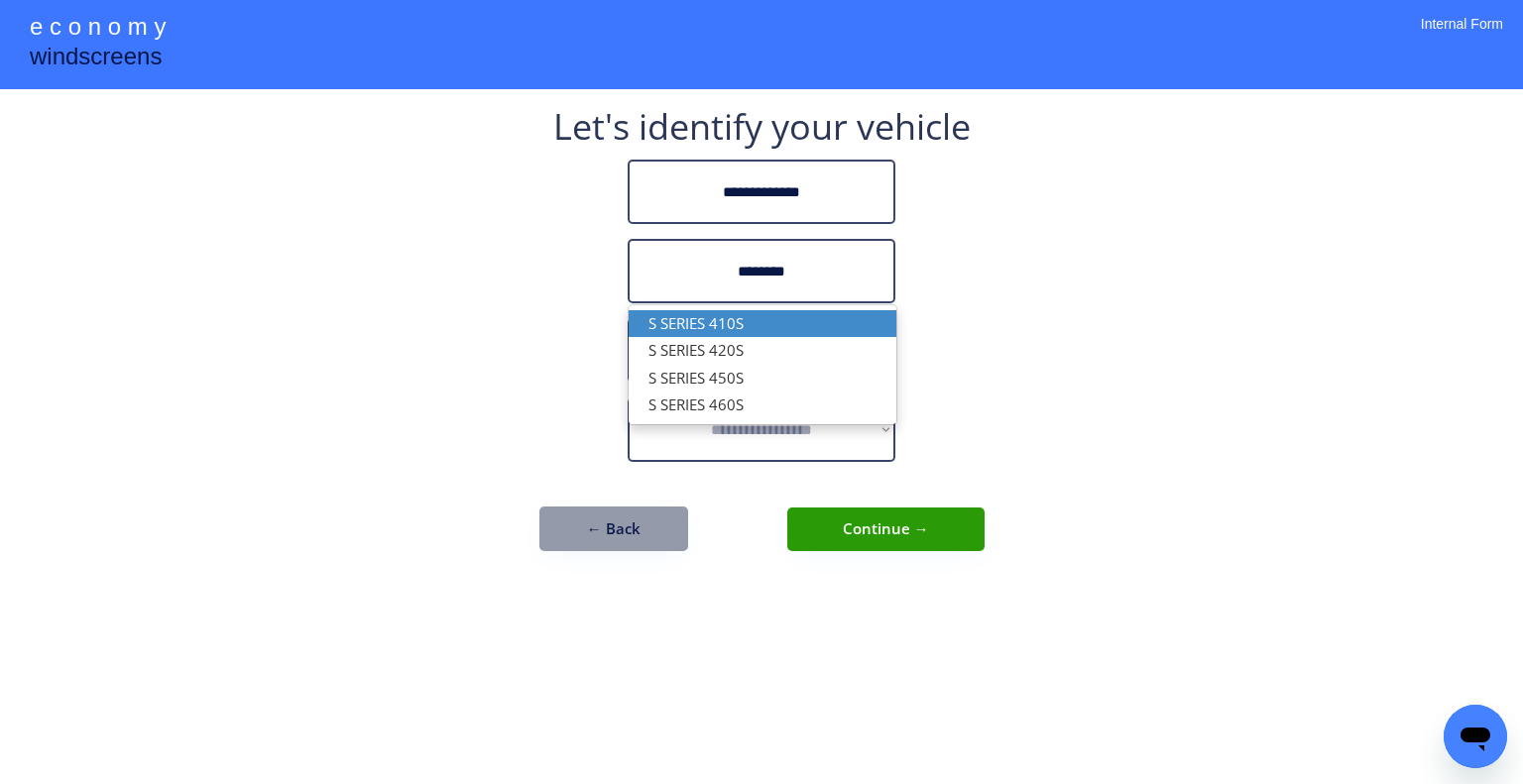 click on "S SERIES 410S" at bounding box center (762, 323) 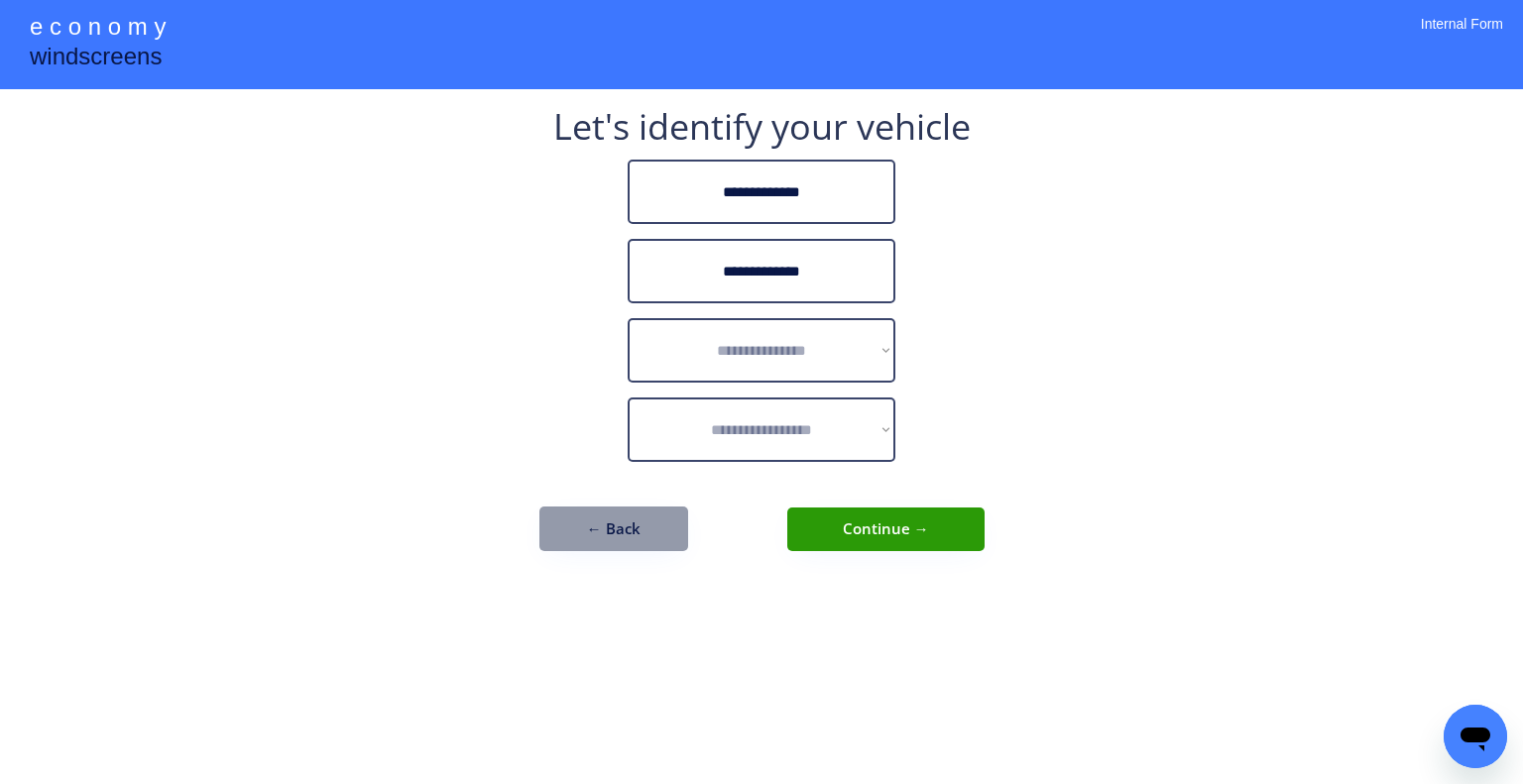 click on "**********" at bounding box center [762, 271] 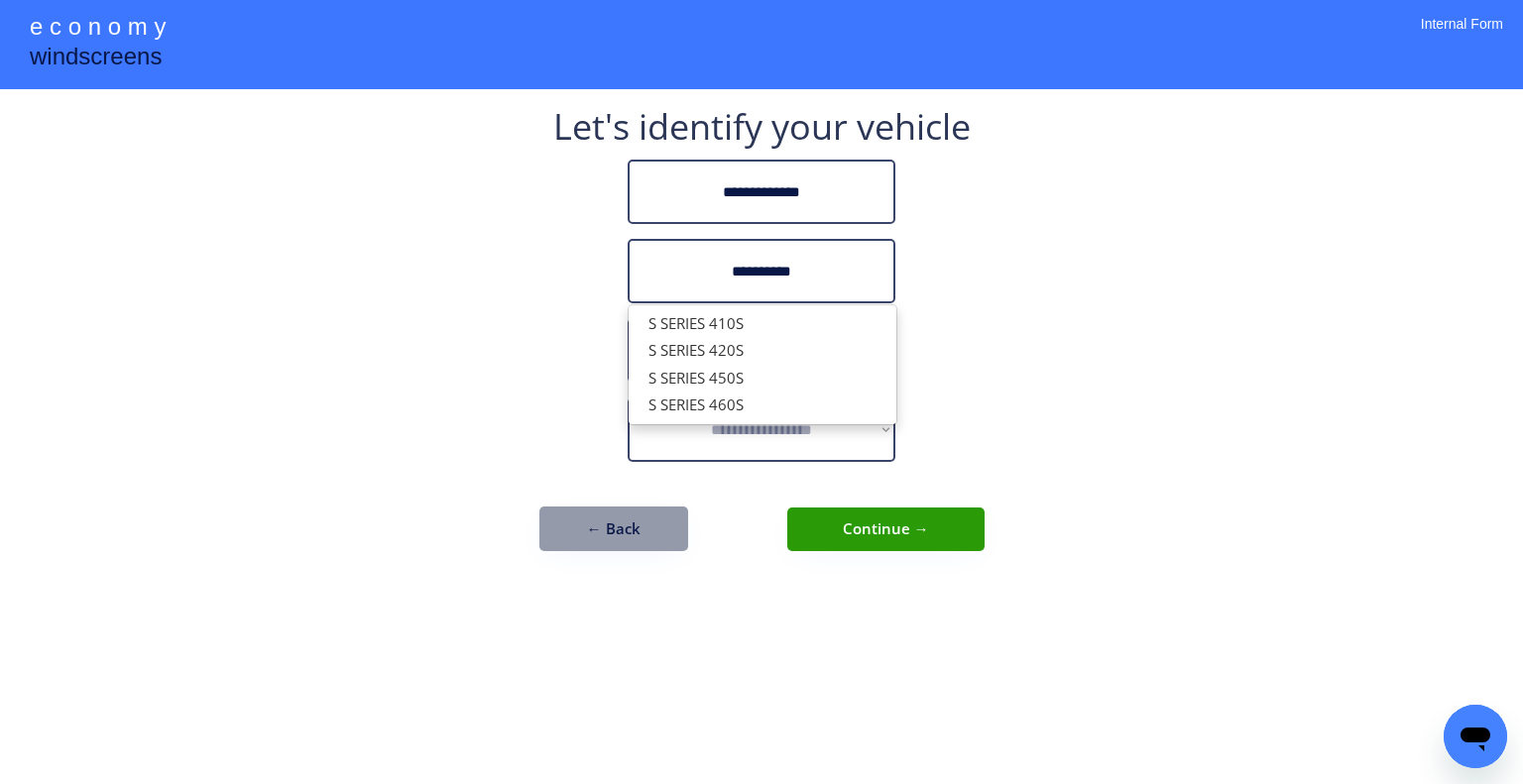 type on "**********" 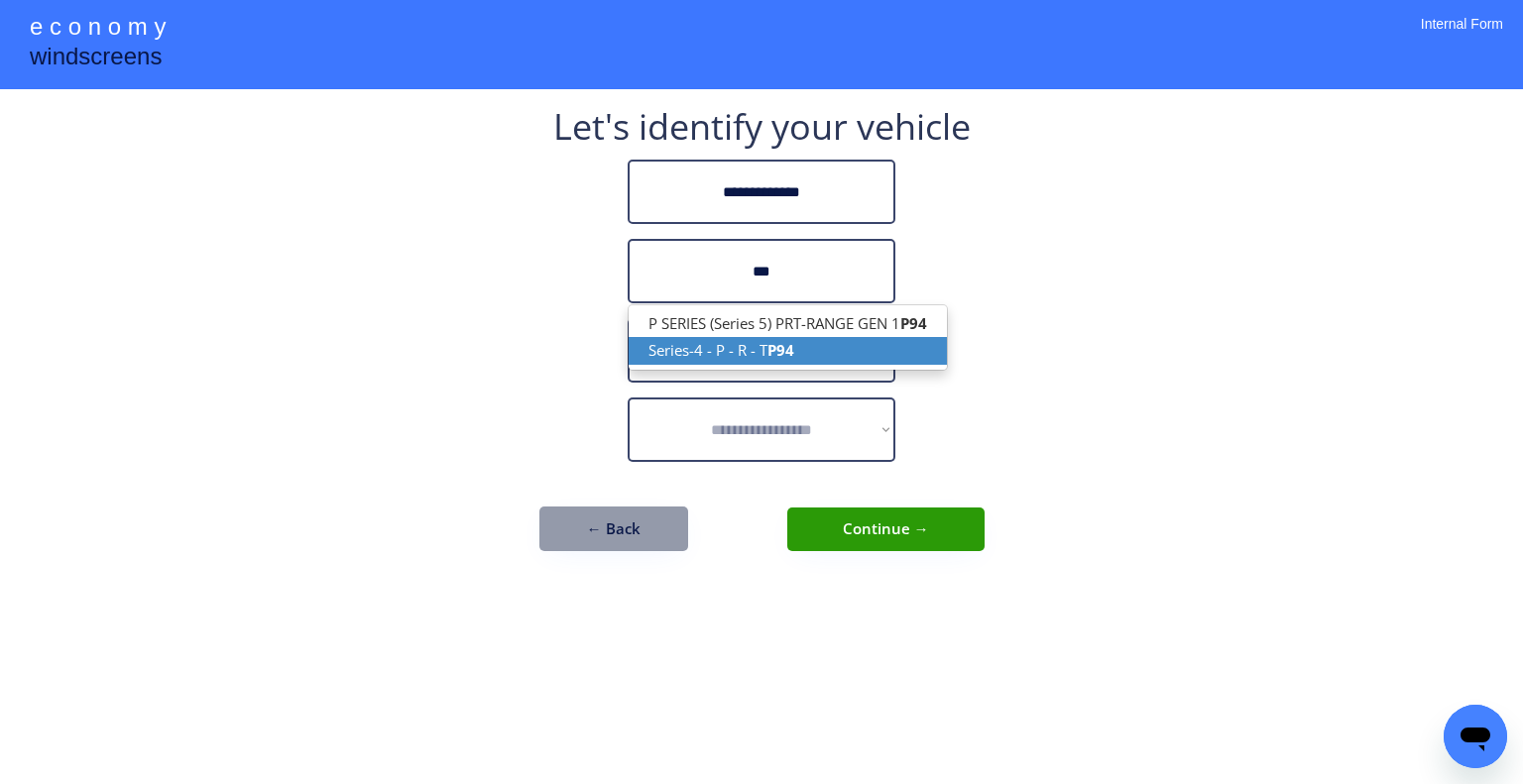 click on "Series-4 - P - R - T  P94" at bounding box center [787, 350] 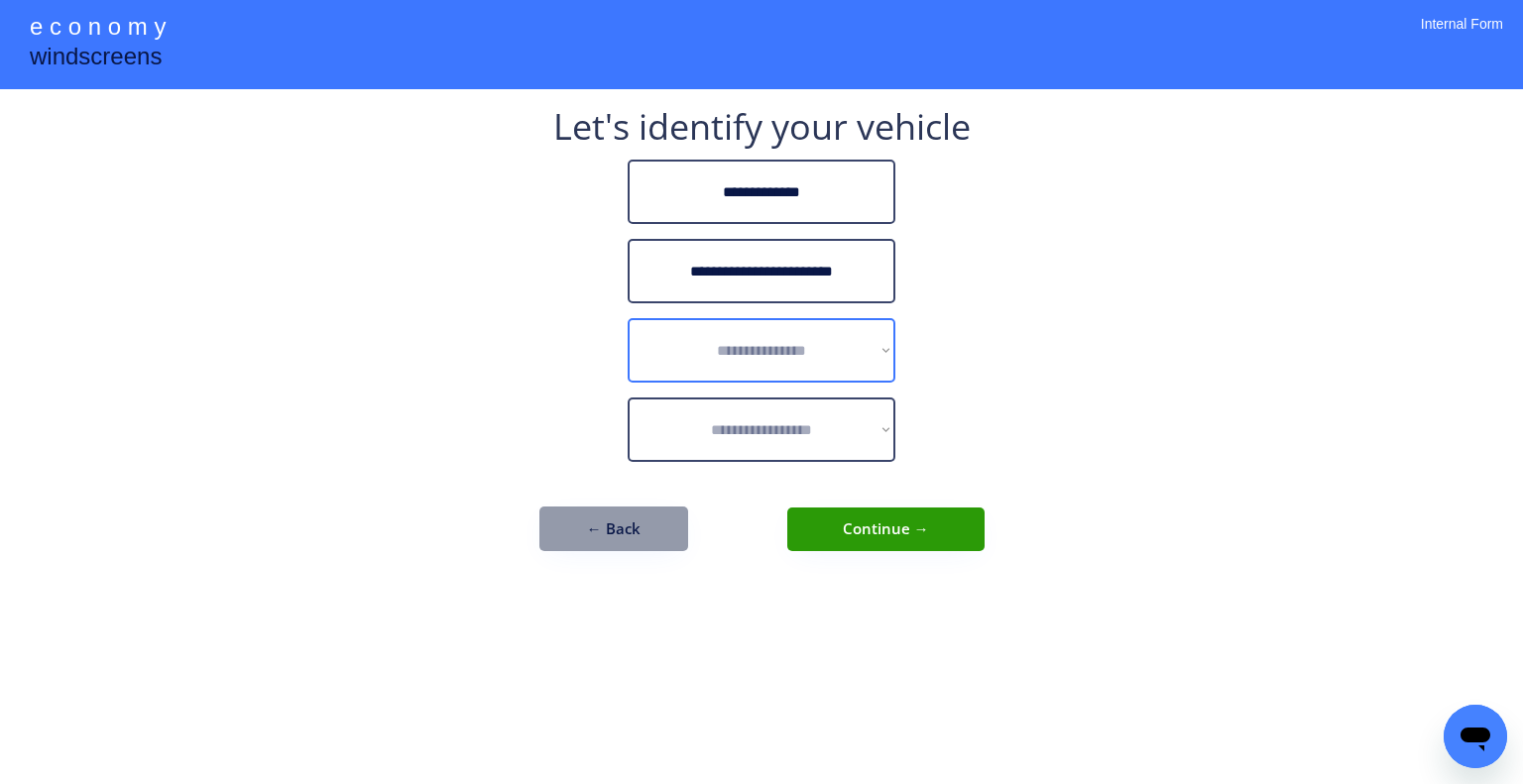 type on "**********" 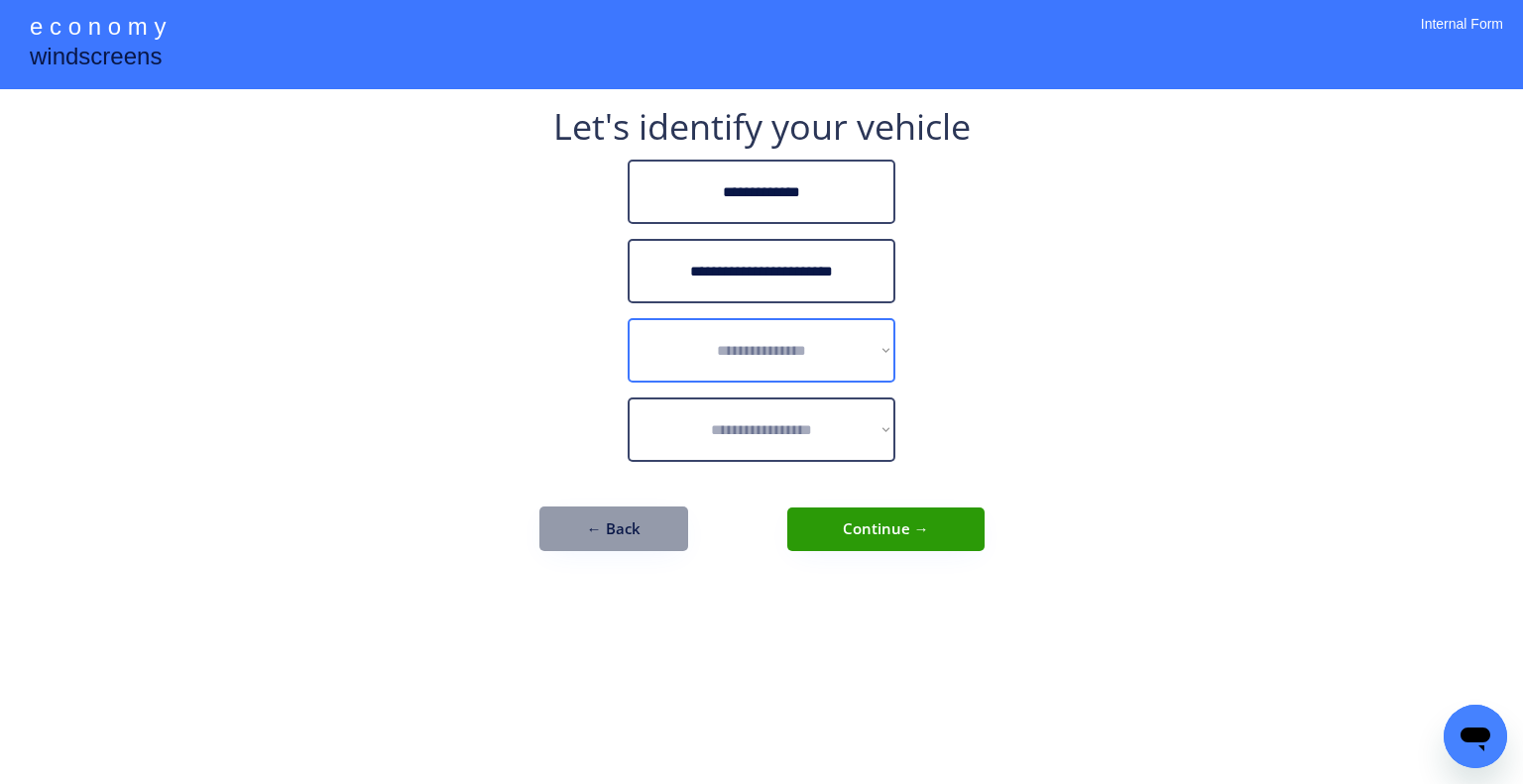 click on "**********" at bounding box center [762, 350] 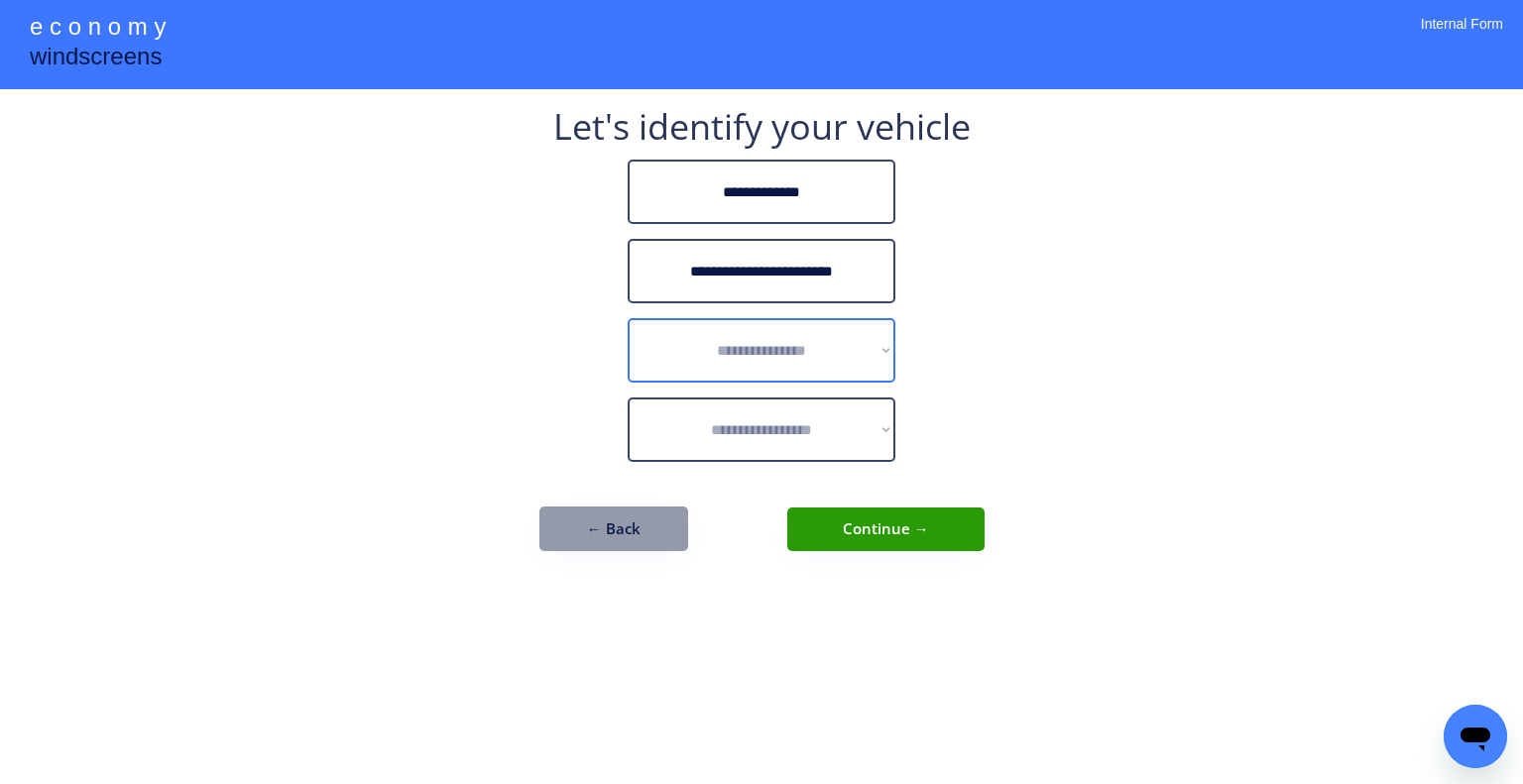 select on "******" 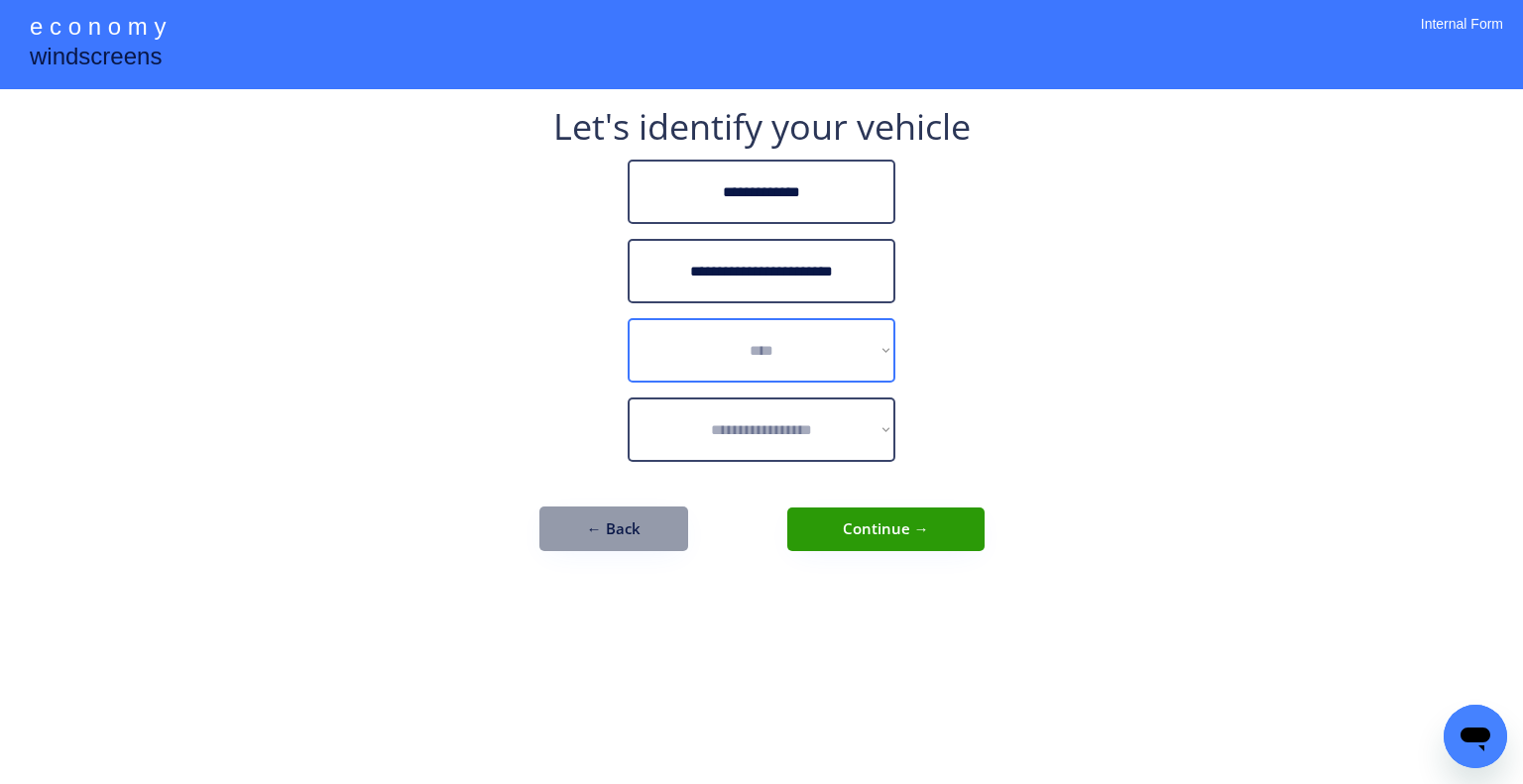 click on "**********" at bounding box center [762, 350] 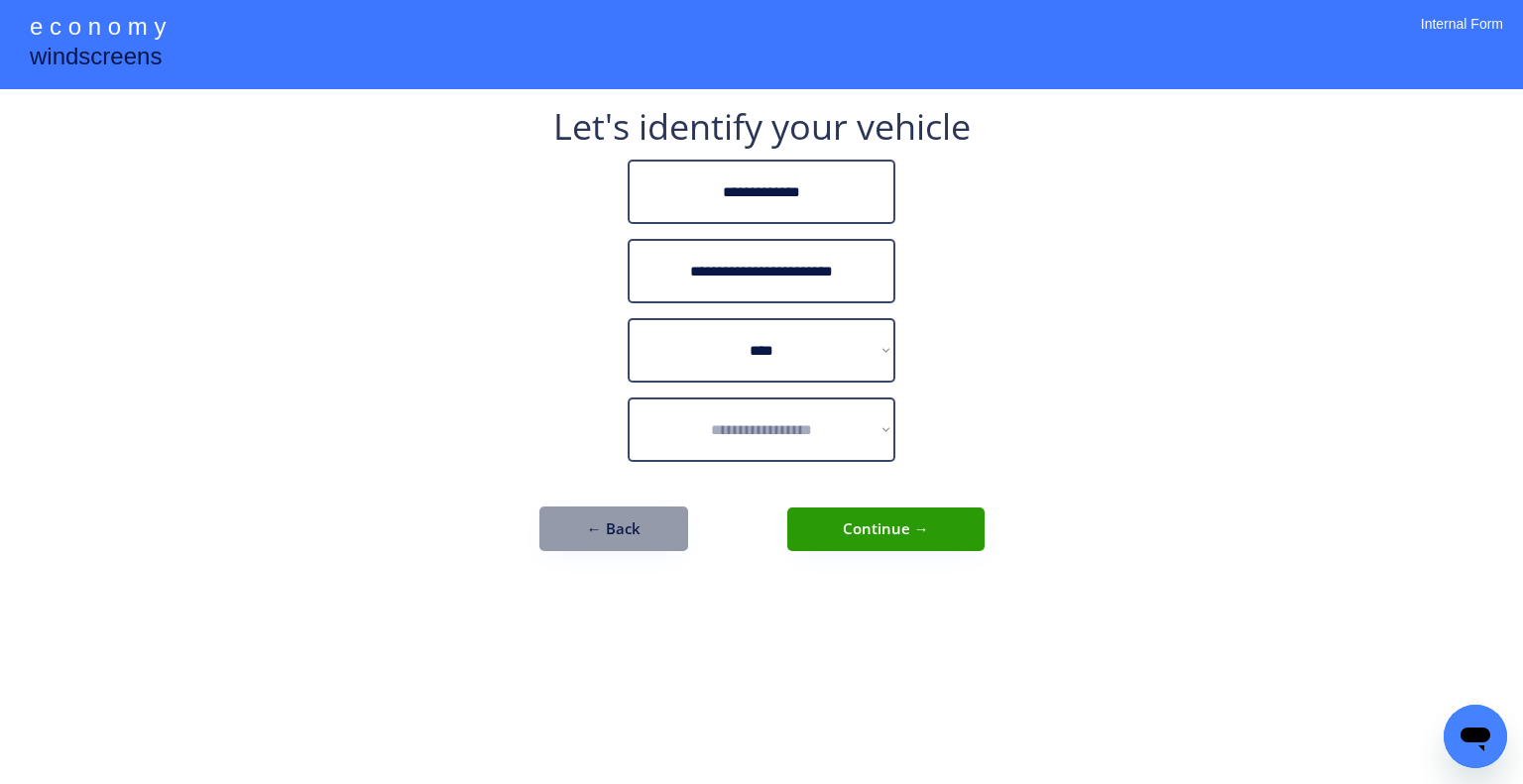 click on "**********" at bounding box center [762, 340] 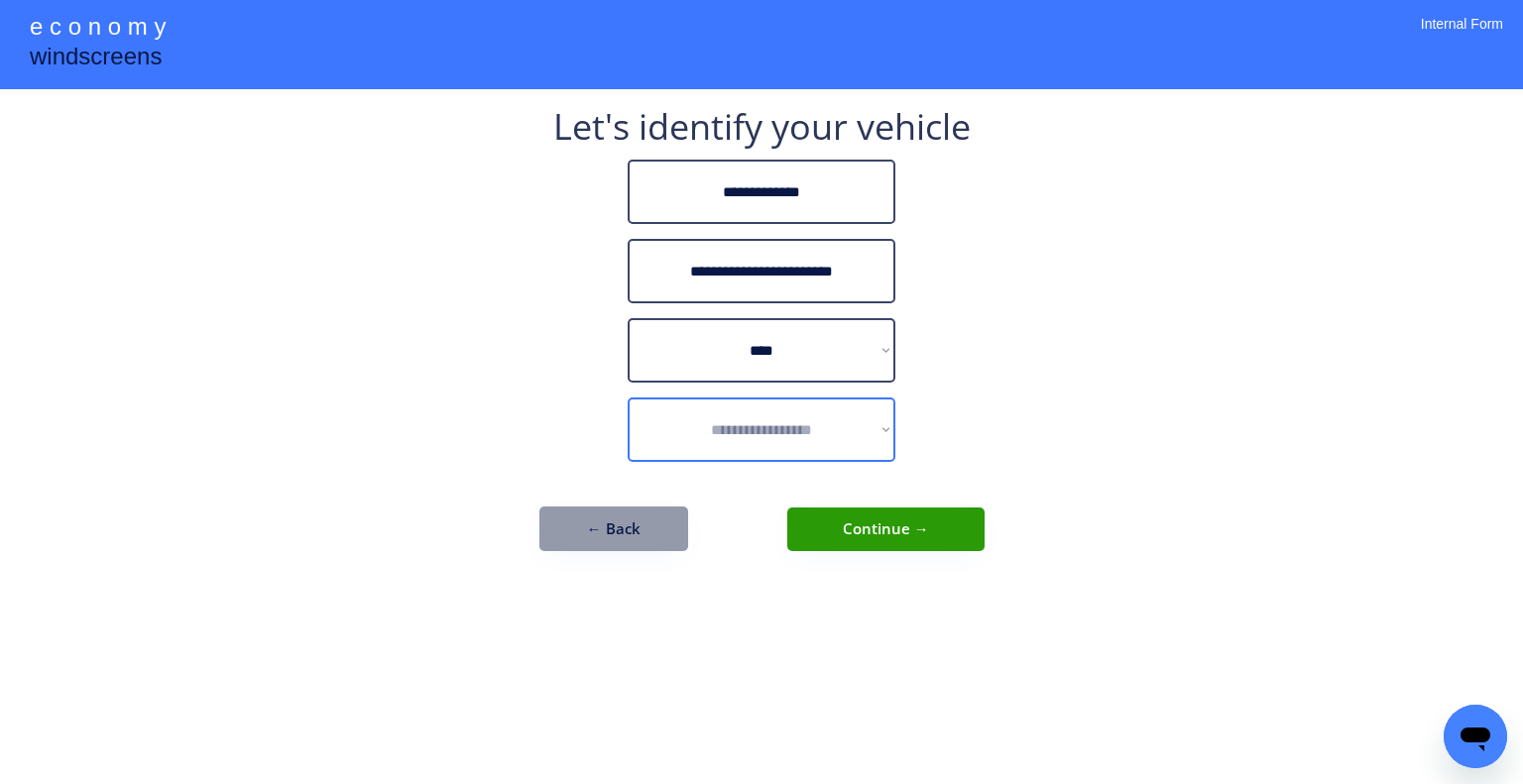 click on "**********" at bounding box center (762, 429) 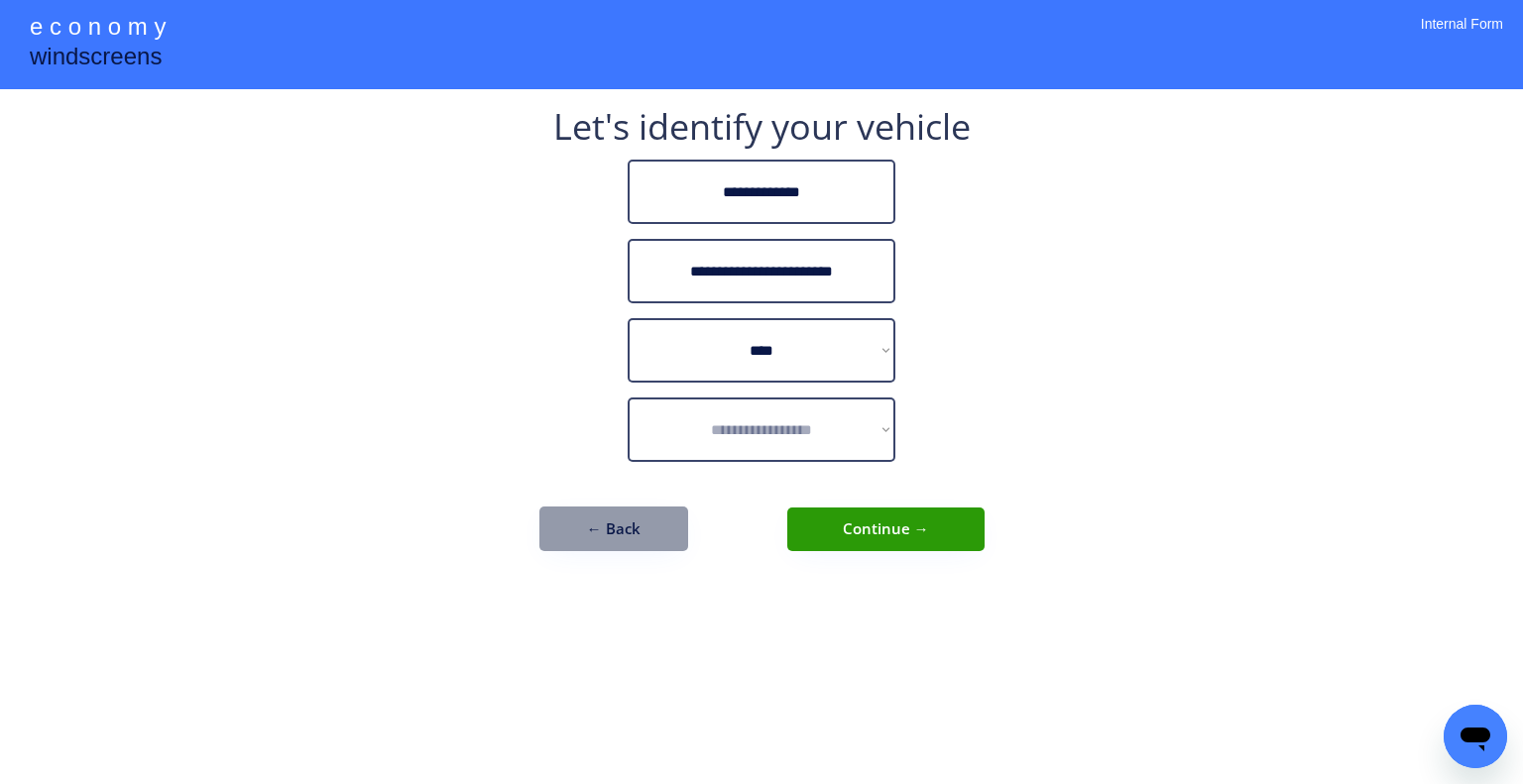 click on "**********" at bounding box center (762, 392) 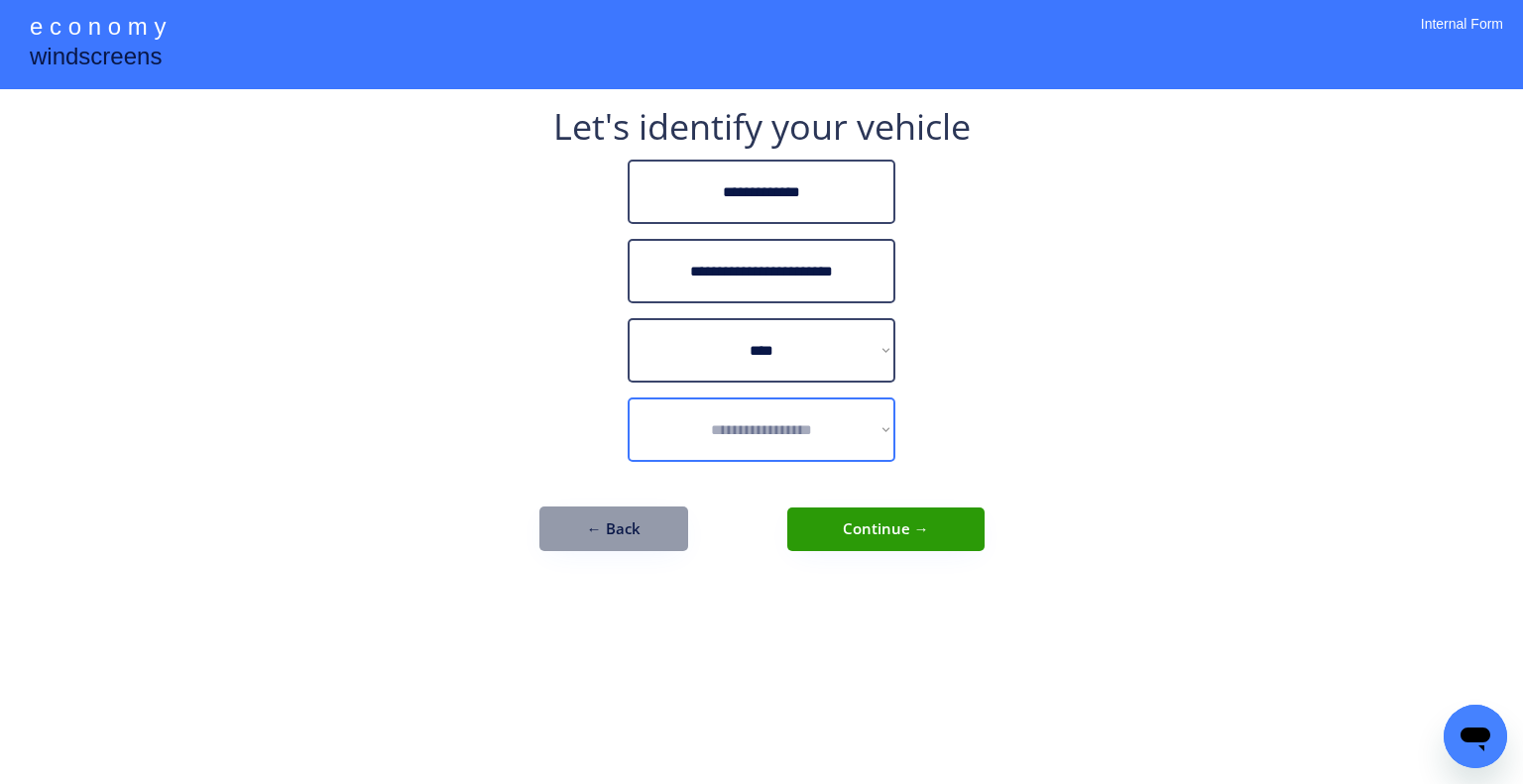 click on "**********" at bounding box center [762, 429] 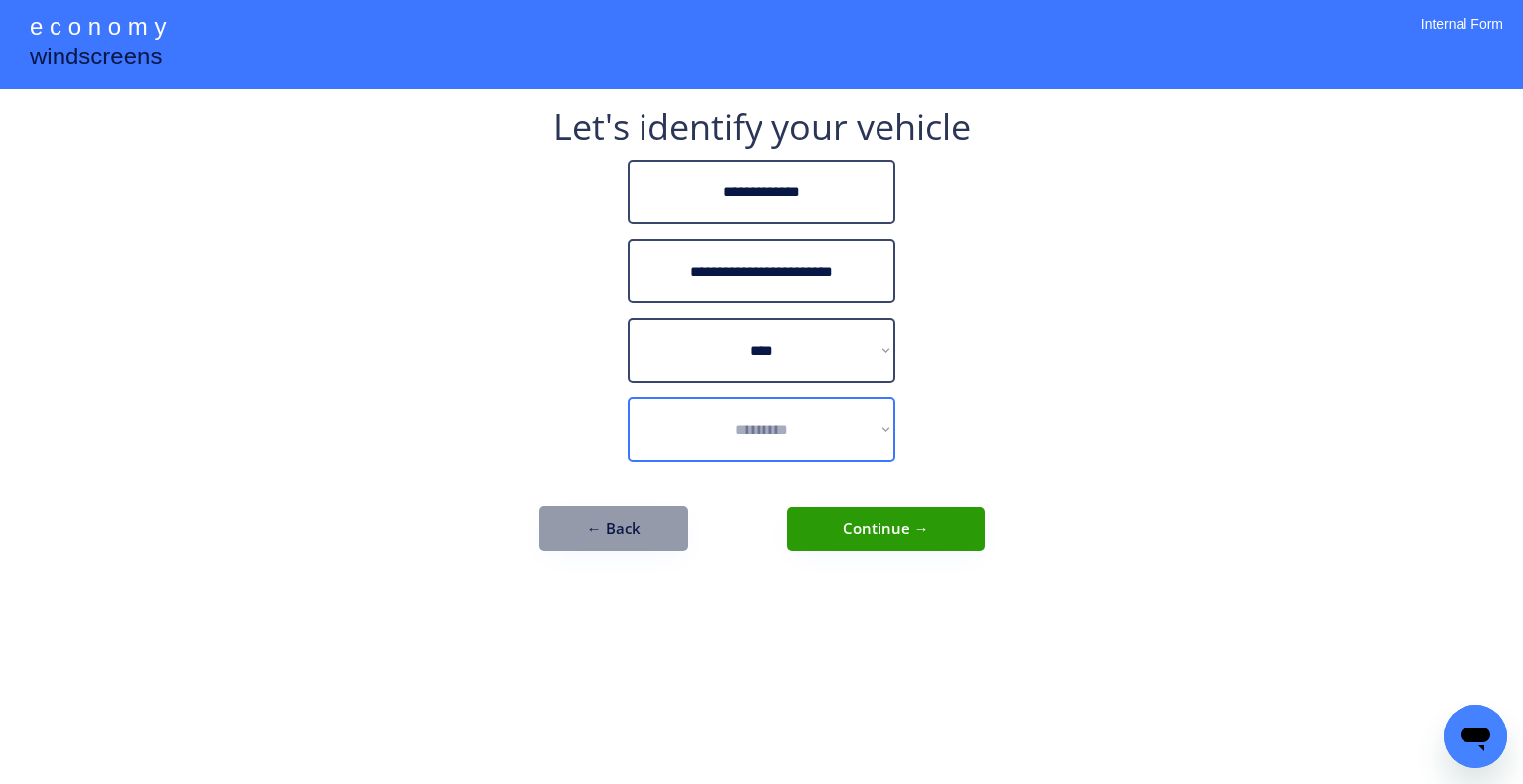 click on "**********" at bounding box center (762, 429) 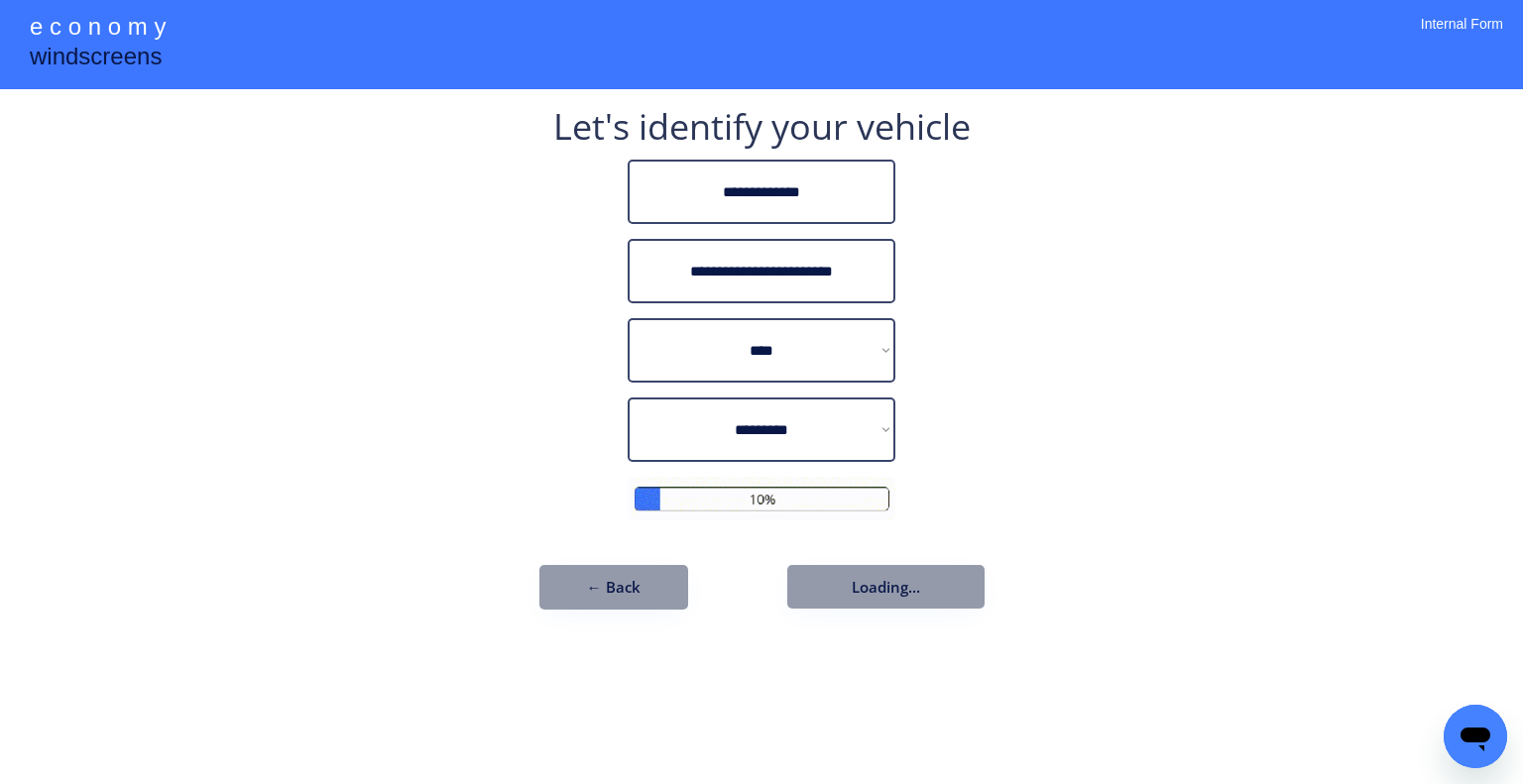 click on "**********" at bounding box center [762, 392] 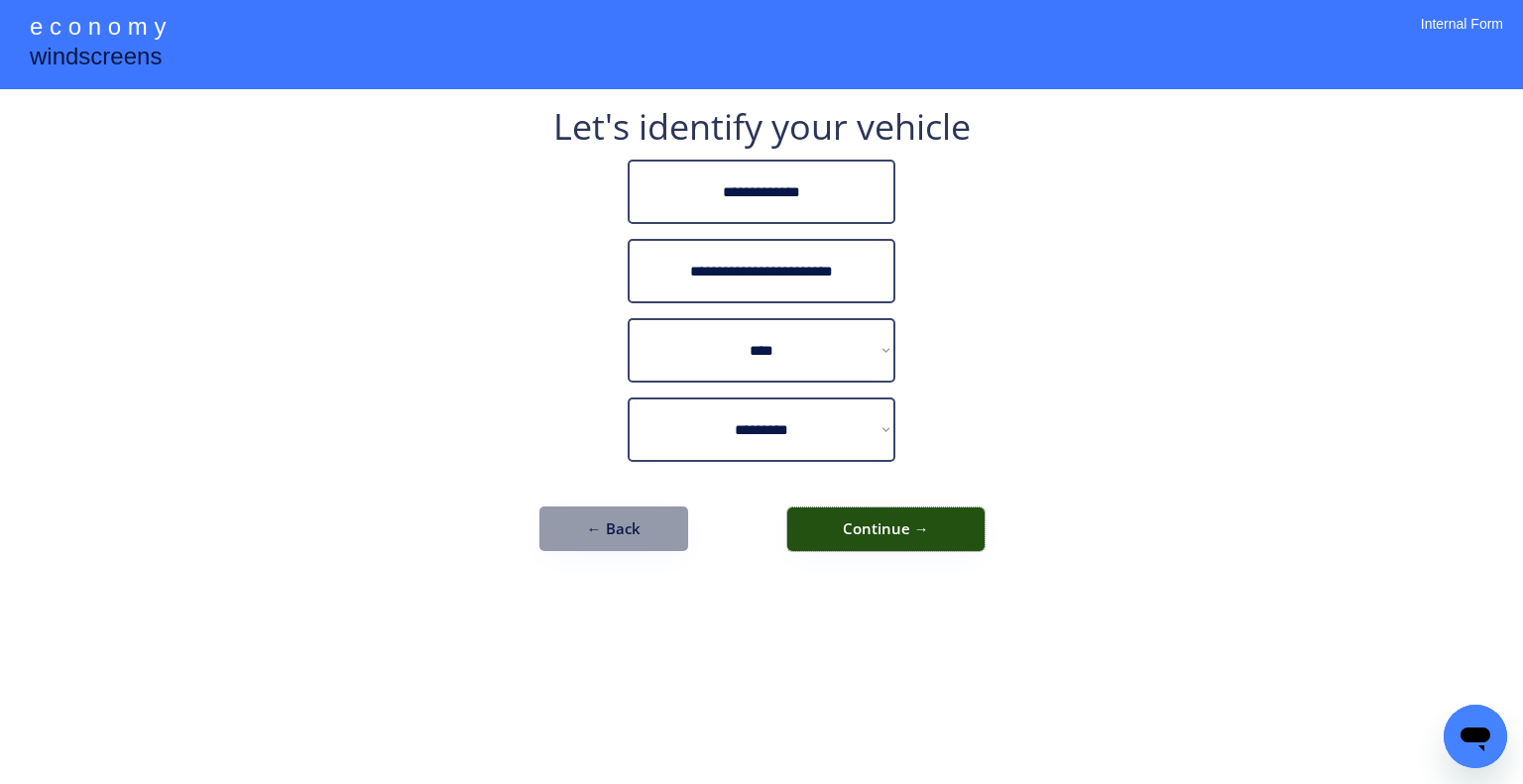 click on "Continue    →" at bounding box center (885, 529) 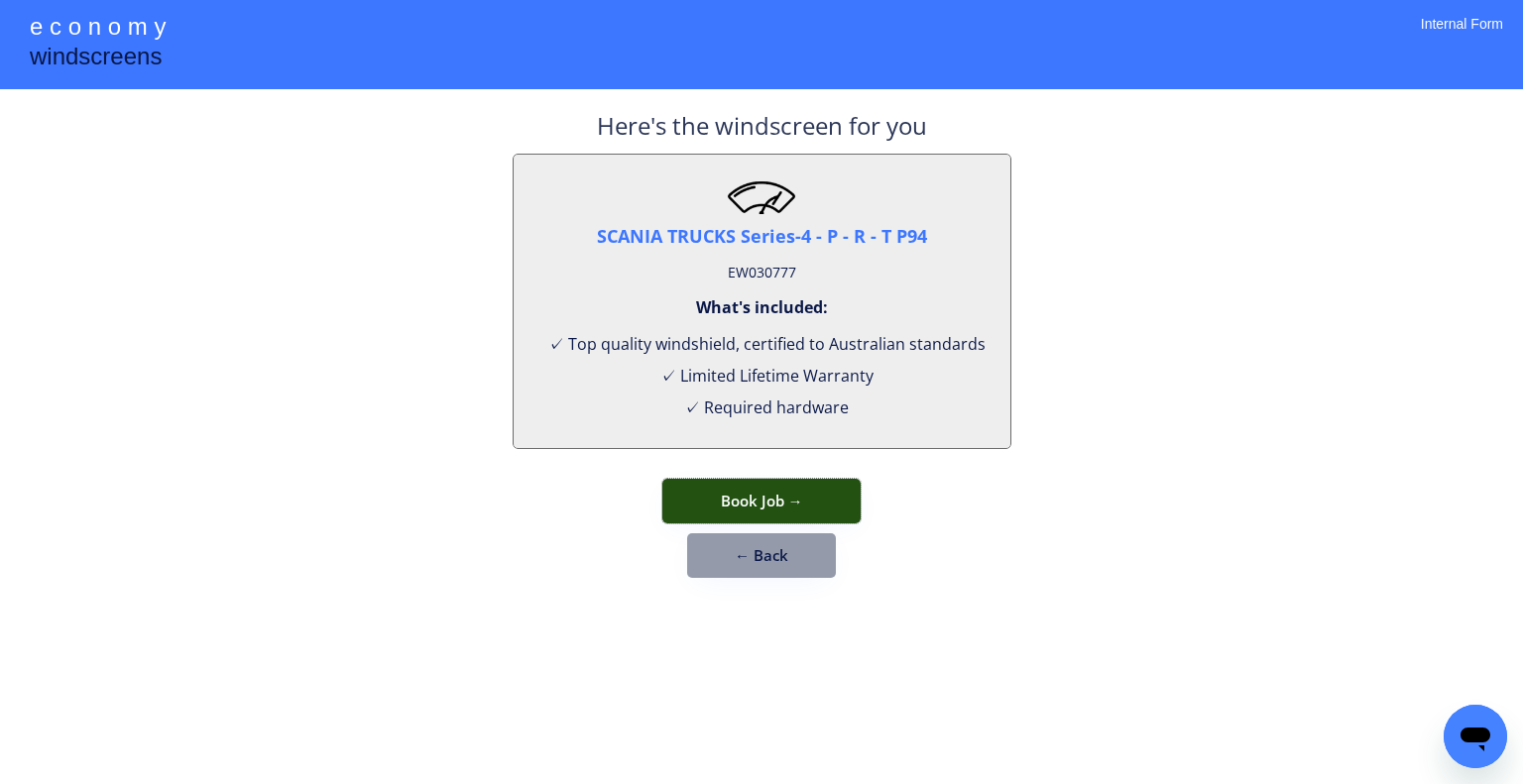 drag, startPoint x: 777, startPoint y: 483, endPoint x: 793, endPoint y: 443, distance: 43.081318 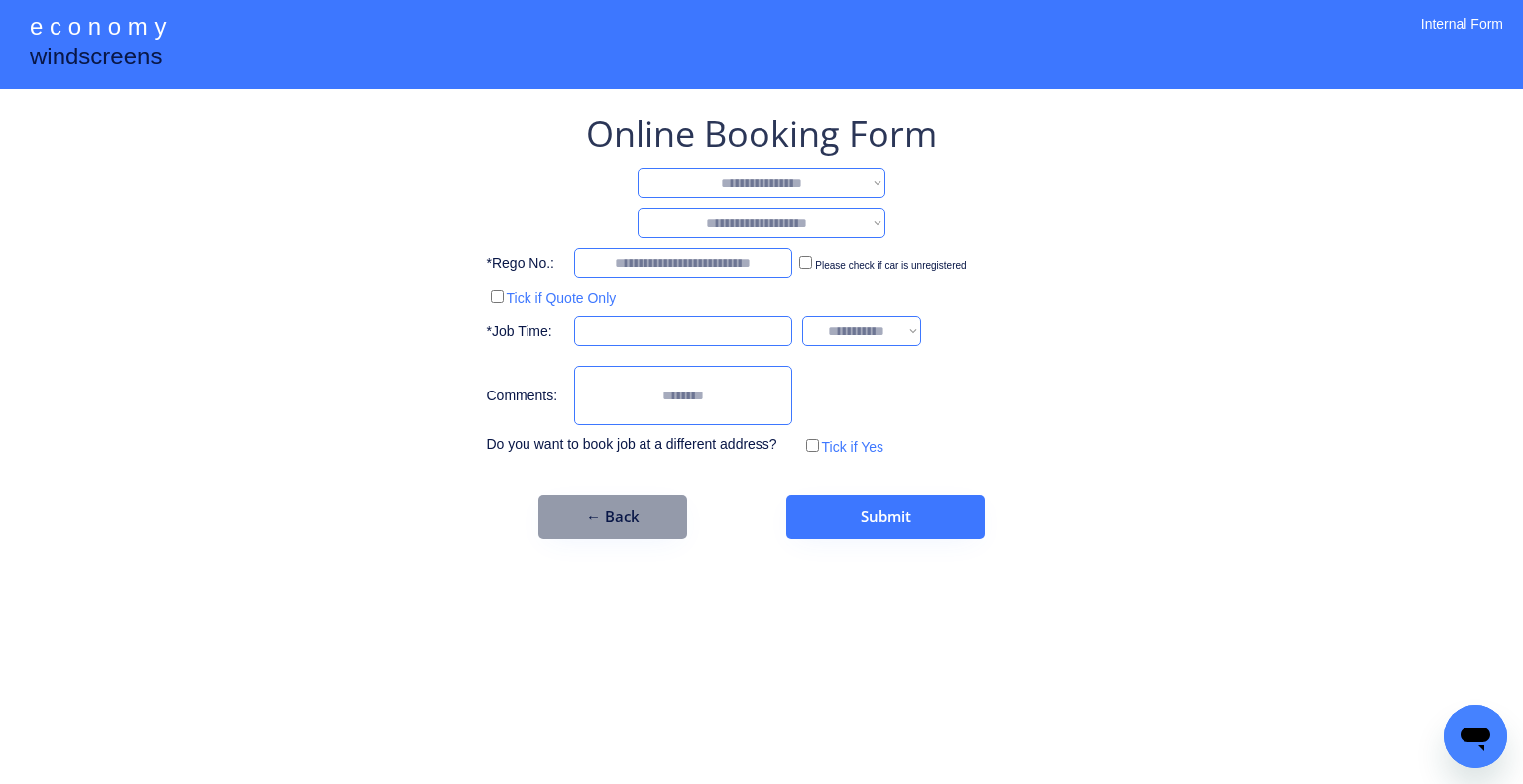 click on "**********" at bounding box center (762, 183) 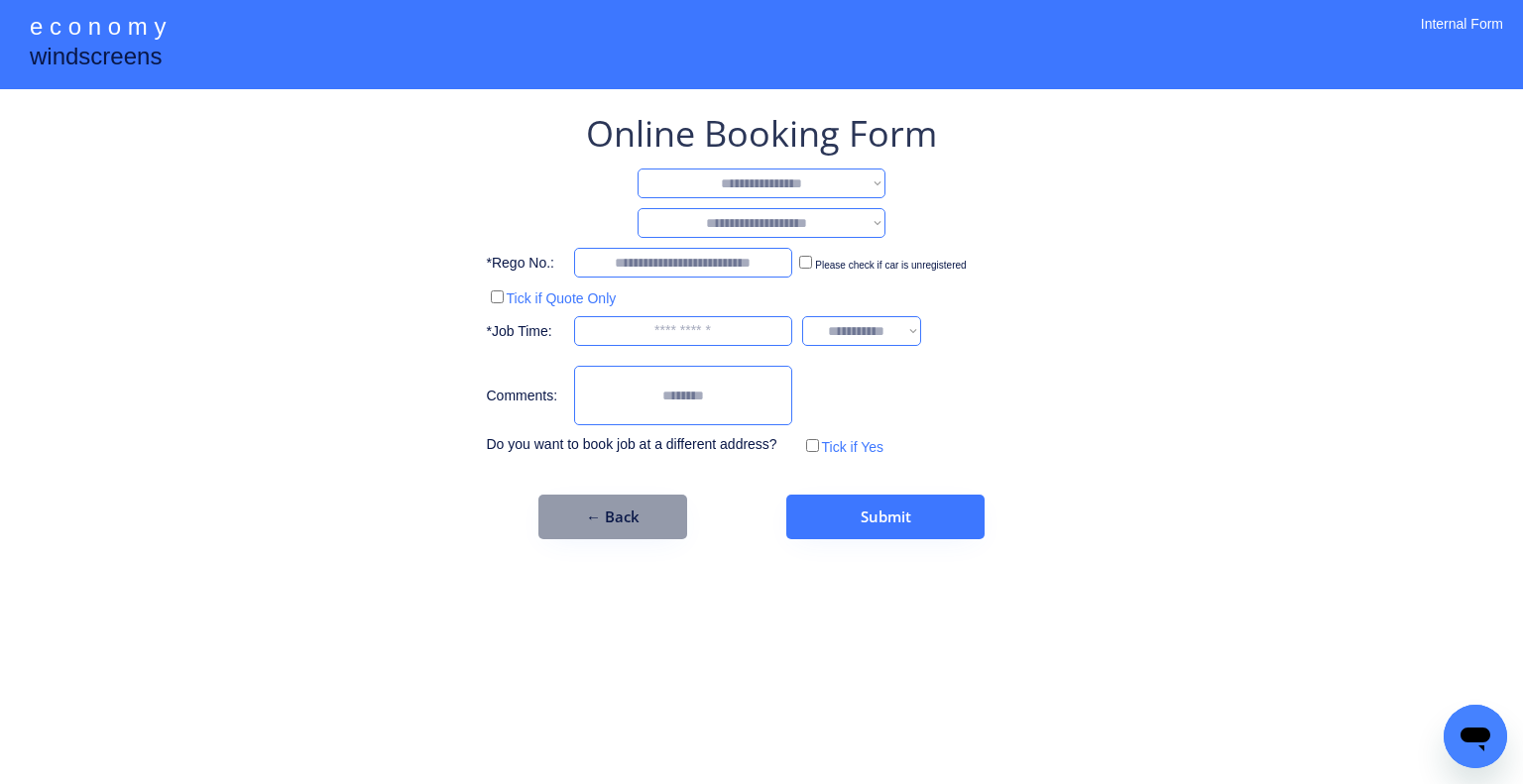 select on "**********" 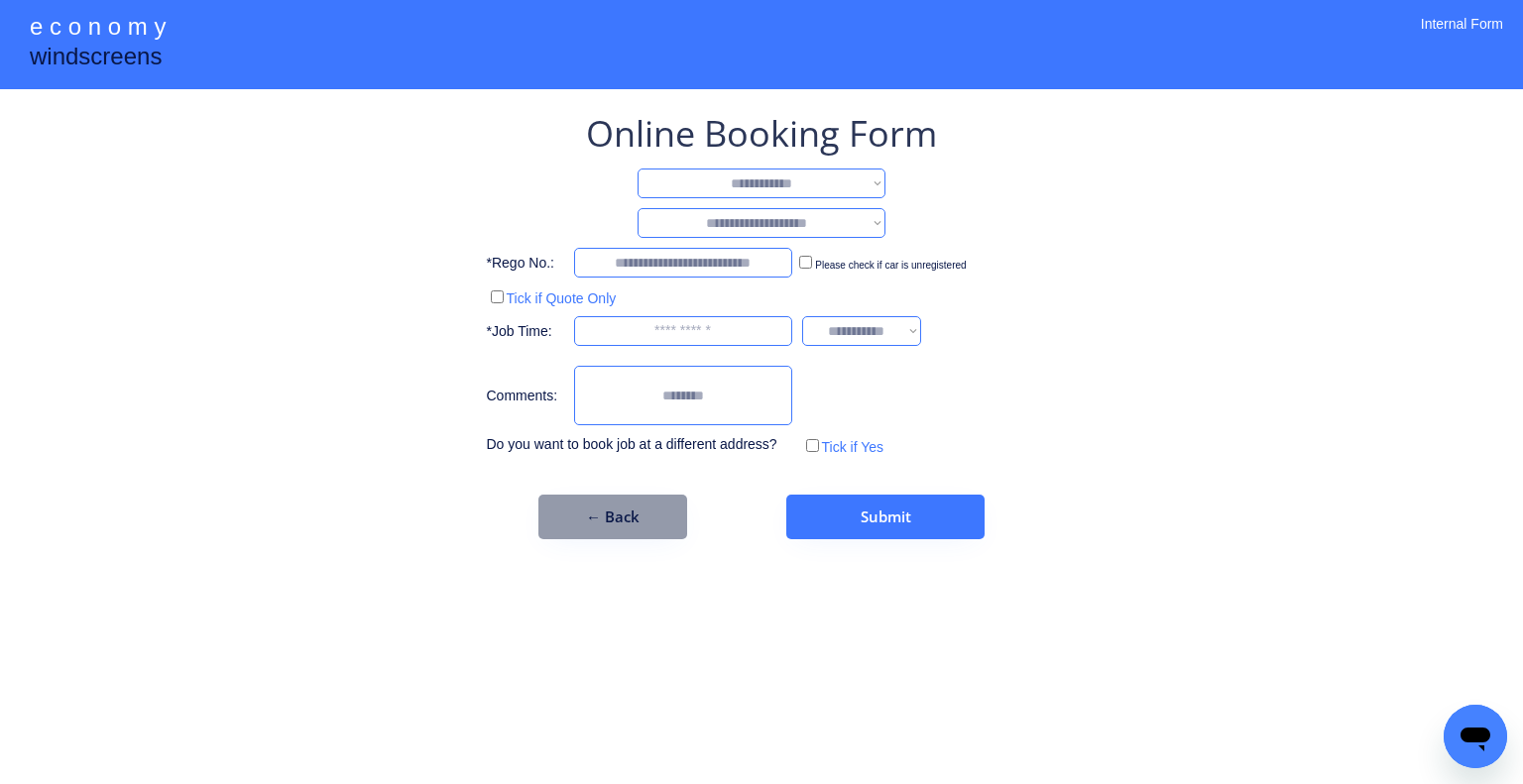 click on "**********" at bounding box center [762, 183] 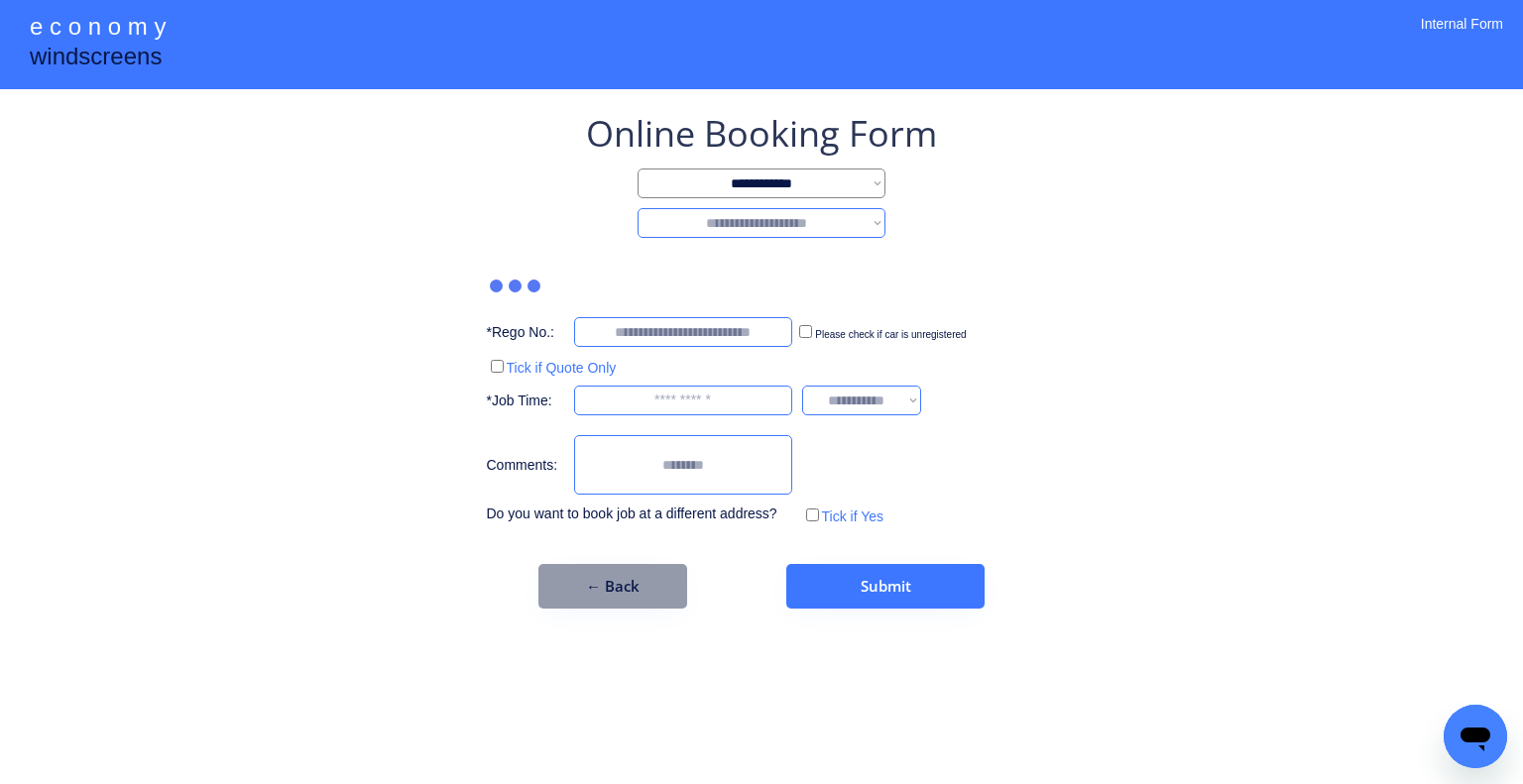 click on "**********" at bounding box center (762, 223) 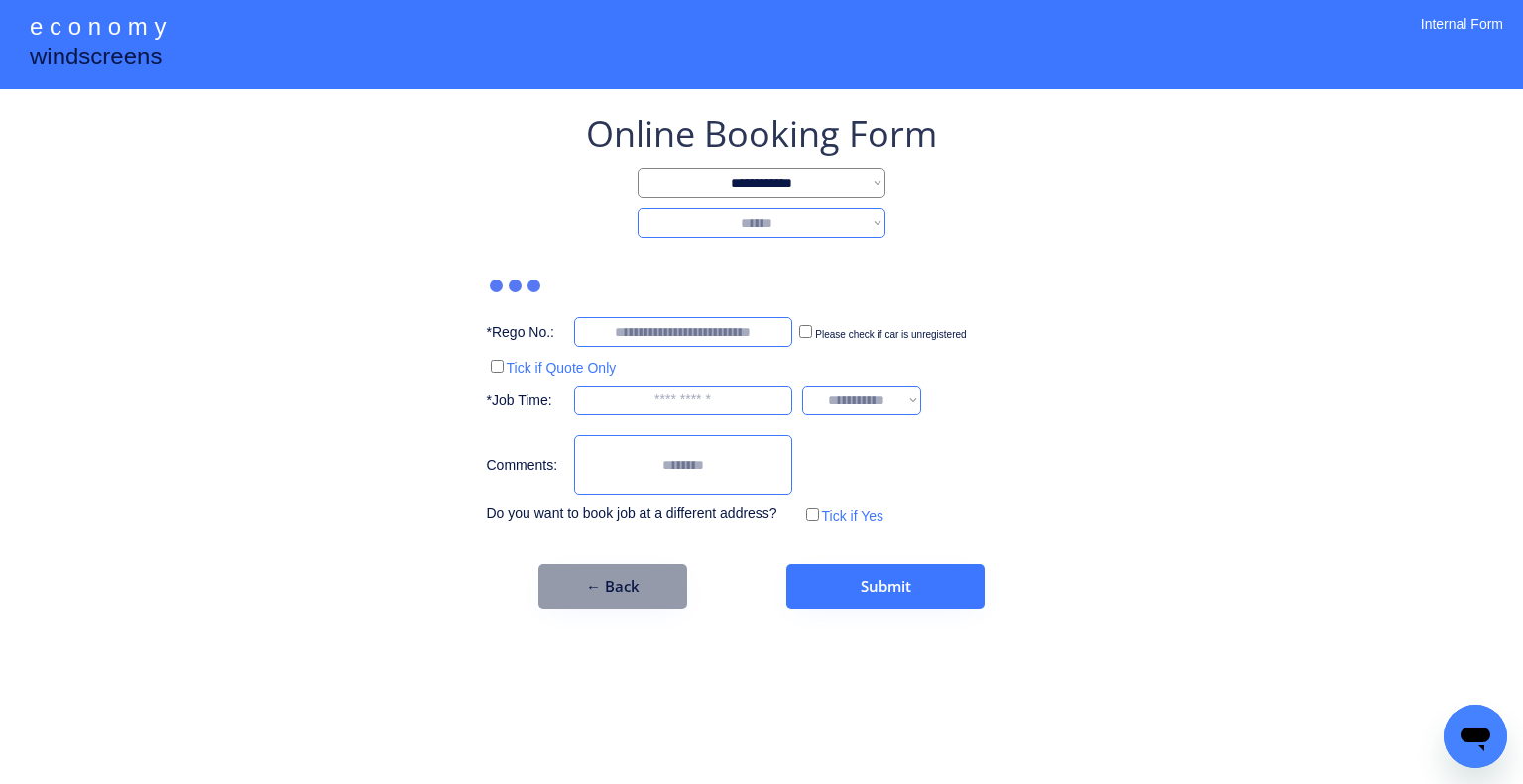 click on "**********" at bounding box center [762, 223] 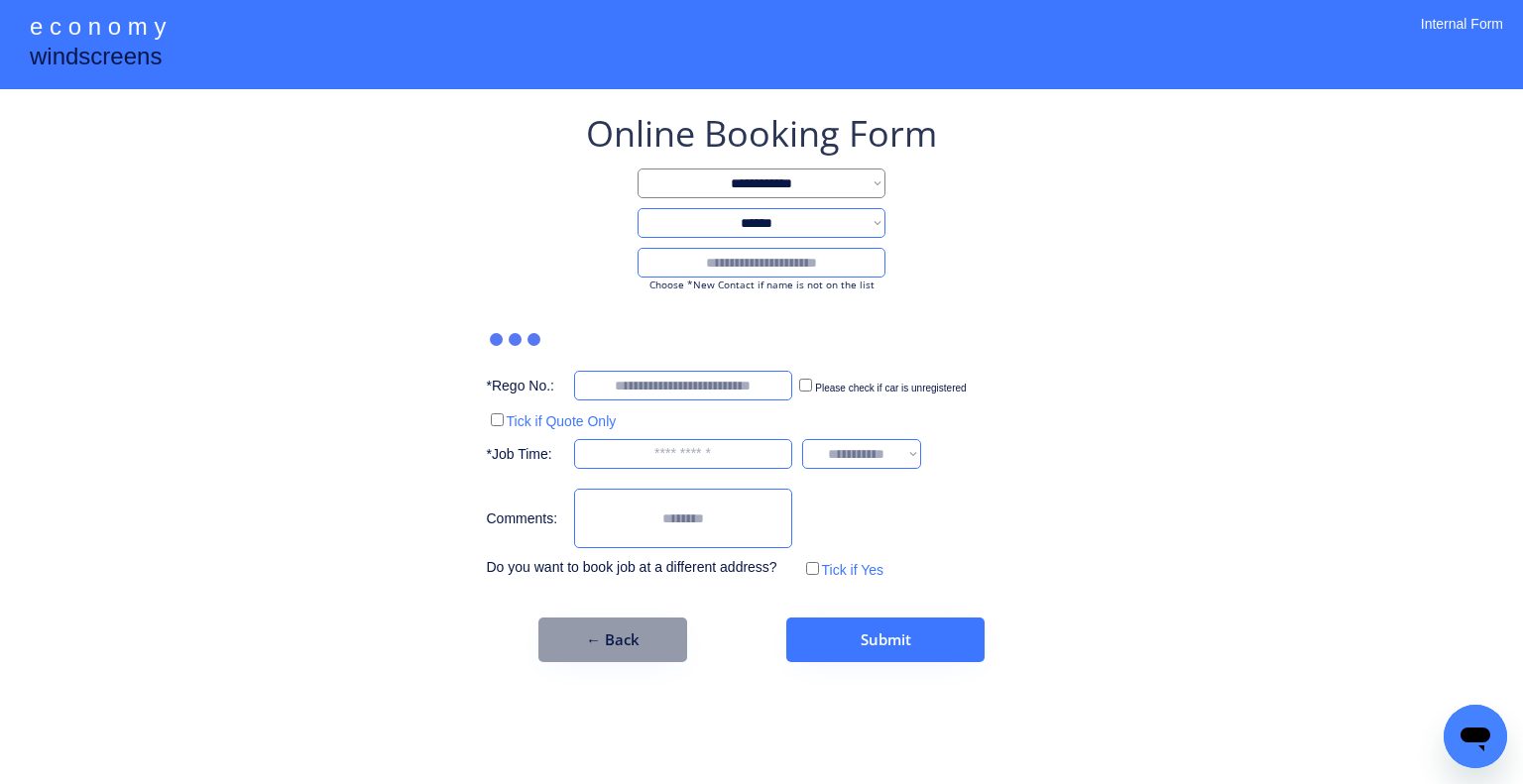 click at bounding box center [762, 263] 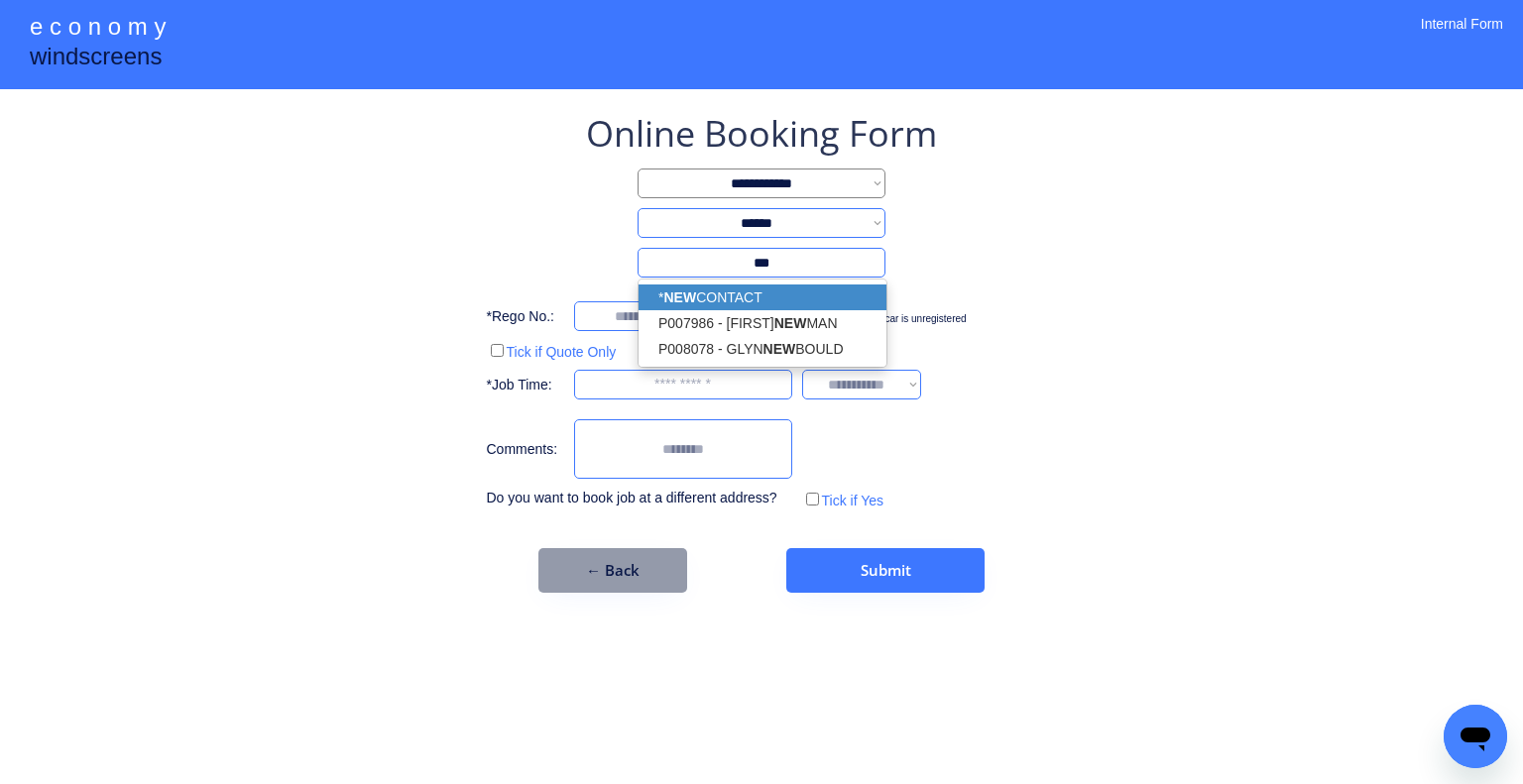 click on "* NEW  CONTACT" at bounding box center [762, 297] 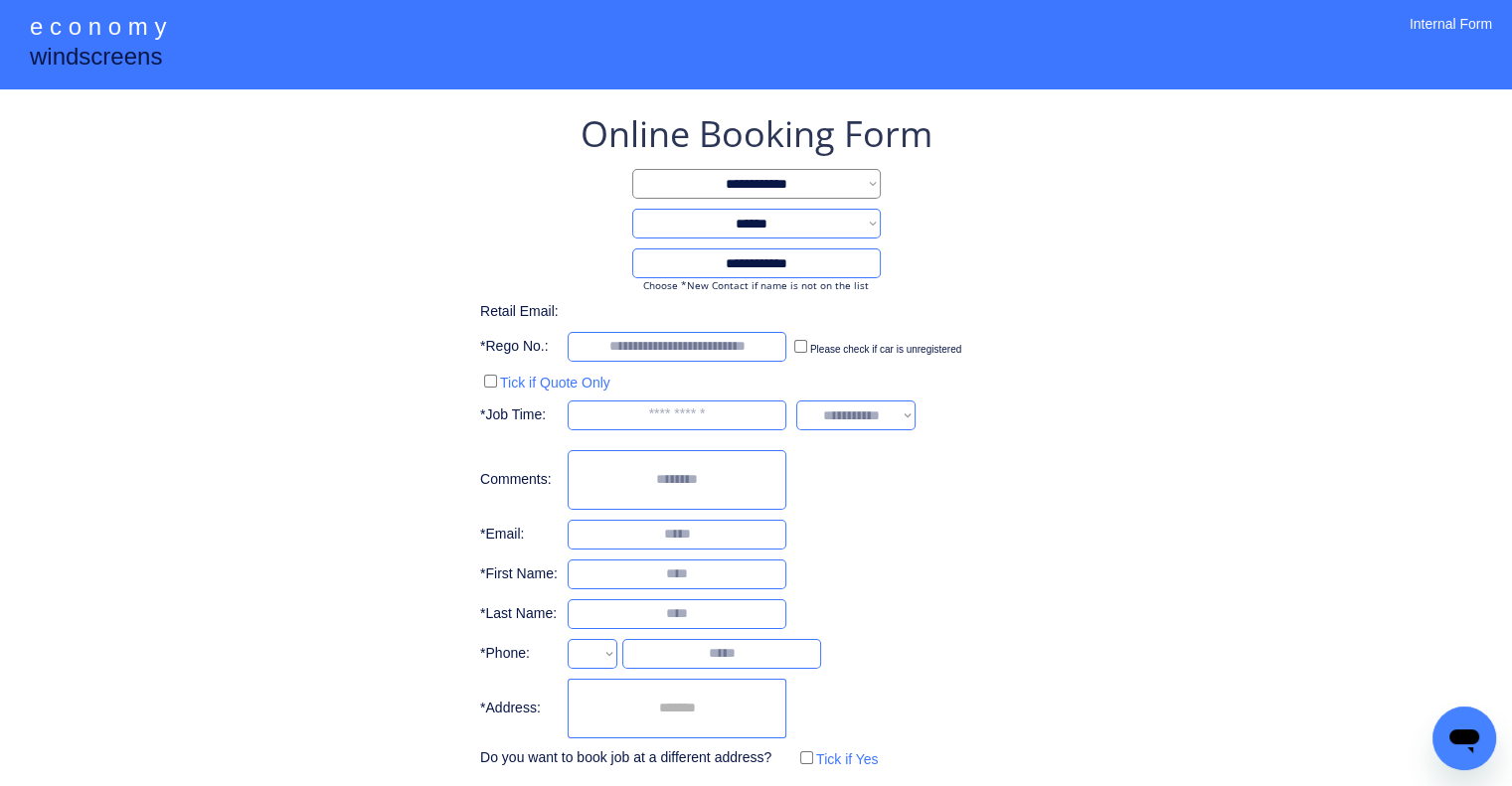 select on "**********" 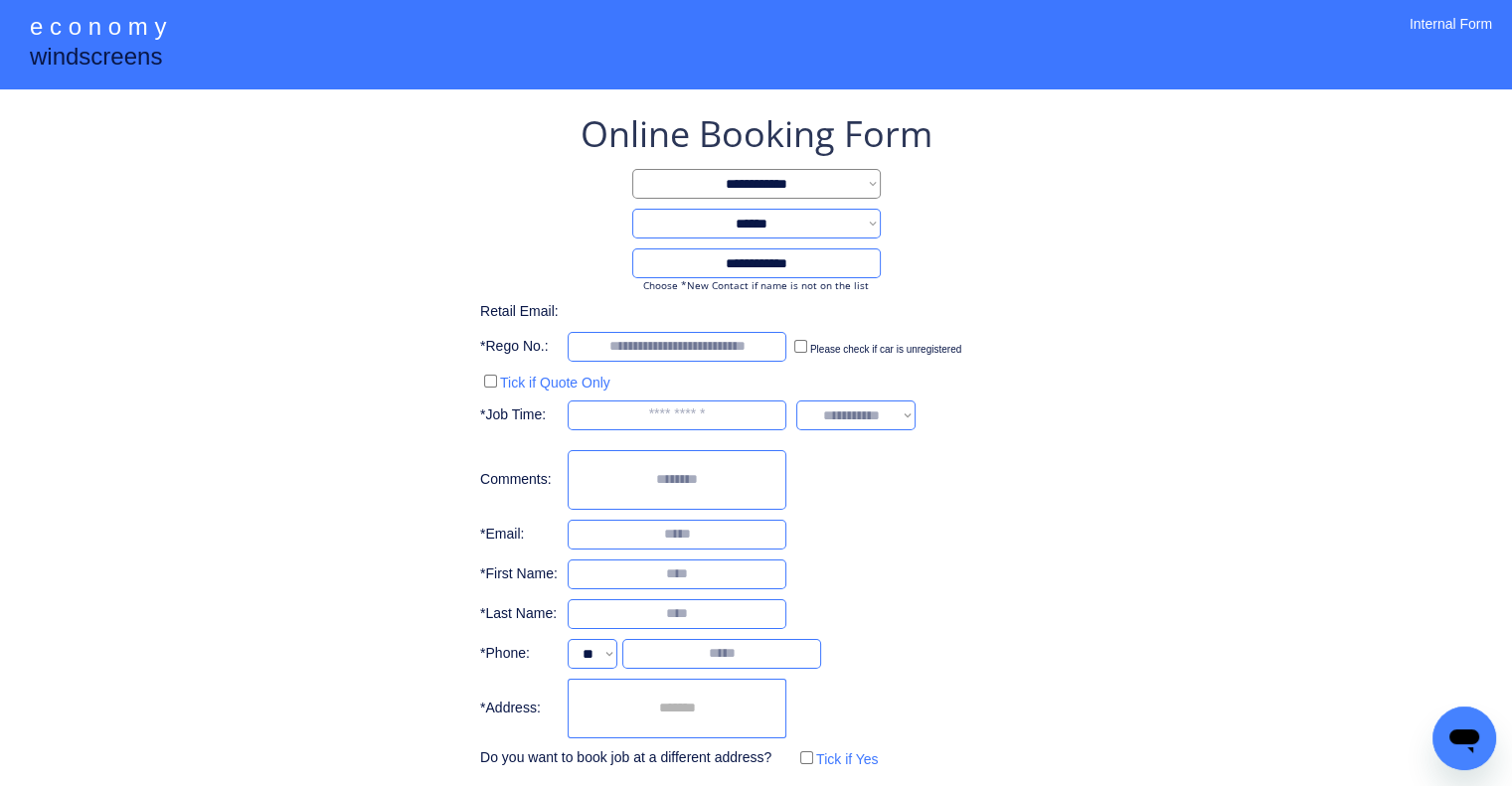 type on "**********" 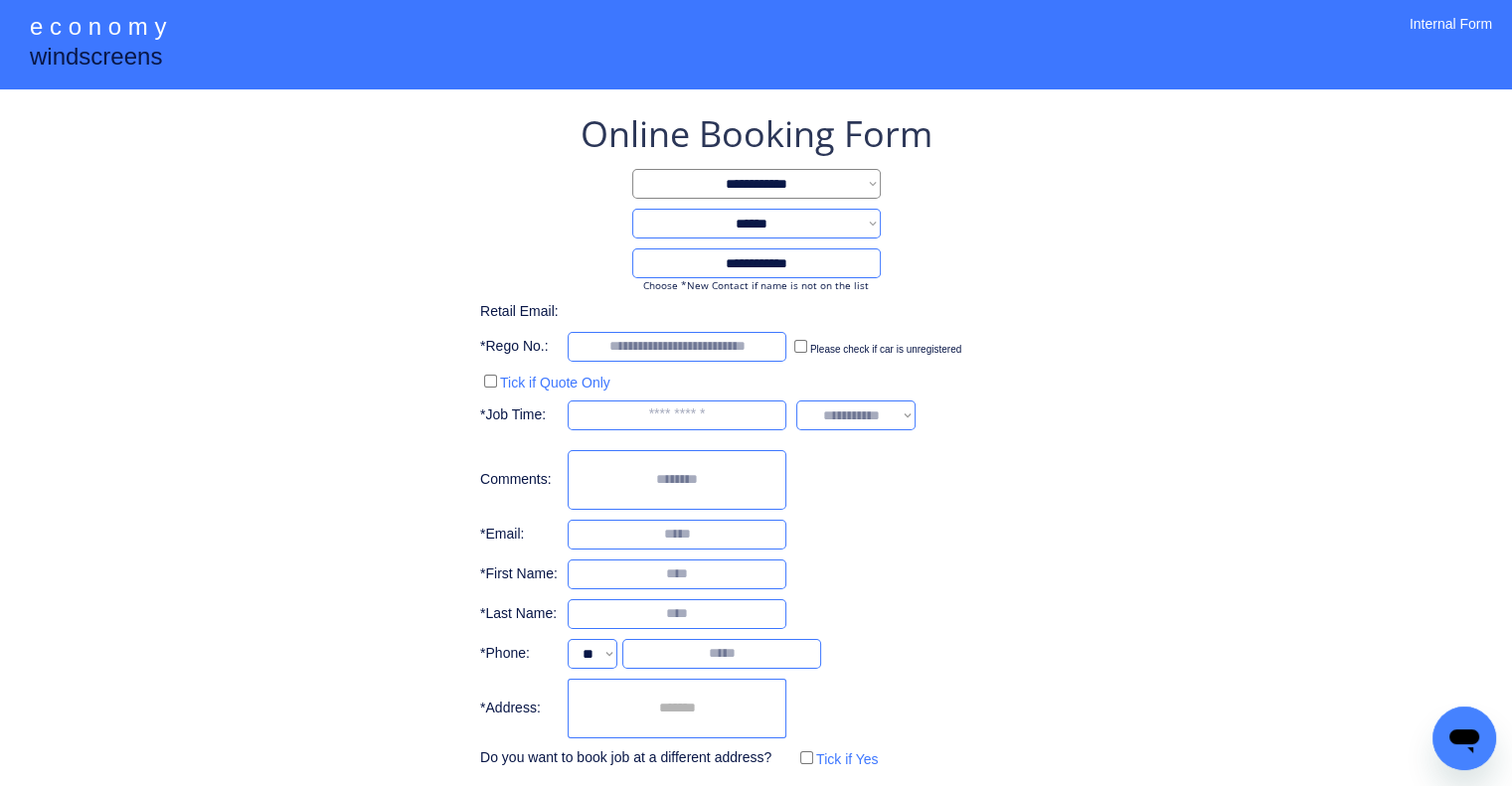 click on "**********" at bounding box center (756, 481) 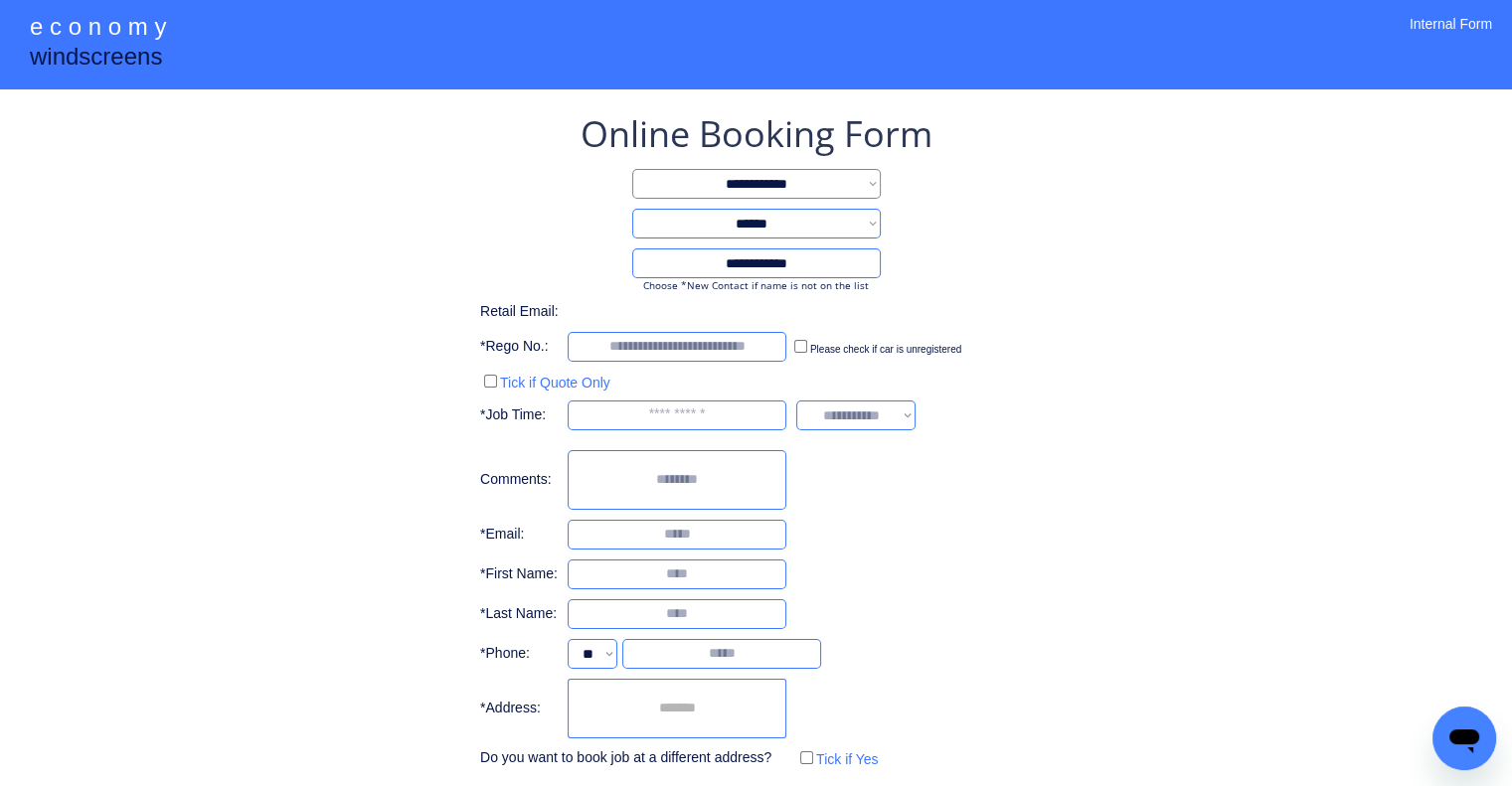 click at bounding box center (677, 708) 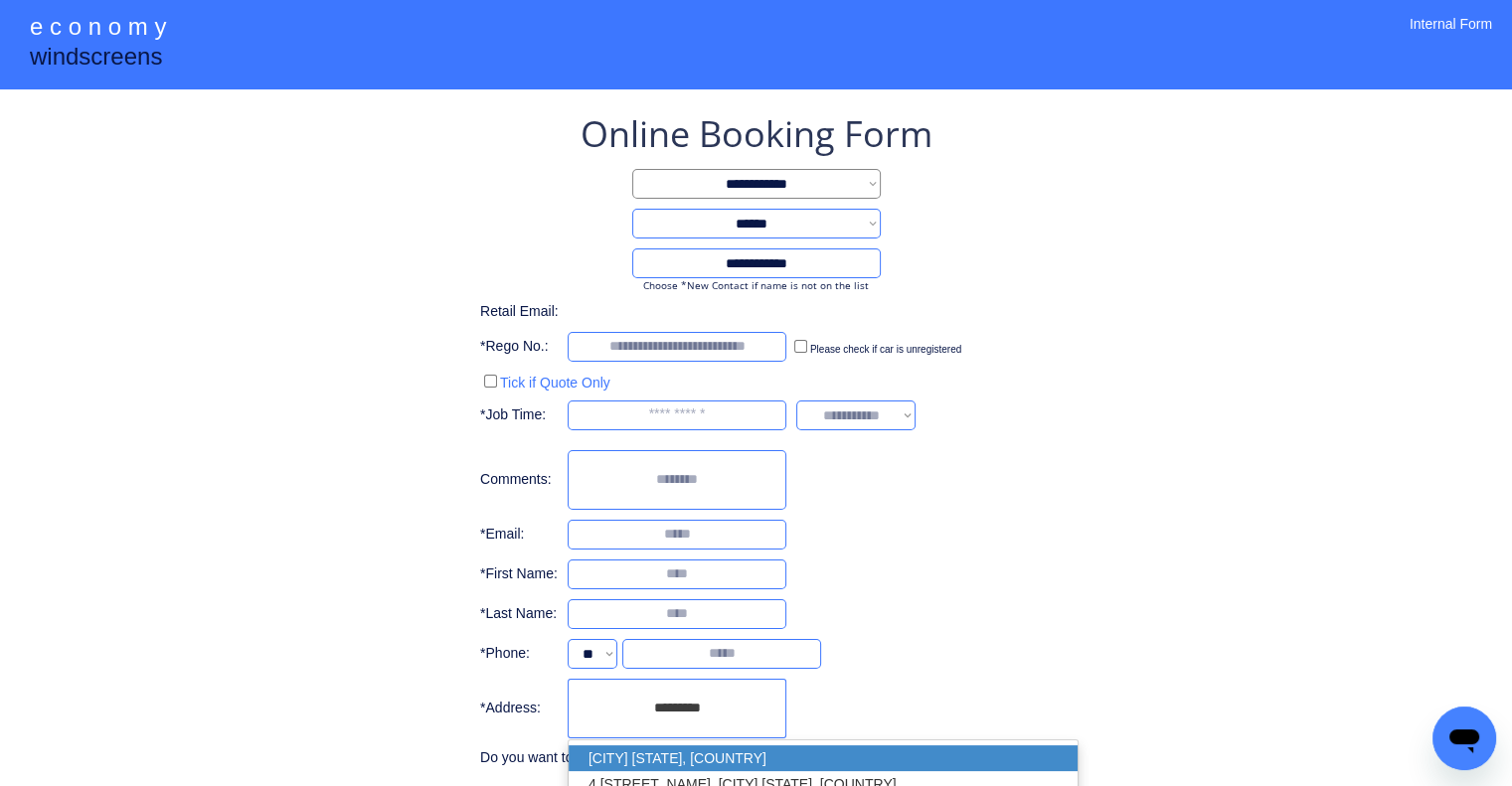 drag, startPoint x: 764, startPoint y: 750, endPoint x: 880, endPoint y: 579, distance: 206.63252 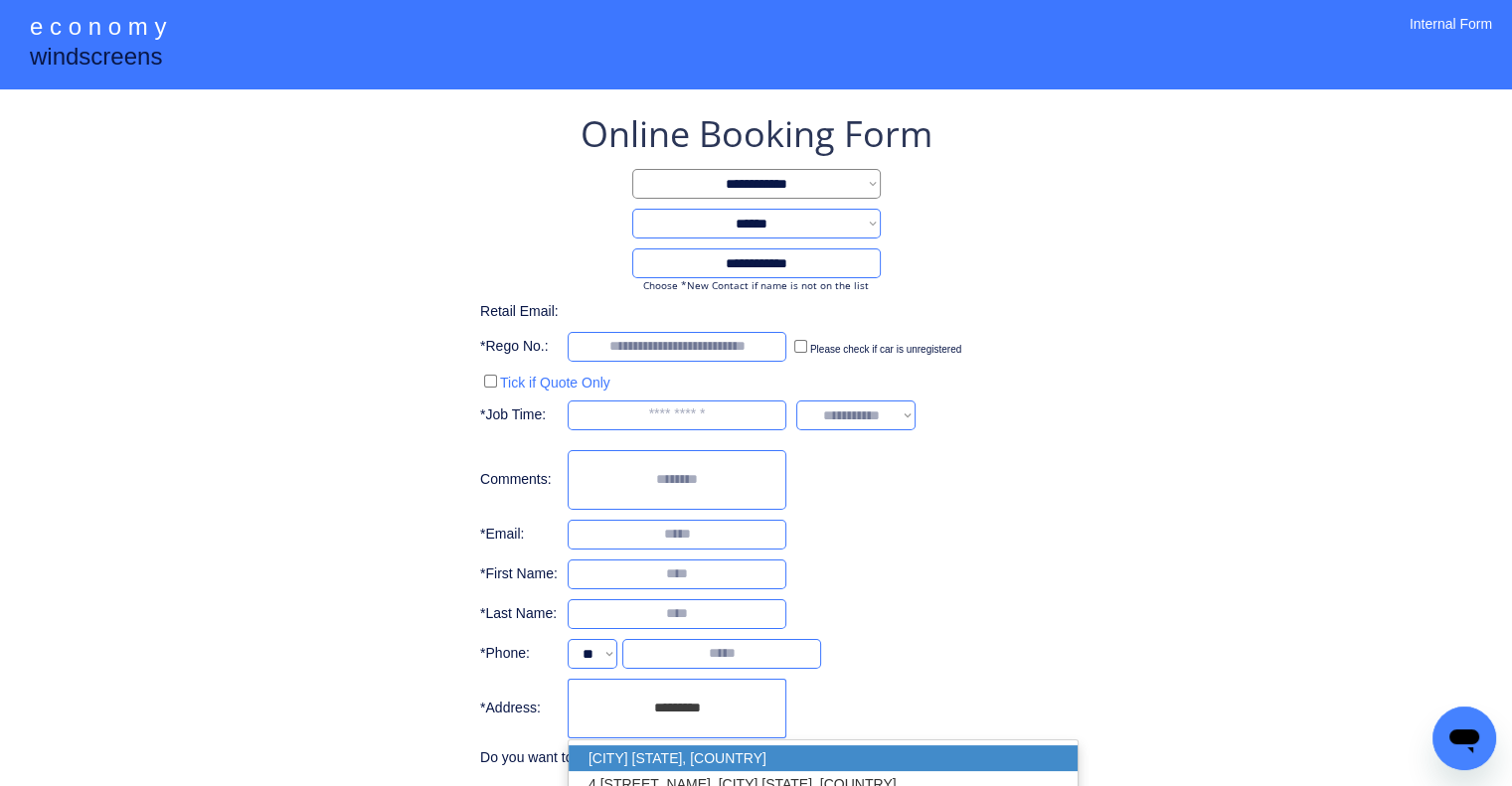 click on "Rocklea QLD 4106, Australia" at bounding box center [823, 758] 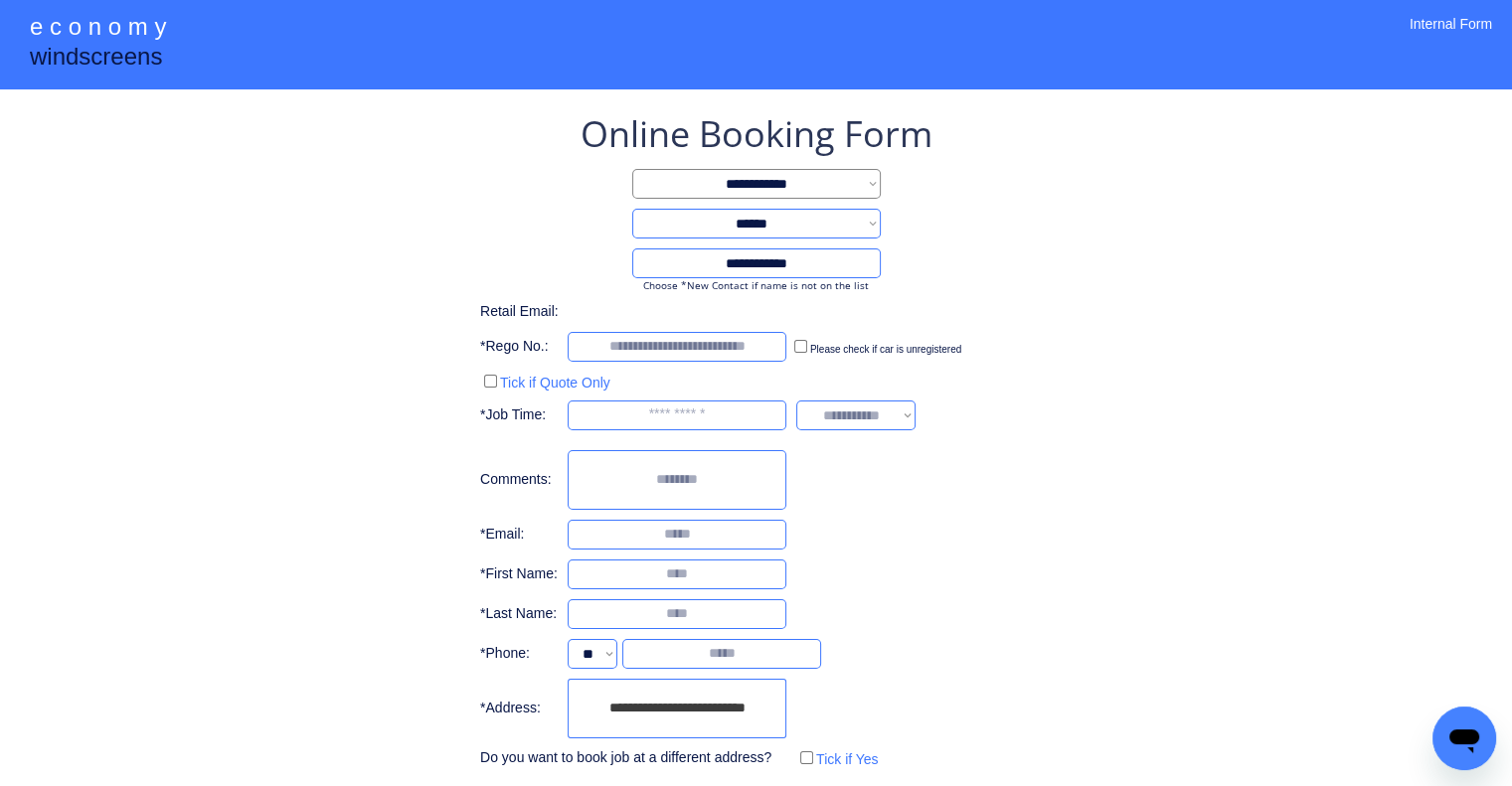 type on "**********" 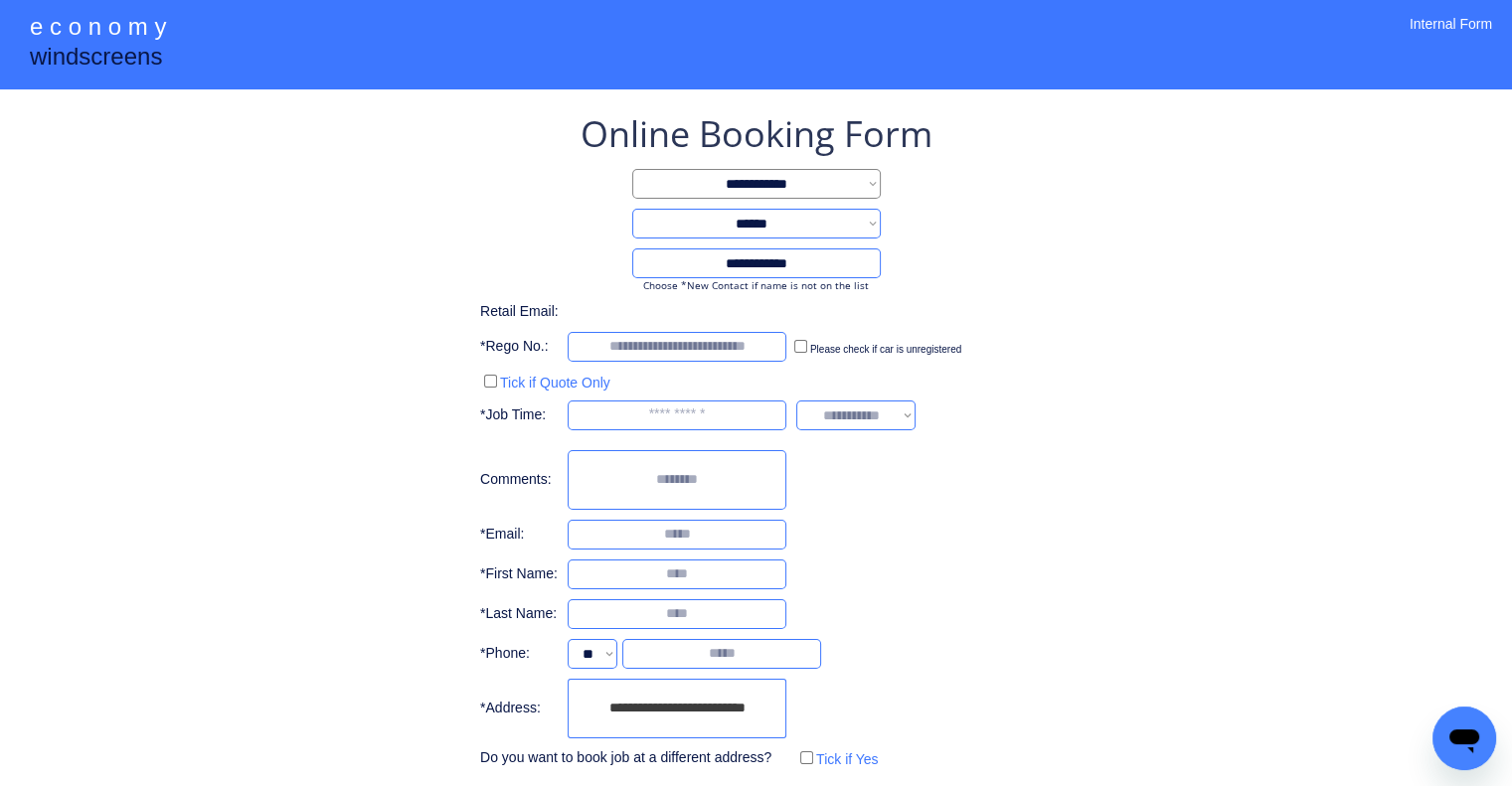 click on "**********" at bounding box center (756, 481) 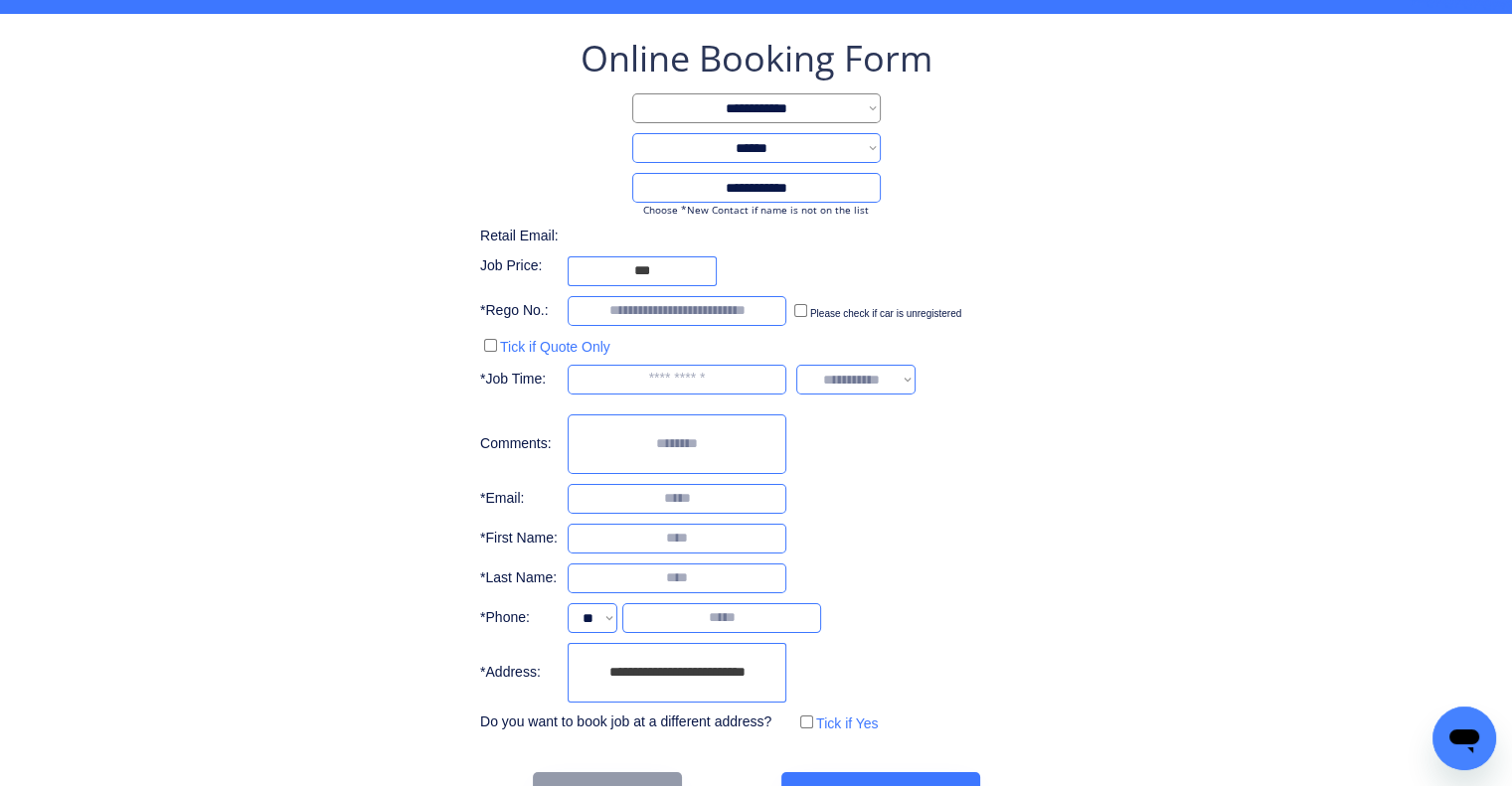 scroll, scrollTop: 135, scrollLeft: 0, axis: vertical 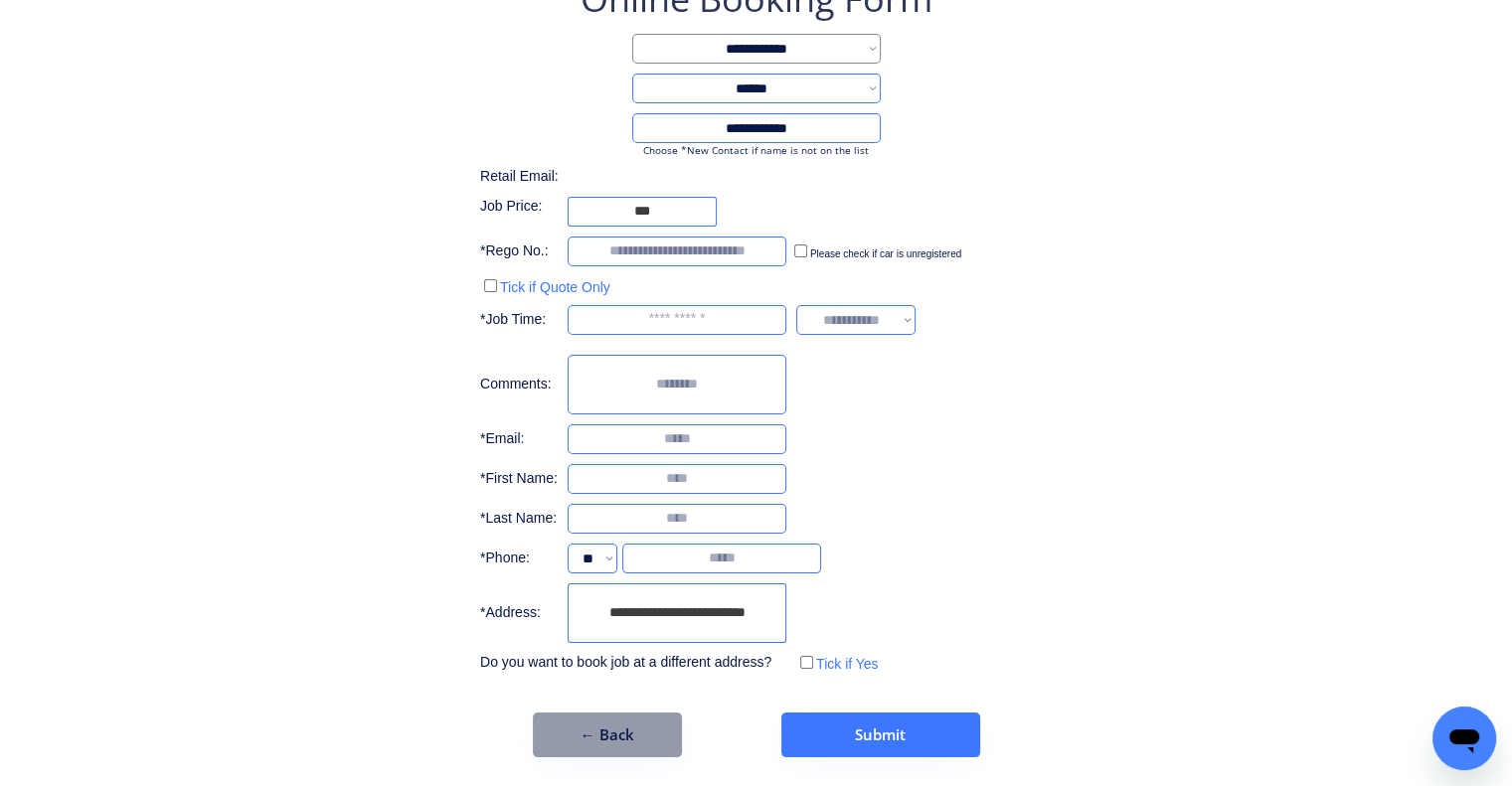 click on "**********" at bounding box center (756, 326) 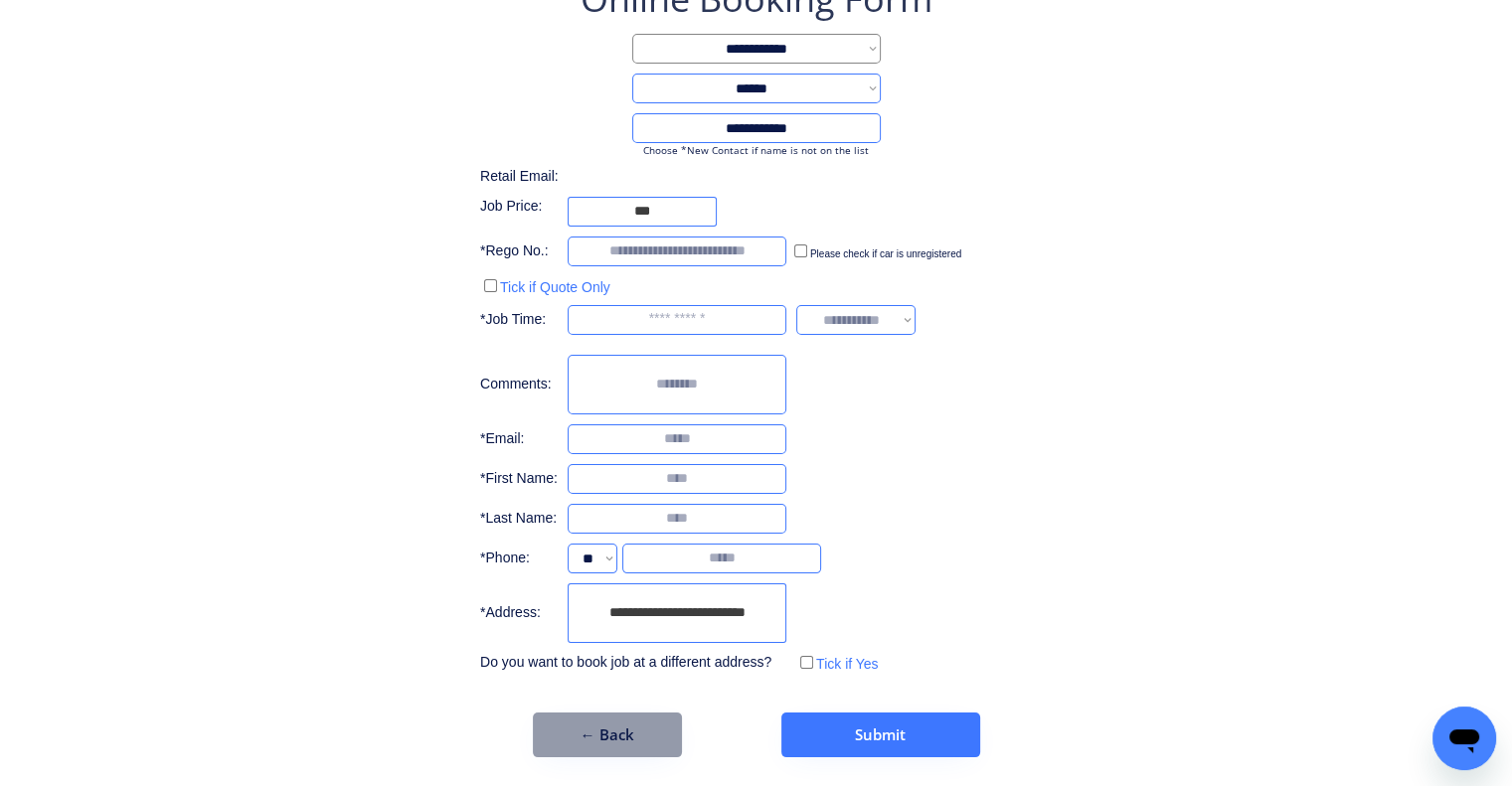 click on "**********" at bounding box center [756, 326] 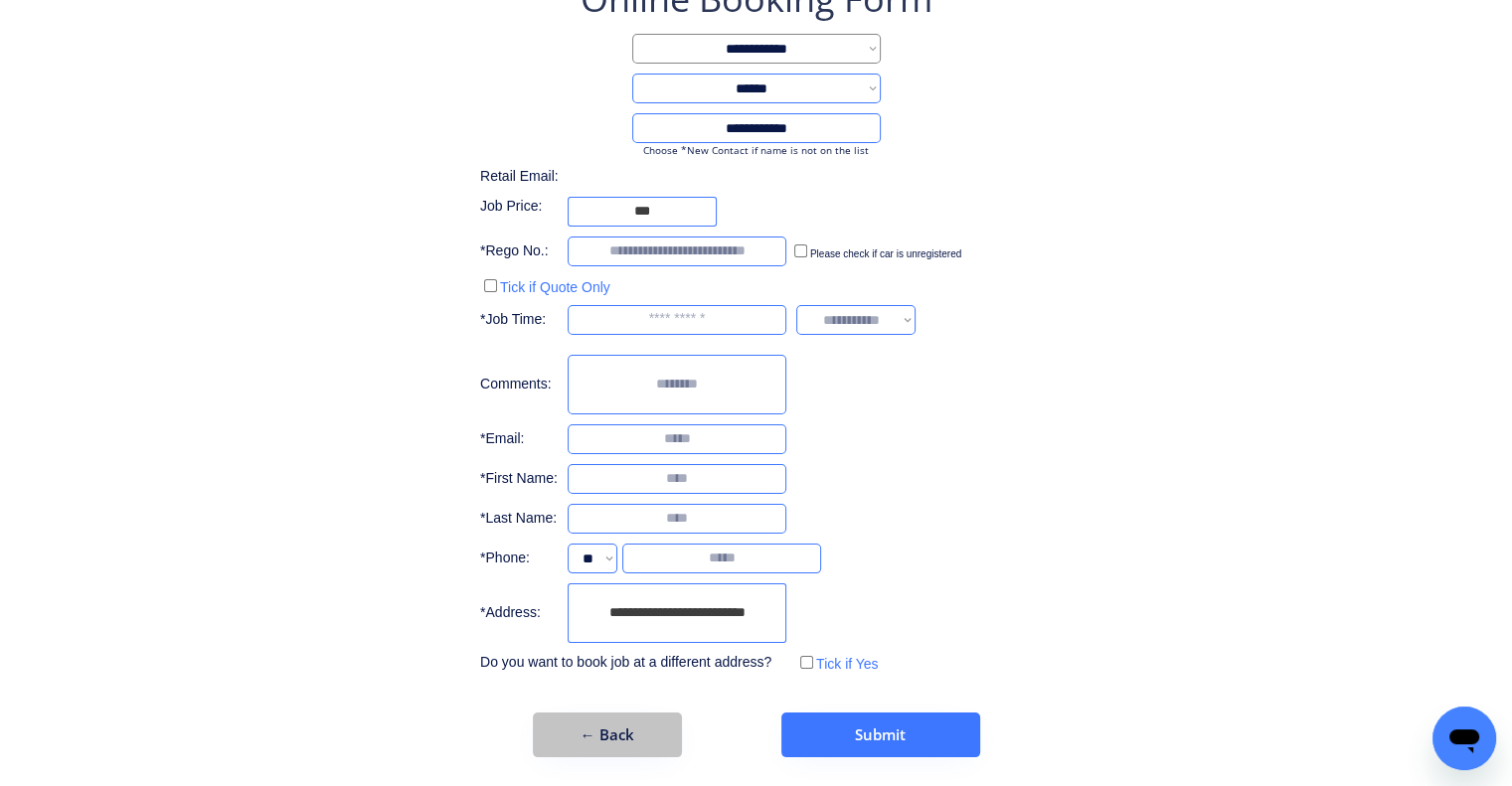click on "←   Back" at bounding box center [607, 734] 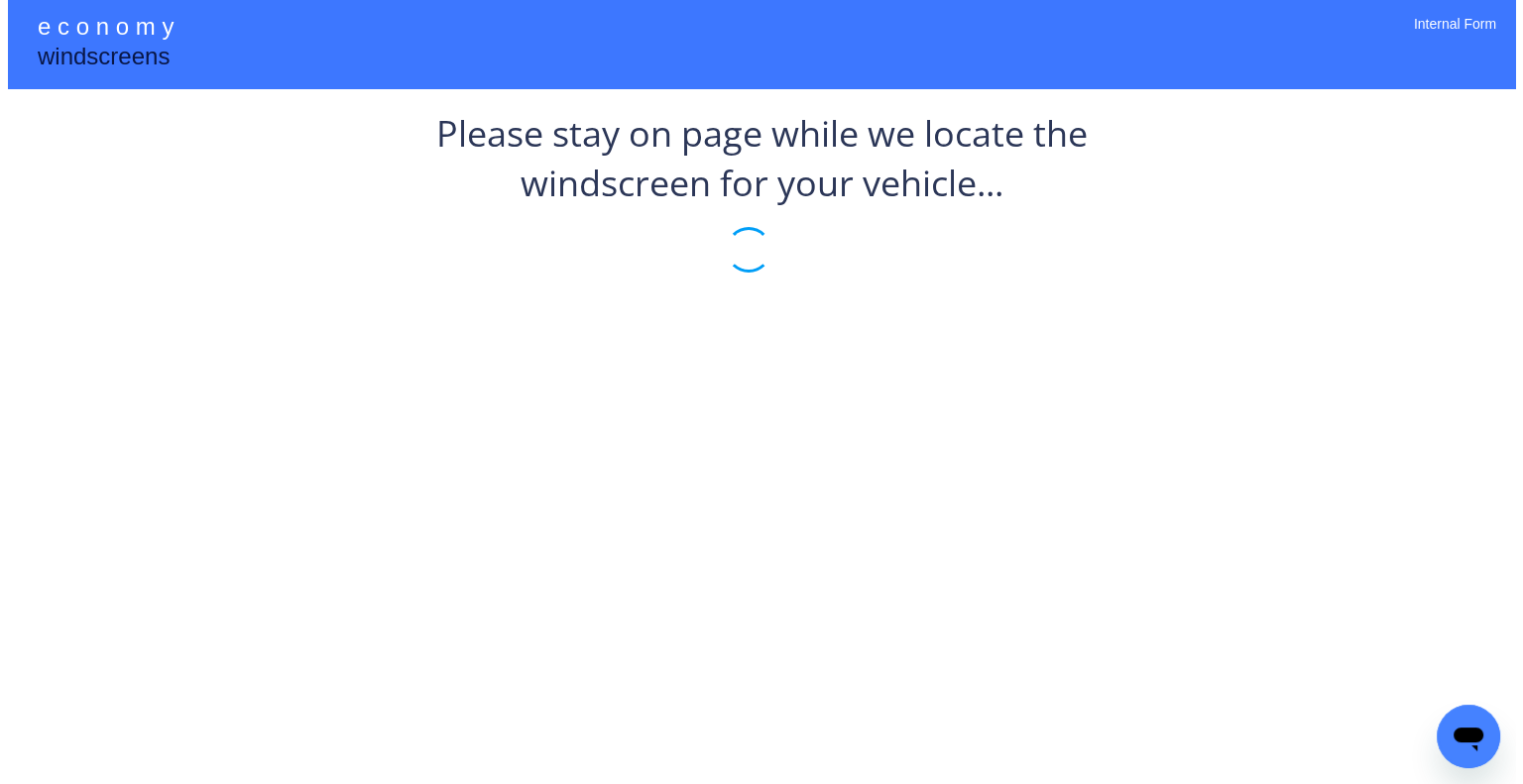 scroll, scrollTop: 0, scrollLeft: 0, axis: both 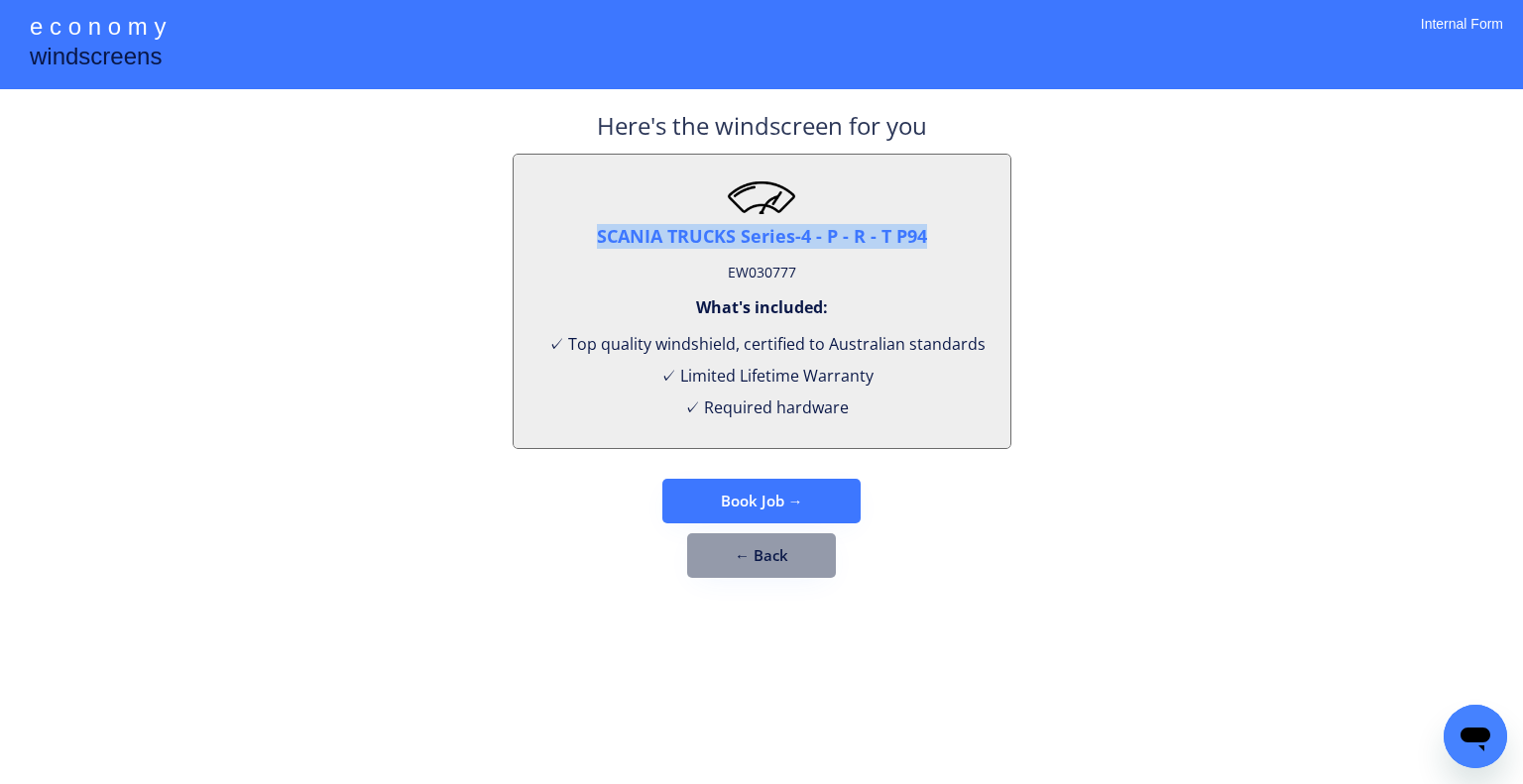 drag, startPoint x: 957, startPoint y: 235, endPoint x: 573, endPoint y: 230, distance: 384.0326 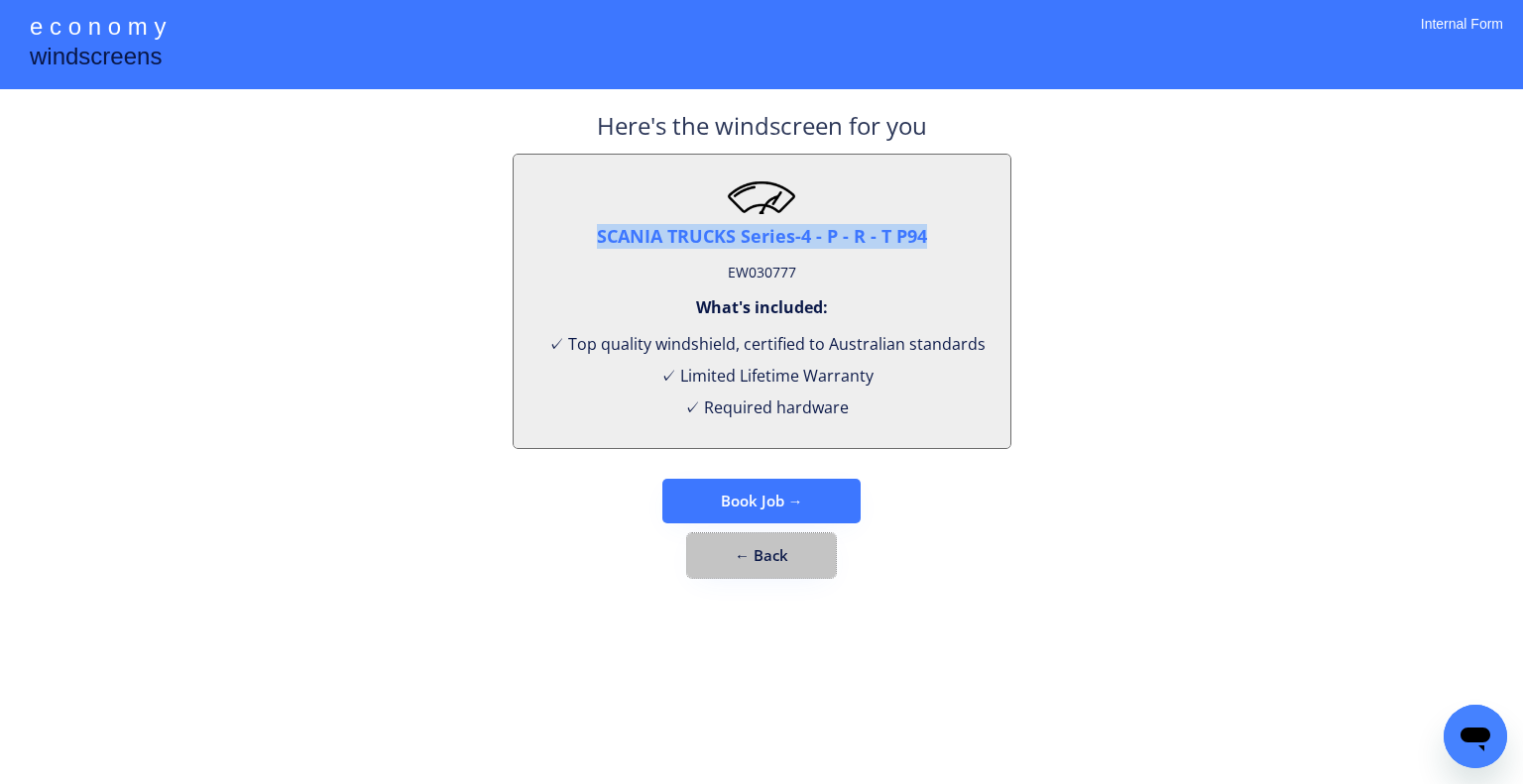 click on "←   Back" at bounding box center (762, 555) 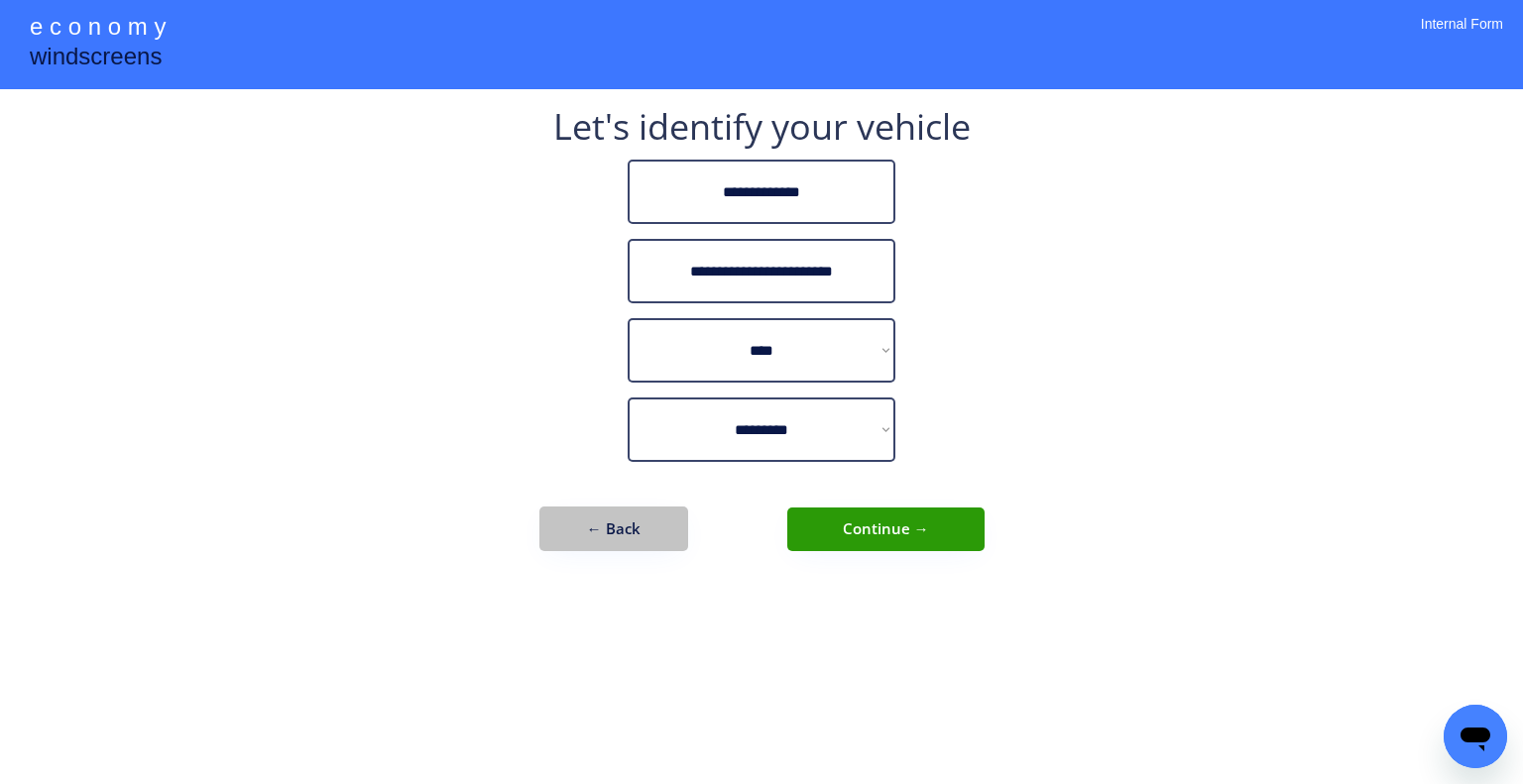 click on "←   Back" at bounding box center [614, 528] 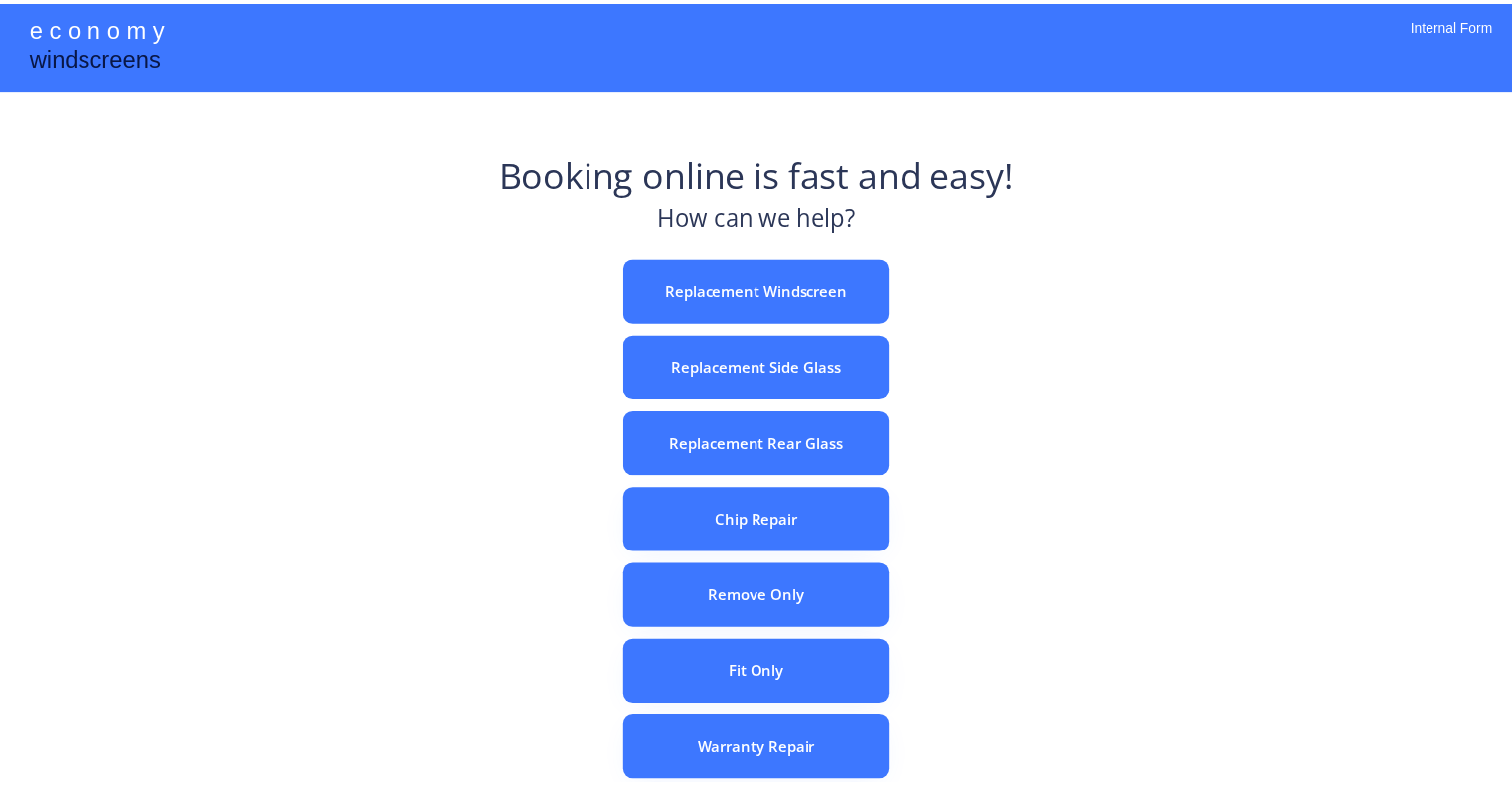scroll, scrollTop: 0, scrollLeft: 0, axis: both 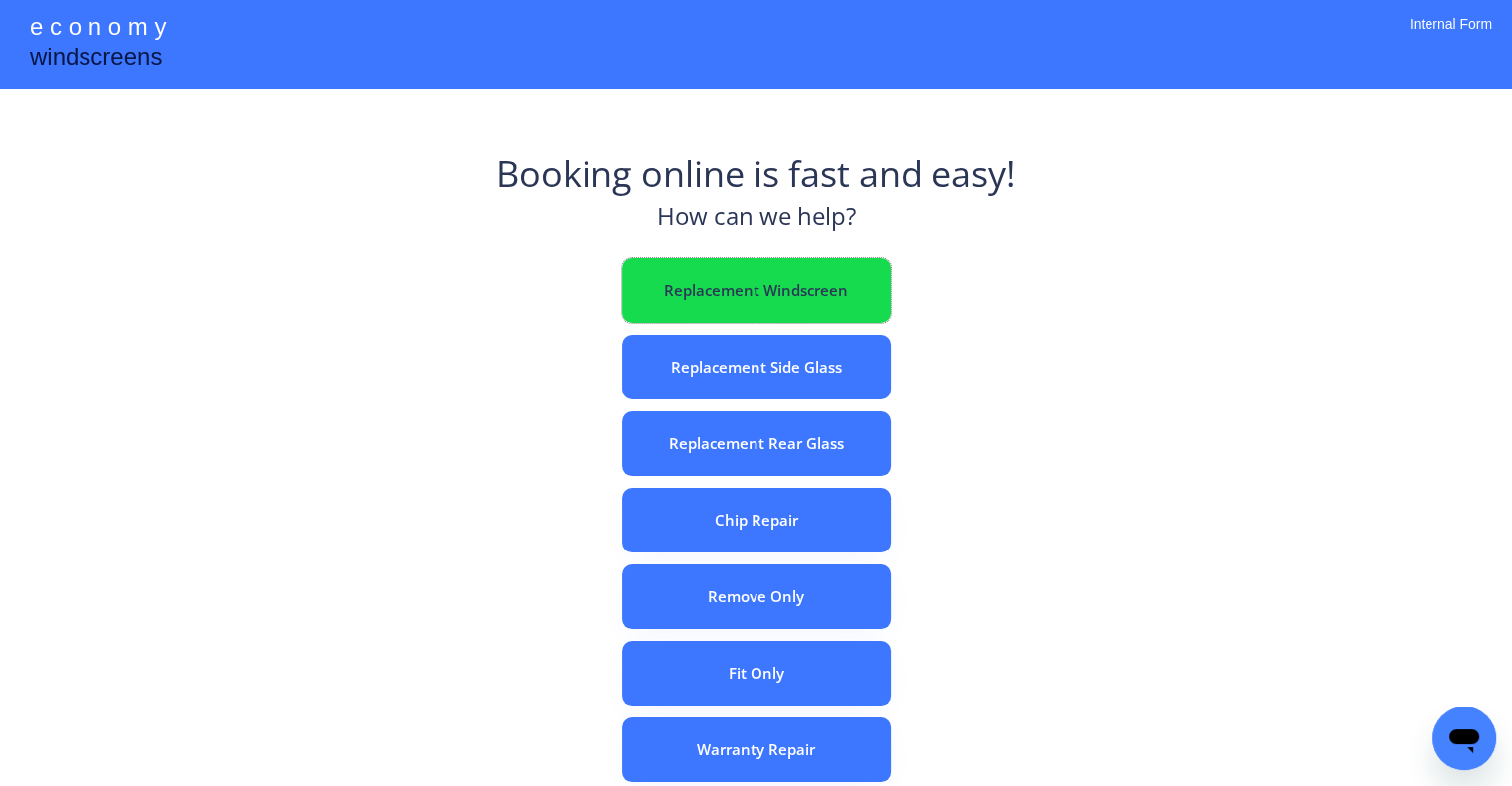 click on "Replacement Windscreen" at bounding box center [756, 290] 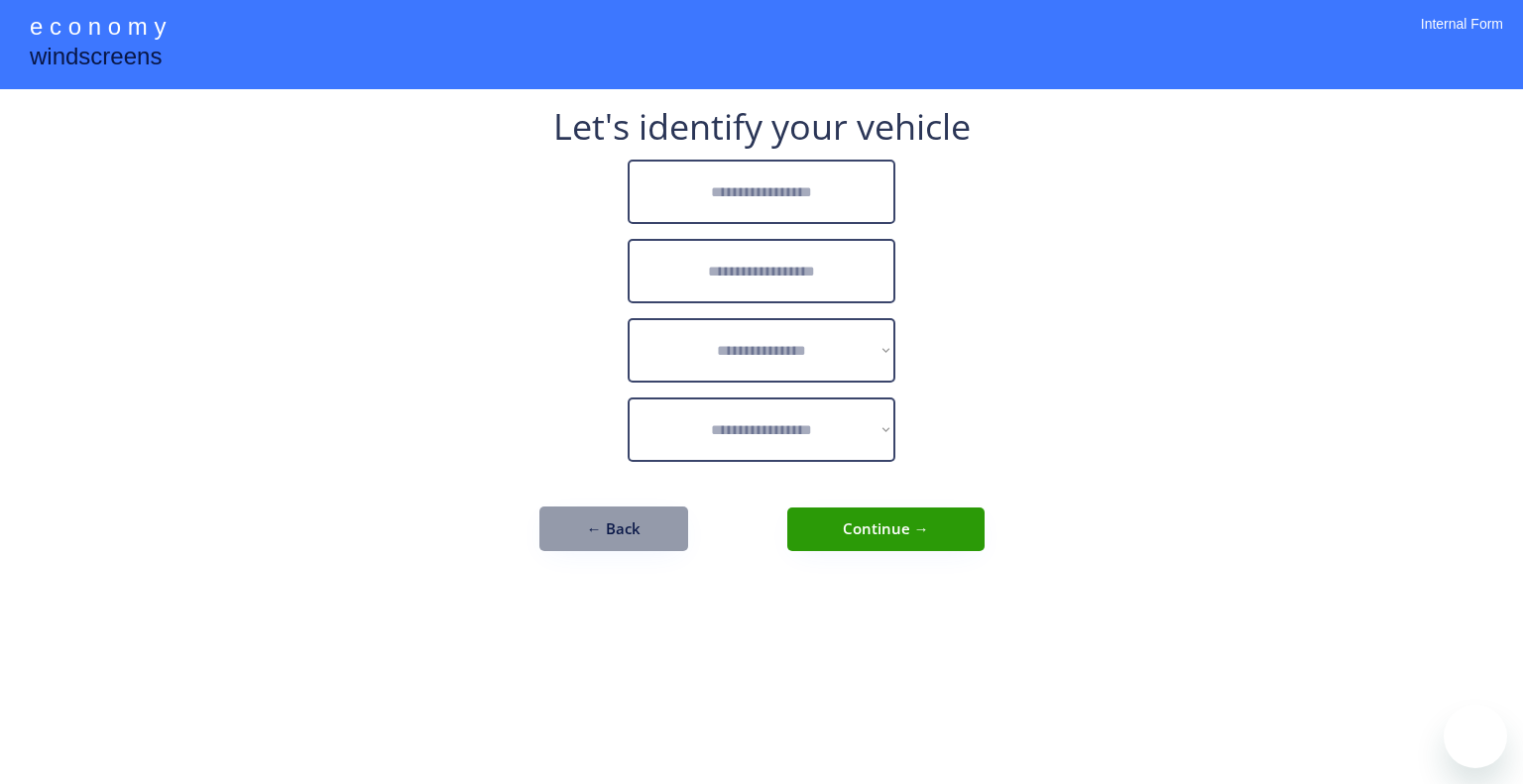 scroll, scrollTop: 0, scrollLeft: 0, axis: both 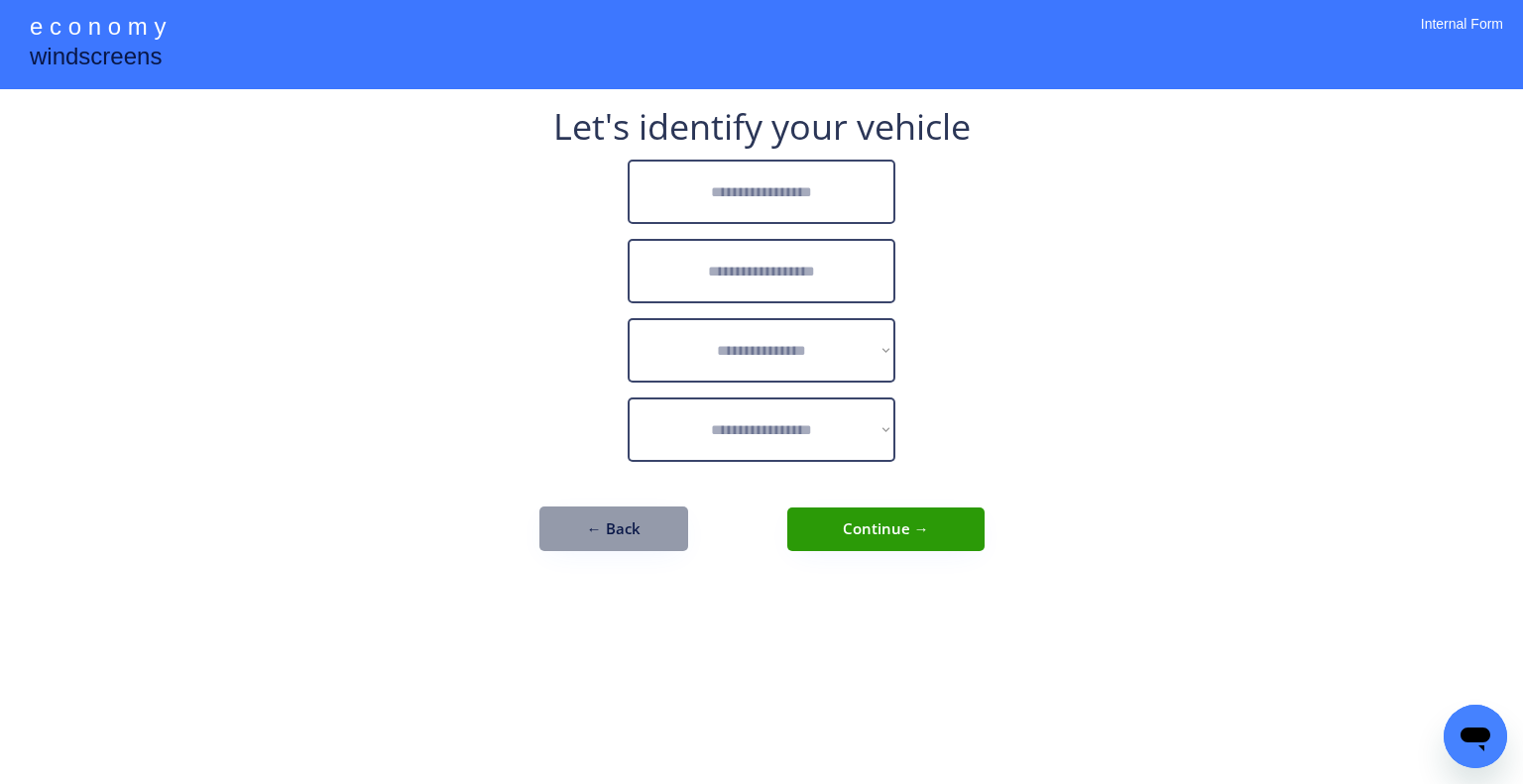click at bounding box center [762, 191] 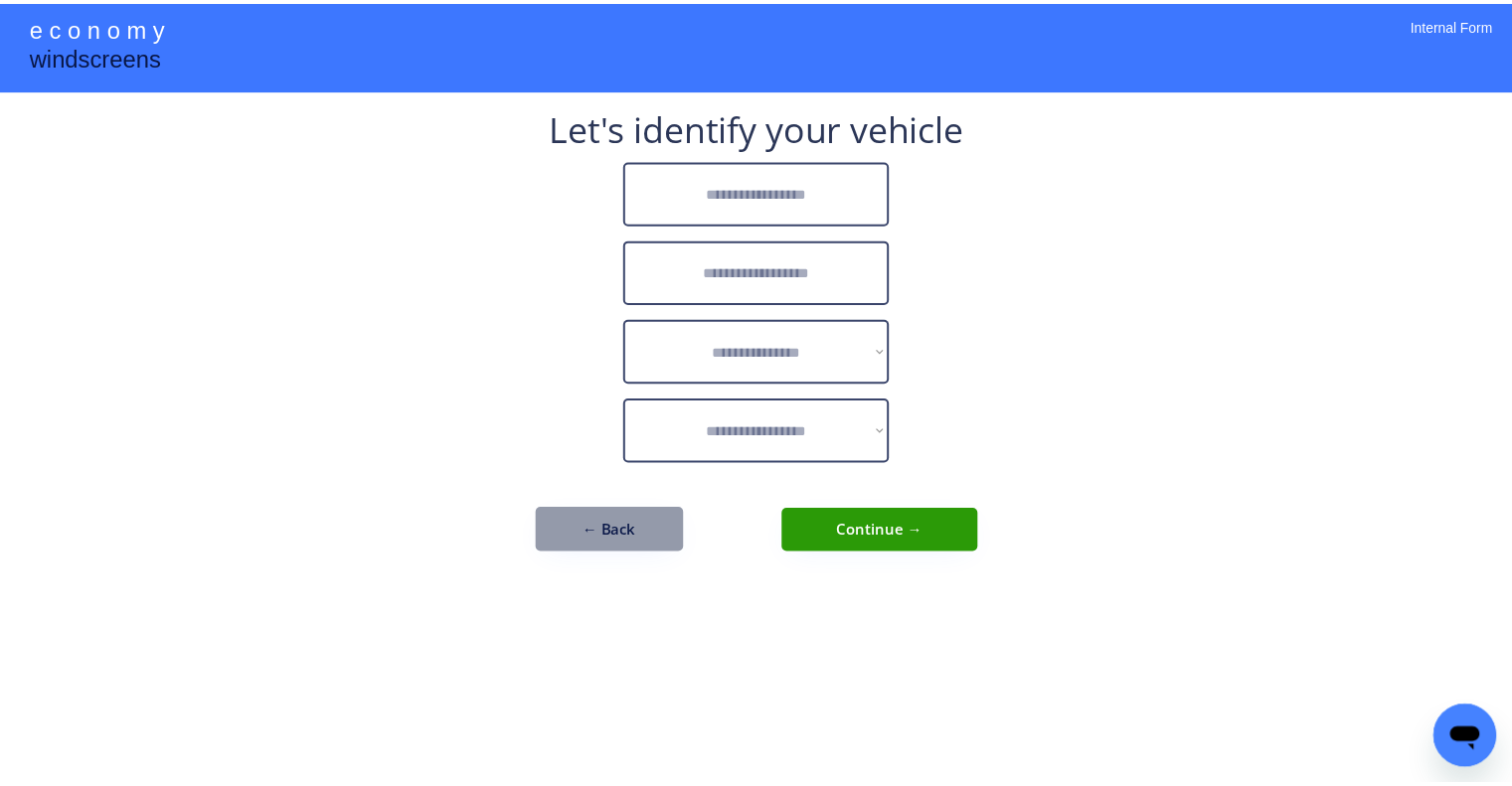 scroll, scrollTop: 0, scrollLeft: 0, axis: both 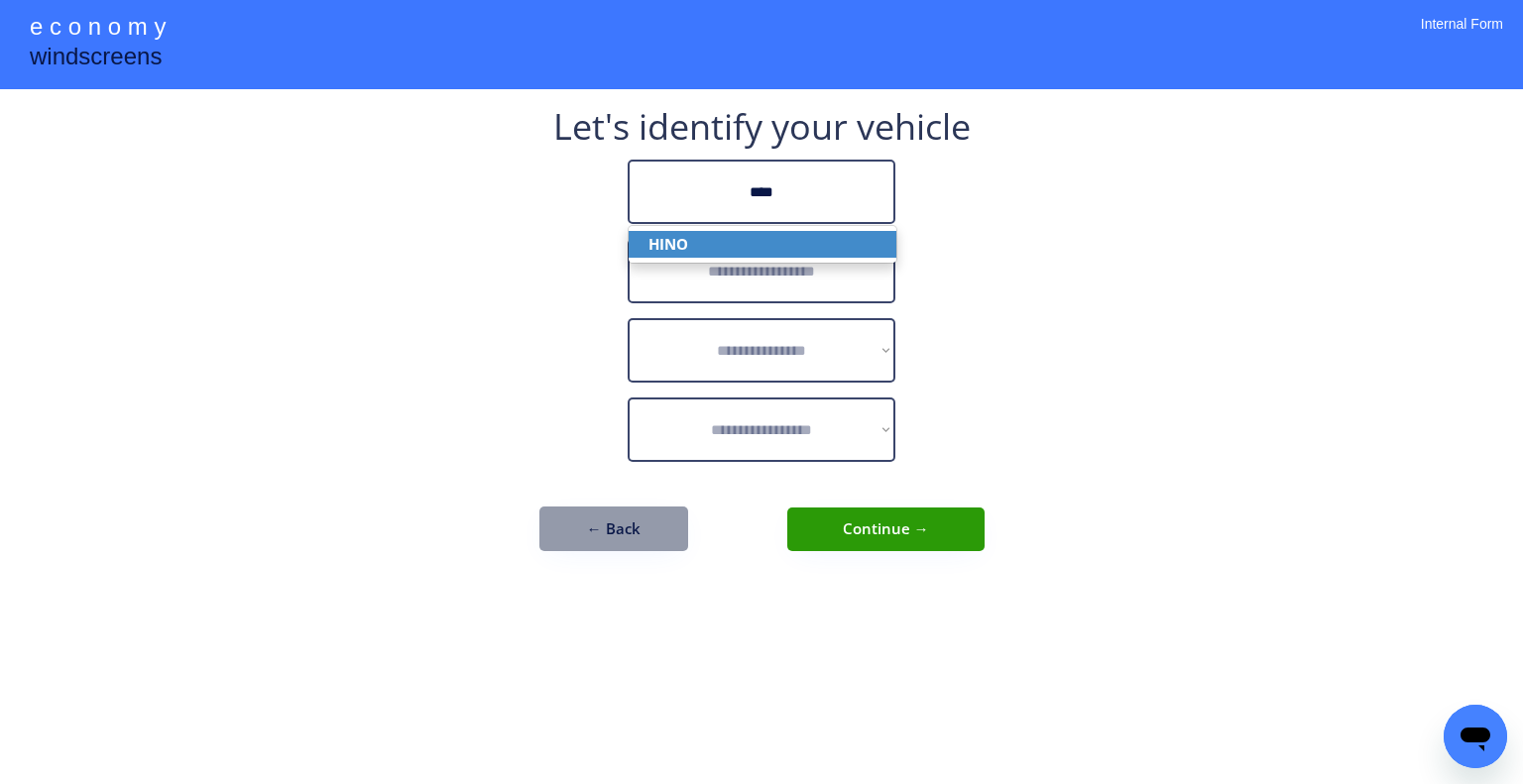 click on "HINO" at bounding box center [762, 244] 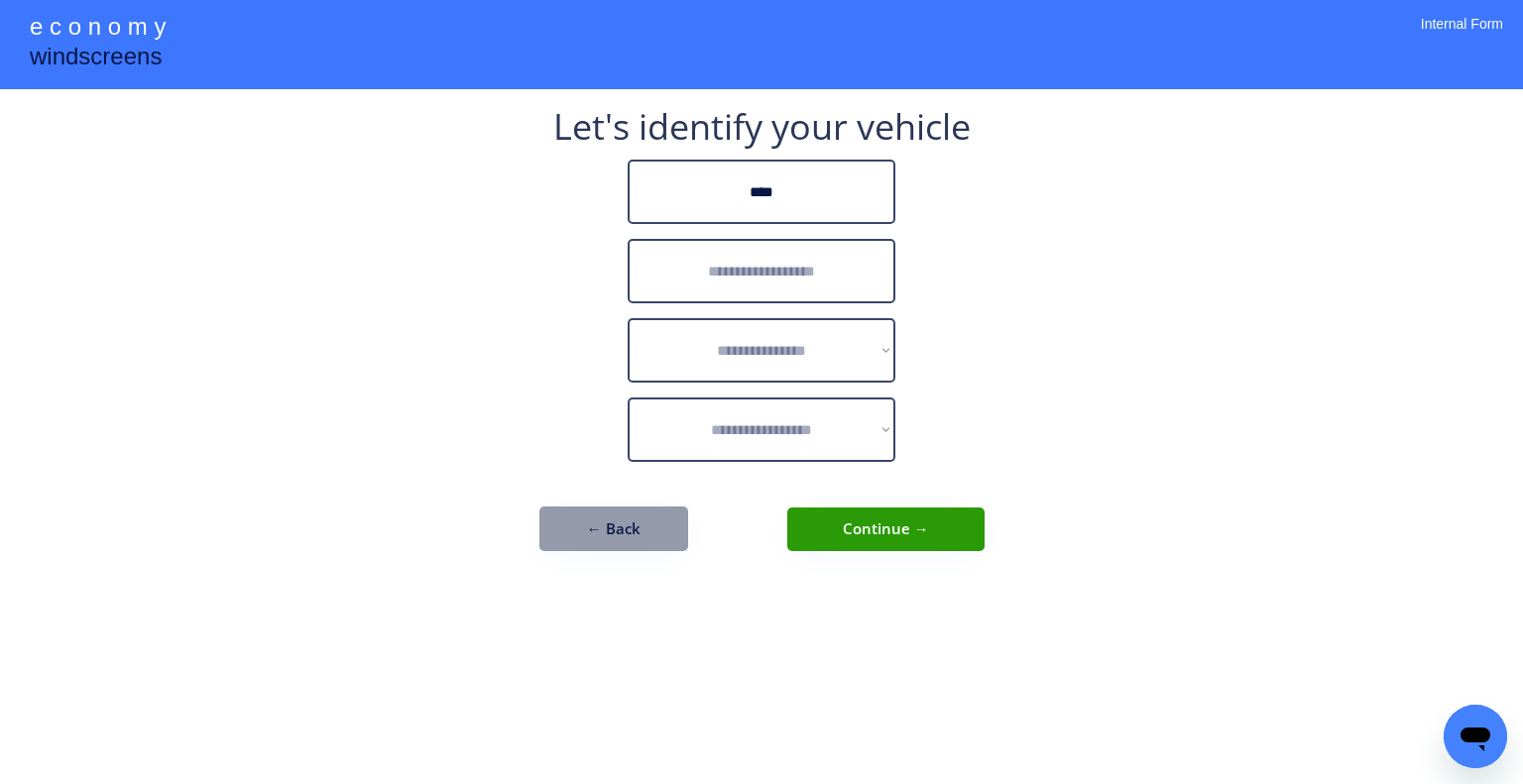 click at bounding box center (762, 271) 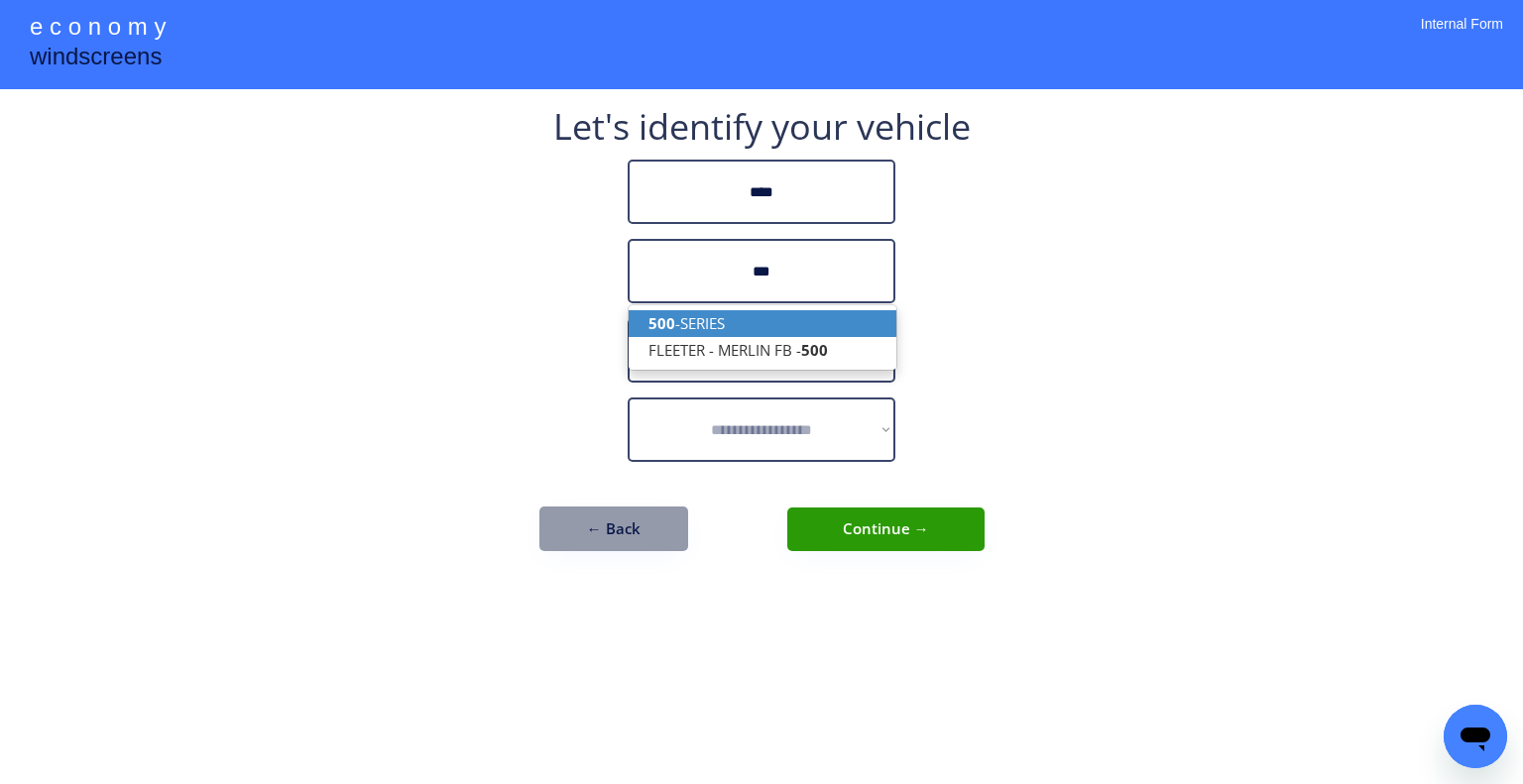 click on "500 -SERIES" at bounding box center [762, 323] 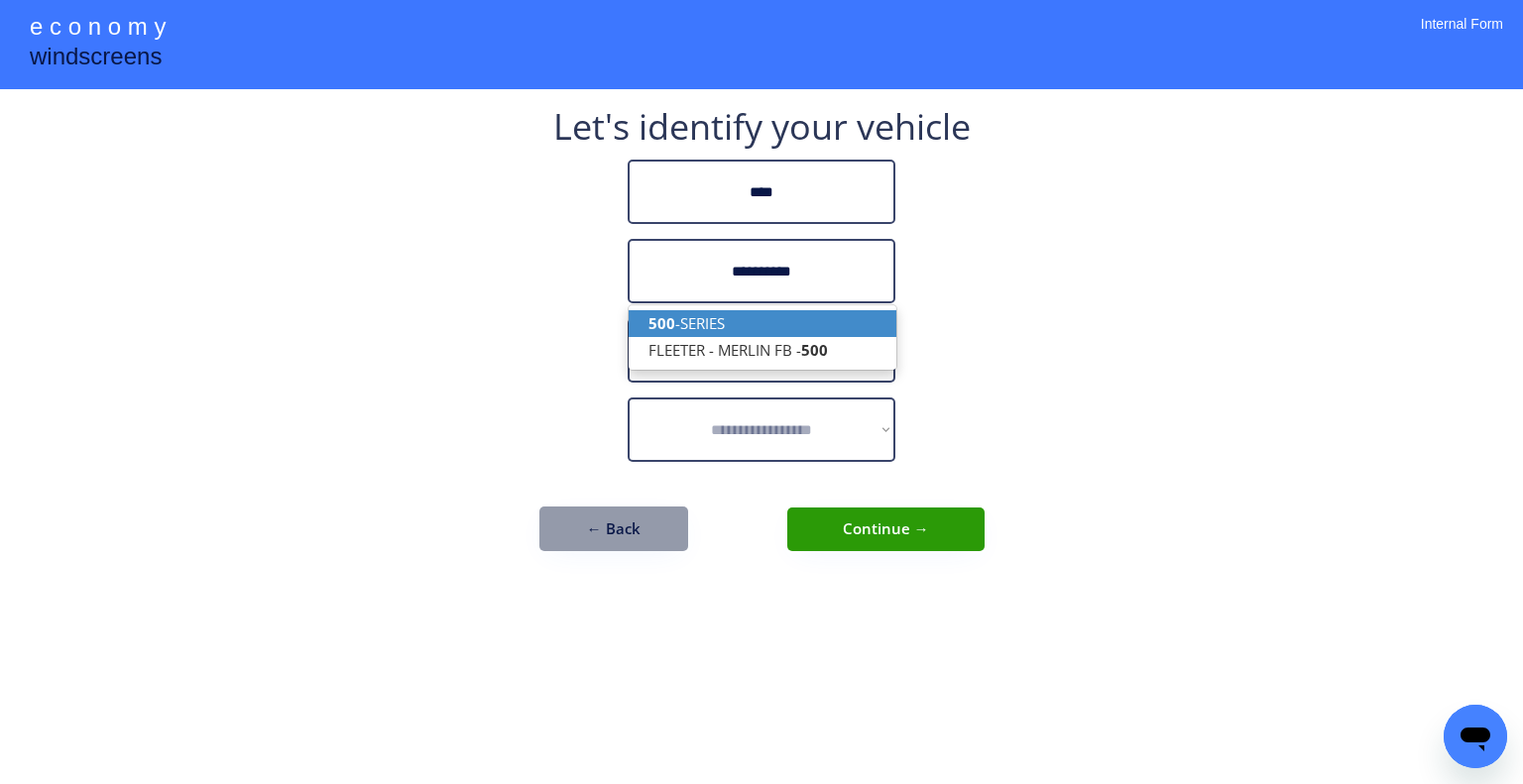 type on "**********" 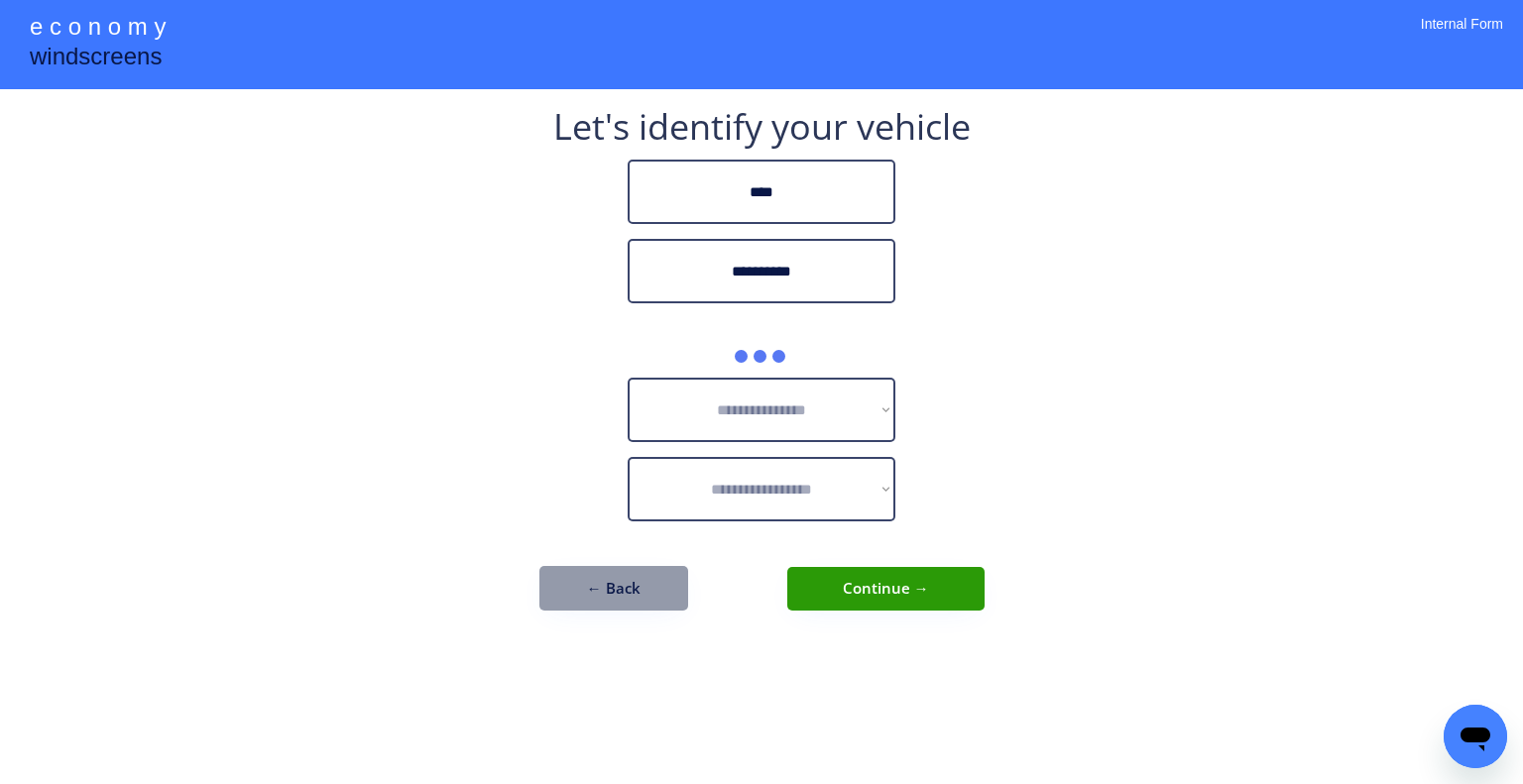 click on "**********" at bounding box center (762, 392) 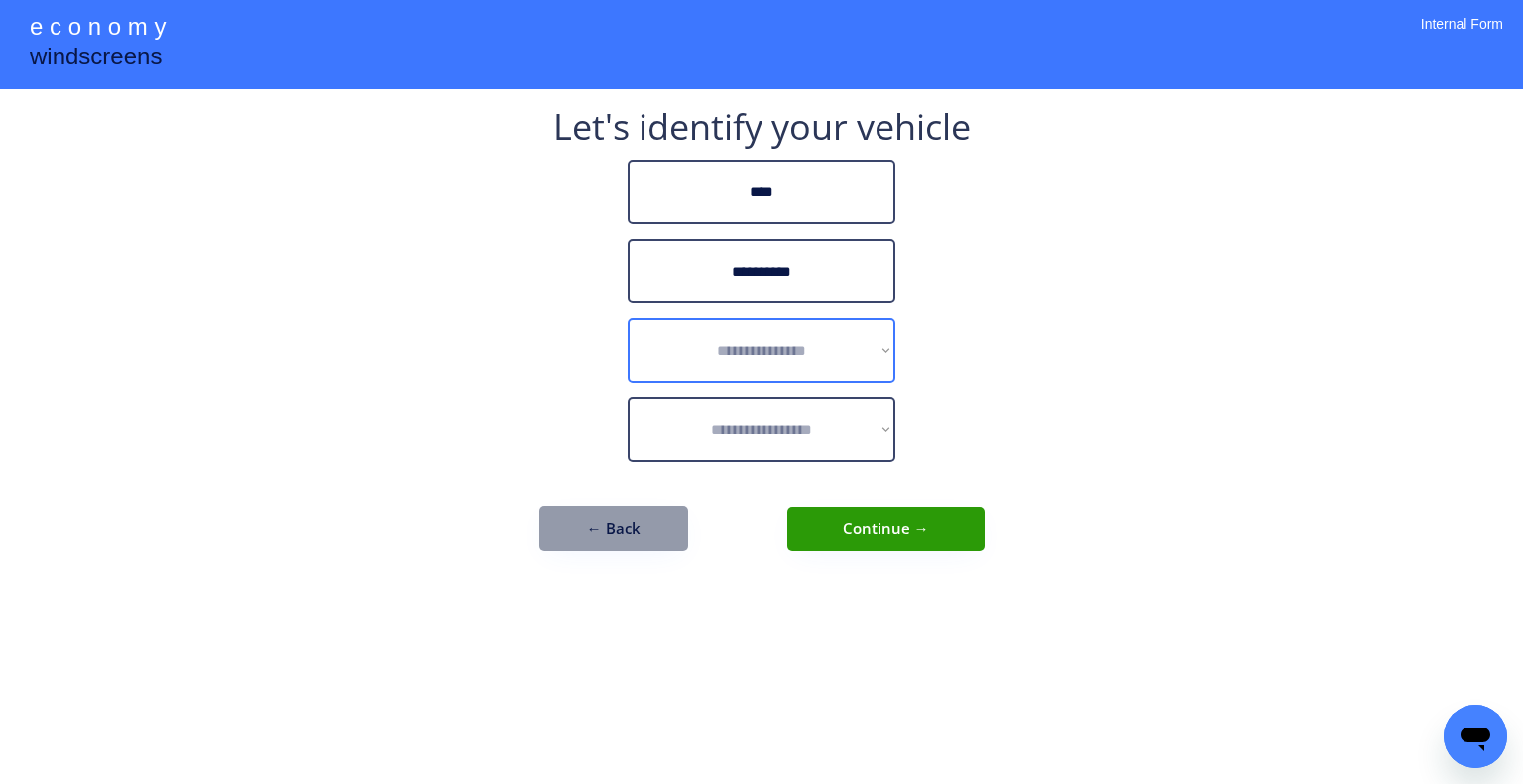 click on "**********" at bounding box center [762, 350] 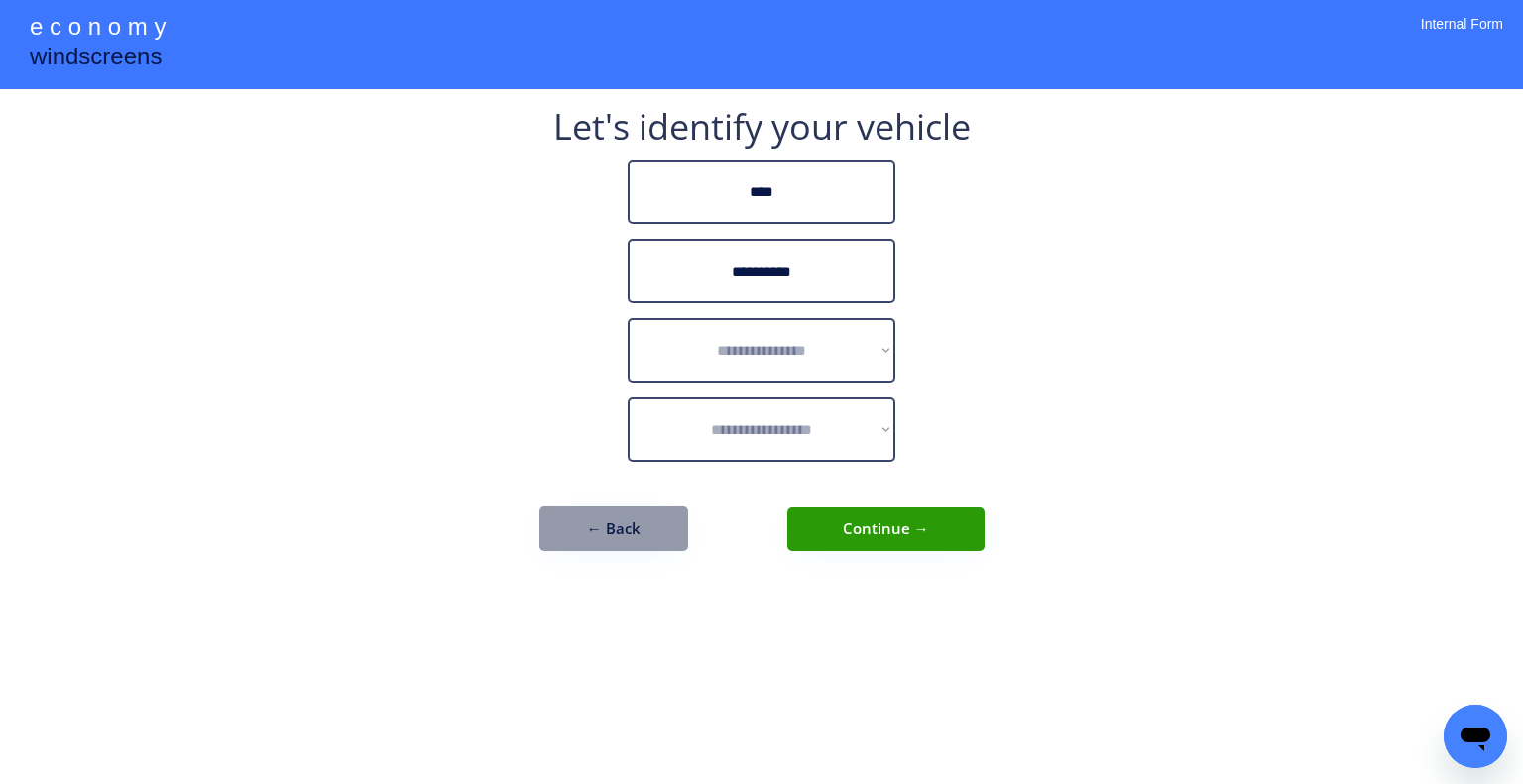 click on "**********" at bounding box center (762, 271) 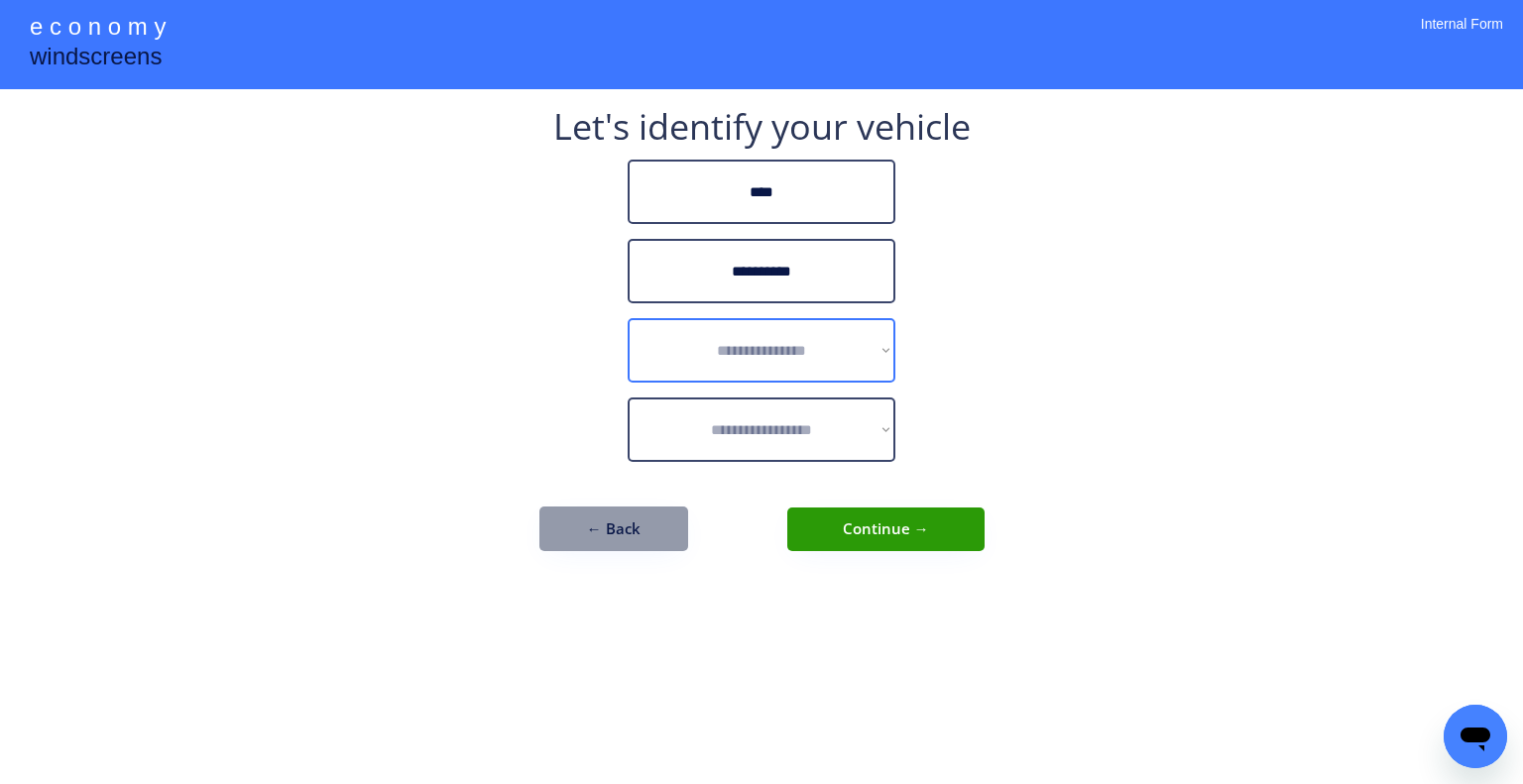 click on "**********" at bounding box center [762, 350] 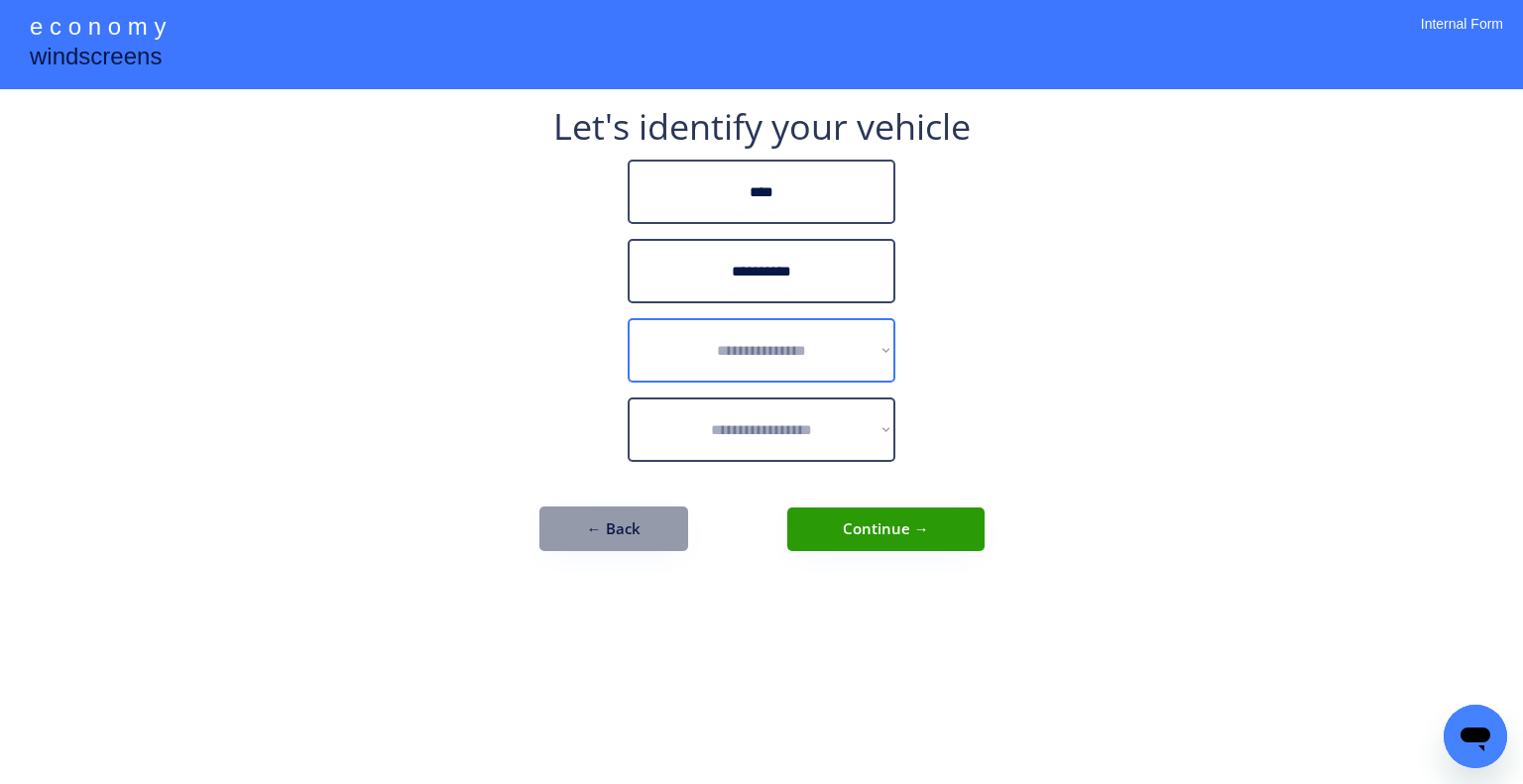 select on "******" 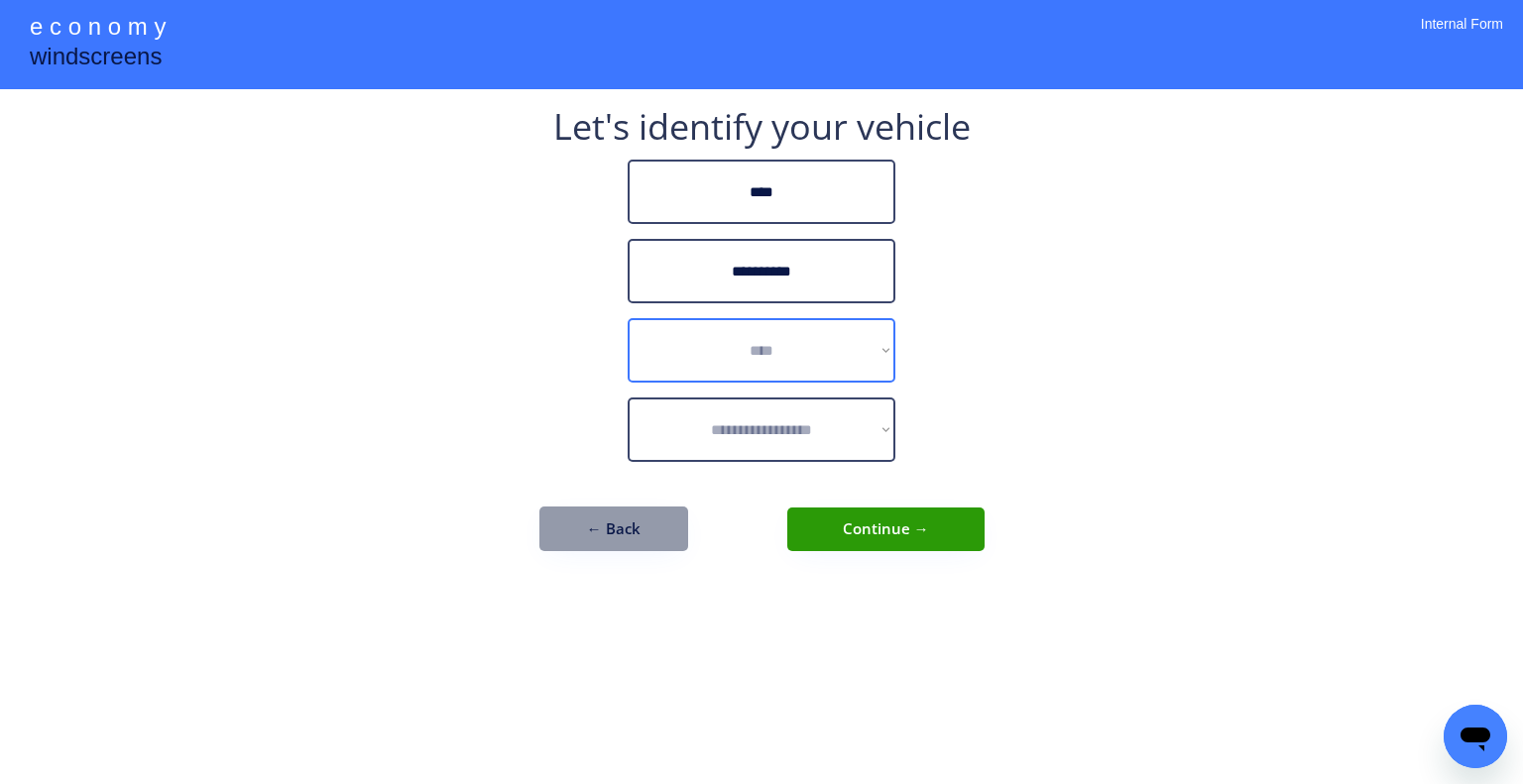 click on "**********" at bounding box center (762, 350) 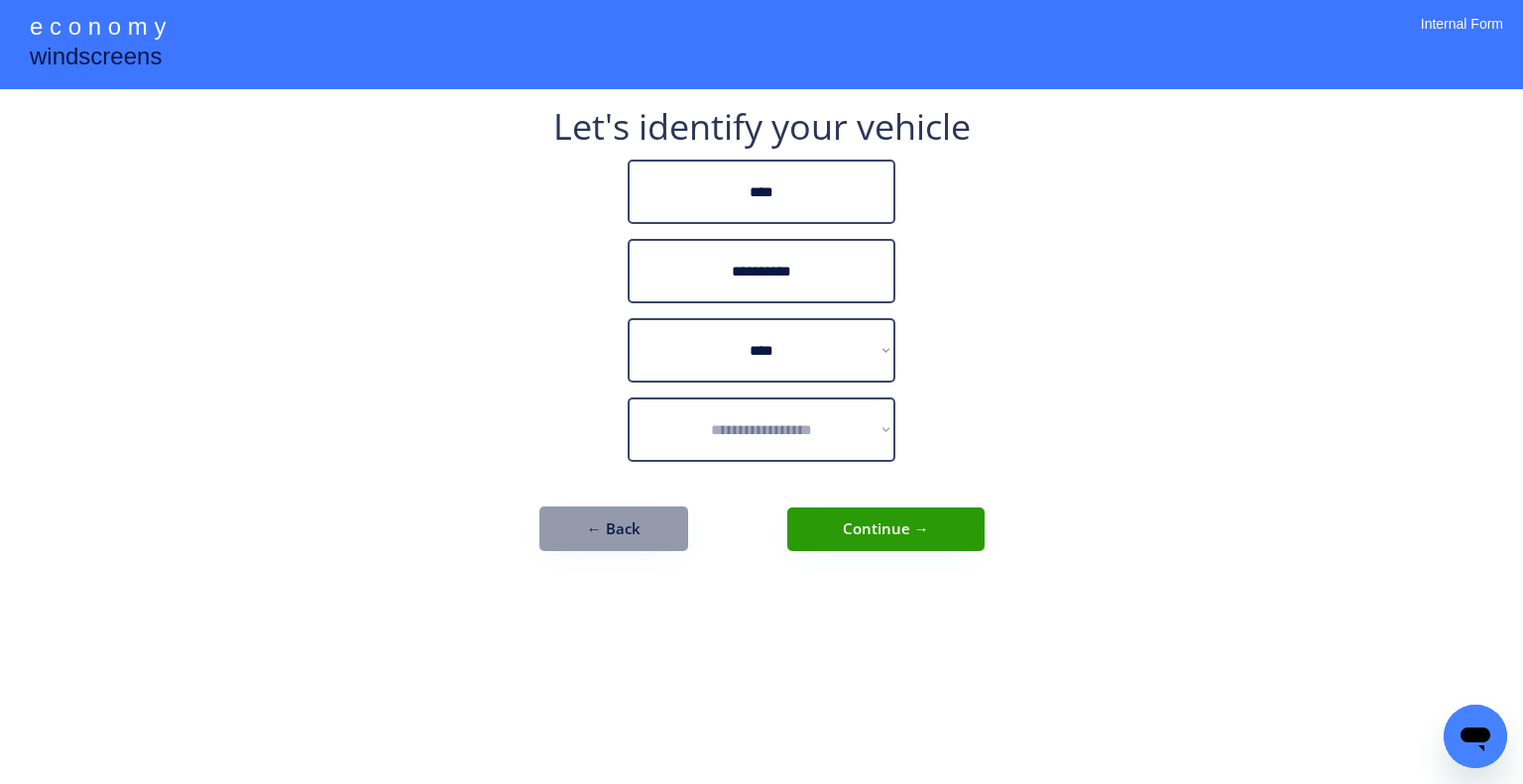 click on "**********" at bounding box center (762, 392) 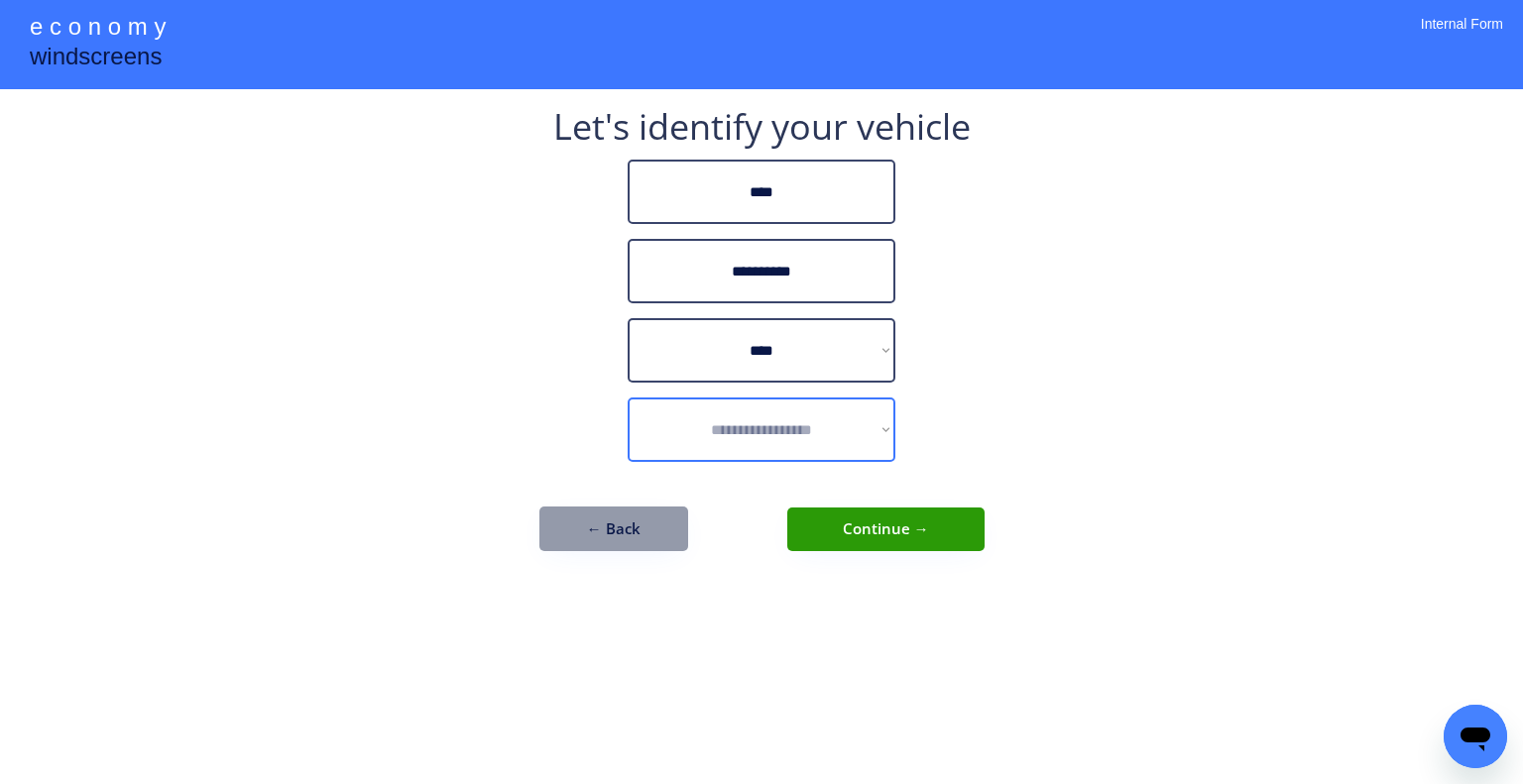 click on "**********" at bounding box center (762, 429) 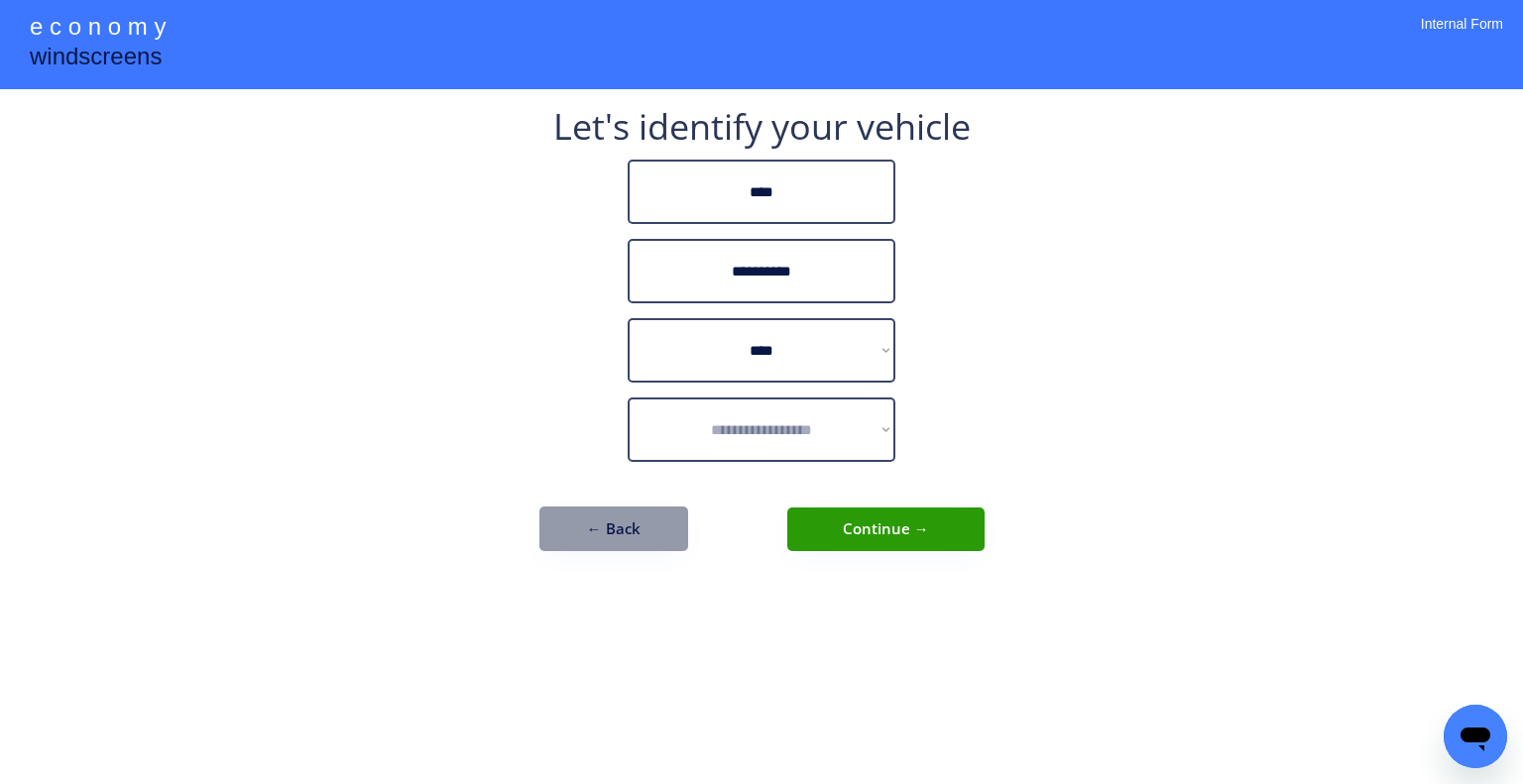 click on "**********" at bounding box center (762, 392) 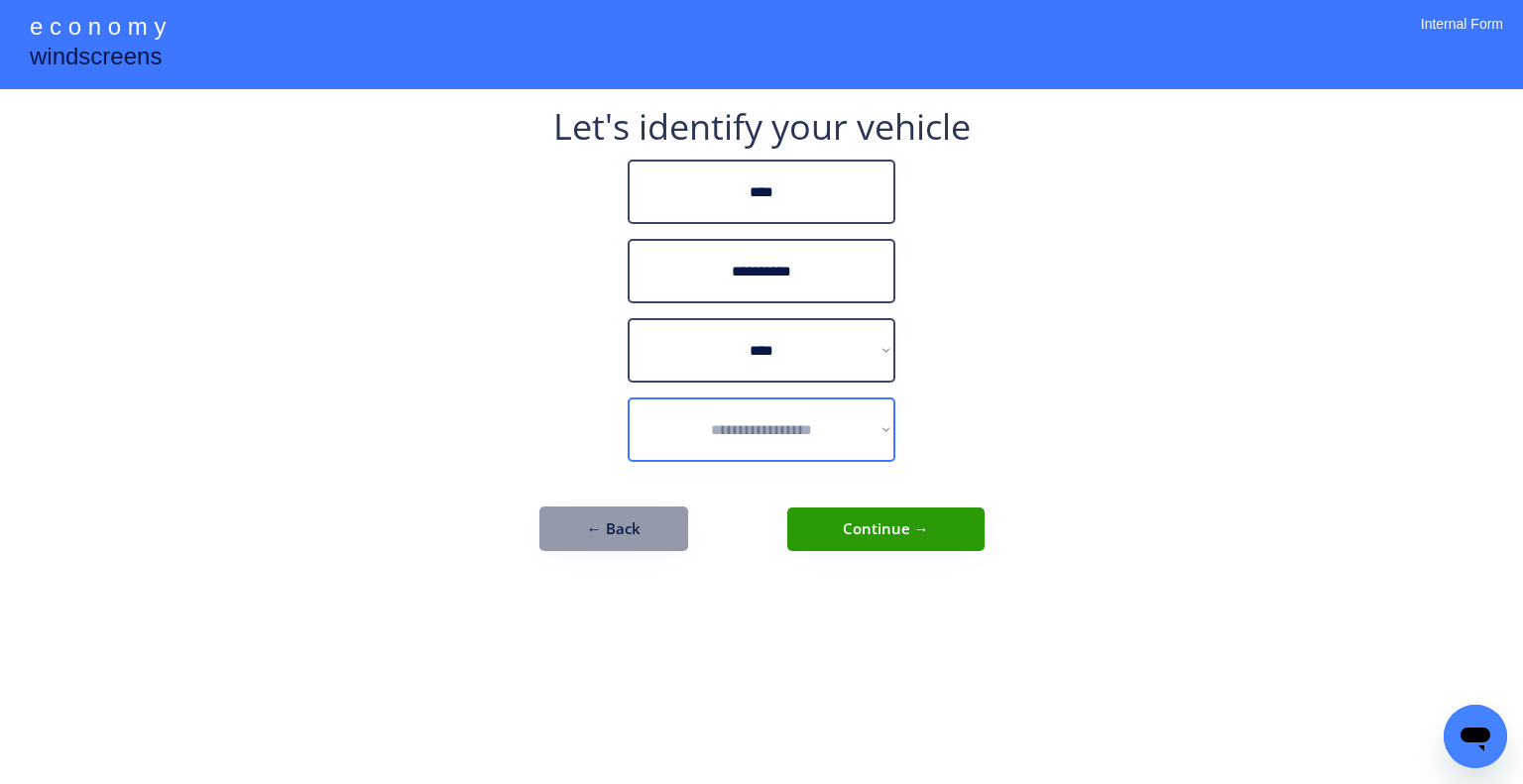 click on "**********" at bounding box center [762, 429] 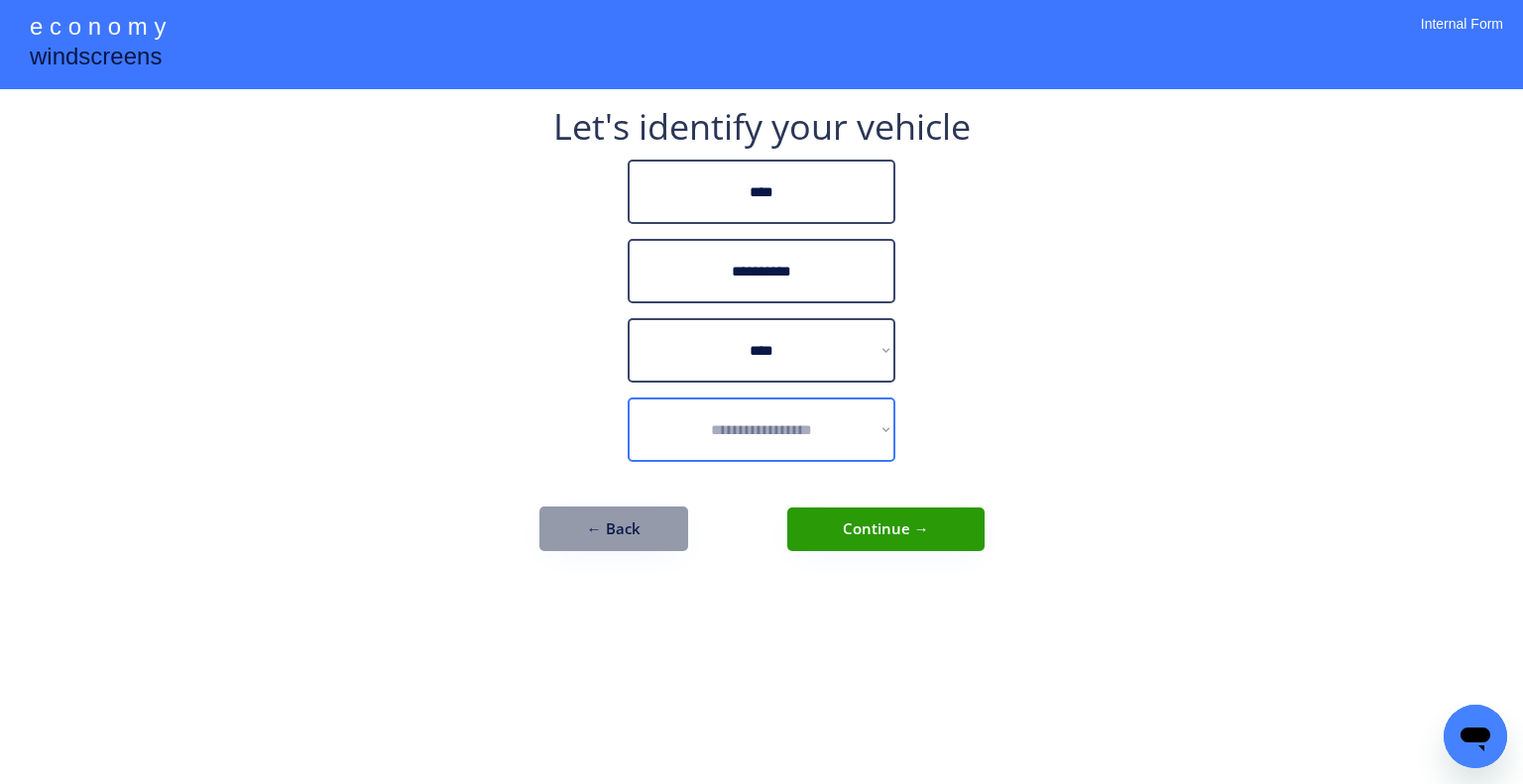 select on "**********" 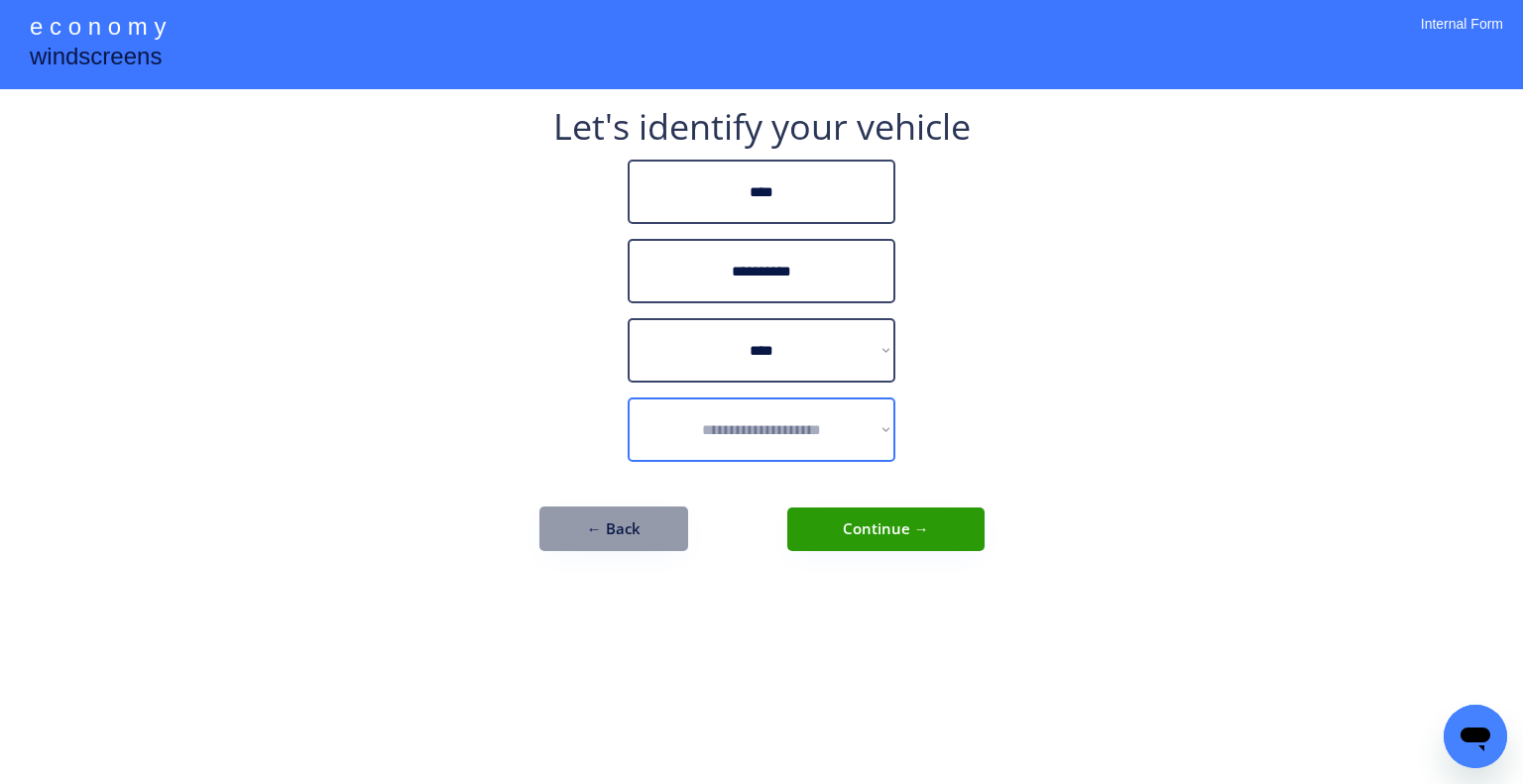 click on "**********" at bounding box center [762, 429] 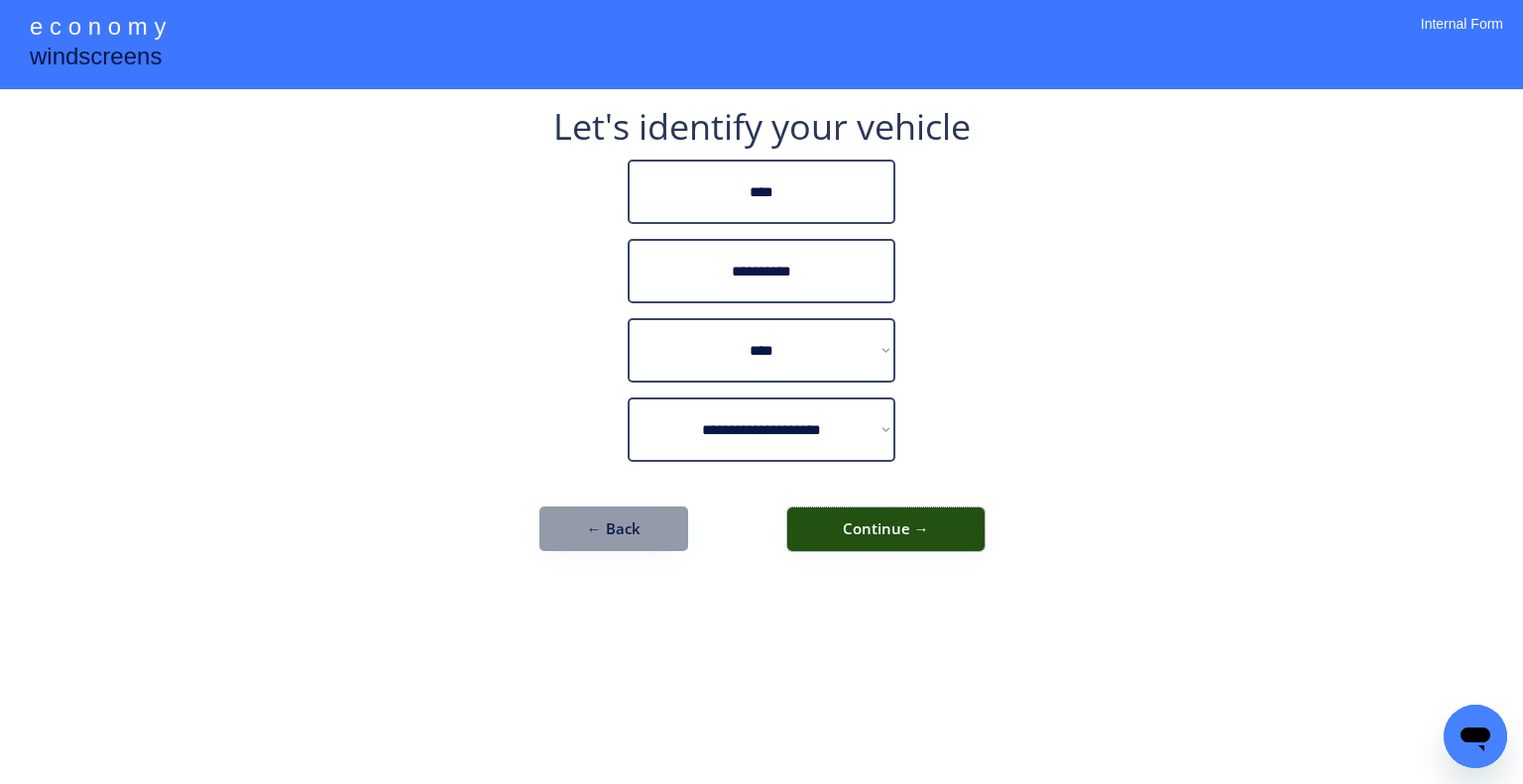 click on "Continue    →" at bounding box center [885, 529] 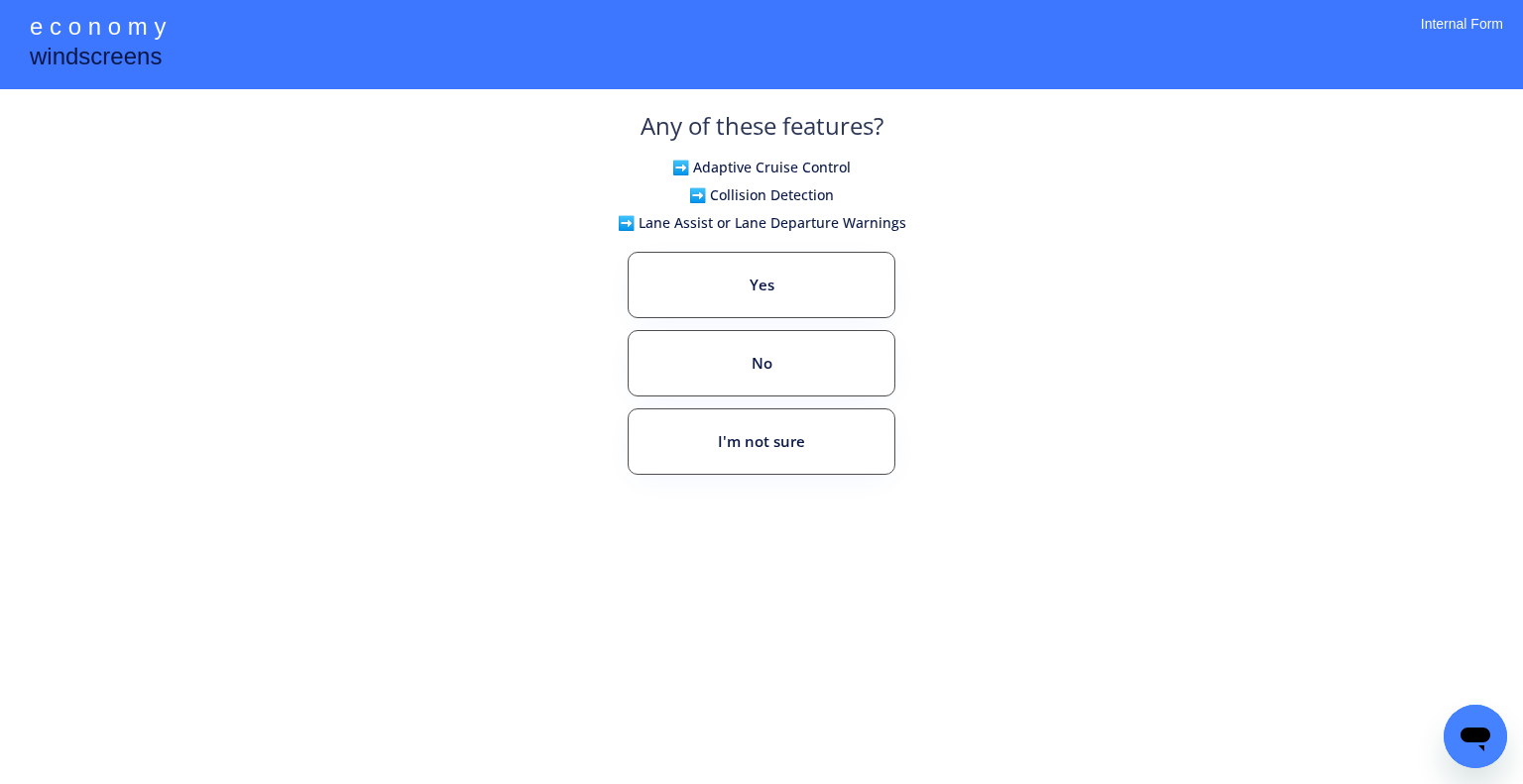 click on "**********" at bounding box center (762, 392) 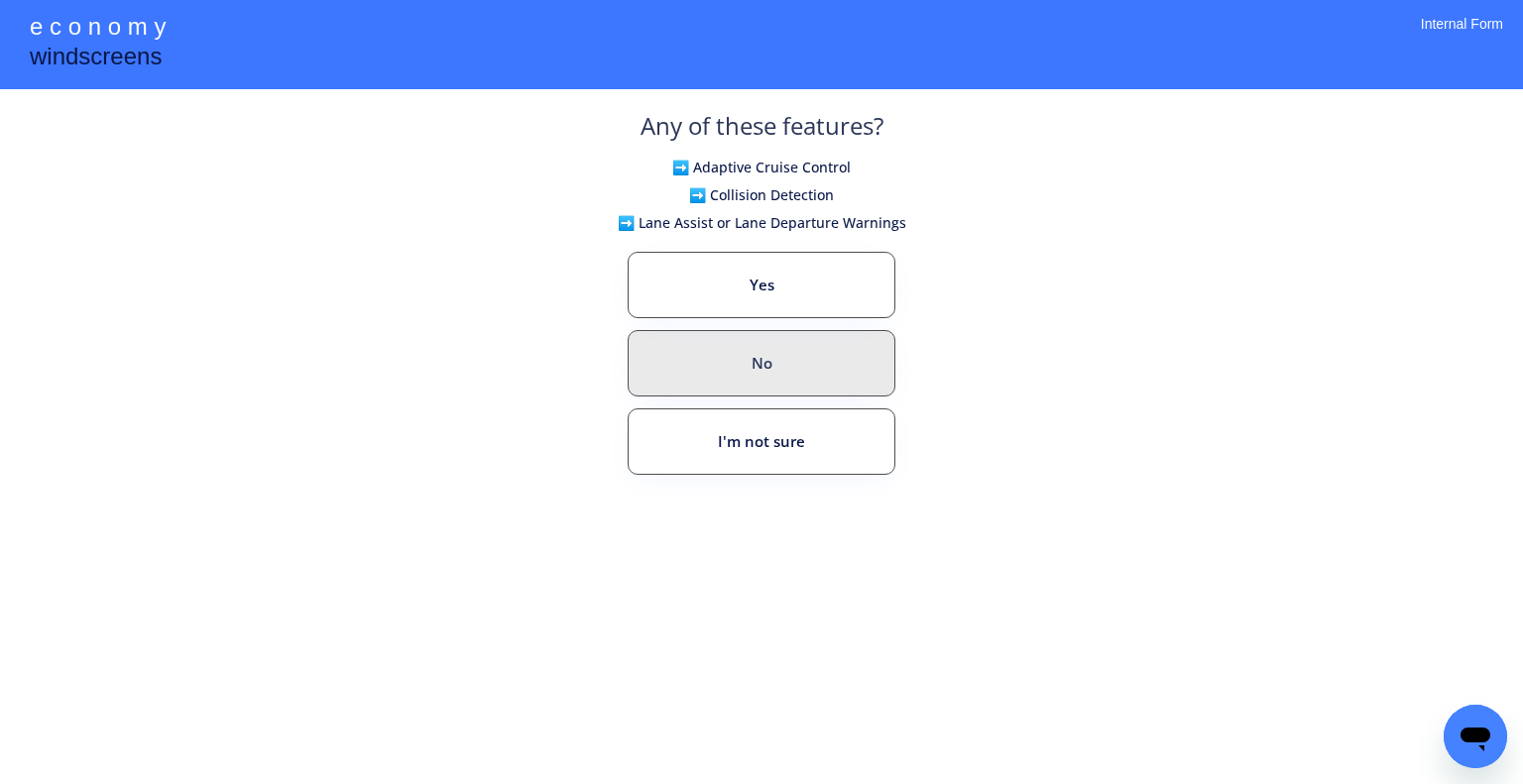 click on "Yes" at bounding box center [762, 284] 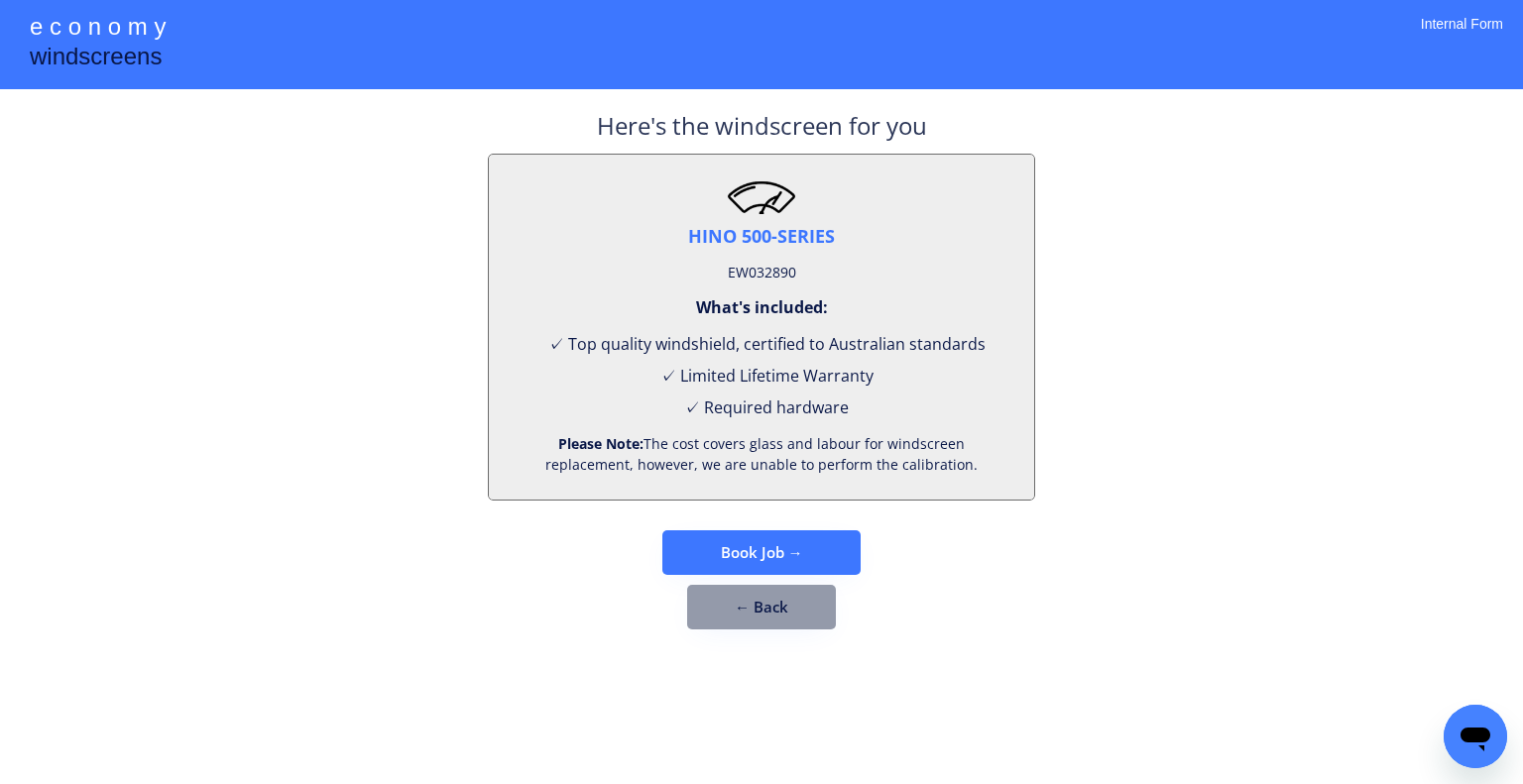 click on "EW032890" at bounding box center [762, 273] 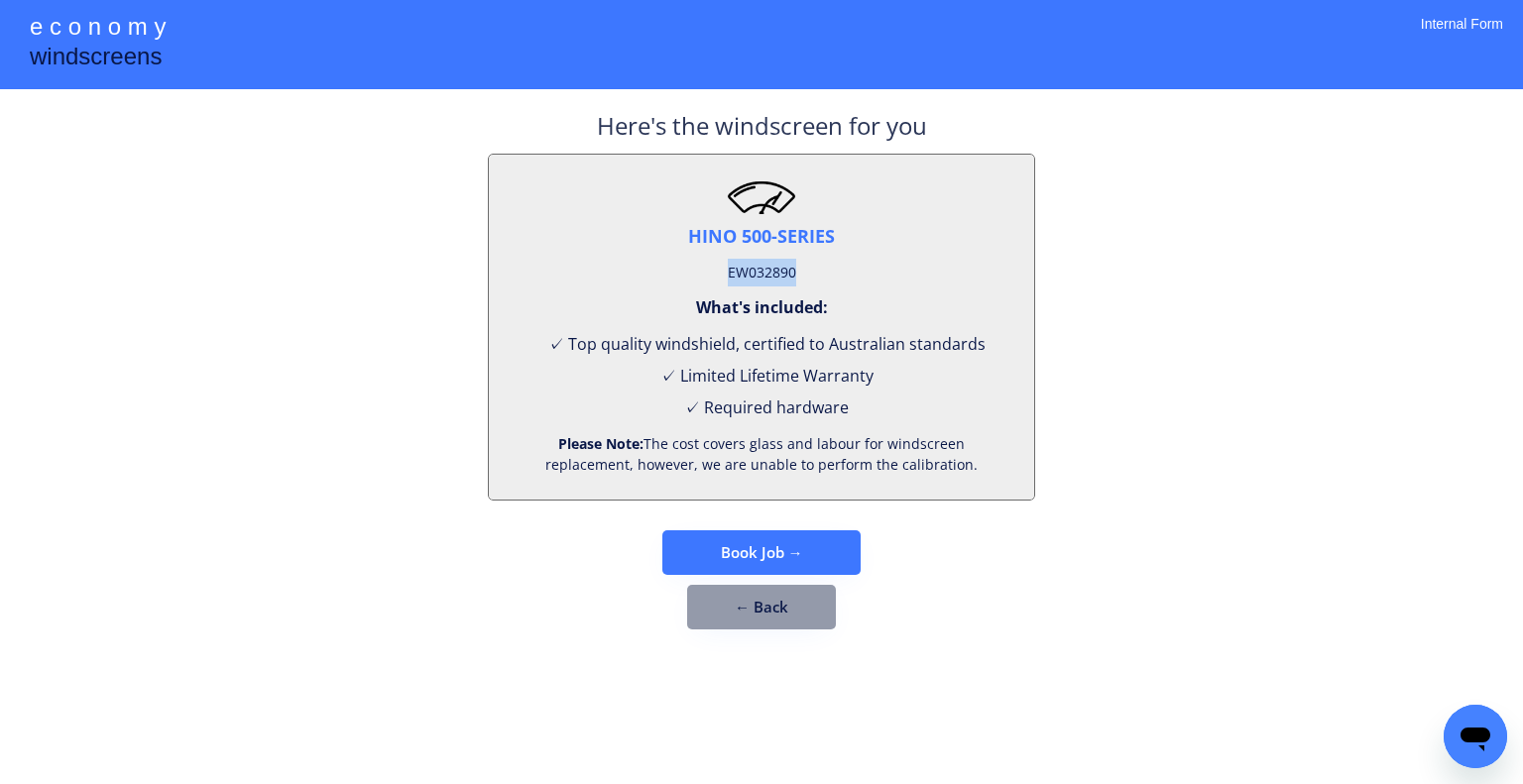 click on "EW032890" at bounding box center [762, 273] 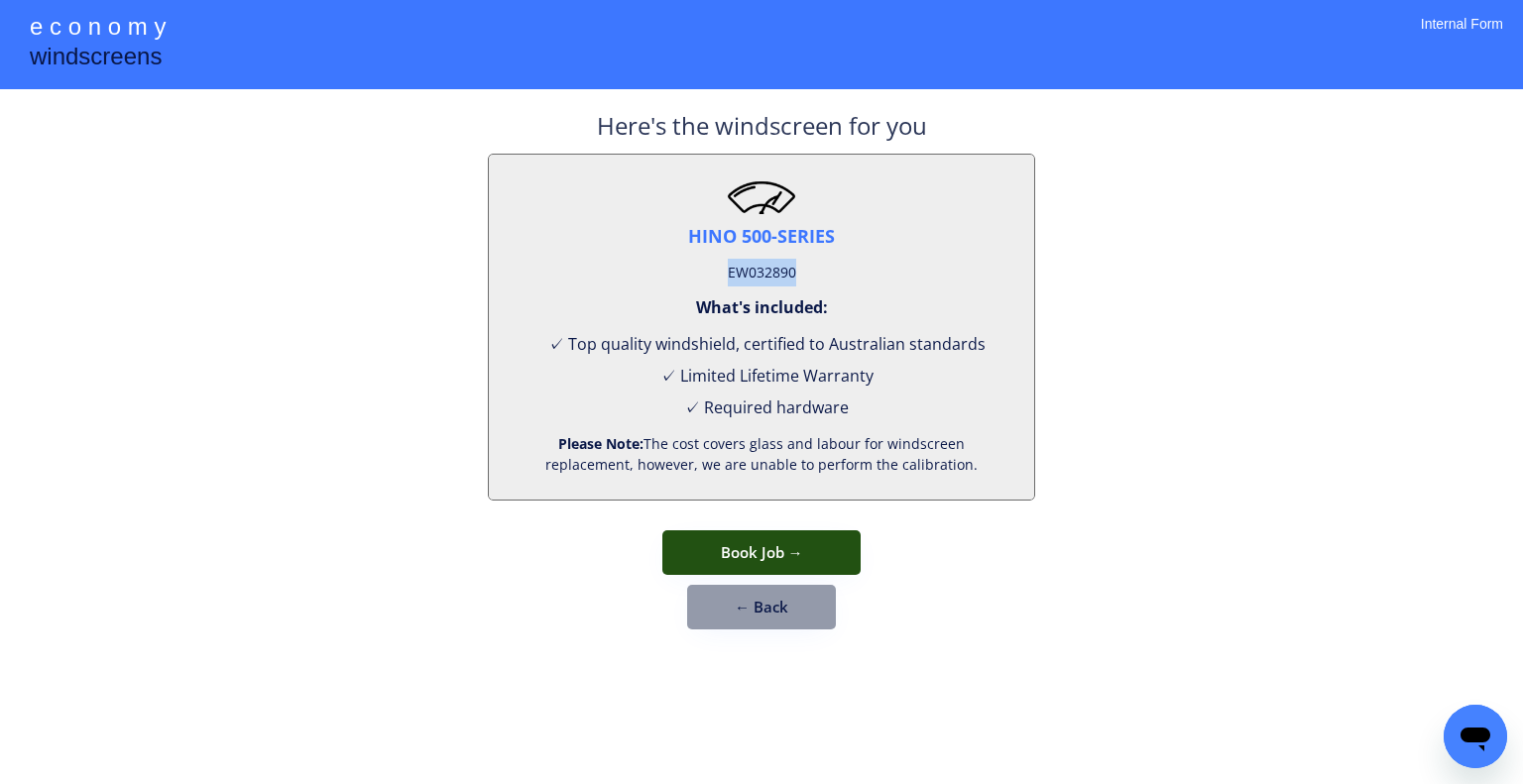 drag, startPoint x: 788, startPoint y: 547, endPoint x: 851, endPoint y: 289, distance: 265.5805 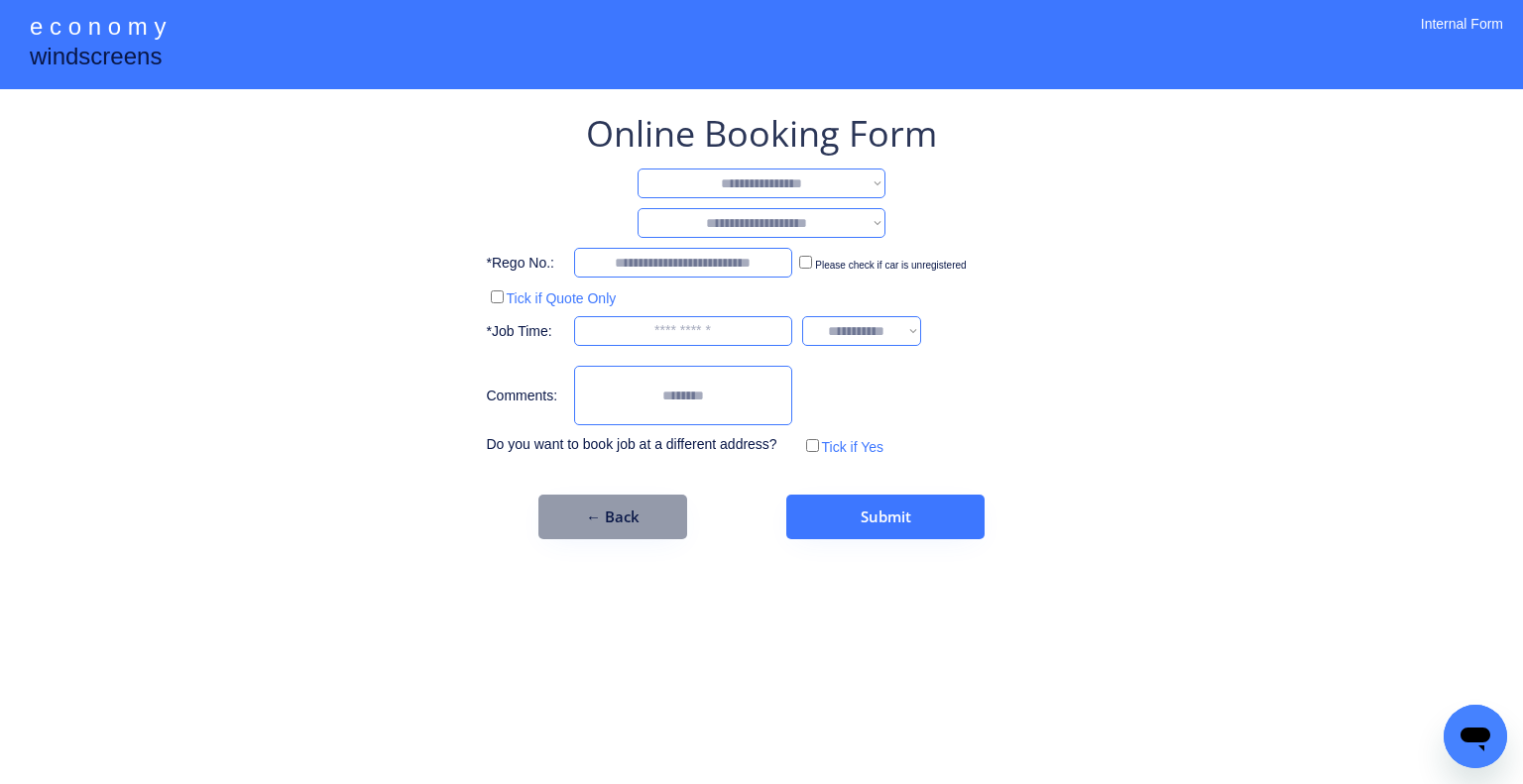 click on "**********" at bounding box center (762, 183) 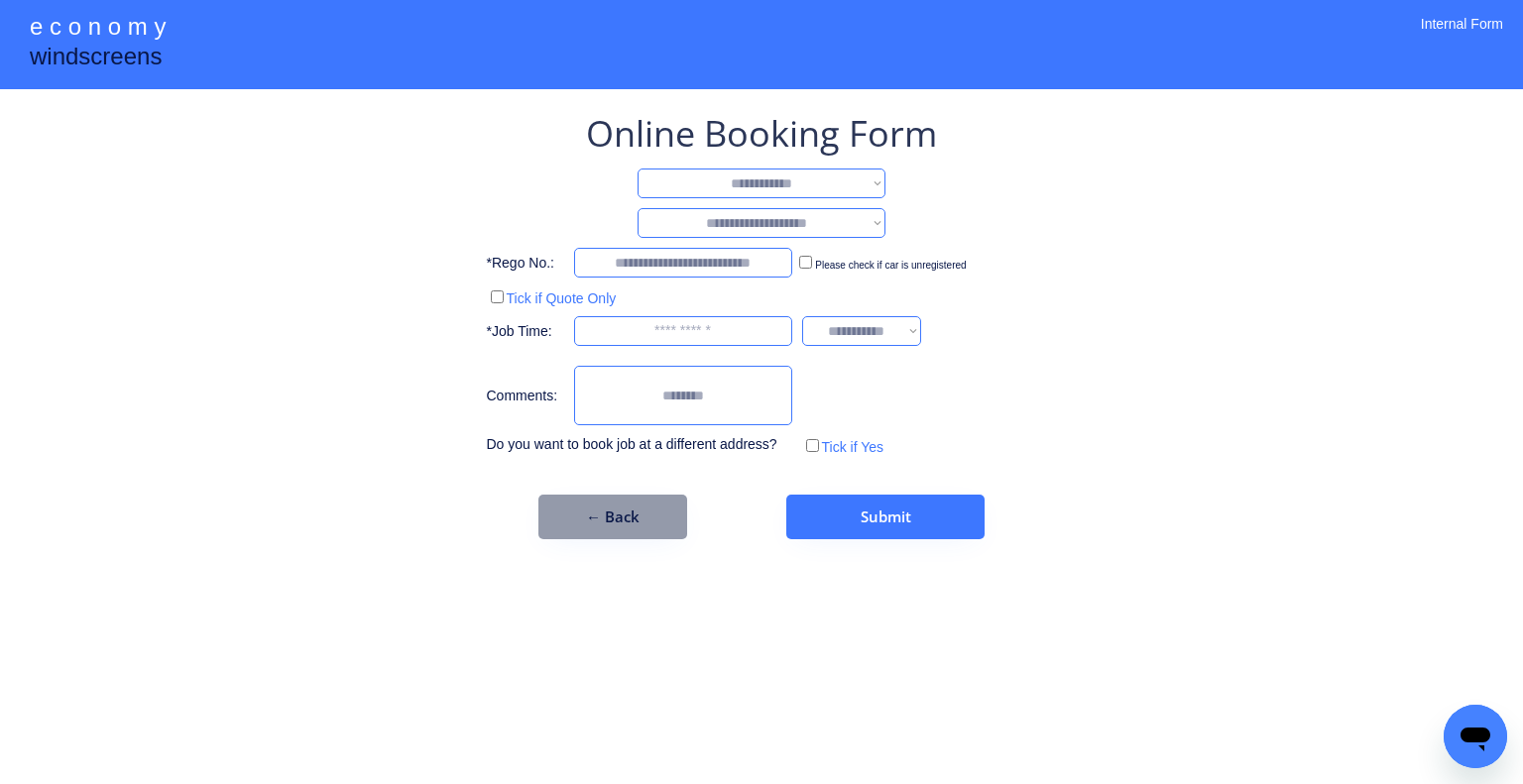 click on "**********" at bounding box center (762, 183) 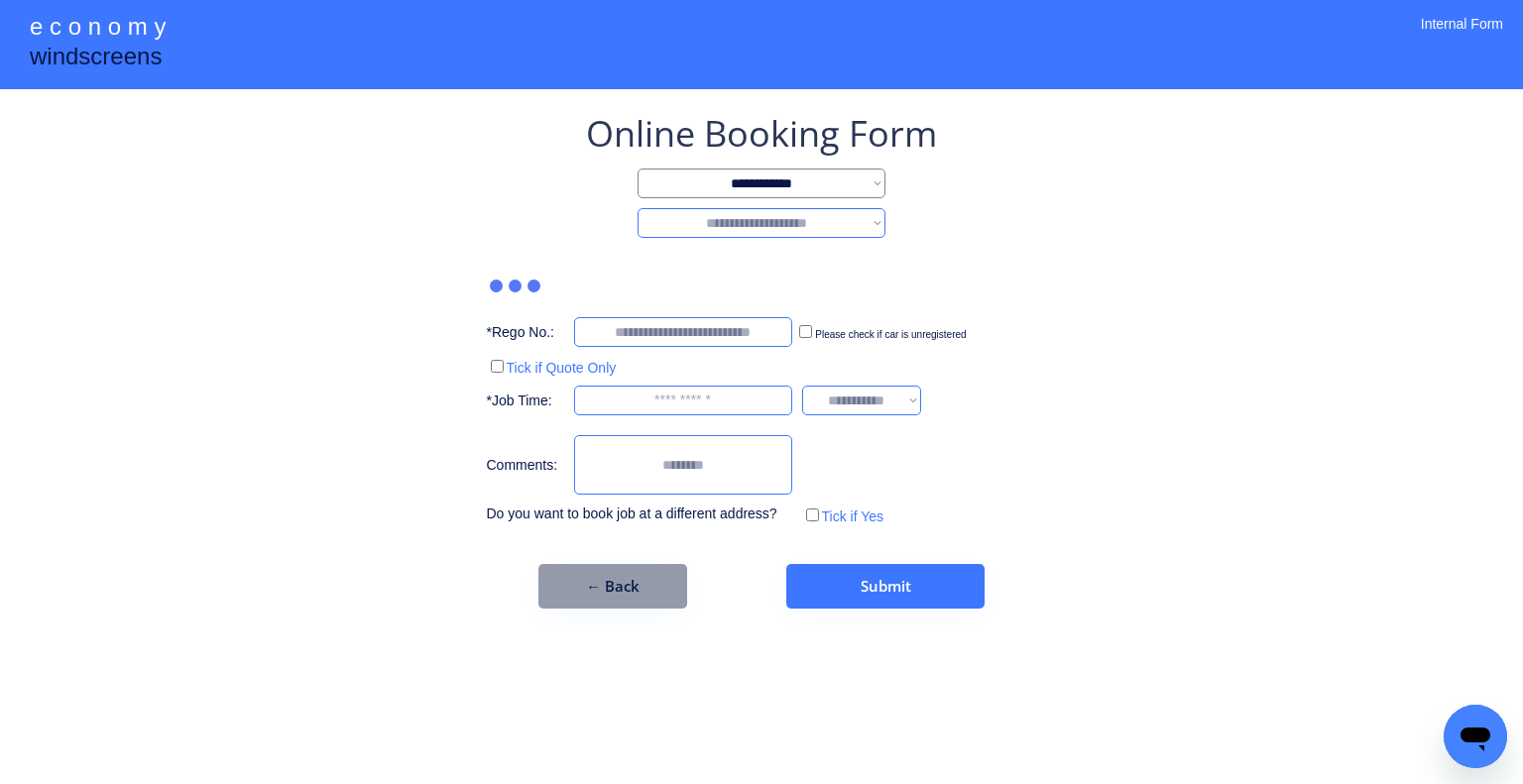 click on "**********" at bounding box center [762, 223] 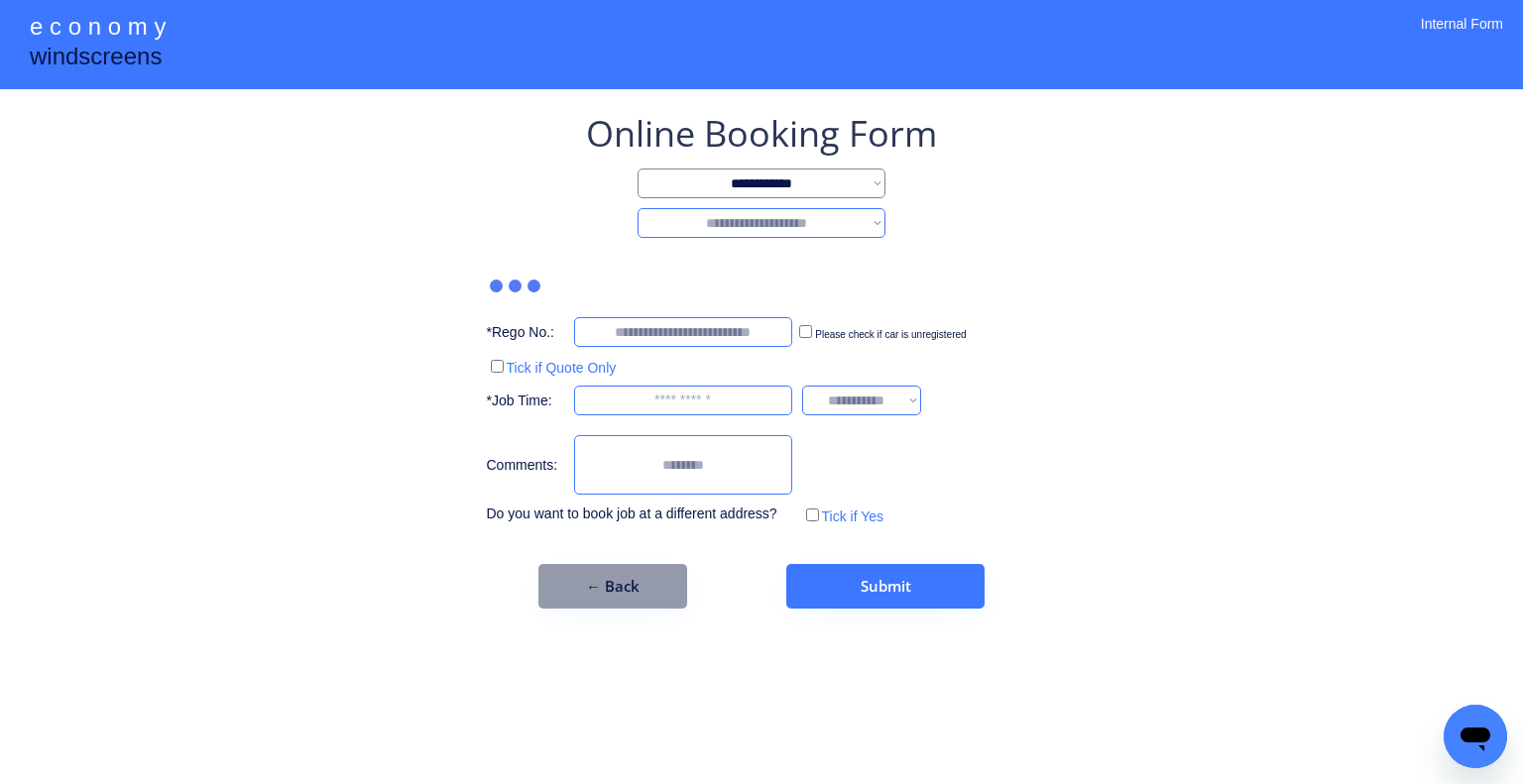 select on "*******" 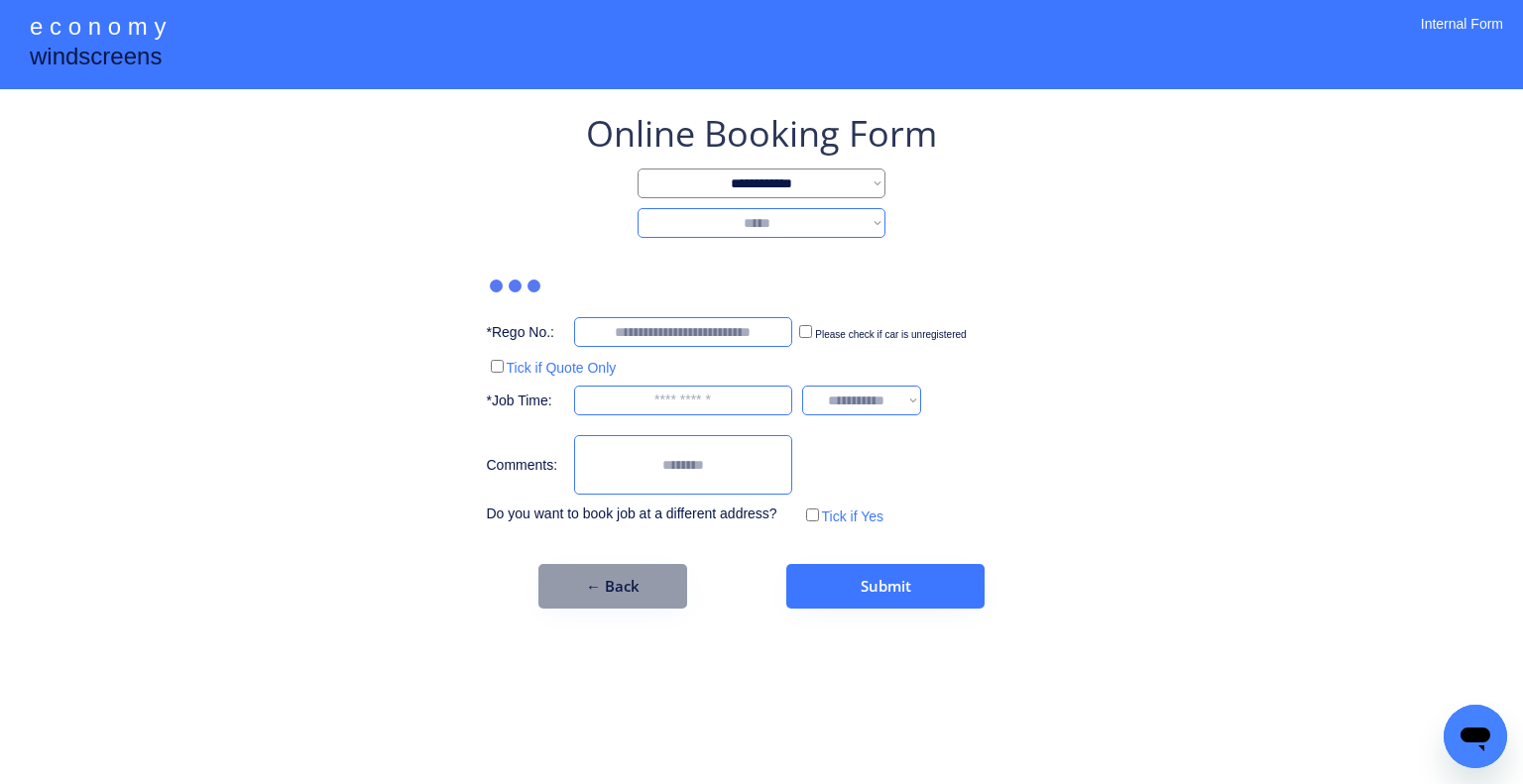 click on "**********" at bounding box center (762, 223) 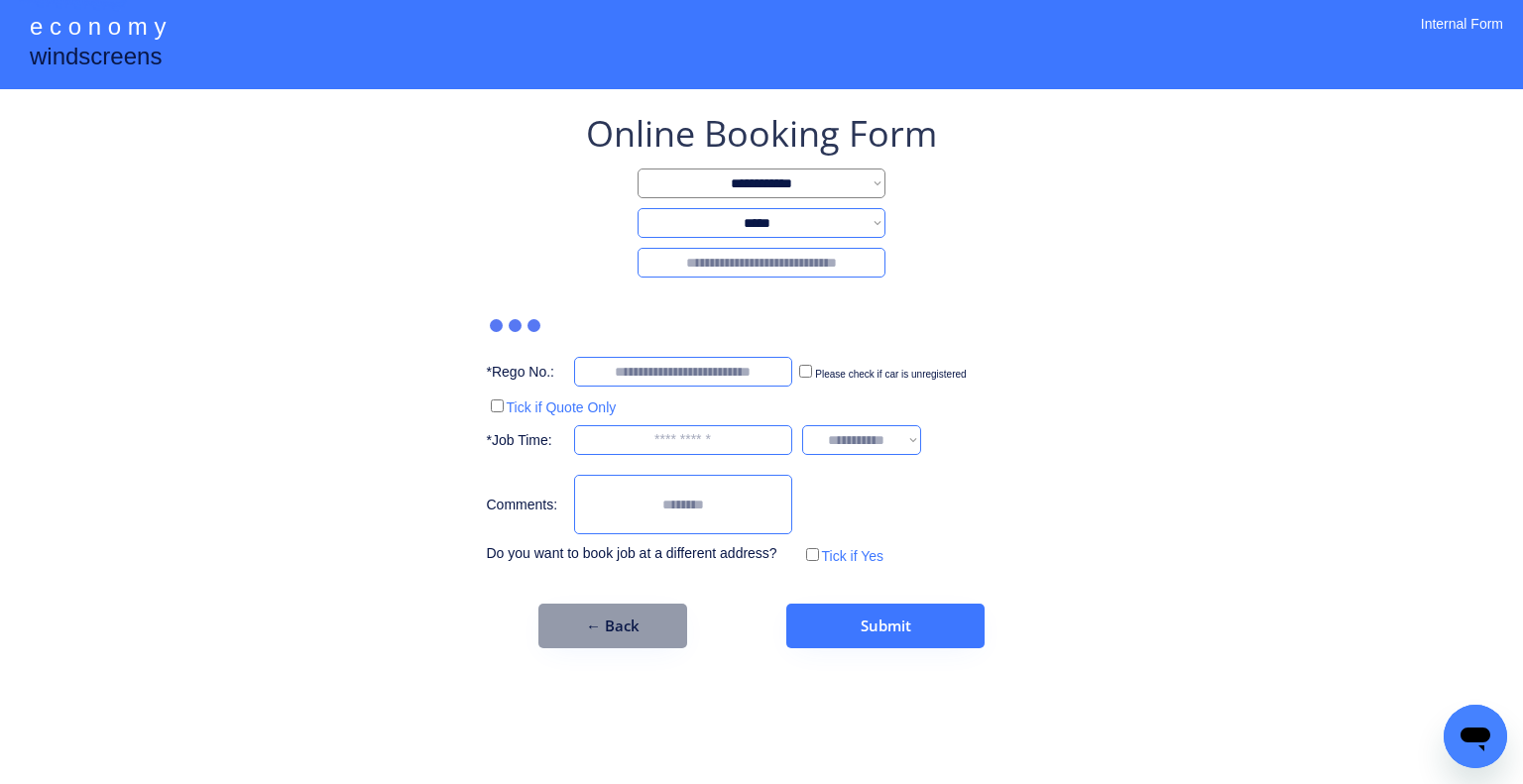 click at bounding box center [762, 263] 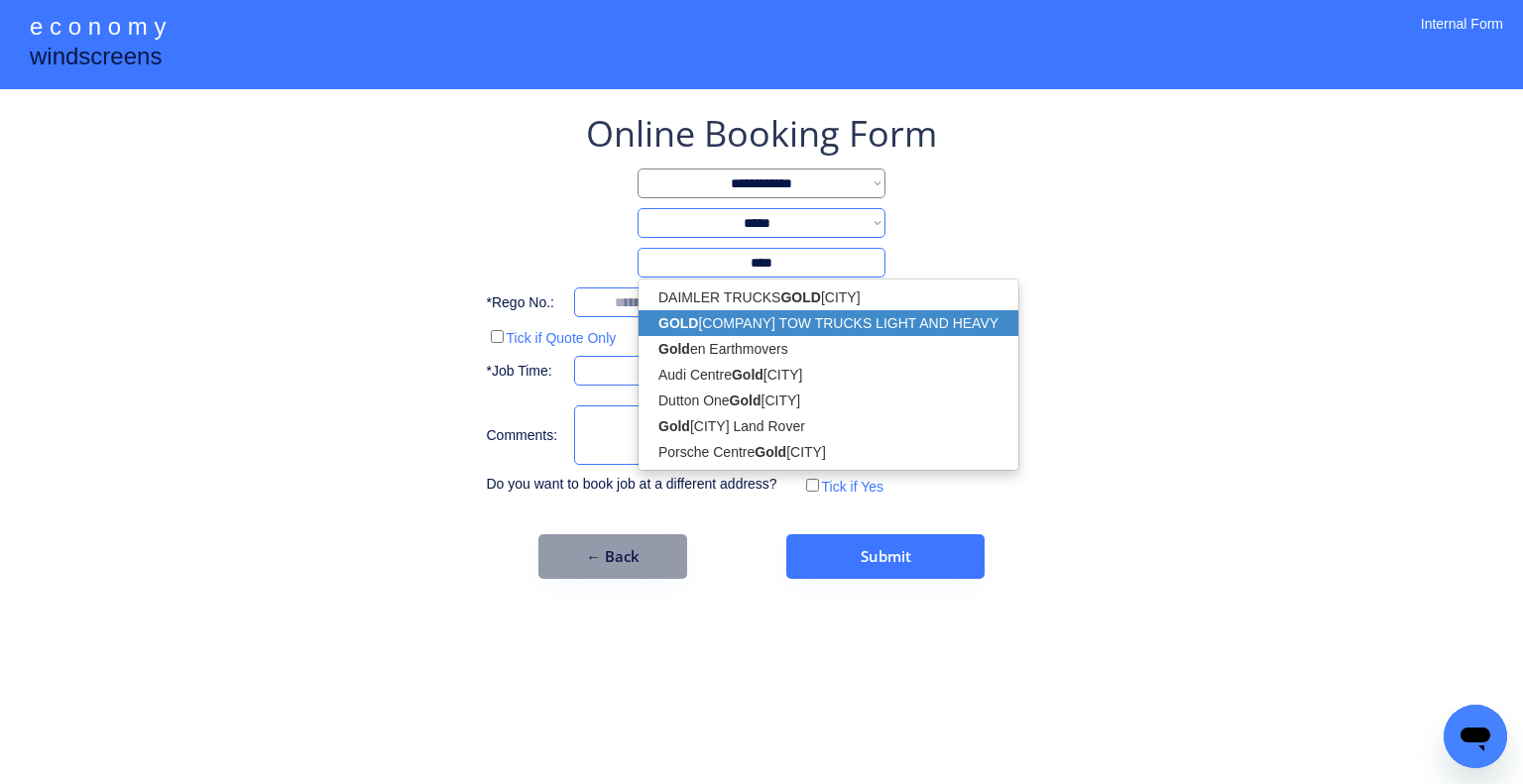 drag, startPoint x: 848, startPoint y: 317, endPoint x: 992, endPoint y: 286, distance: 147.29902 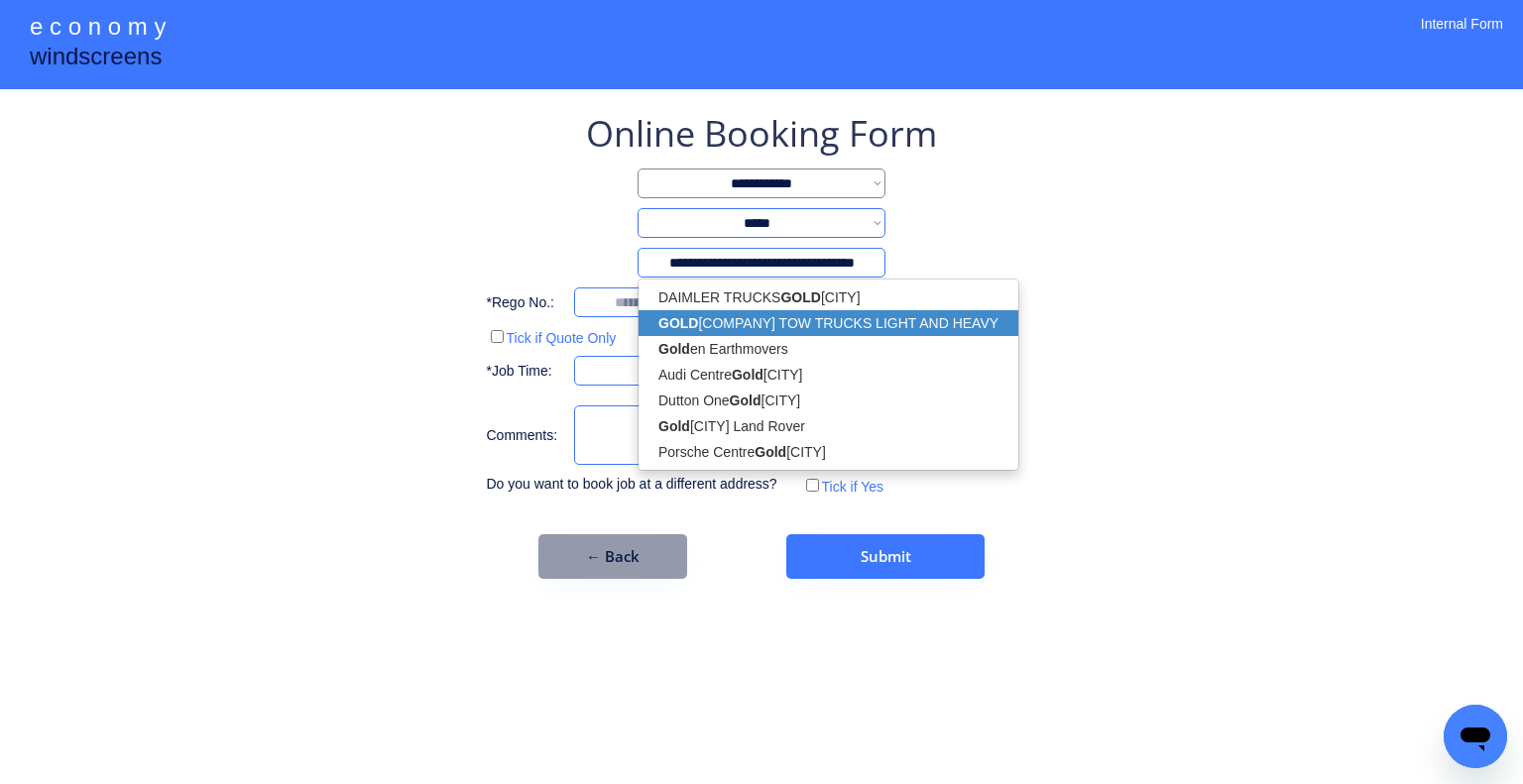 click on "**********" at bounding box center (762, 344) 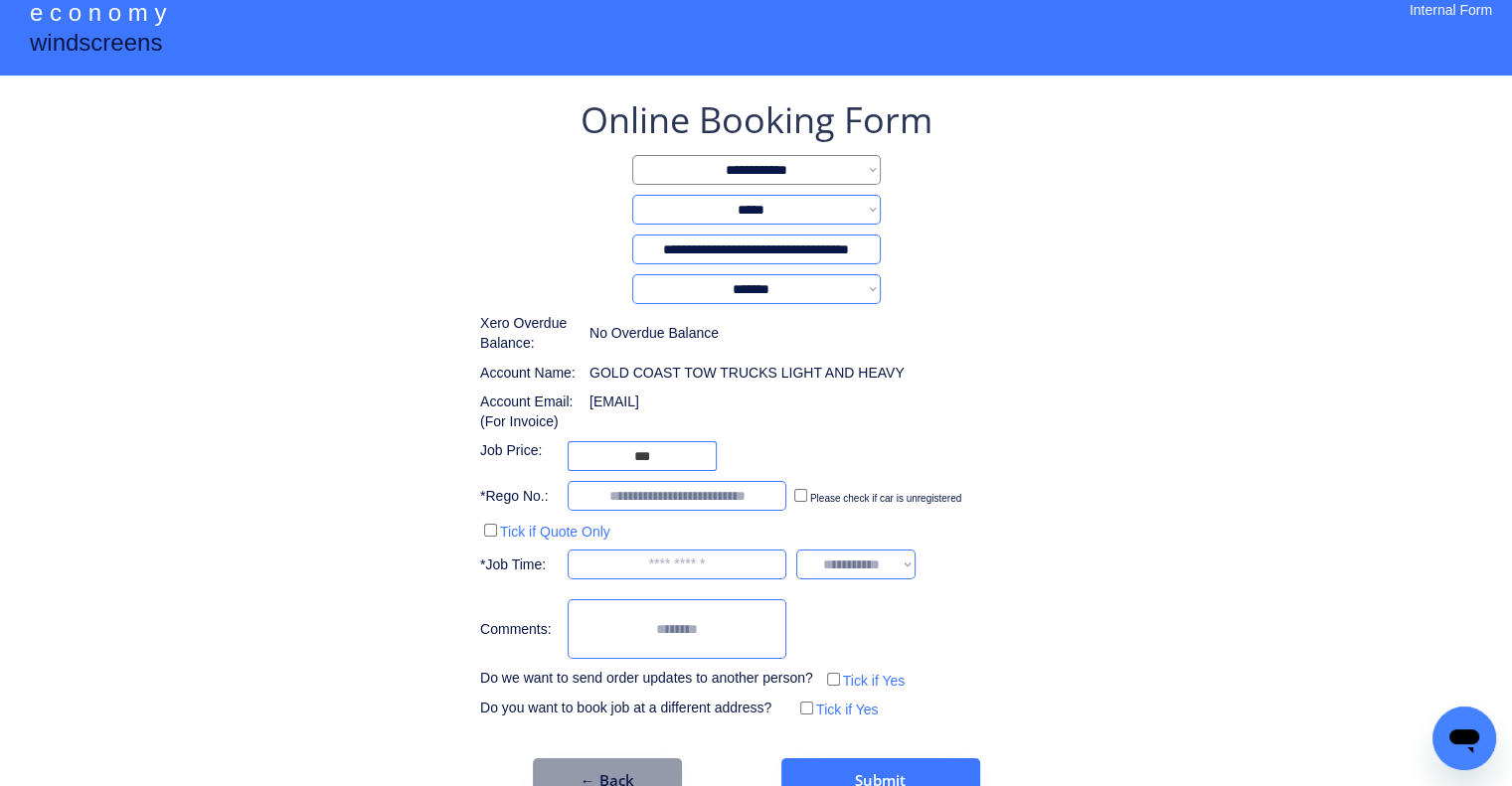 scroll, scrollTop: 60, scrollLeft: 0, axis: vertical 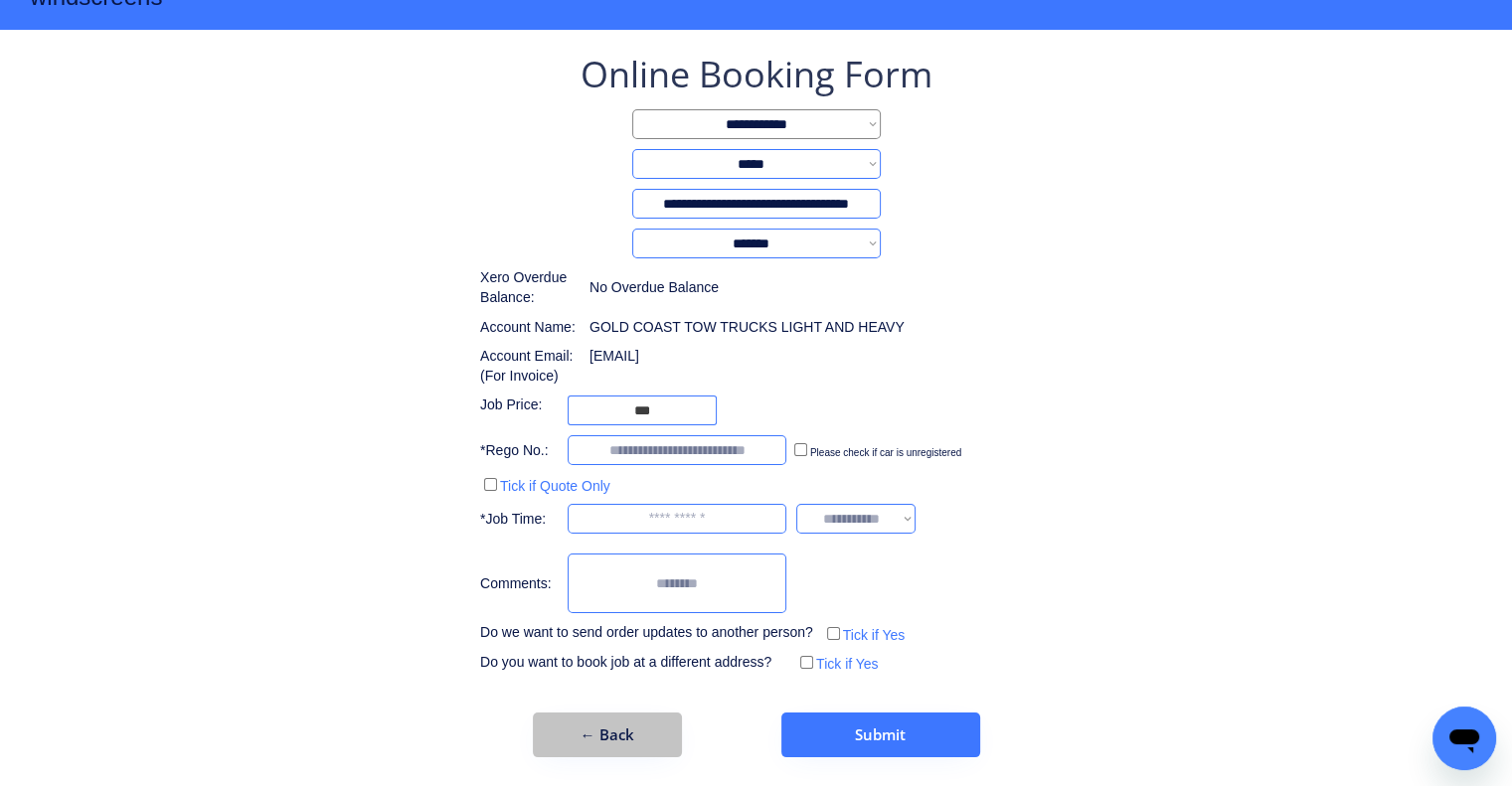click on "**********" at bounding box center [756, 403] 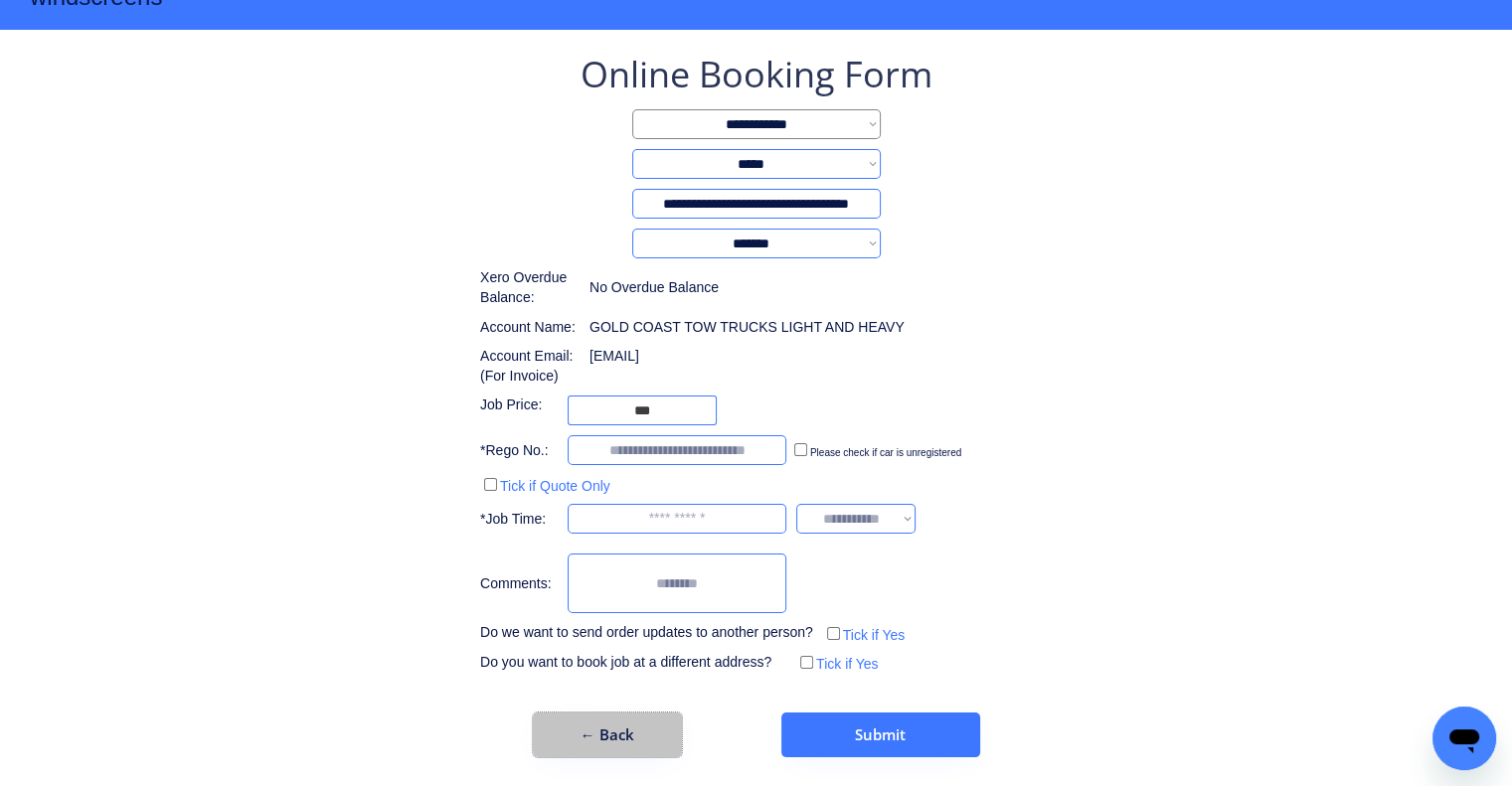drag, startPoint x: 653, startPoint y: 711, endPoint x: 815, endPoint y: 270, distance: 469.81379 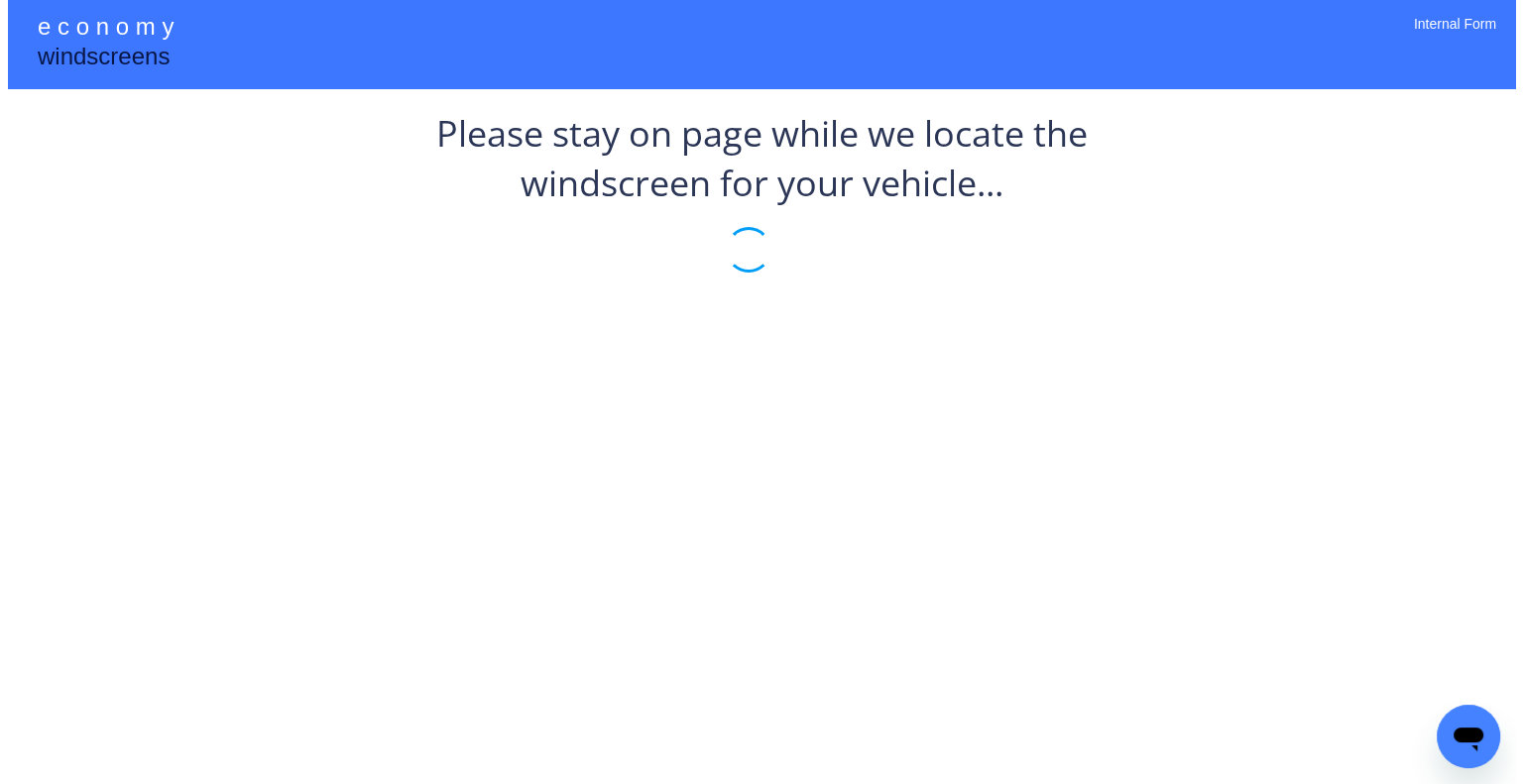 scroll, scrollTop: 0, scrollLeft: 0, axis: both 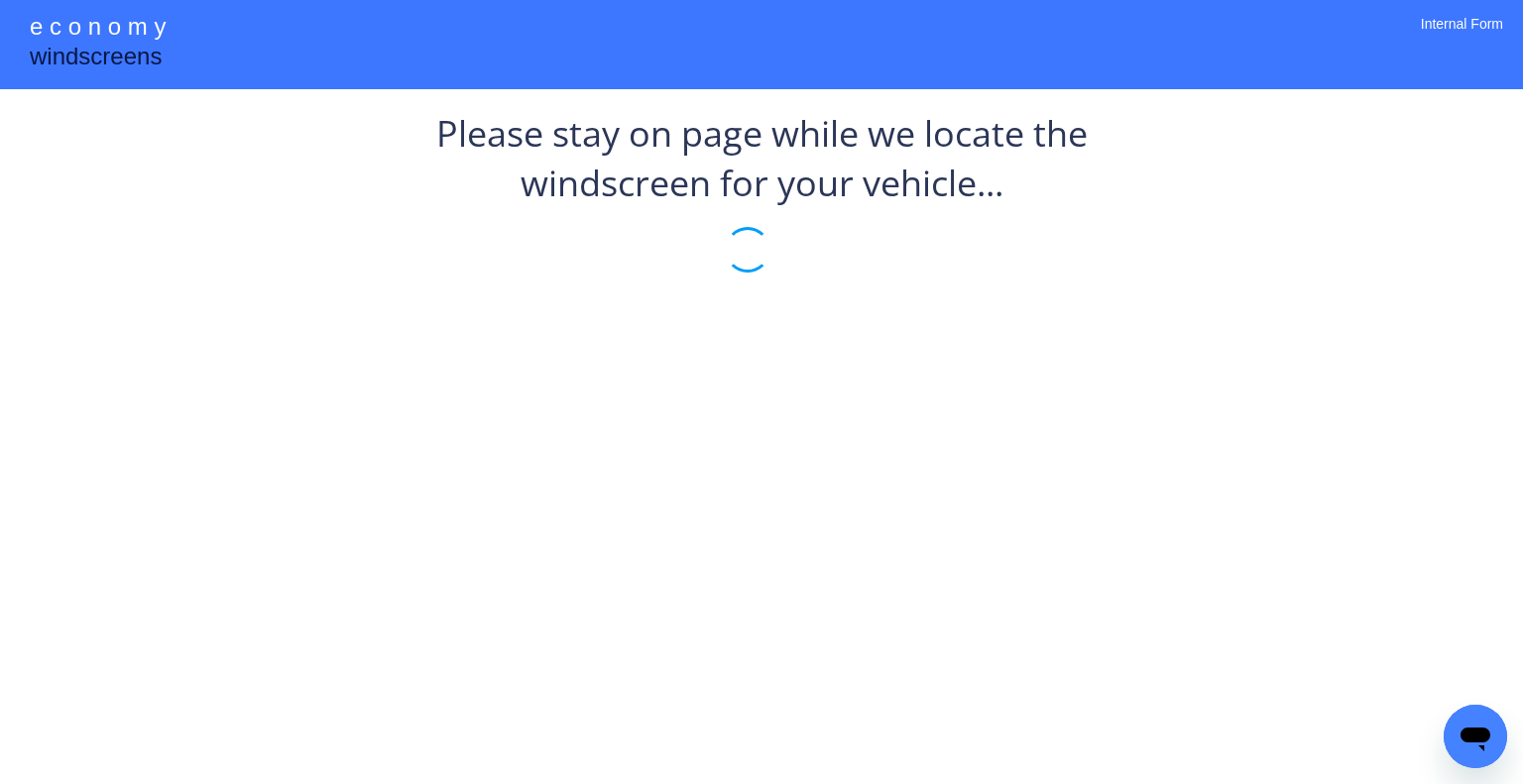 click on "**********" at bounding box center (762, 223) 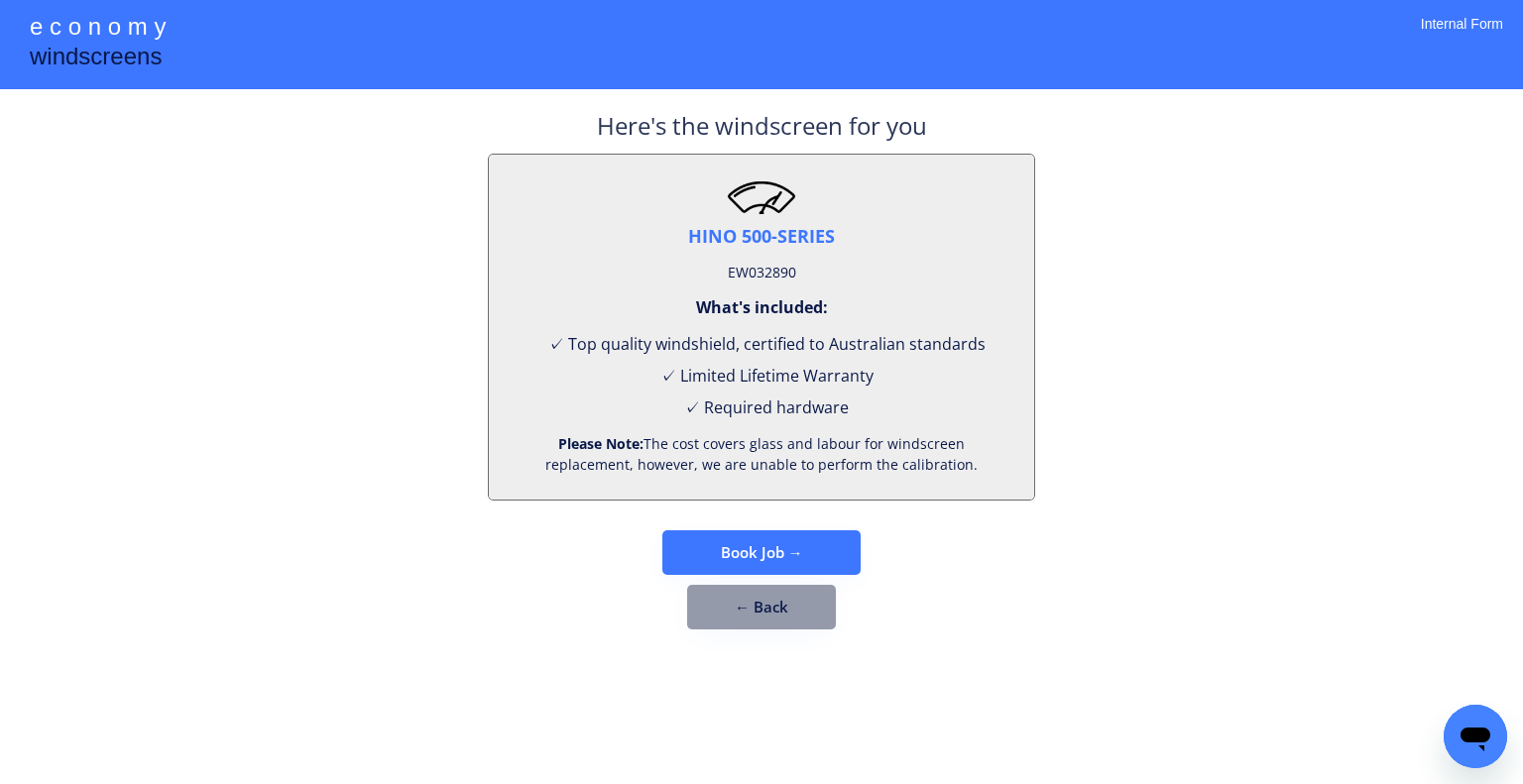click on "EW032890" at bounding box center [762, 273] 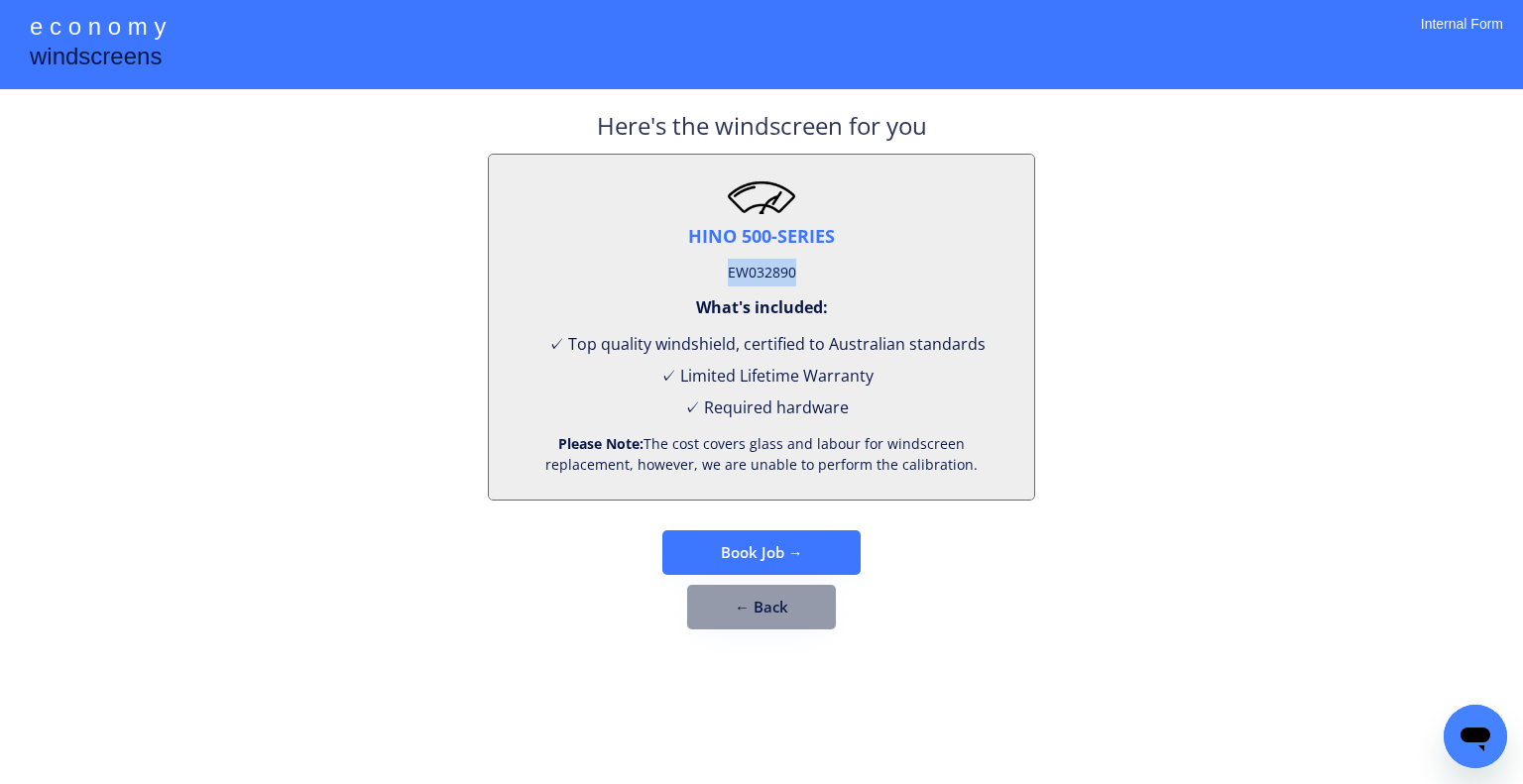 click on "EW032890" at bounding box center (762, 273) 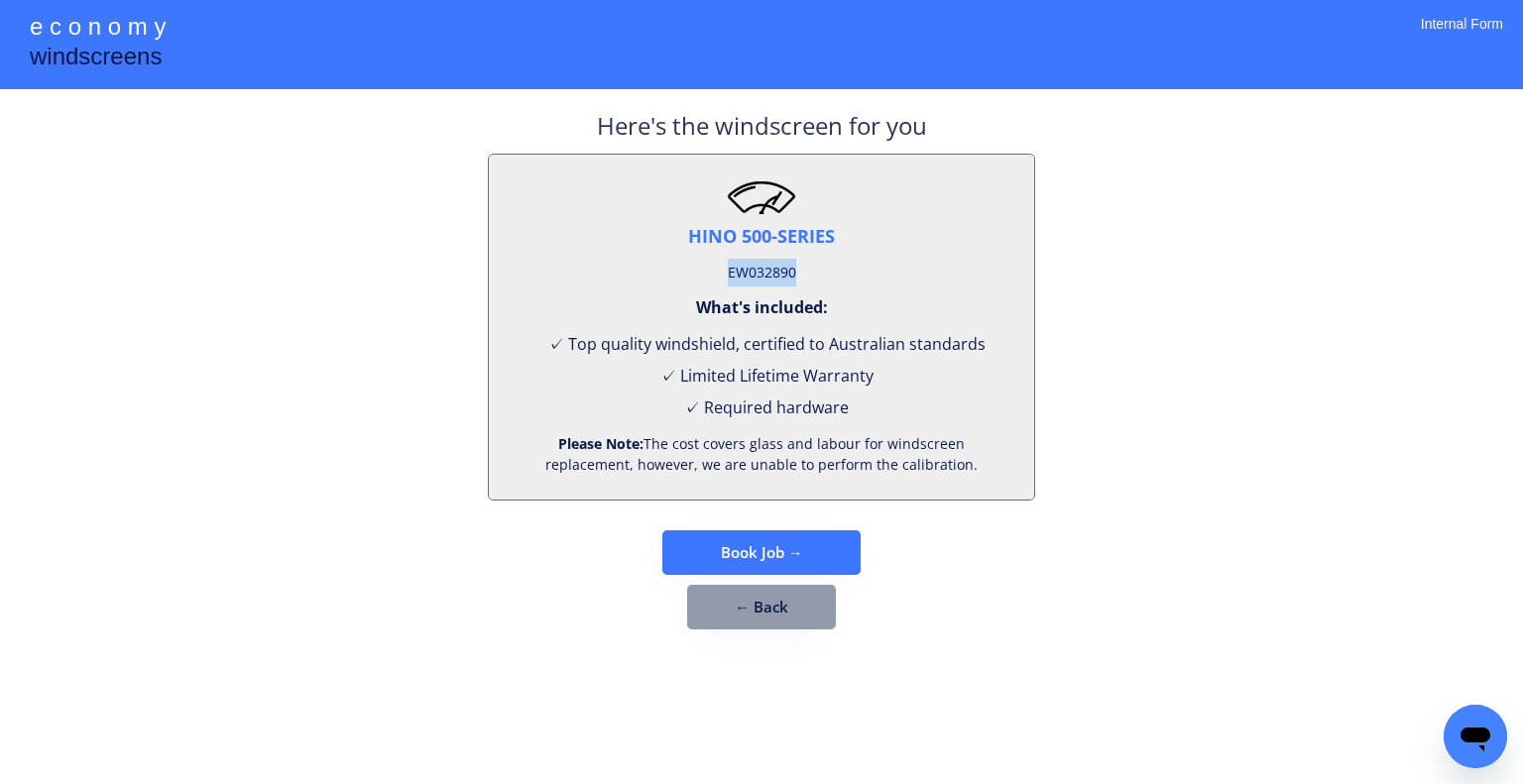 click on "EW032890" at bounding box center (762, 273) 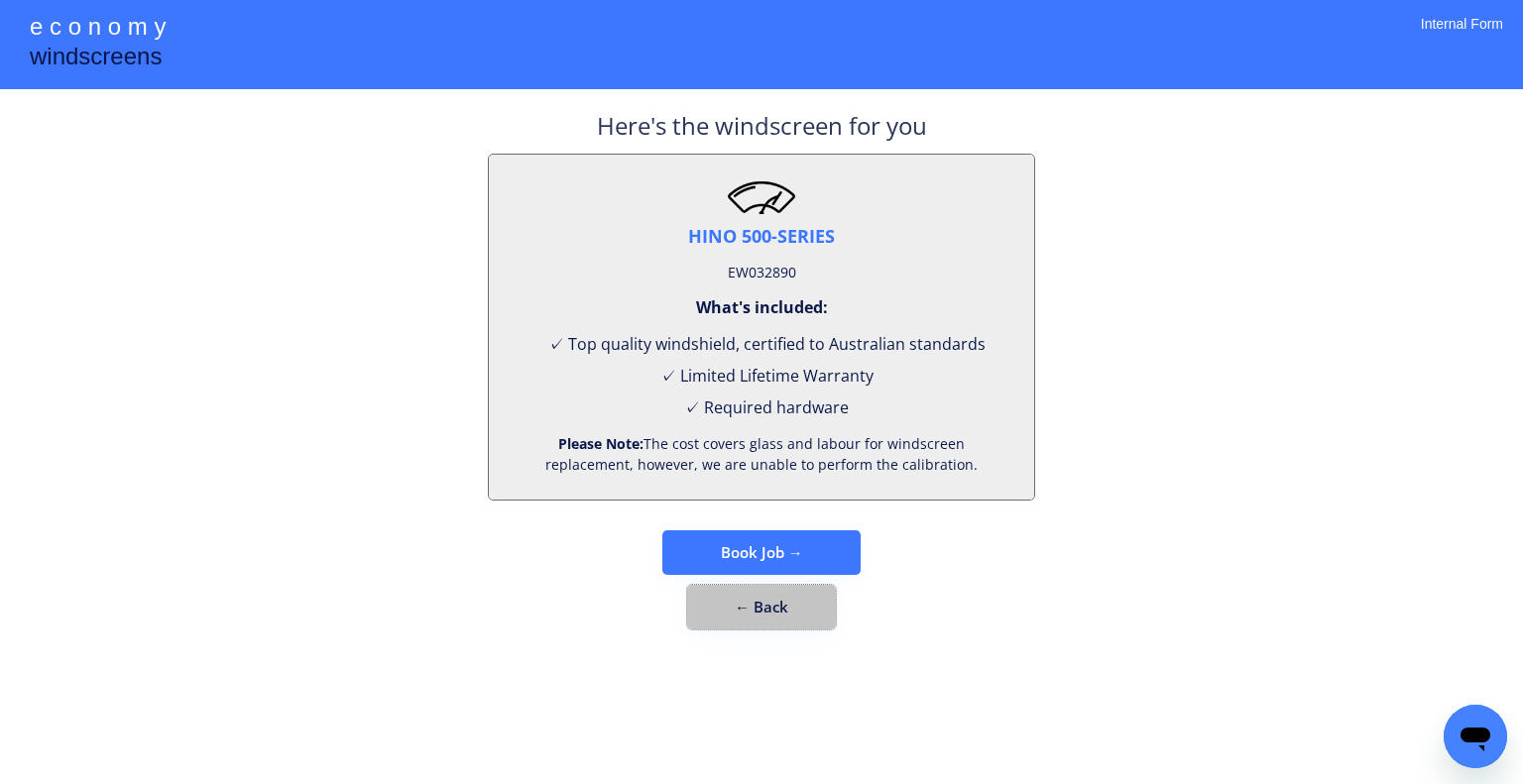 click on "←   Back" at bounding box center [762, 607] 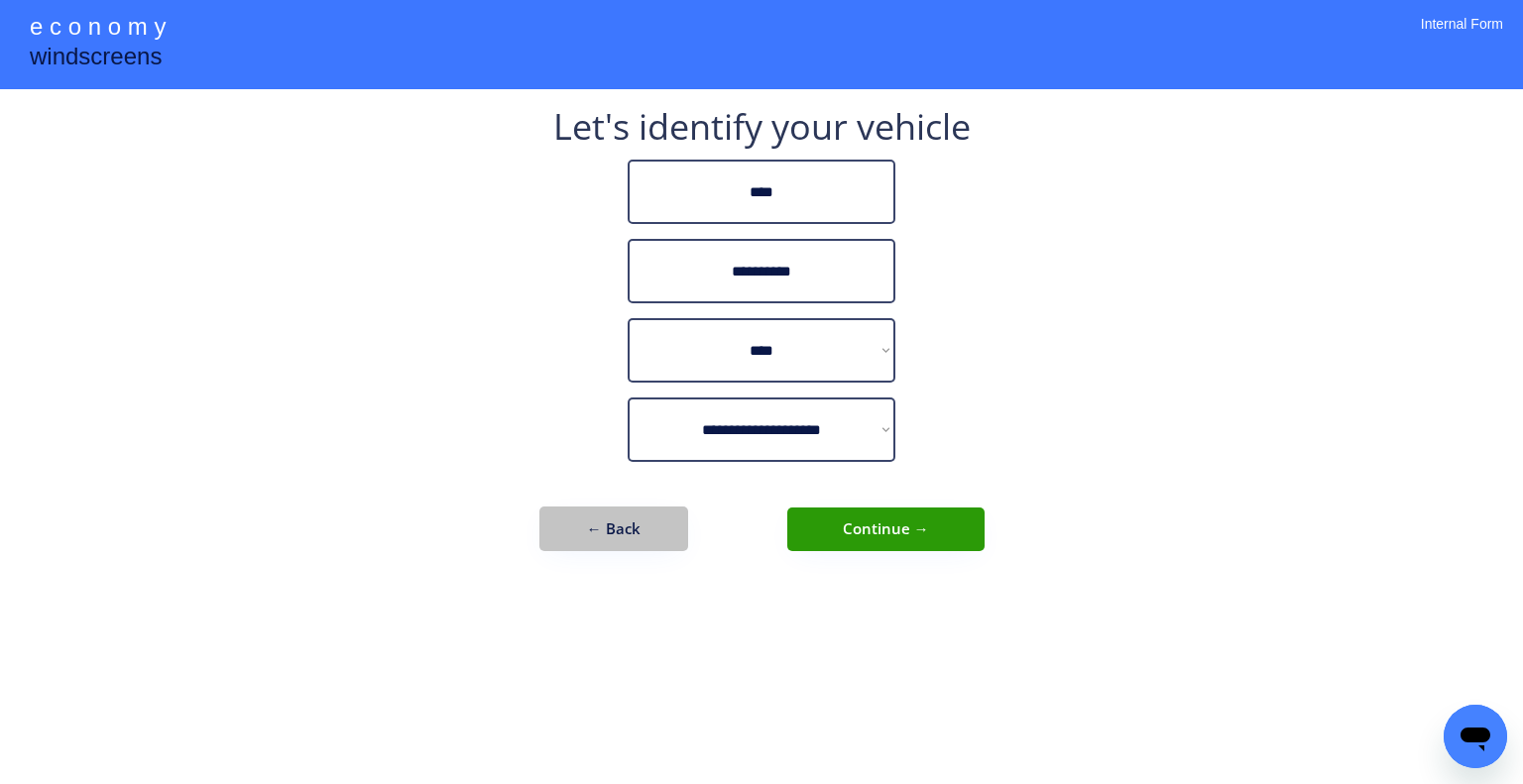 click on "←   Back" at bounding box center [614, 528] 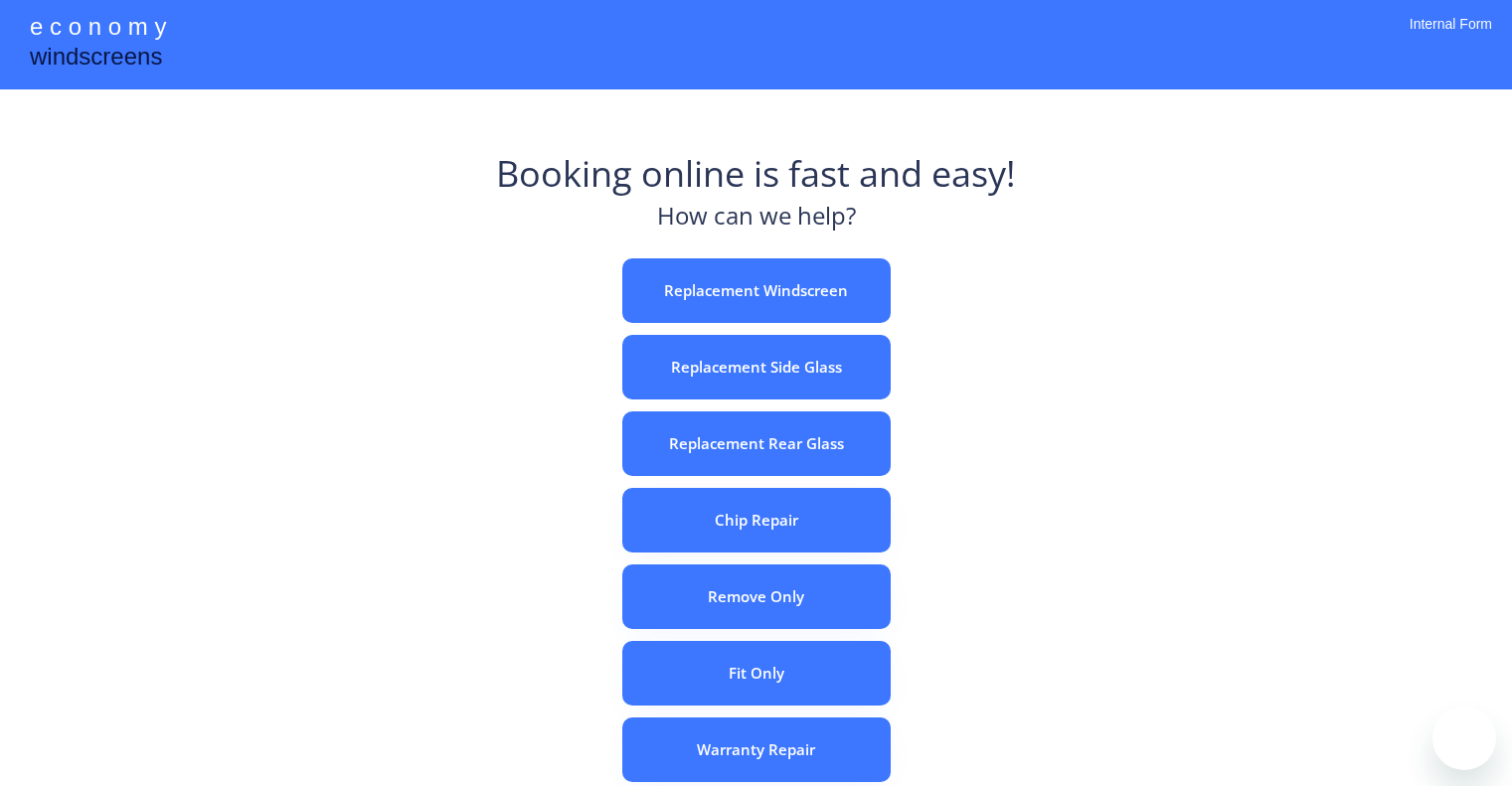 scroll, scrollTop: 0, scrollLeft: 0, axis: both 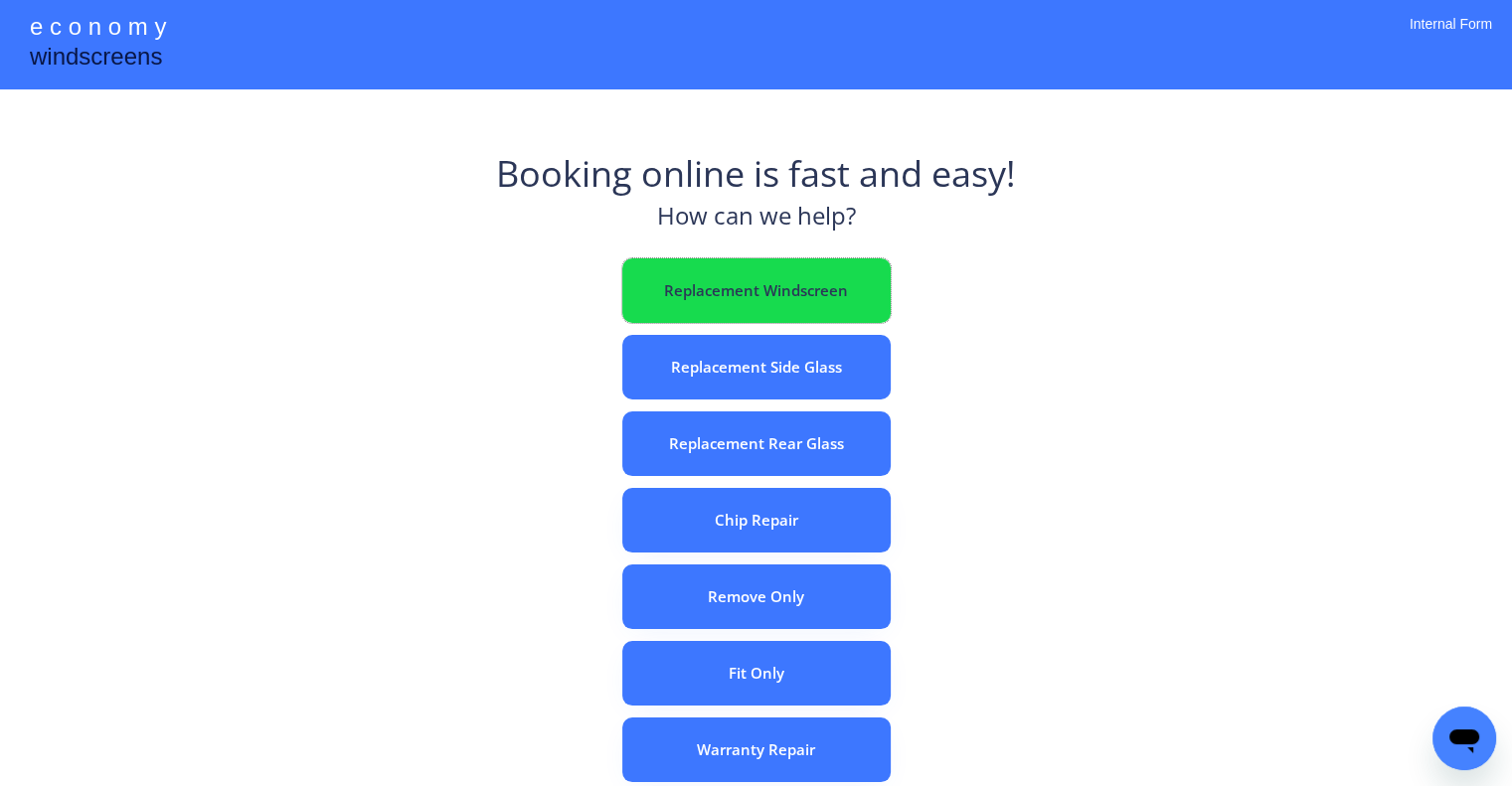 click on "Replacement Windscreen" at bounding box center (756, 290) 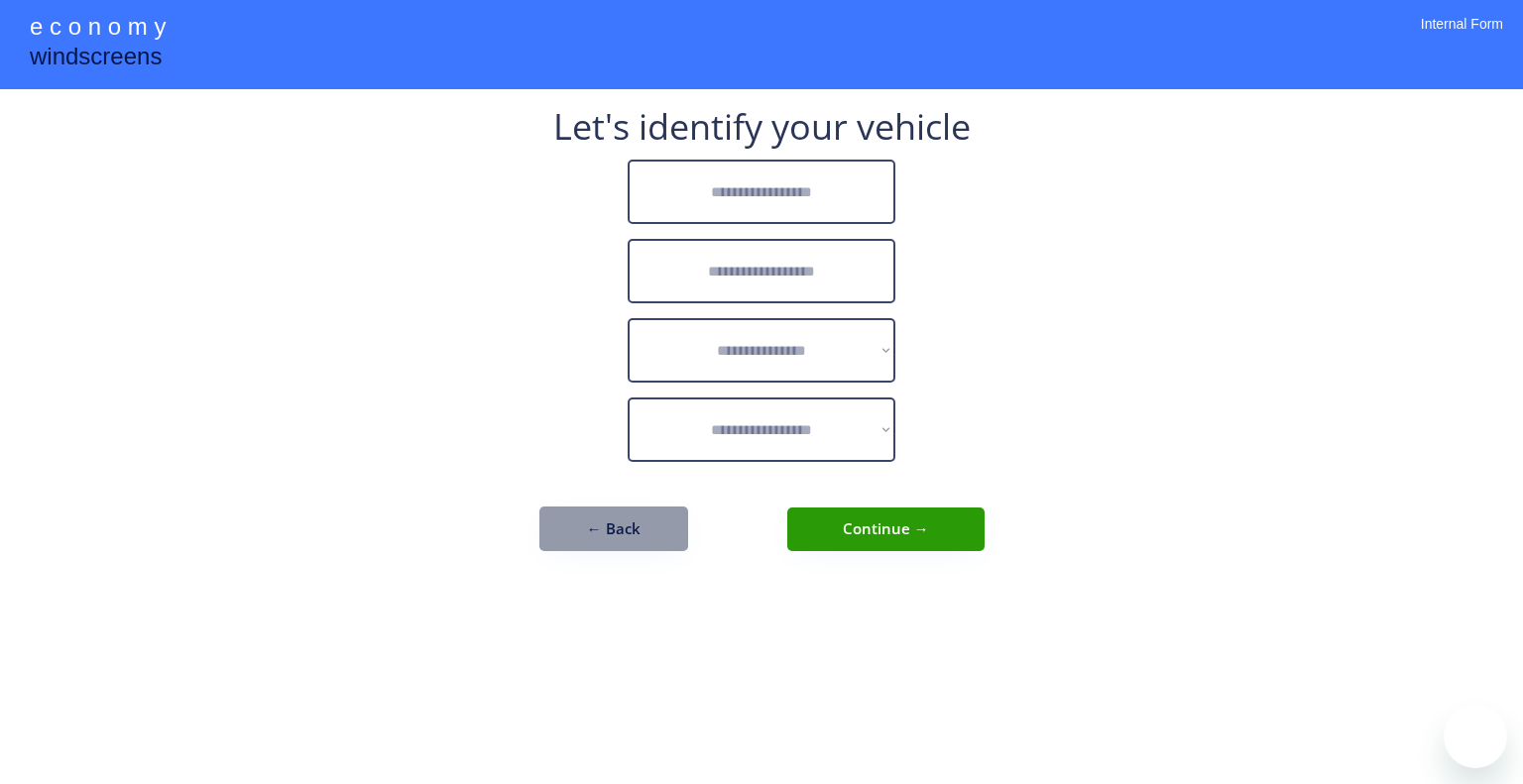 scroll, scrollTop: 0, scrollLeft: 0, axis: both 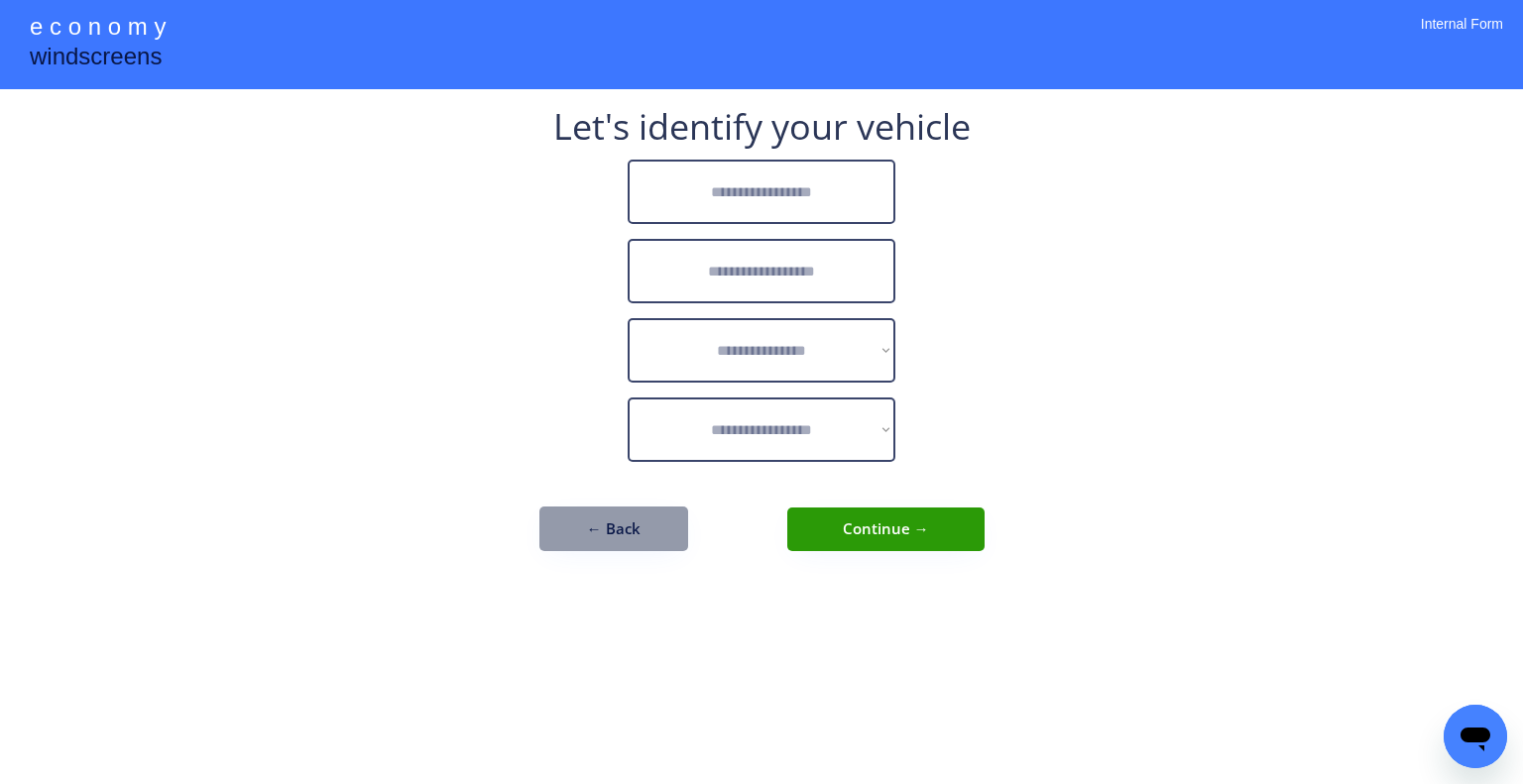 click at bounding box center (762, 191) 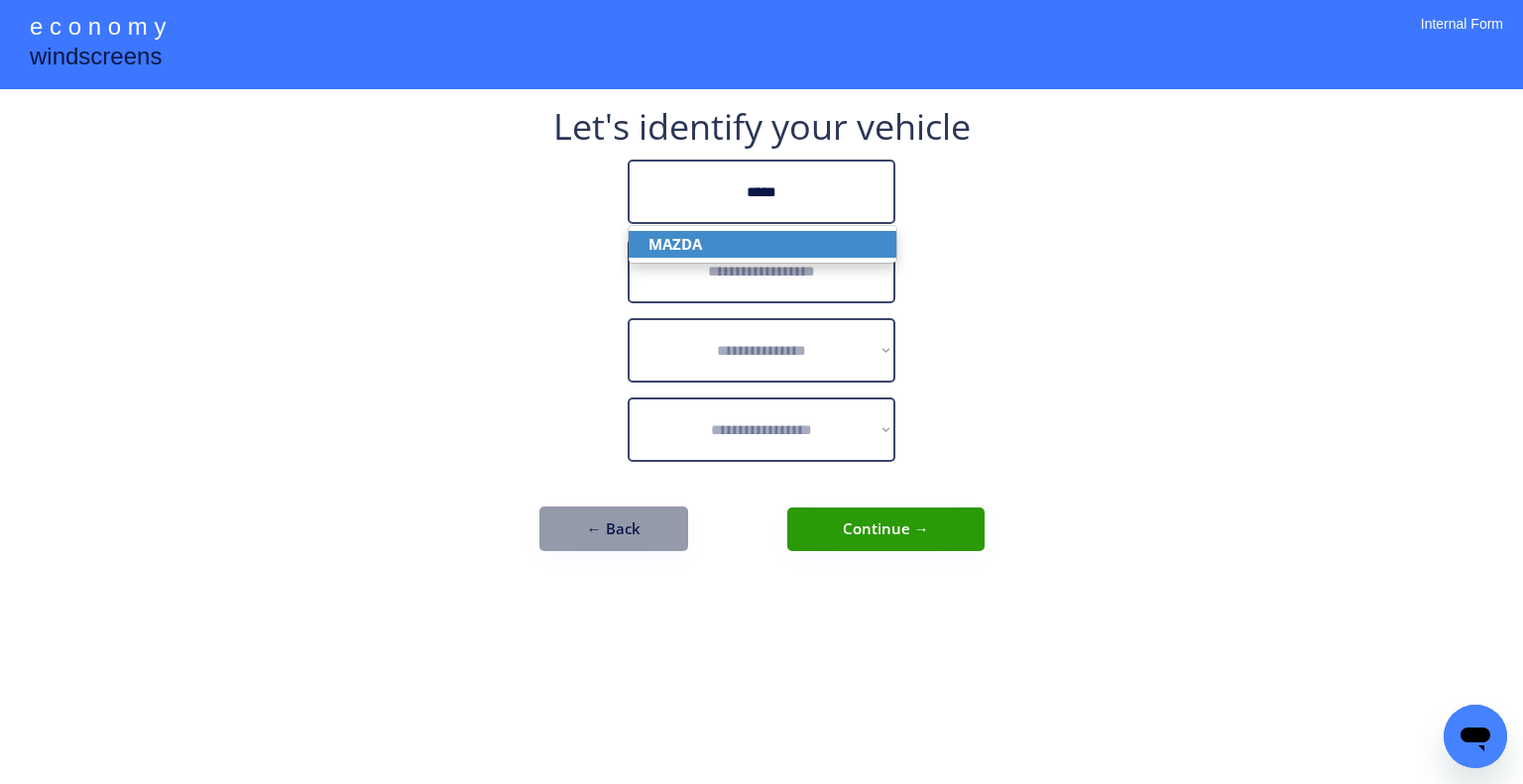 click on "MAZDA" at bounding box center [762, 244] 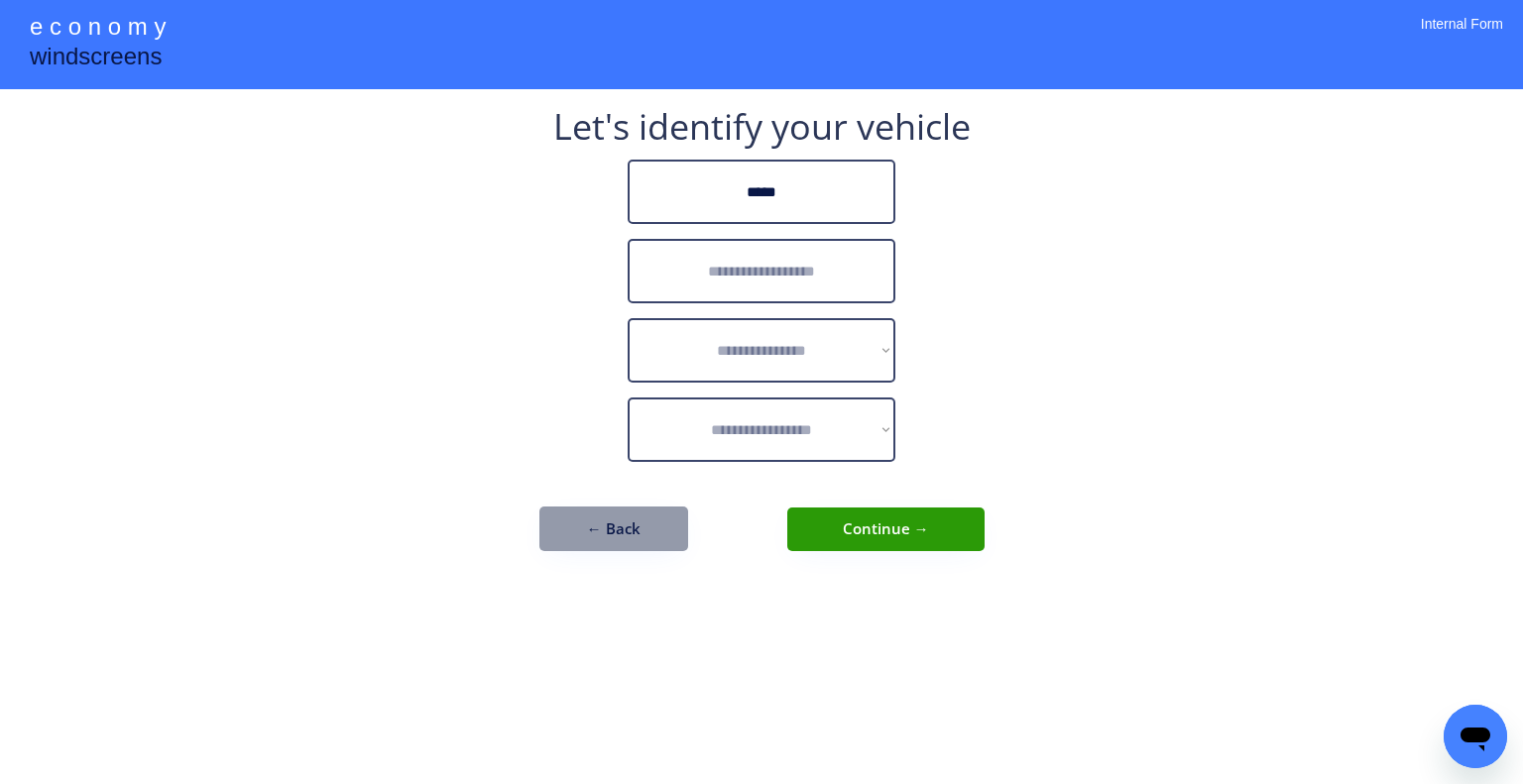click at bounding box center (762, 271) 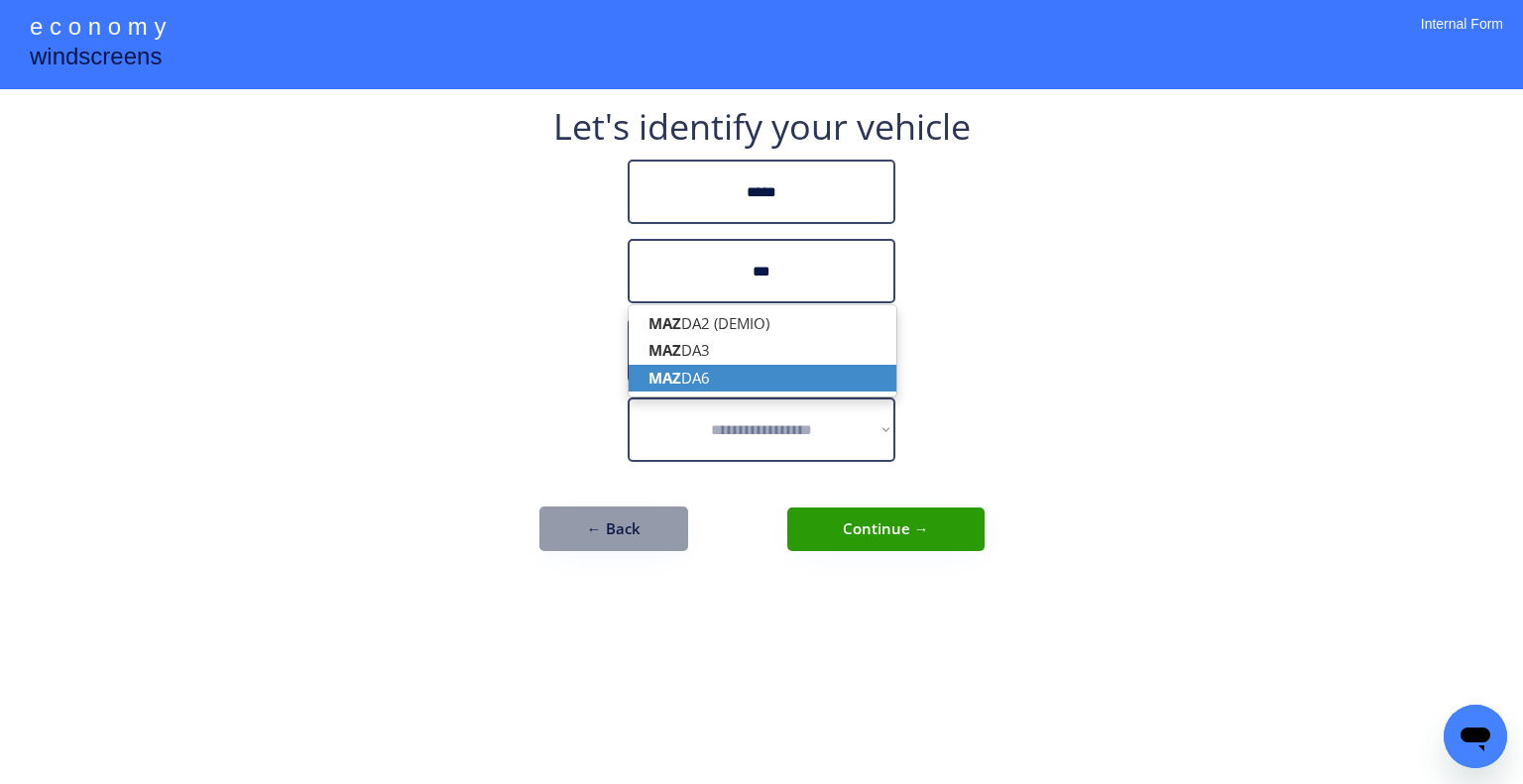 click on "MAZ DA6" at bounding box center (762, 378) 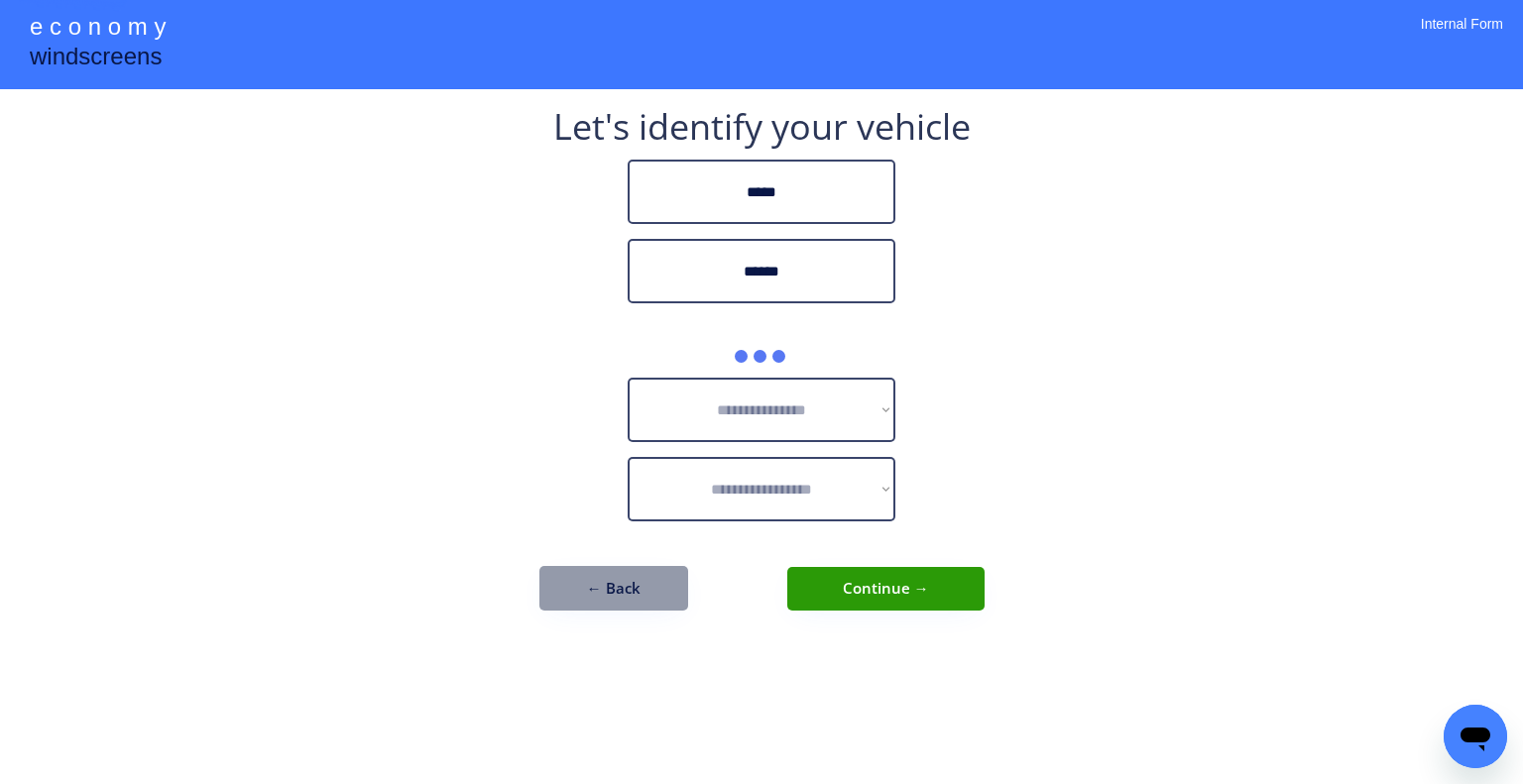 type on "******" 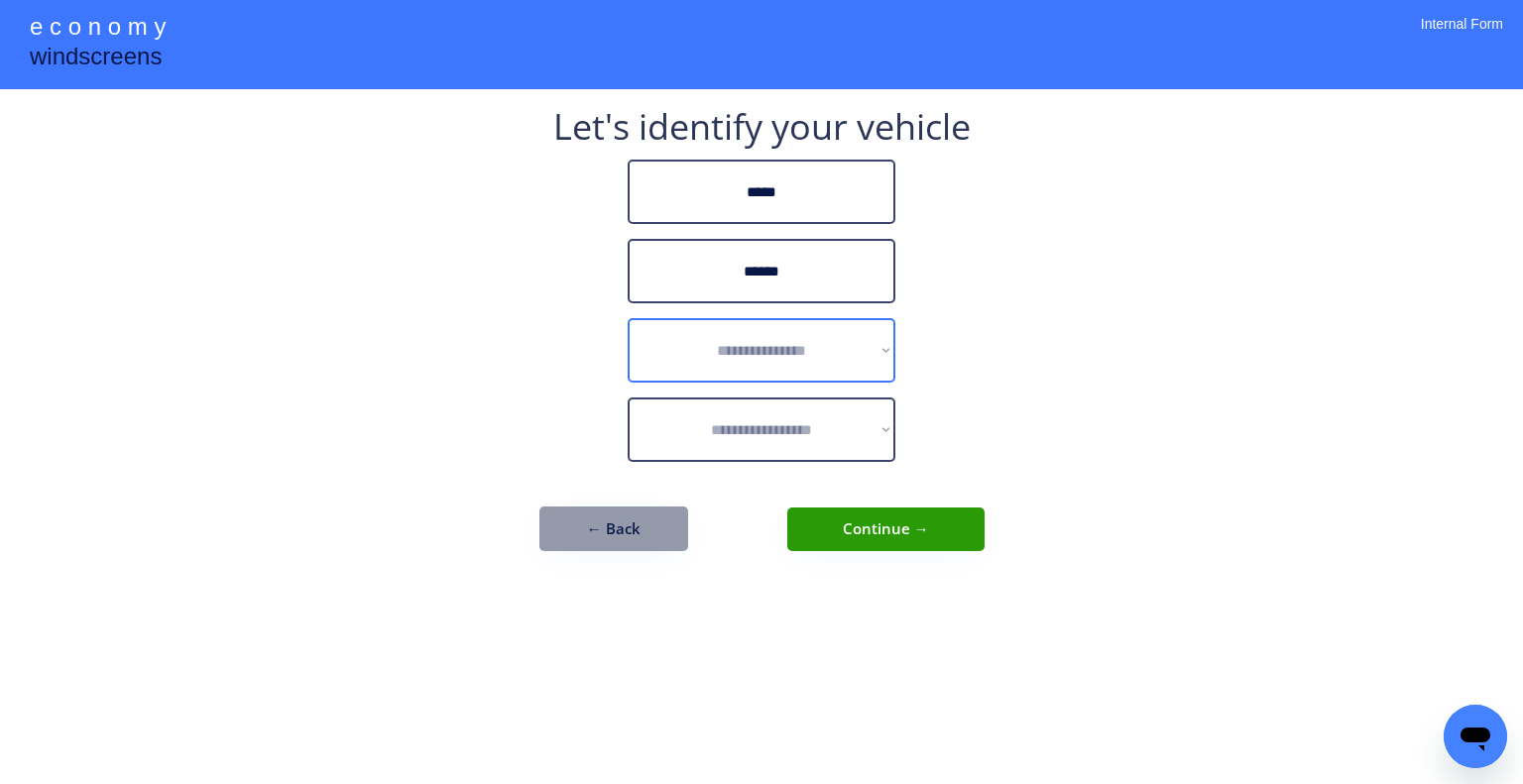 click on "**********" at bounding box center (762, 350) 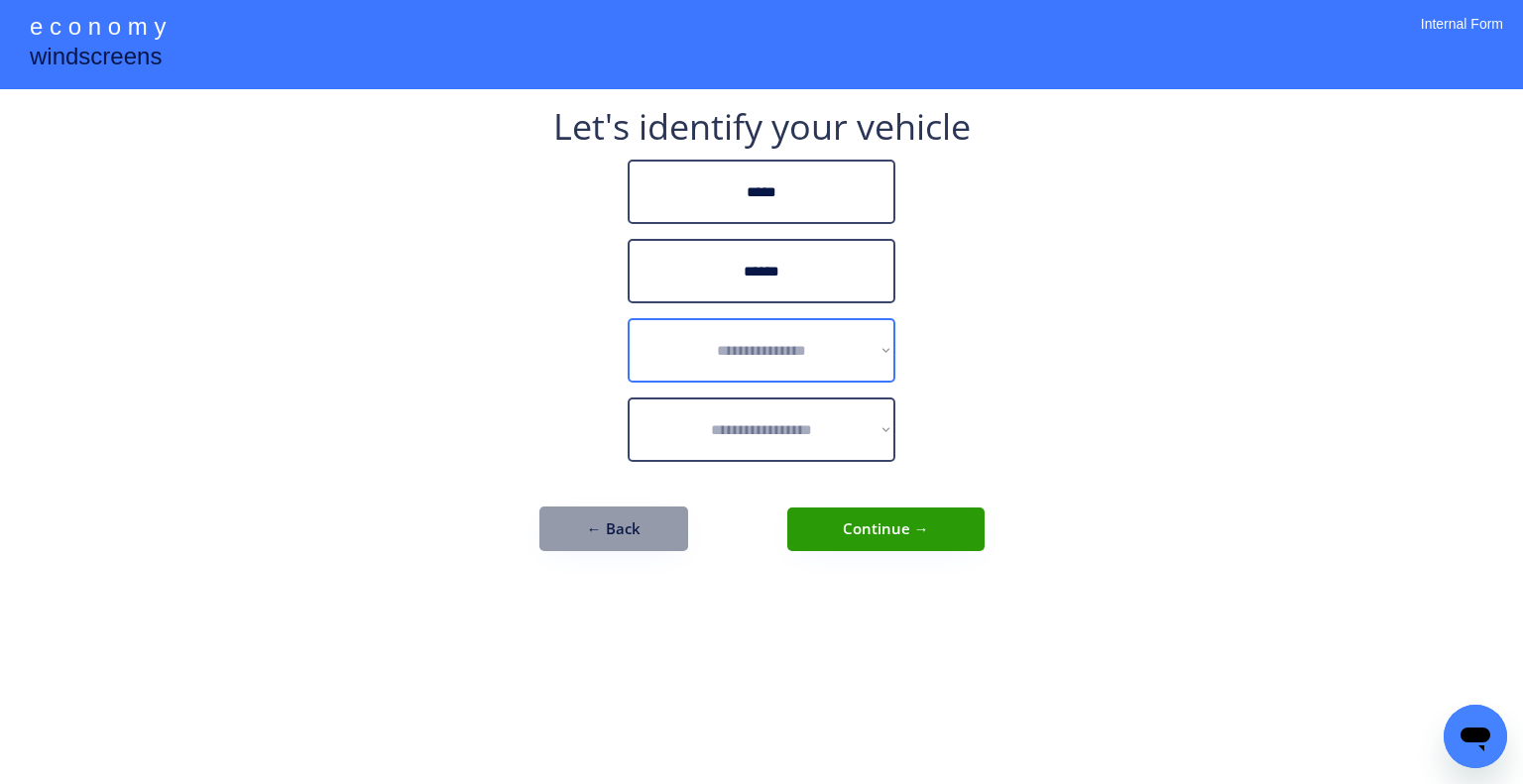 select on "******" 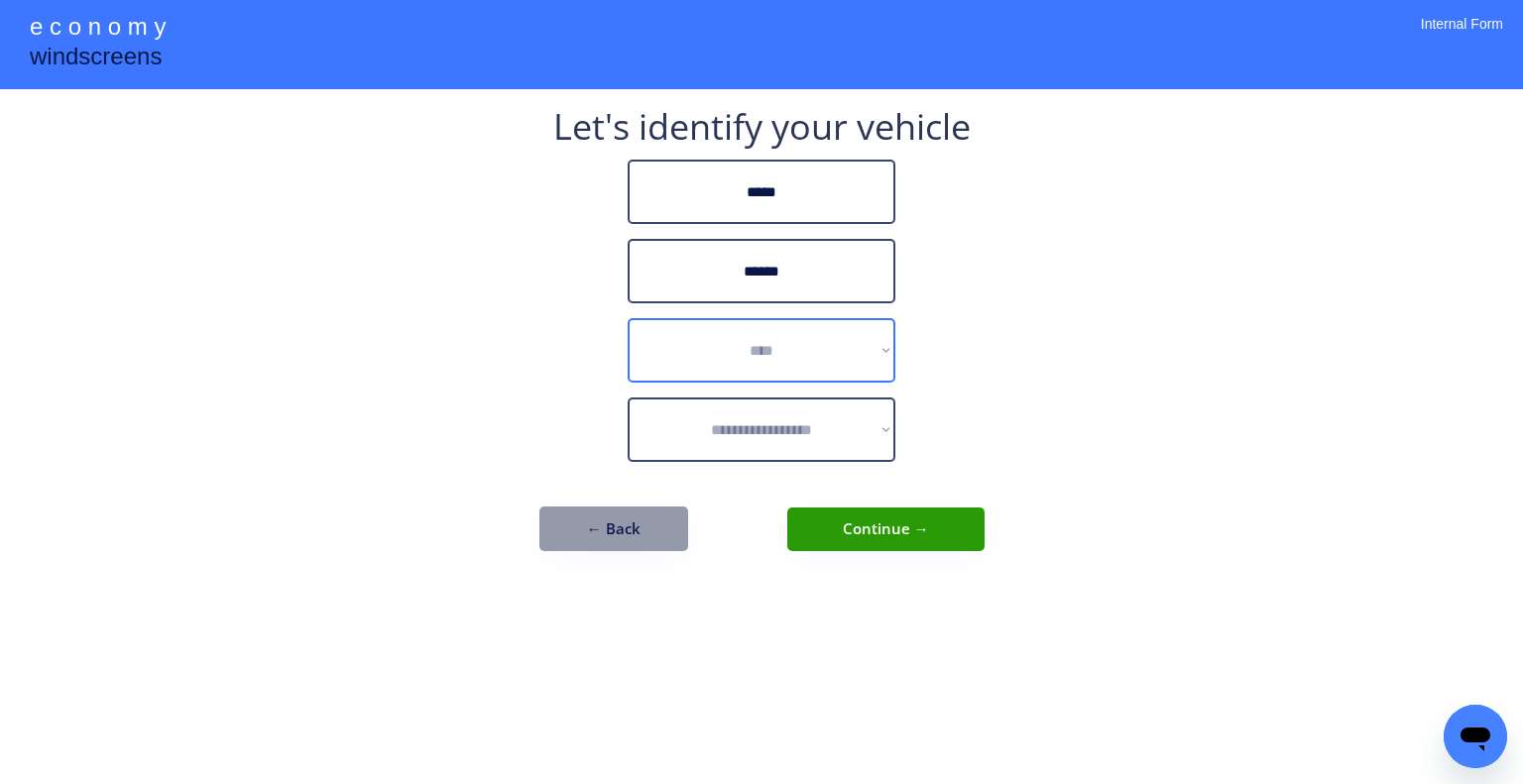 click on "**********" at bounding box center [762, 350] 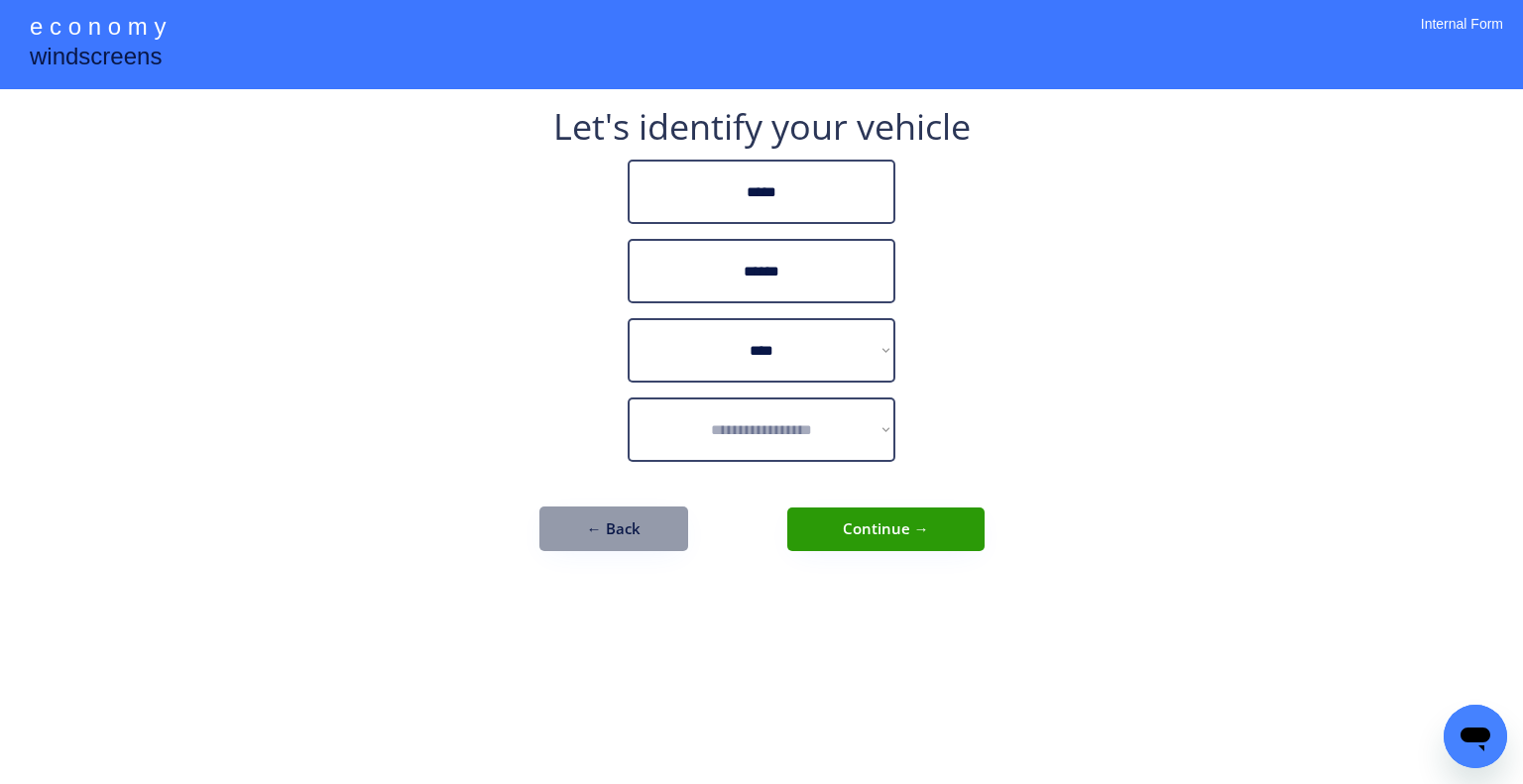 drag, startPoint x: 1071, startPoint y: 360, endPoint x: 847, endPoint y: 451, distance: 241.7788 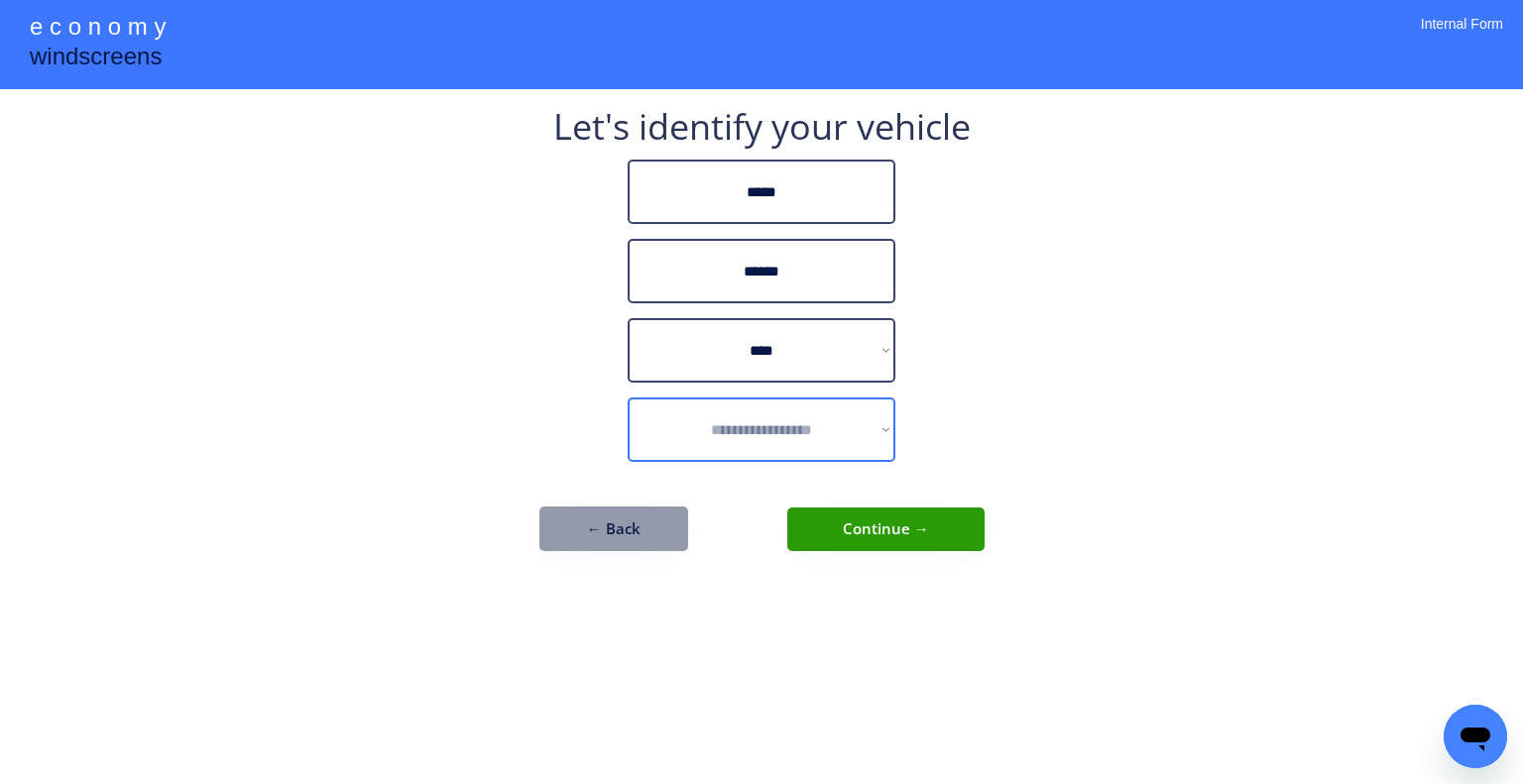 click on "**********" at bounding box center [762, 429] 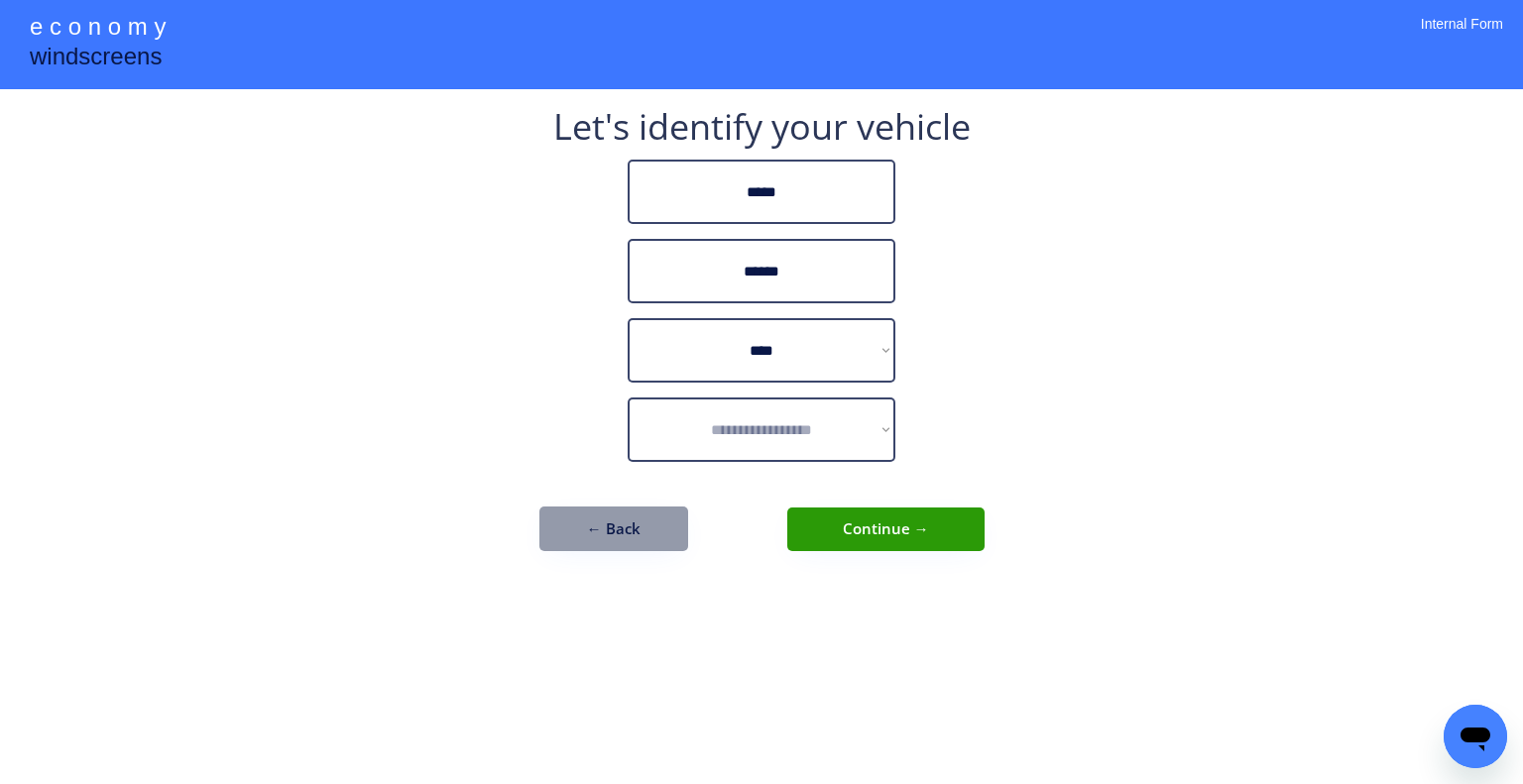 click on "**********" at bounding box center (762, 392) 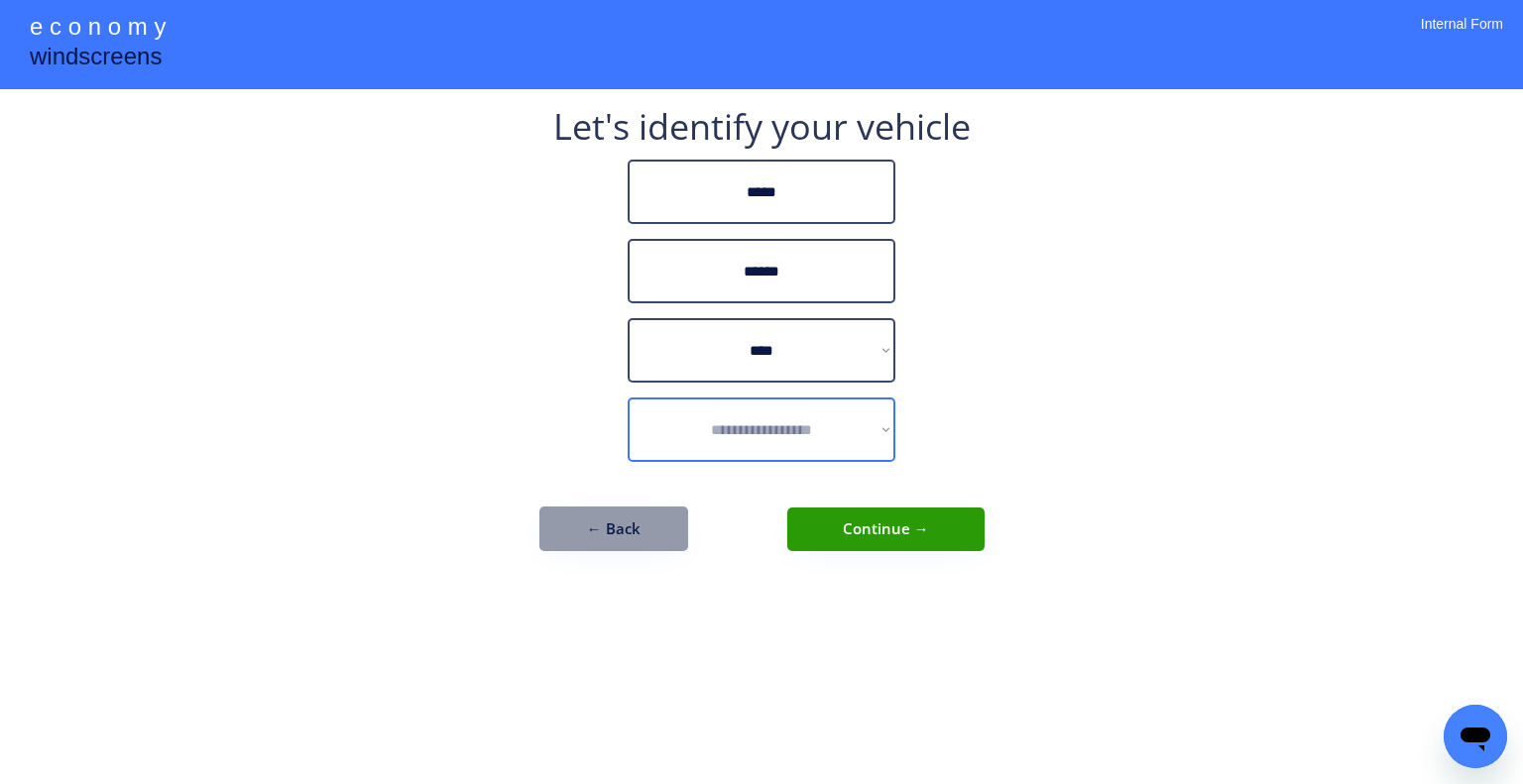 click on "**********" at bounding box center (762, 429) 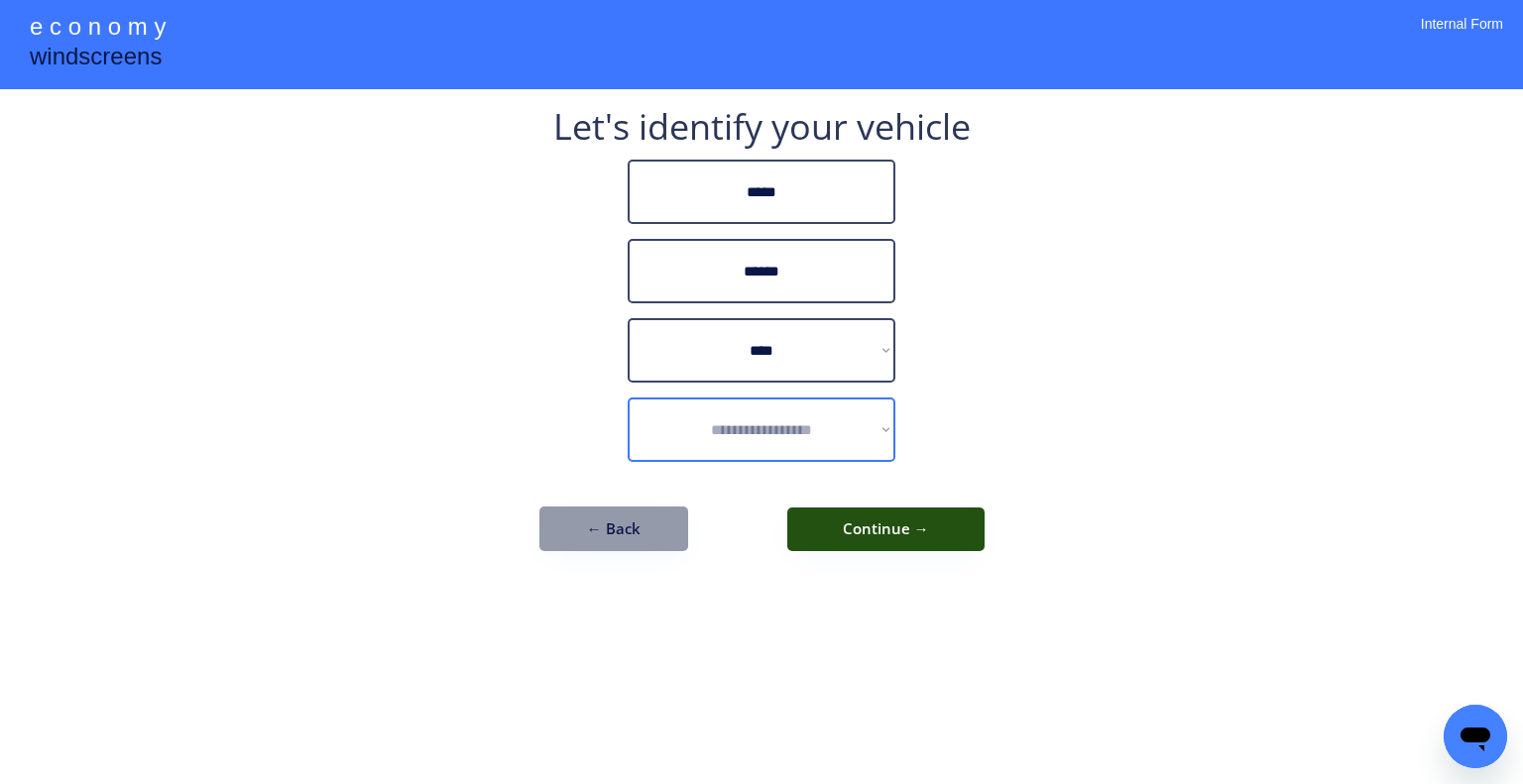 select on "**********" 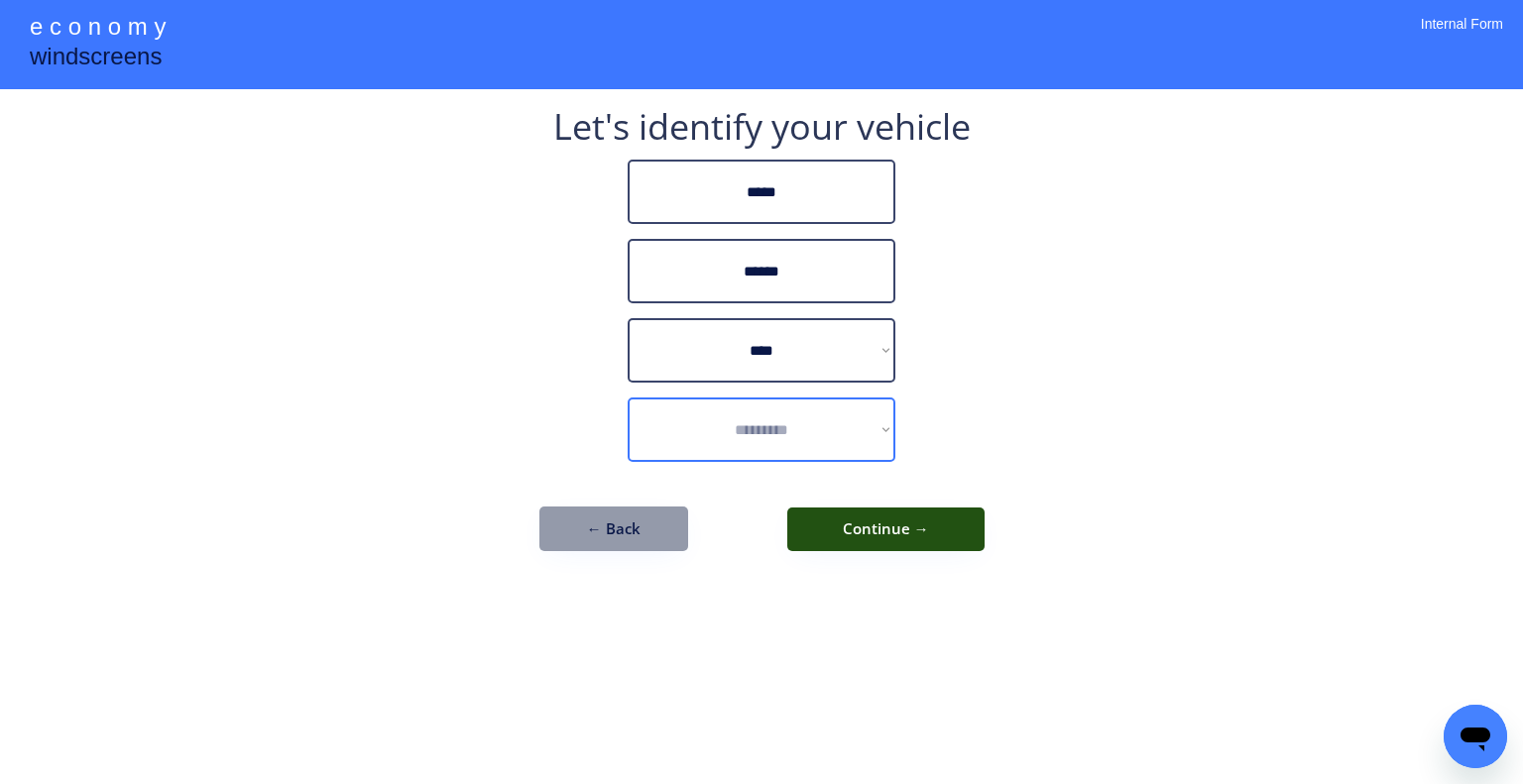 click on "**********" at bounding box center [762, 429] 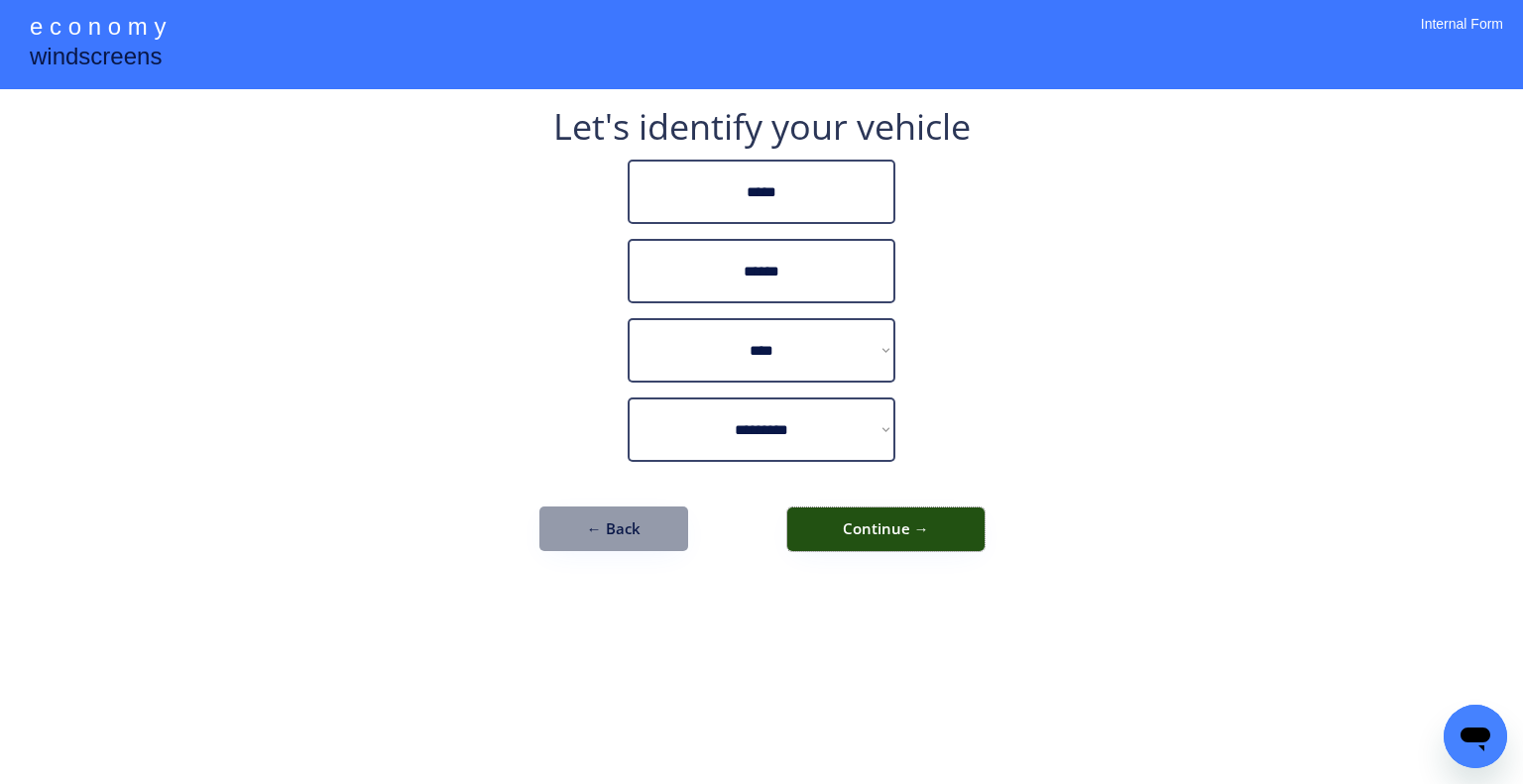 click on "Continue    →" at bounding box center (885, 529) 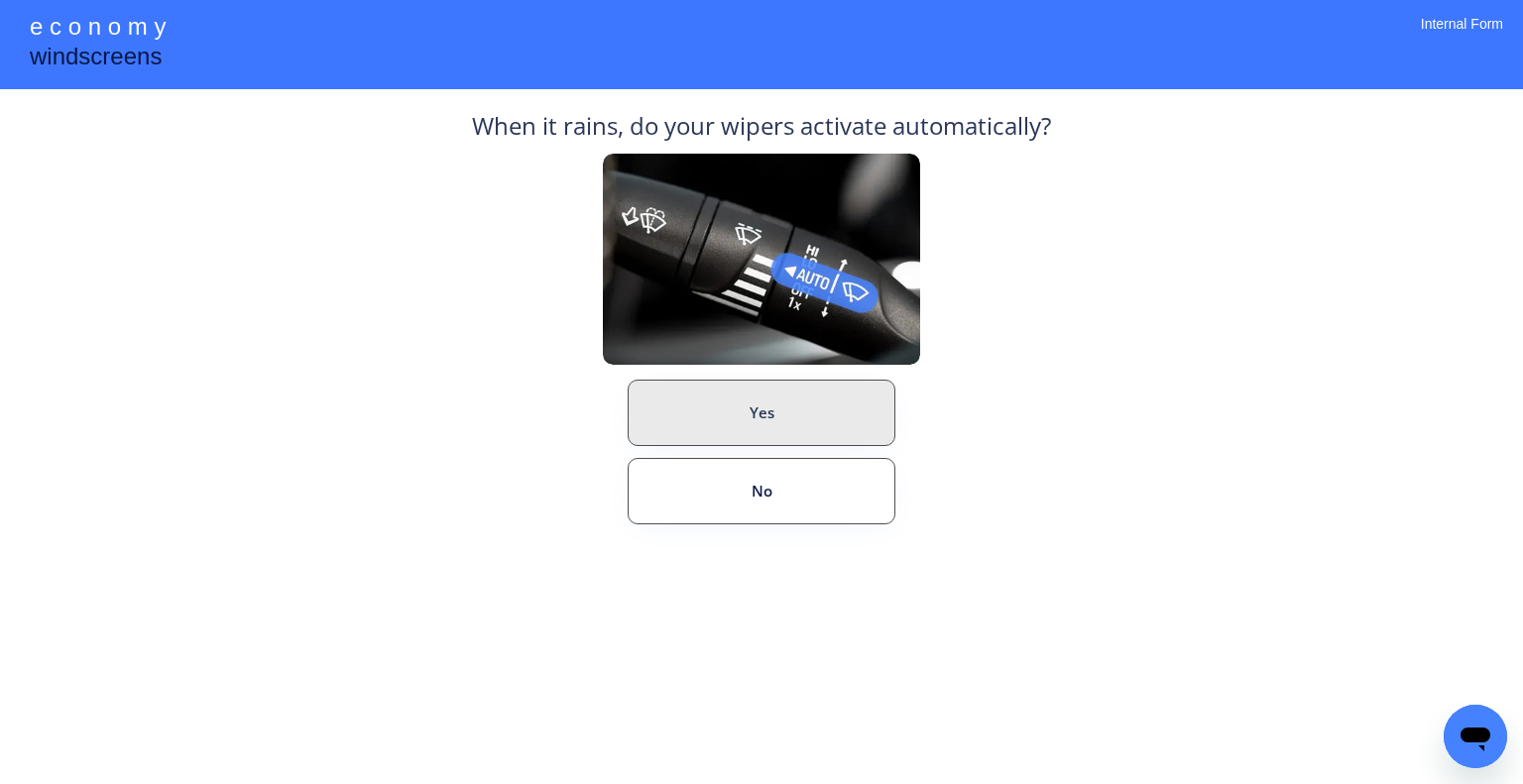 click on "No" at bounding box center [762, 491] 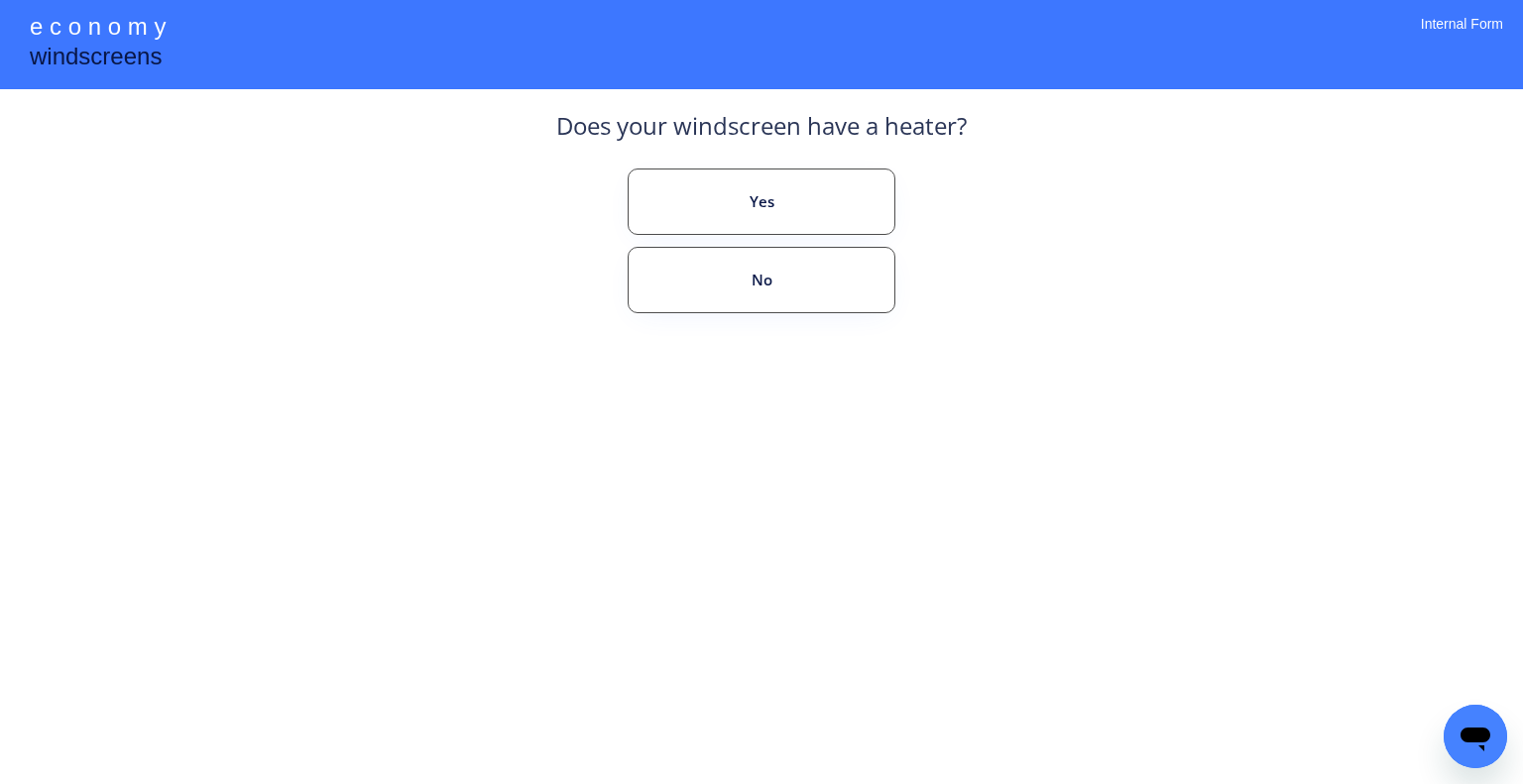 click on "**********" at bounding box center (762, 392) 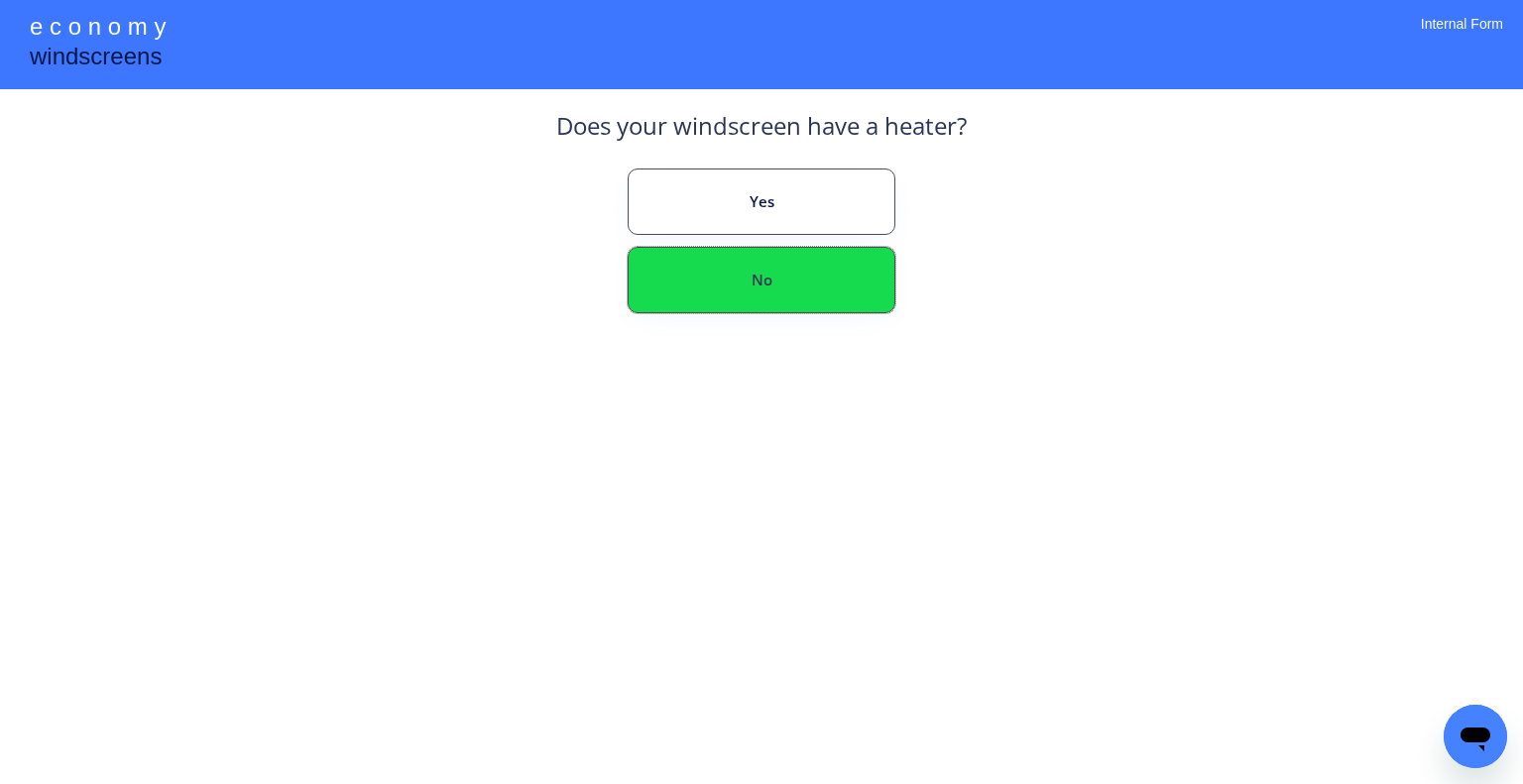 click on "No" at bounding box center [762, 280] 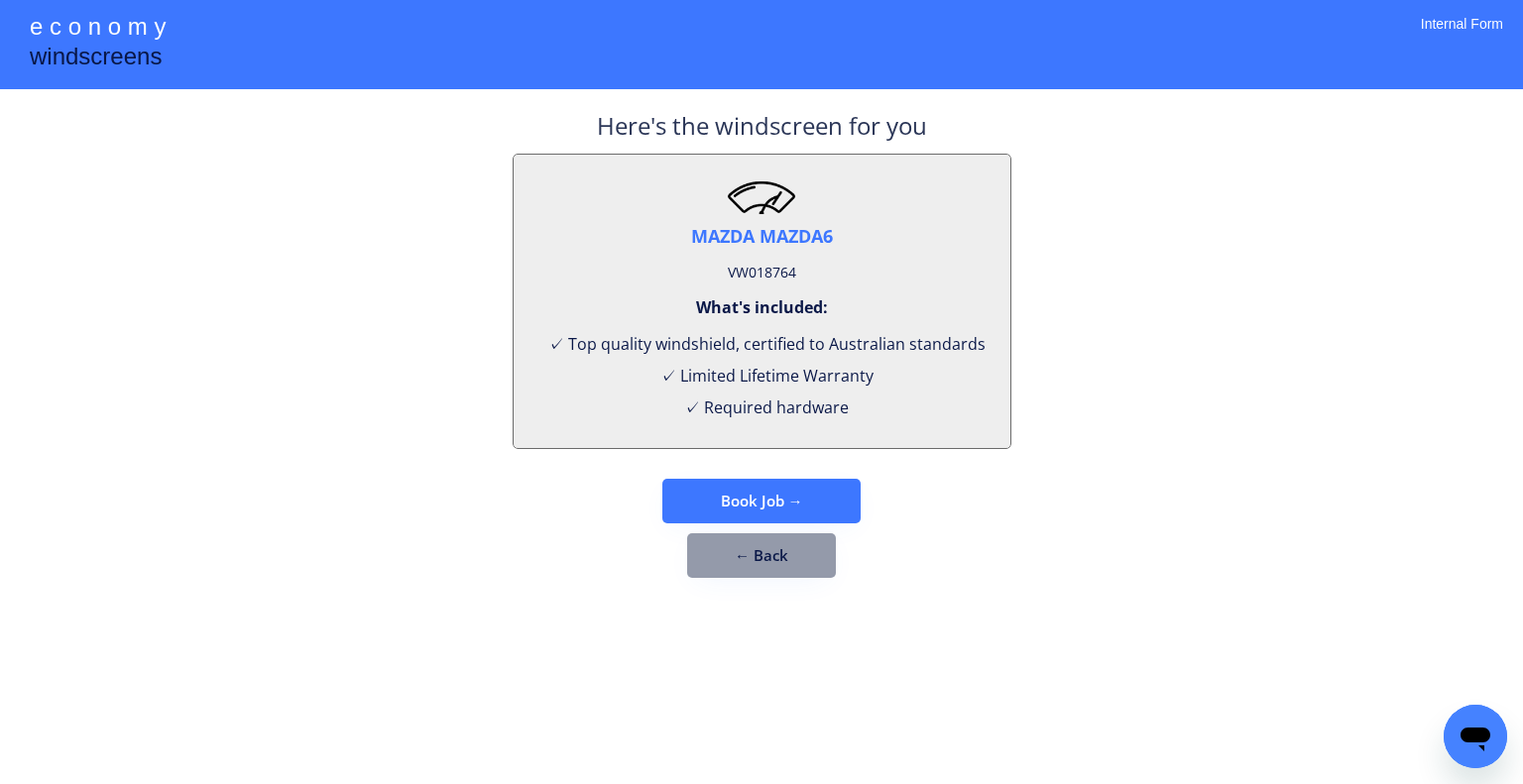 click on "VW018764" at bounding box center [762, 273] 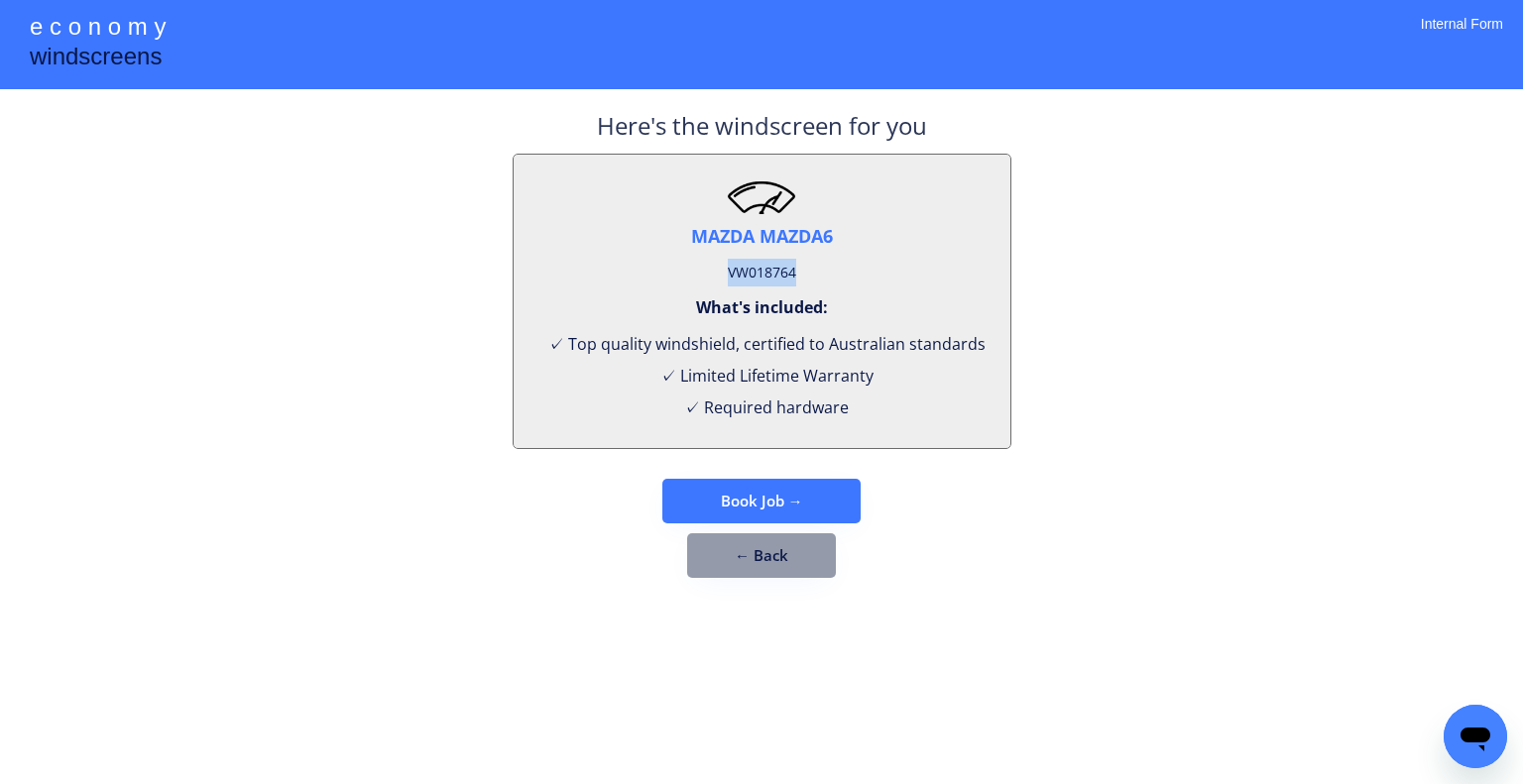 click on "VW018764" at bounding box center (762, 273) 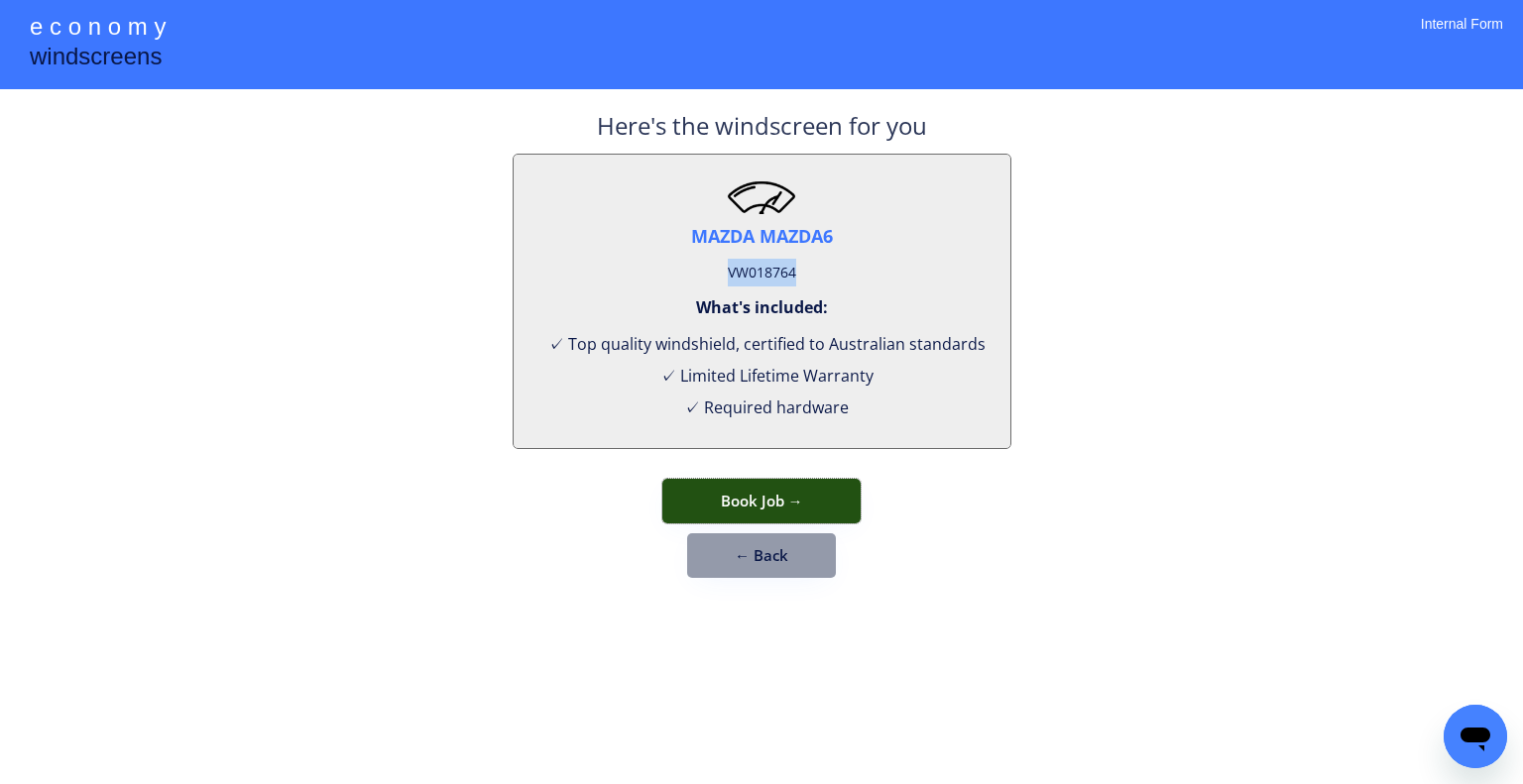 drag, startPoint x: 835, startPoint y: 494, endPoint x: 973, endPoint y: 367, distance: 187.54466 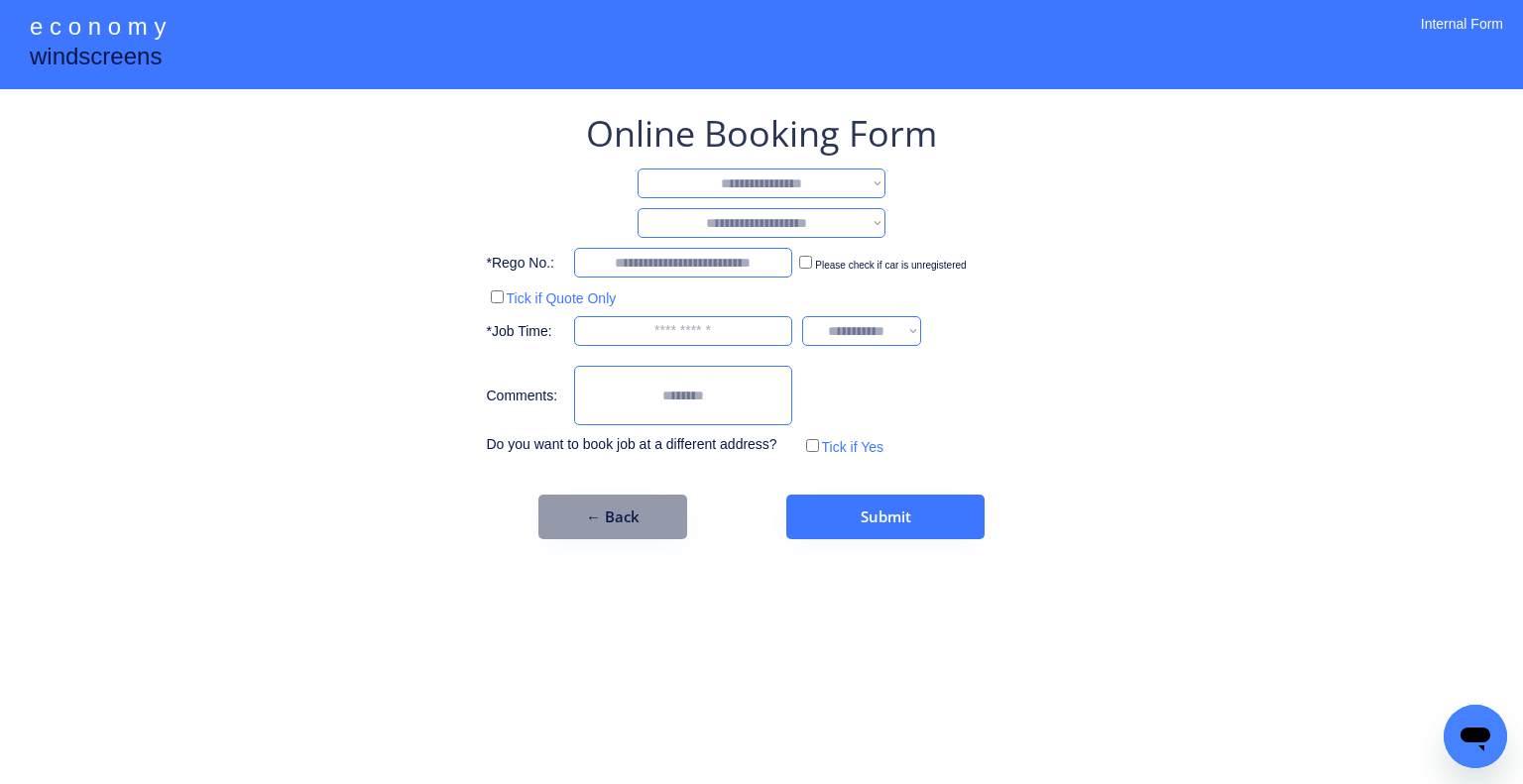 click on "**********" at bounding box center [762, 183] 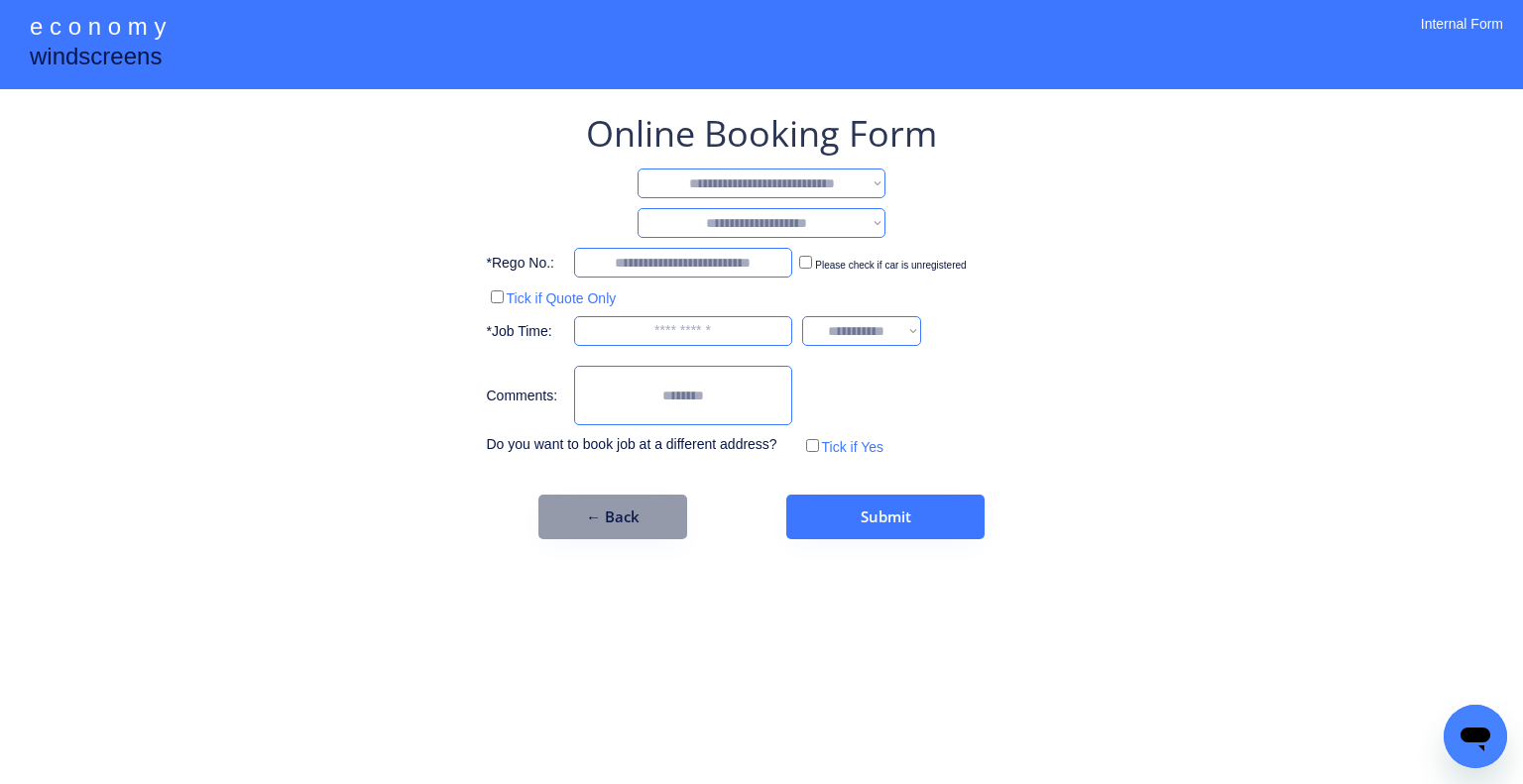 click on "**********" at bounding box center (762, 183) 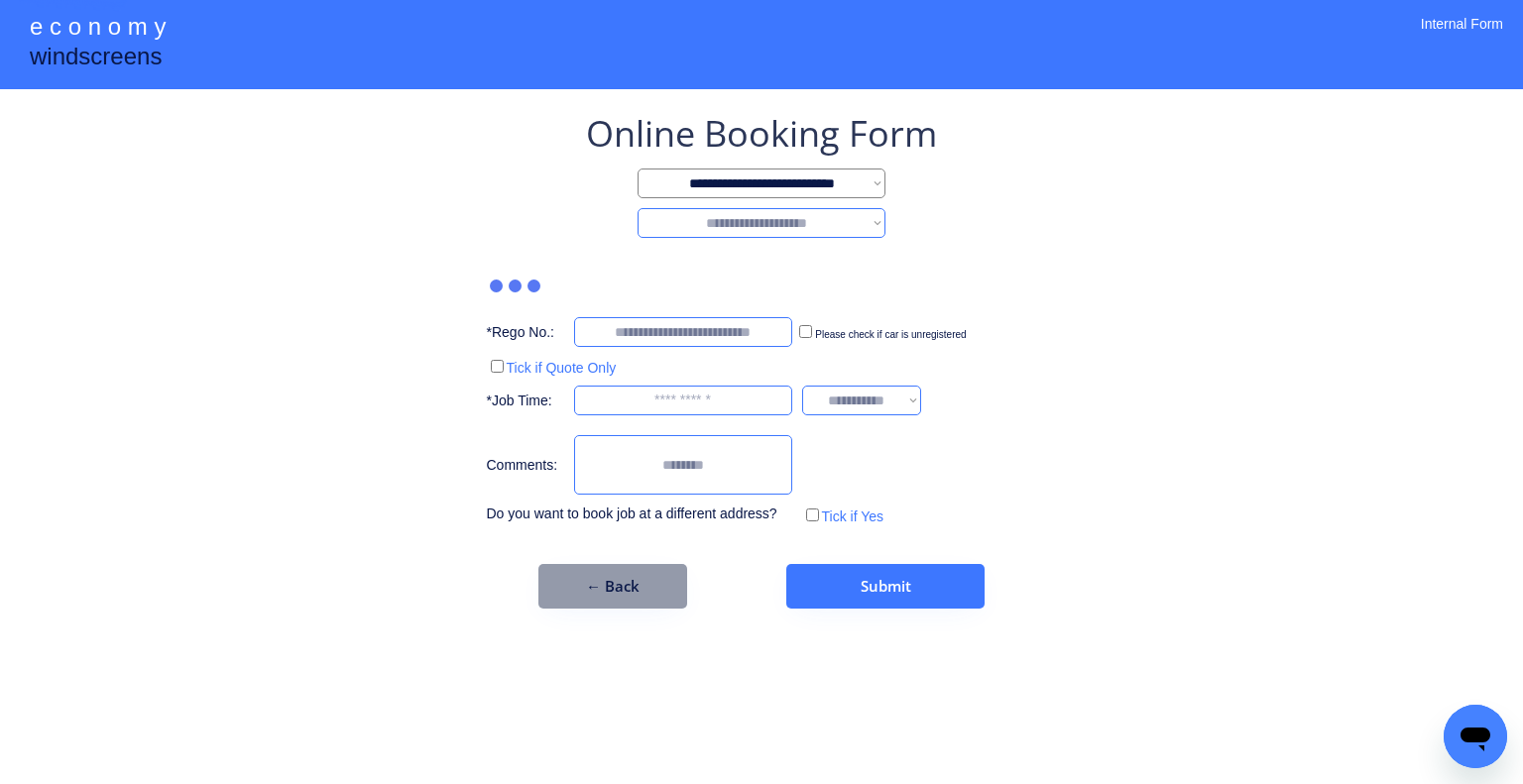 click on "**********" at bounding box center [762, 183] 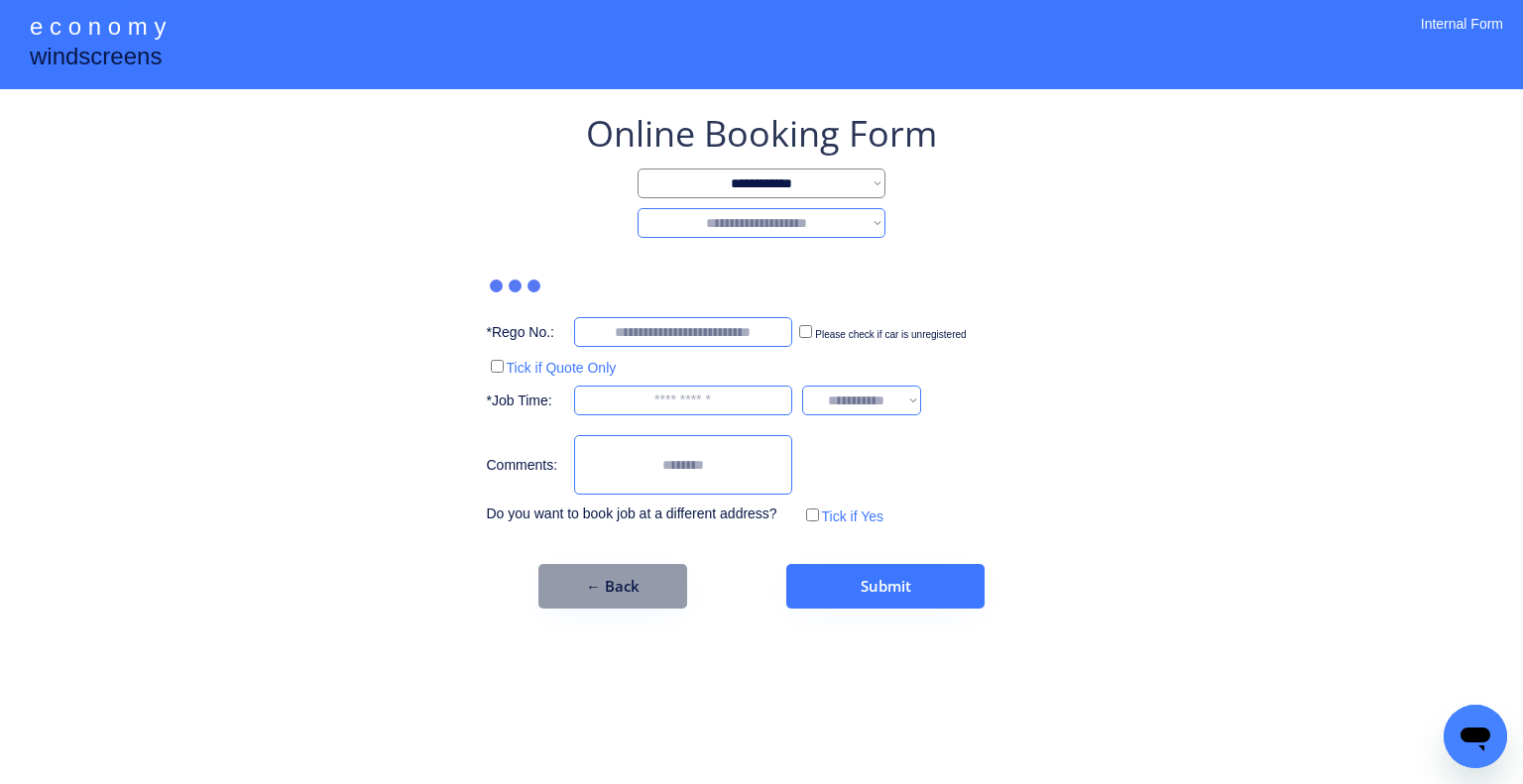 click on "**********" at bounding box center (762, 183) 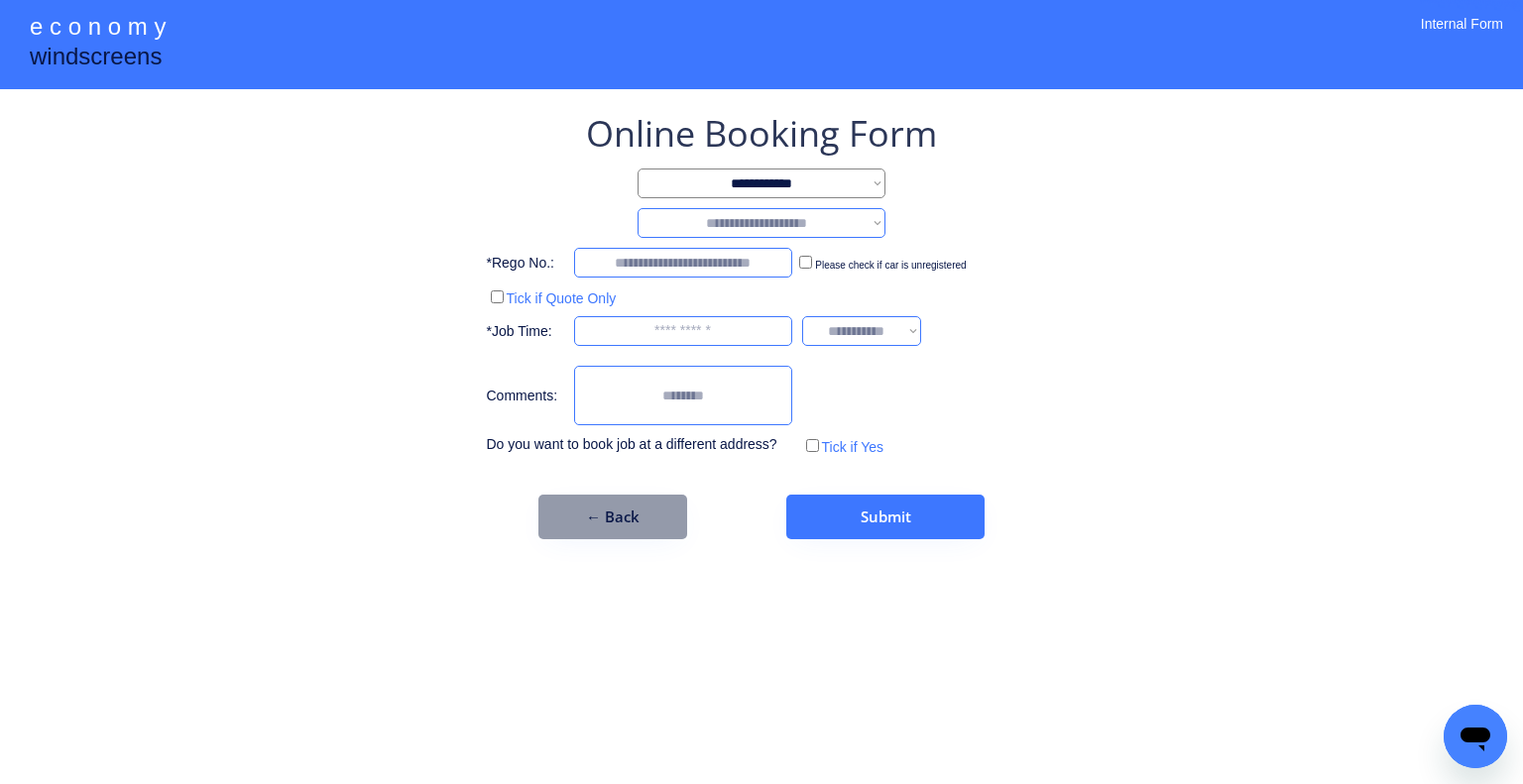 click on "**********" at bounding box center [762, 223] 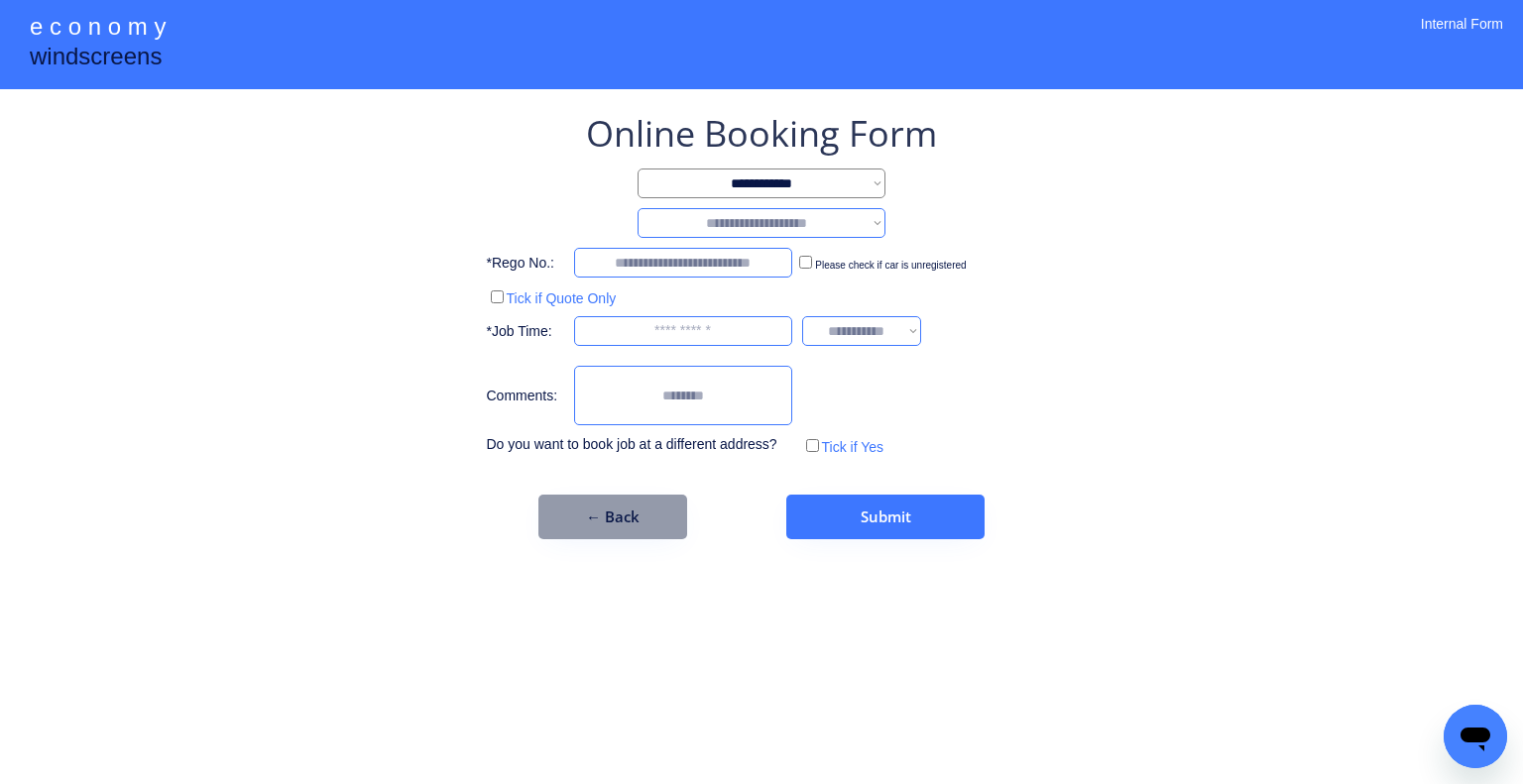 select on "********" 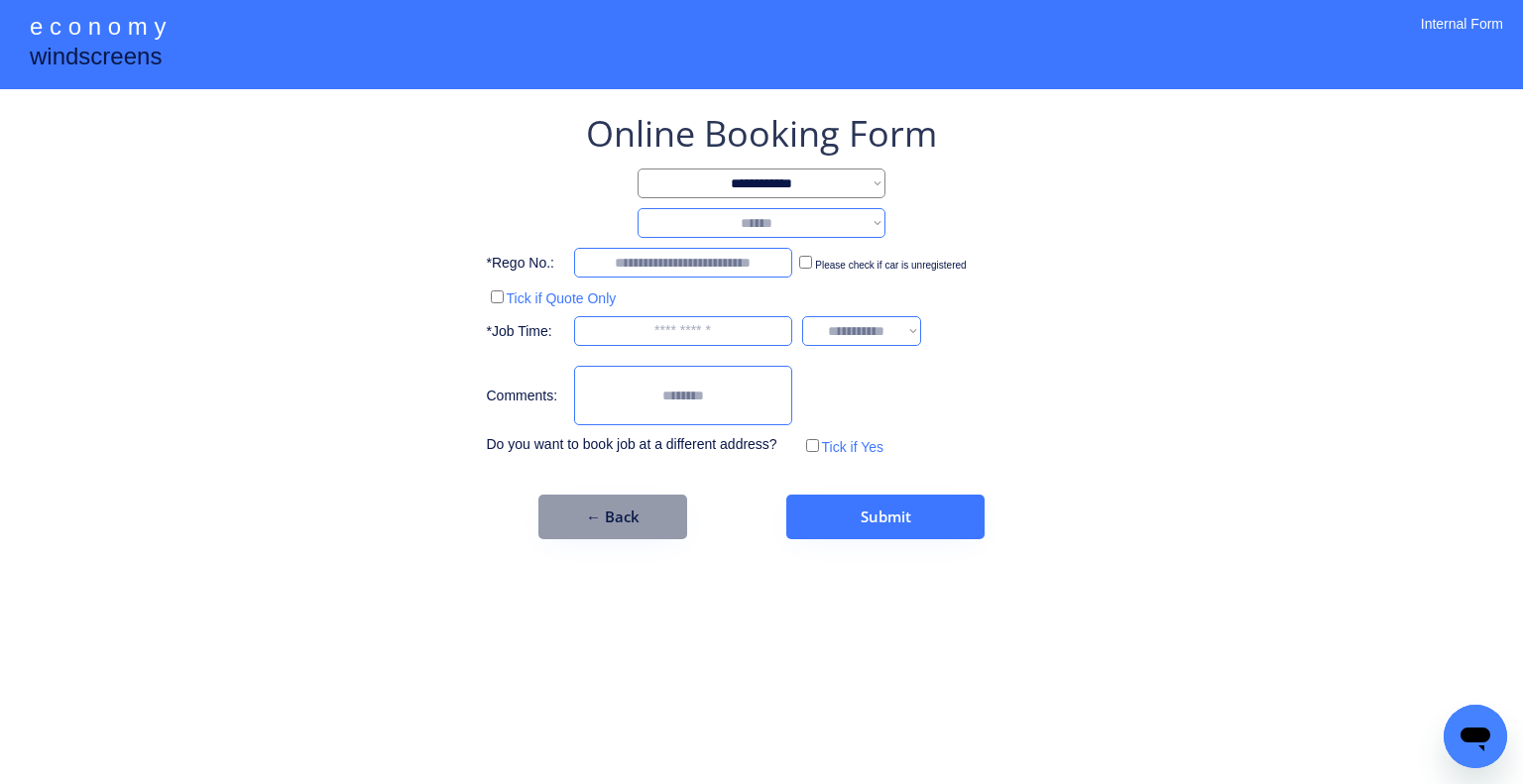 click on "**********" at bounding box center [762, 223] 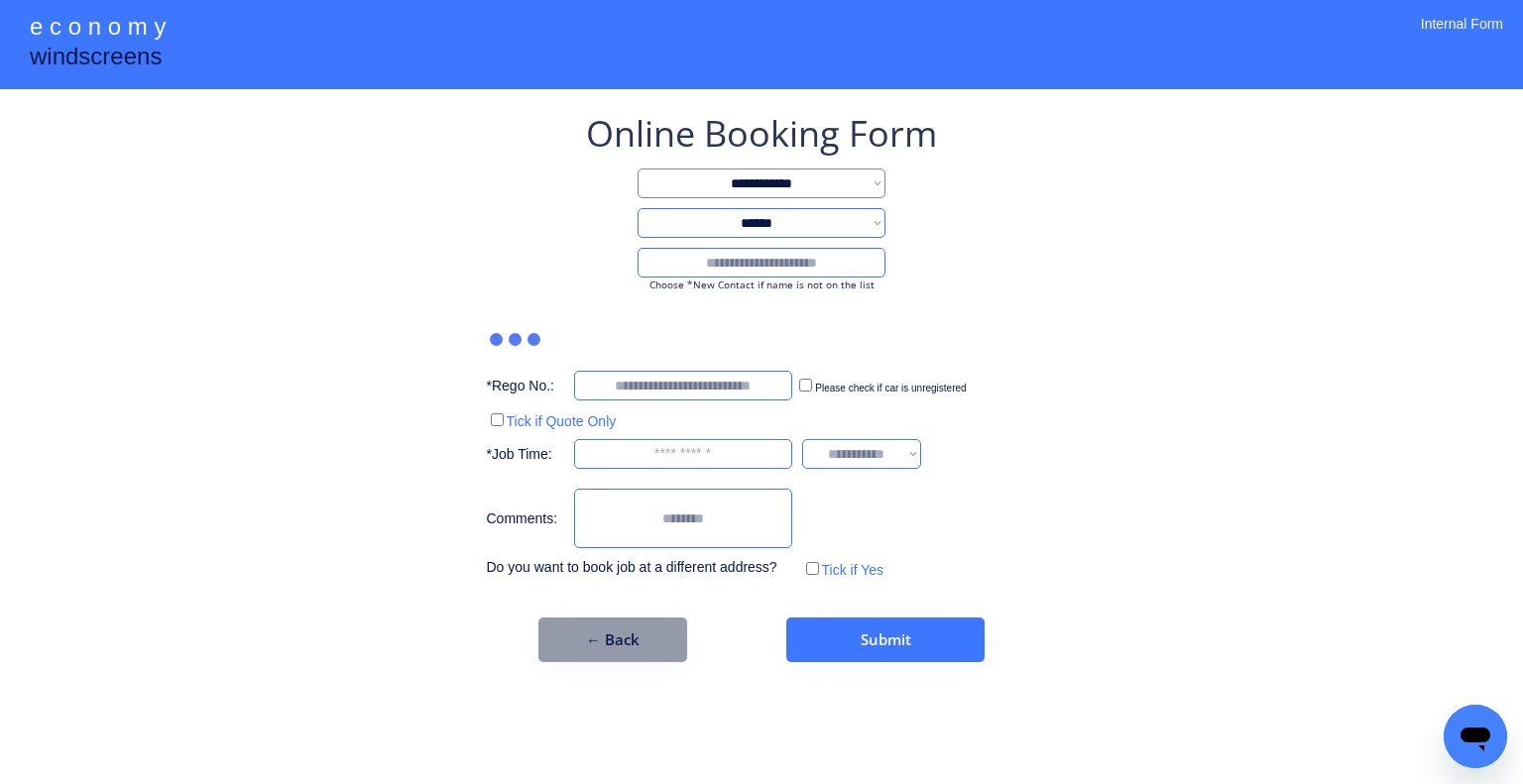 click at bounding box center (762, 263) 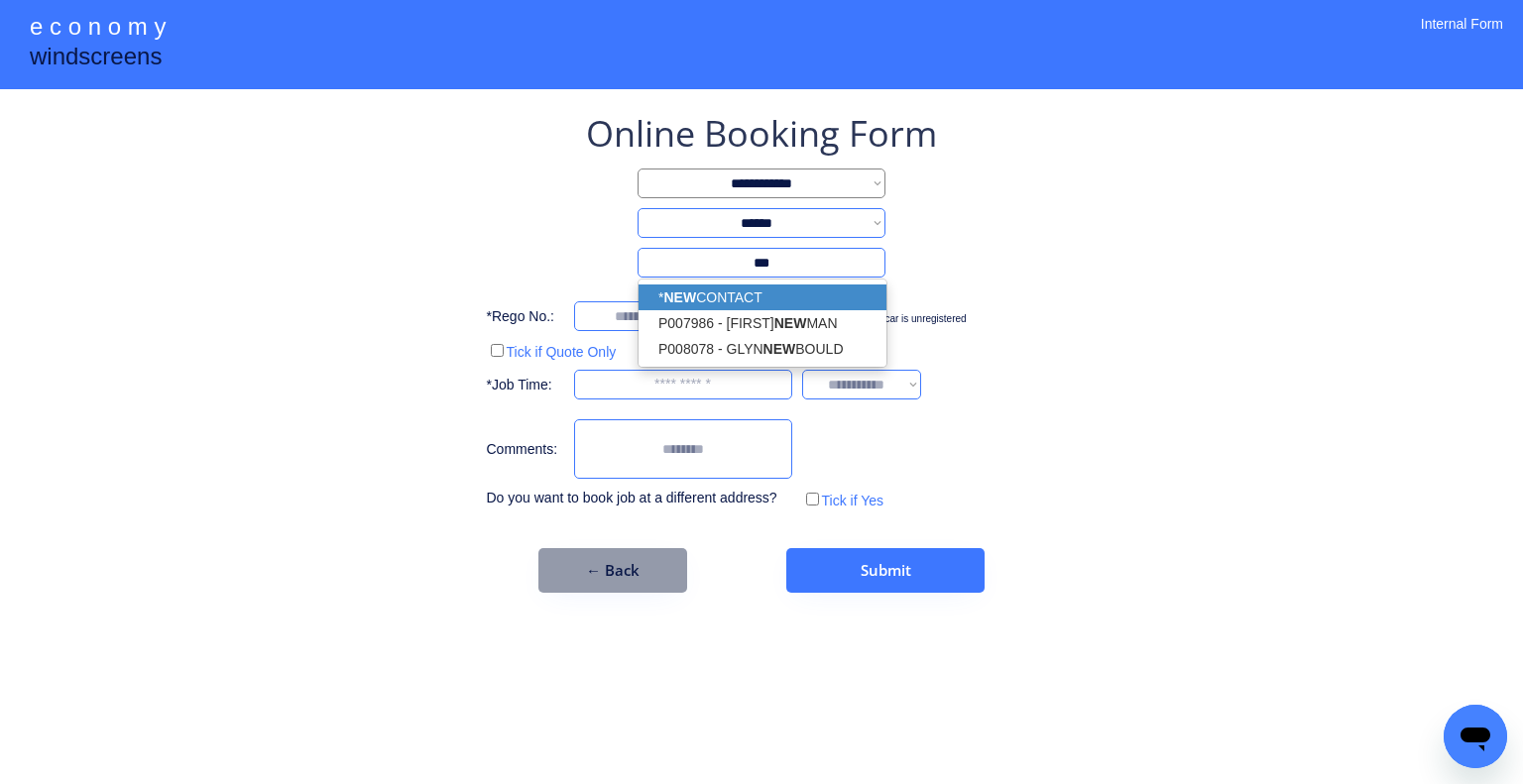 click on "* NEW  CONTACT" at bounding box center [762, 297] 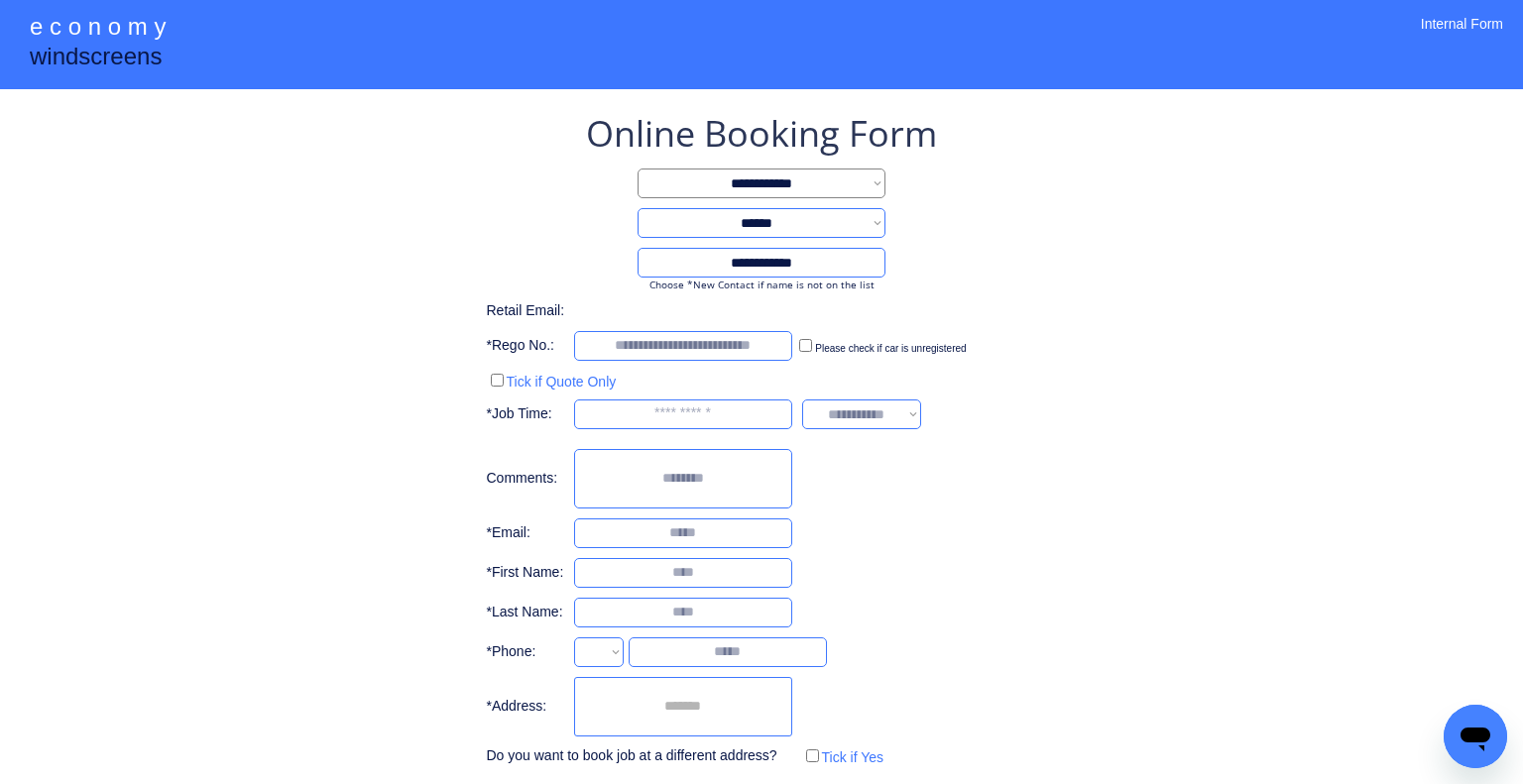 type on "**********" 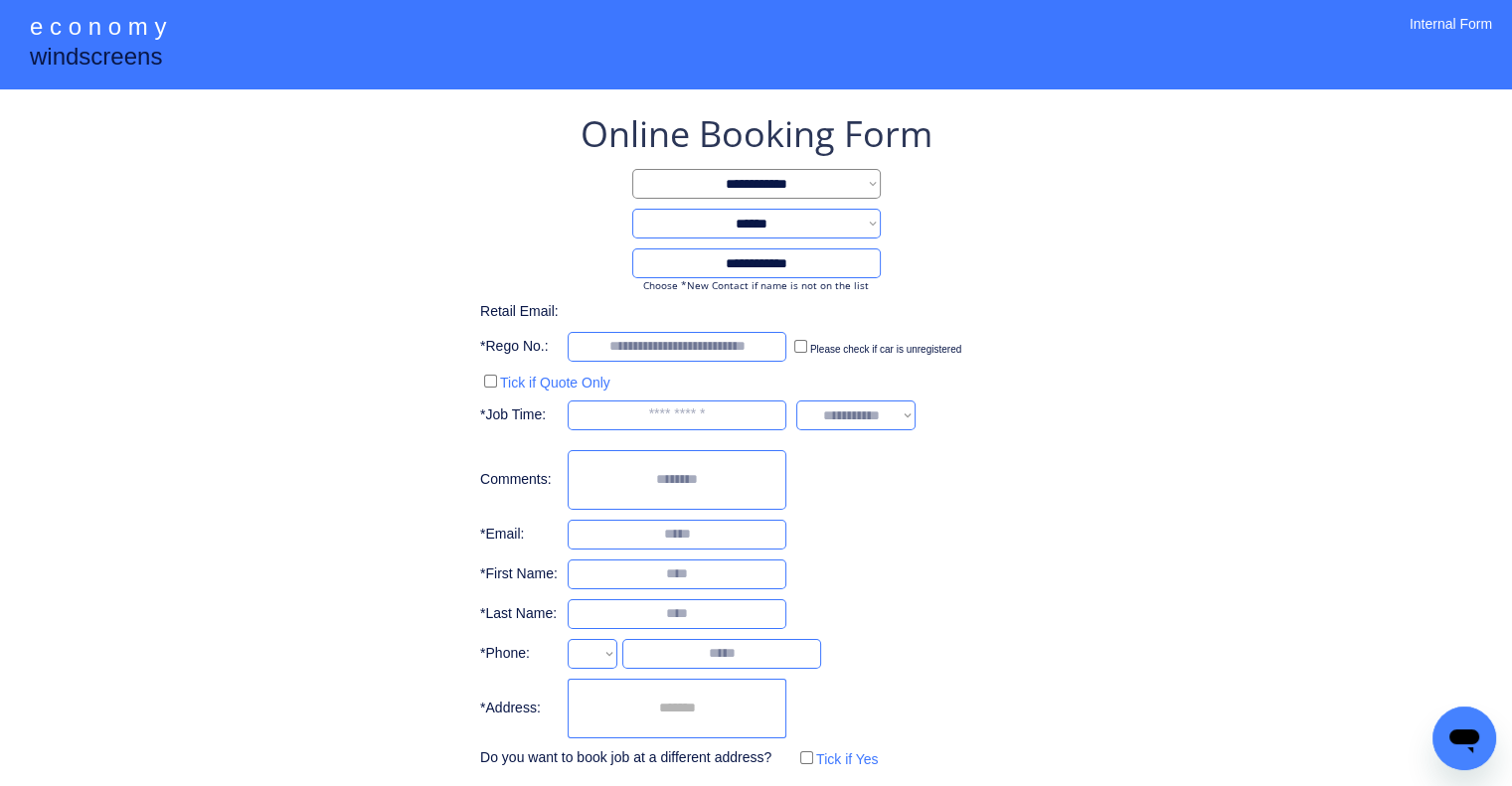 click on "**********" at bounding box center [756, 441] 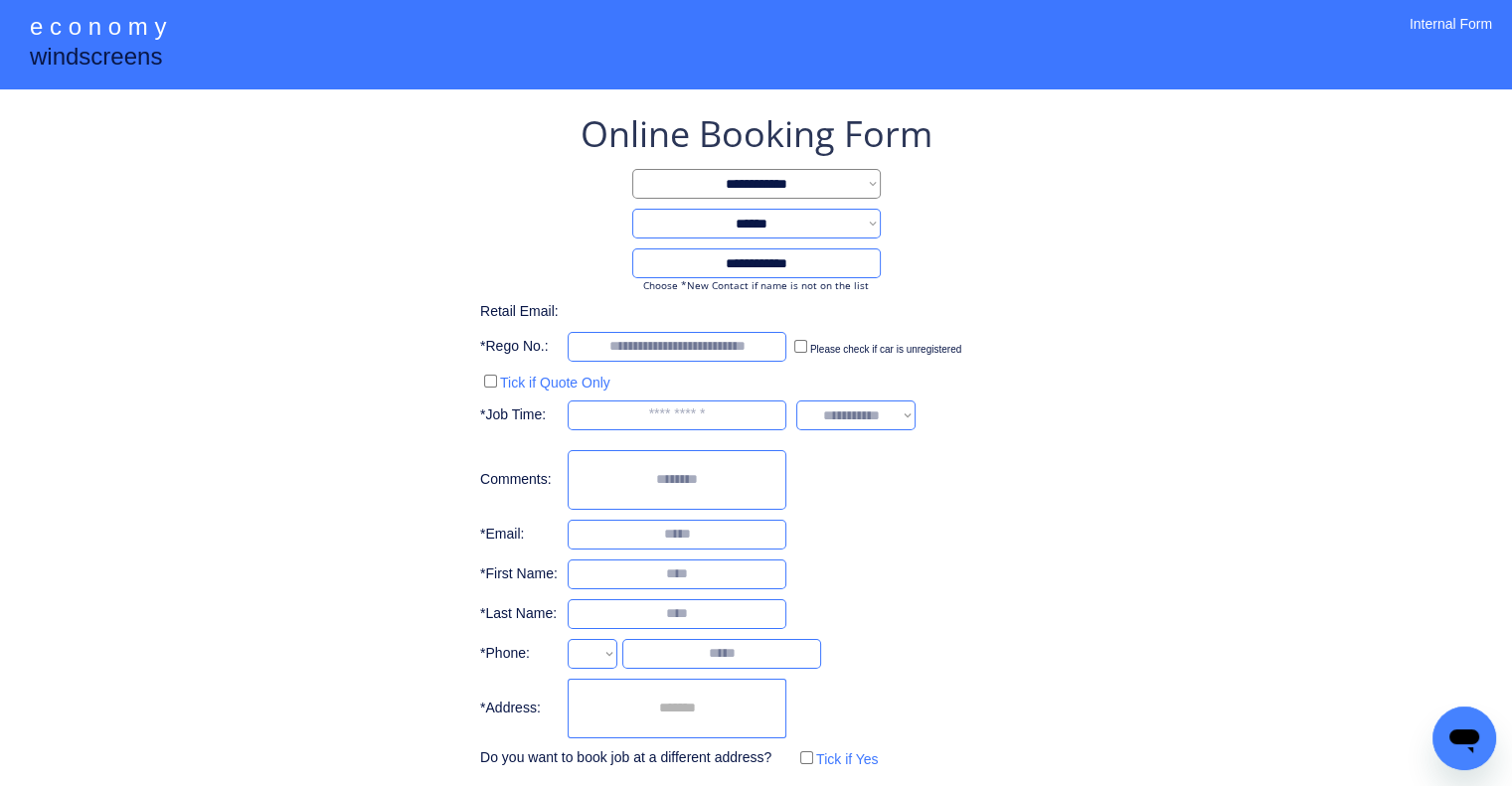 select on "**********" 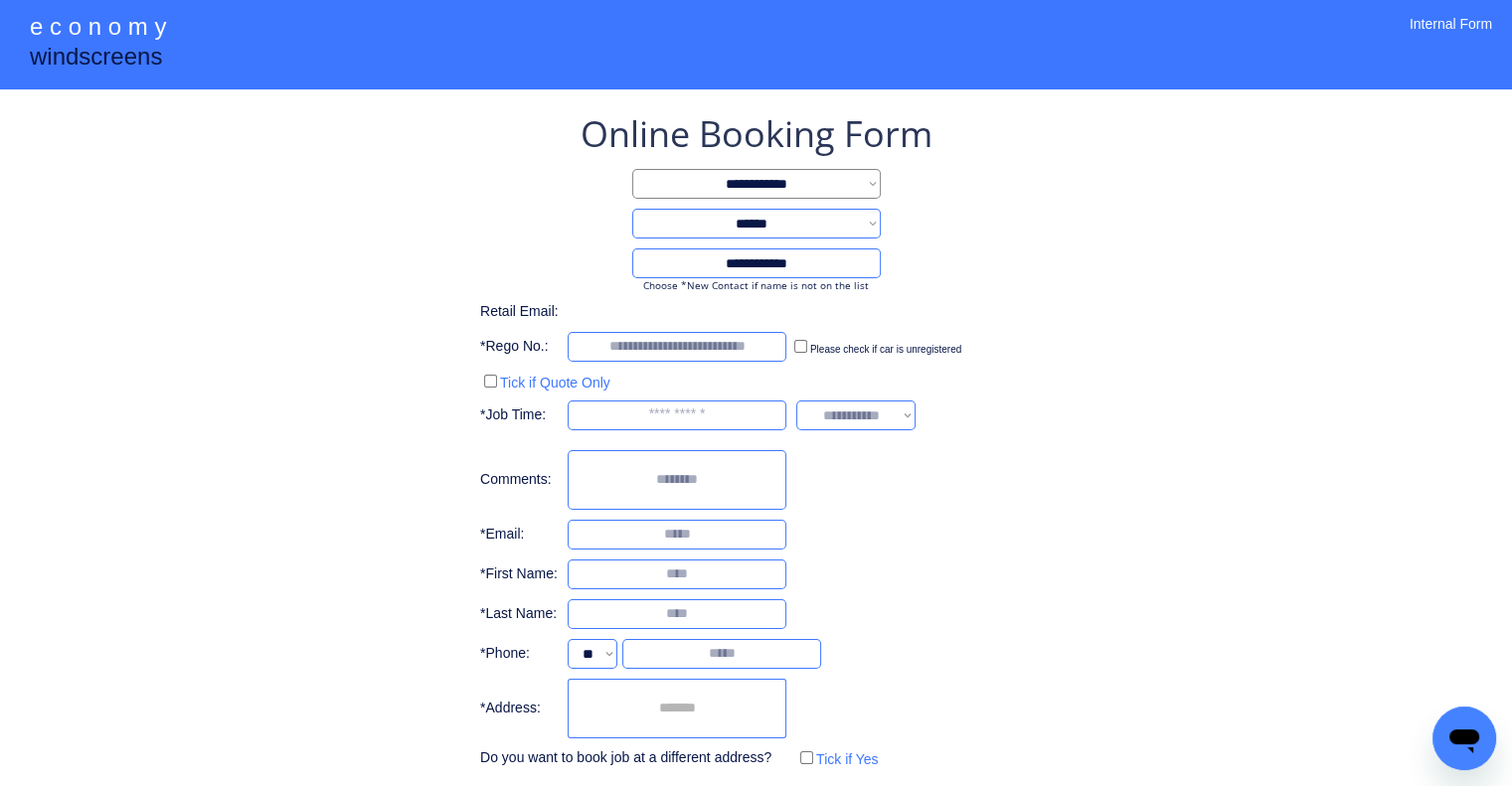 click at bounding box center (677, 708) 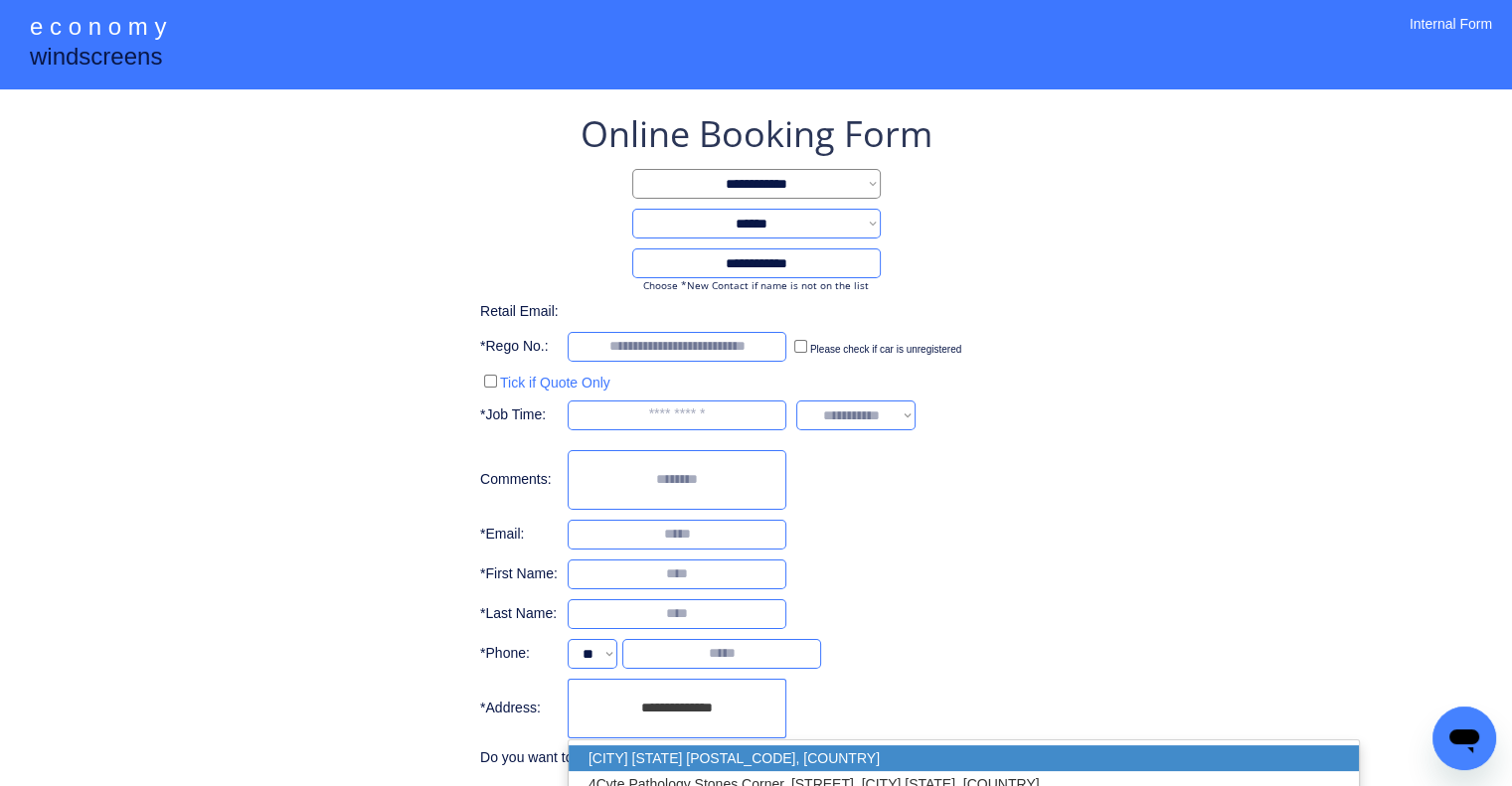drag, startPoint x: 765, startPoint y: 745, endPoint x: 1042, endPoint y: 527, distance: 352.49539 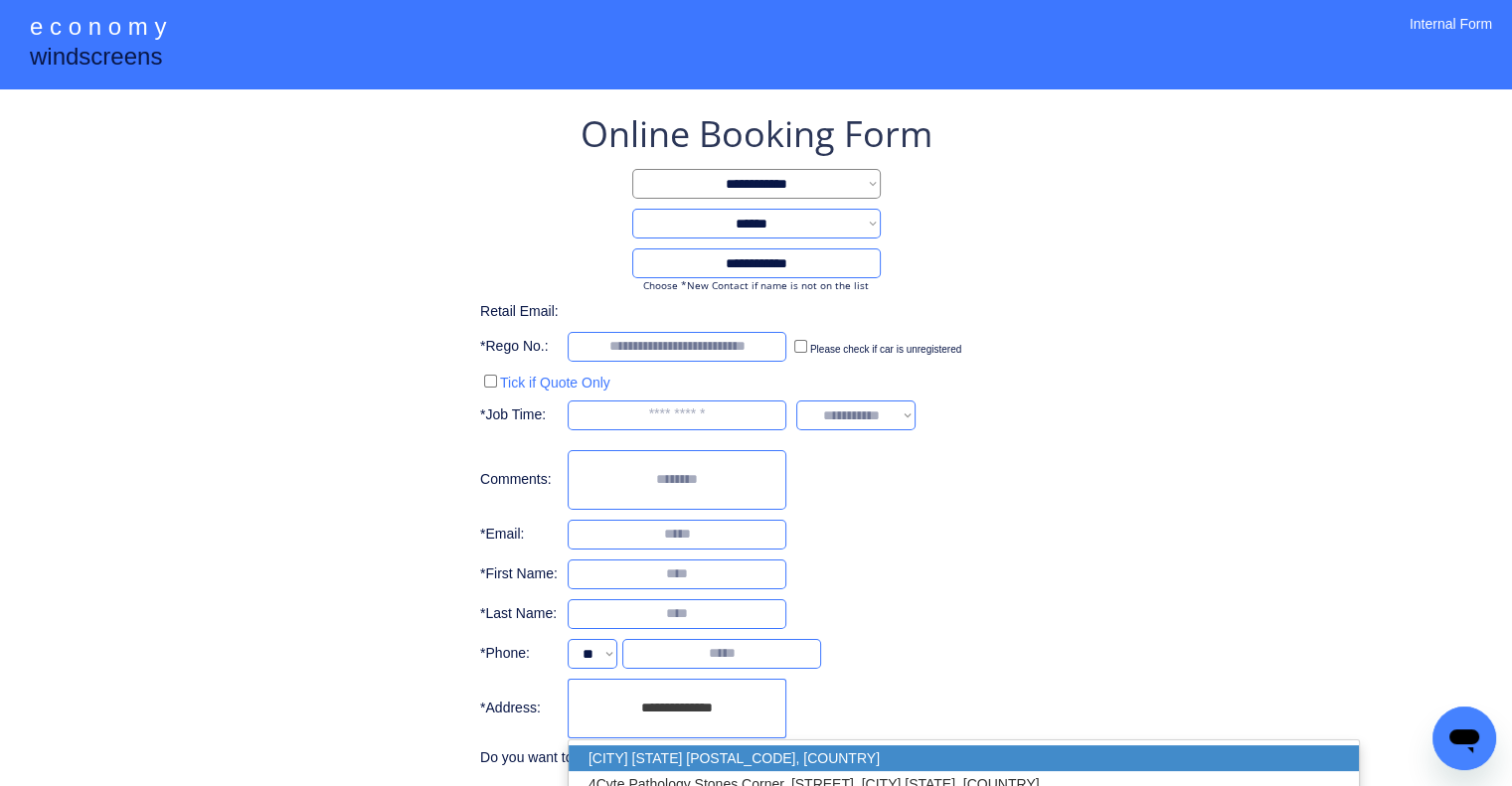 click on "Woolloongabba QLD 4102, Australia 4Cyte Pathology Stones Corner, Logan Road, Woolloongabba QLD, Australia Tools 4 Life Occupational Therapy, Annerley Road, Woolloongabba QLD, Australia RFM 4x4 Accessories, Logan Road, Woolloongabba QLD, Australia Woolloongabba Medical Centre - GPs, Skin Cancer, Family Doctor, Vulture Street, Kangaroo Point QLD 4169, Australia" at bounding box center (963, 810) 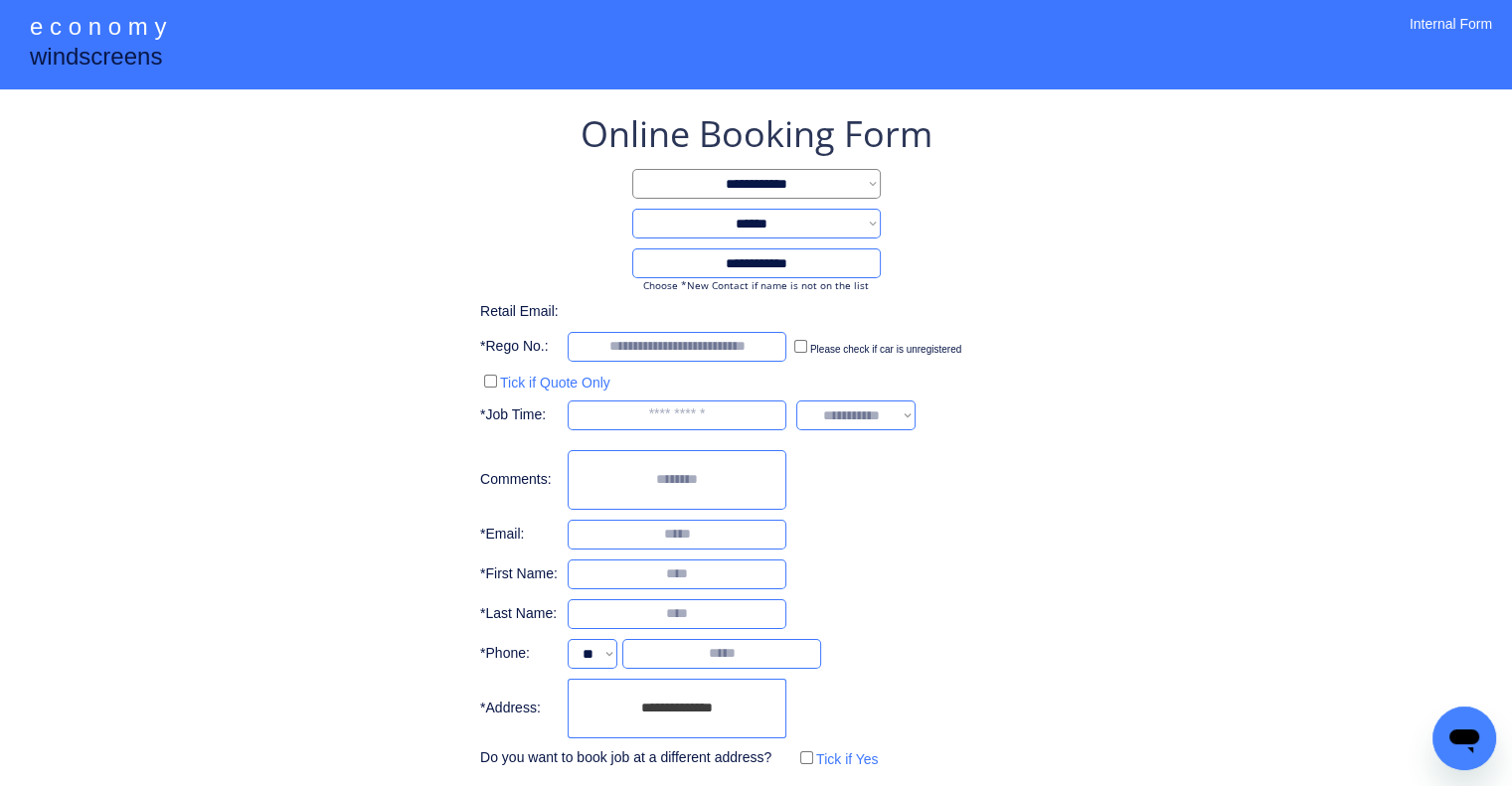 click on "**********" at bounding box center [756, 441] 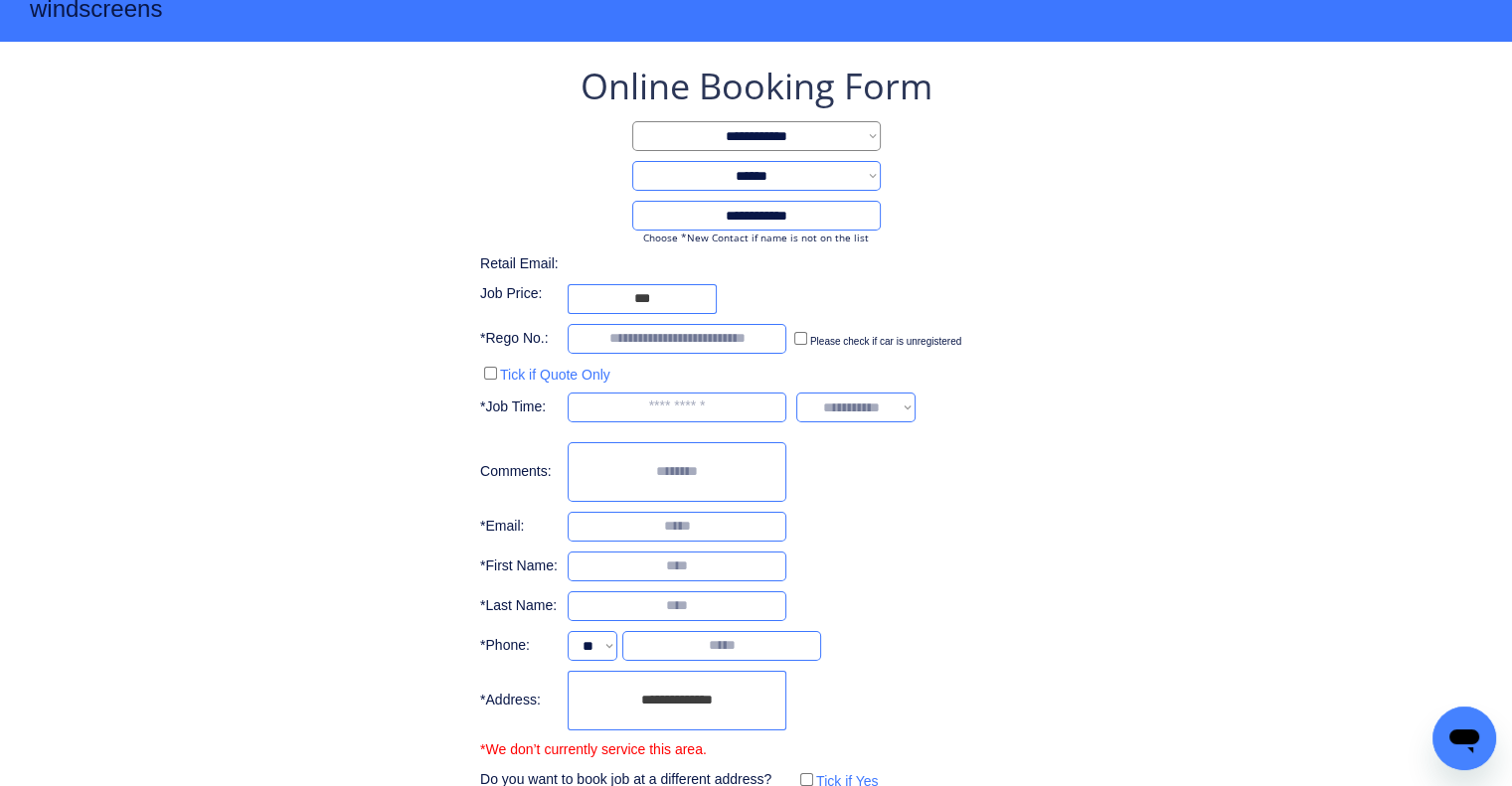 scroll, scrollTop: 165, scrollLeft: 0, axis: vertical 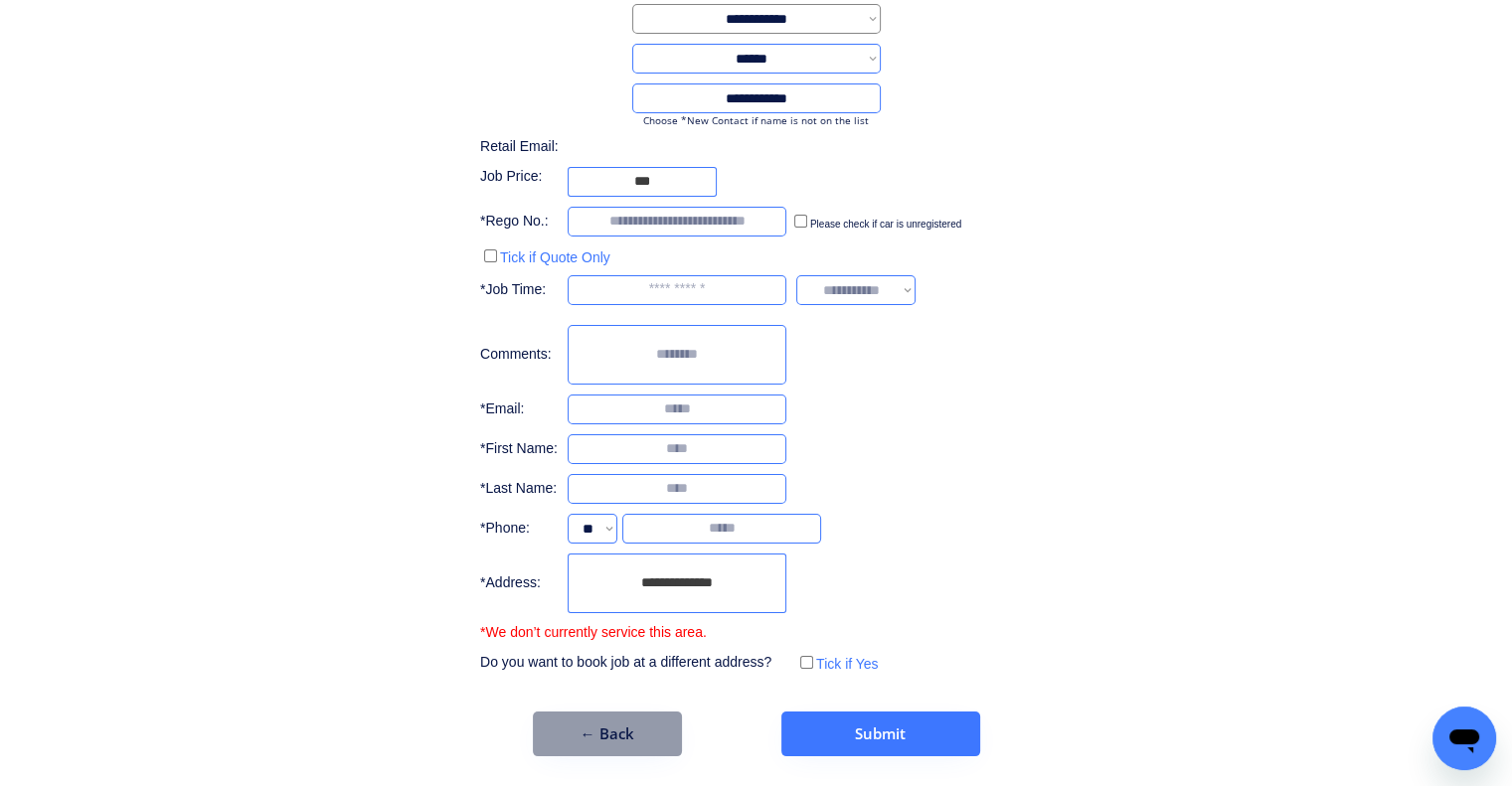 click on "**********" at bounding box center [677, 583] 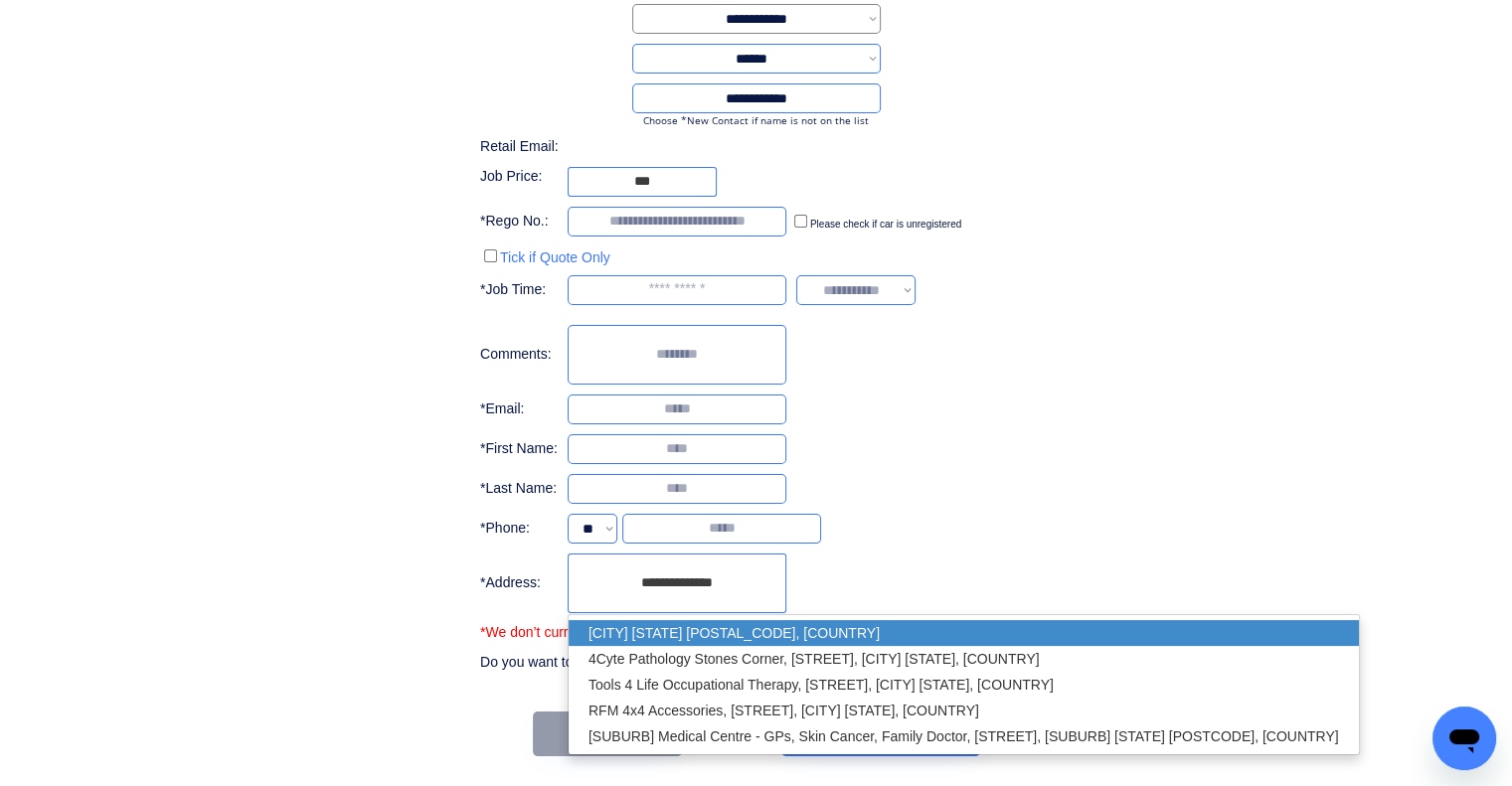 click on "Woolloongabba QLD 4102, Australia" at bounding box center [963, 633] 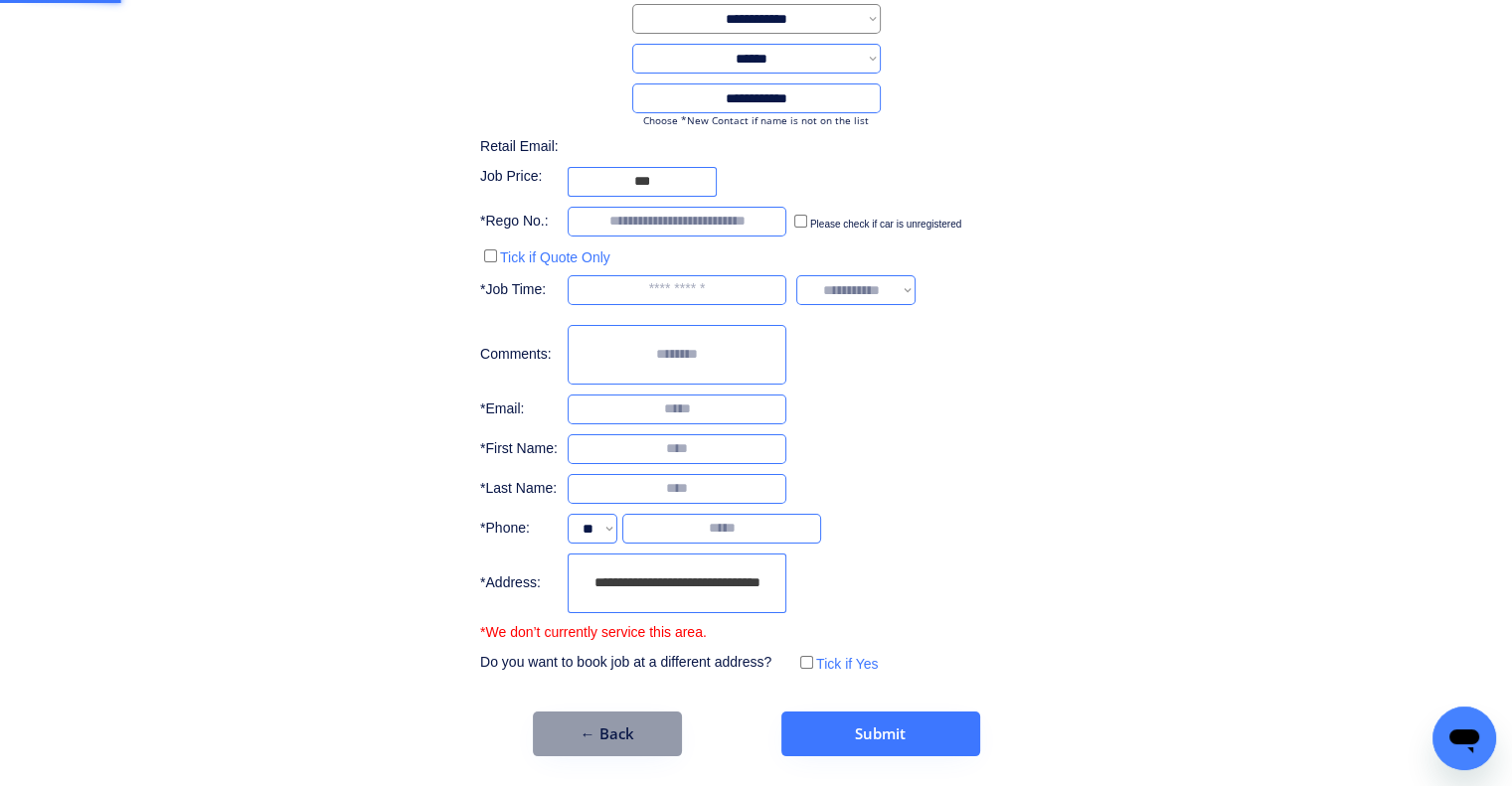 click on "**********" at bounding box center (756, 350) 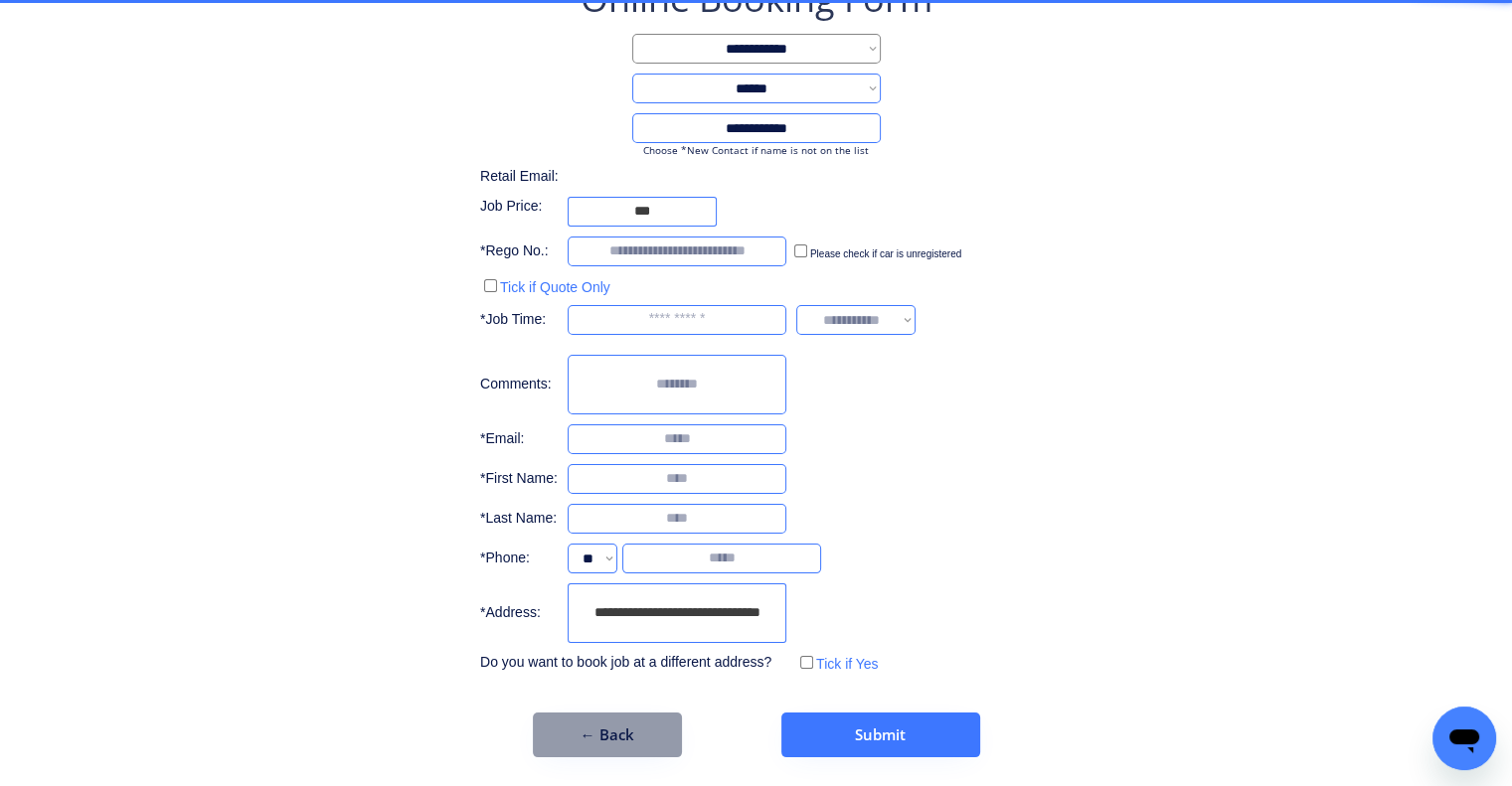 click on "**********" at bounding box center (756, 366) 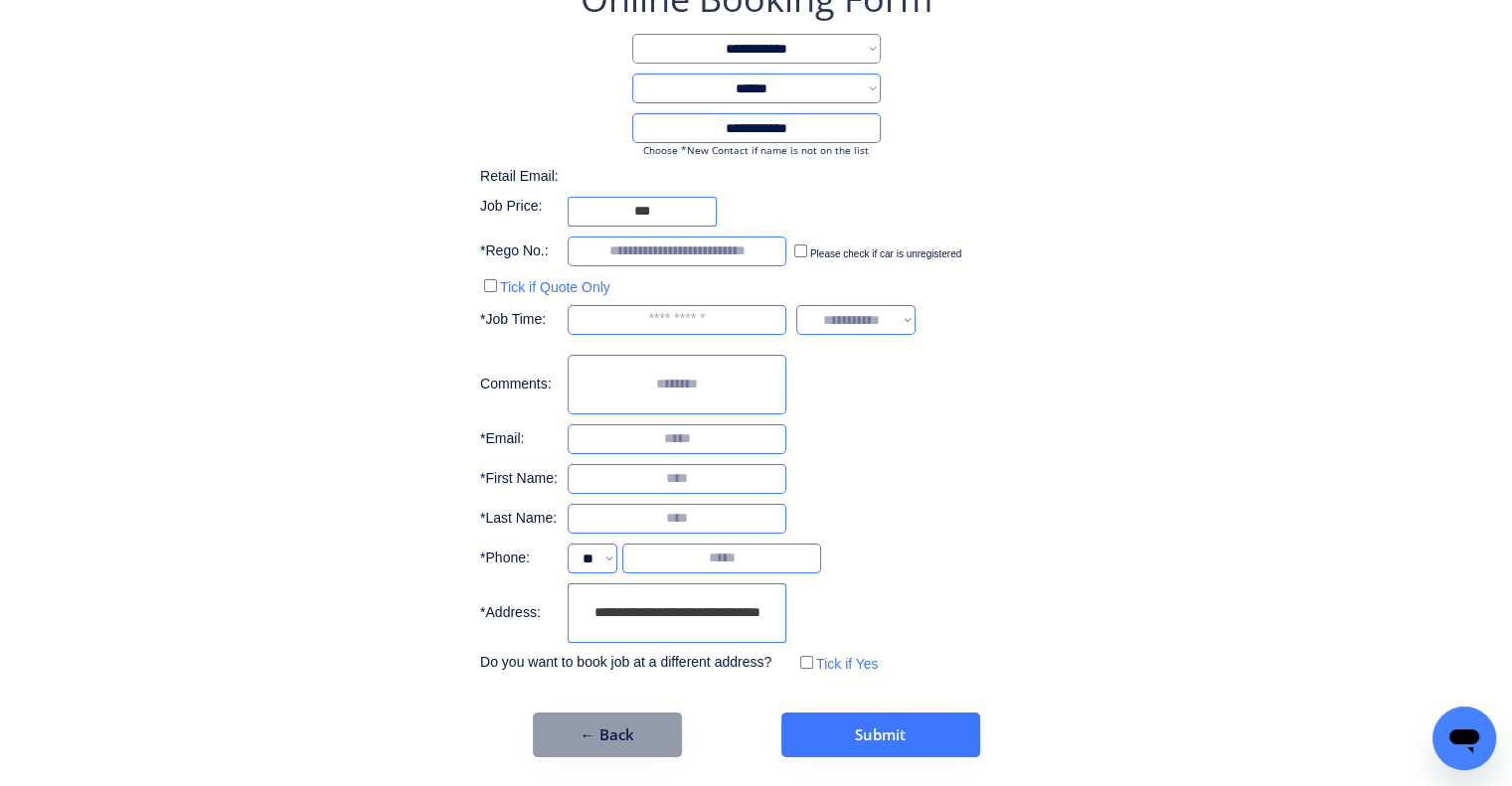click on "**********" at bounding box center [756, 366] 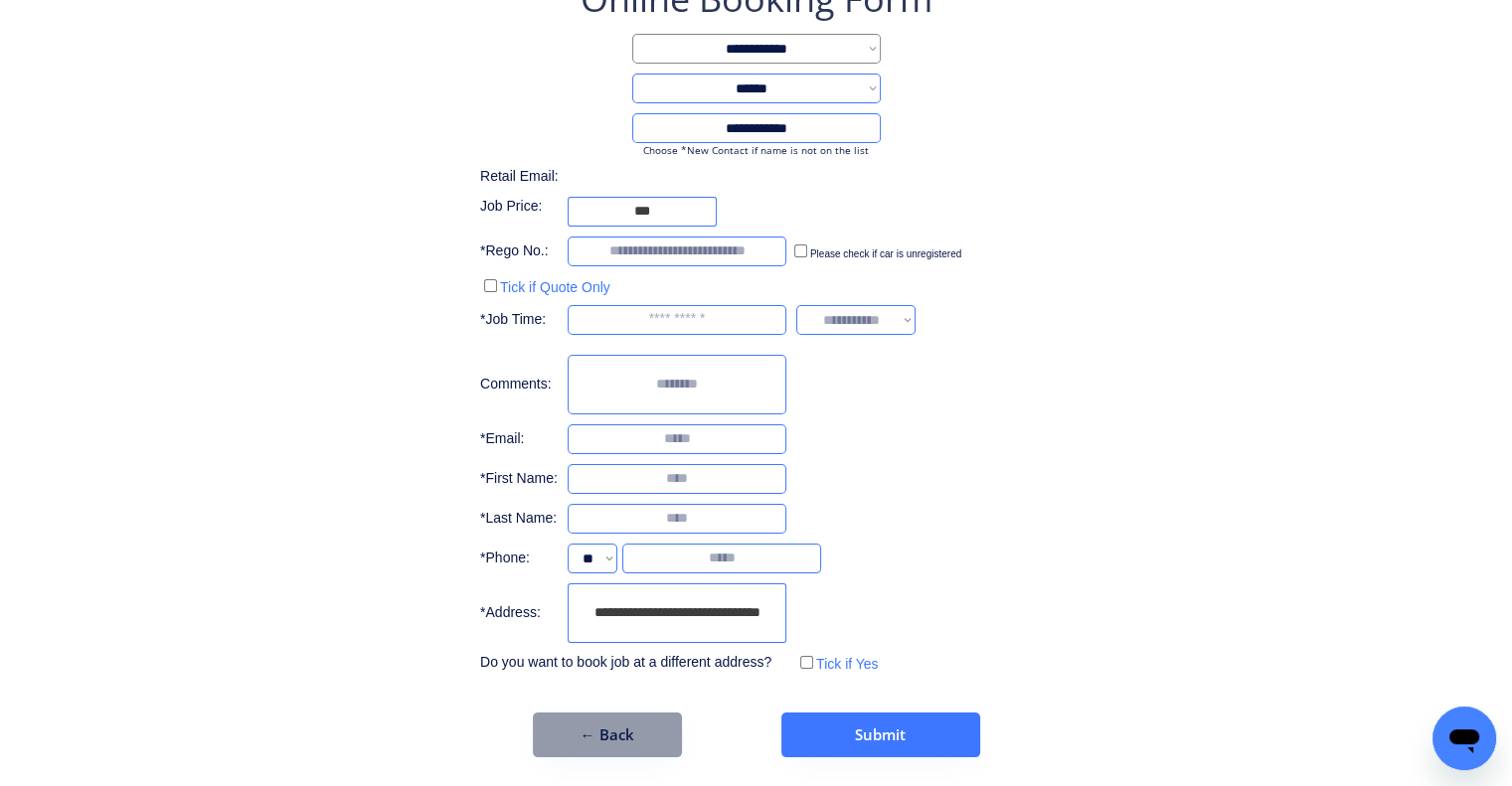 click on "**********" at bounding box center [677, 613] 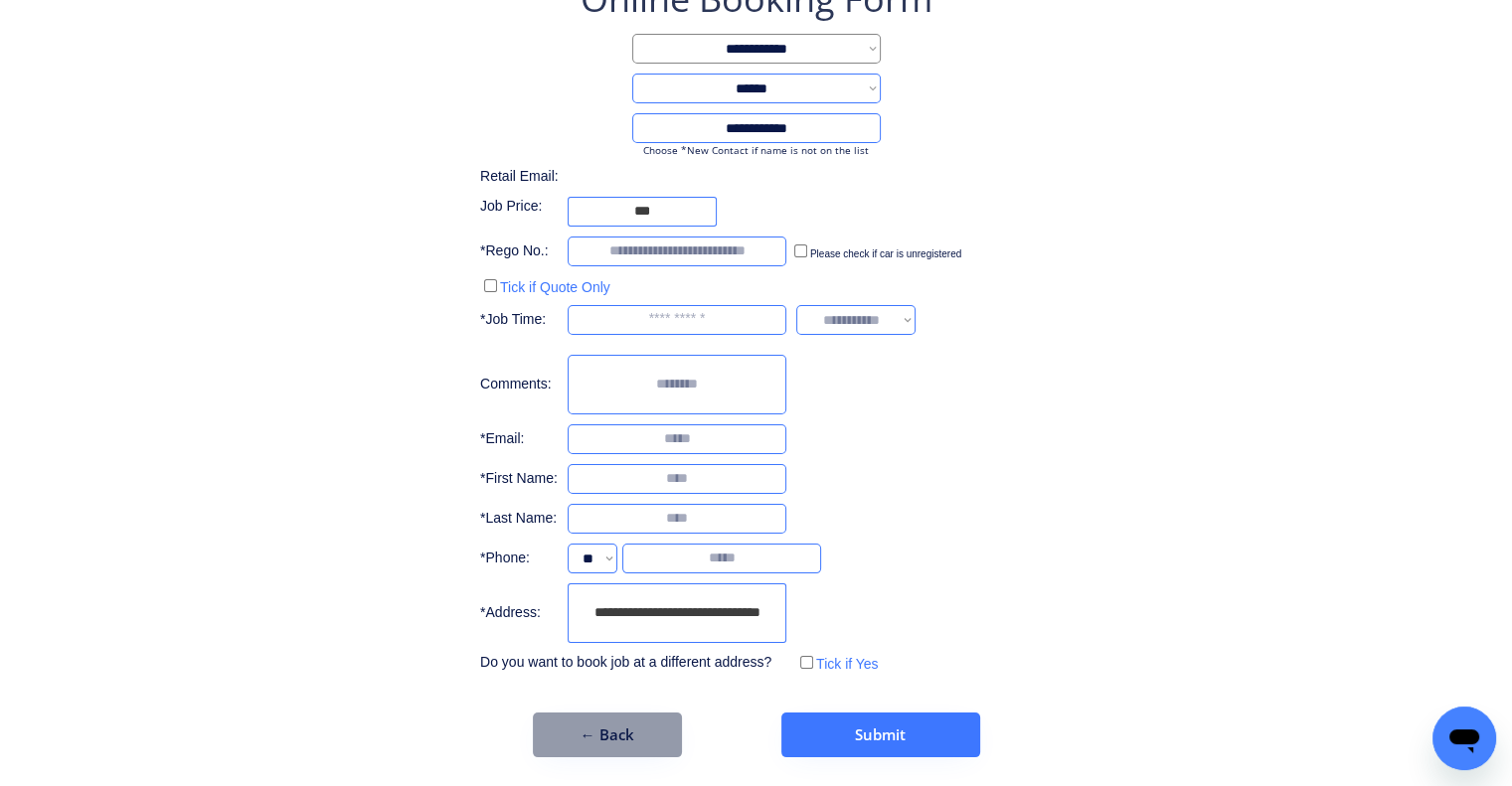 click on "**********" at bounding box center (756, 366) 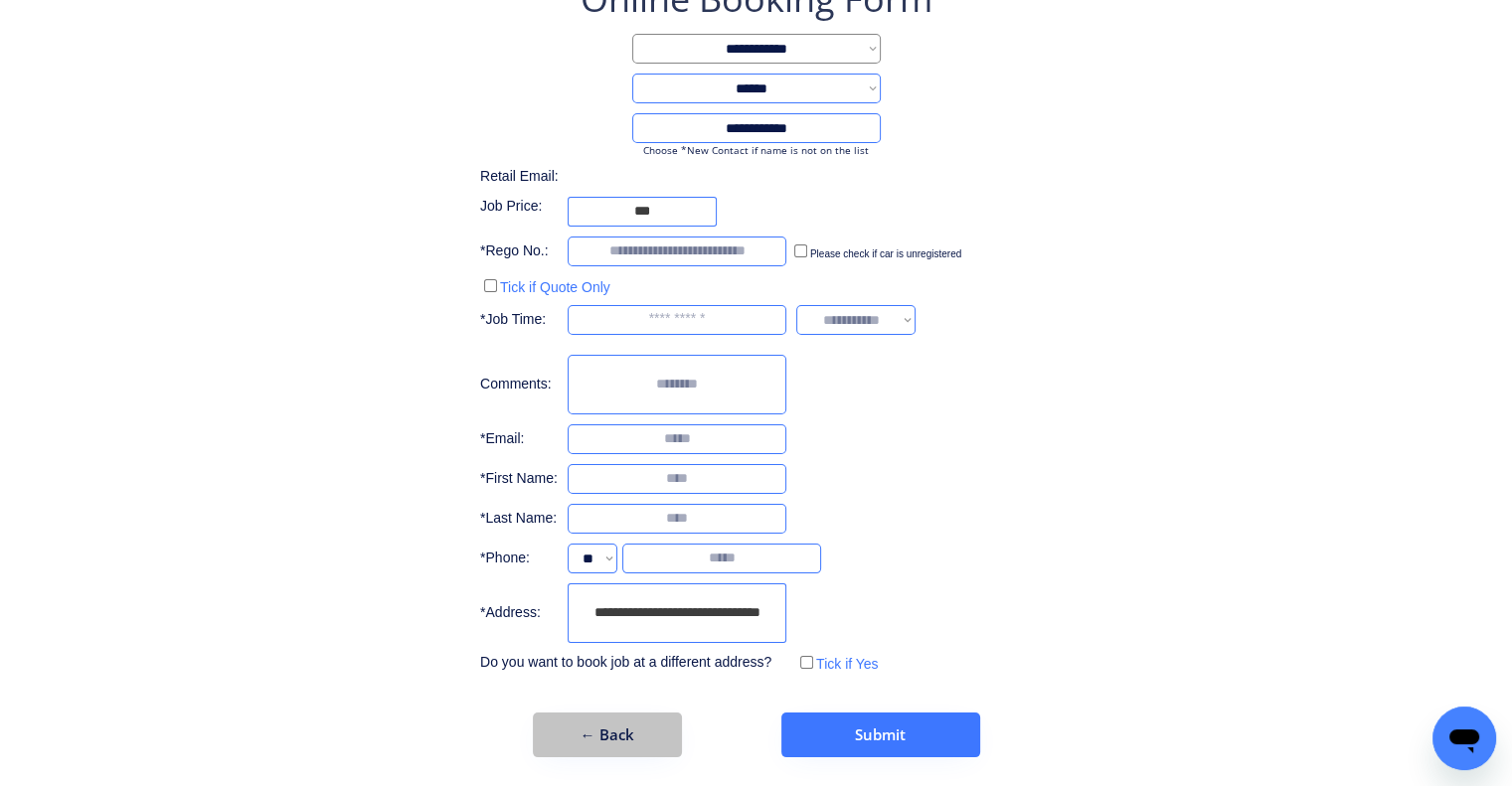 click on "←   Back" at bounding box center (607, 734) 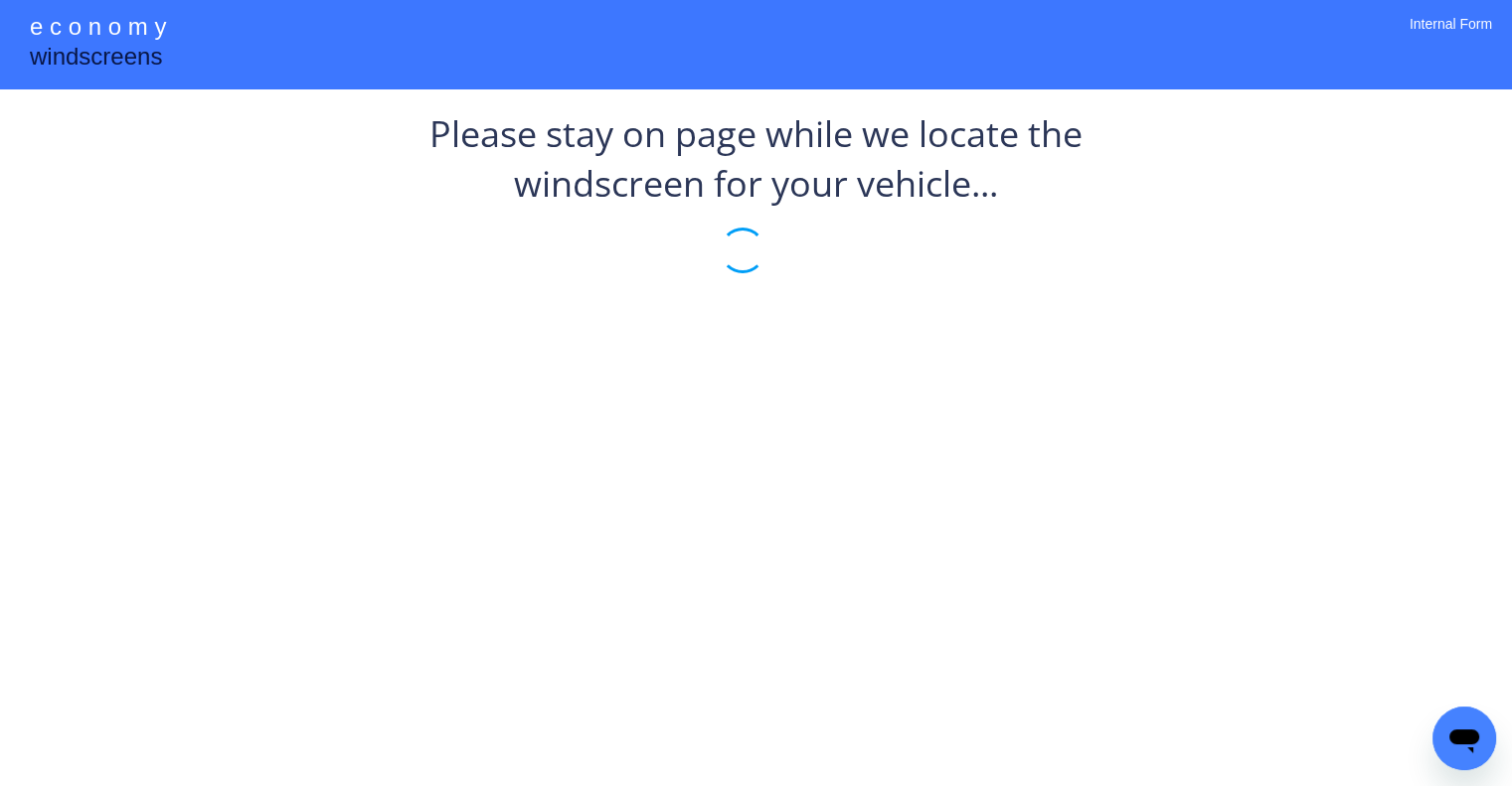 scroll, scrollTop: 0, scrollLeft: 0, axis: both 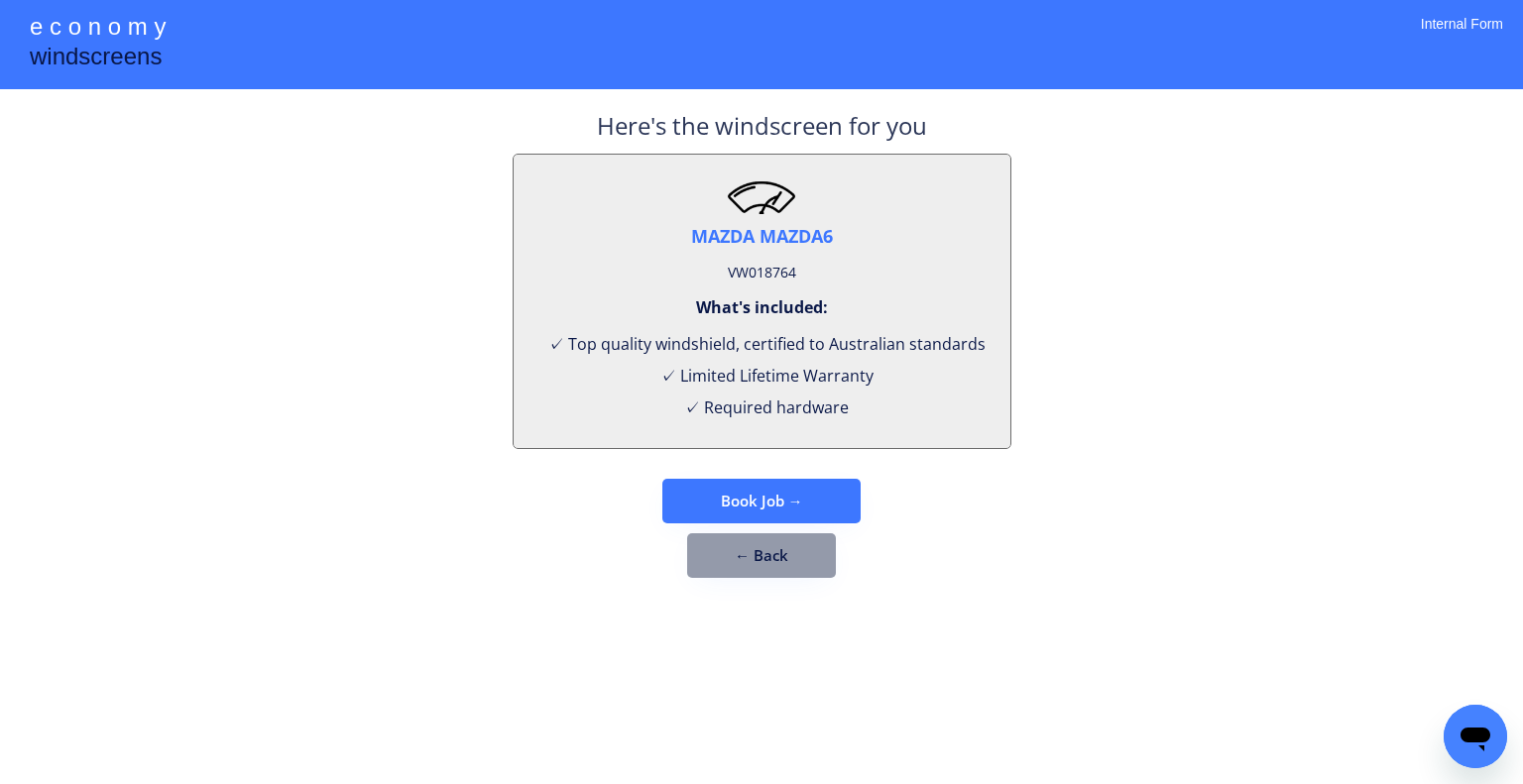 click on "VW018764" at bounding box center (762, 273) 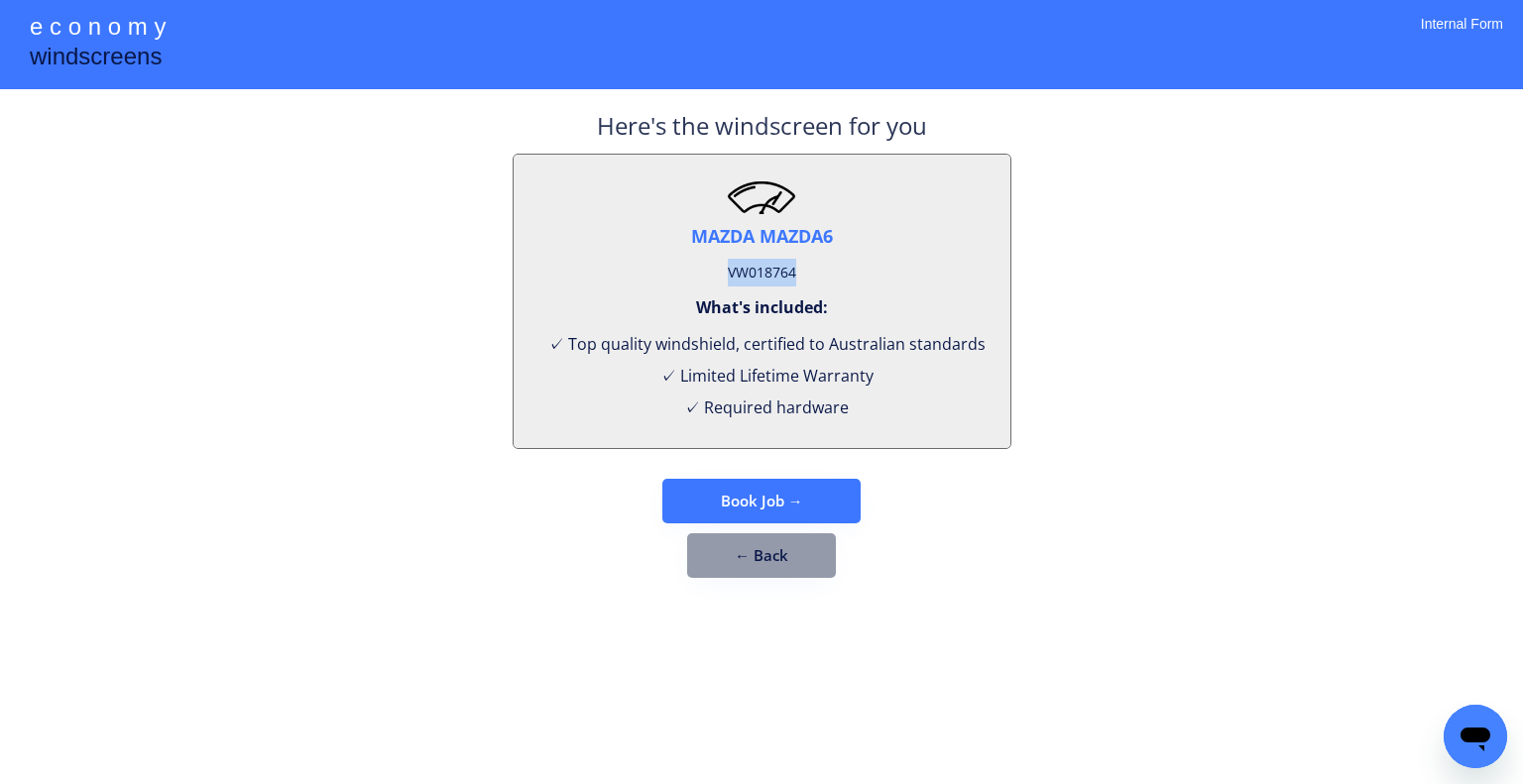 click on "VW018764" at bounding box center (762, 273) 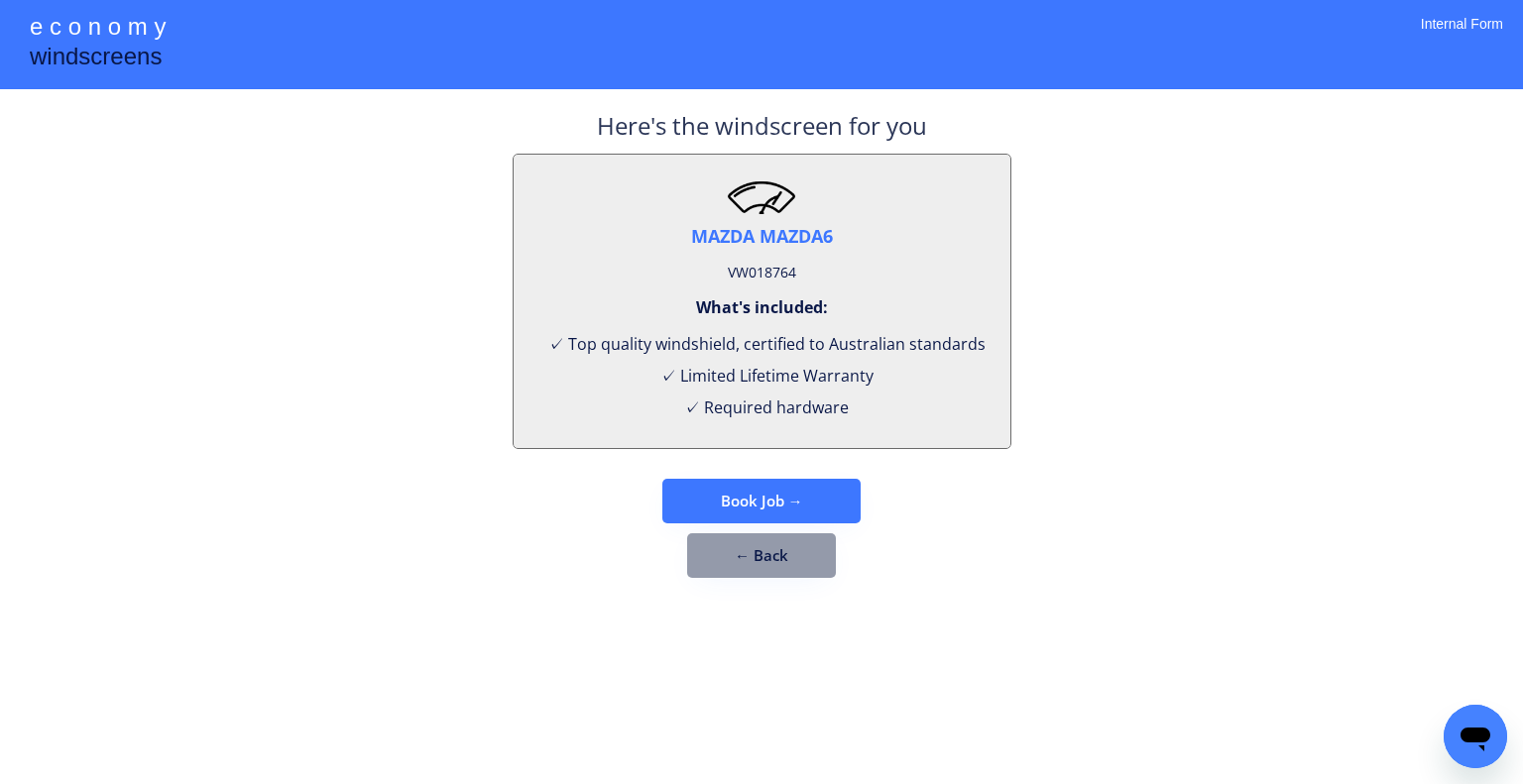 drag, startPoint x: 1138, startPoint y: 190, endPoint x: 1065, endPoint y: 1, distance: 202.608 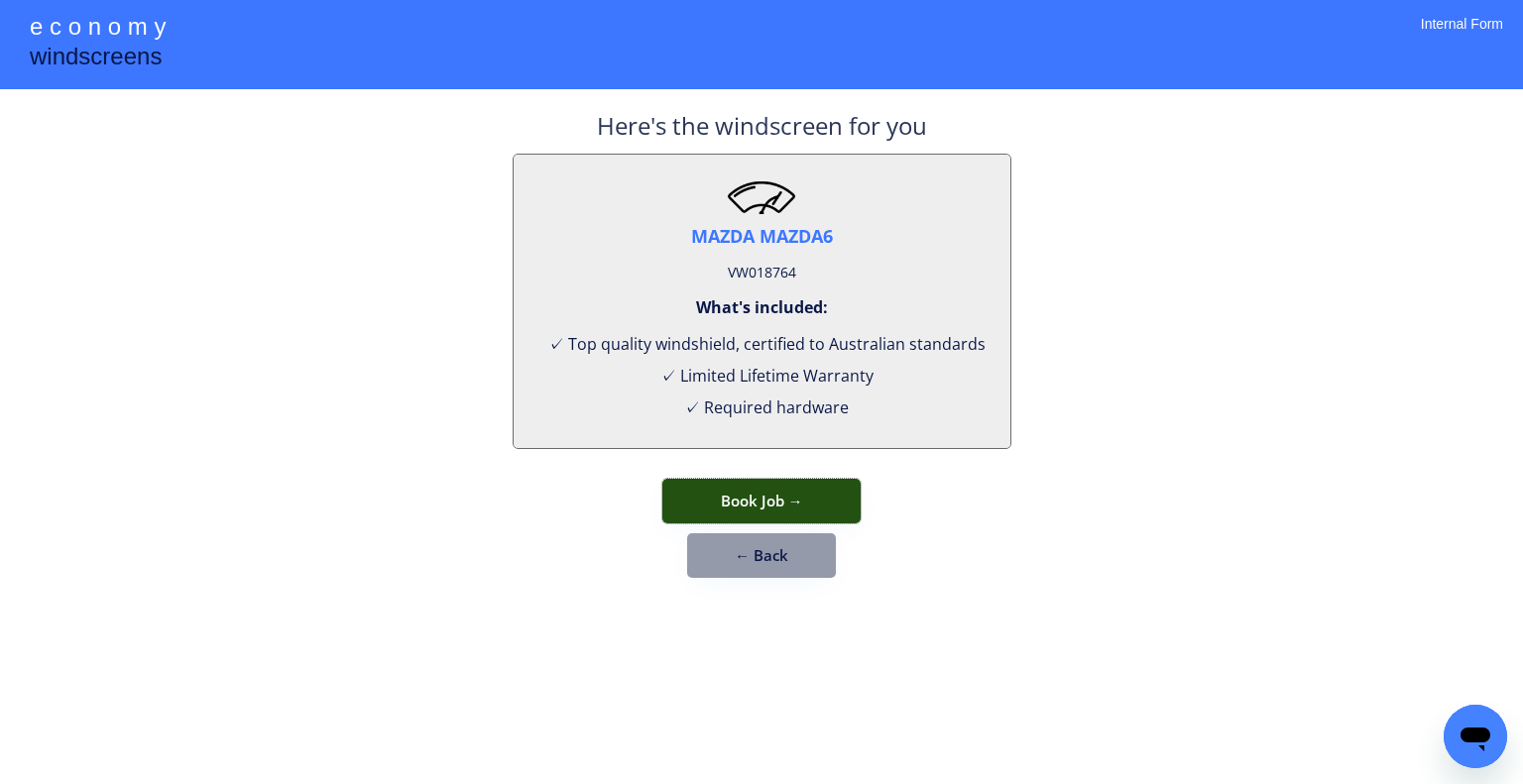 click on "Book Job    →" at bounding box center [762, 501] 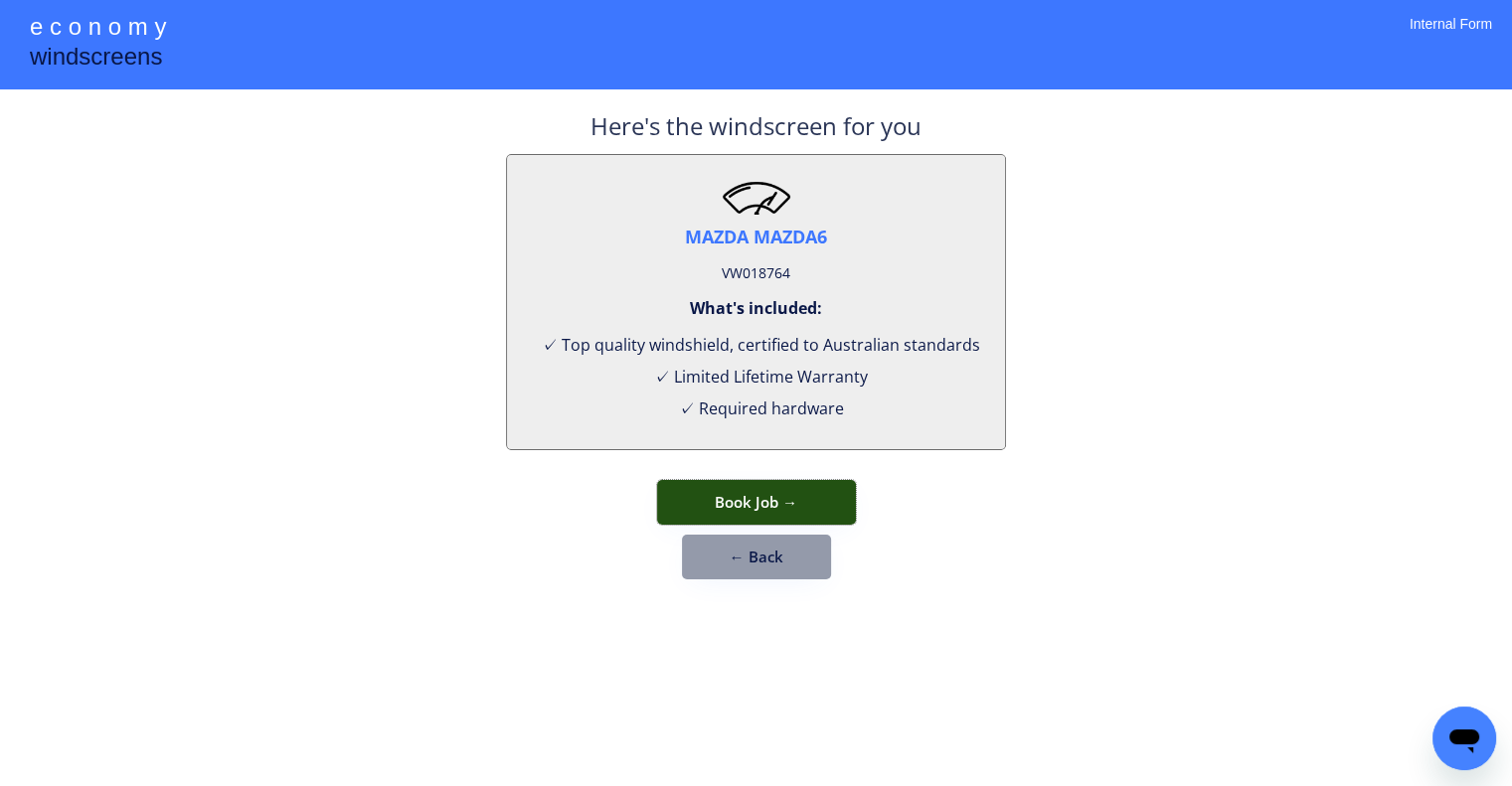 select on "**********" 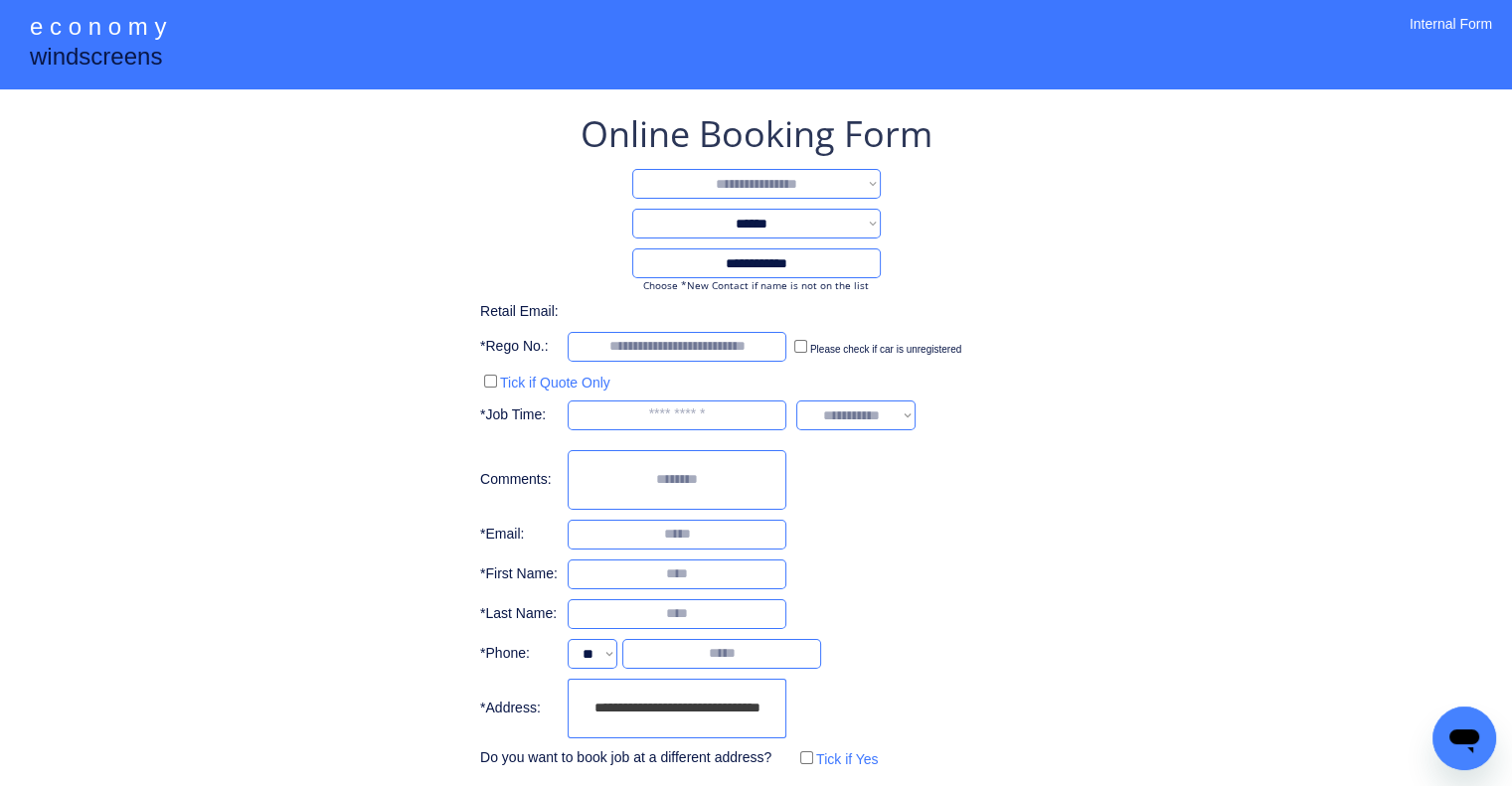 drag, startPoint x: 805, startPoint y: 186, endPoint x: 807, endPoint y: 197, distance: 11.18034 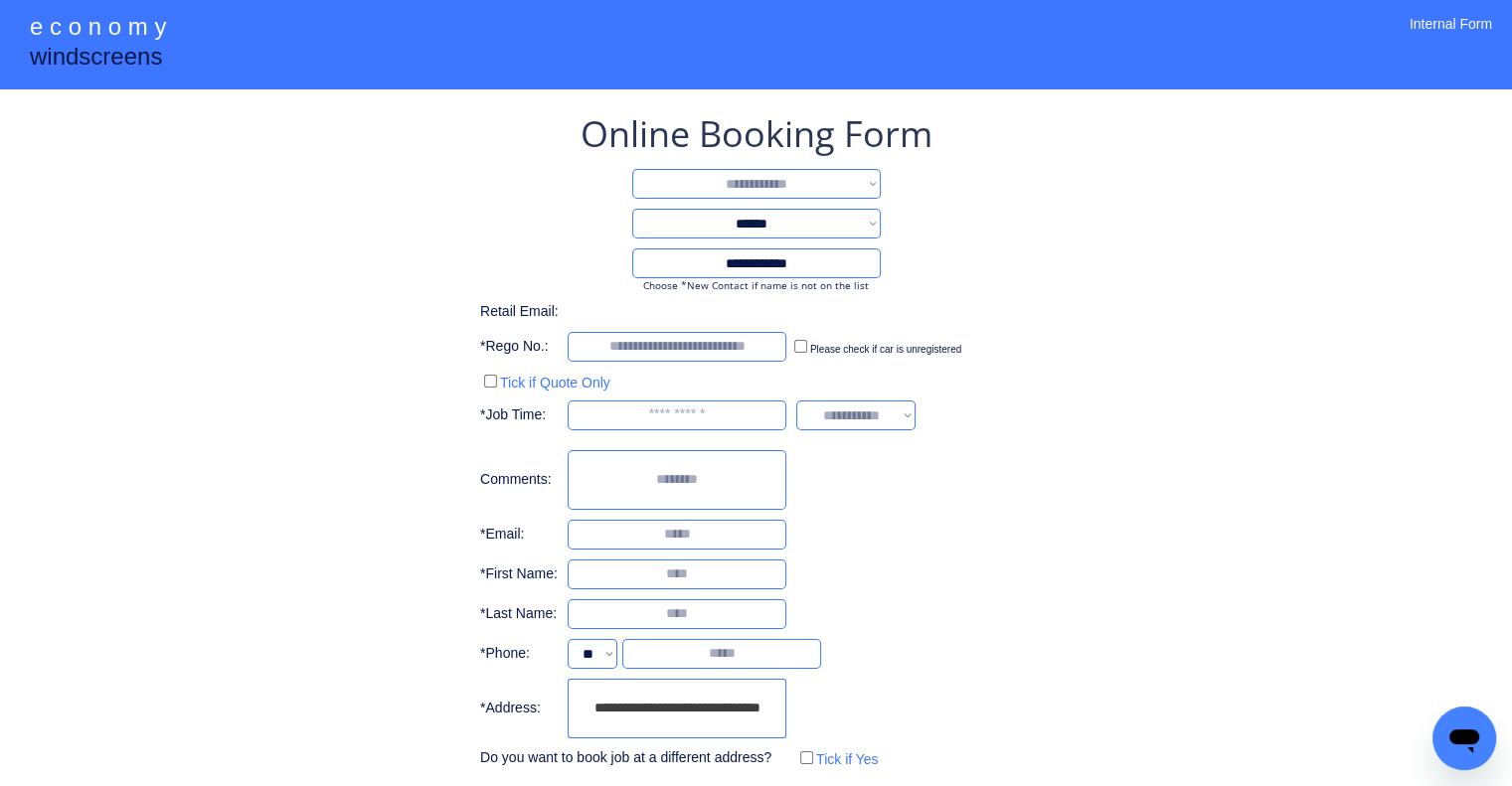 click on "**********" at bounding box center [756, 184] 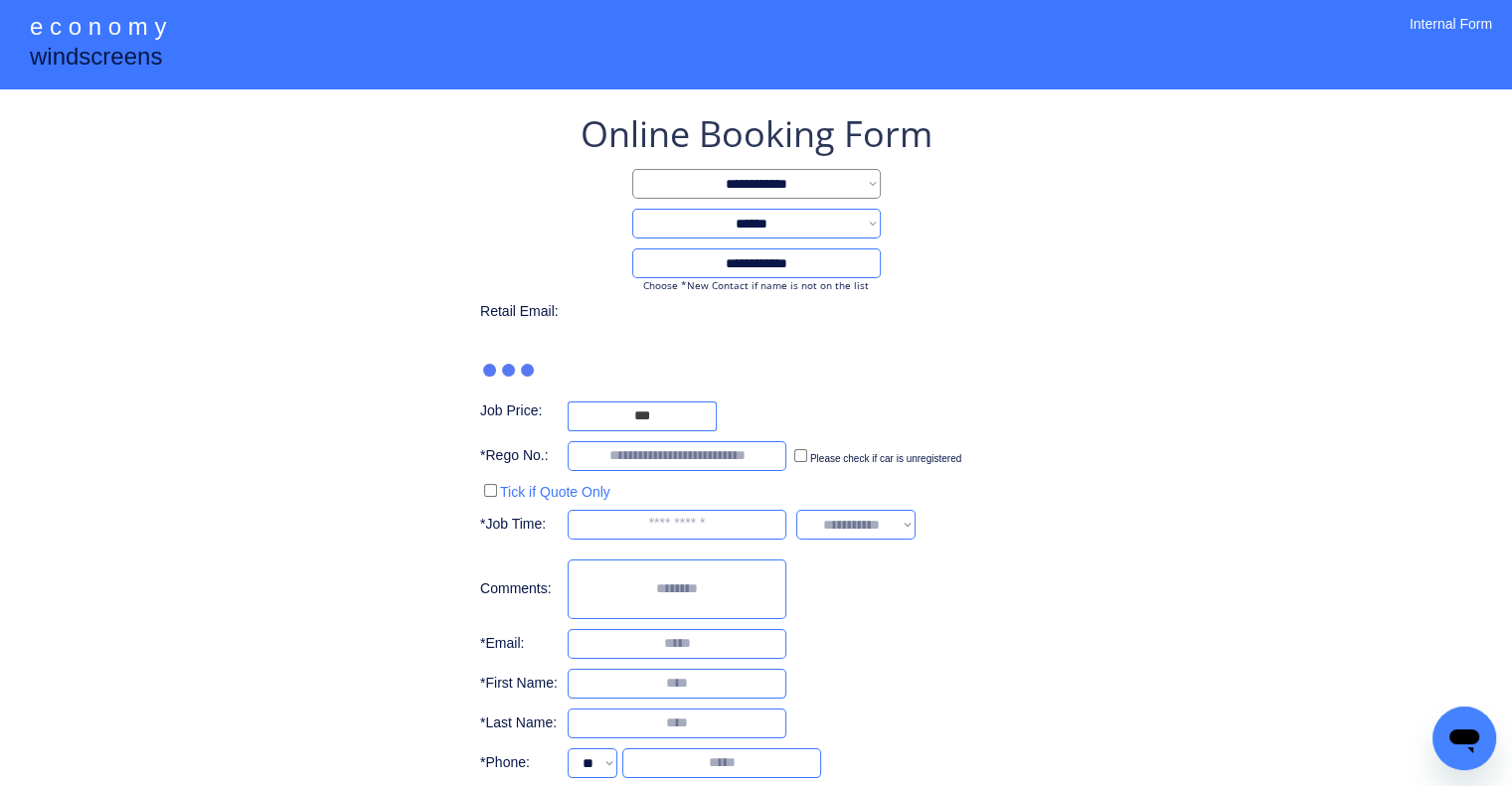 click on "**********" at bounding box center (756, 224) 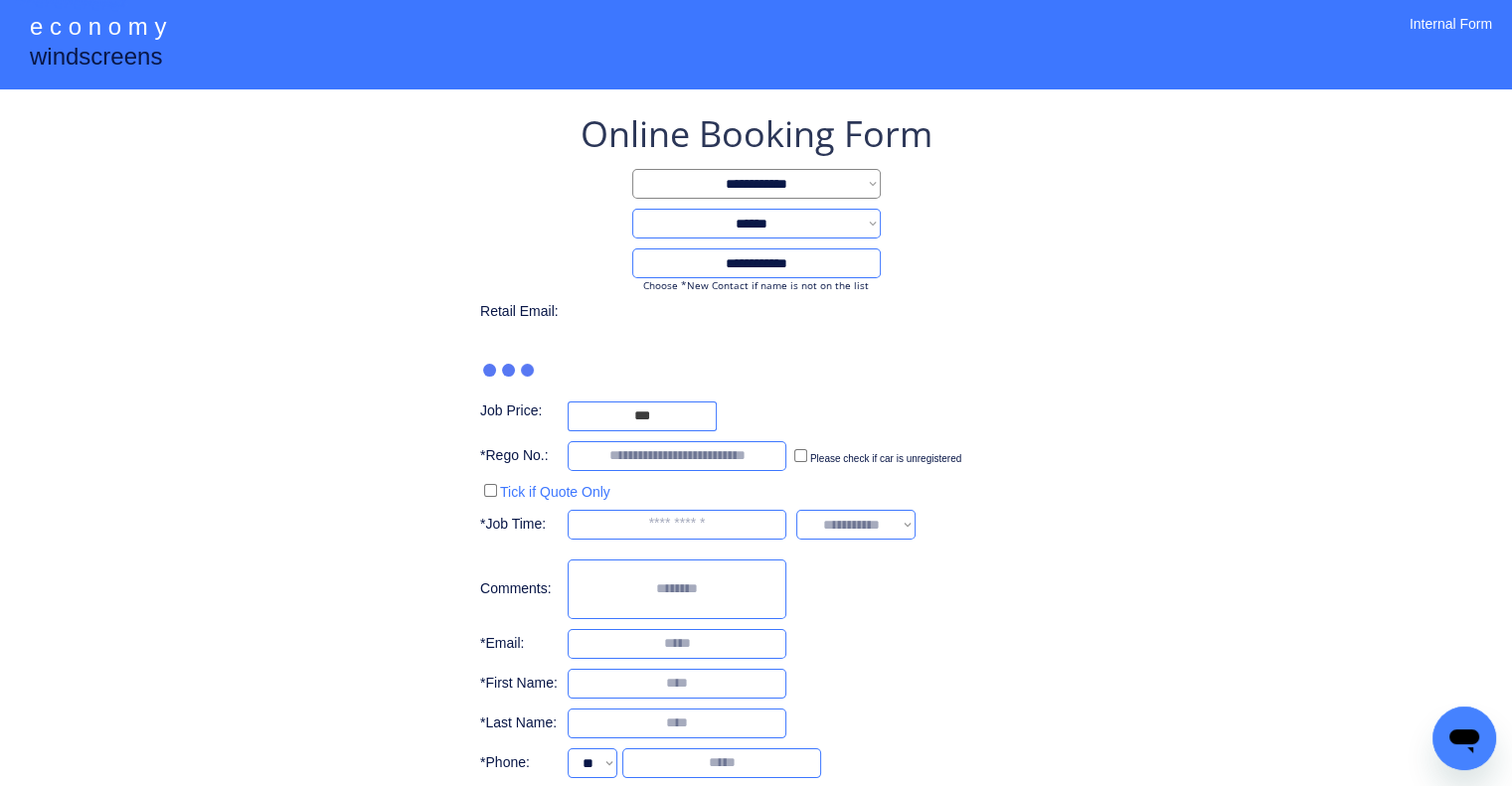select on "*******" 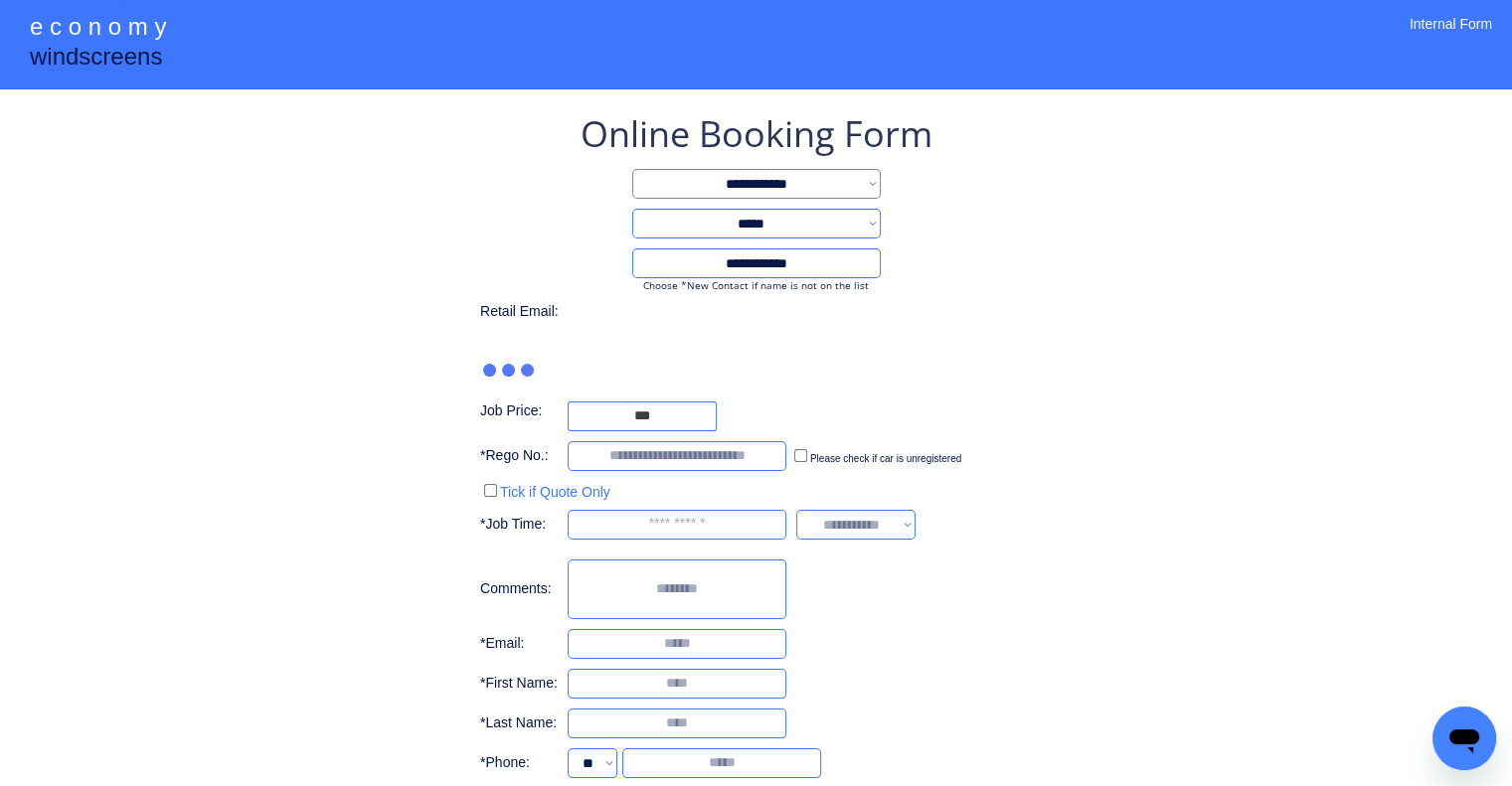 click on "**********" at bounding box center [756, 224] 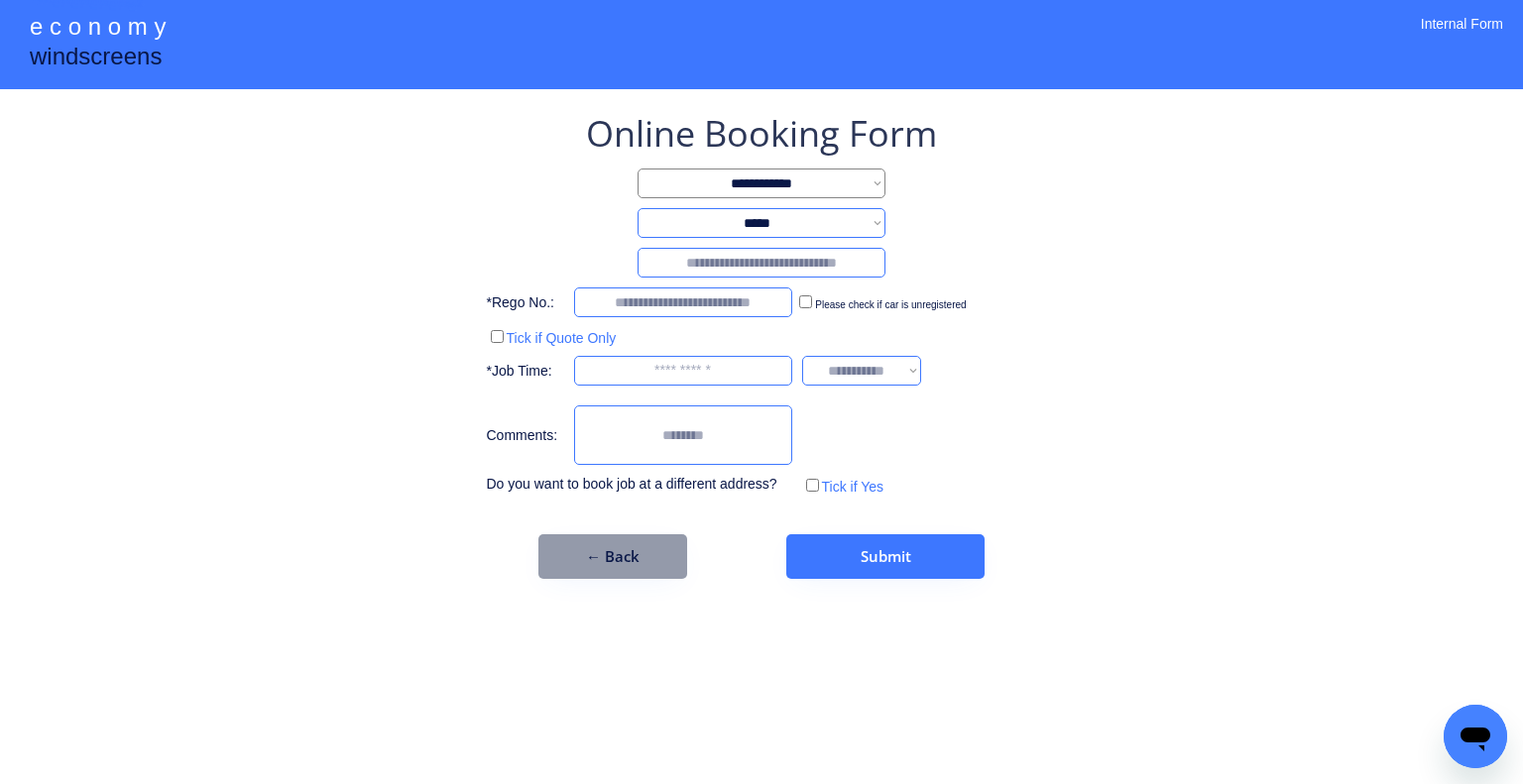 click at bounding box center (762, 263) 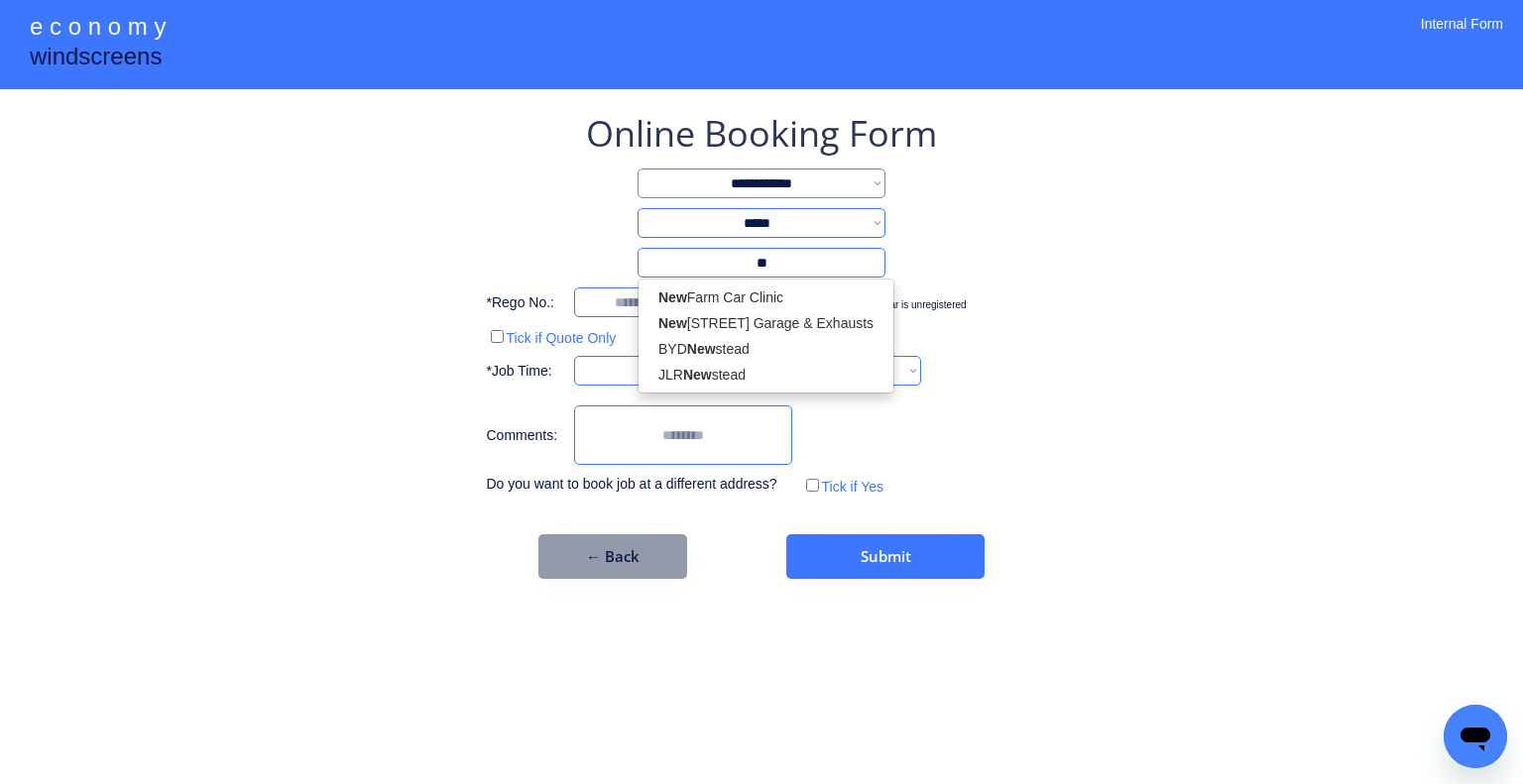 type on "*" 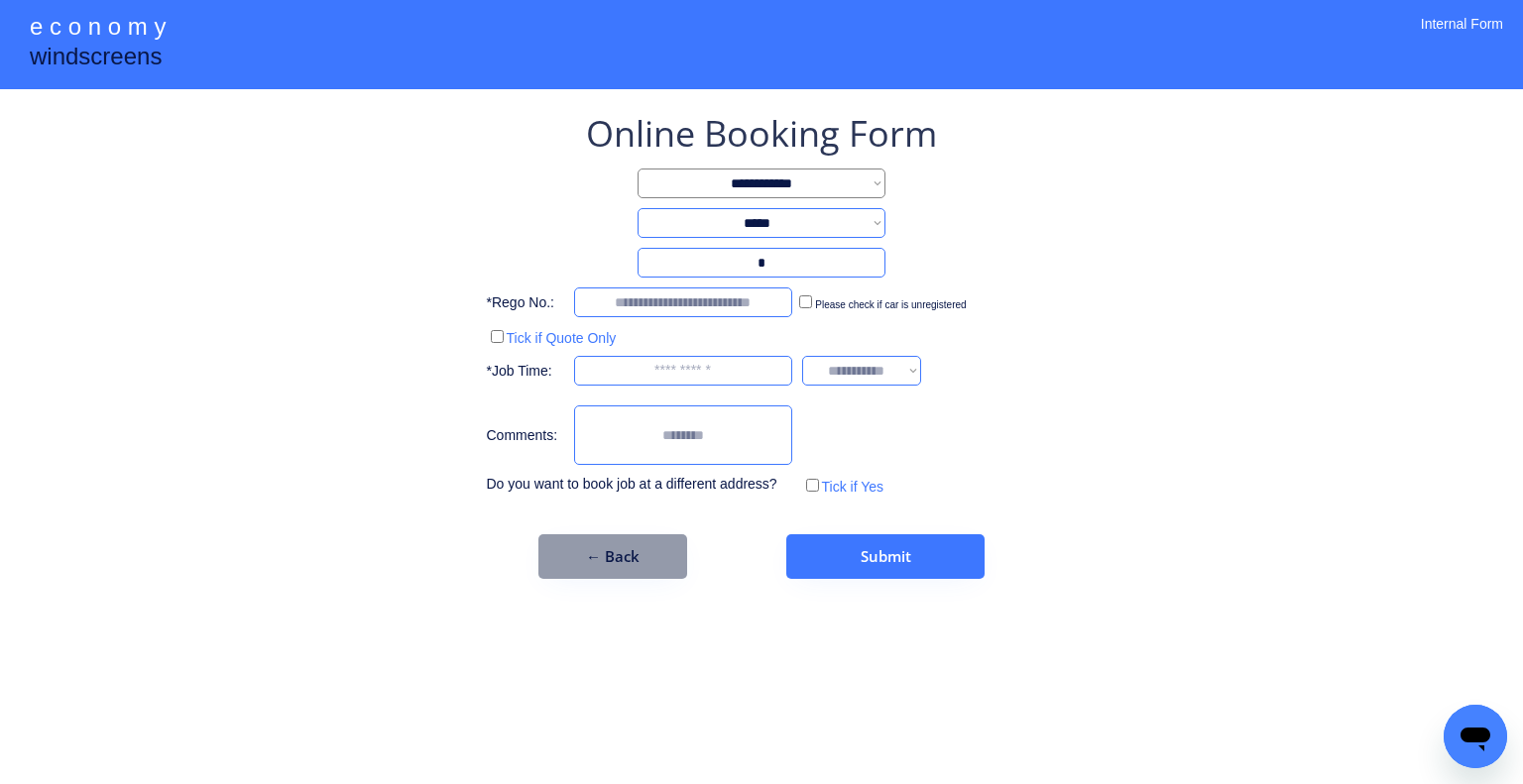 type 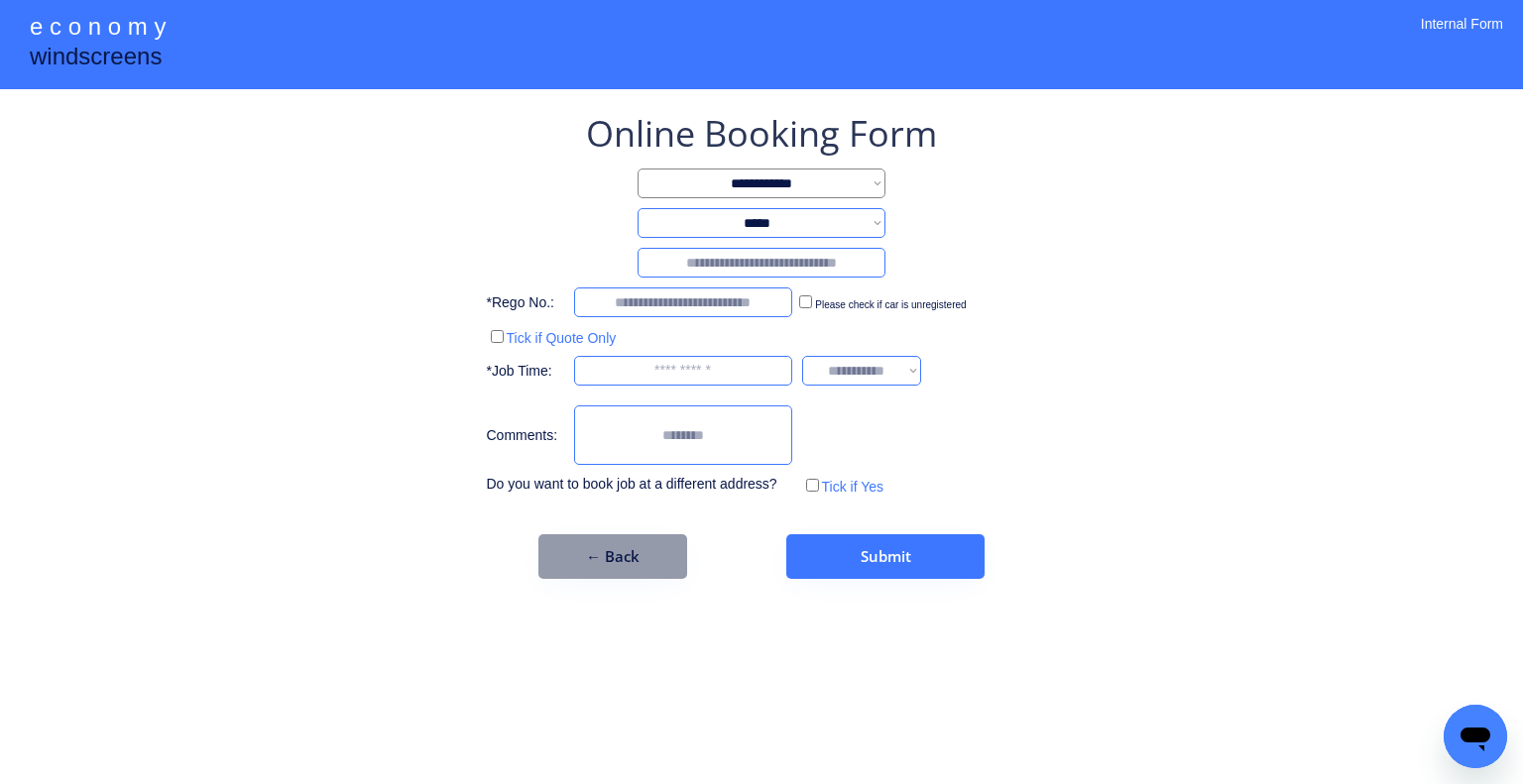 click on "**********" at bounding box center (762, 223) 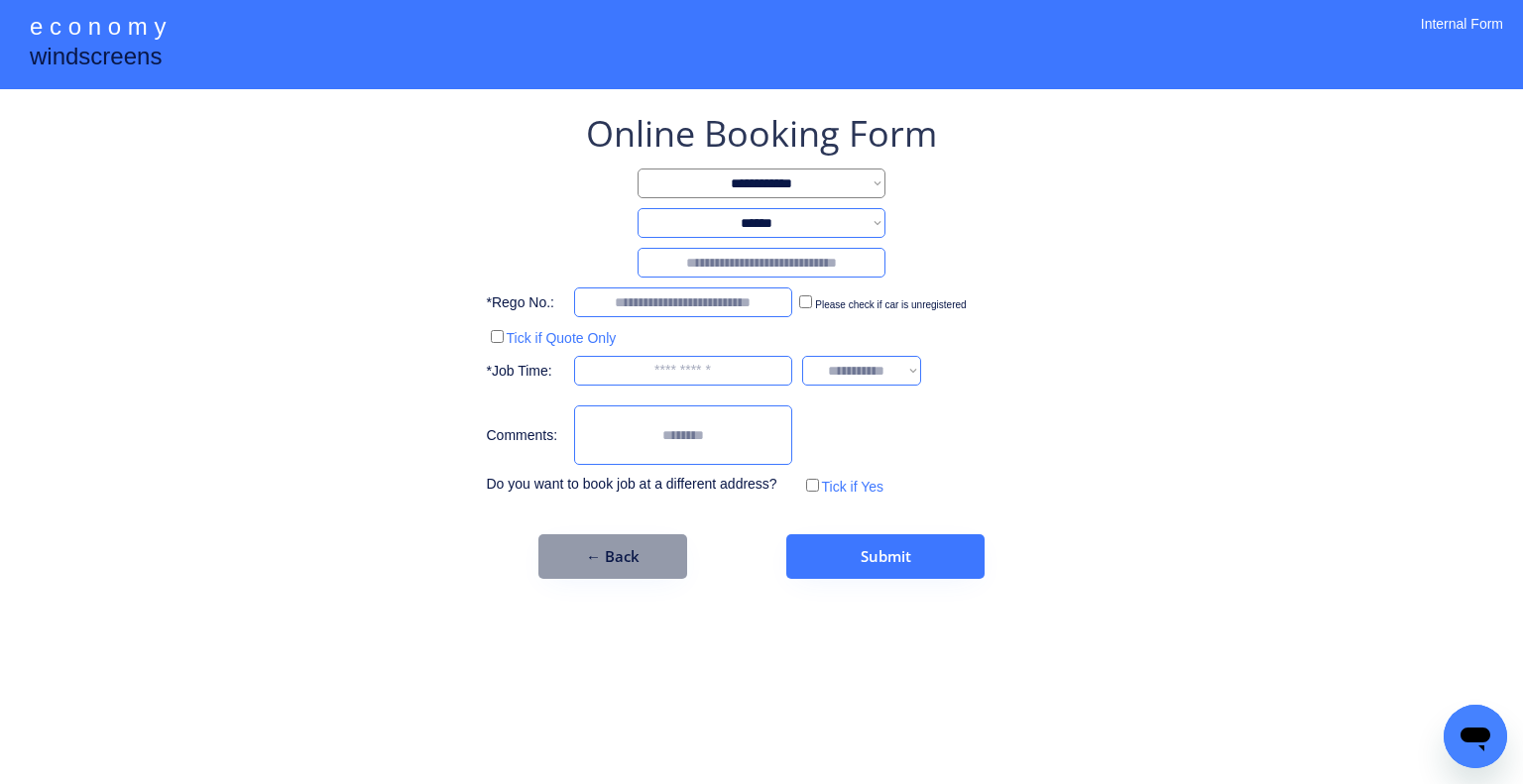 click on "**********" at bounding box center (762, 223) 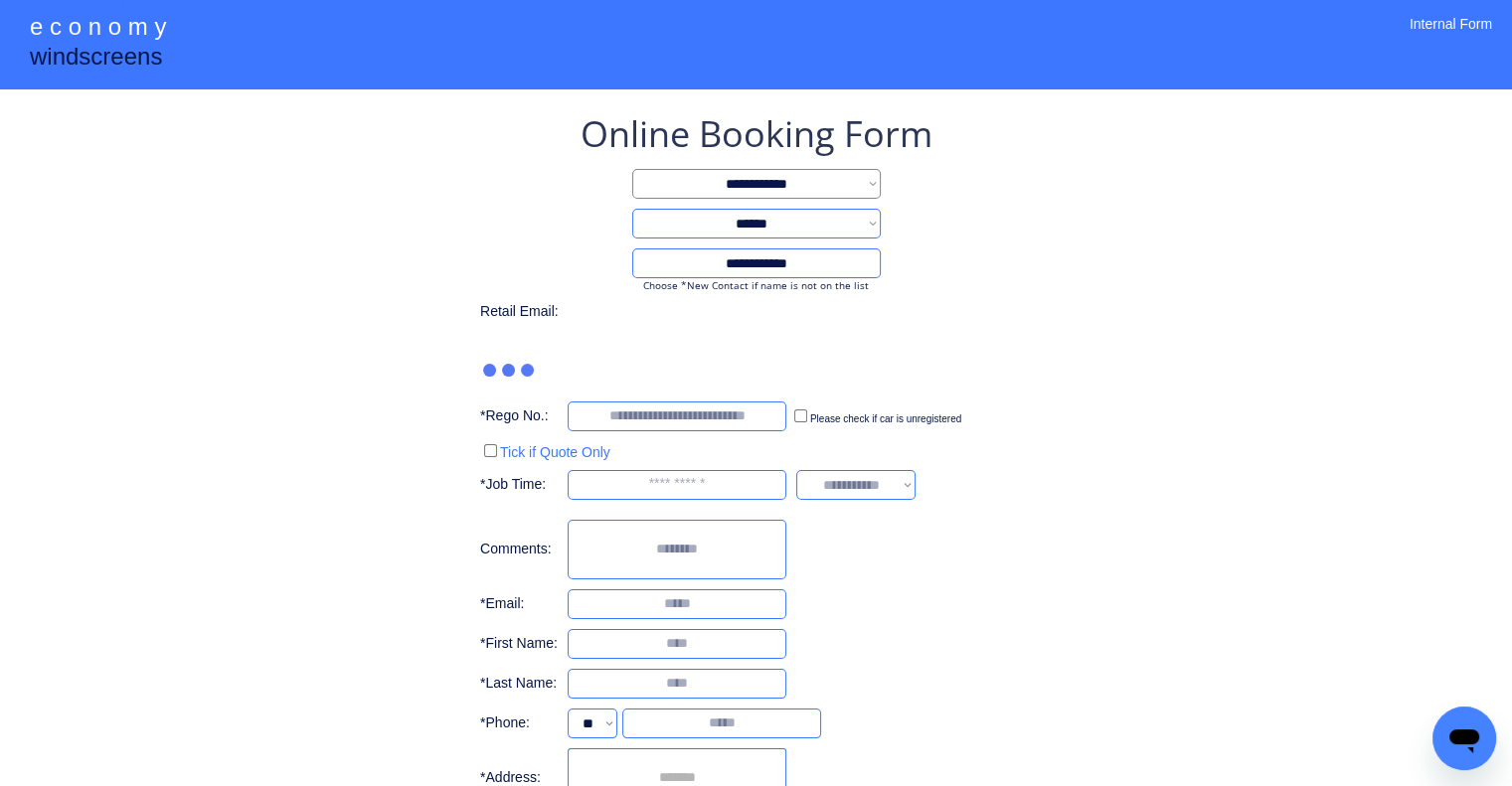 click on "**********" at bounding box center [756, 263] 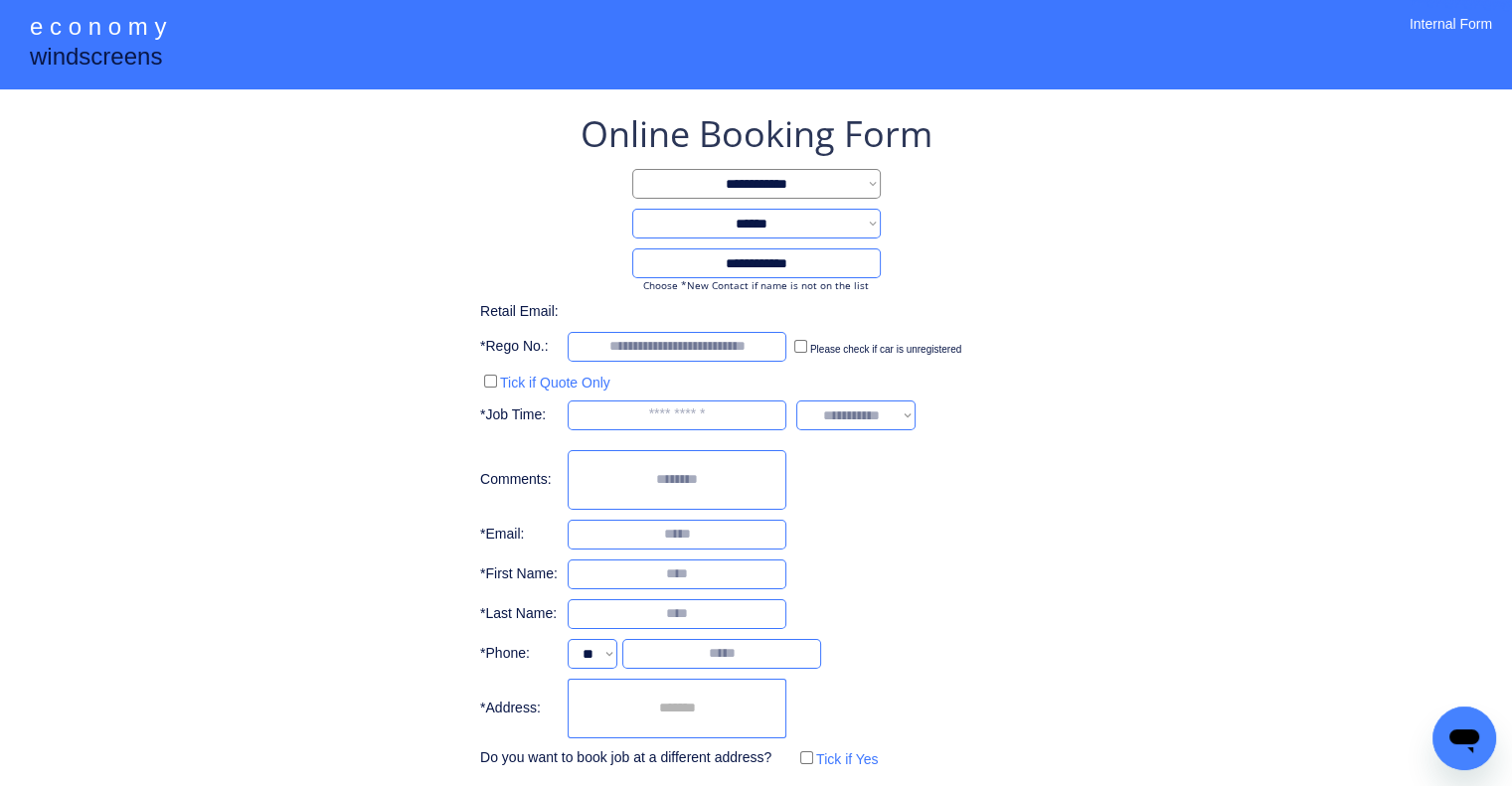 scroll, scrollTop: 95, scrollLeft: 0, axis: vertical 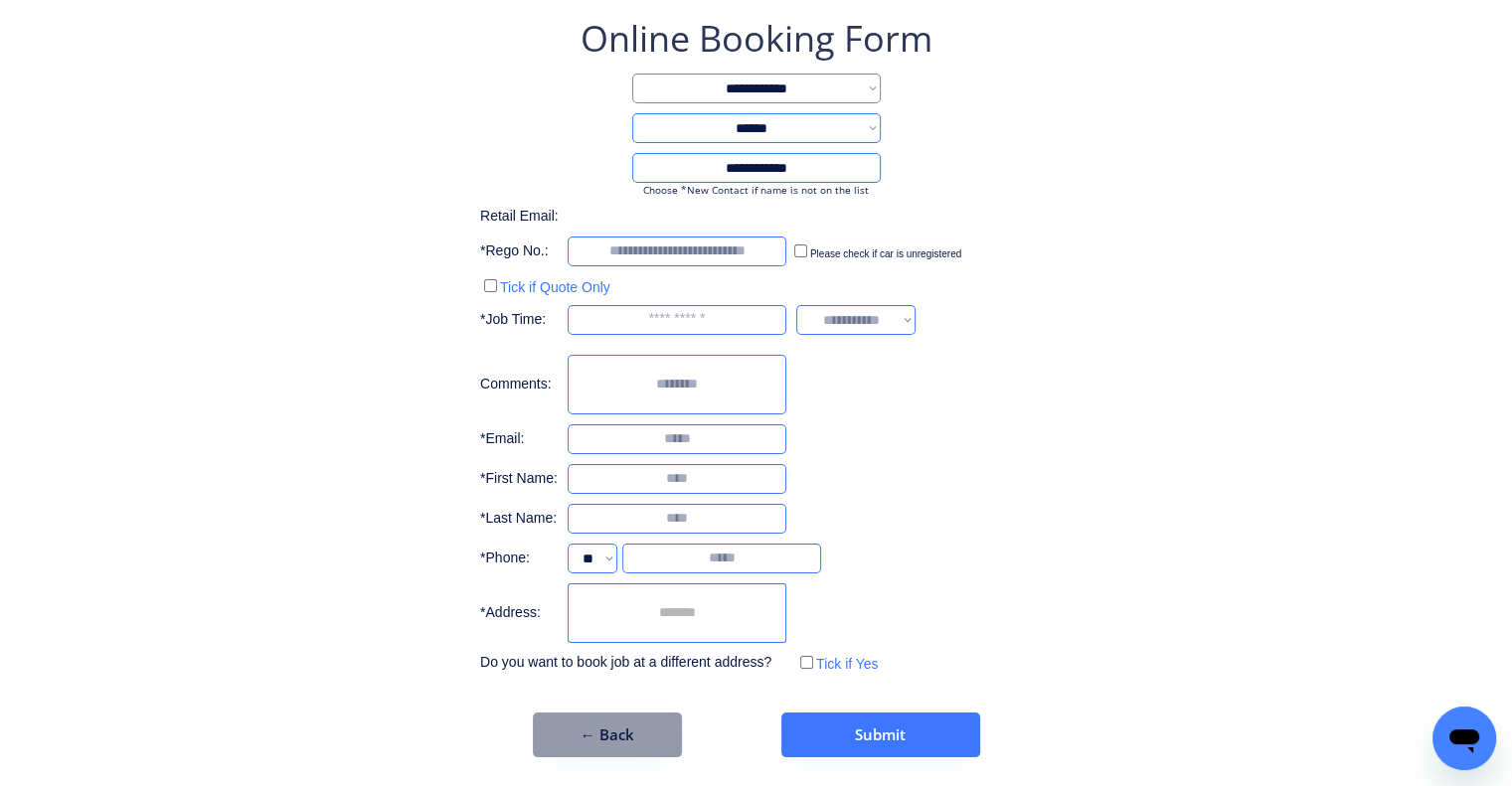 click at bounding box center (677, 613) 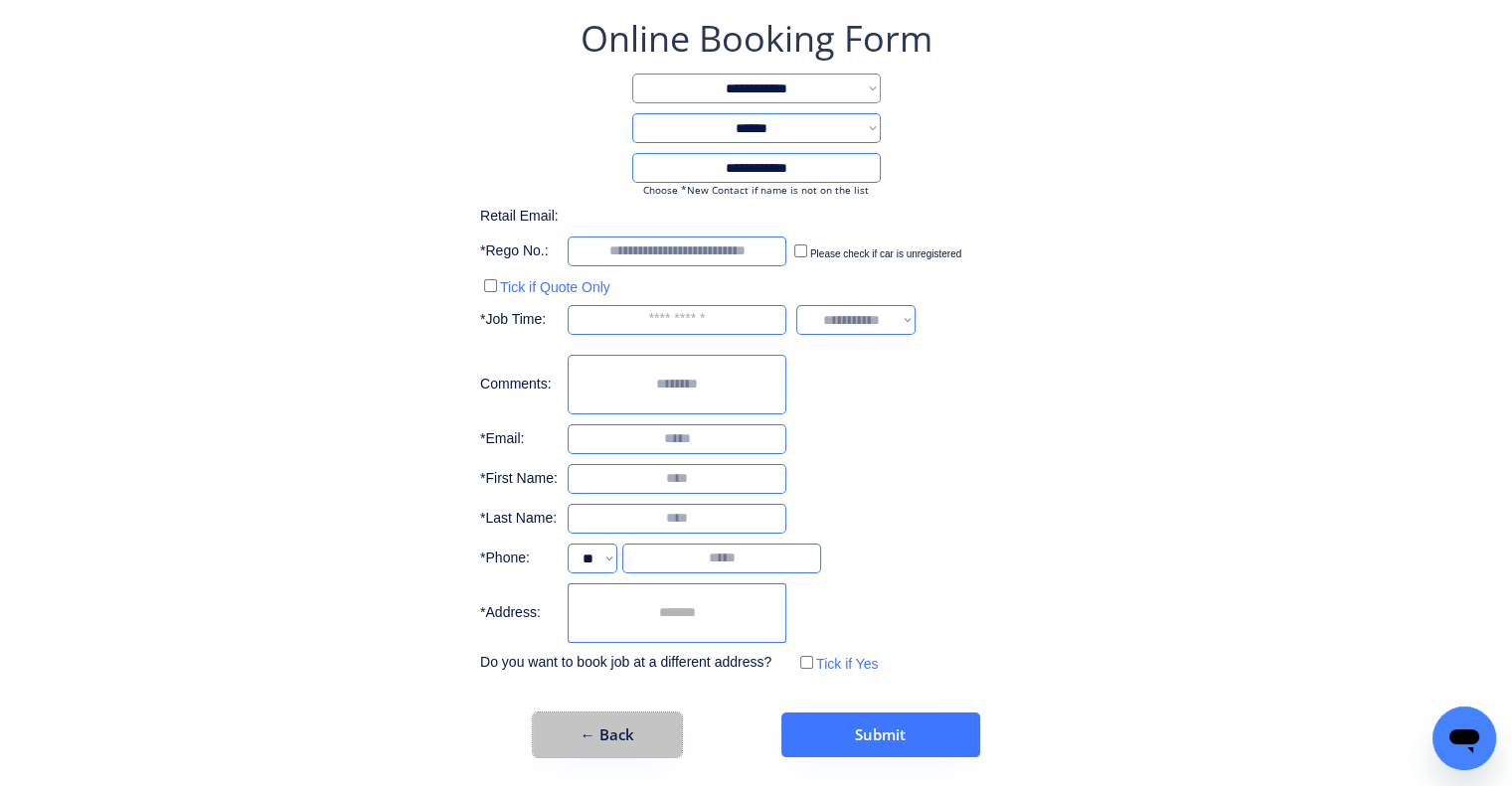 click on "←   Back" at bounding box center [607, 734] 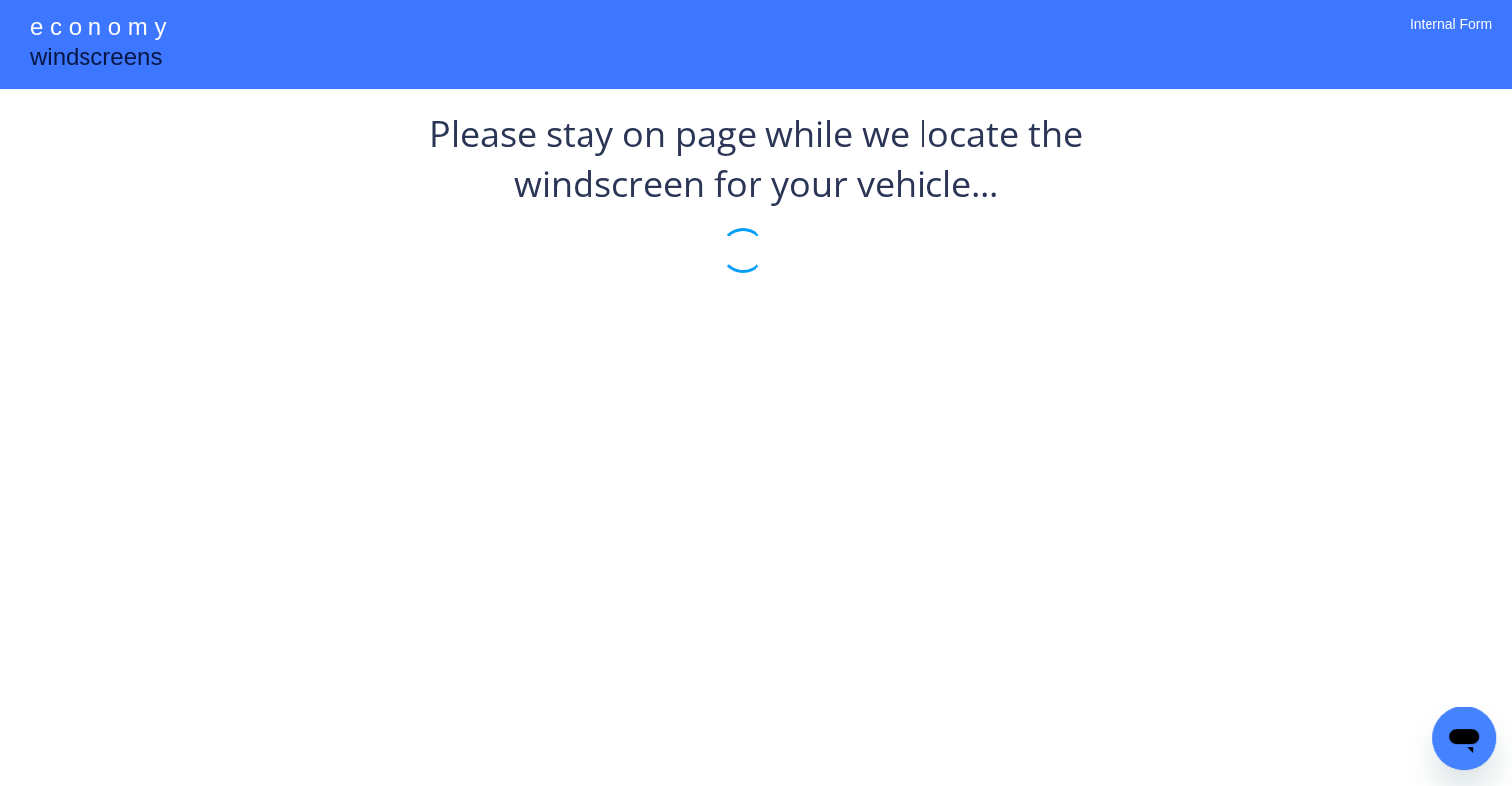 scroll, scrollTop: 0, scrollLeft: 0, axis: both 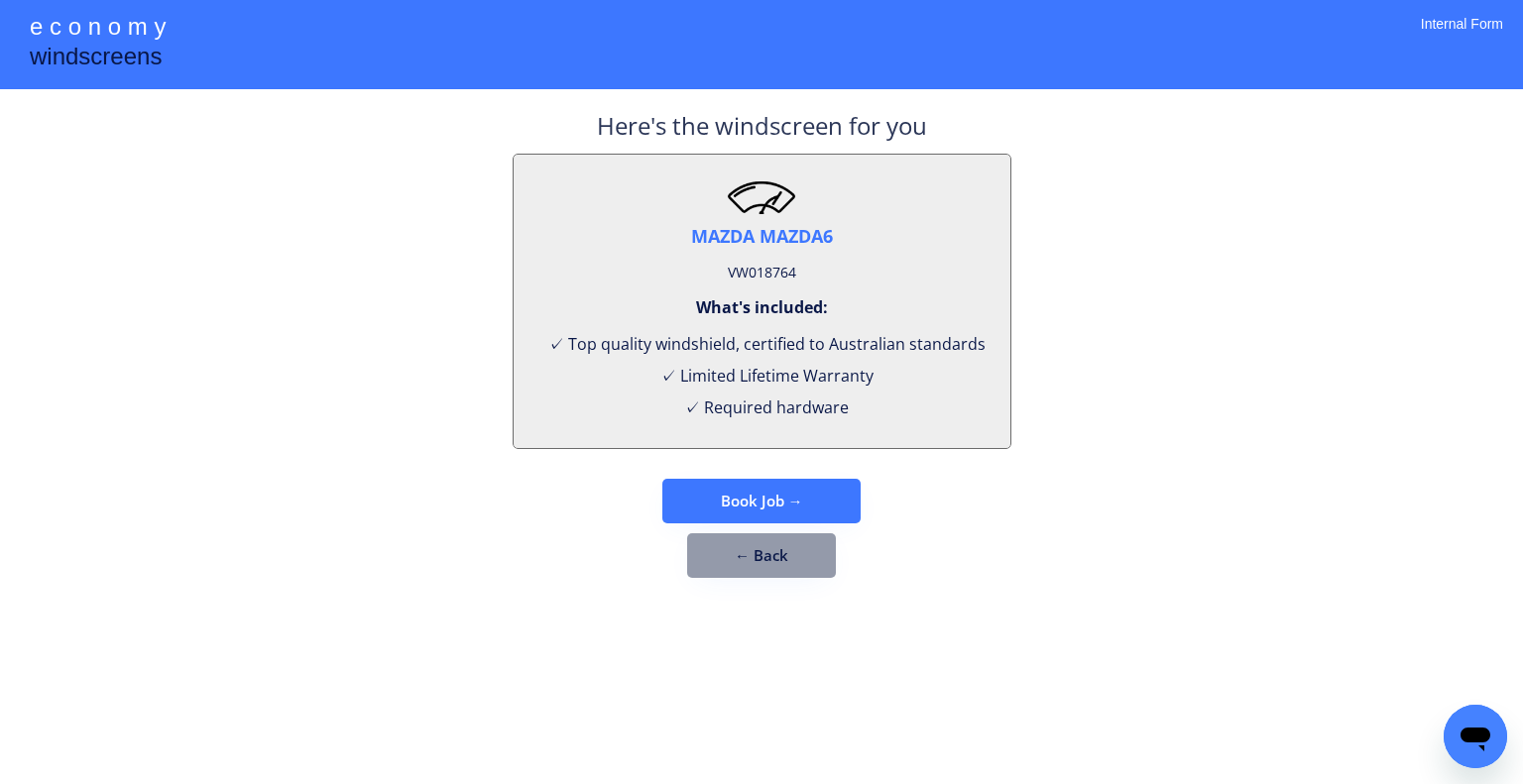 click on "VW018764" at bounding box center [762, 273] 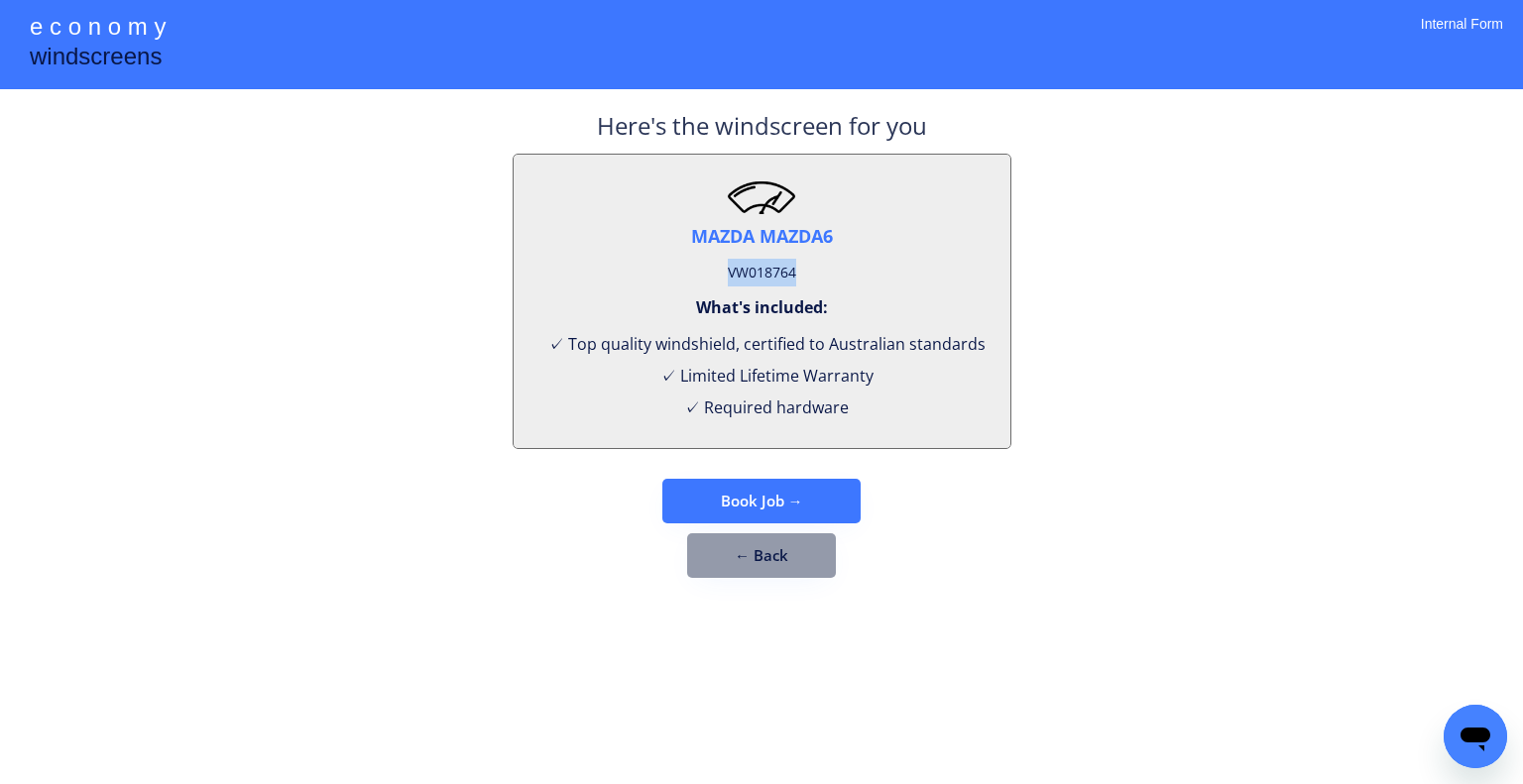 click on "VW018764" at bounding box center [762, 273] 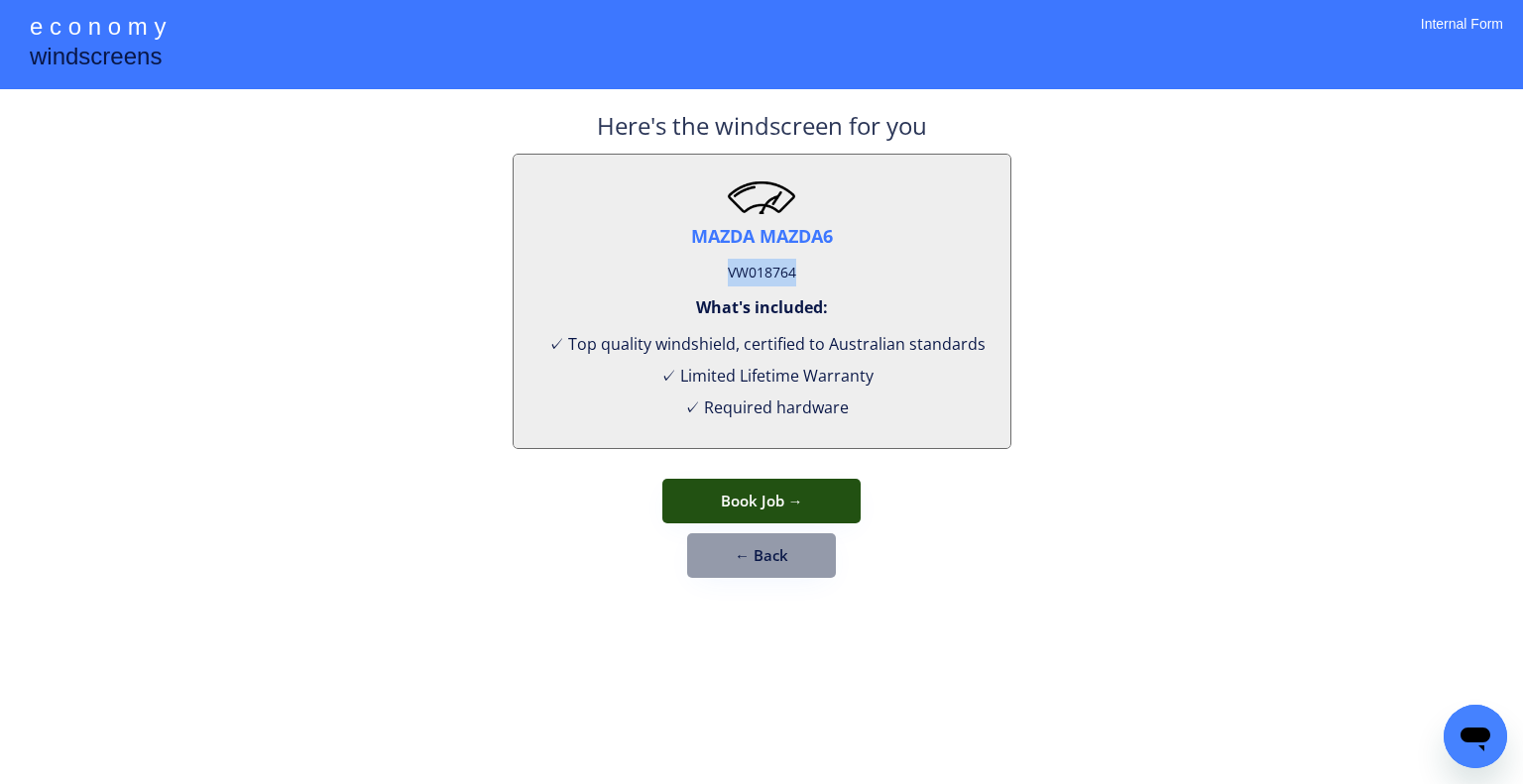 drag, startPoint x: 841, startPoint y: 500, endPoint x: 929, endPoint y: 336, distance: 186.11824 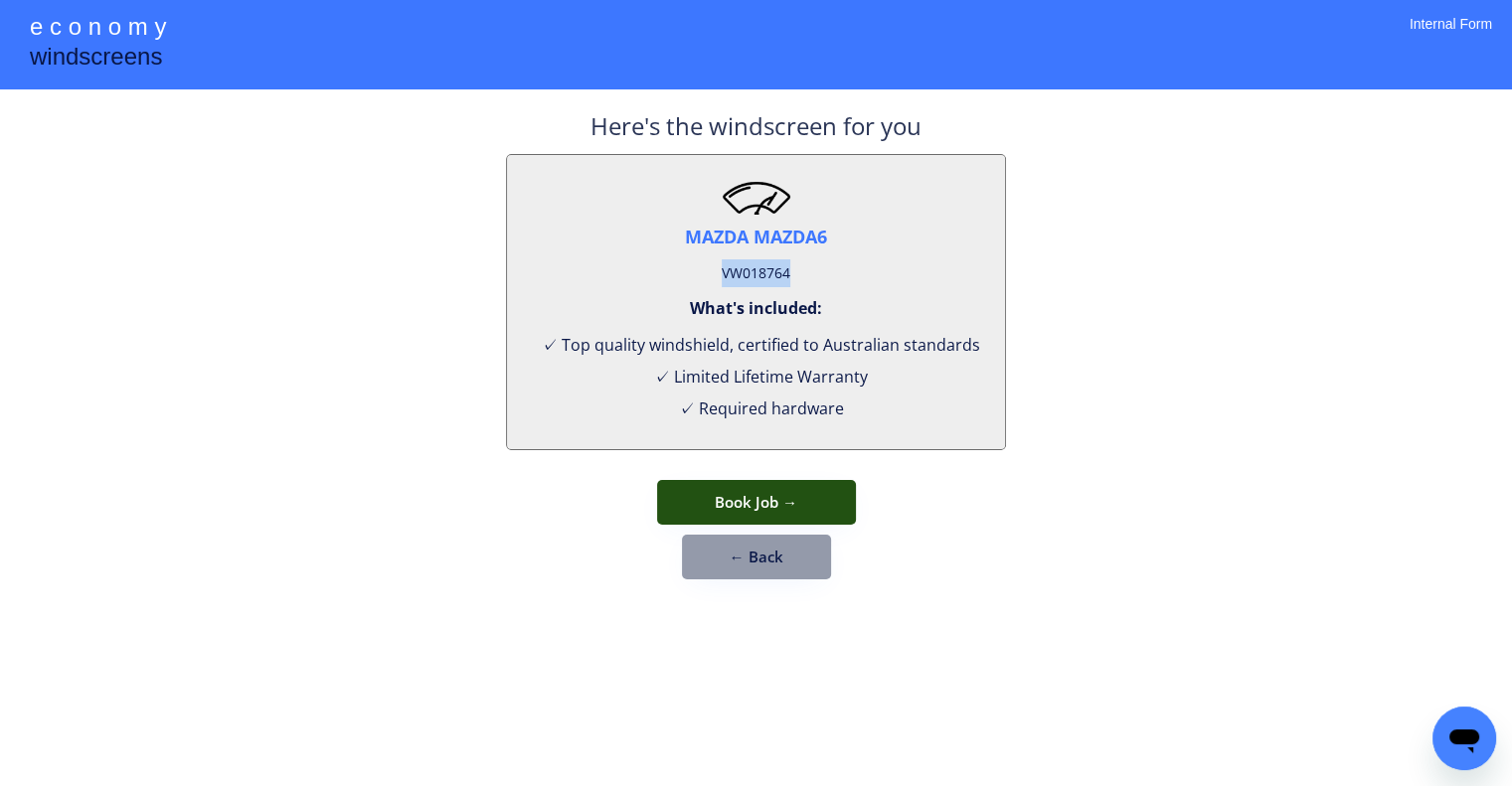select on "**********" 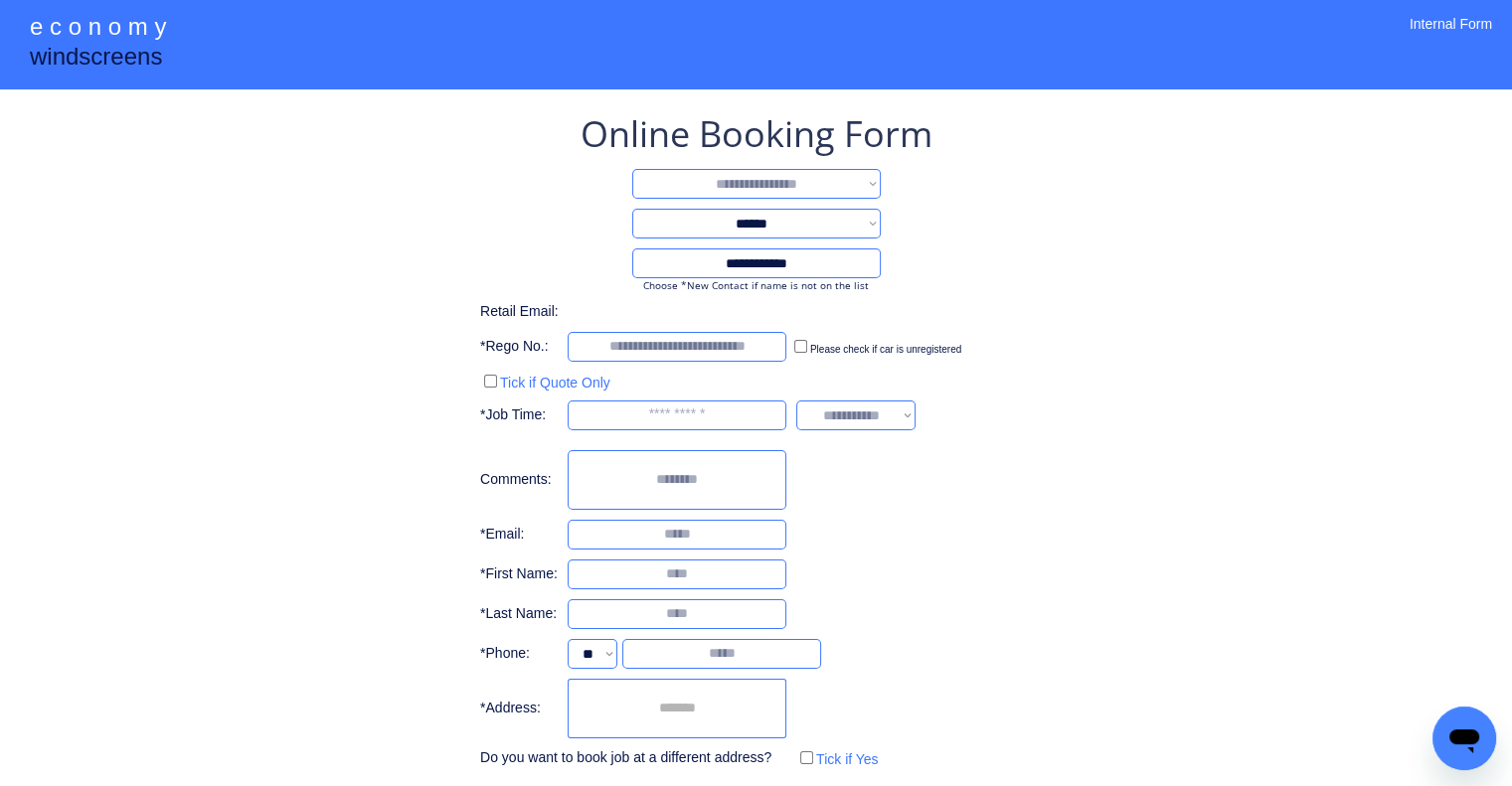 click on "**********" at bounding box center [756, 224] 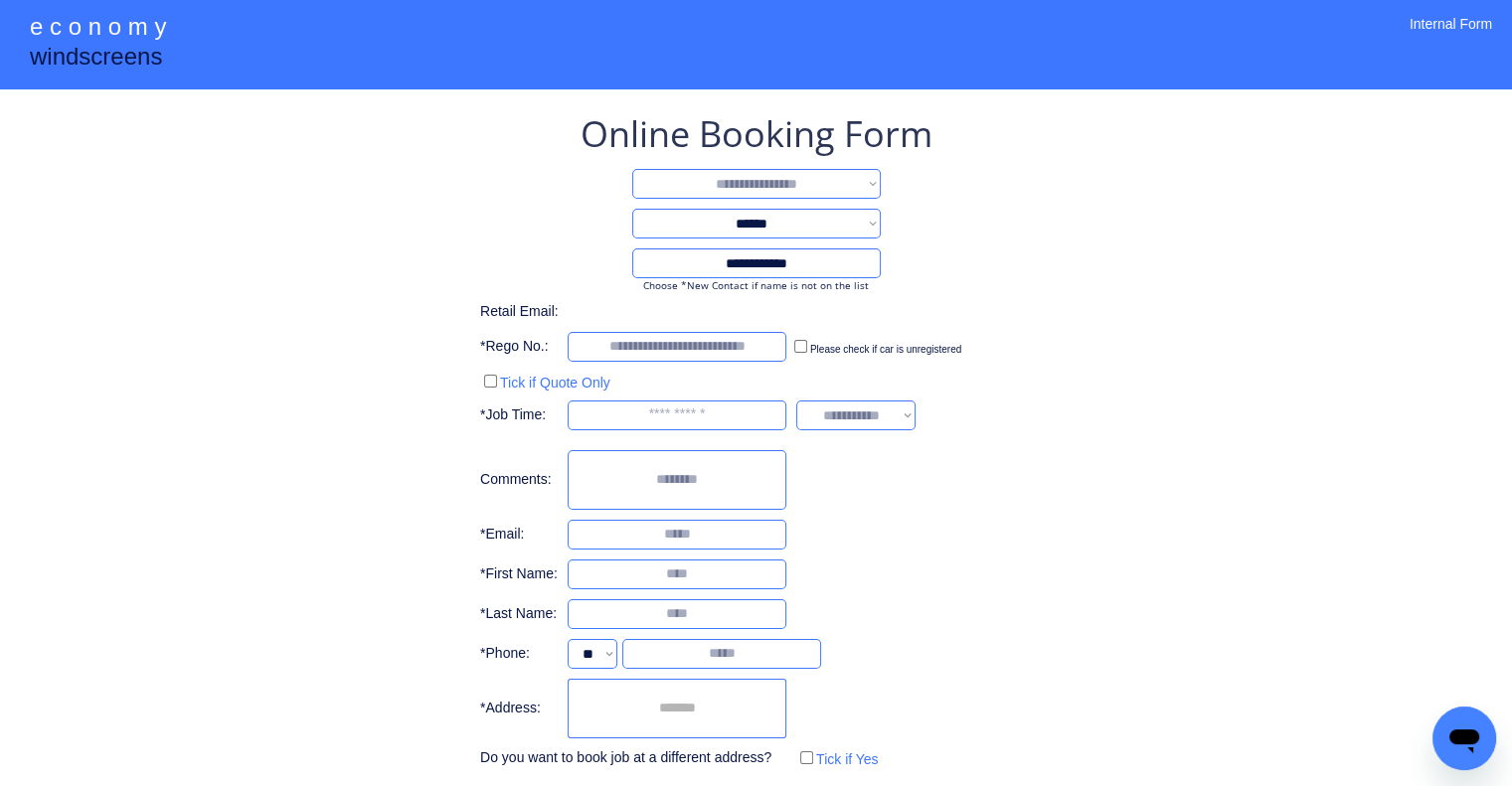 click on "**********" at bounding box center [756, 184] 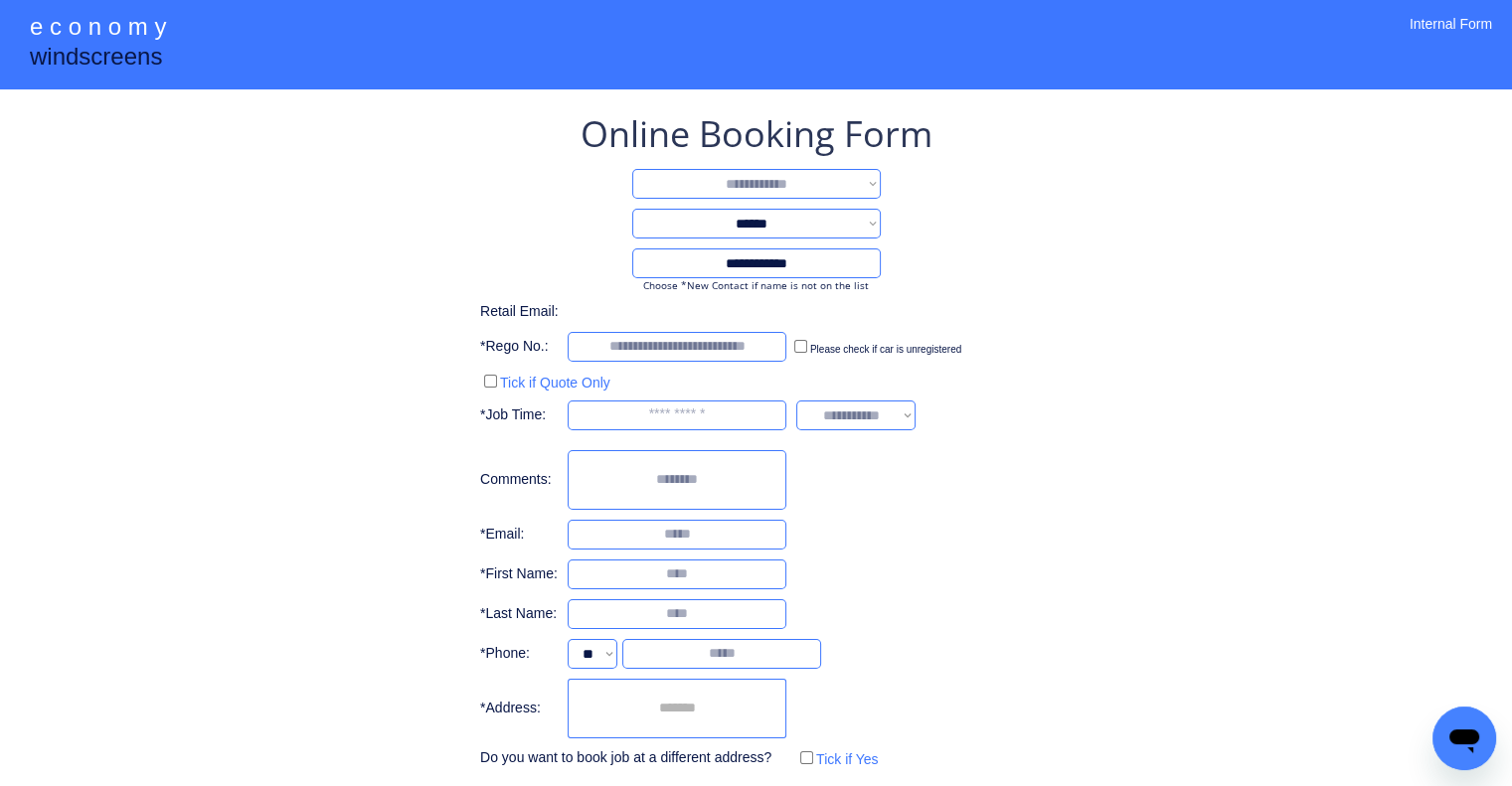 click on "**********" at bounding box center [756, 184] 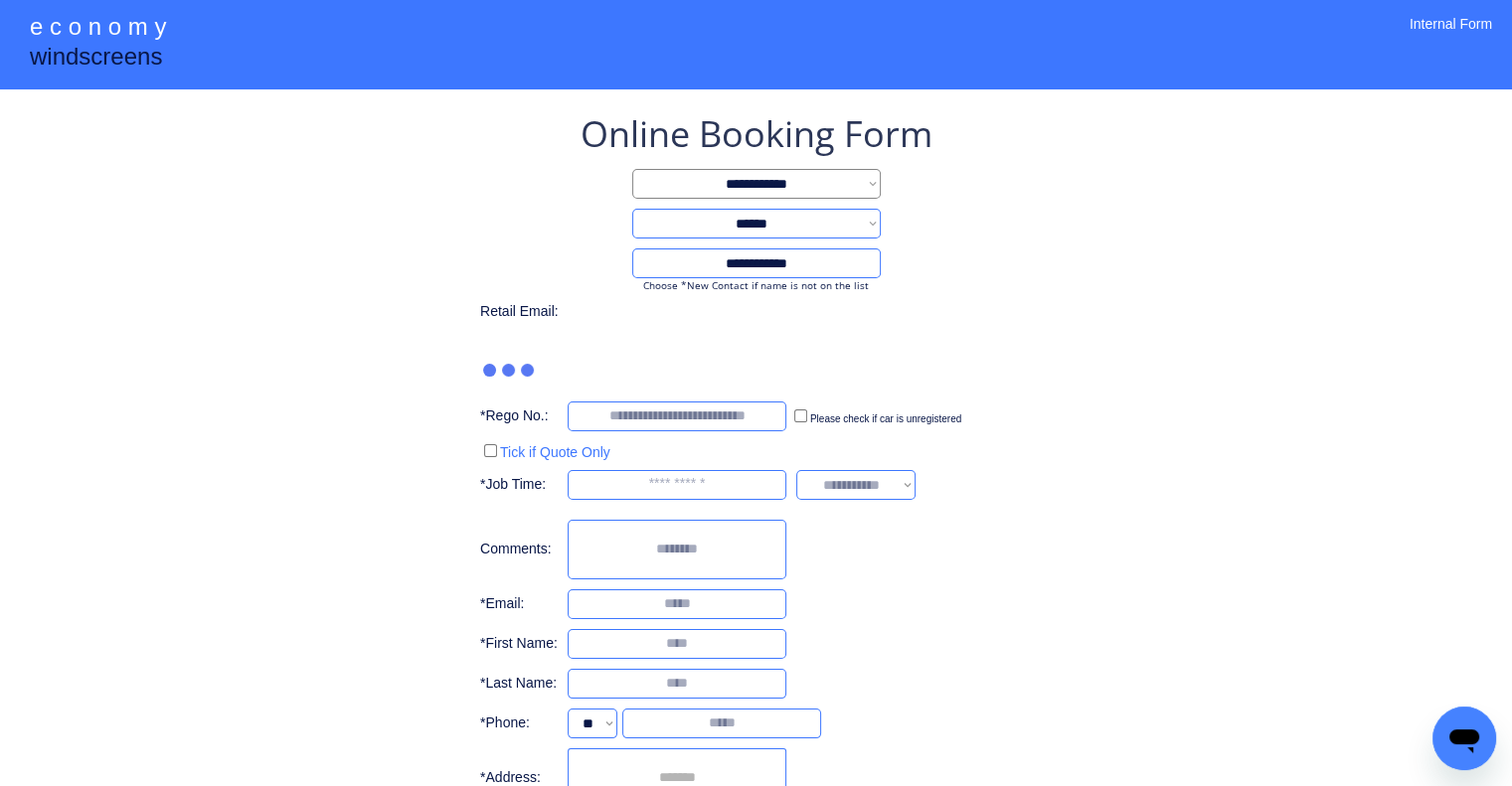 drag, startPoint x: 1197, startPoint y: 290, endPoint x: 1144, endPoint y: 334, distance: 68.88396 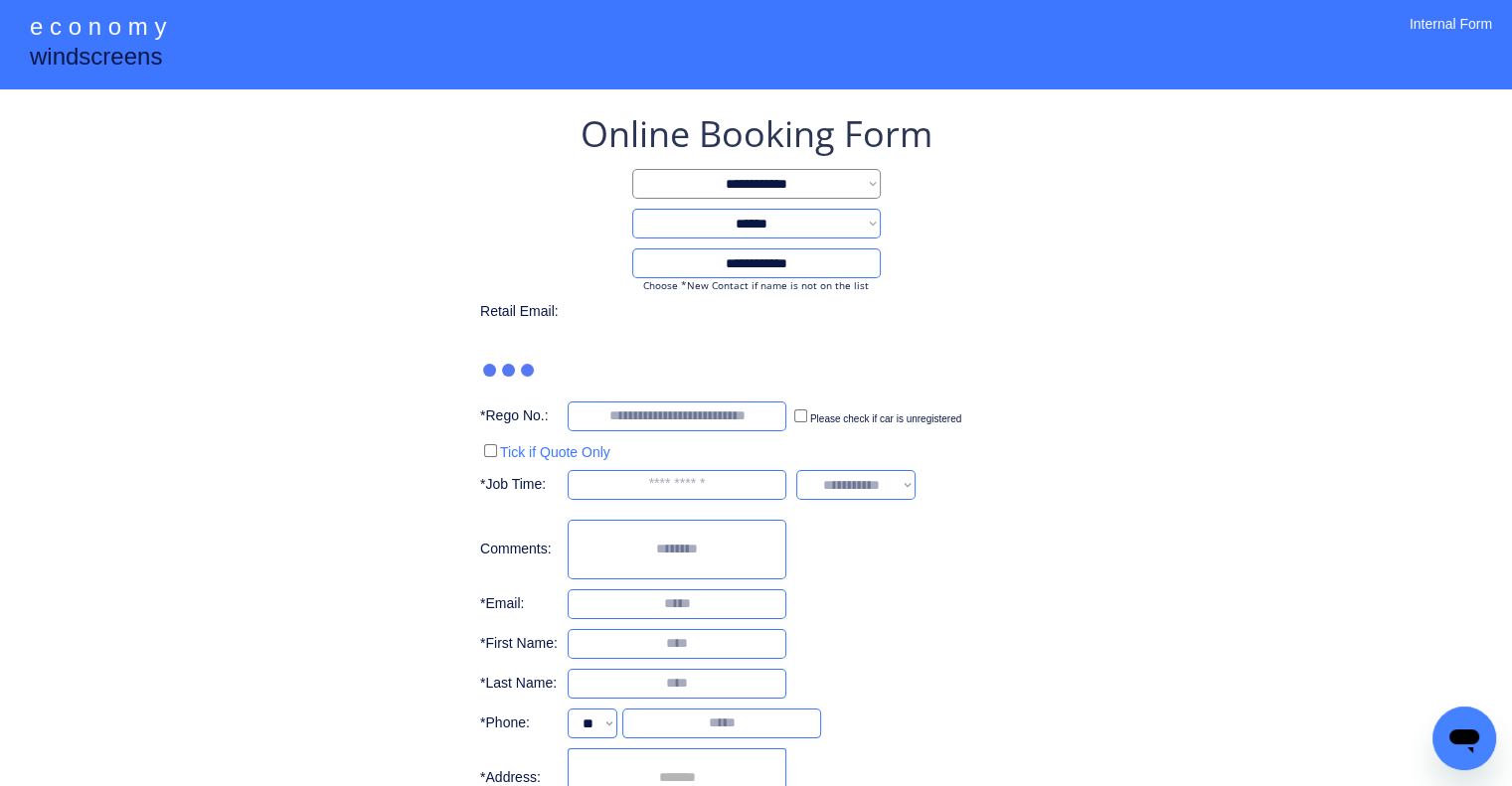 click on "**********" at bounding box center [756, 476] 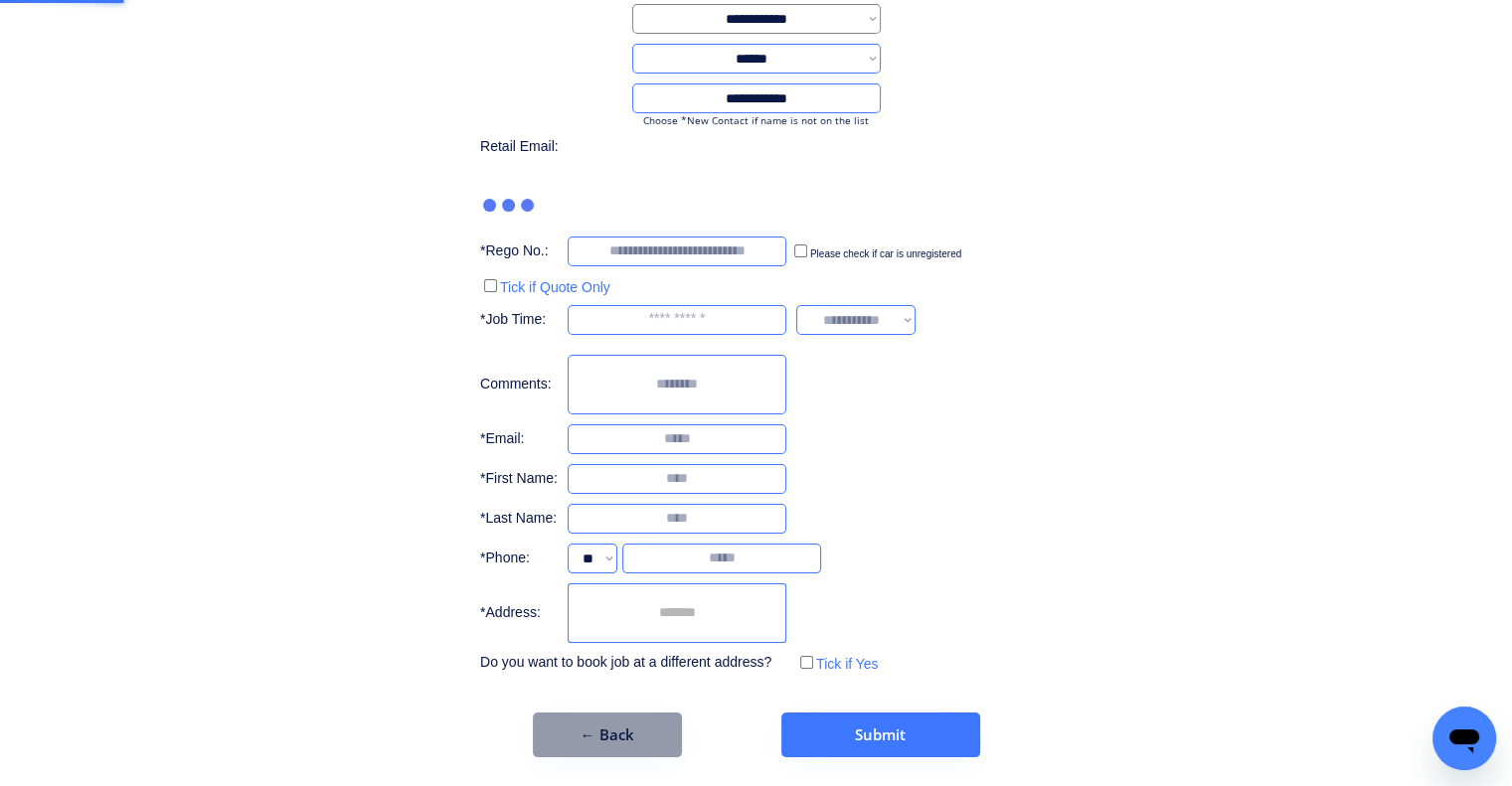 scroll, scrollTop: 95, scrollLeft: 0, axis: vertical 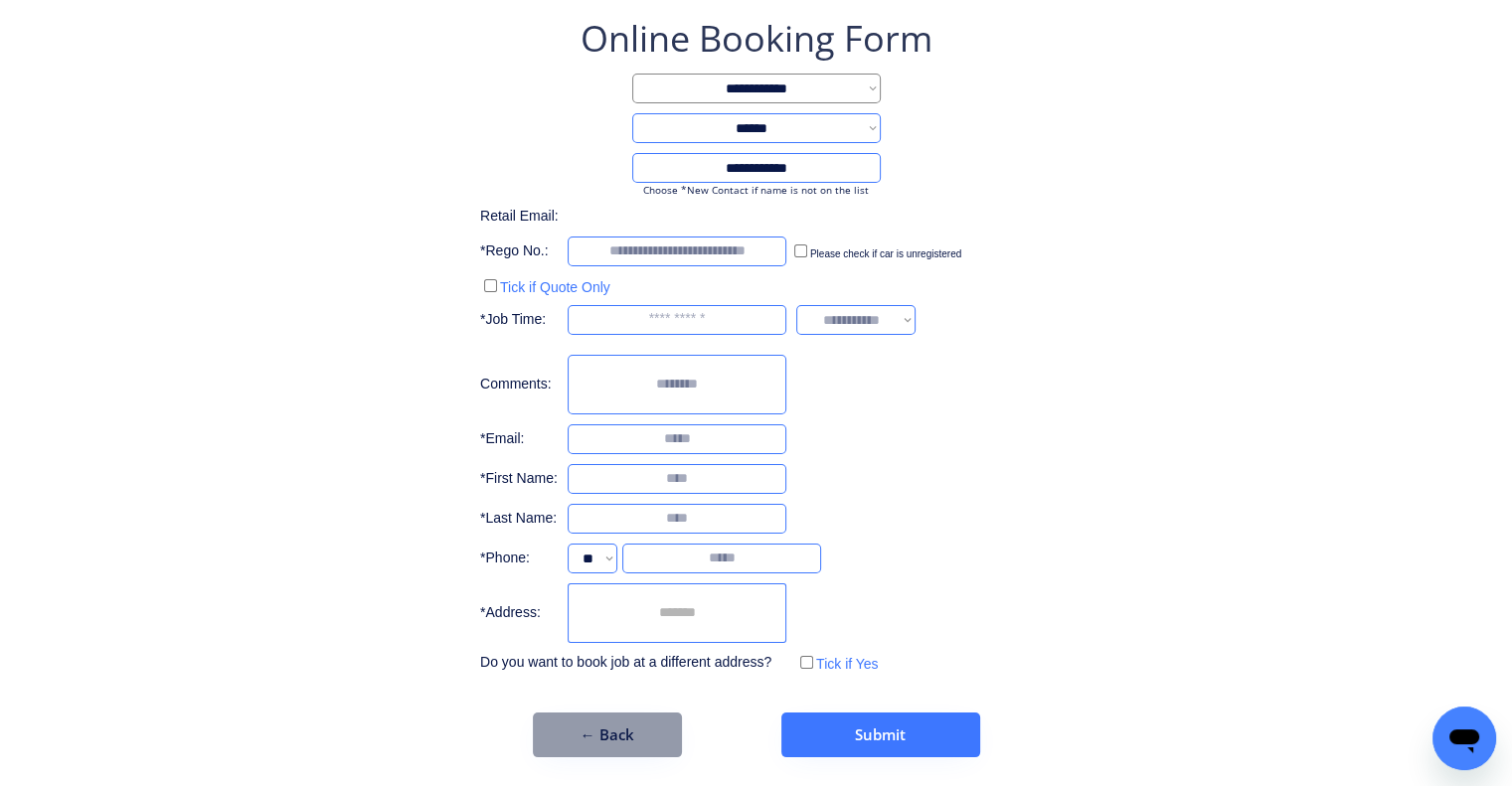 click on "**********" at bounding box center (756, 386) 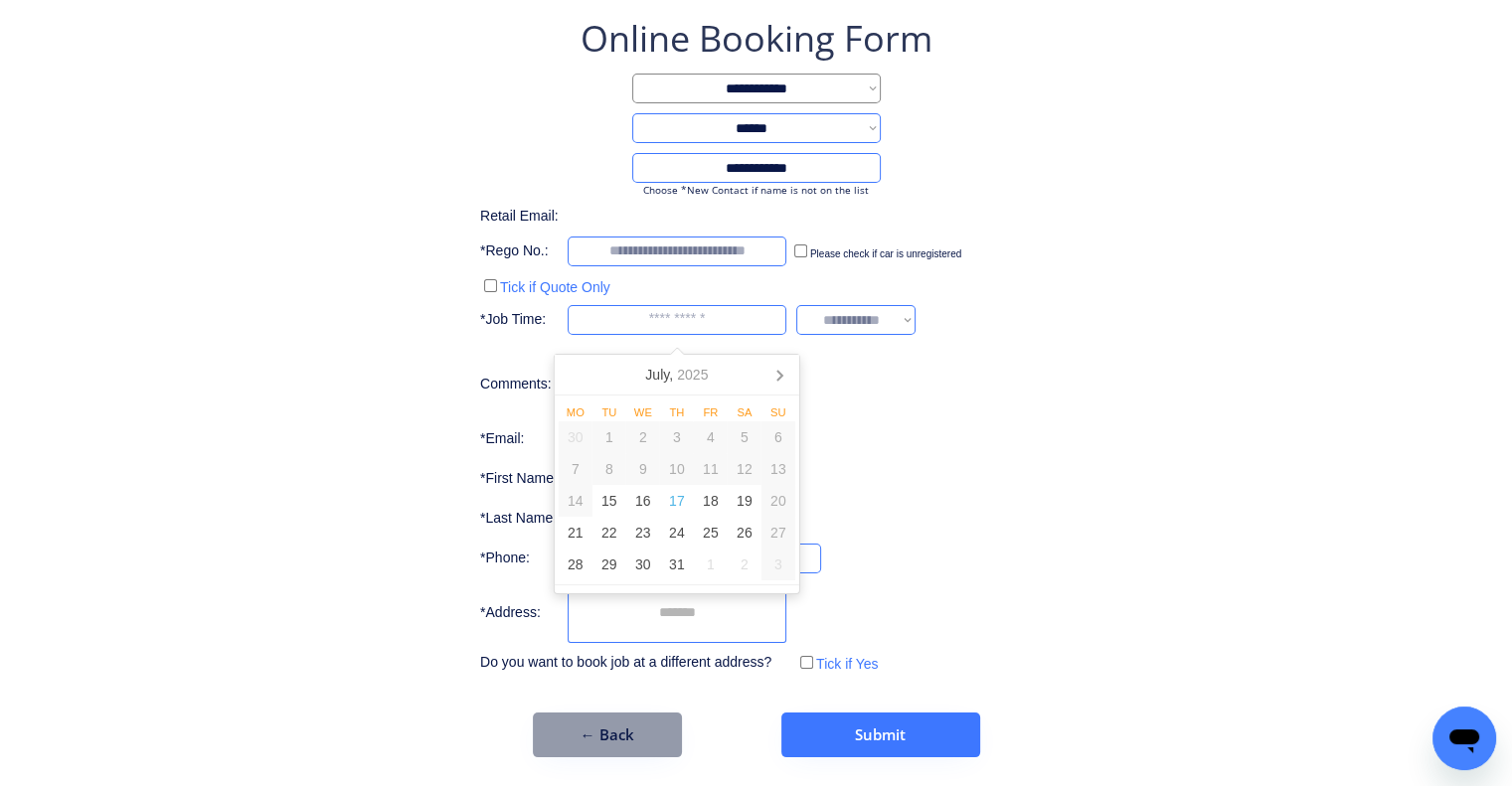 click at bounding box center (677, 320) 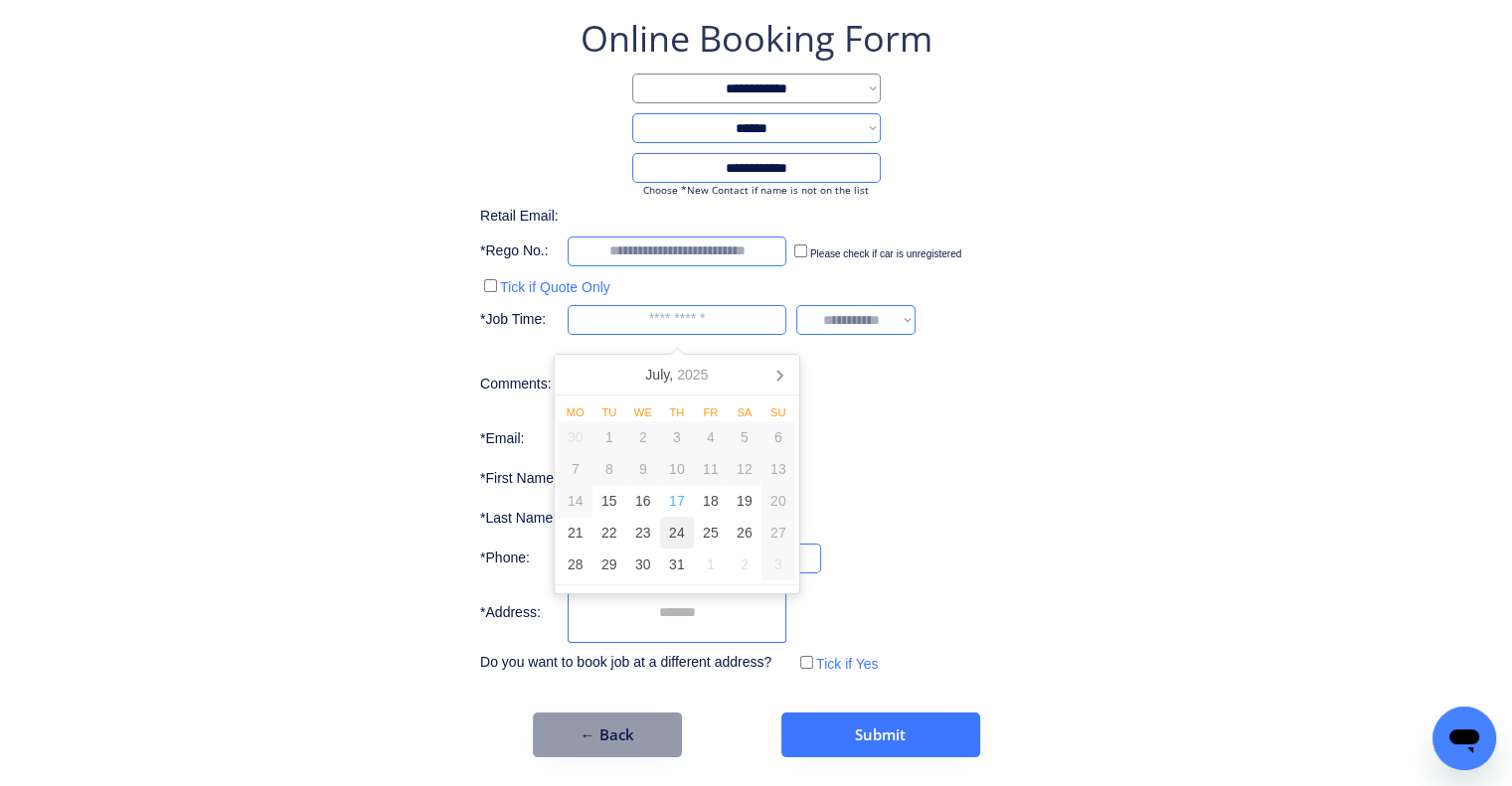drag, startPoint x: 684, startPoint y: 528, endPoint x: 957, endPoint y: 348, distance: 327 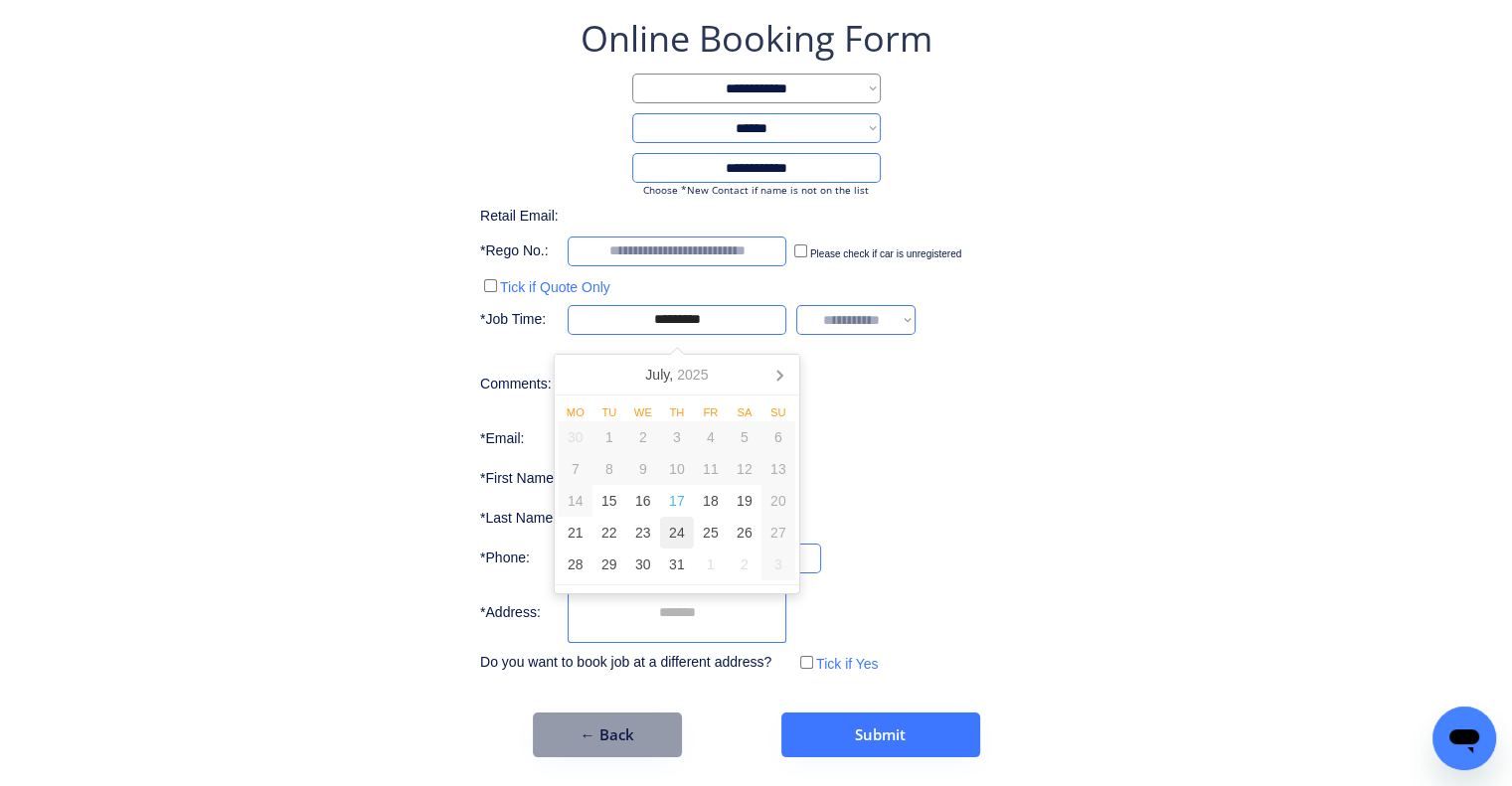 click on "**********" at bounding box center (756, 386) 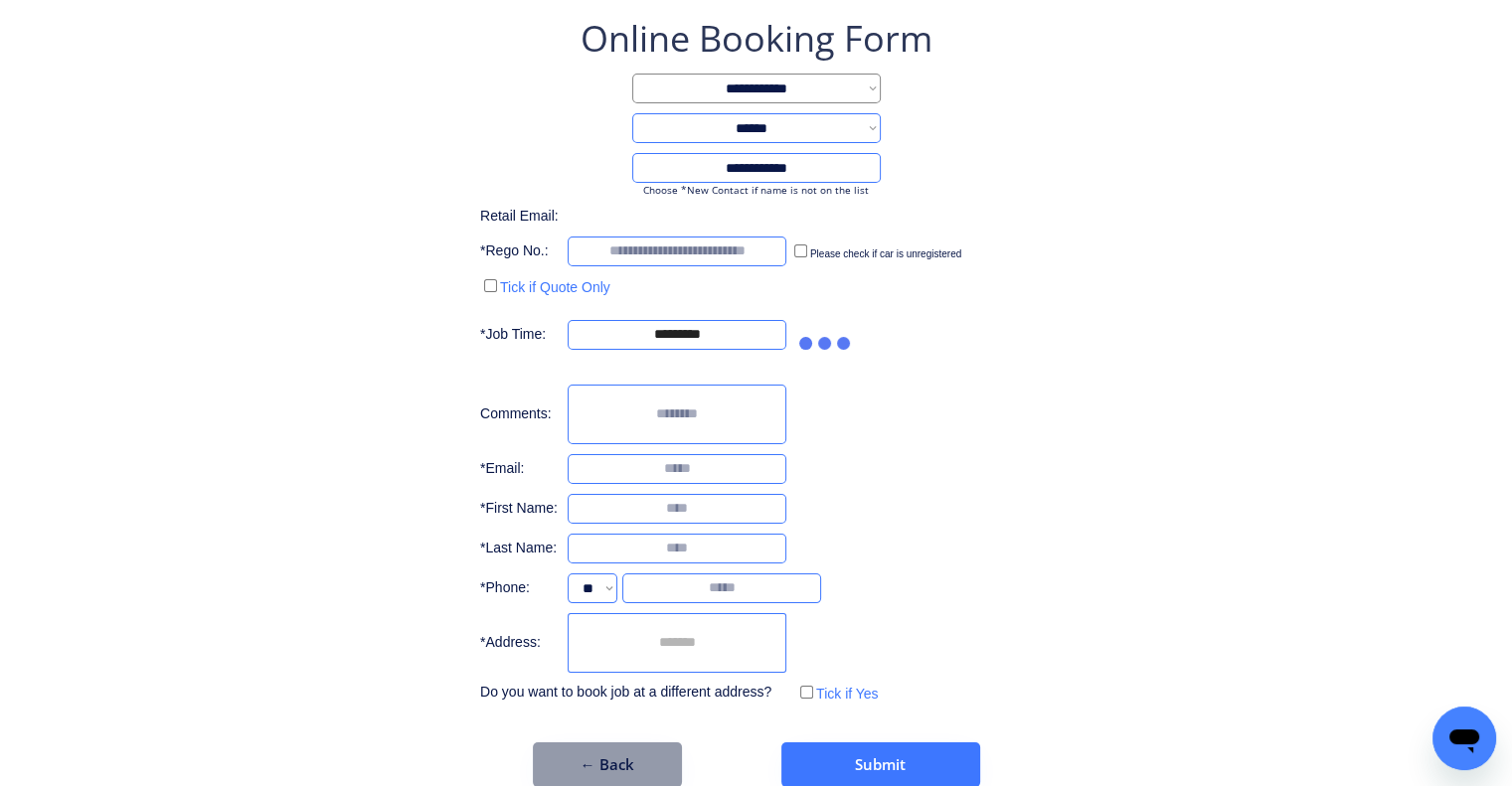 click on "**********" at bounding box center [756, 361] 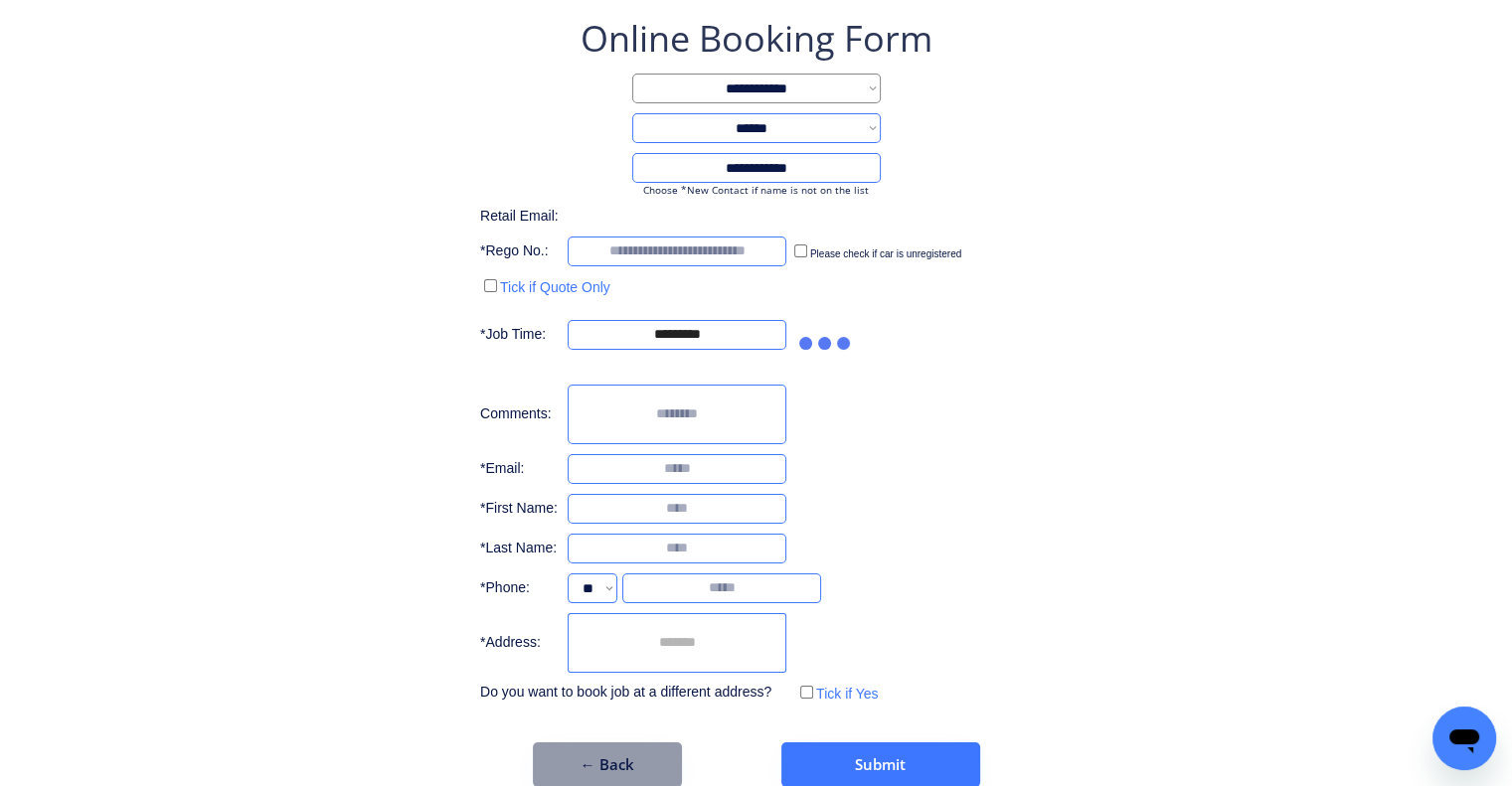 click on "**********" at bounding box center (756, 361) 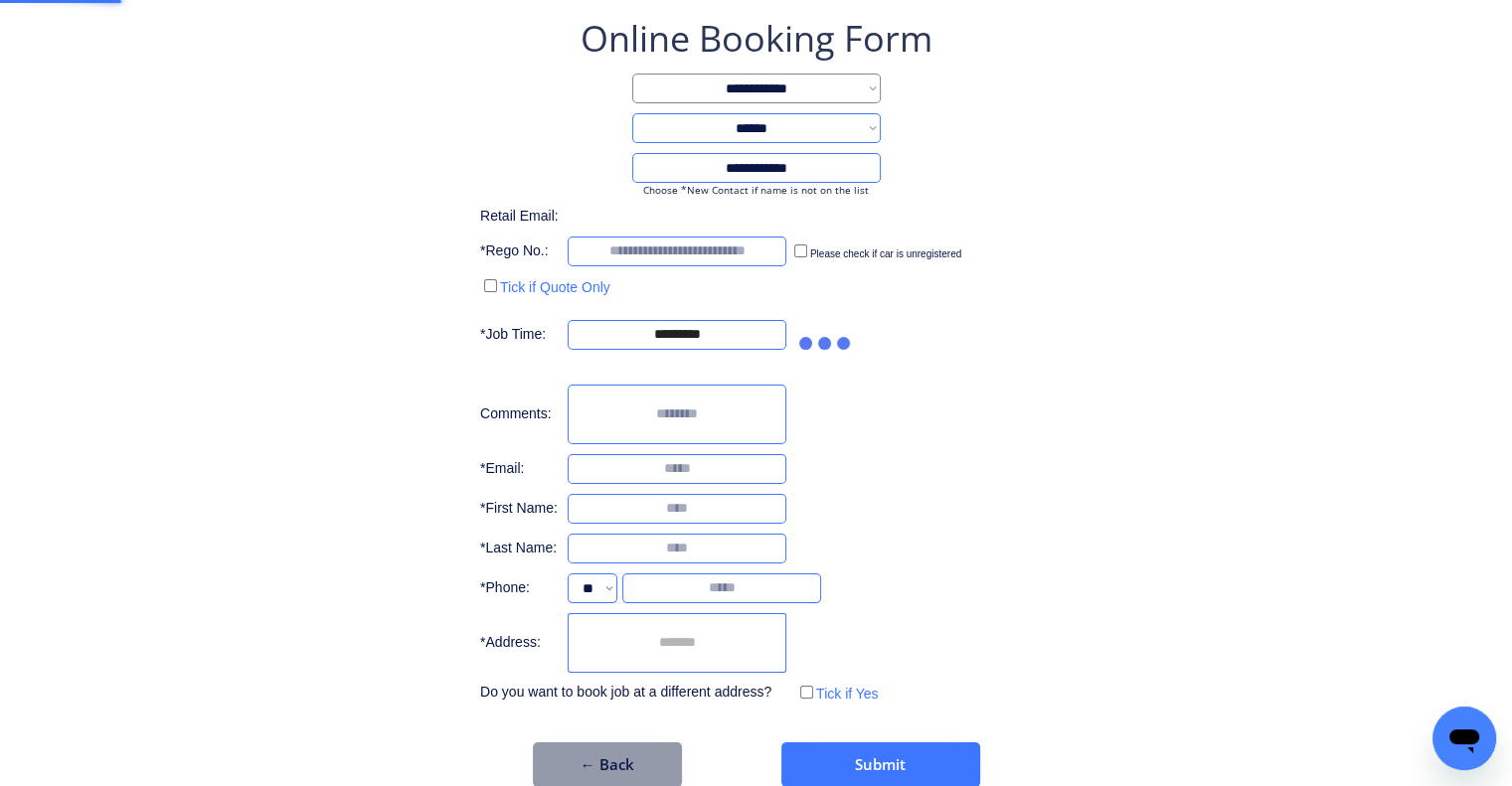 click on "**********" at bounding box center (756, 361) 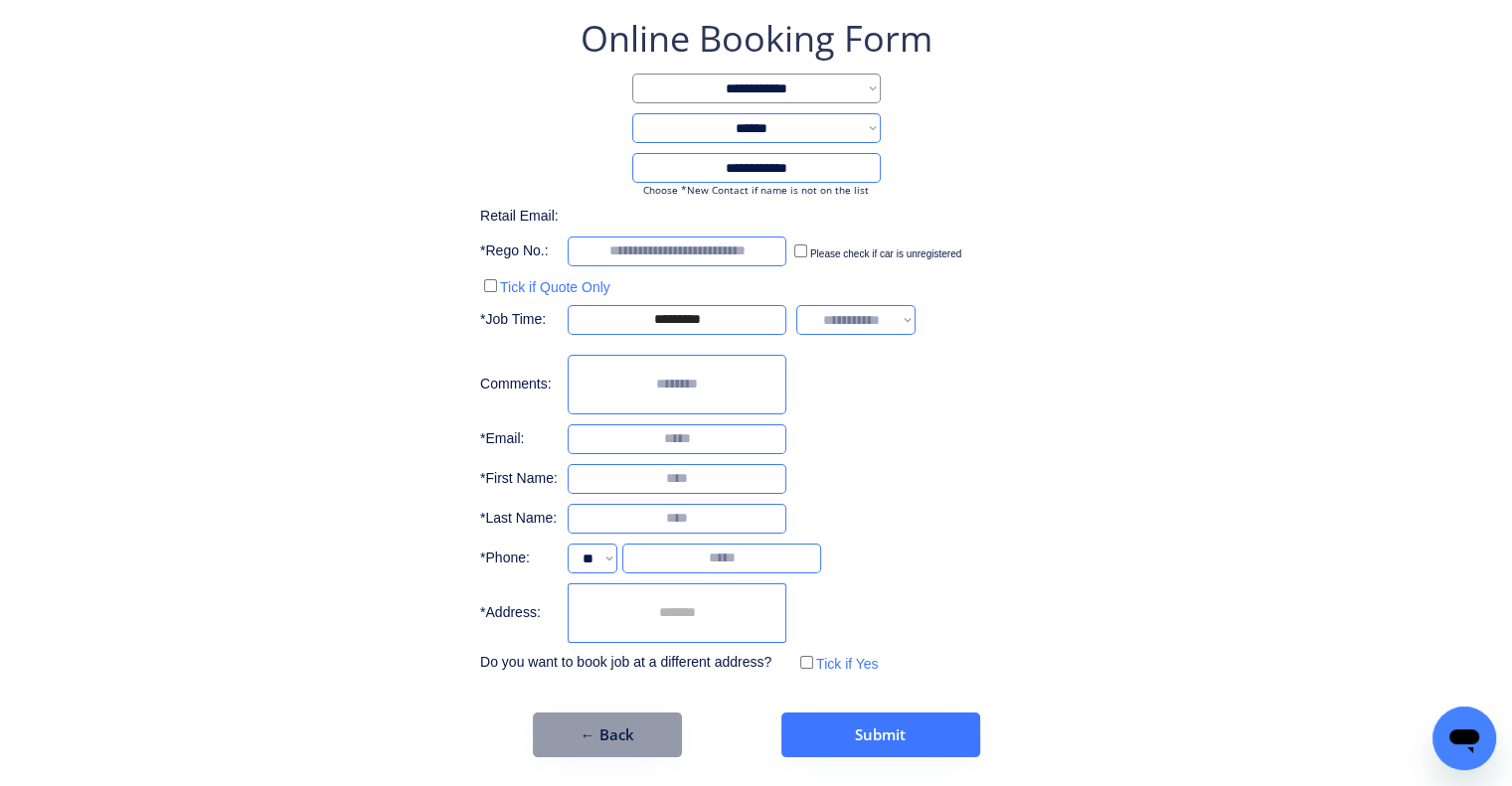 drag, startPoint x: 1224, startPoint y: 476, endPoint x: 1152, endPoint y: 456, distance: 74.726167 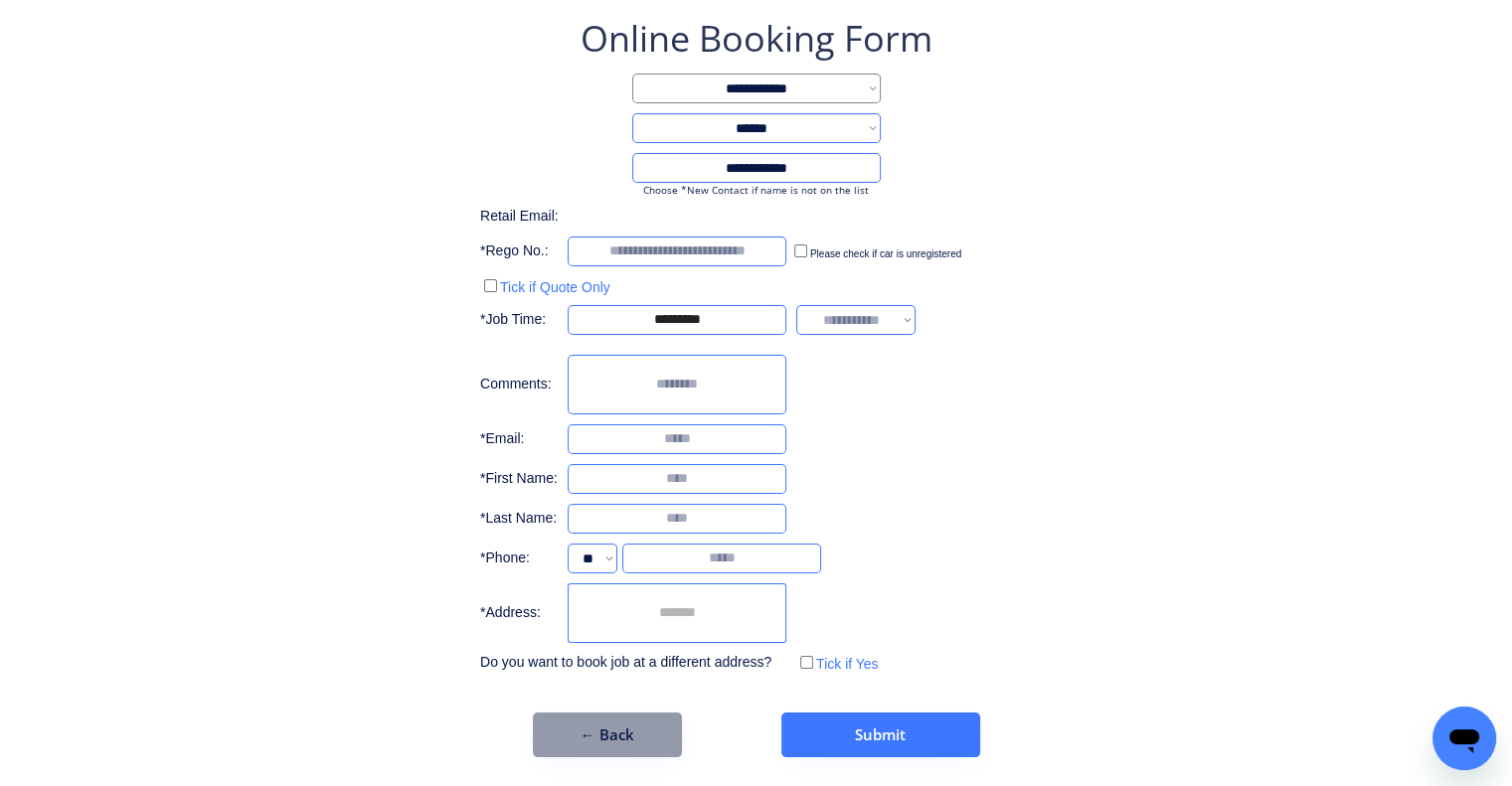 click on "**********" at bounding box center [856, 320] 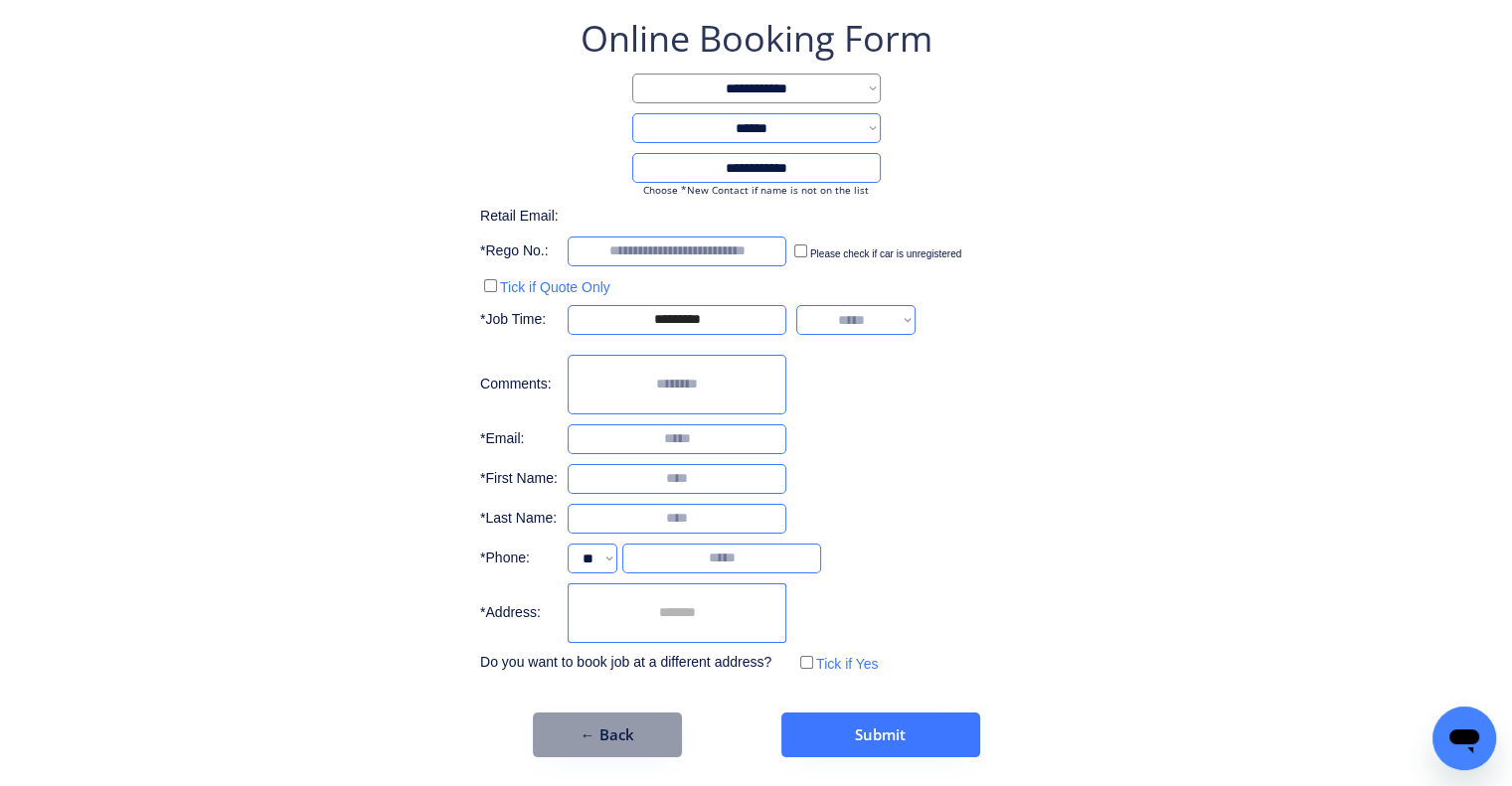 click on "**********" at bounding box center (856, 320) 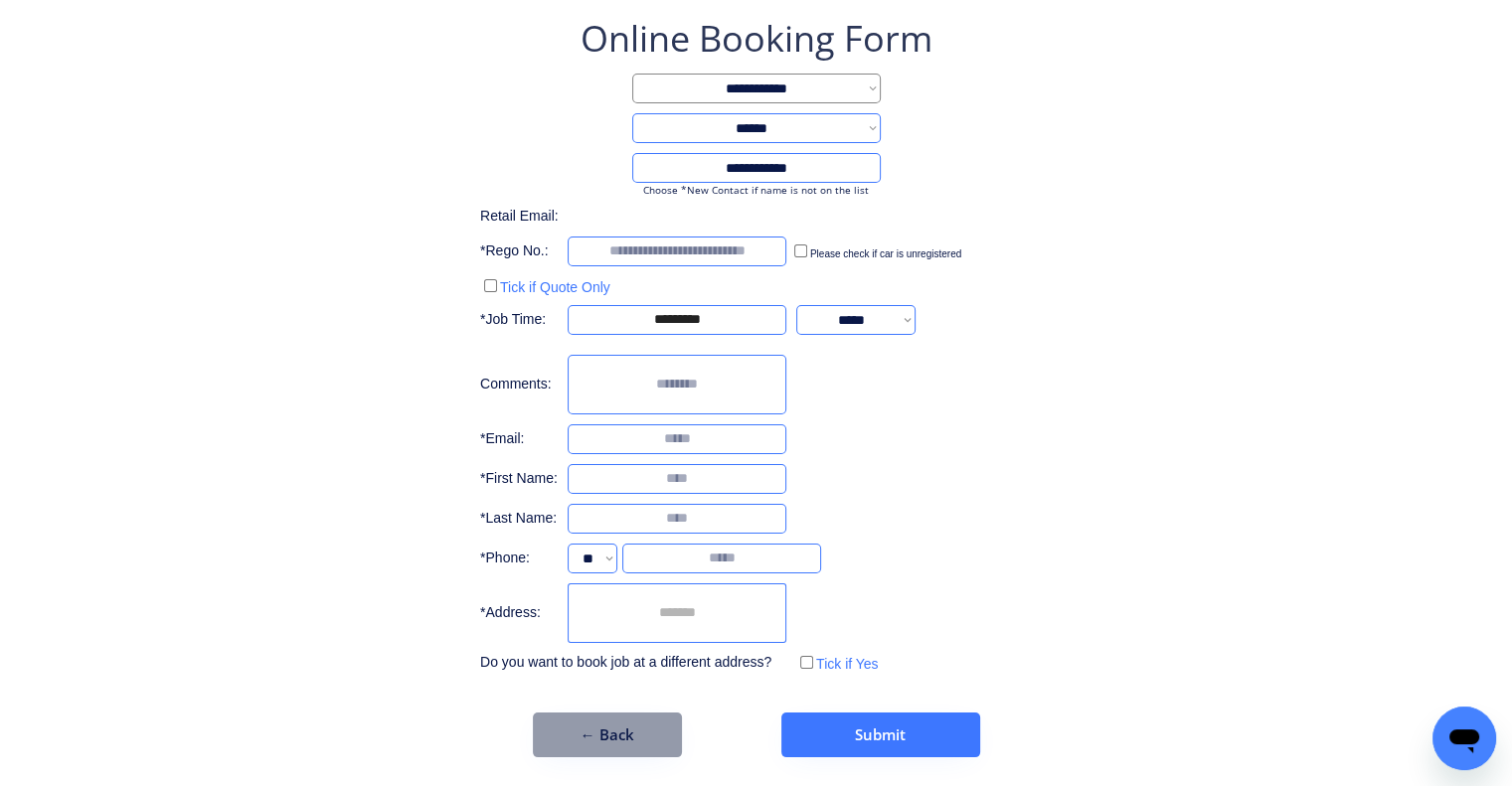 click on "**********" at bounding box center (756, 386) 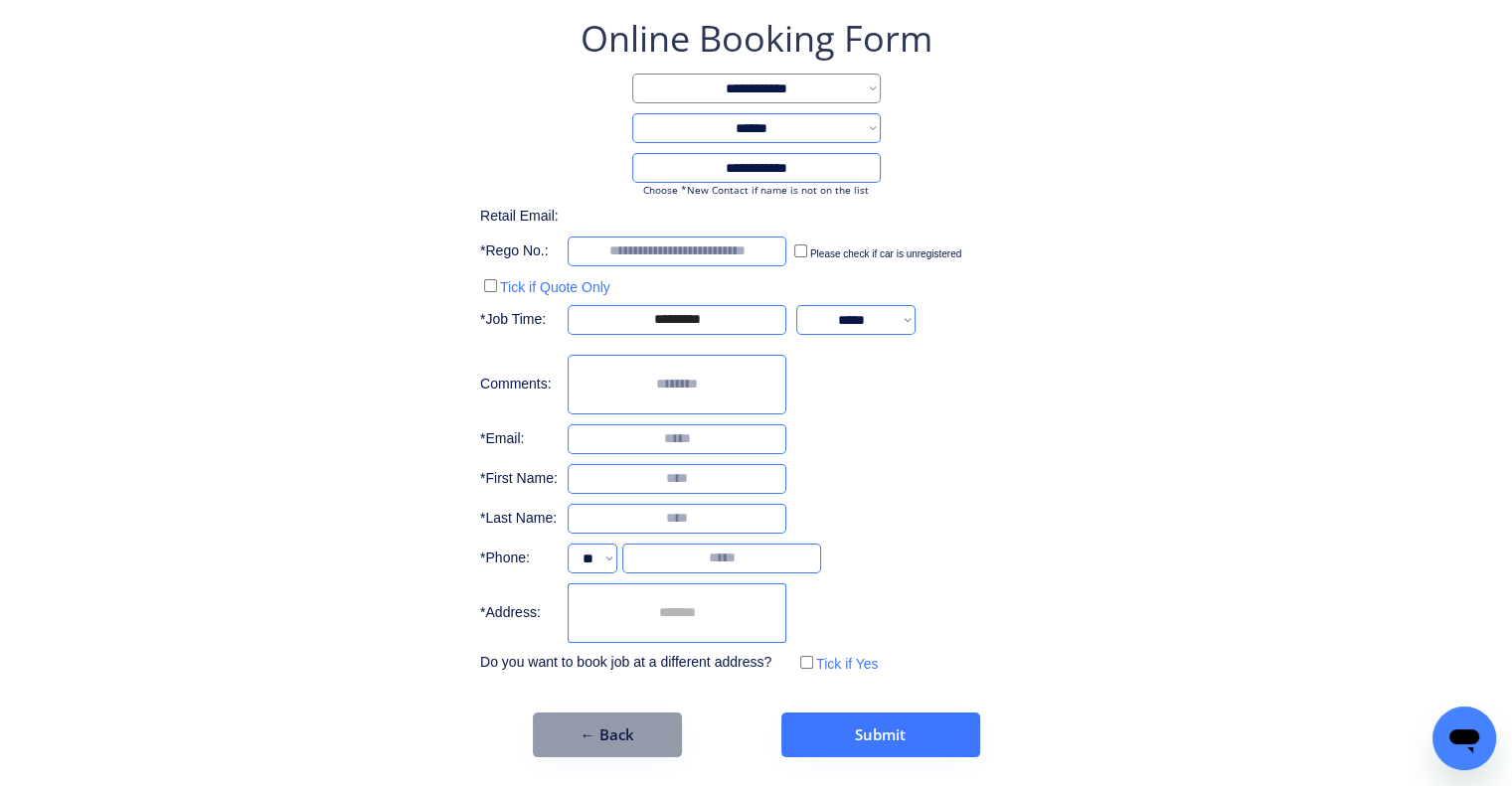 click on "**********" at bounding box center (756, 386) 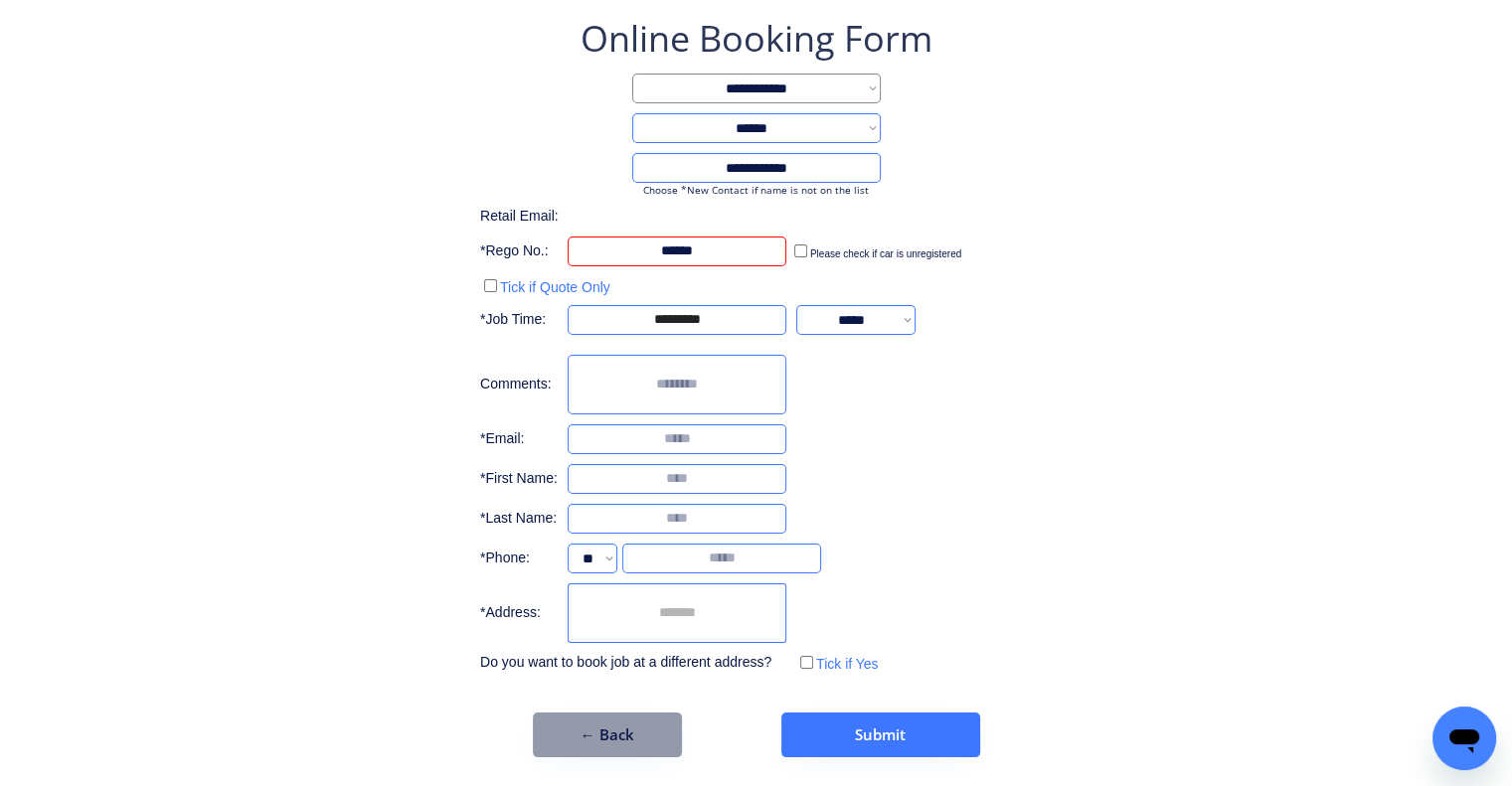 type on "******" 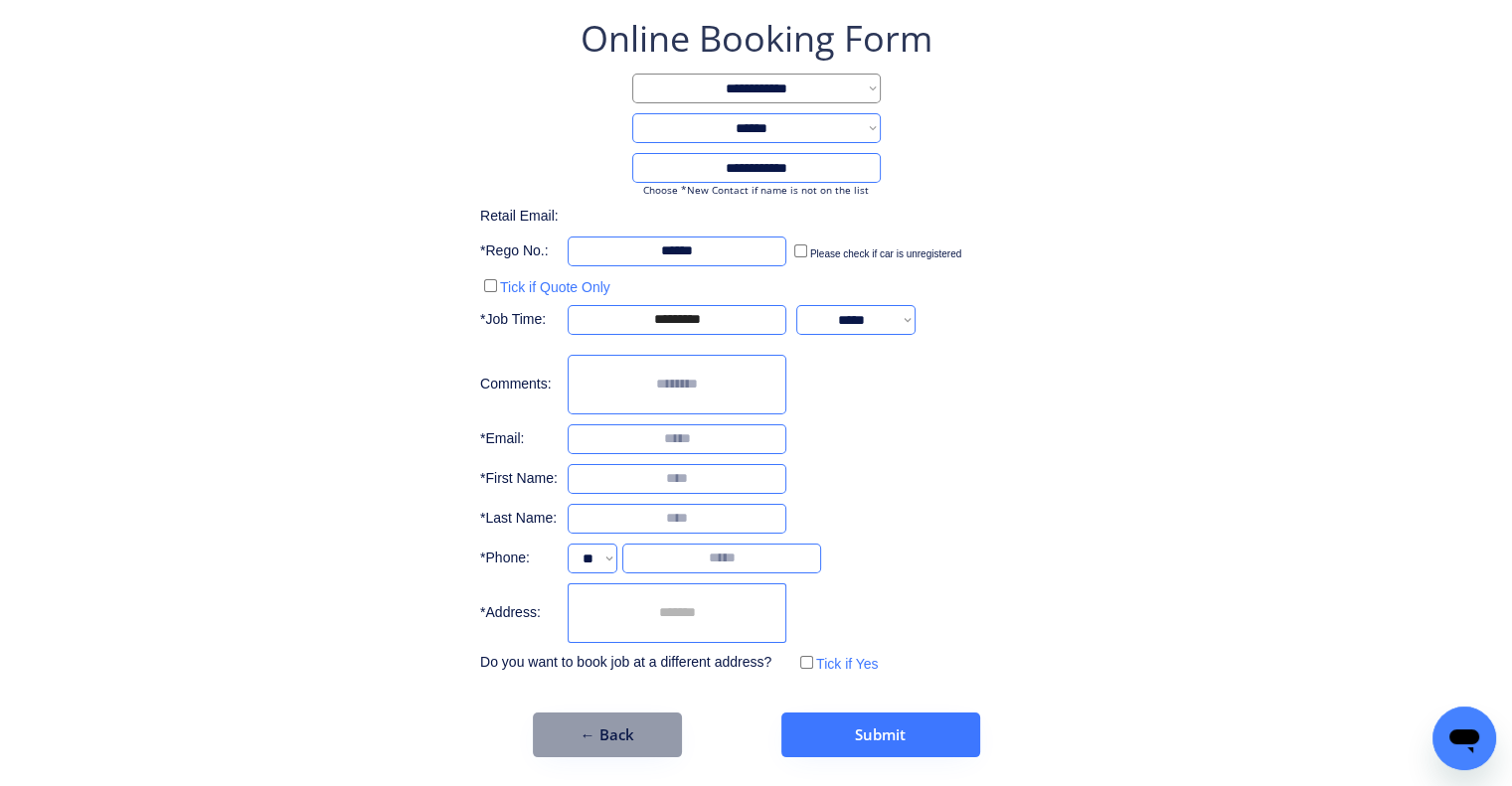 click at bounding box center (677, 613) 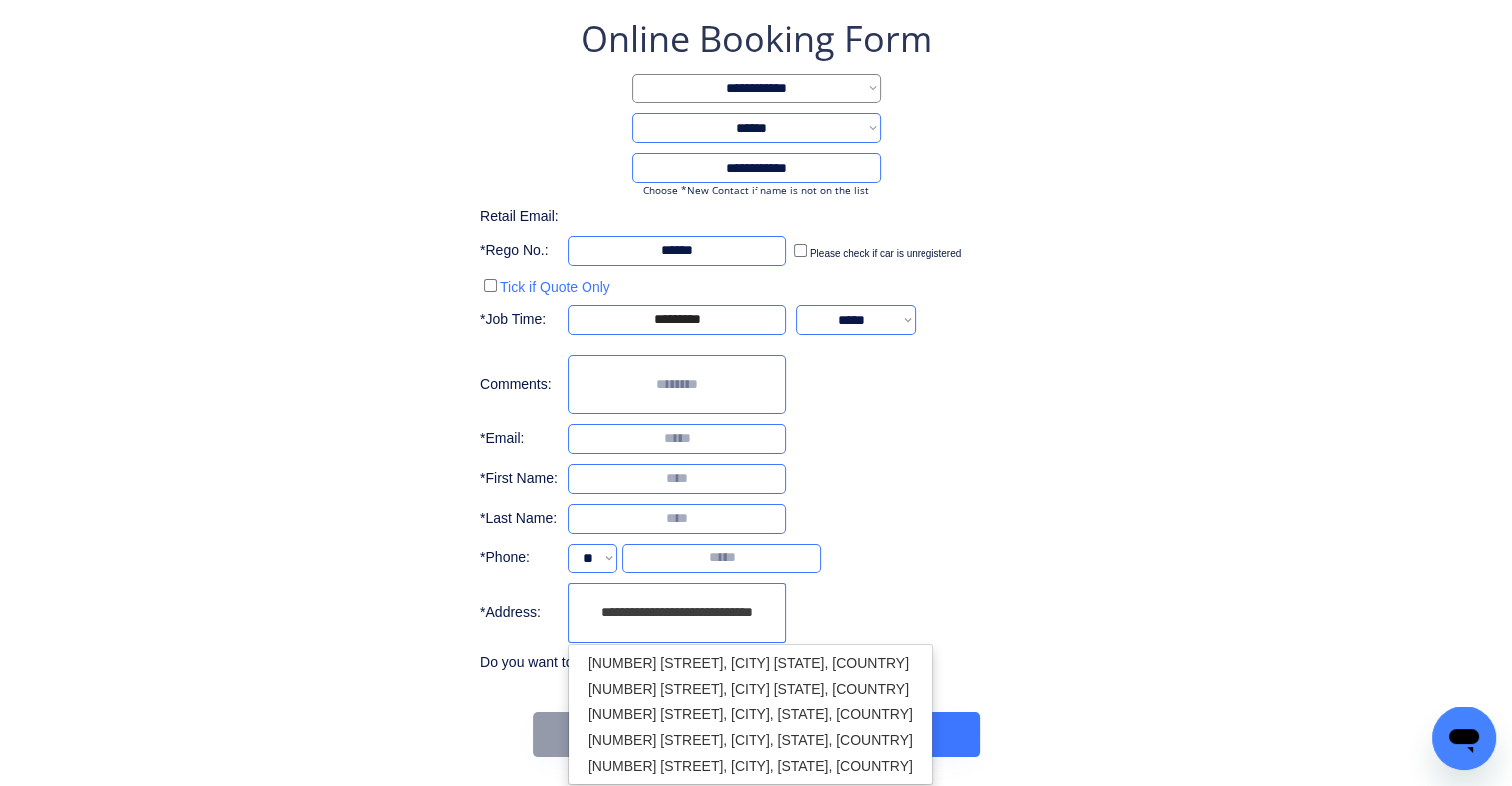 type on "**********" 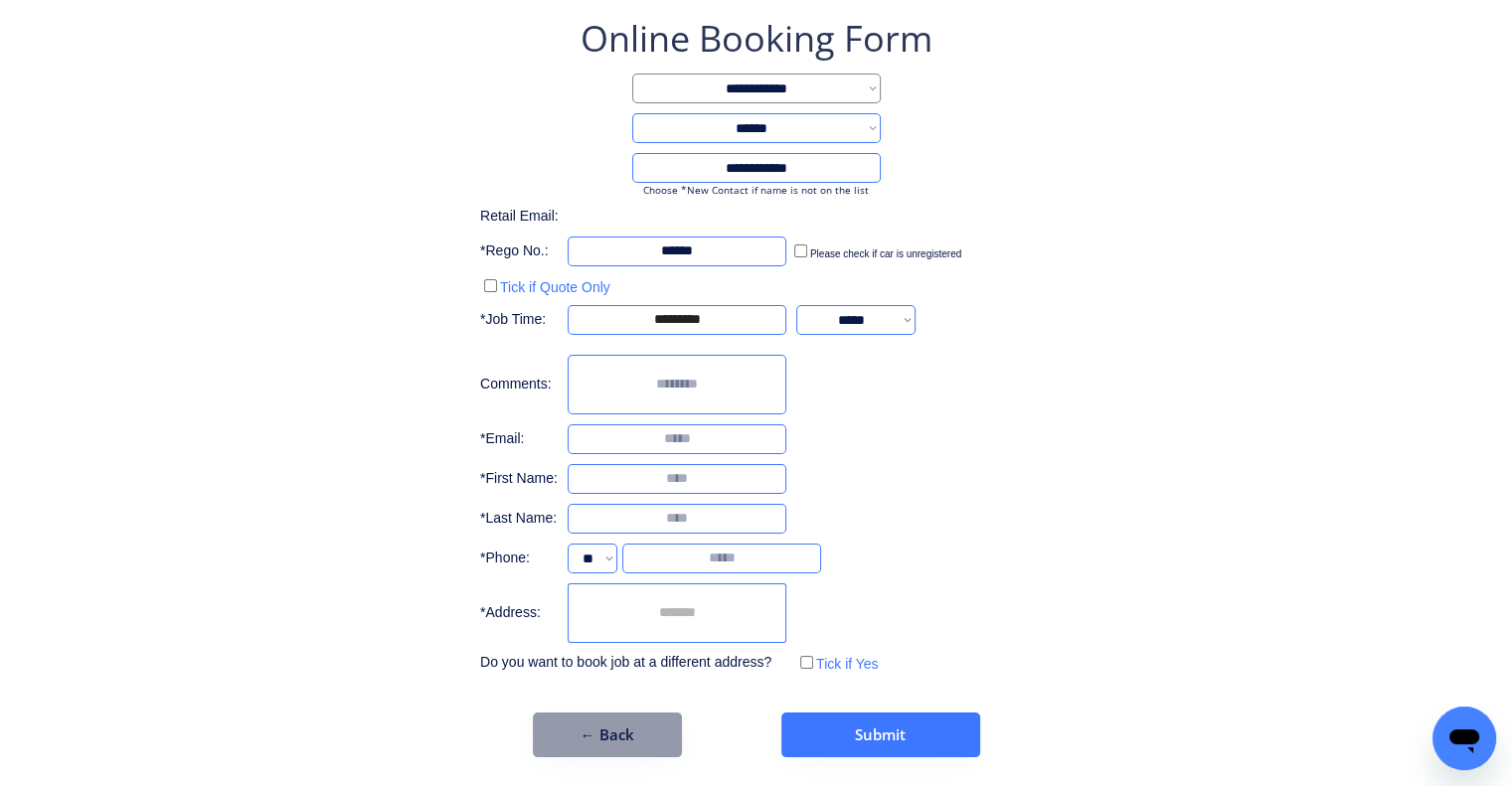 paste on "**********" 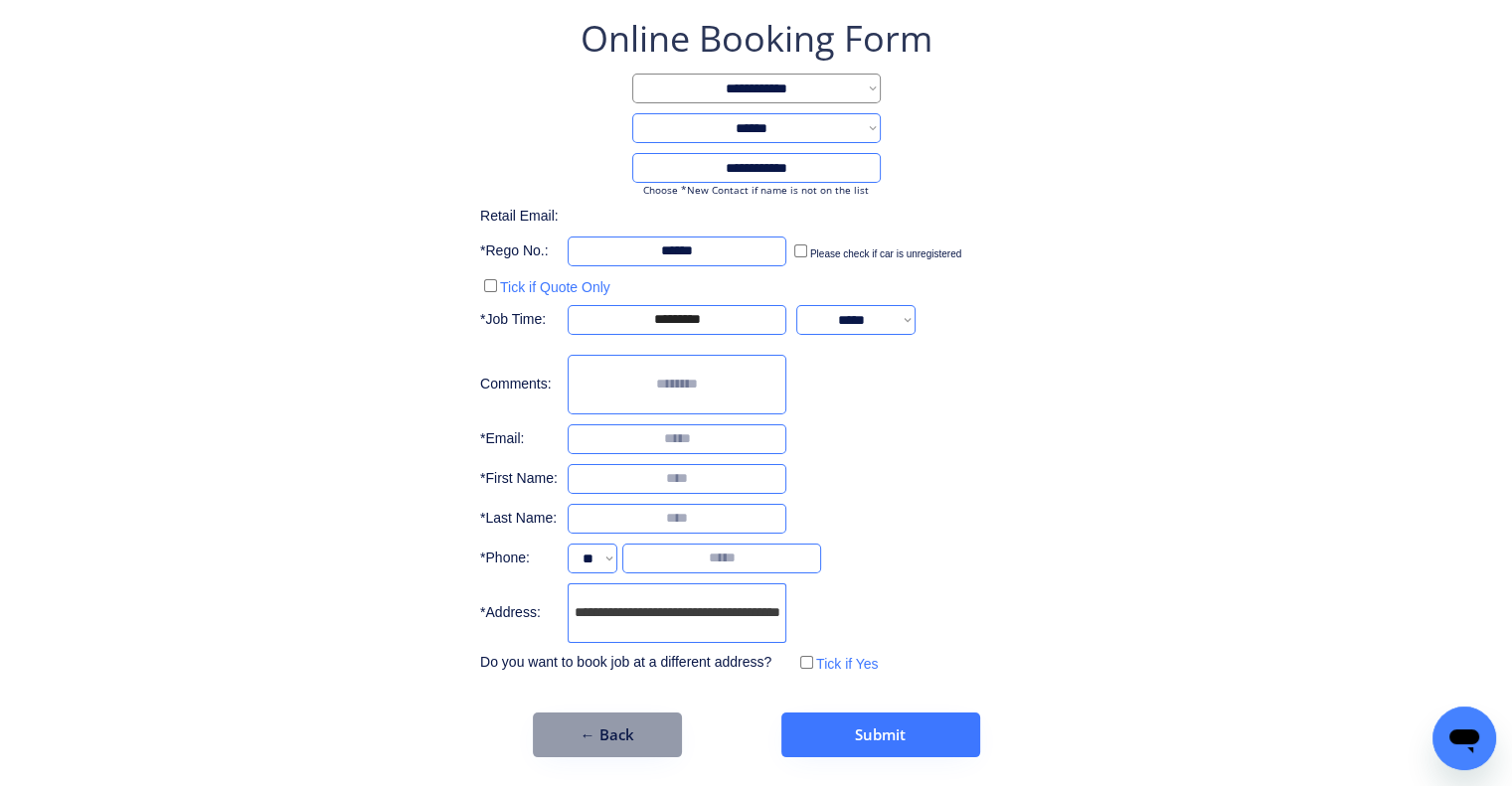 scroll, scrollTop: 0, scrollLeft: 71, axis: horizontal 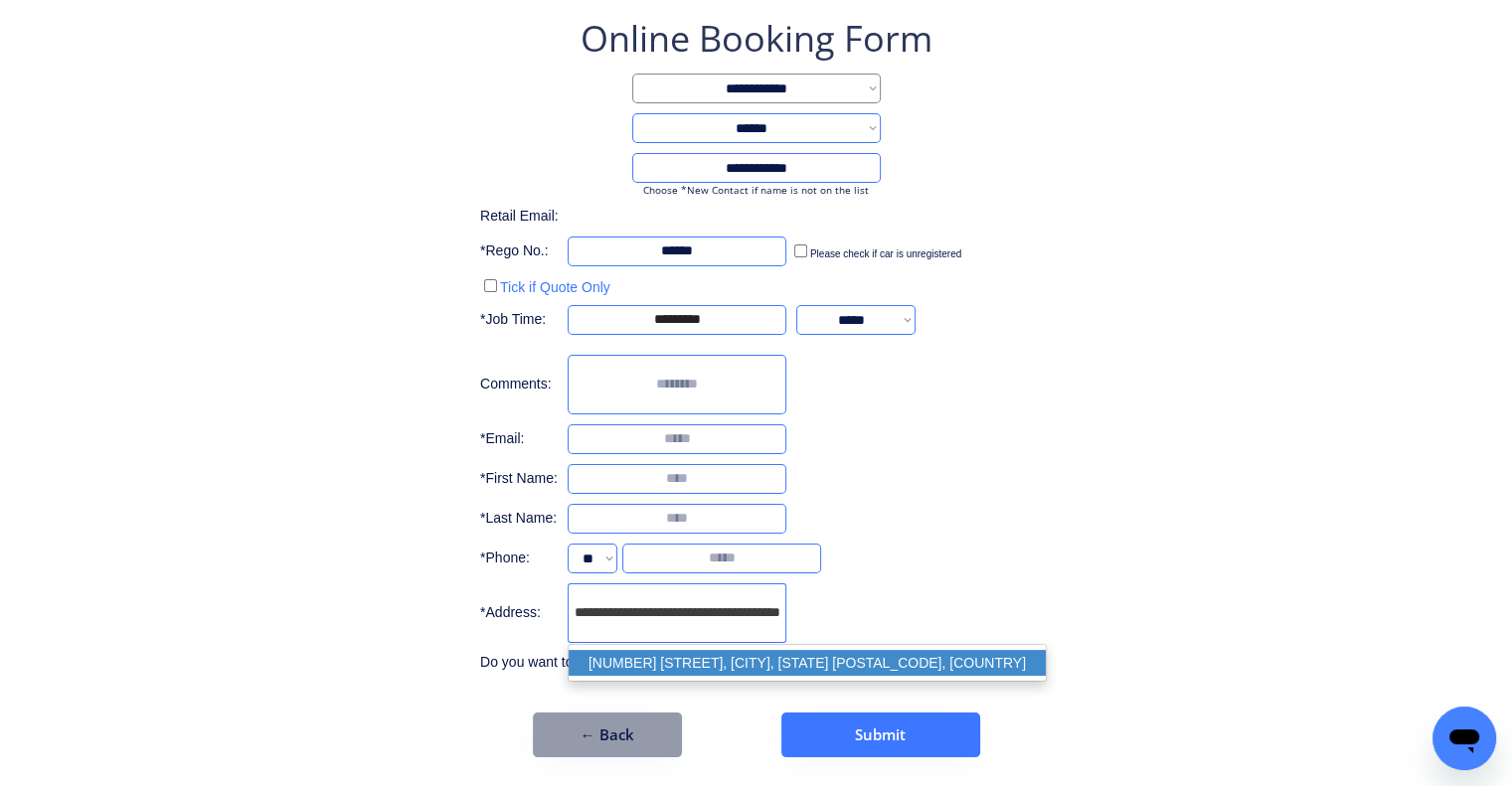 drag, startPoint x: 852, startPoint y: 645, endPoint x: 852, endPoint y: 662, distance: 17 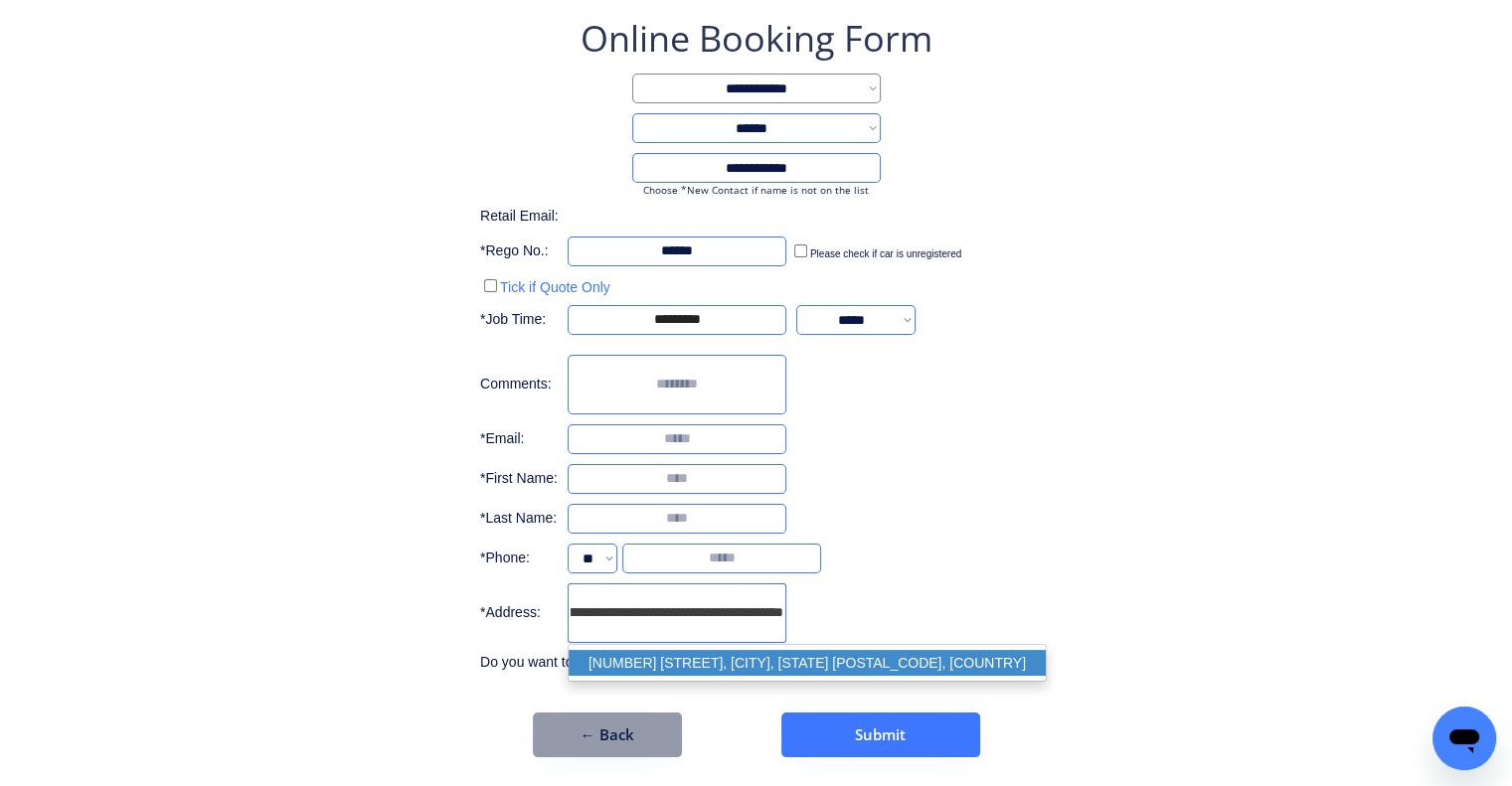 type on "***" 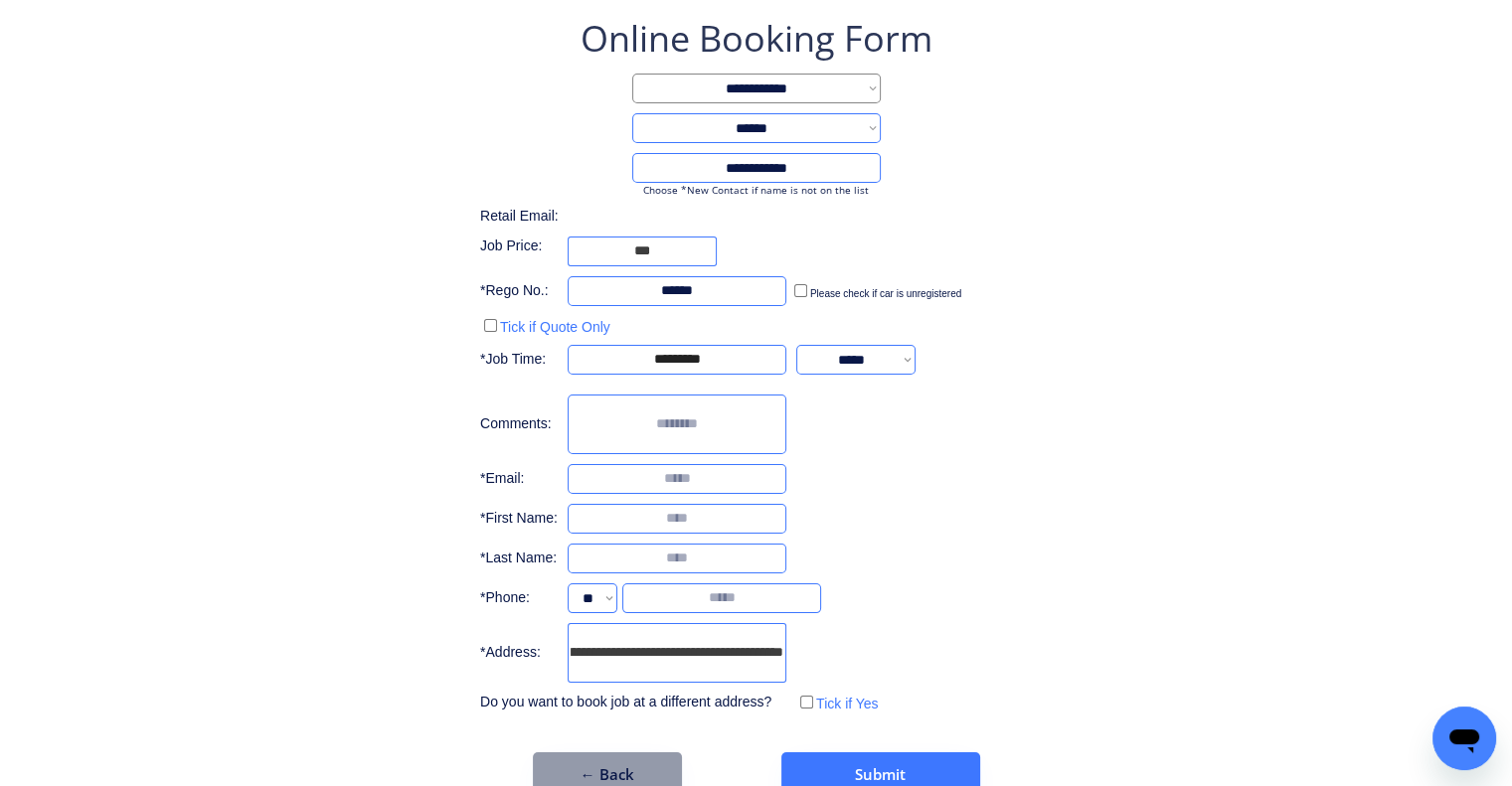 type on "**********" 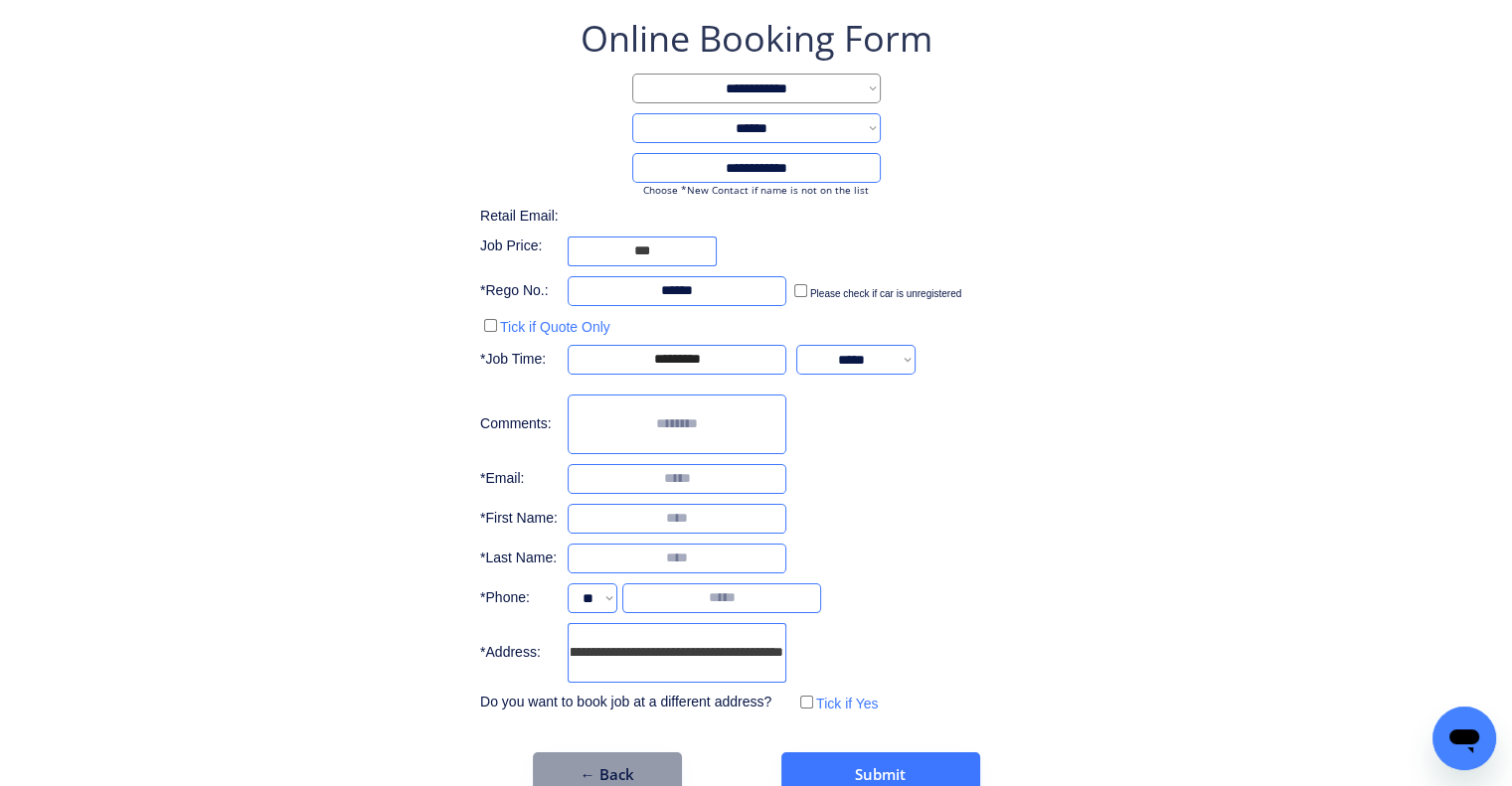 scroll, scrollTop: 0, scrollLeft: 0, axis: both 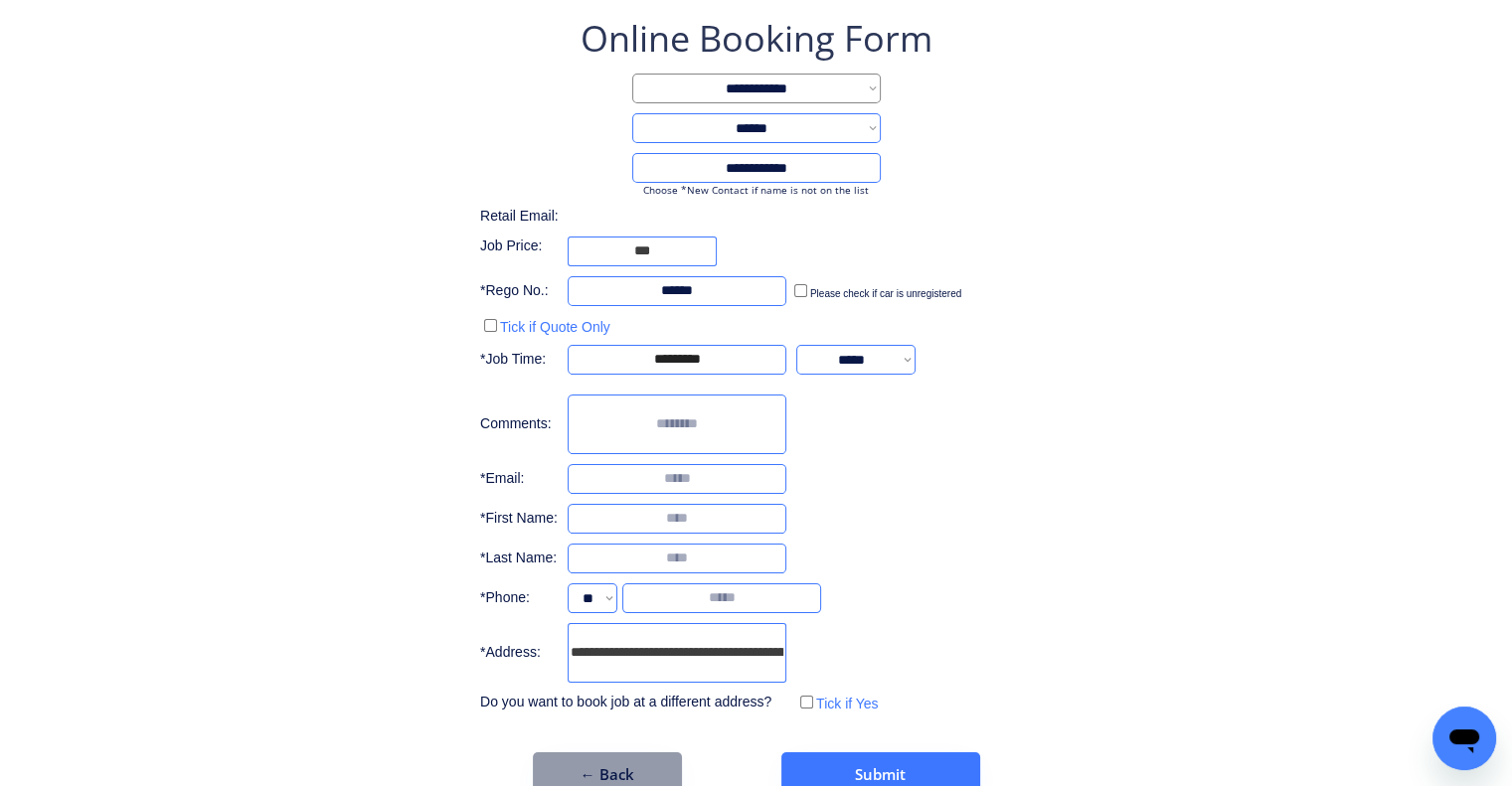 click at bounding box center [677, 519] 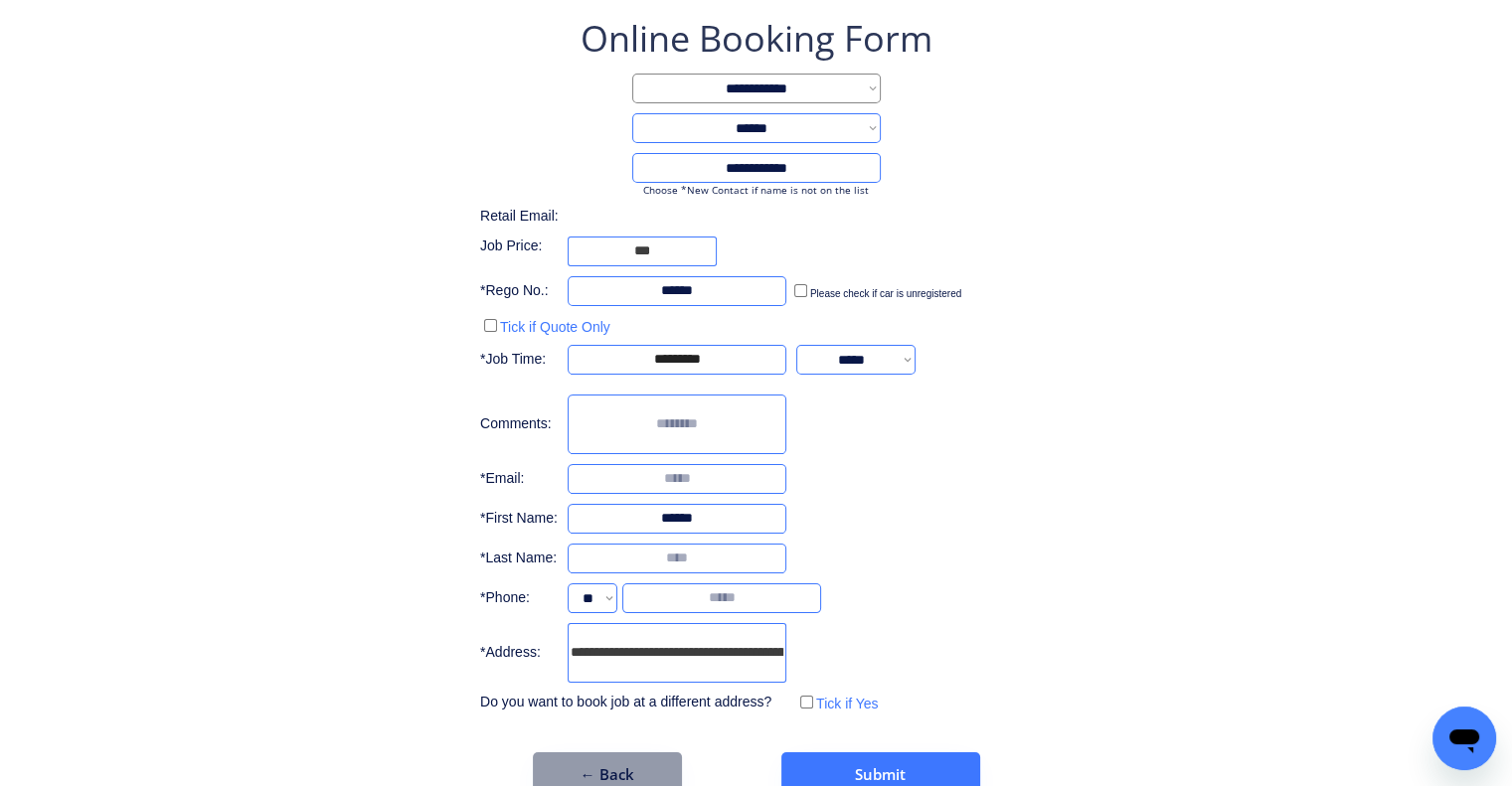 click at bounding box center [677, 519] 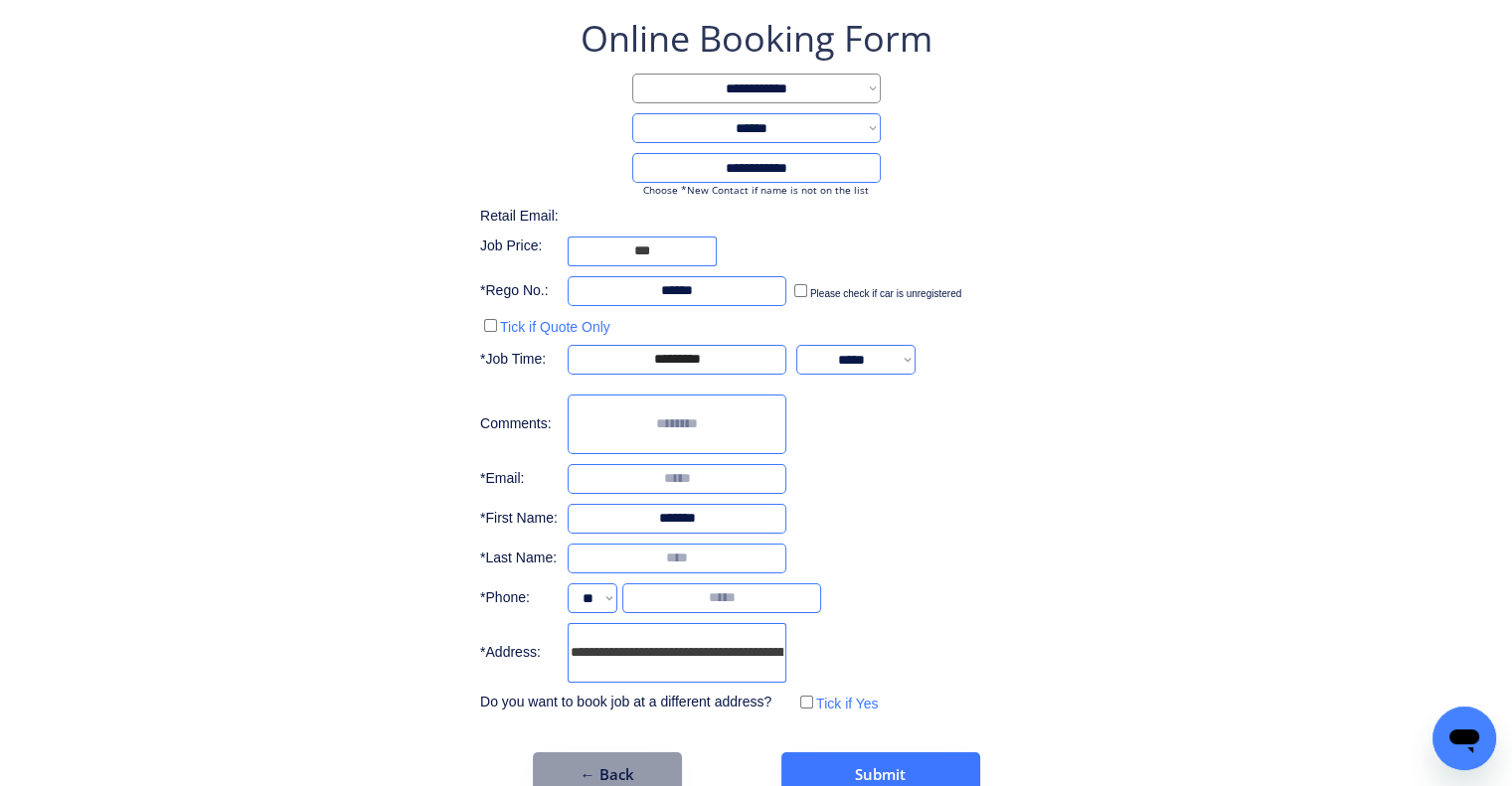 type on "*******" 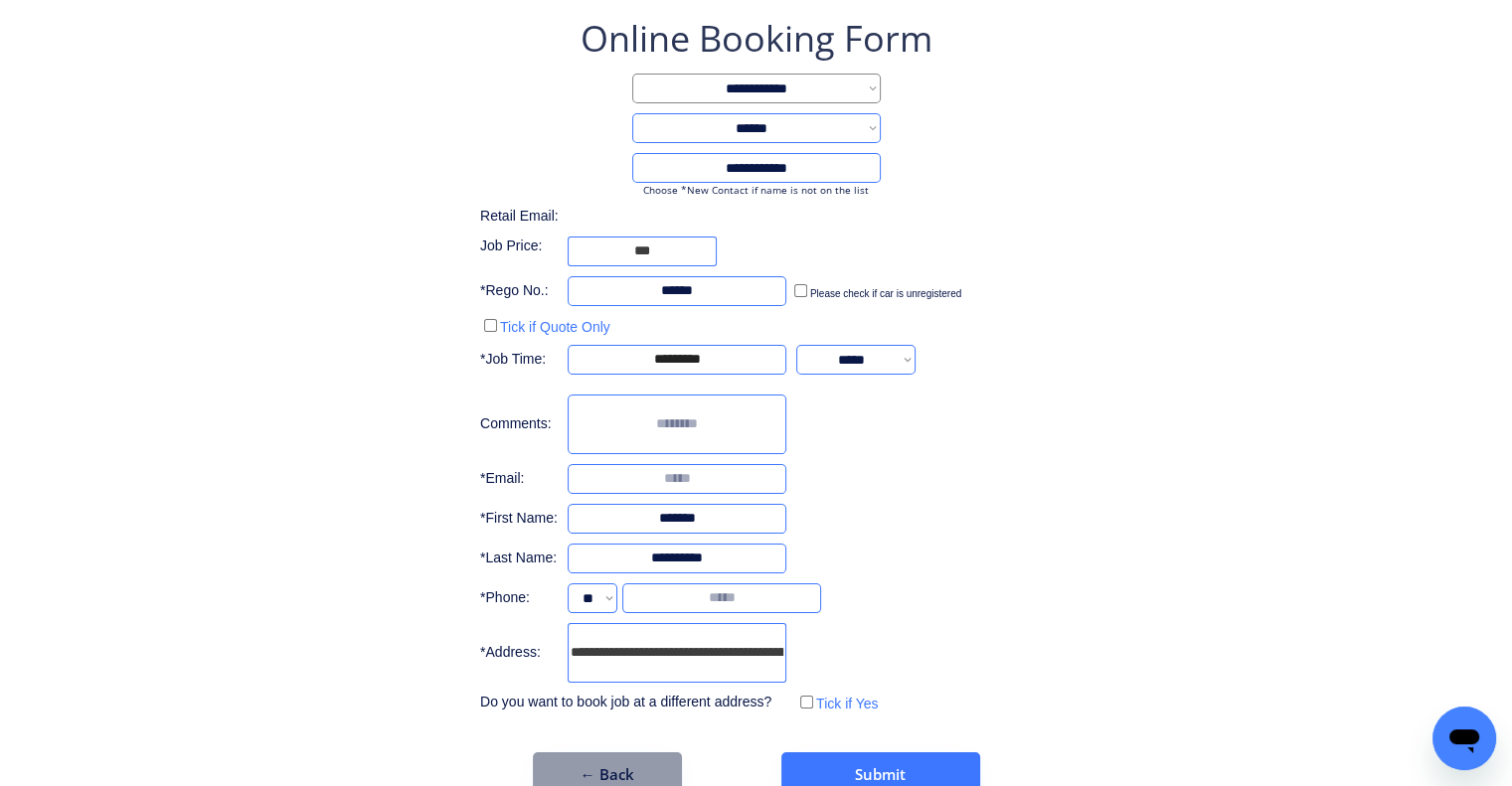 type on "**********" 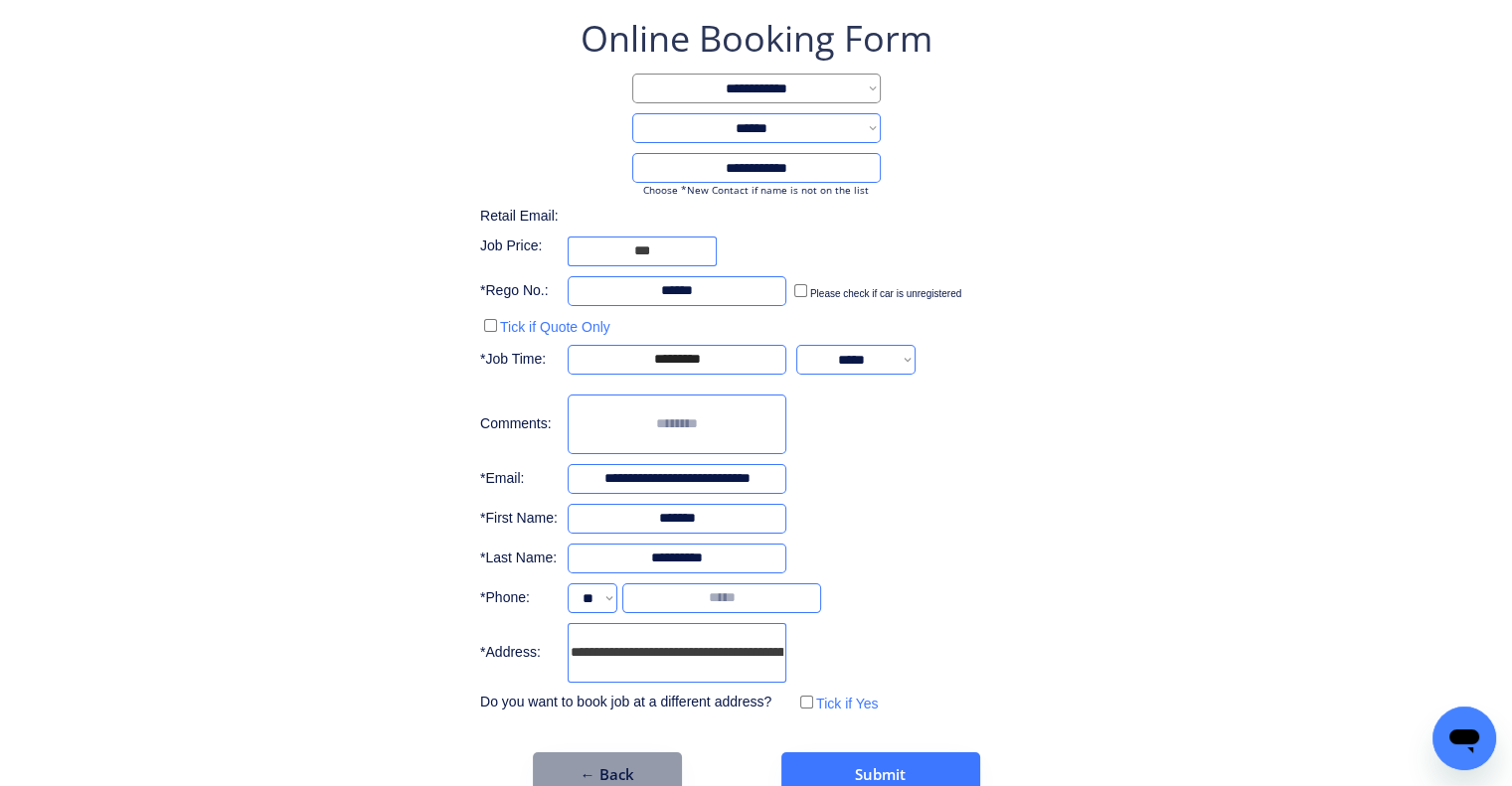 scroll, scrollTop: 0, scrollLeft: 11, axis: horizontal 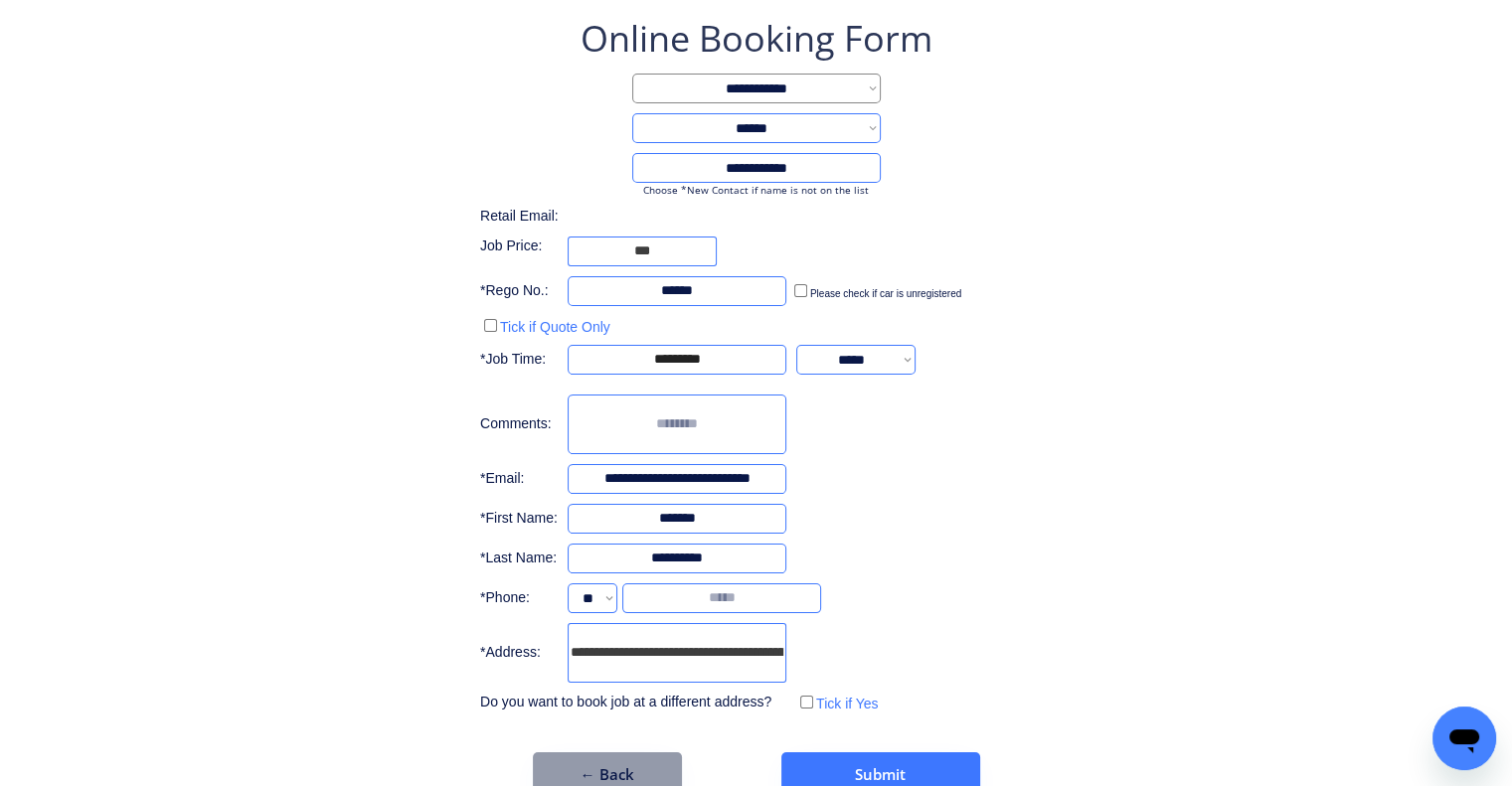 drag, startPoint x: 691, startPoint y: 484, endPoint x: 355, endPoint y: 488, distance: 336.02381 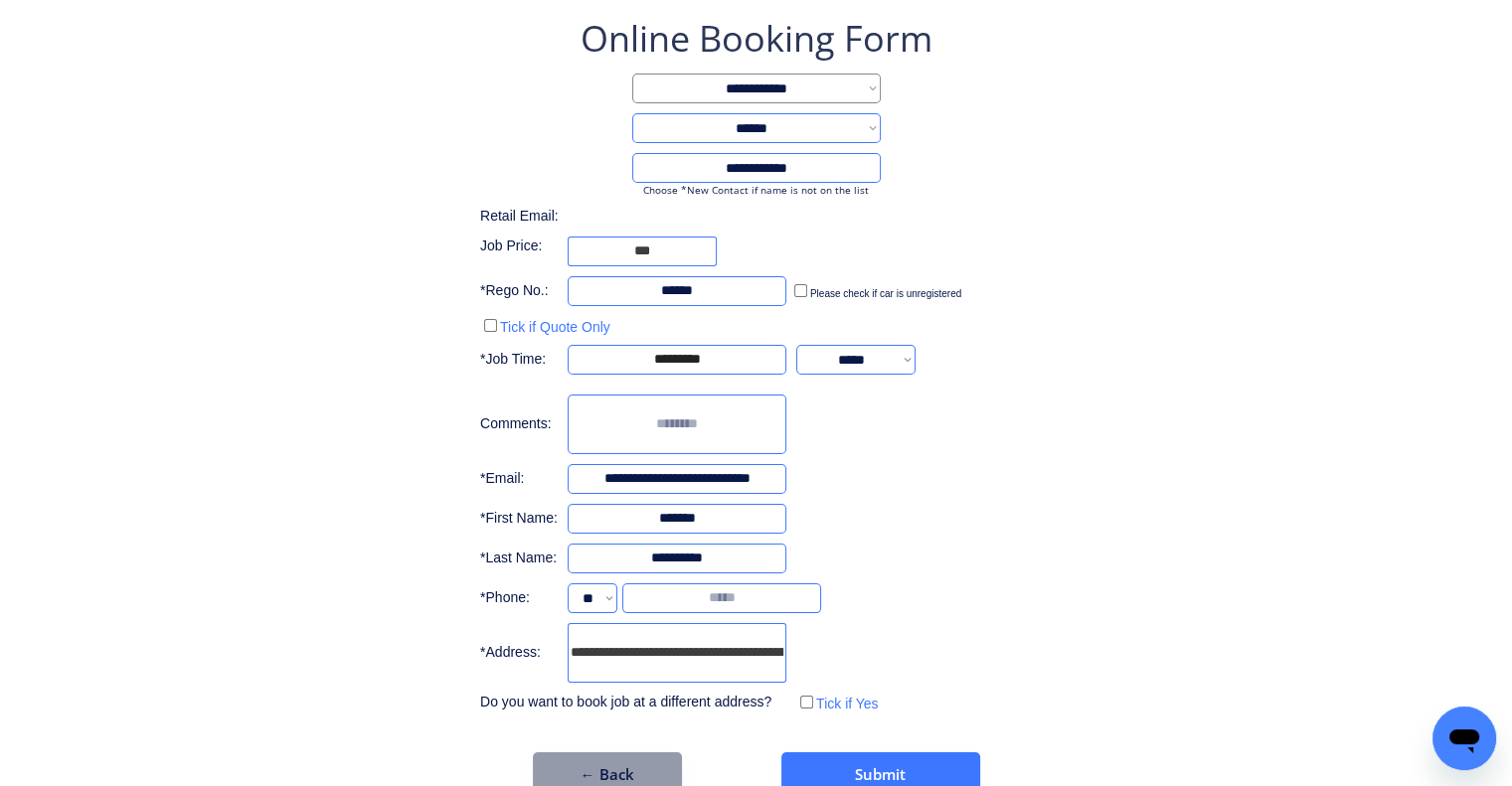 type on "***" 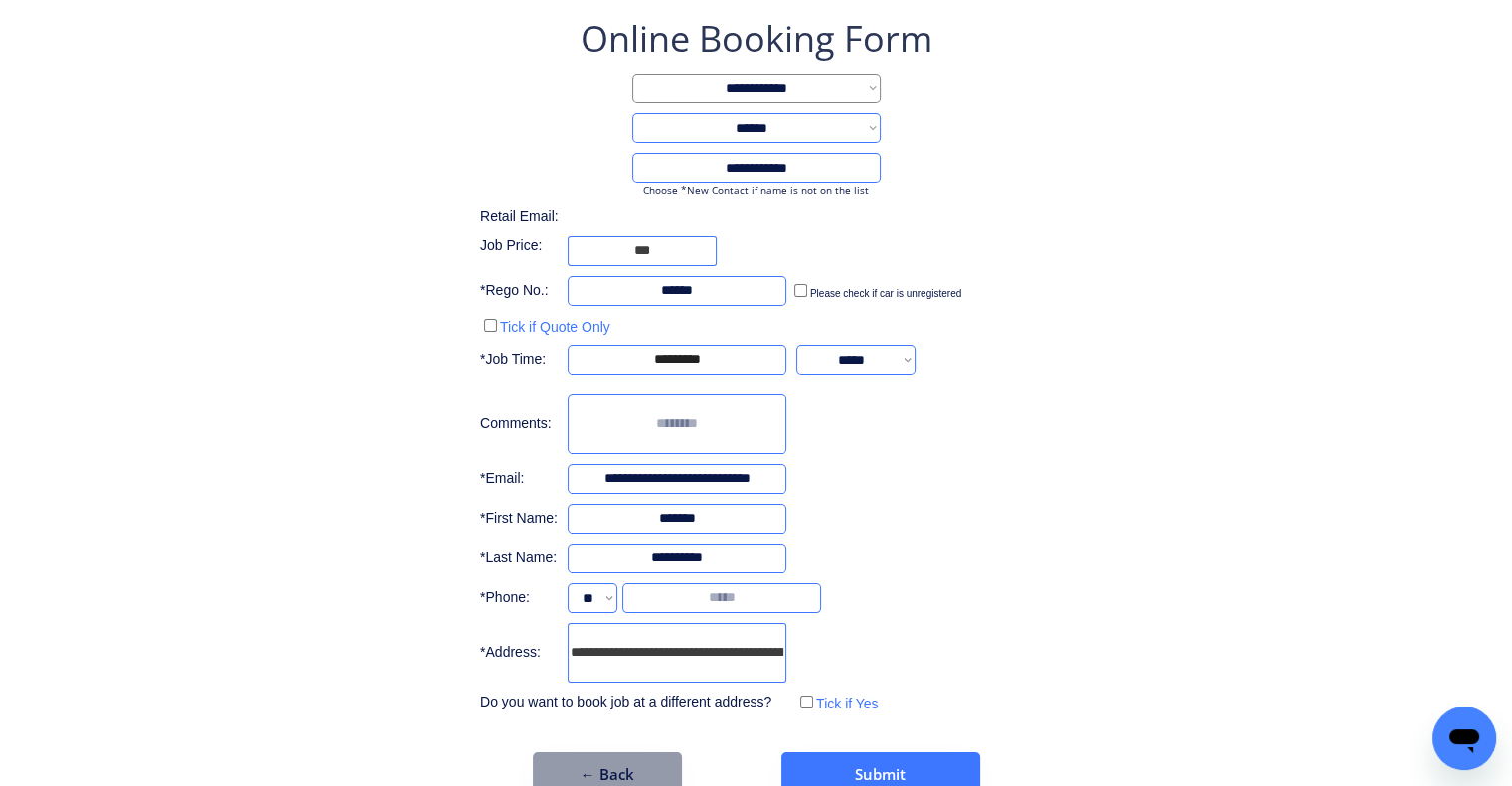 click on "**********" at bounding box center [756, 405] 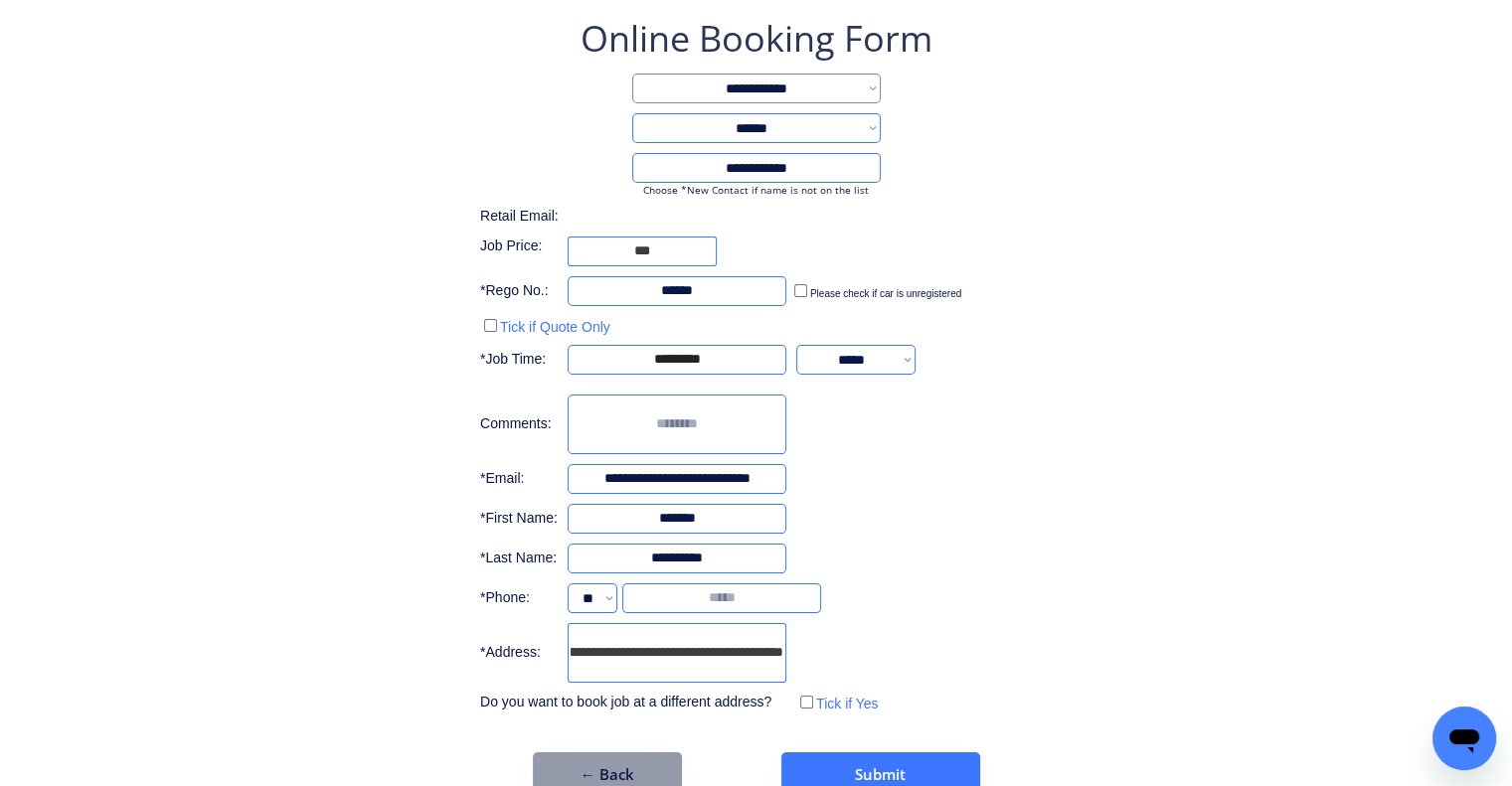 scroll, scrollTop: 0, scrollLeft: 127, axis: horizontal 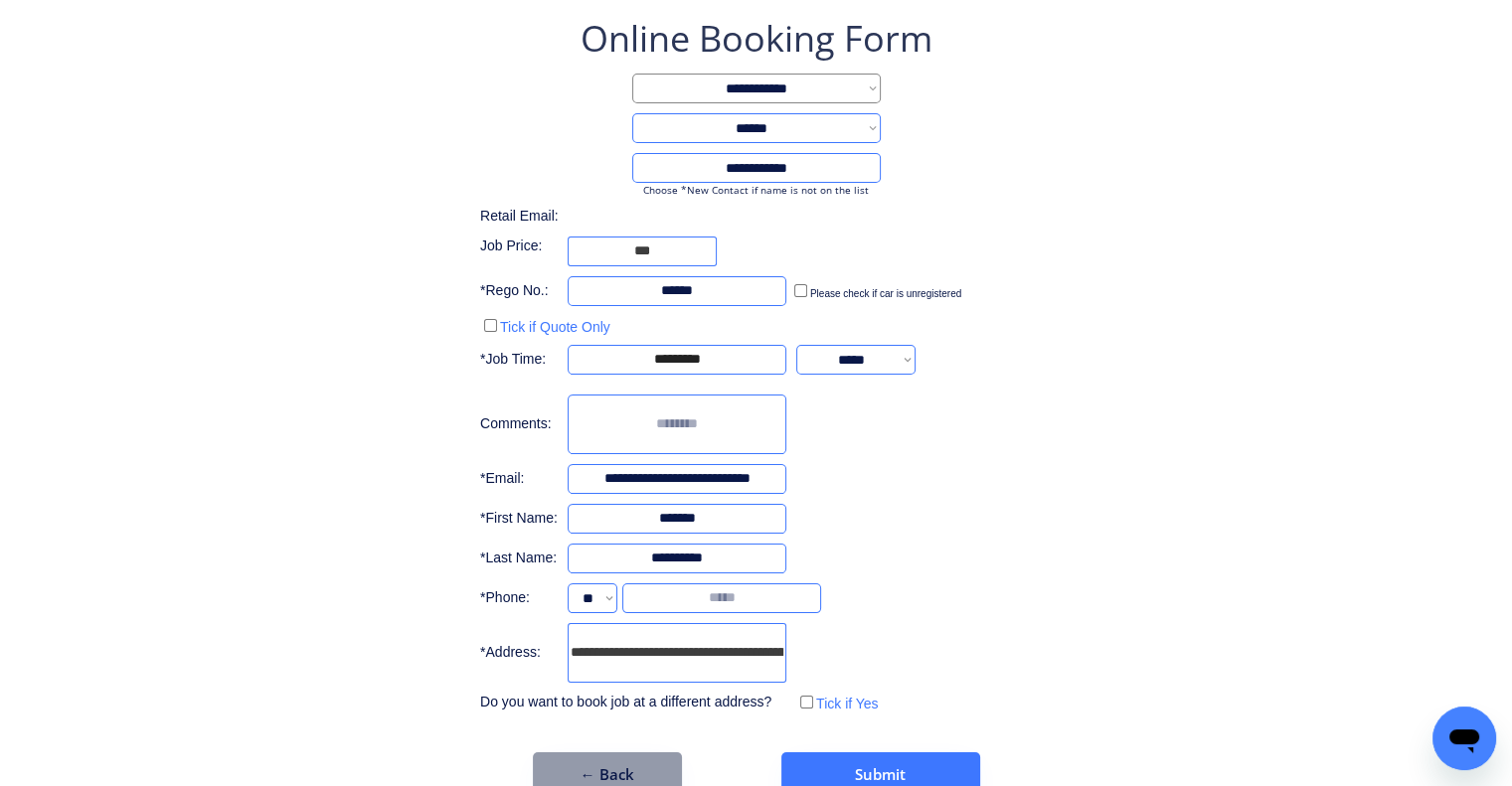 click at bounding box center [722, 598] 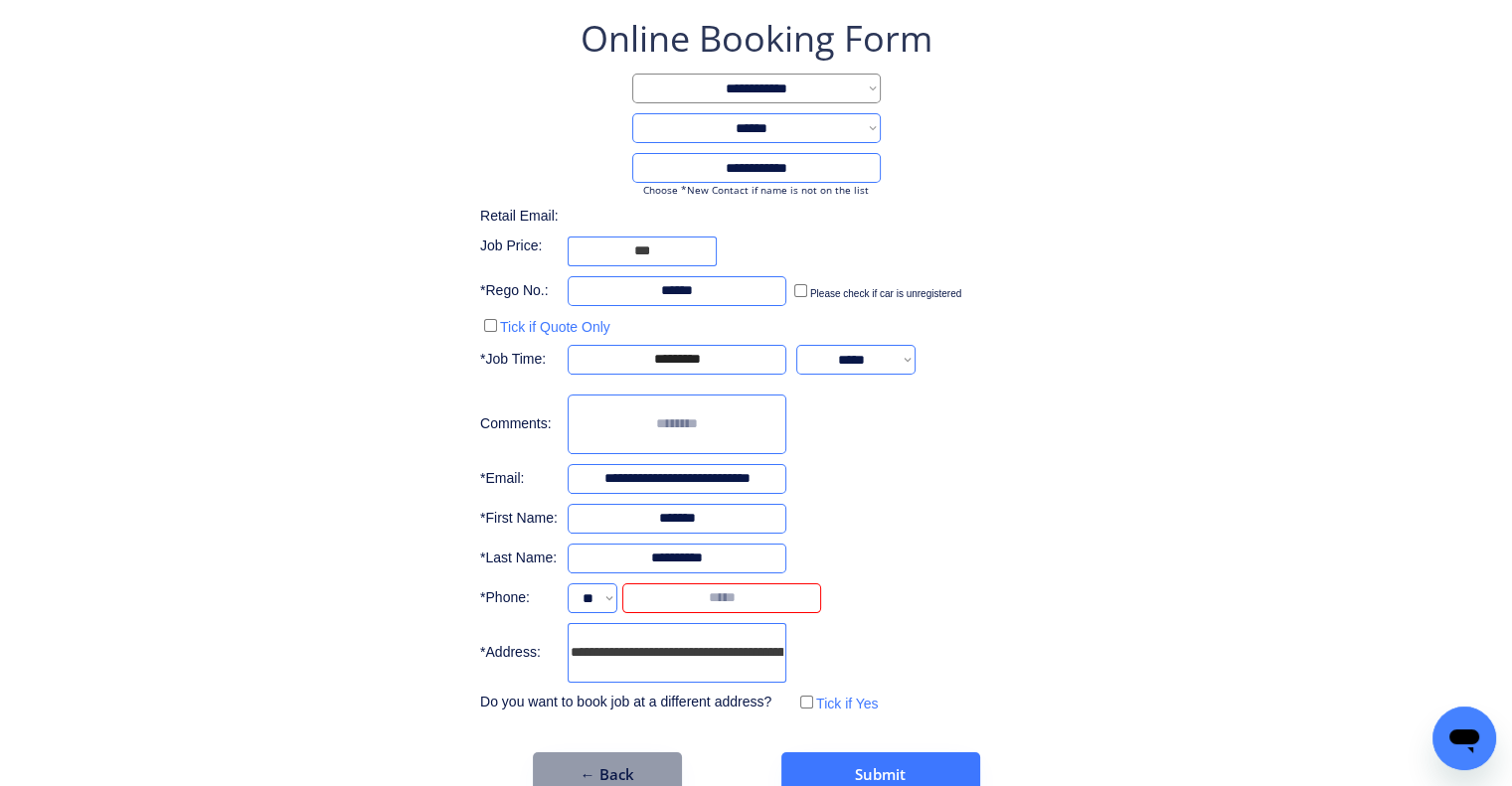 paste on "*******" 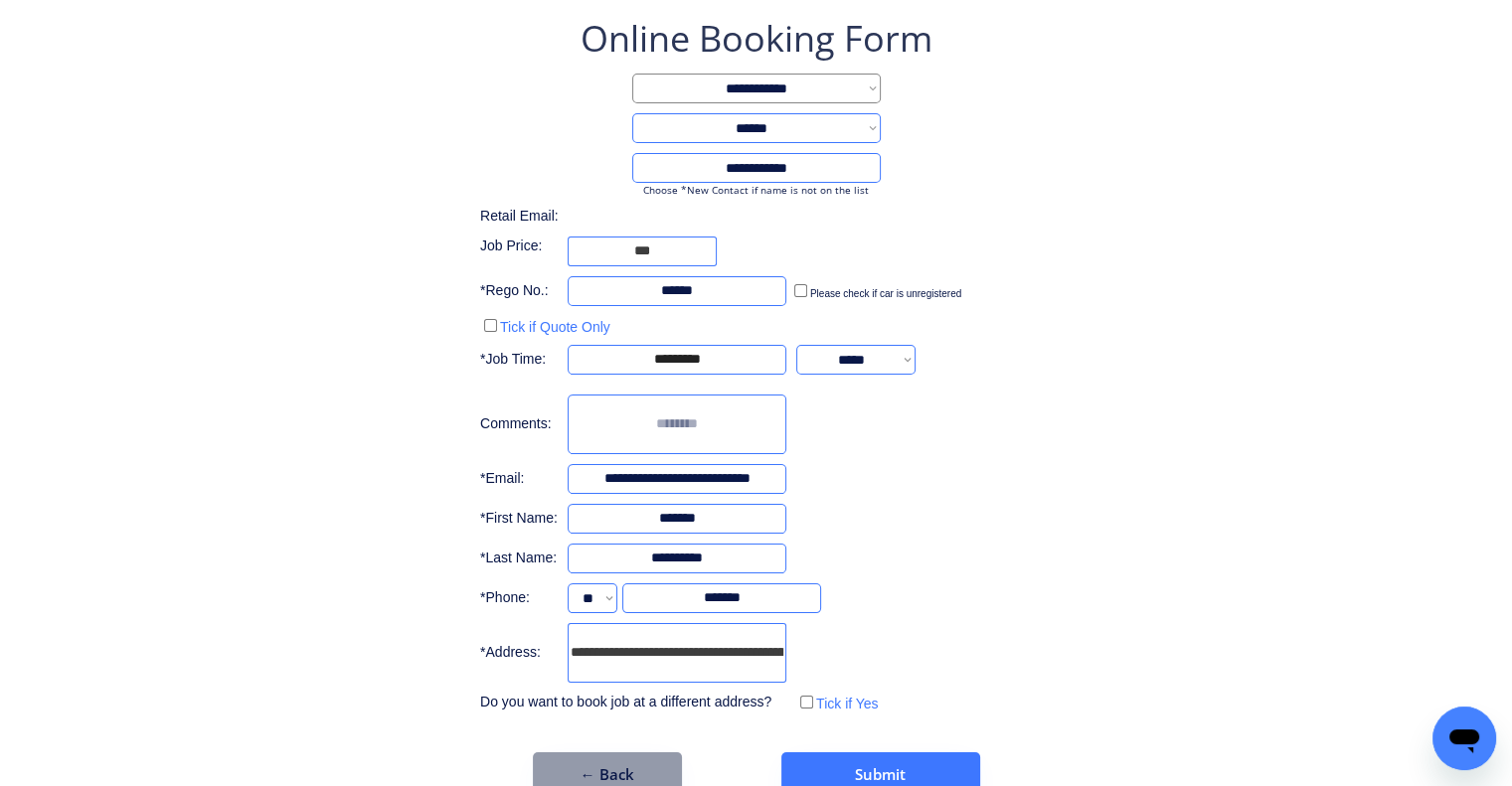 click on "**********" at bounding box center (756, 405) 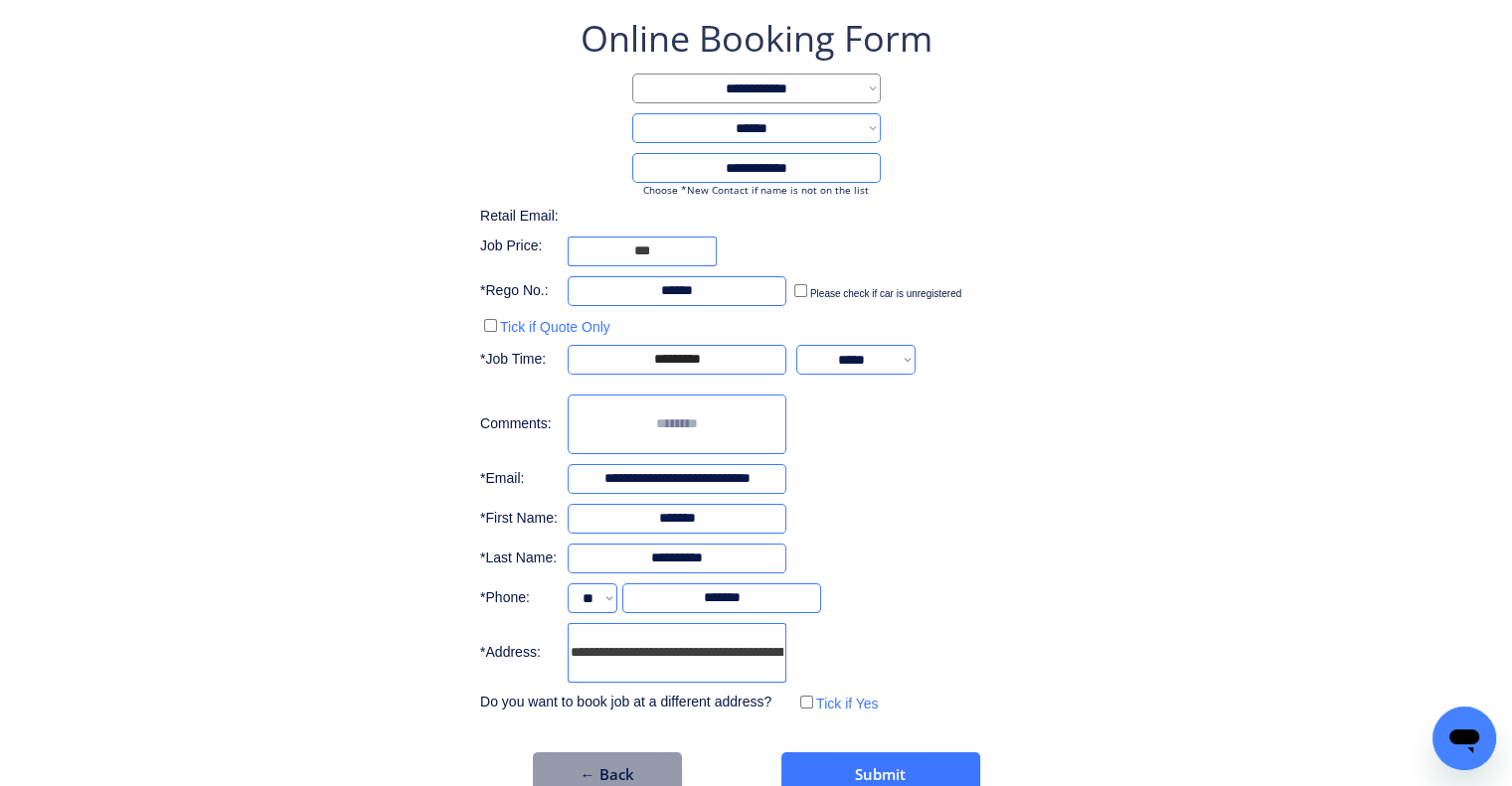 drag, startPoint x: 744, startPoint y: 595, endPoint x: 599, endPoint y: 602, distance: 145.16887 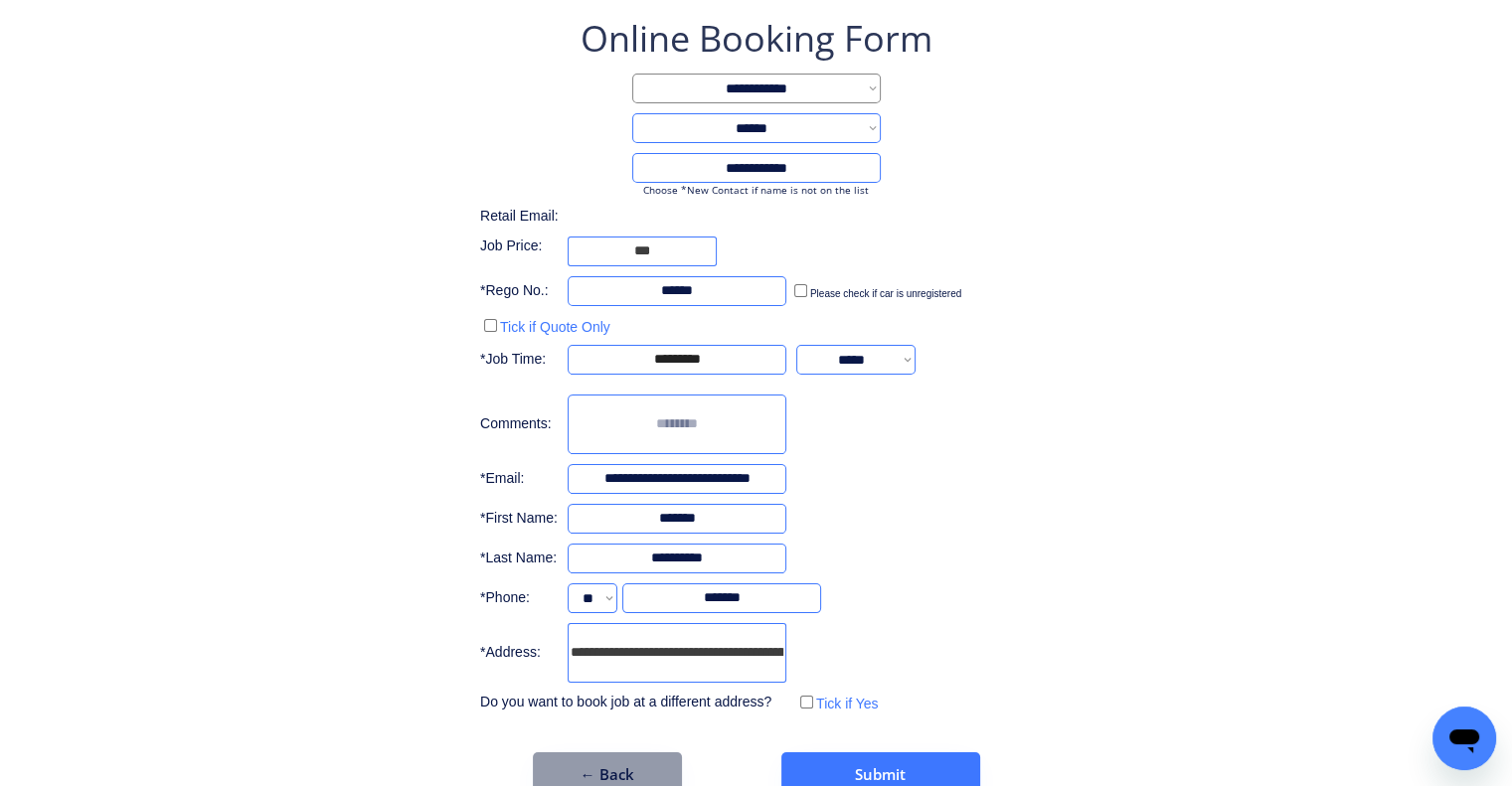 click on "** ** ** ** **" at bounding box center (689, 598) 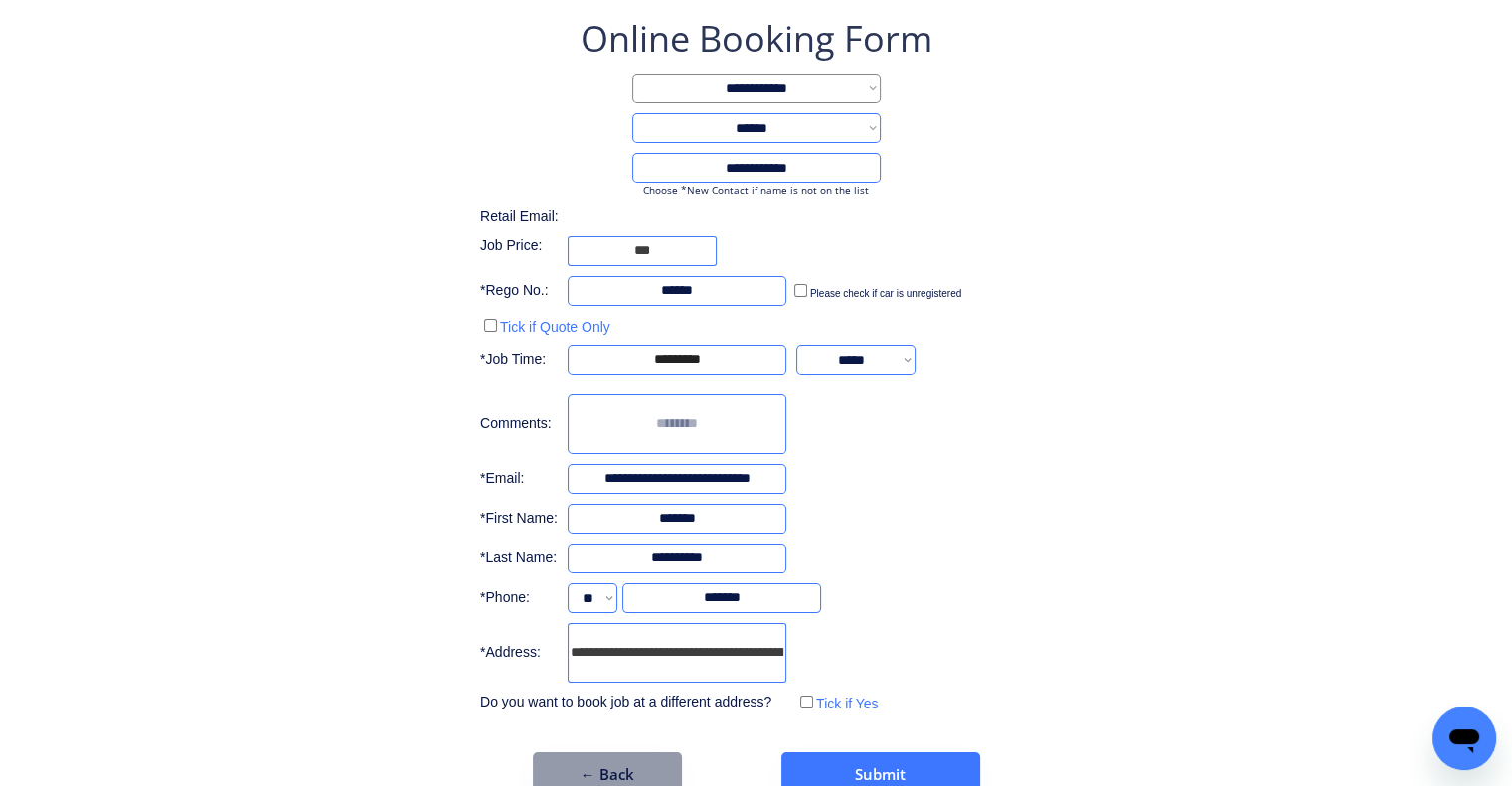 paste on "********" 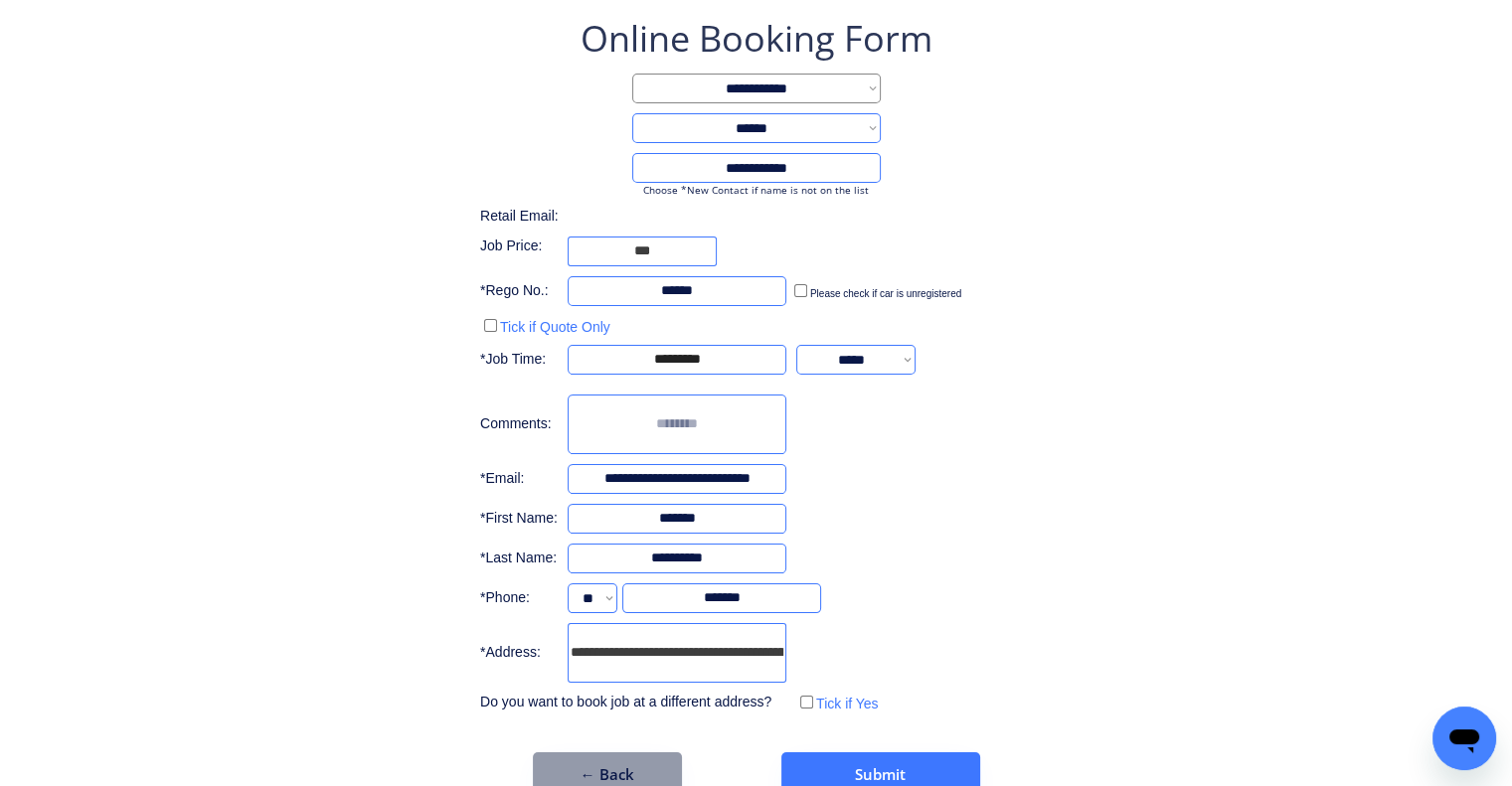 type on "********" 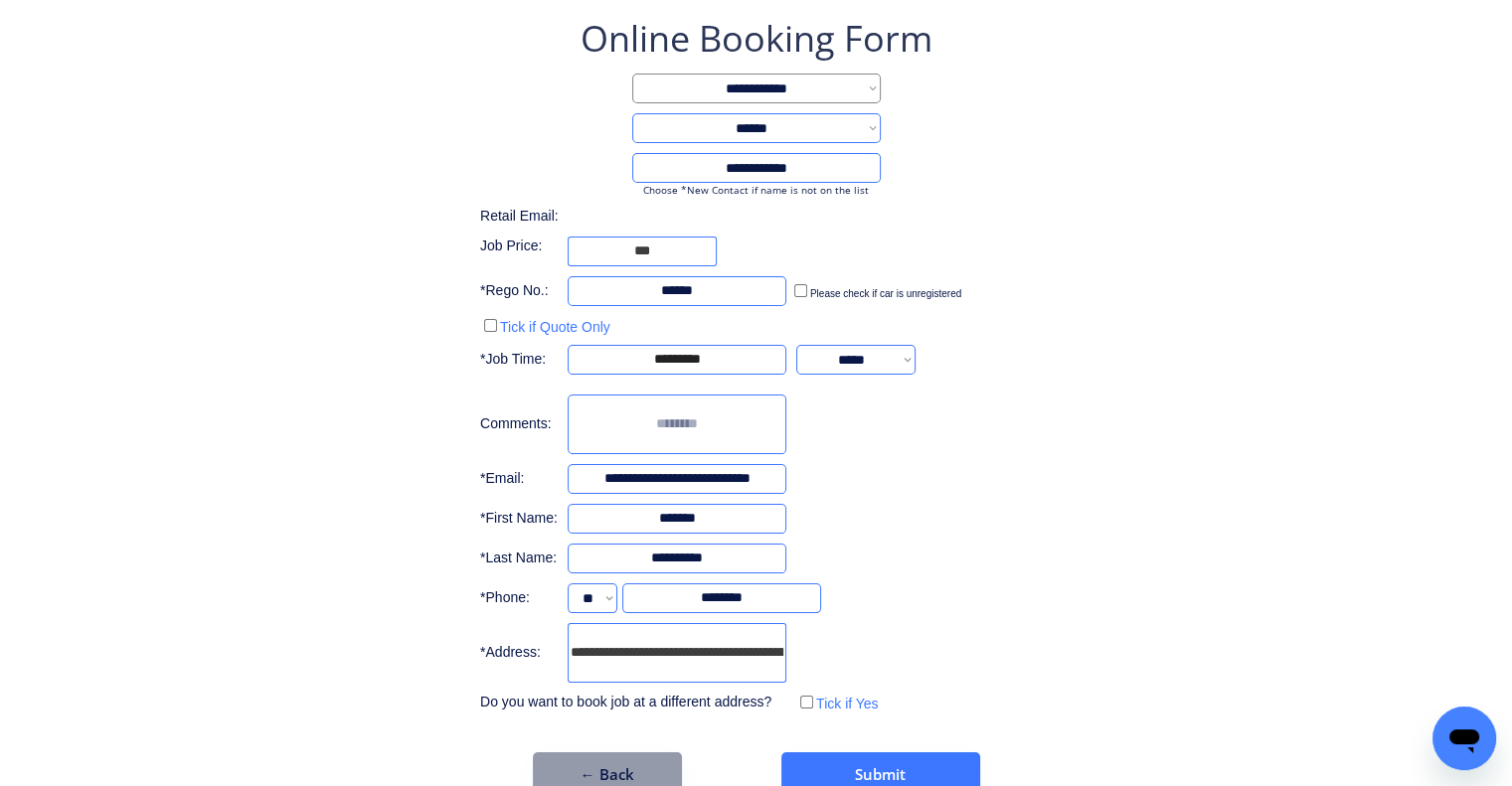 click on "**********" at bounding box center [756, 405] 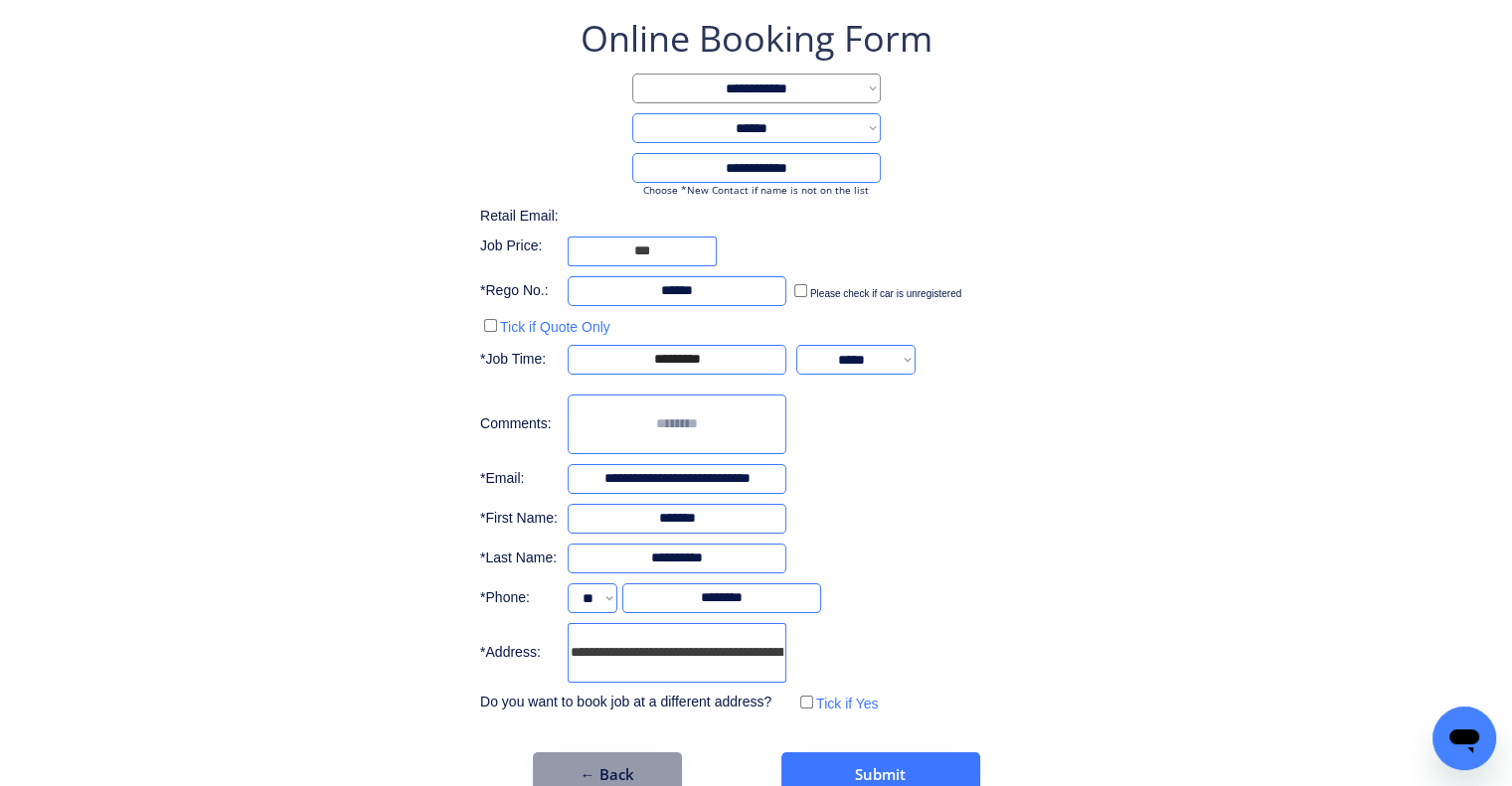click on "**********" at bounding box center (756, 366) 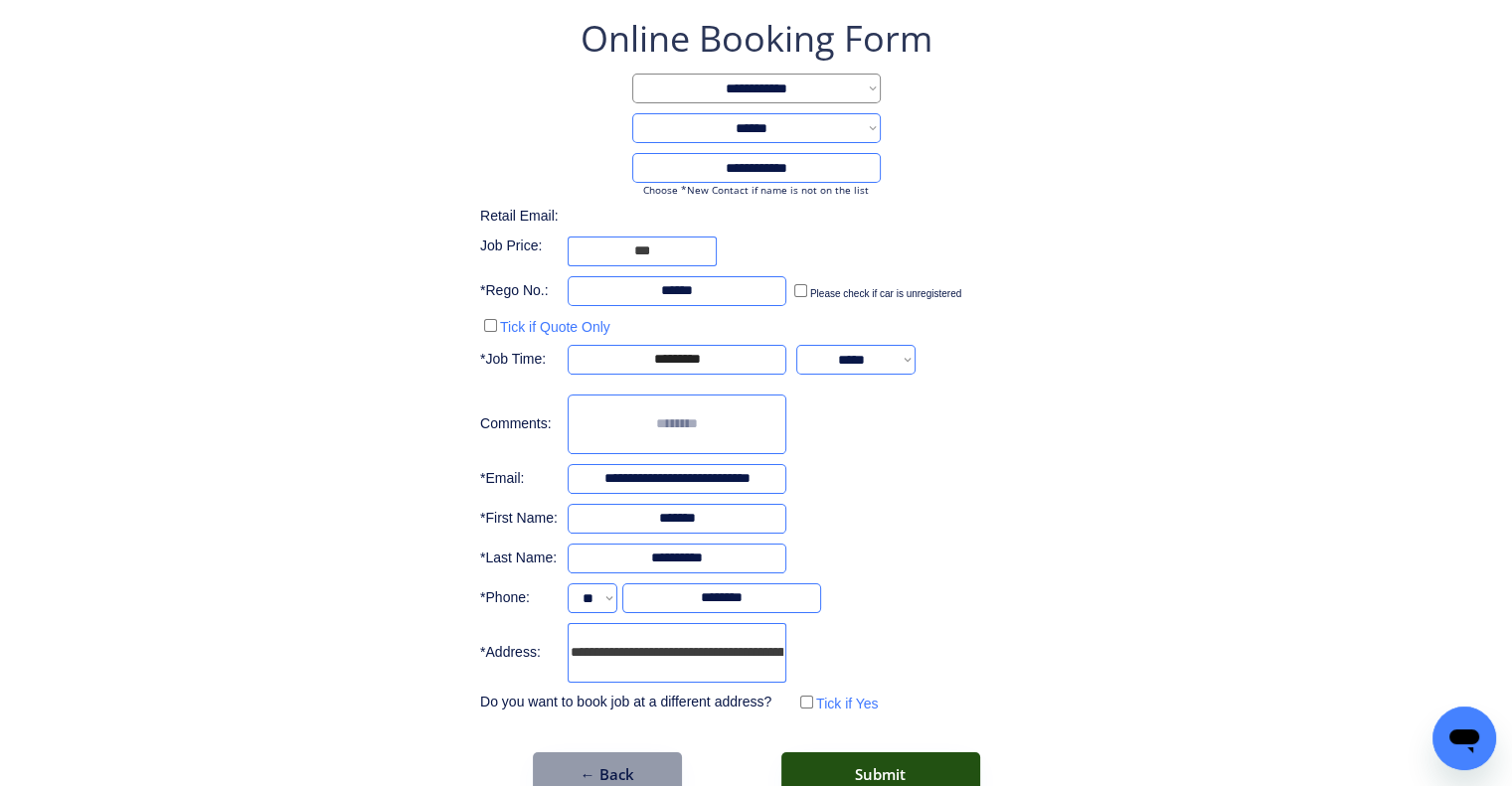 click on "Submit" at bounding box center (881, 774) 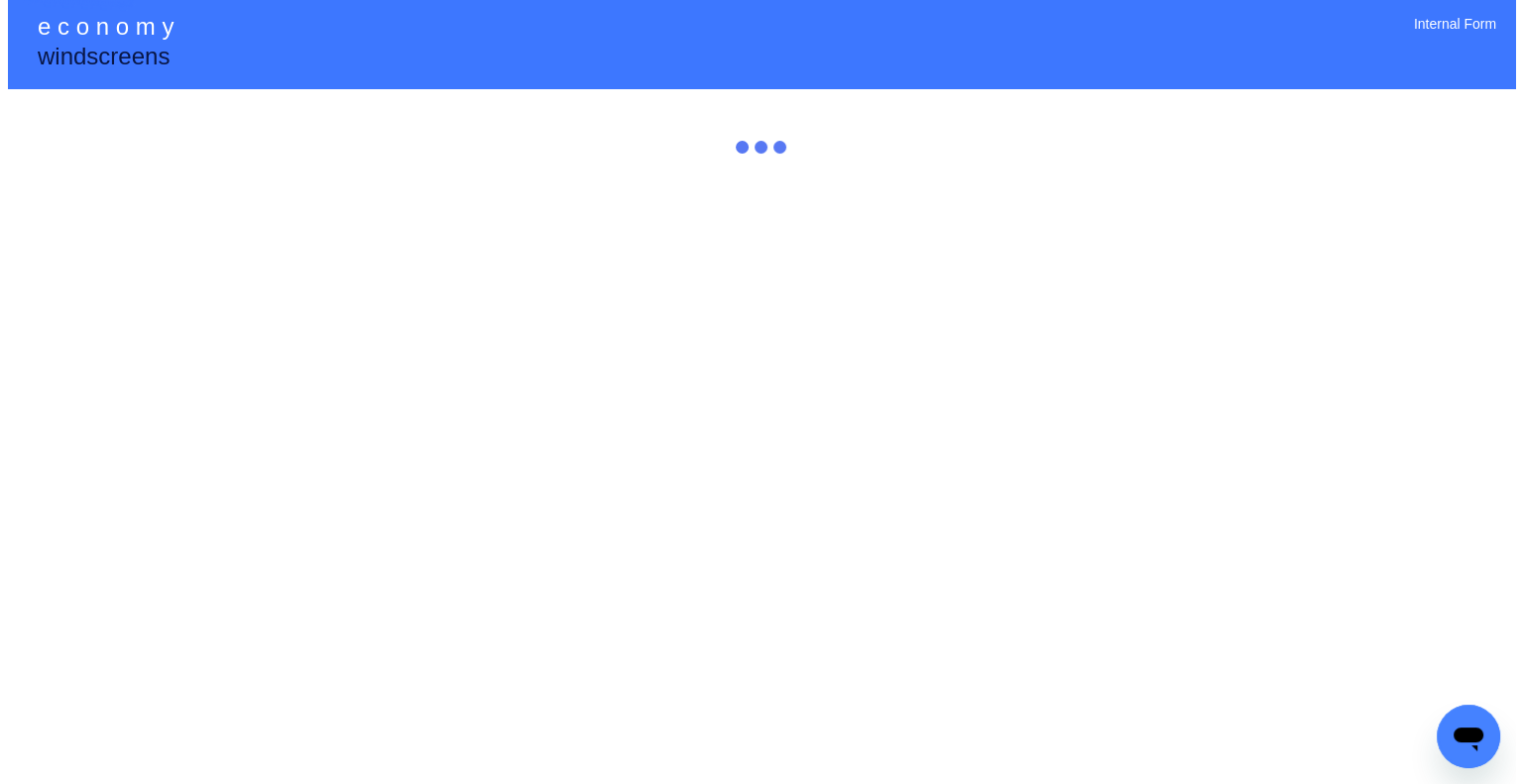 scroll, scrollTop: 0, scrollLeft: 0, axis: both 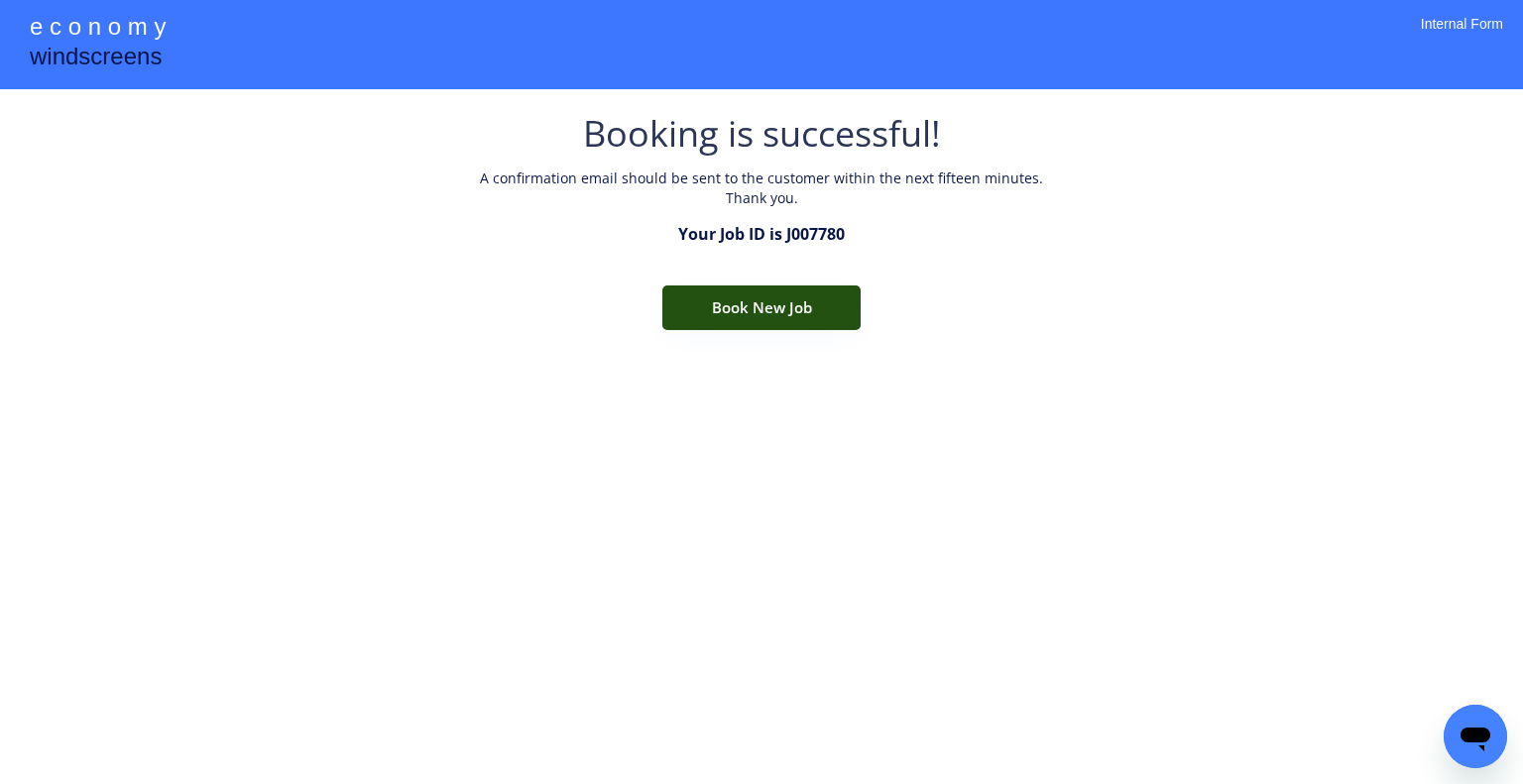 click on "Book New Job" at bounding box center [762, 307] 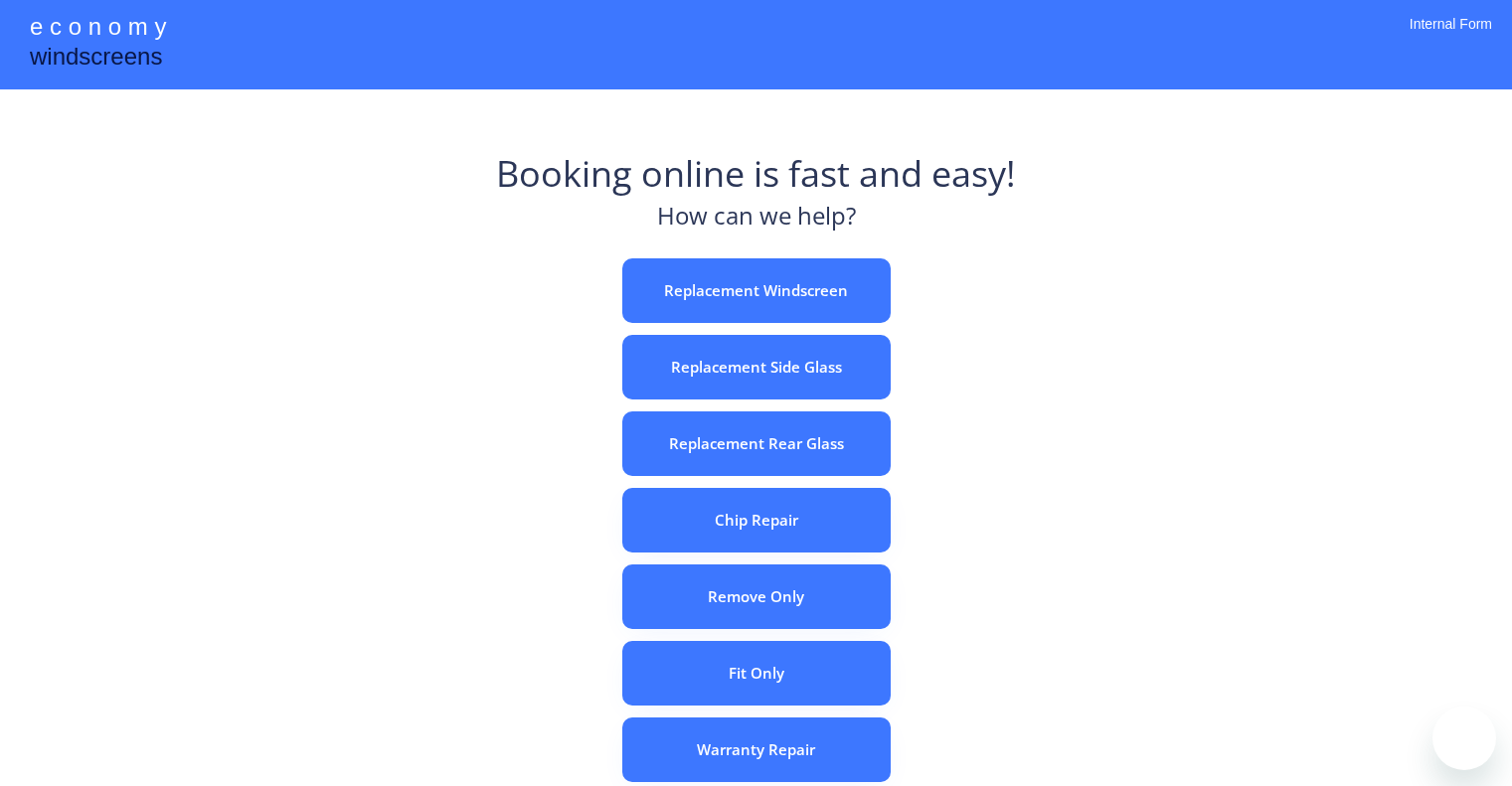 scroll, scrollTop: 0, scrollLeft: 0, axis: both 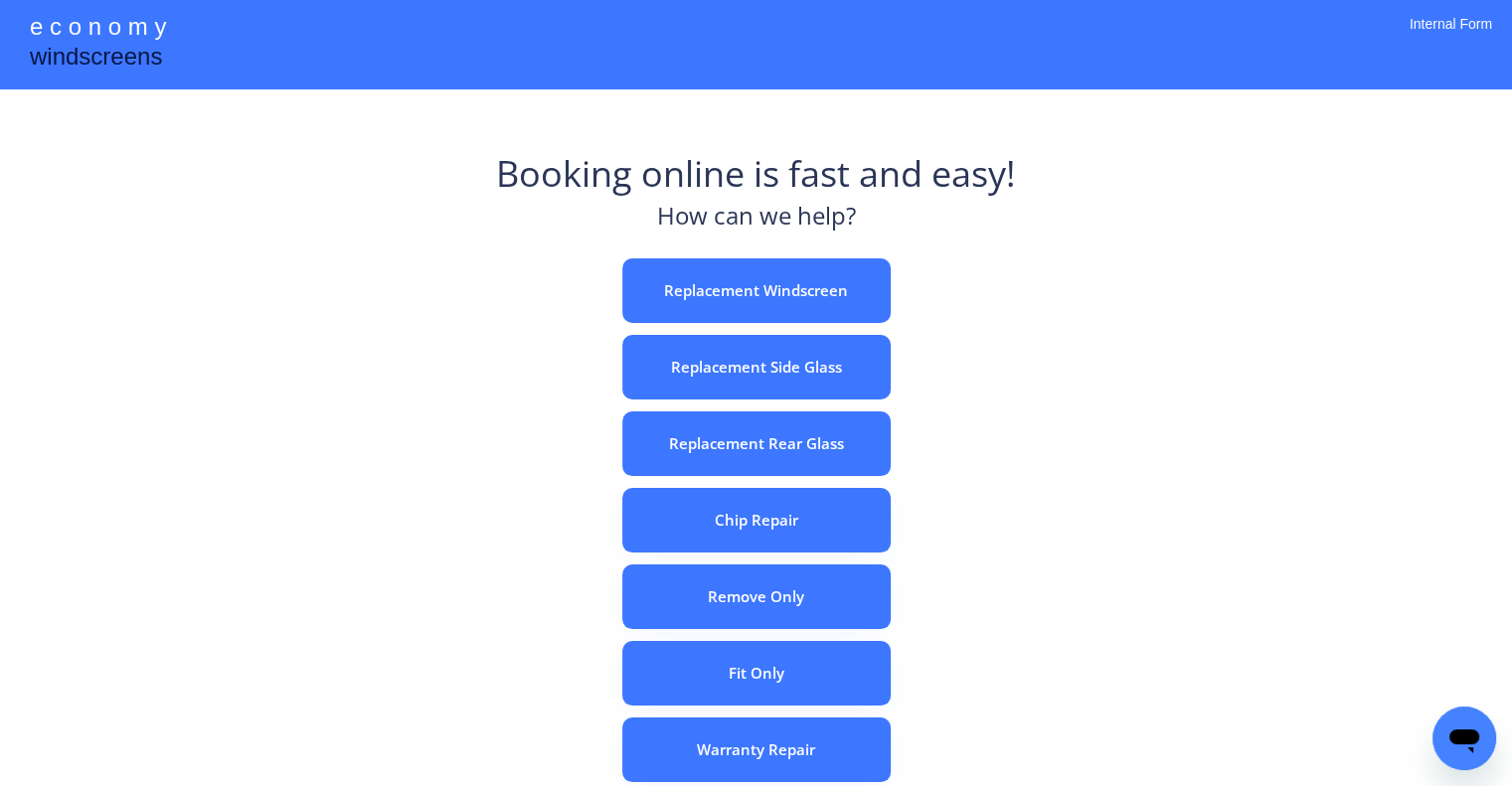 click on "e c o n o m y windscreens Booking online is fast and easy! How can we help? Replacement Windscreen Replacement Side Glass Replacement Rear Glass Chip Repair Remove Only Fit Only Warranty Repair ADAS Recalibration Only Rebook a Job Confirm Quotes Manual Booking Internal Form" at bounding box center (756, 553) 